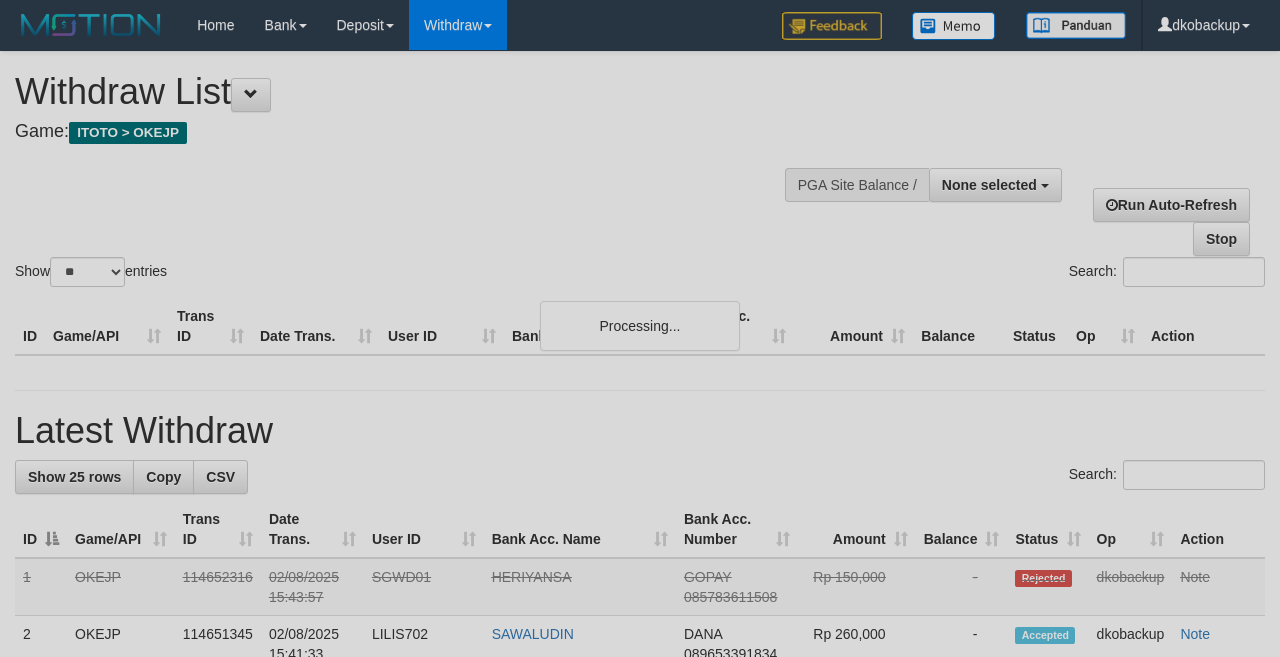 select 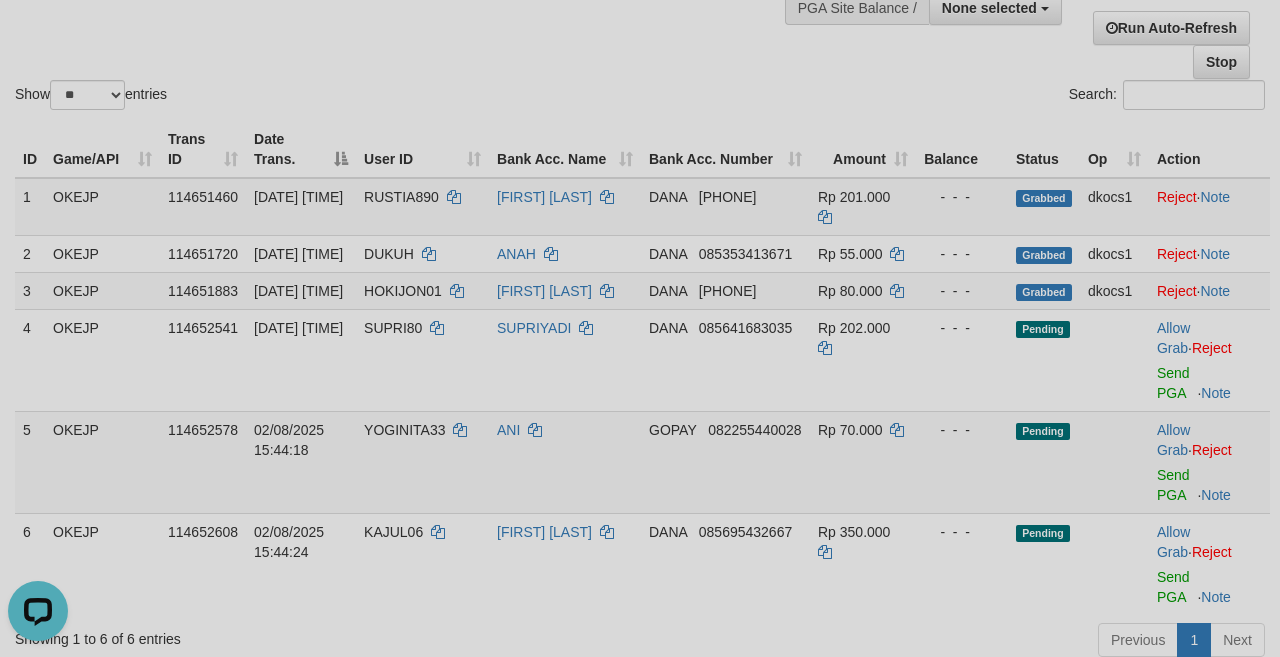 scroll, scrollTop: 0, scrollLeft: 0, axis: both 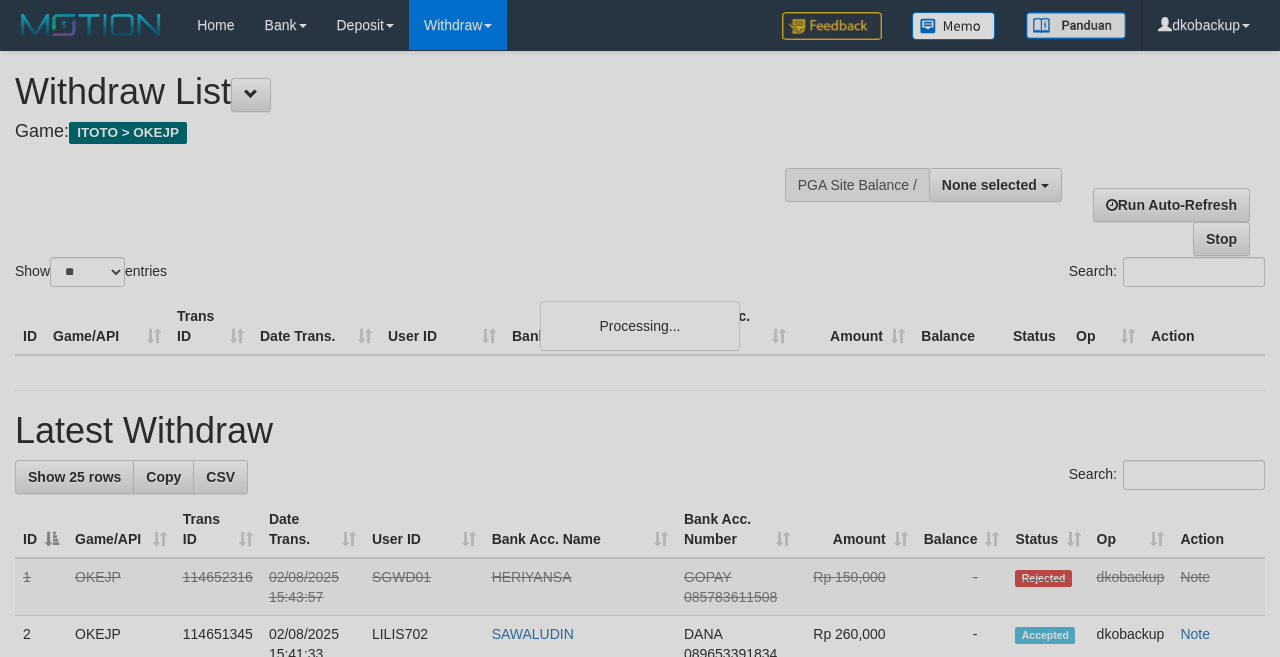 select 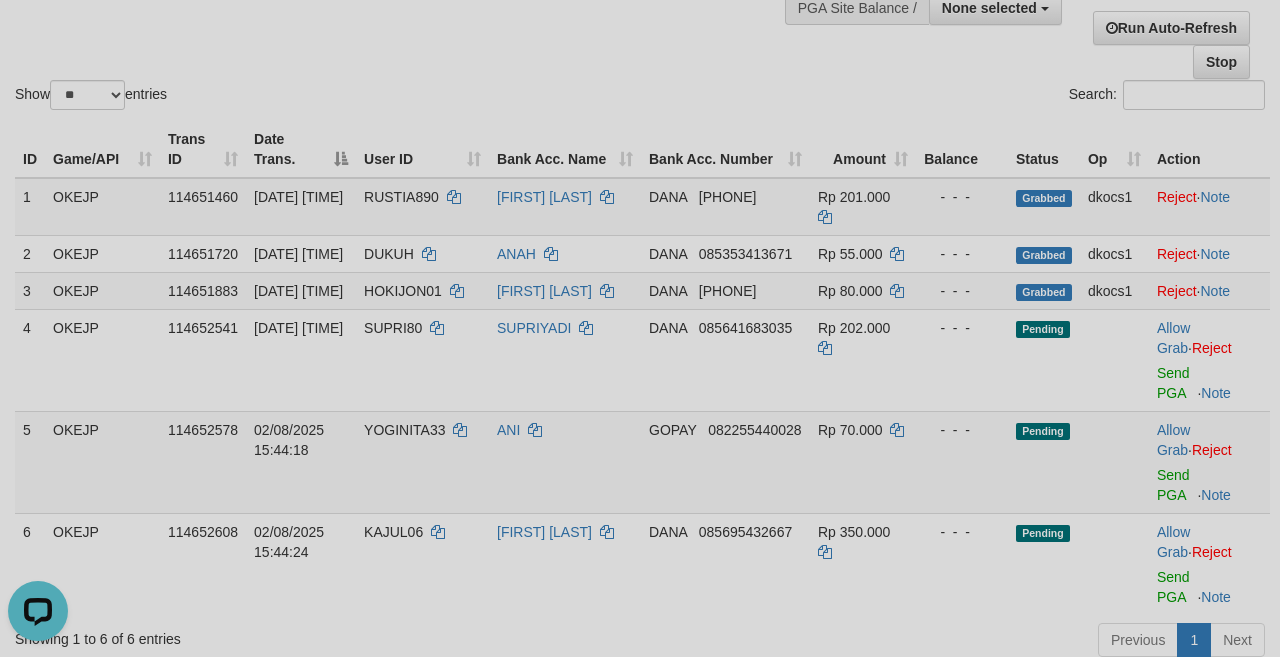 scroll, scrollTop: 0, scrollLeft: 0, axis: both 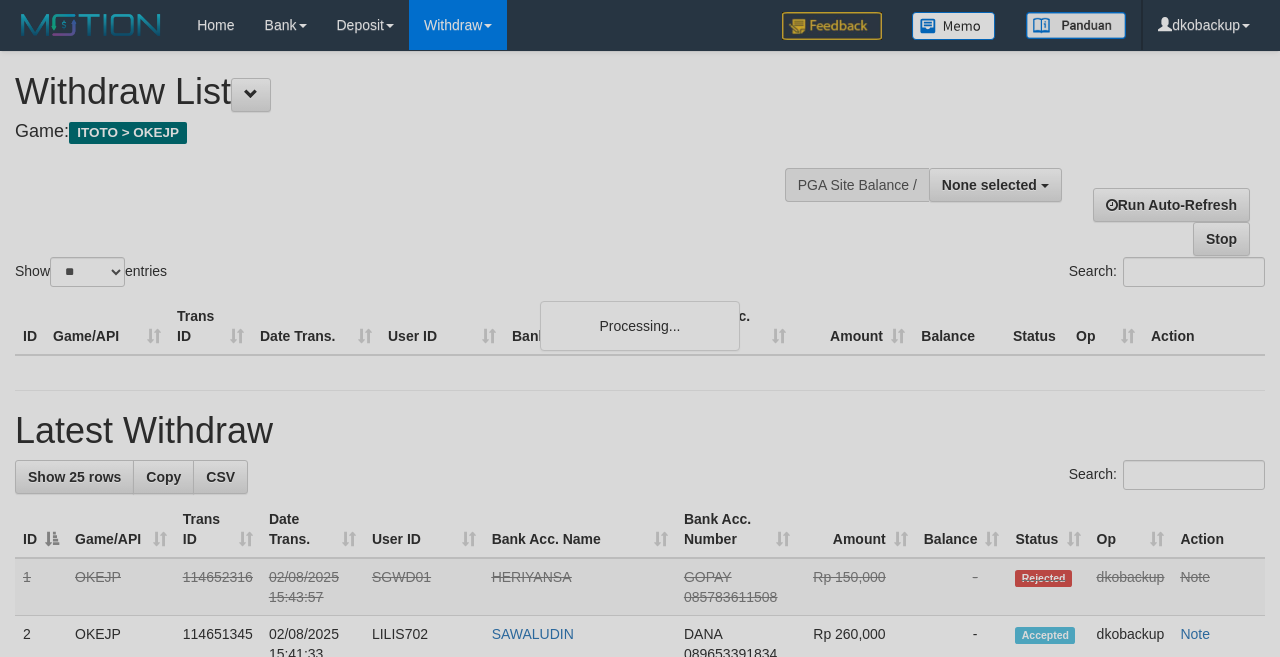select 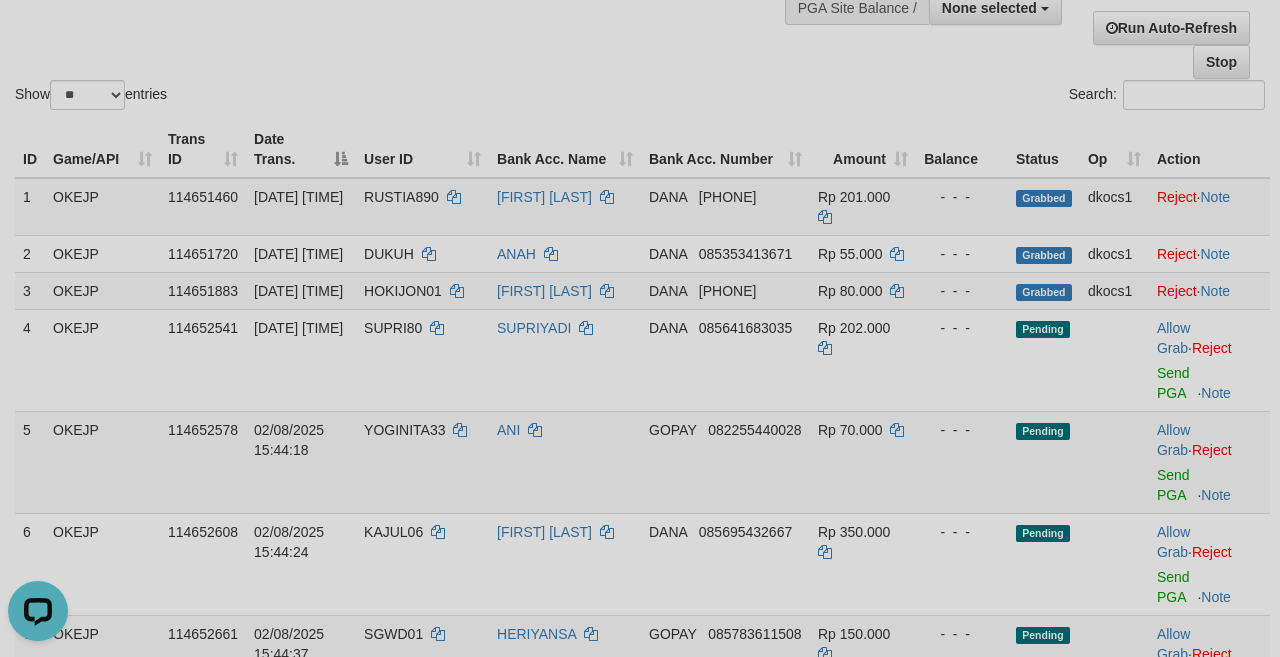 scroll, scrollTop: 0, scrollLeft: 0, axis: both 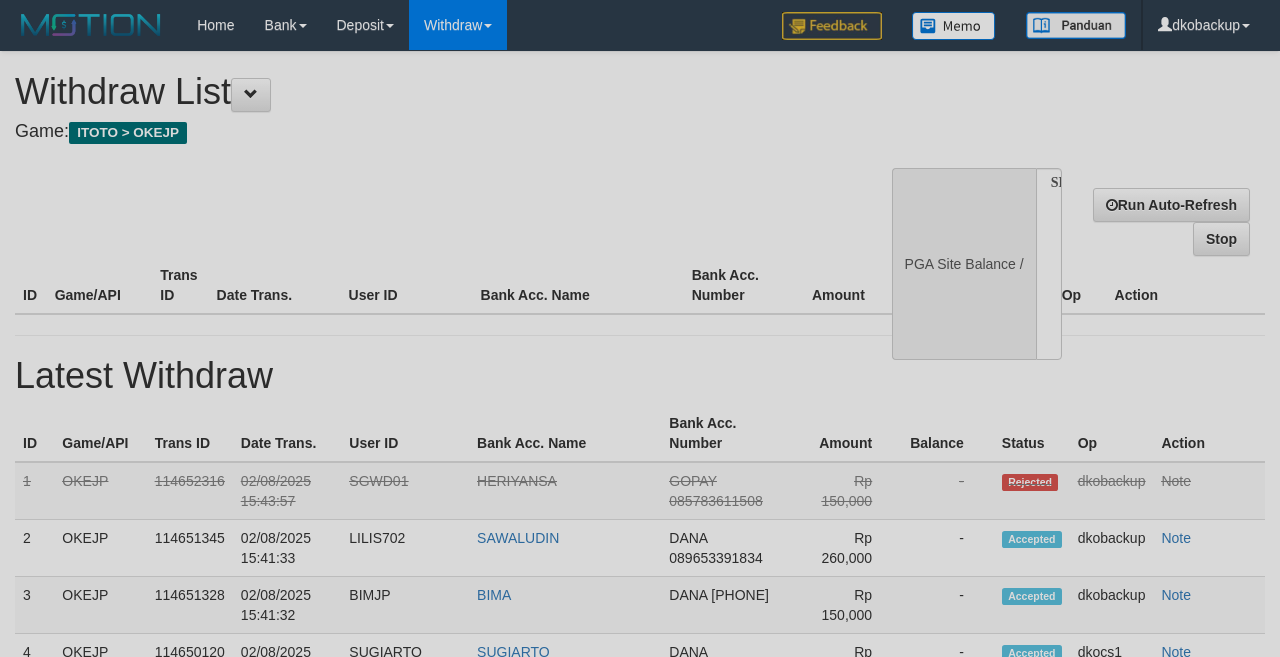 select 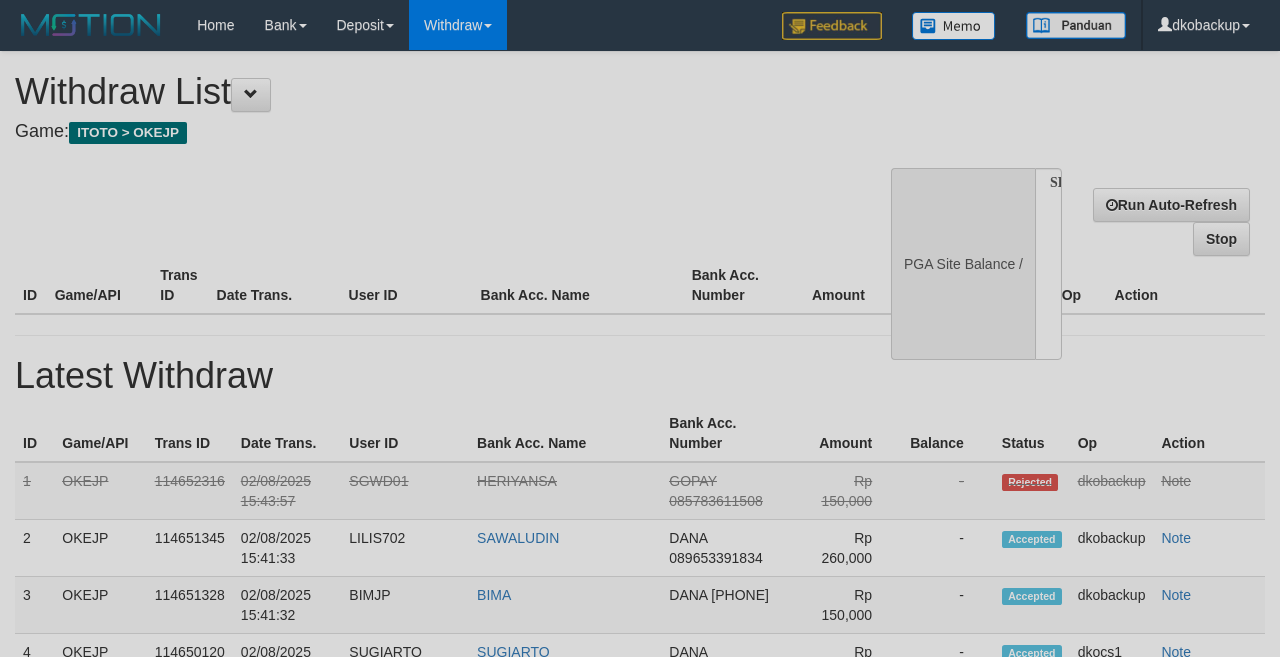 scroll, scrollTop: 177, scrollLeft: 0, axis: vertical 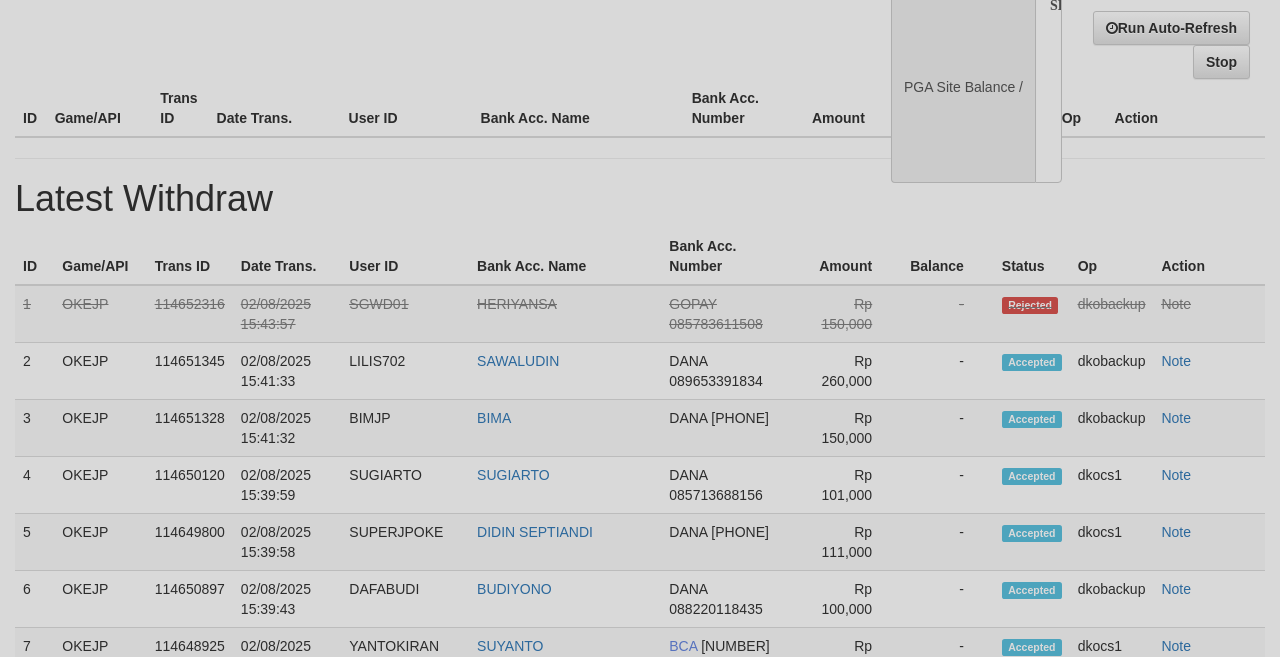 select on "**" 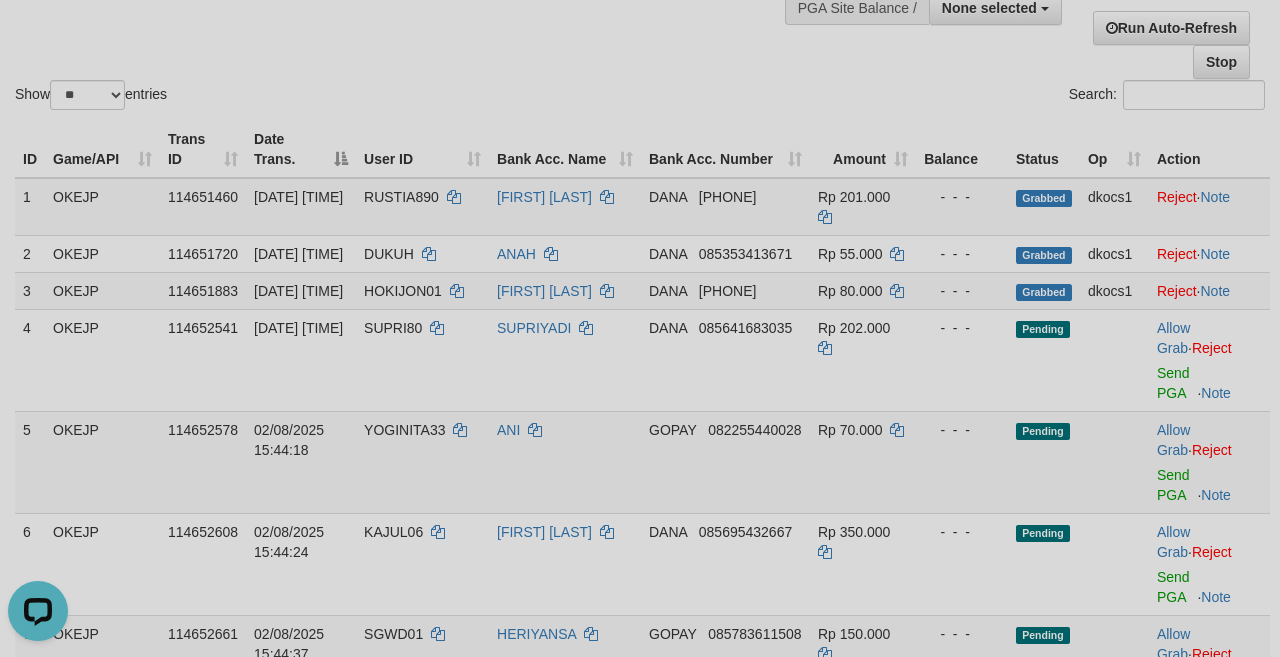 scroll, scrollTop: 0, scrollLeft: 0, axis: both 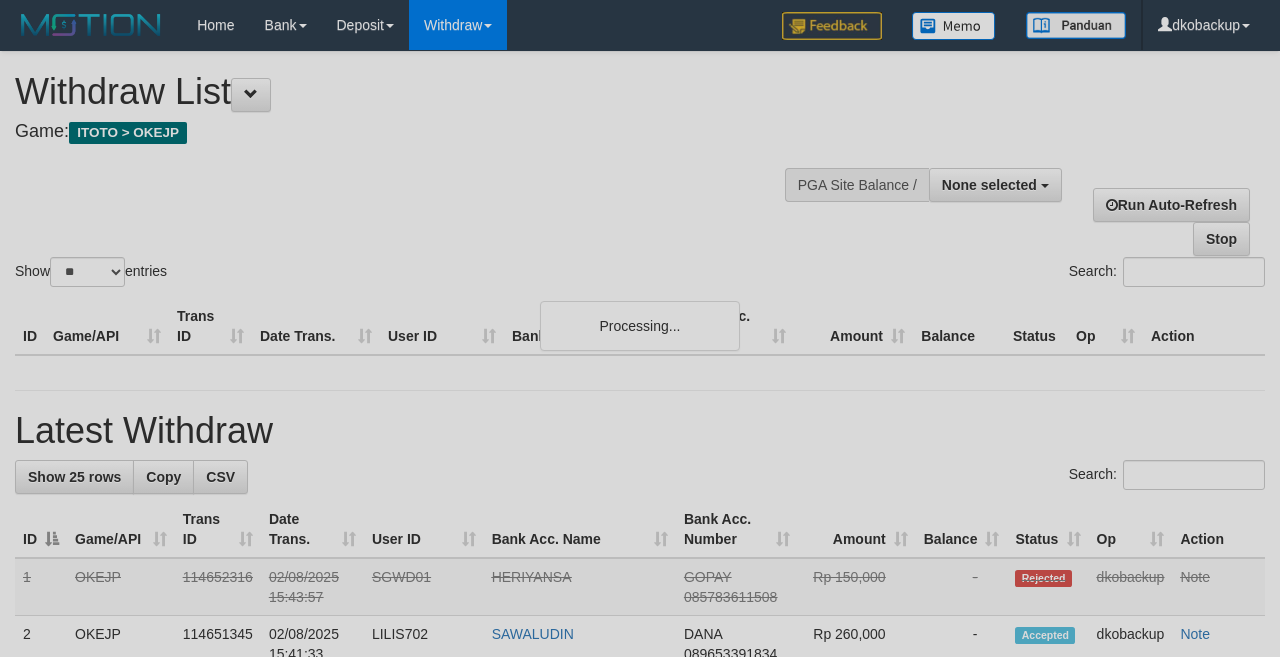 select 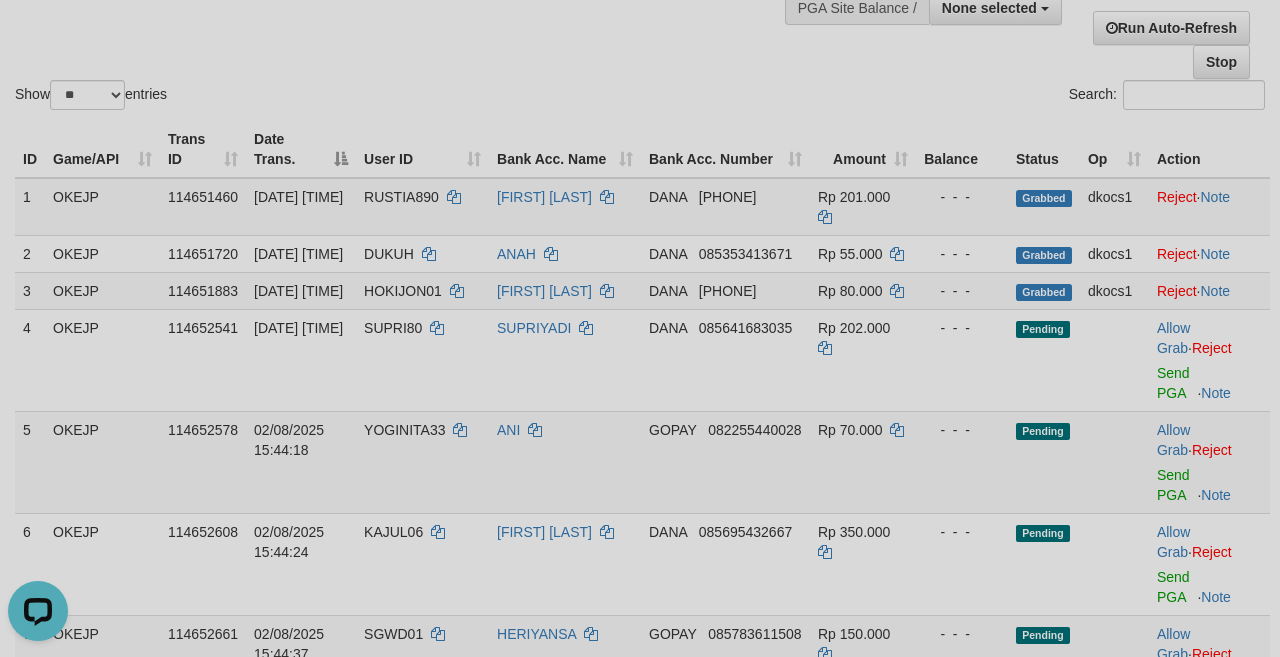 scroll, scrollTop: 0, scrollLeft: 0, axis: both 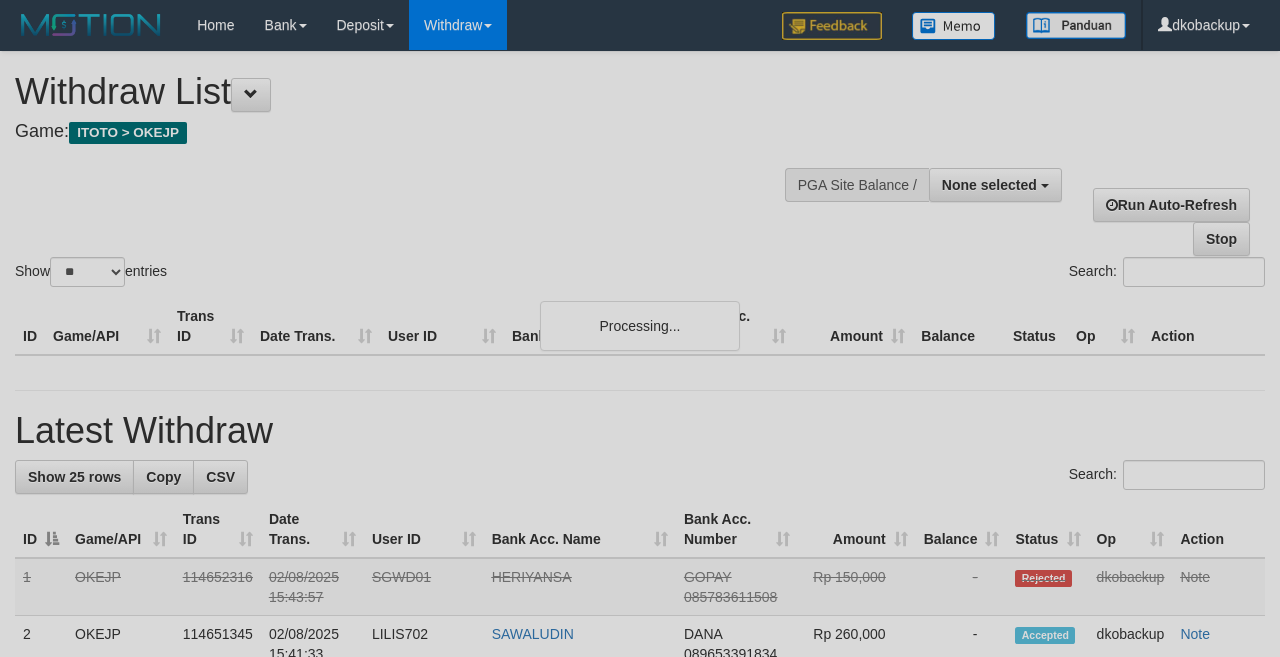 select 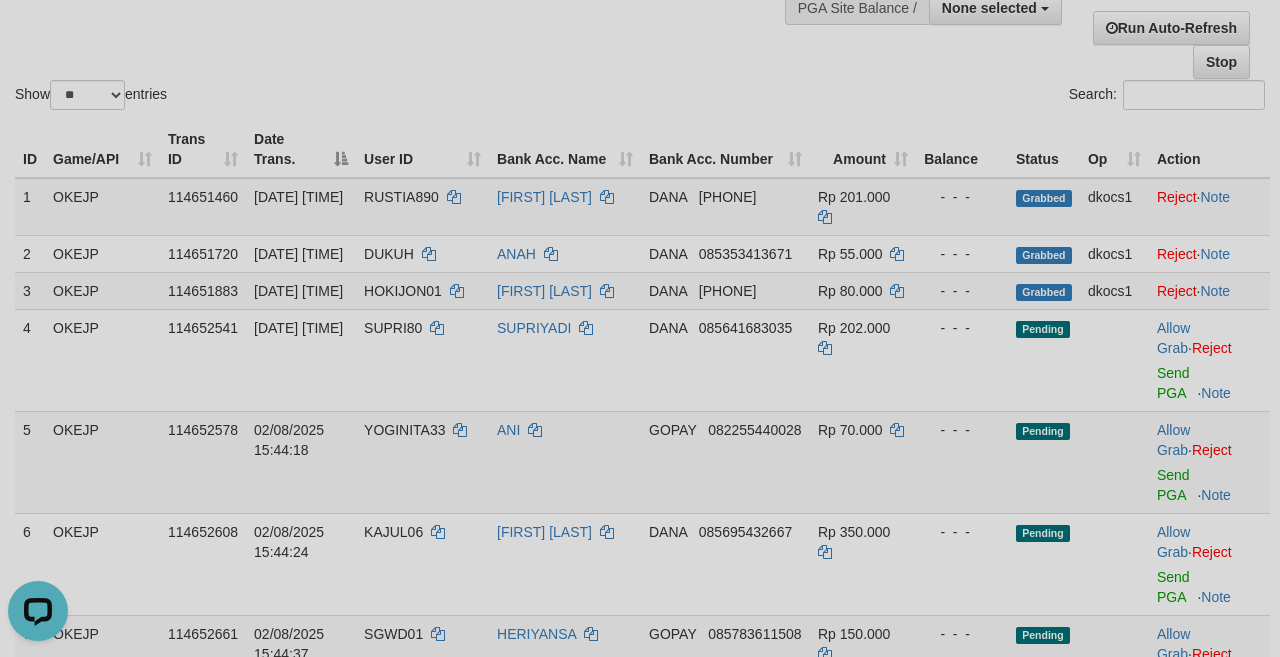 scroll, scrollTop: 0, scrollLeft: 0, axis: both 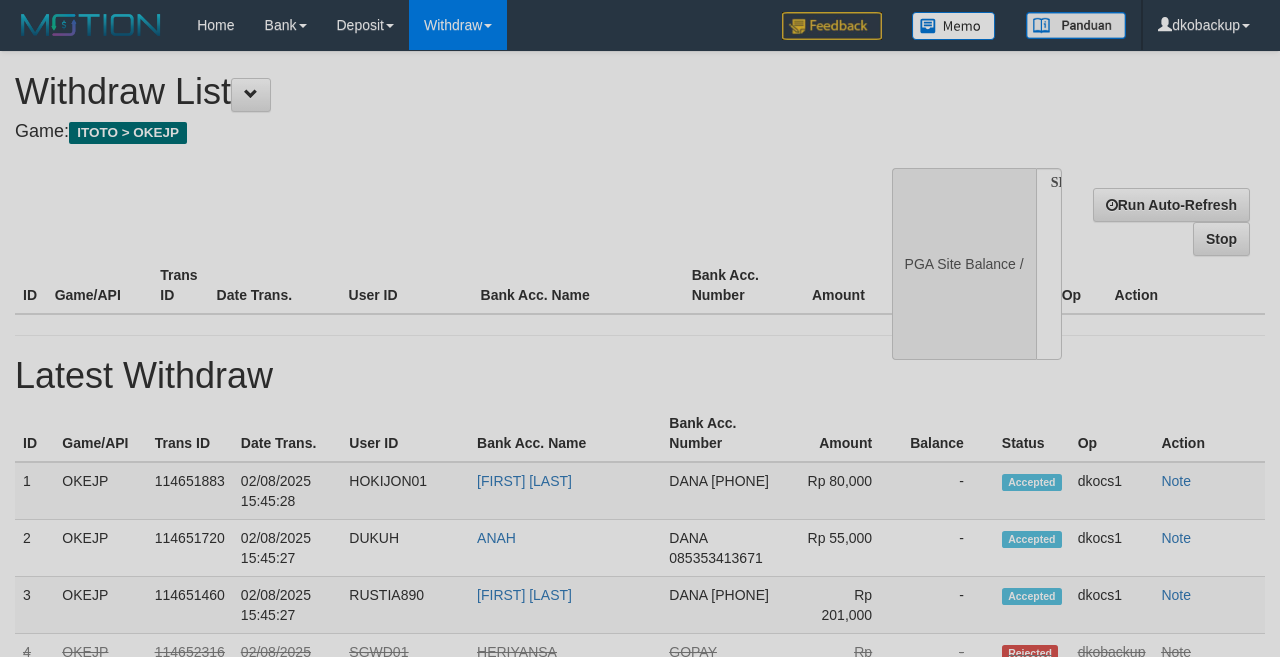 select 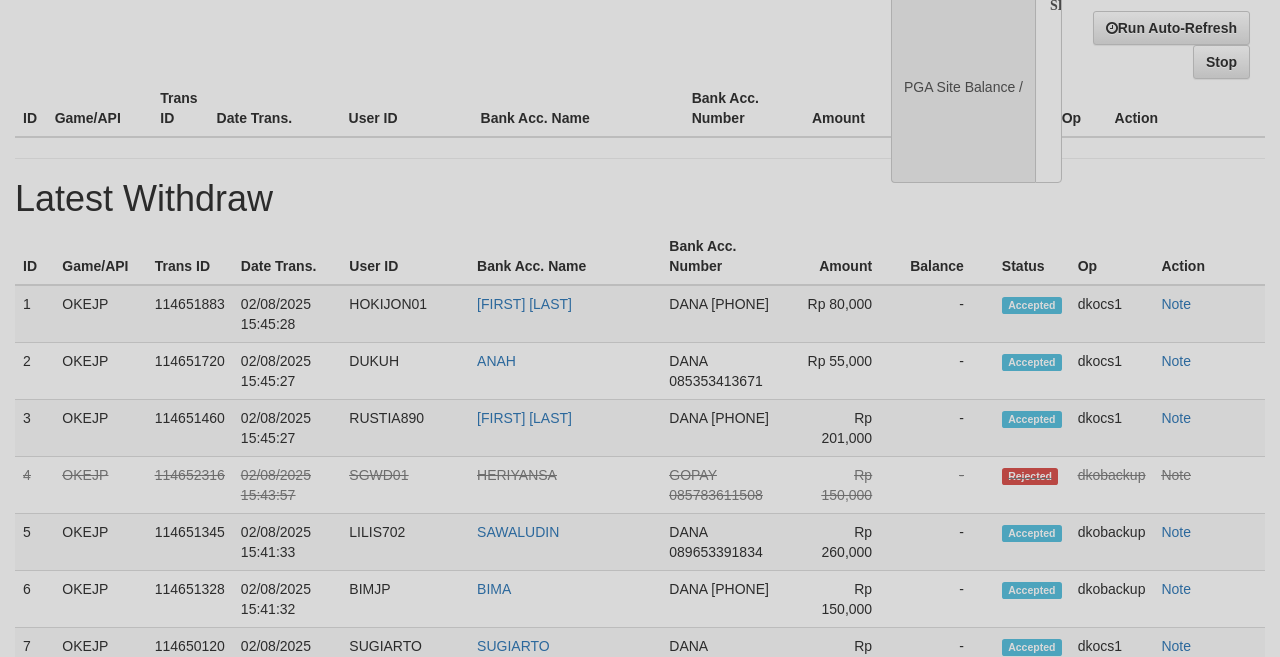 select on "**" 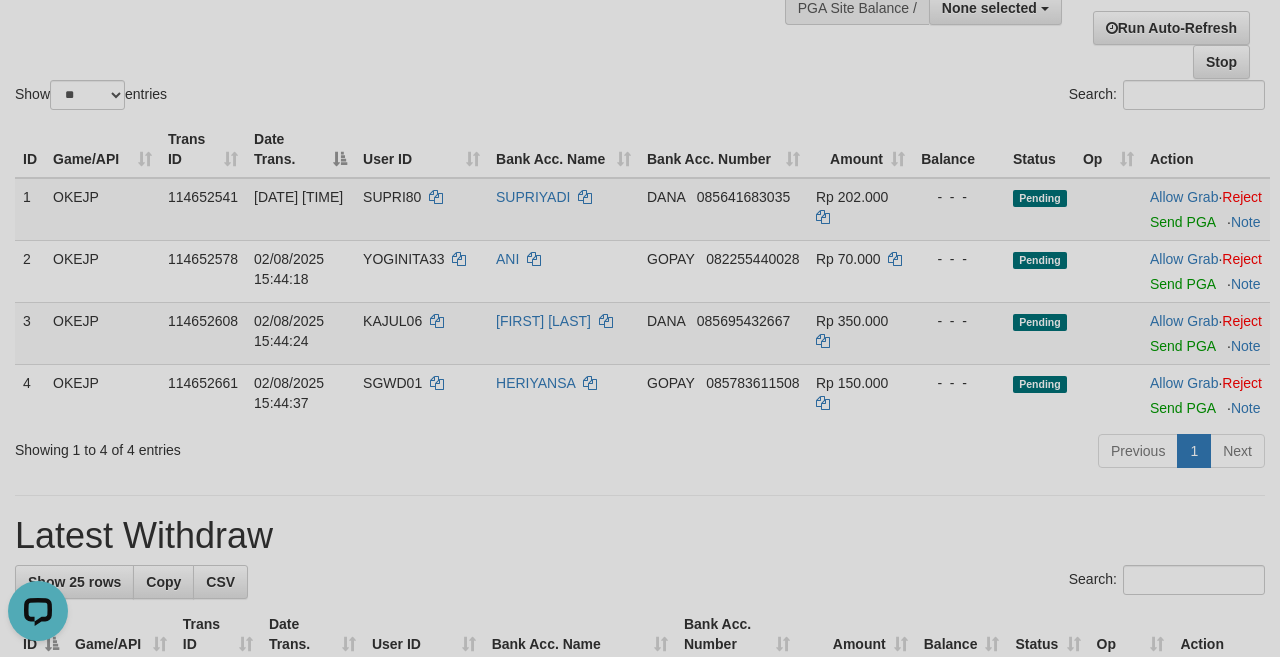 scroll, scrollTop: 0, scrollLeft: 0, axis: both 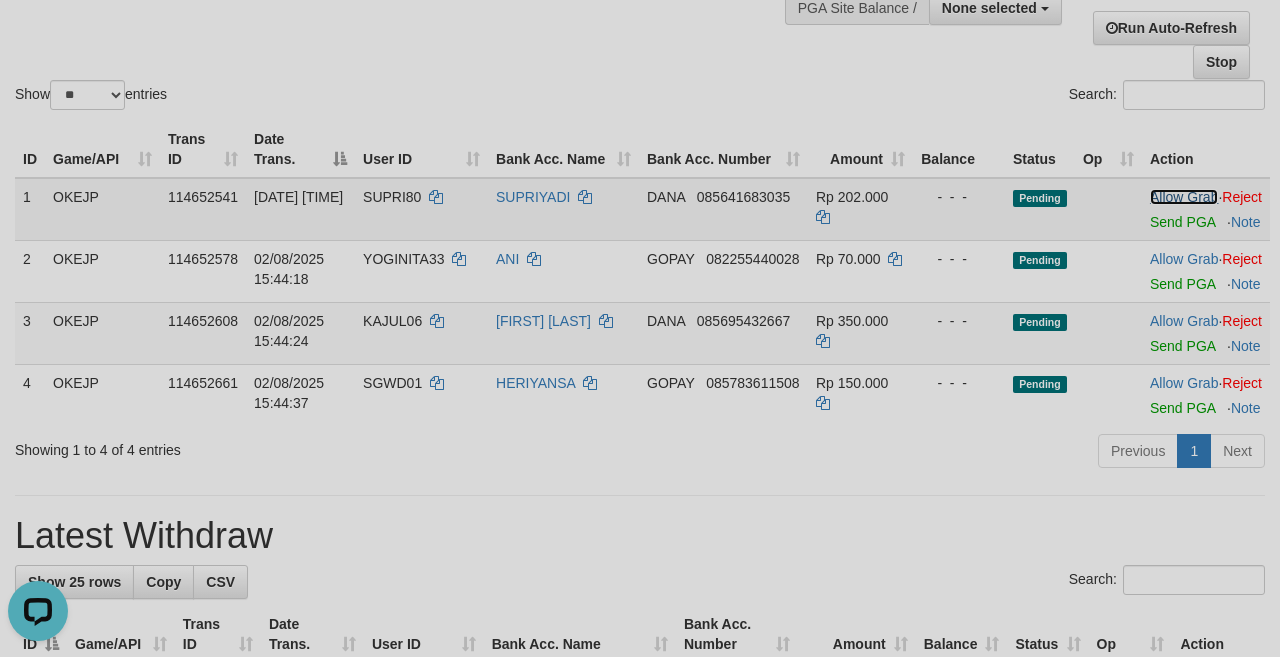 click on "Allow Grab" at bounding box center (1184, 197) 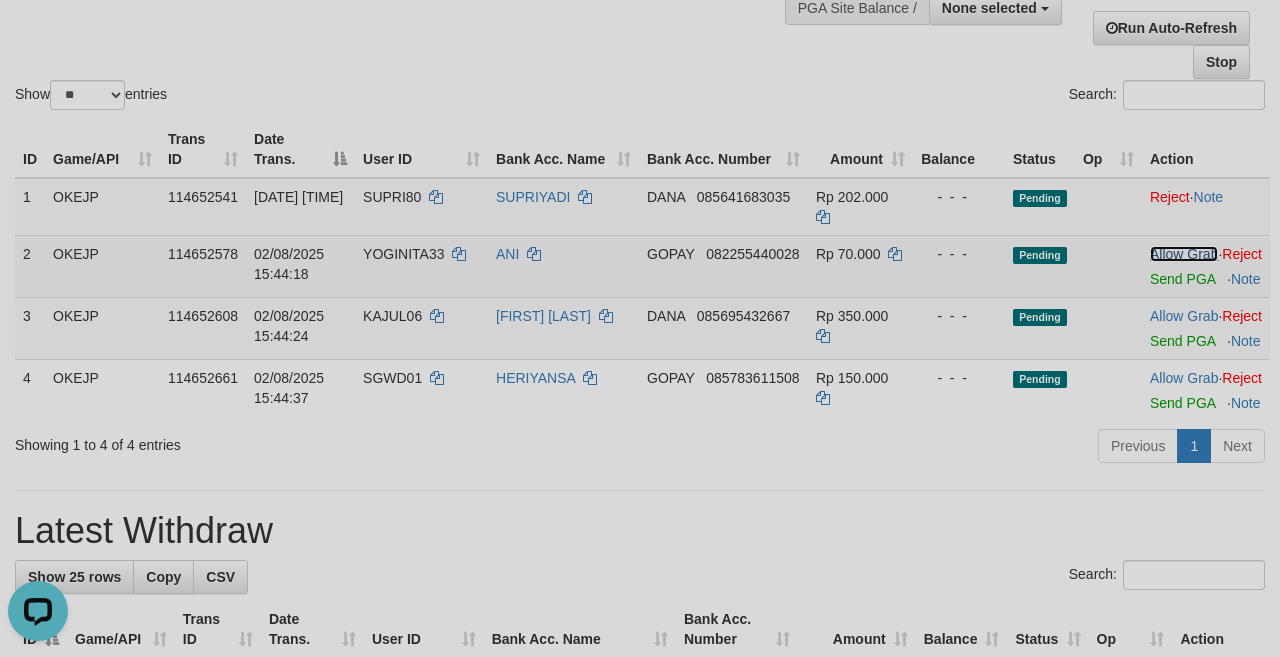 click on "Allow Grab" at bounding box center [1184, 254] 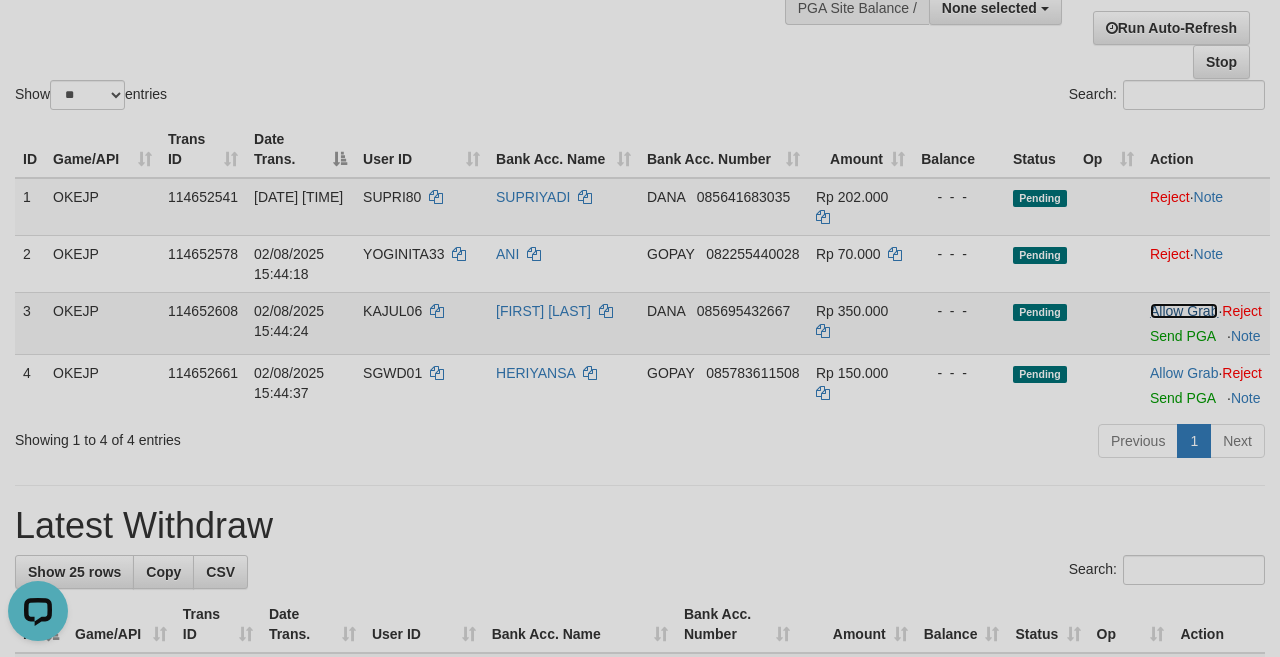click on "Allow Grab" at bounding box center (1184, 311) 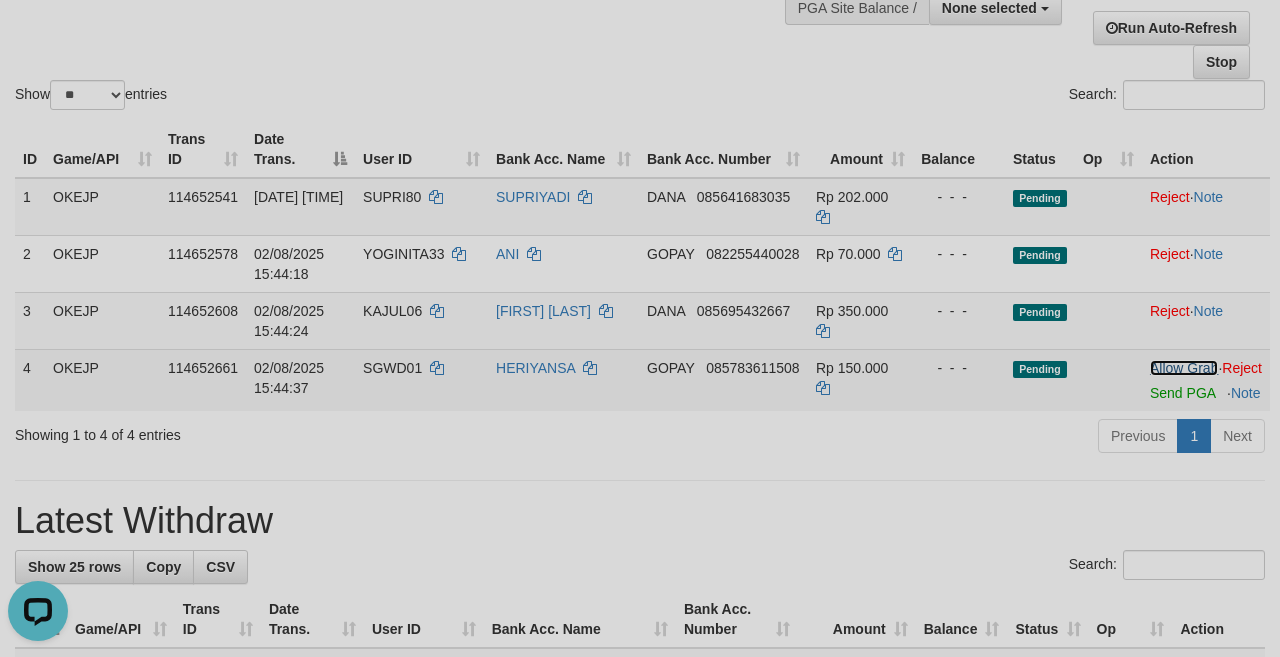 click on "Allow Grab" at bounding box center (1184, 368) 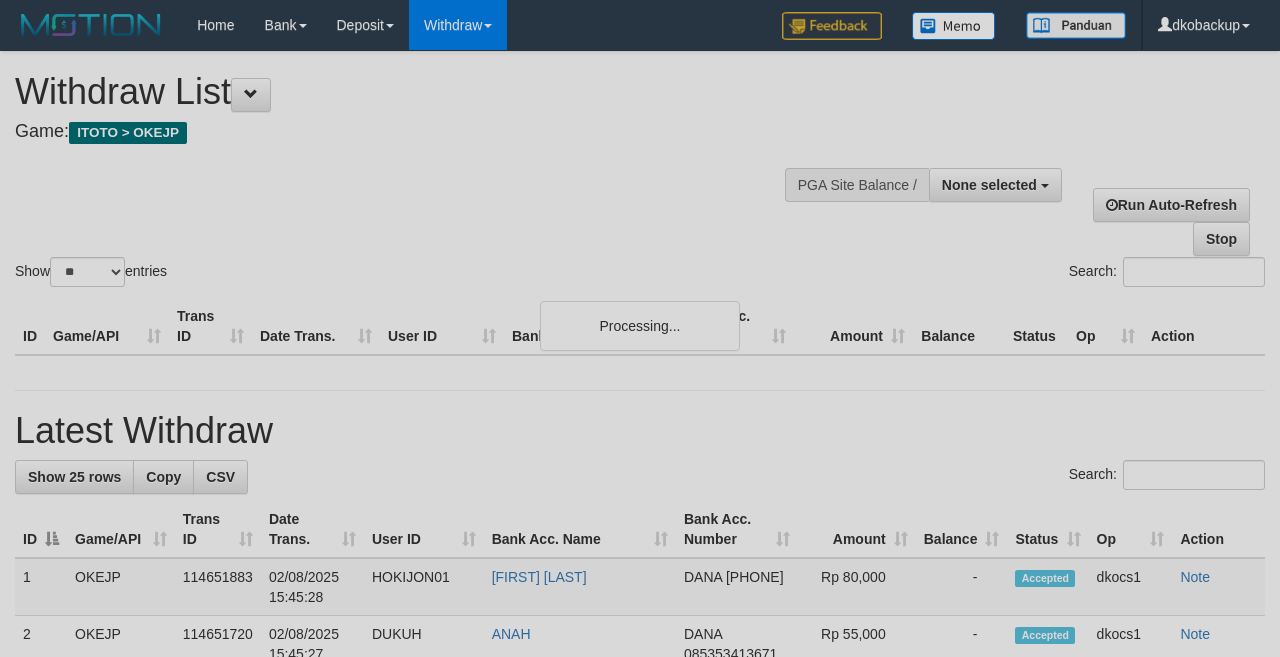 select 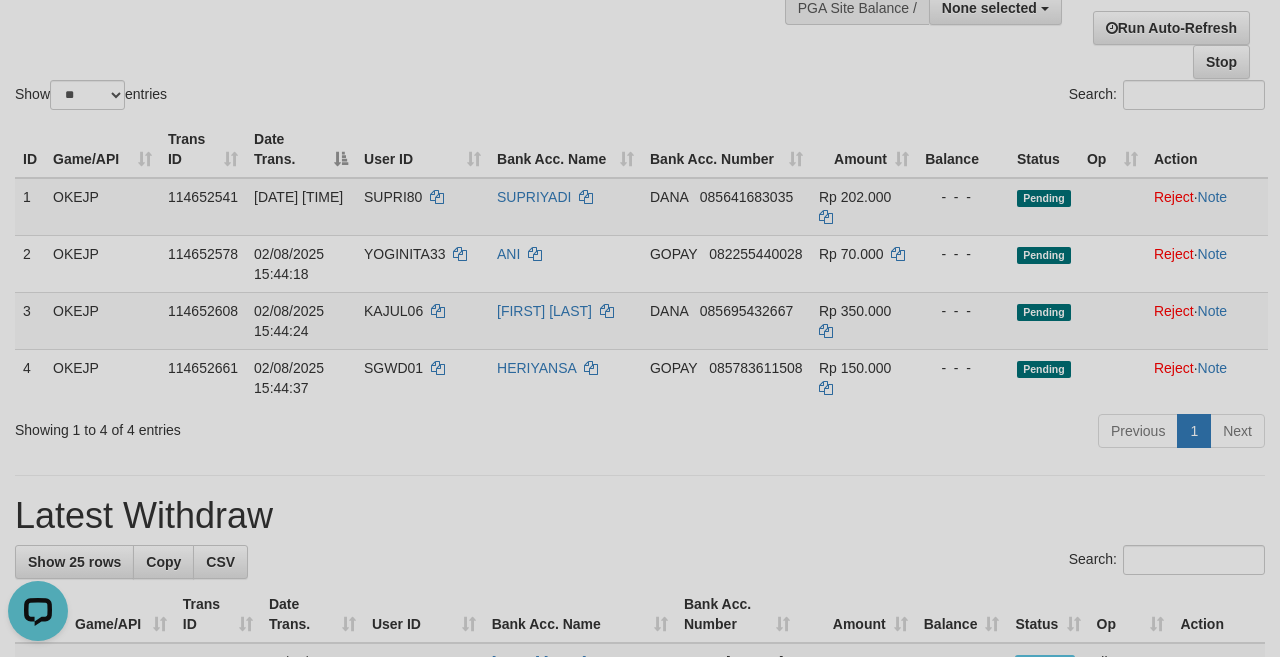 scroll, scrollTop: 0, scrollLeft: 0, axis: both 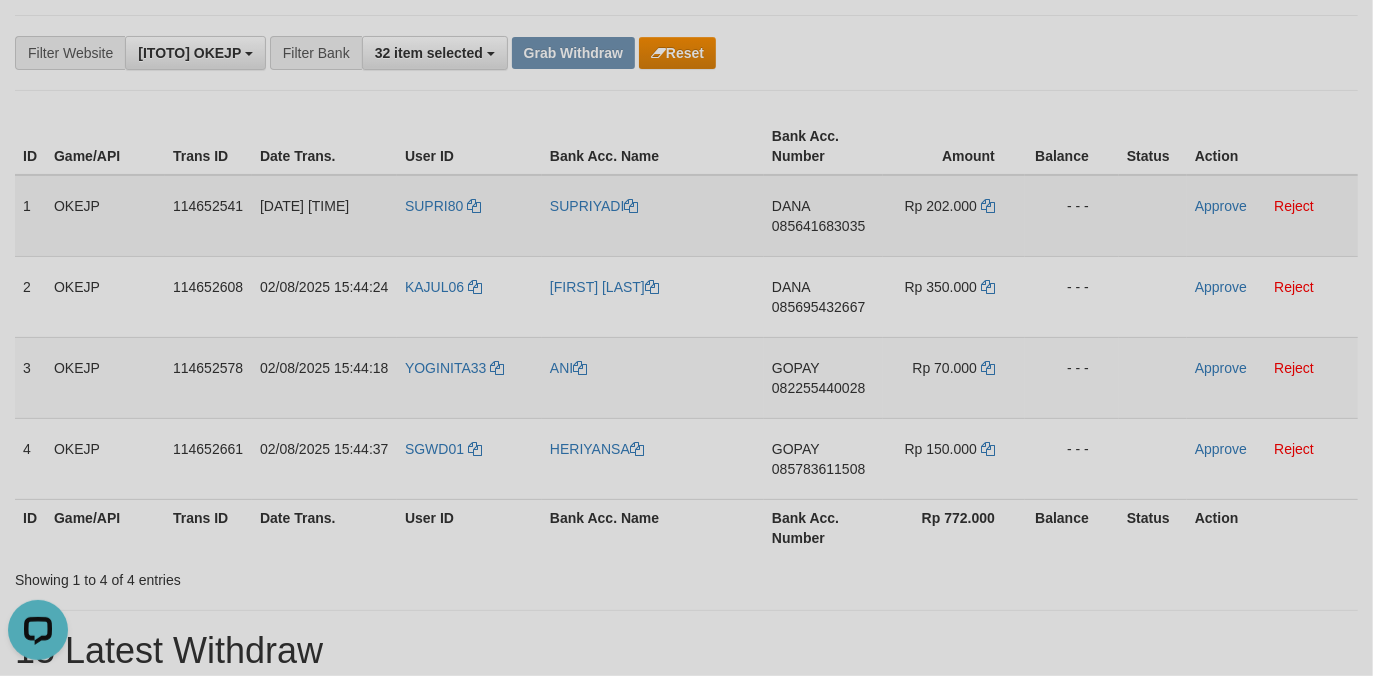 click on "SUPRI80" at bounding box center (469, 216) 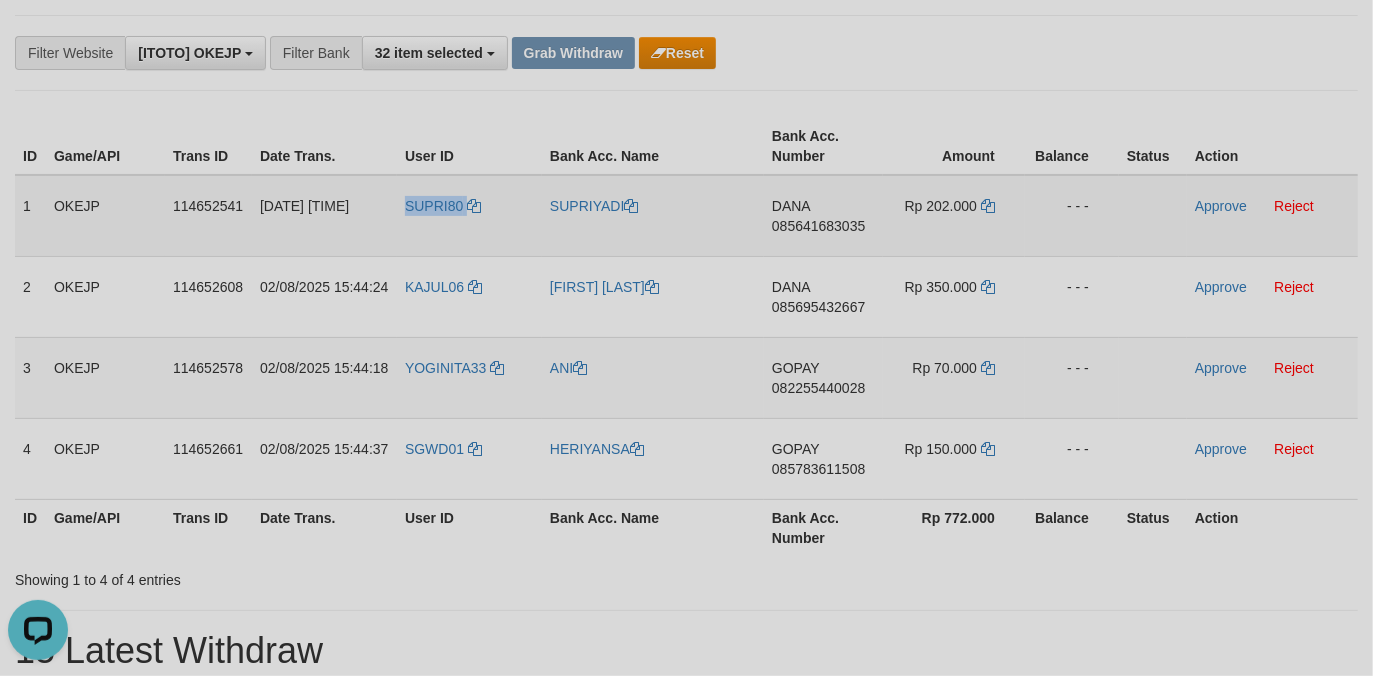 click on "SUPRI80" at bounding box center [469, 216] 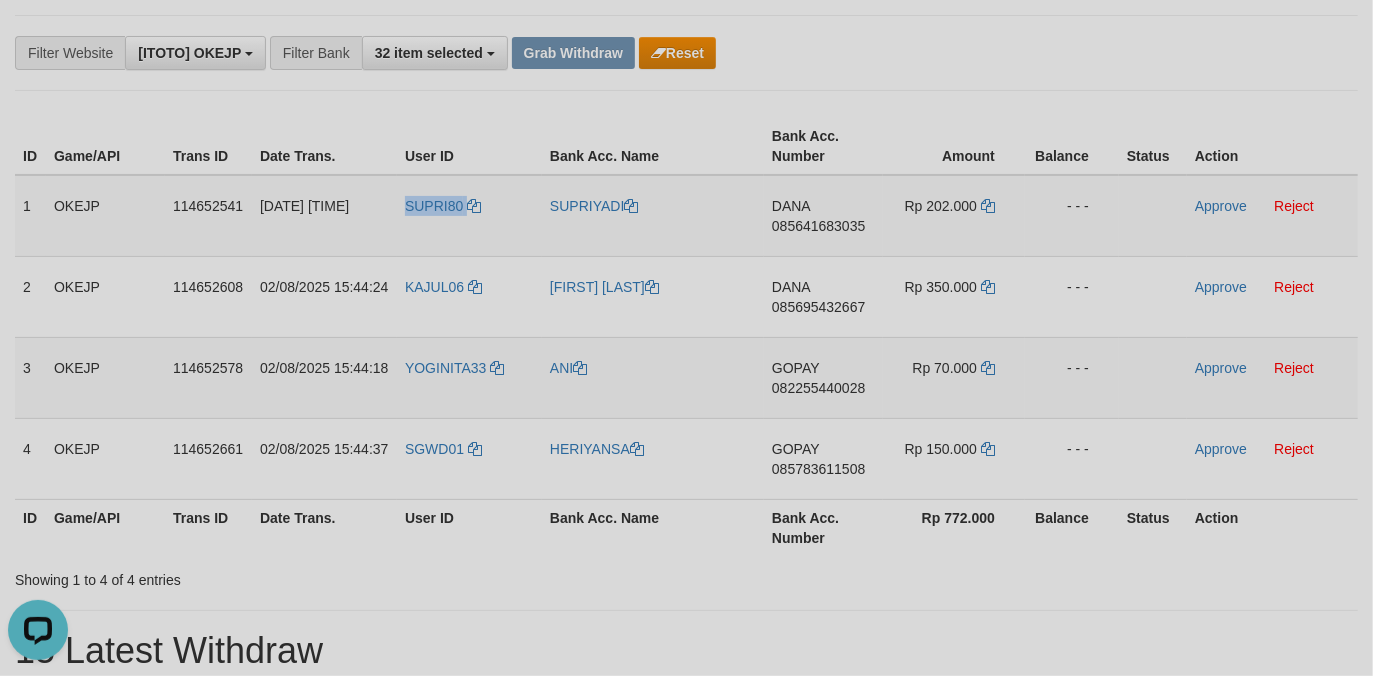 copy on "SUPRI80" 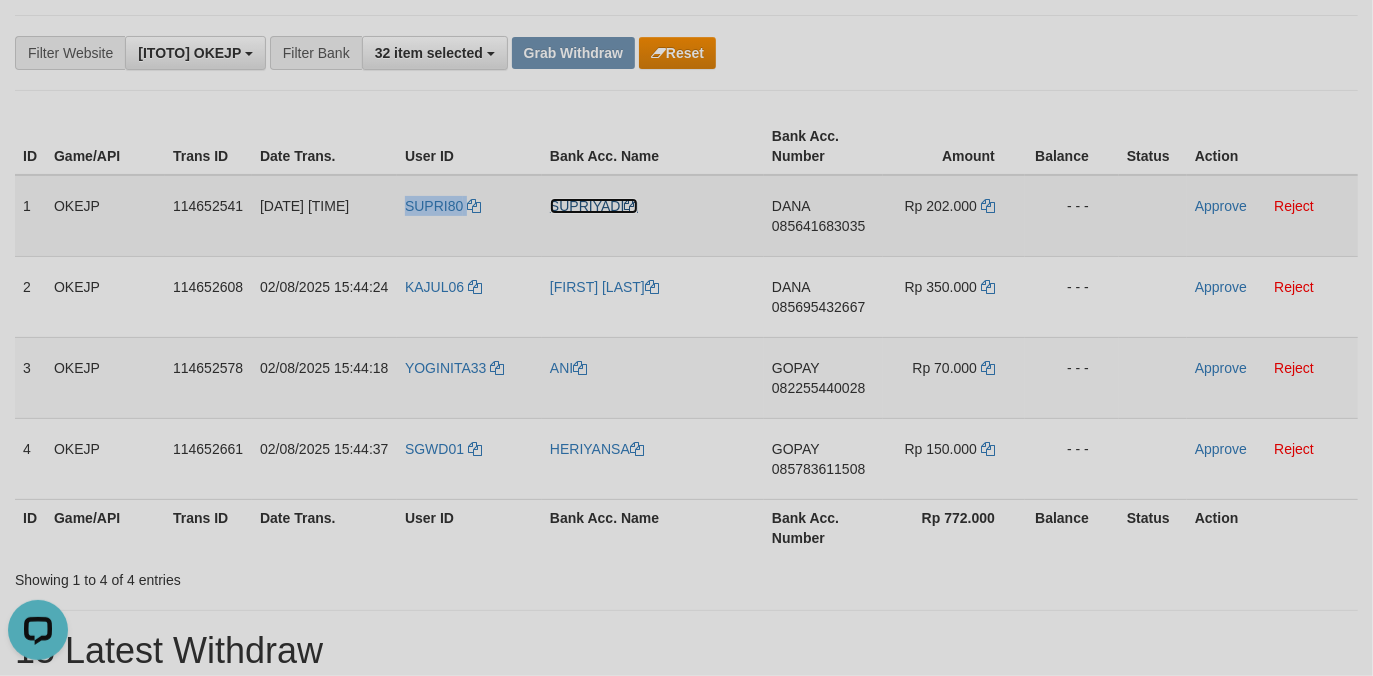 drag, startPoint x: 581, startPoint y: 206, endPoint x: 756, endPoint y: 204, distance: 175.01143 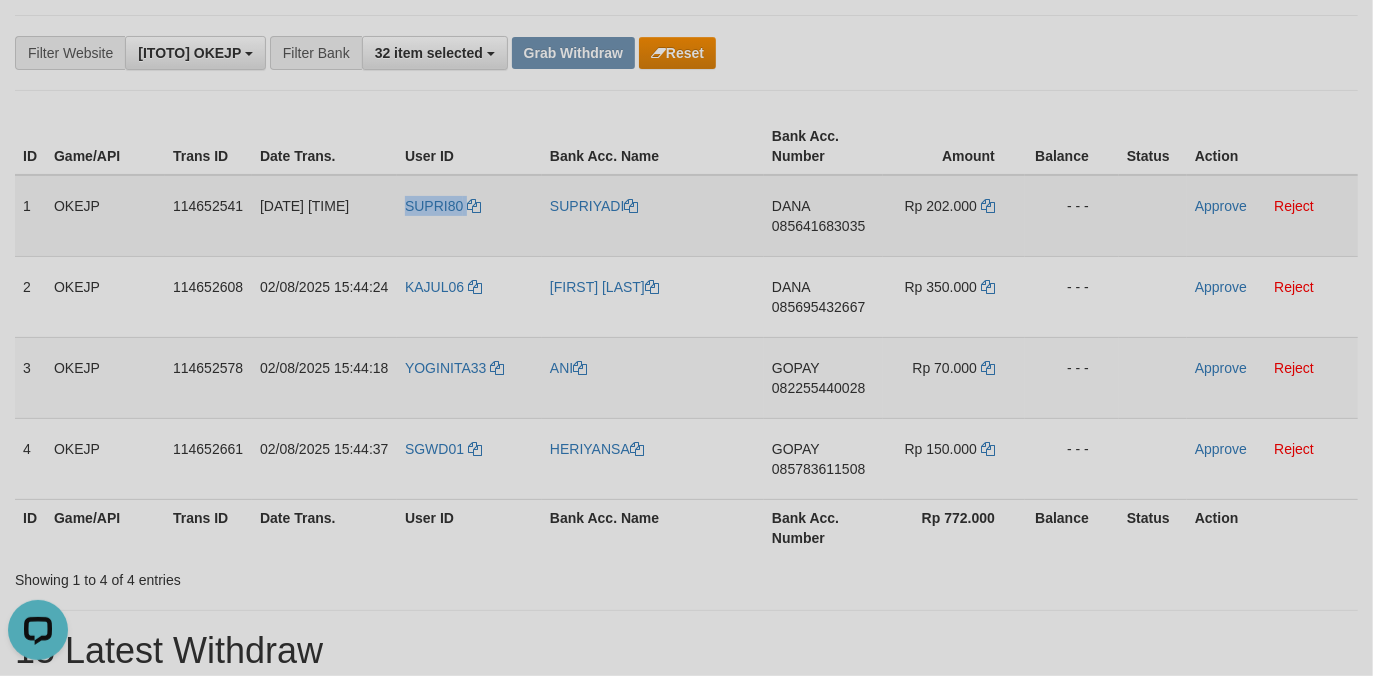 copy on "SUPRI80" 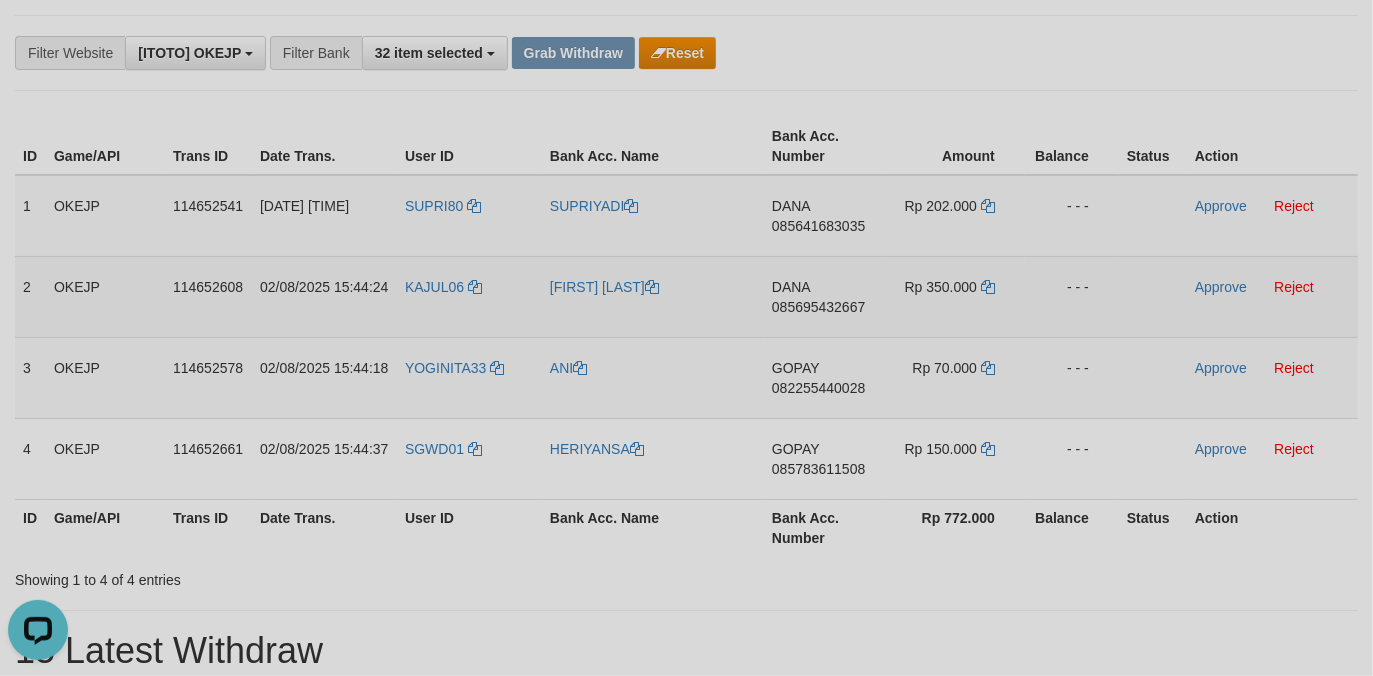 click on "KAJUL06" at bounding box center (469, 296) 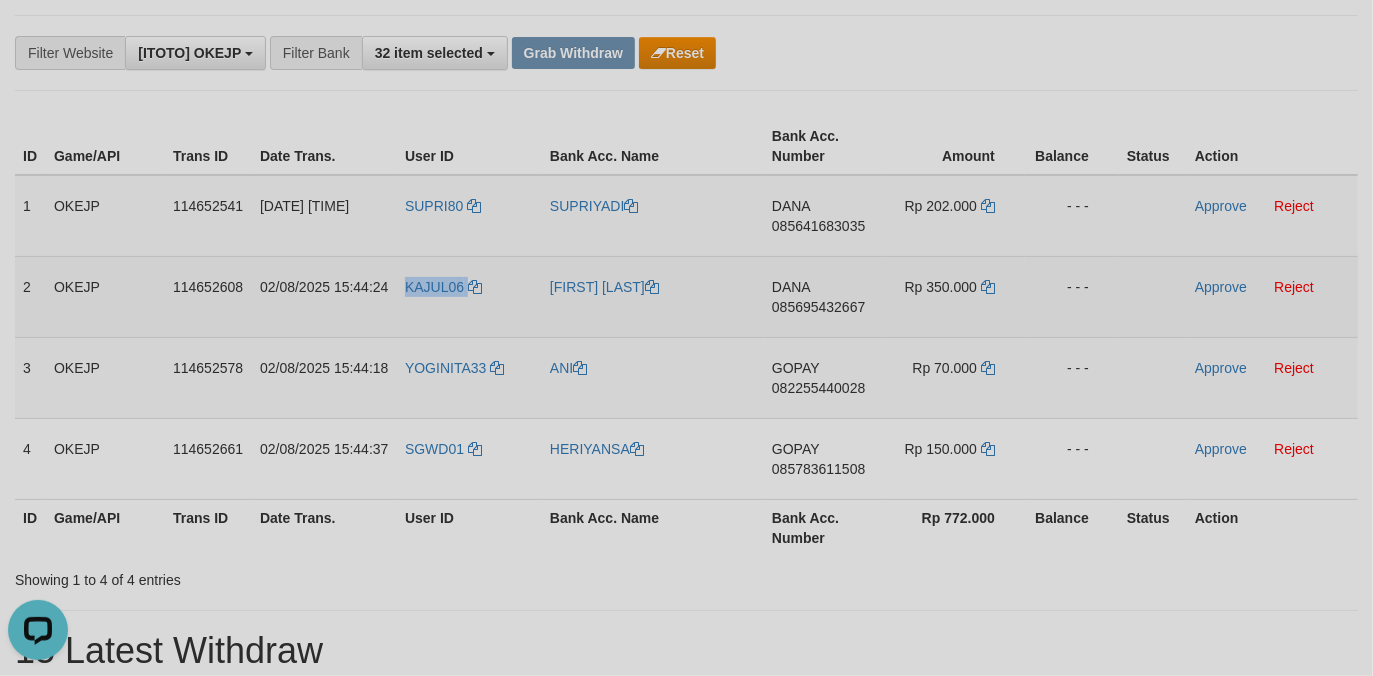 click on "KAJUL06" at bounding box center [469, 296] 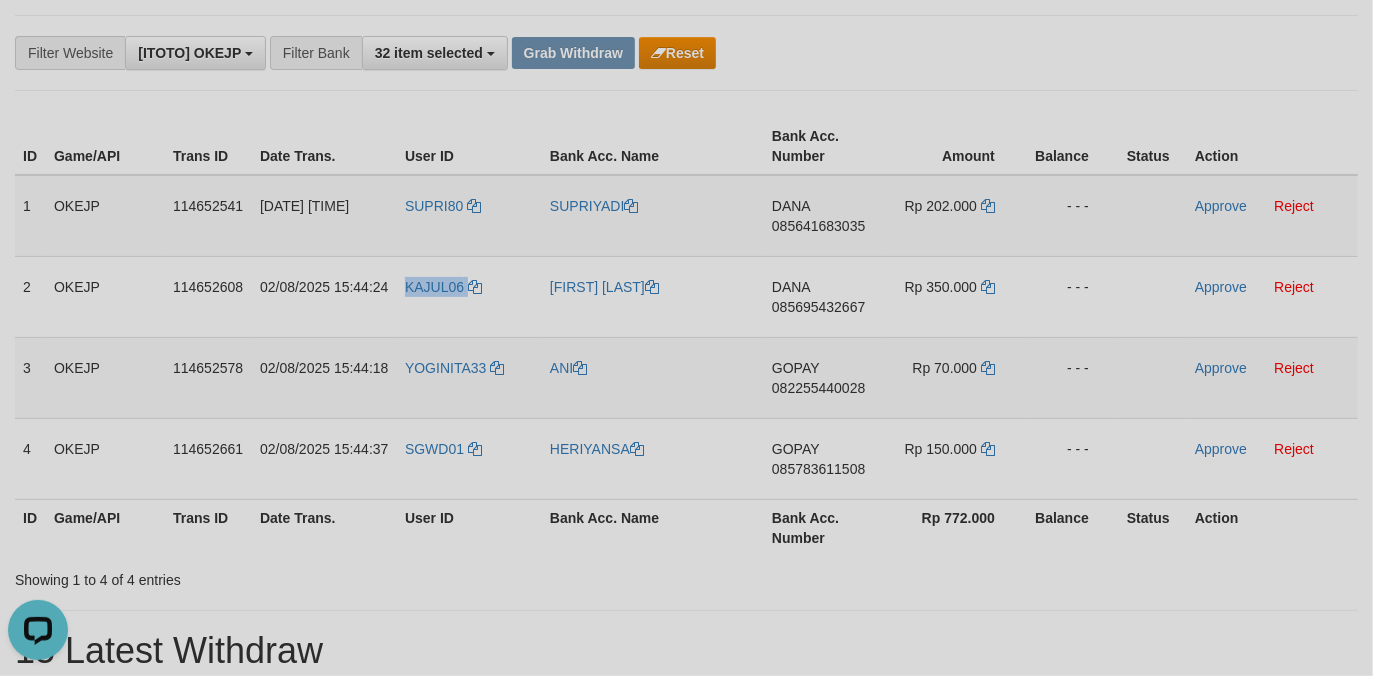 copy on "KAJUL06" 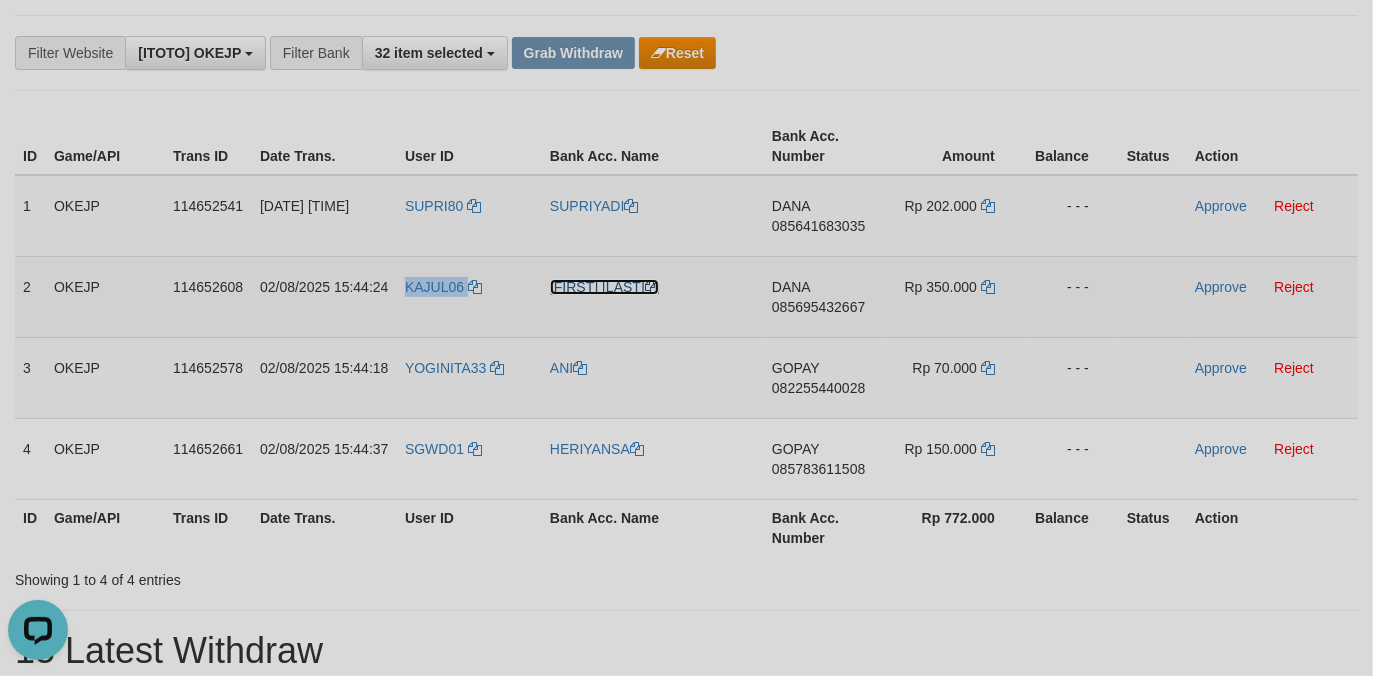 click on "[FIRST] [LAST]" at bounding box center [604, 287] 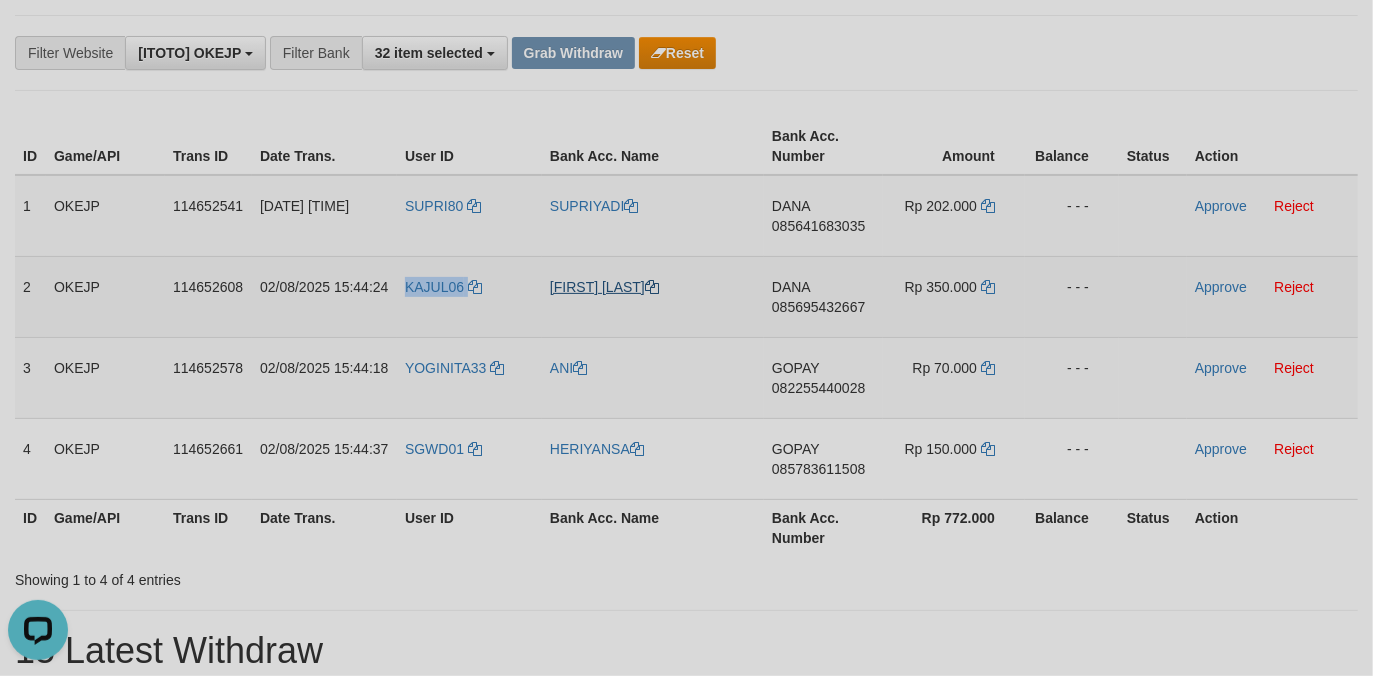 copy on "KAJUL06" 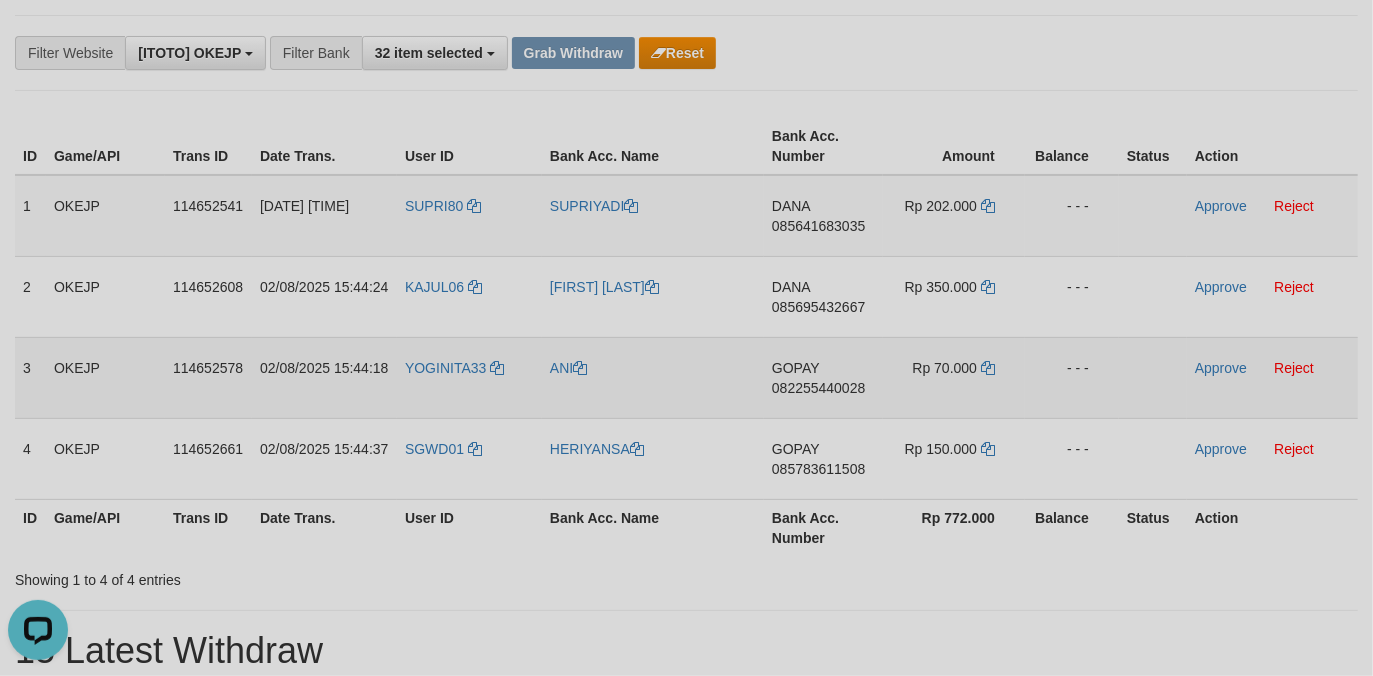 click on "YOGINITA33" at bounding box center (469, 377) 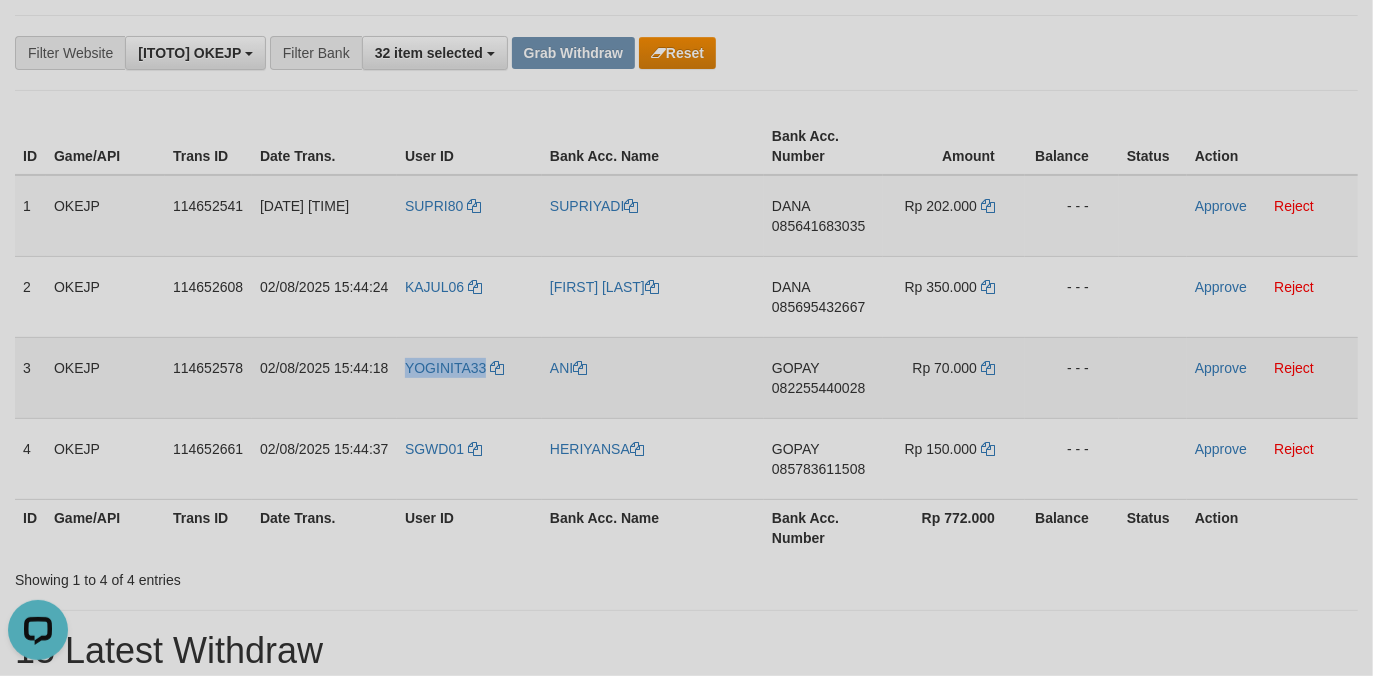 click on "YOGINITA33" at bounding box center (469, 377) 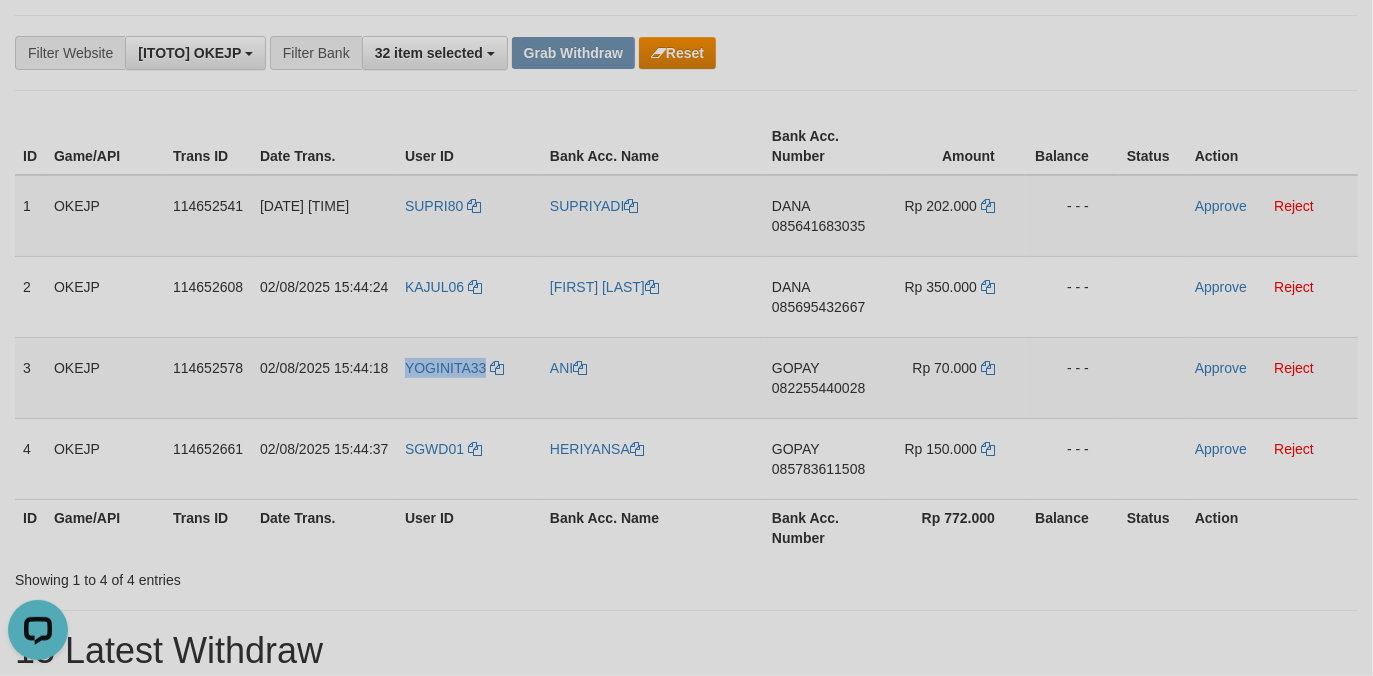 copy on "YOGINITA33" 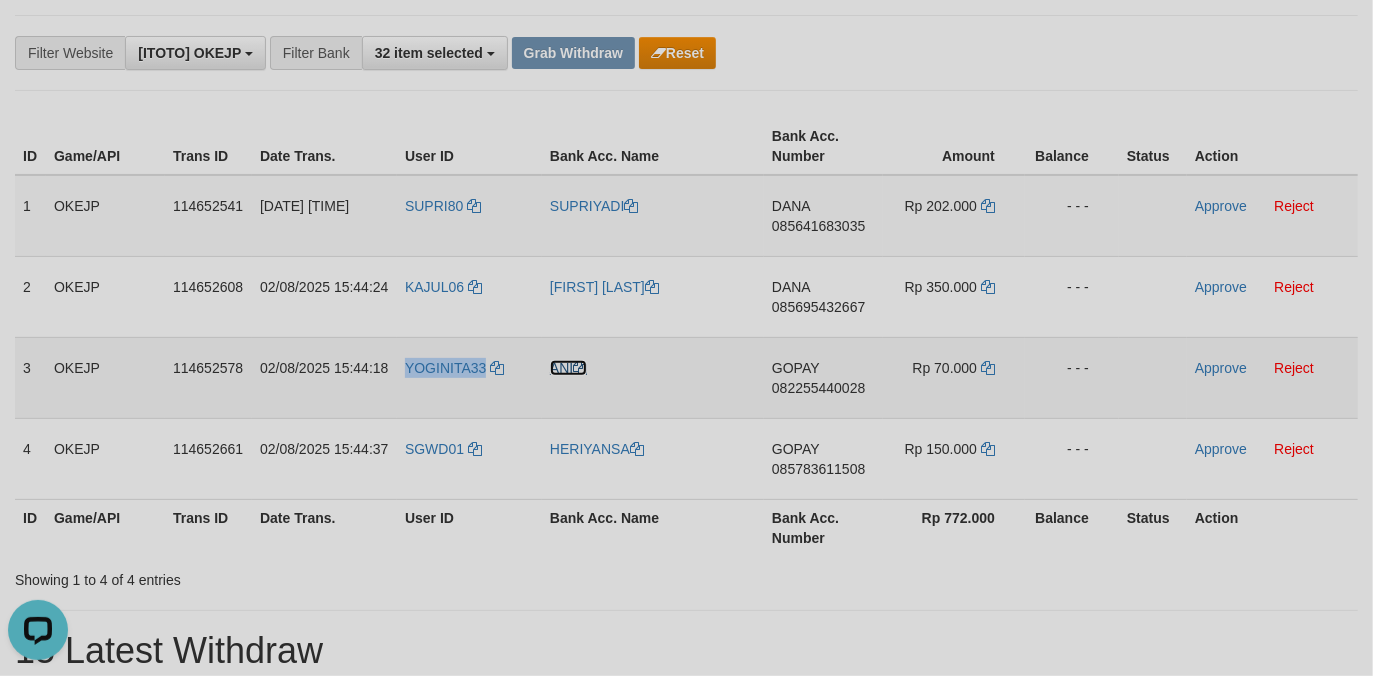 click on "ANI" at bounding box center [568, 368] 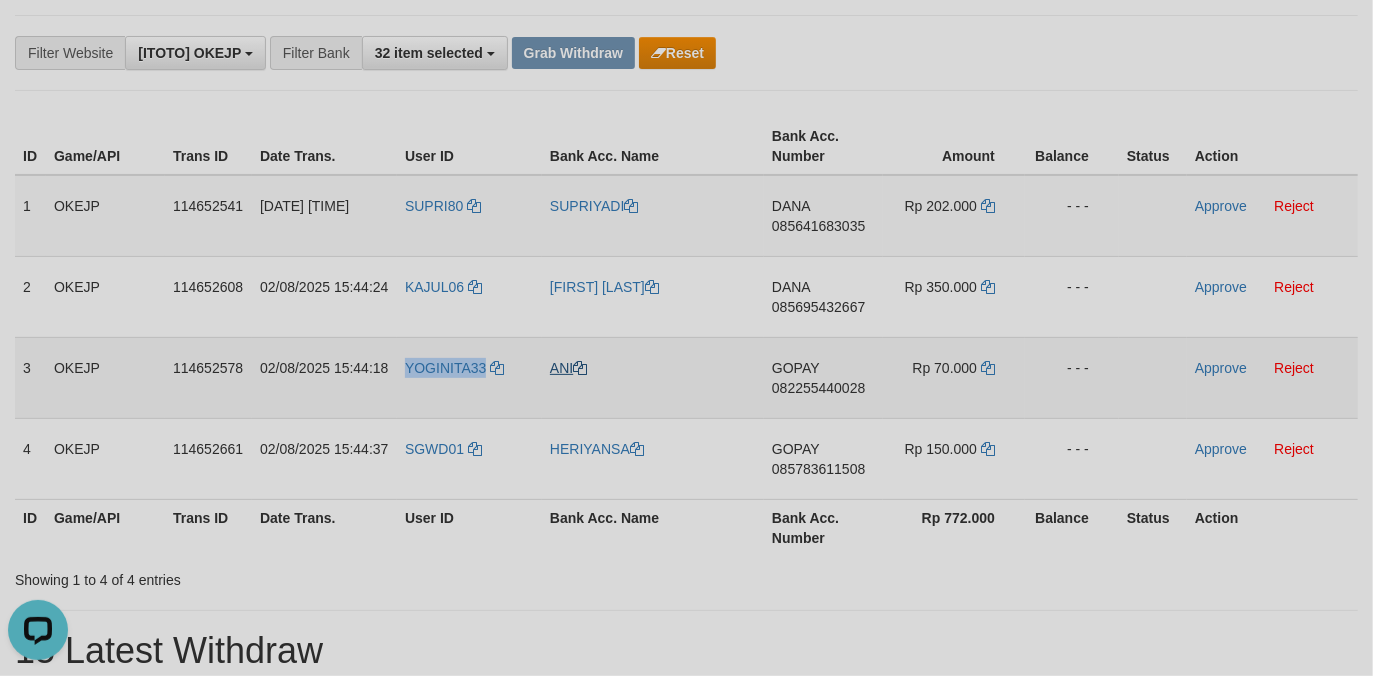 copy on "YOGINITA33" 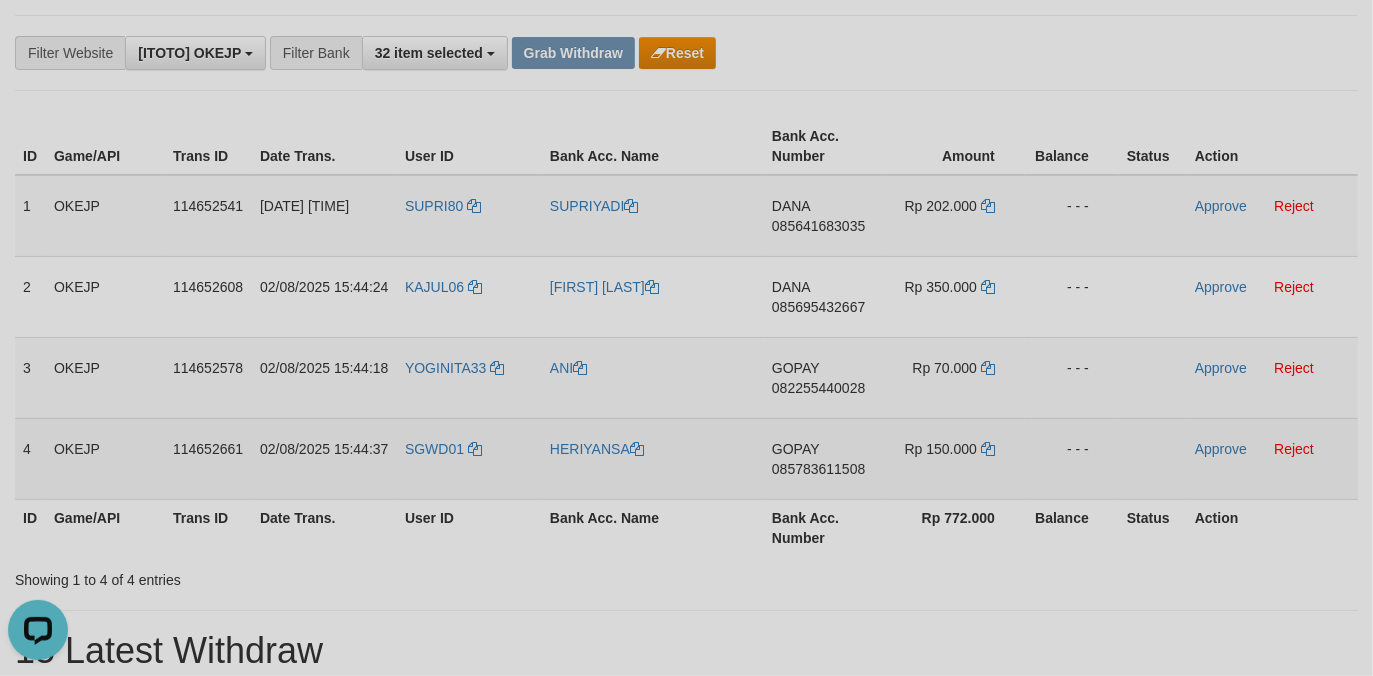 click on "SGWD01" at bounding box center (469, 458) 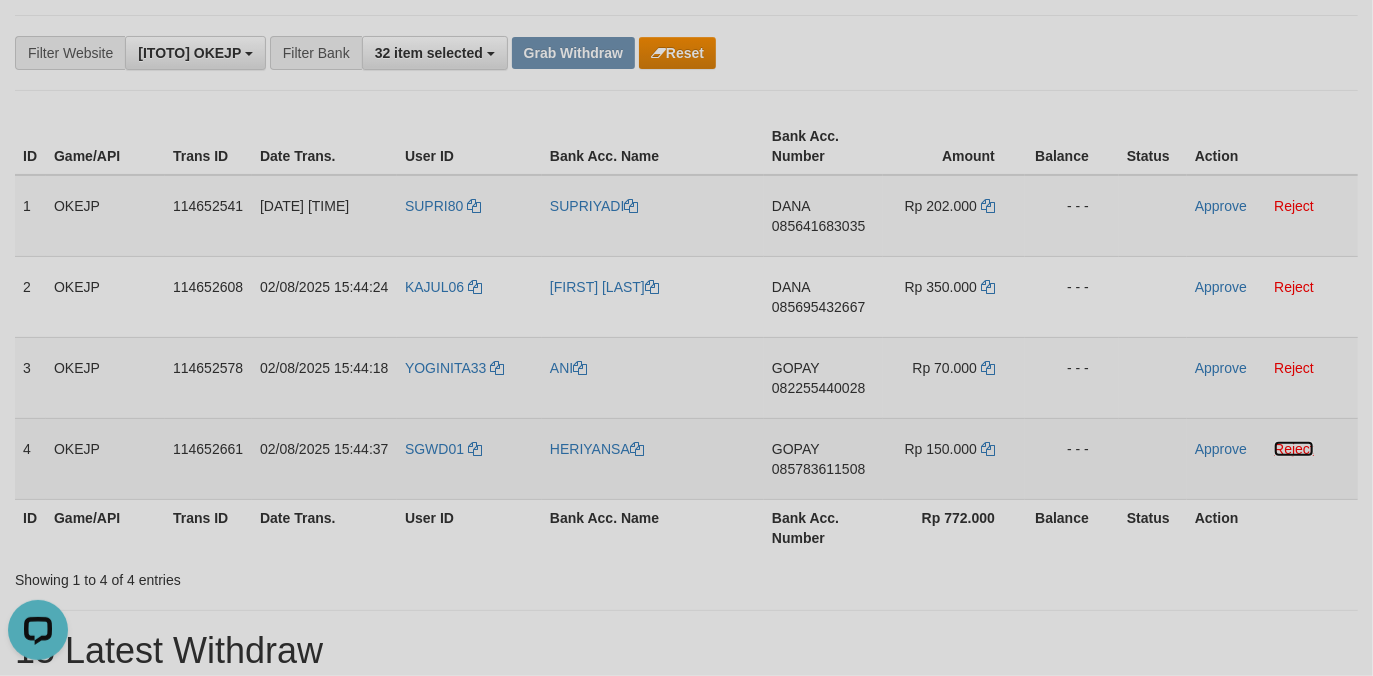 click on "Reject" at bounding box center [1294, 449] 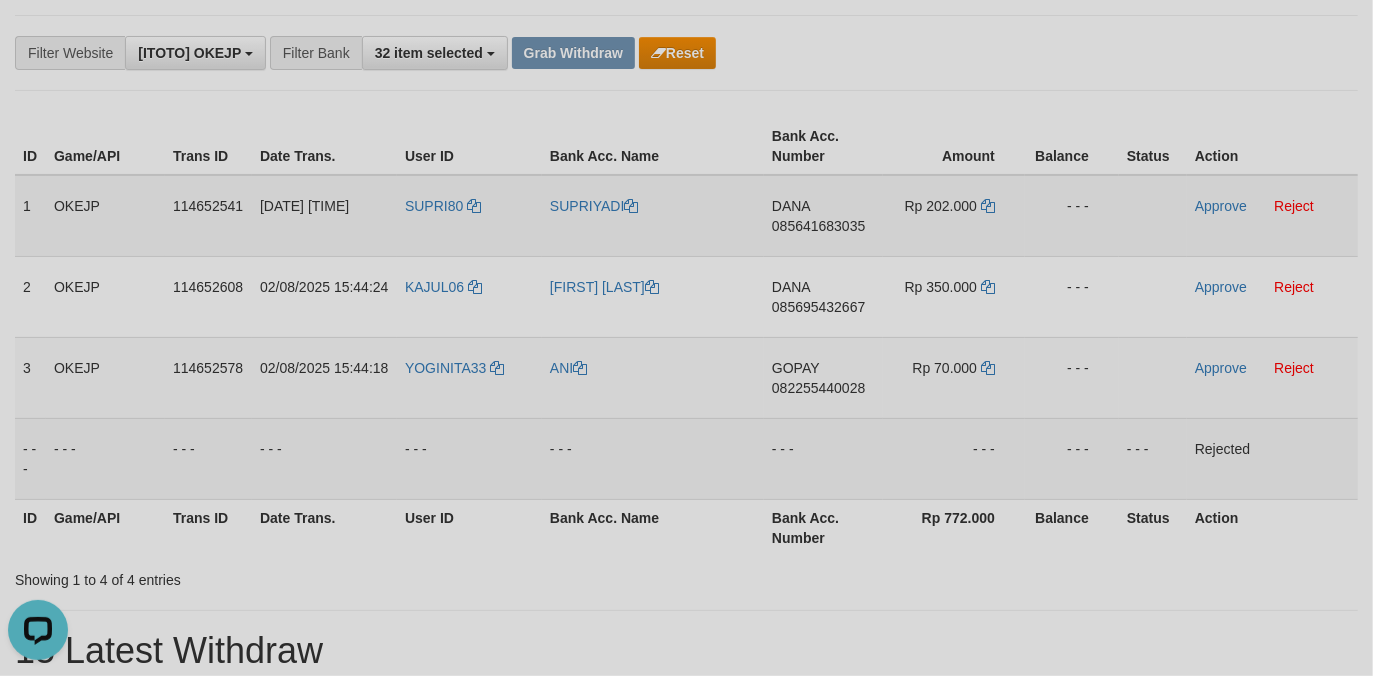 click on "085641683035" at bounding box center (818, 226) 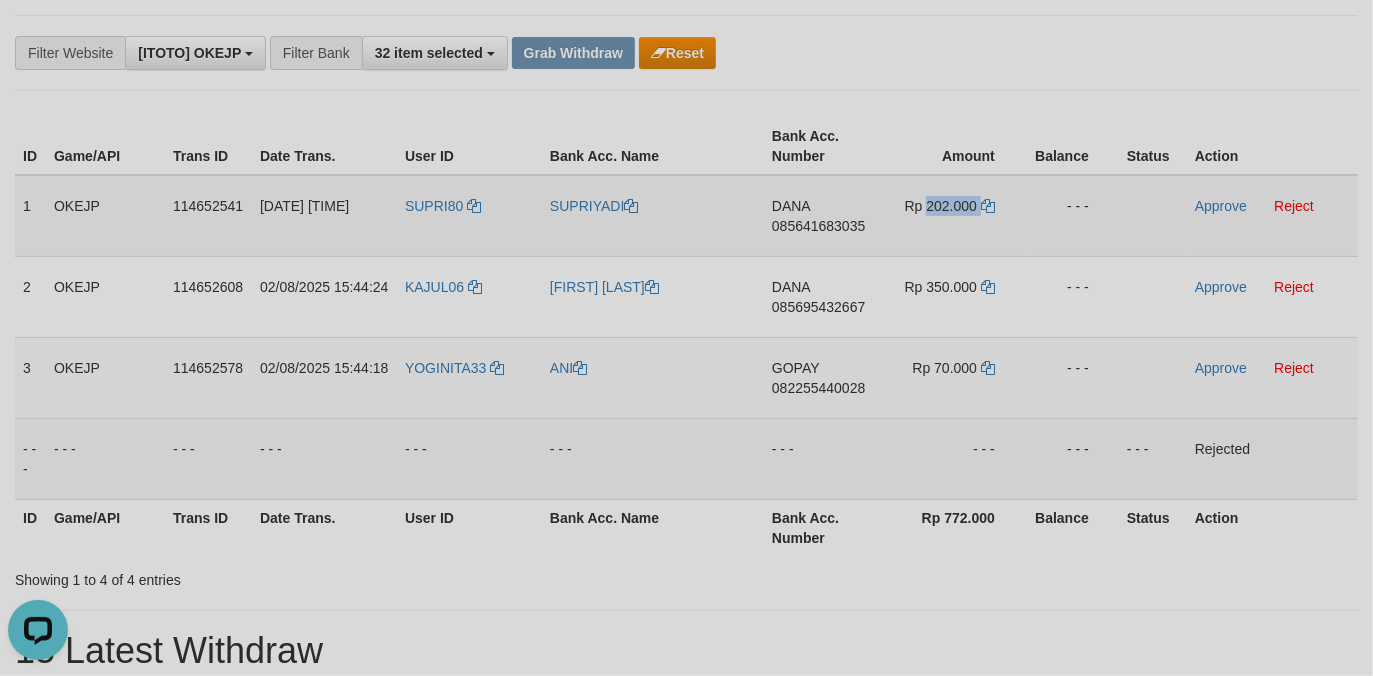 click on "Rp 202.000" at bounding box center [941, 206] 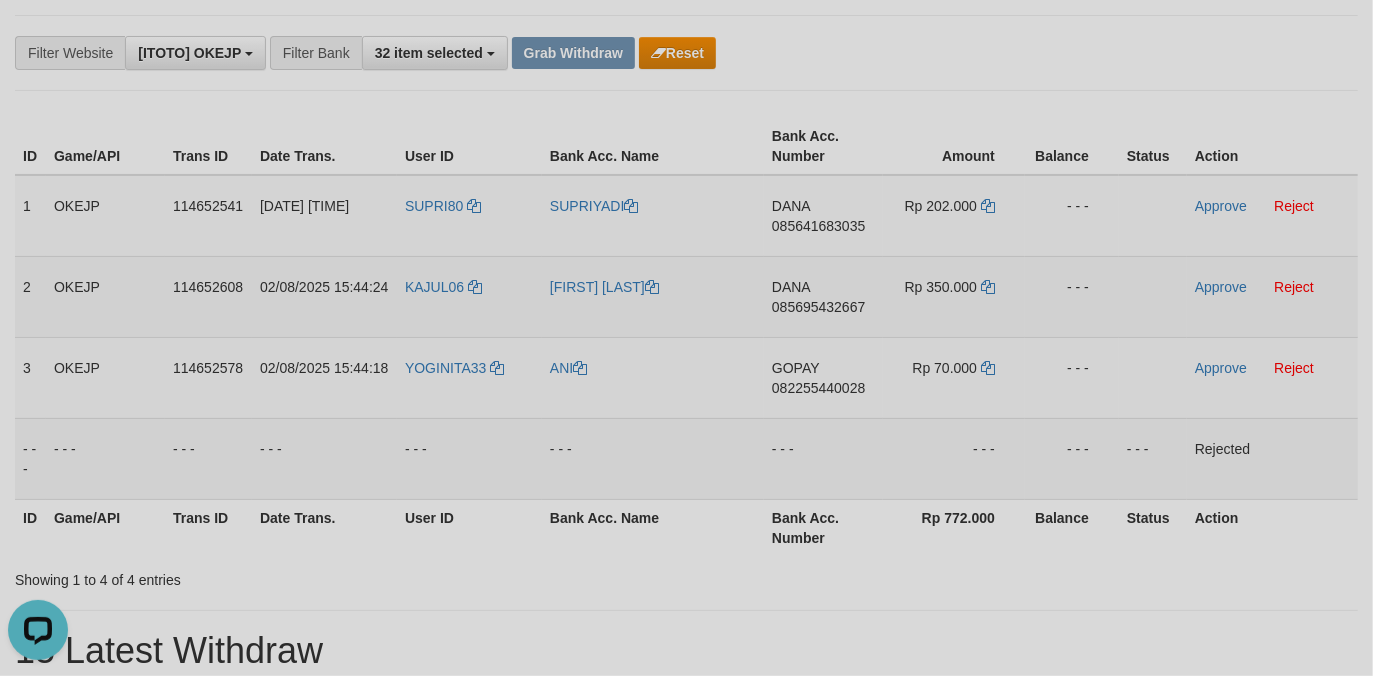 click on "085695432667" at bounding box center (818, 307) 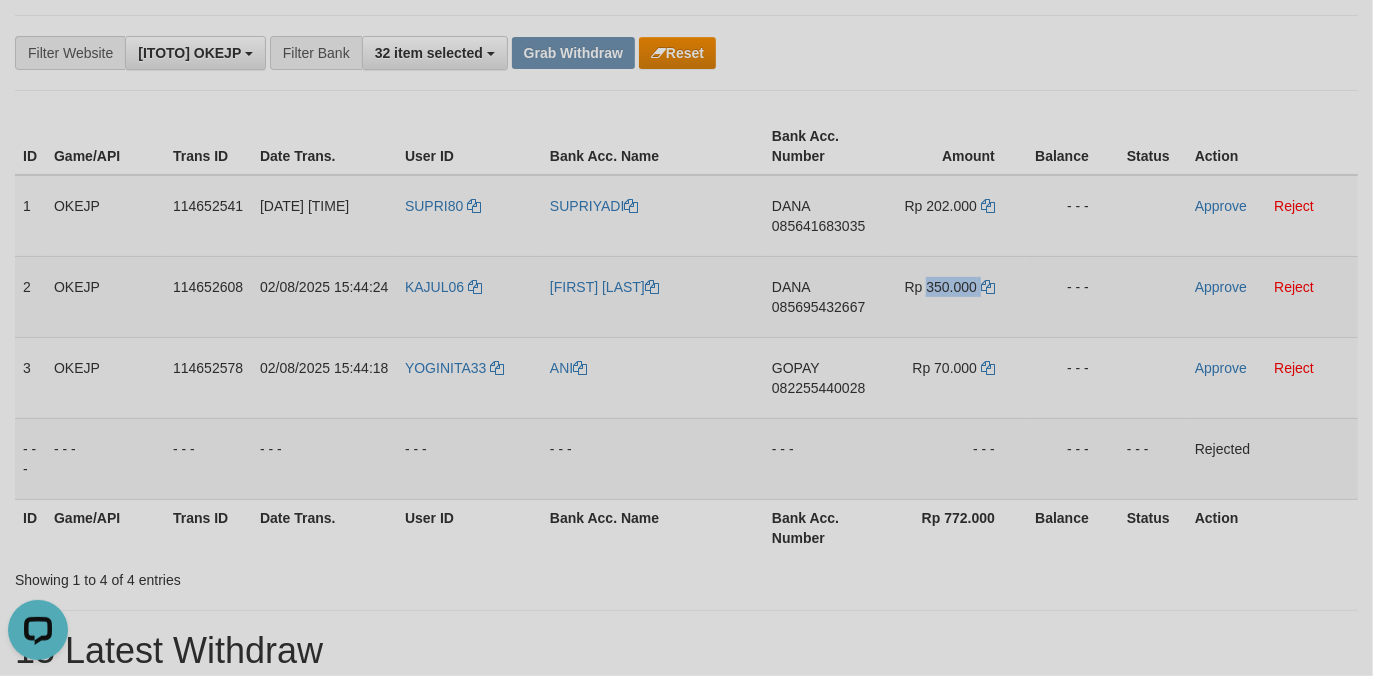 click on "Rp 350.000" at bounding box center (941, 287) 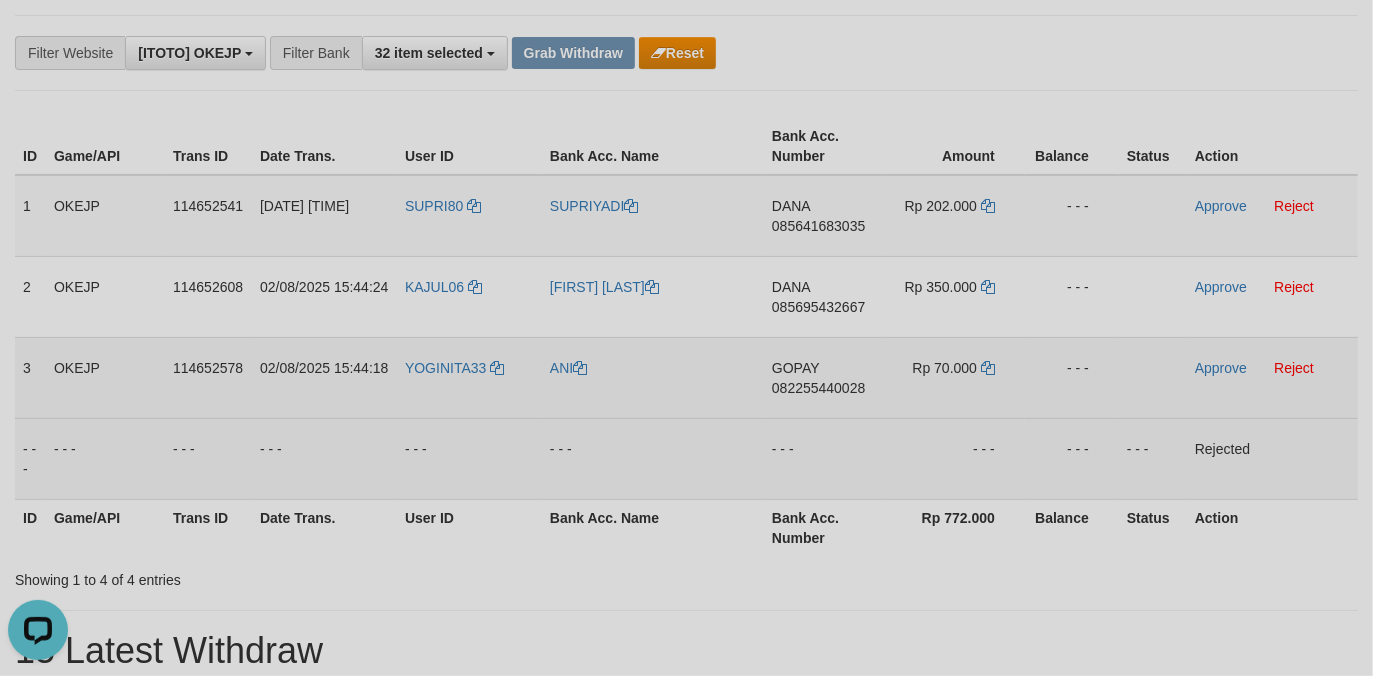 click on "082255440028" at bounding box center [818, 388] 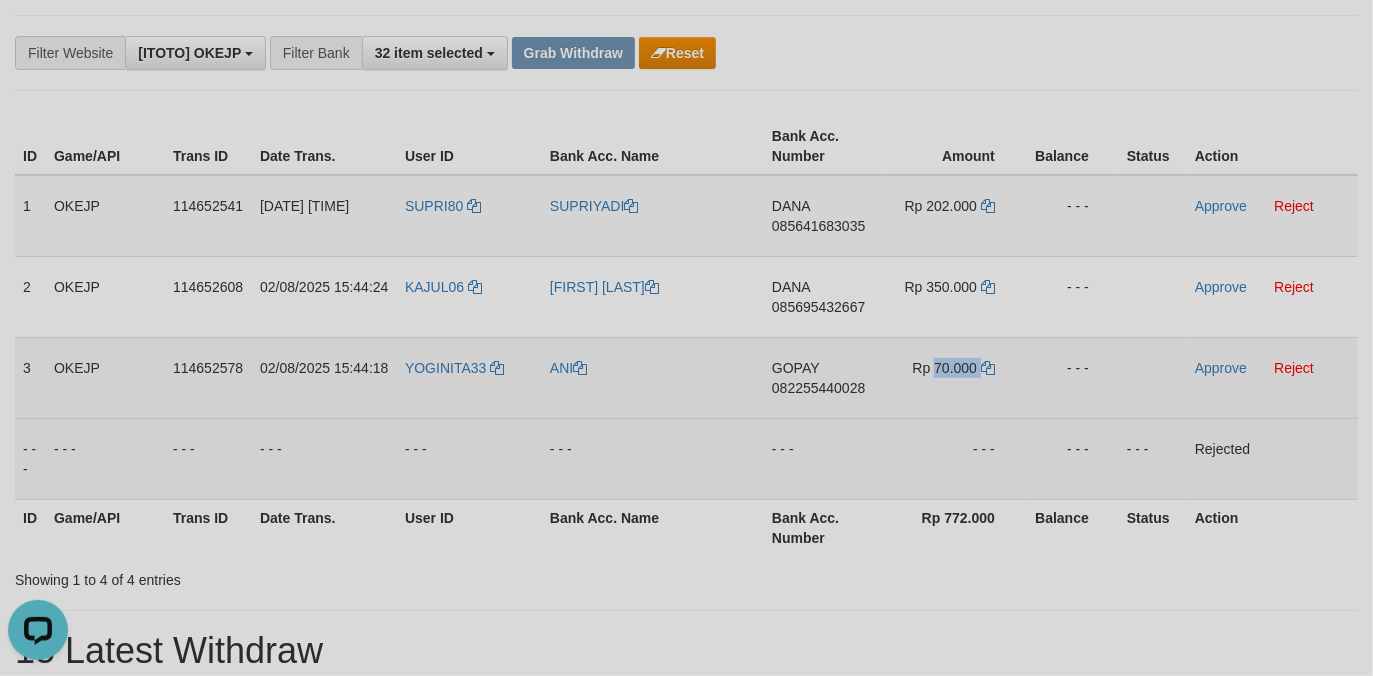 click on "Rp 70.000" at bounding box center [945, 368] 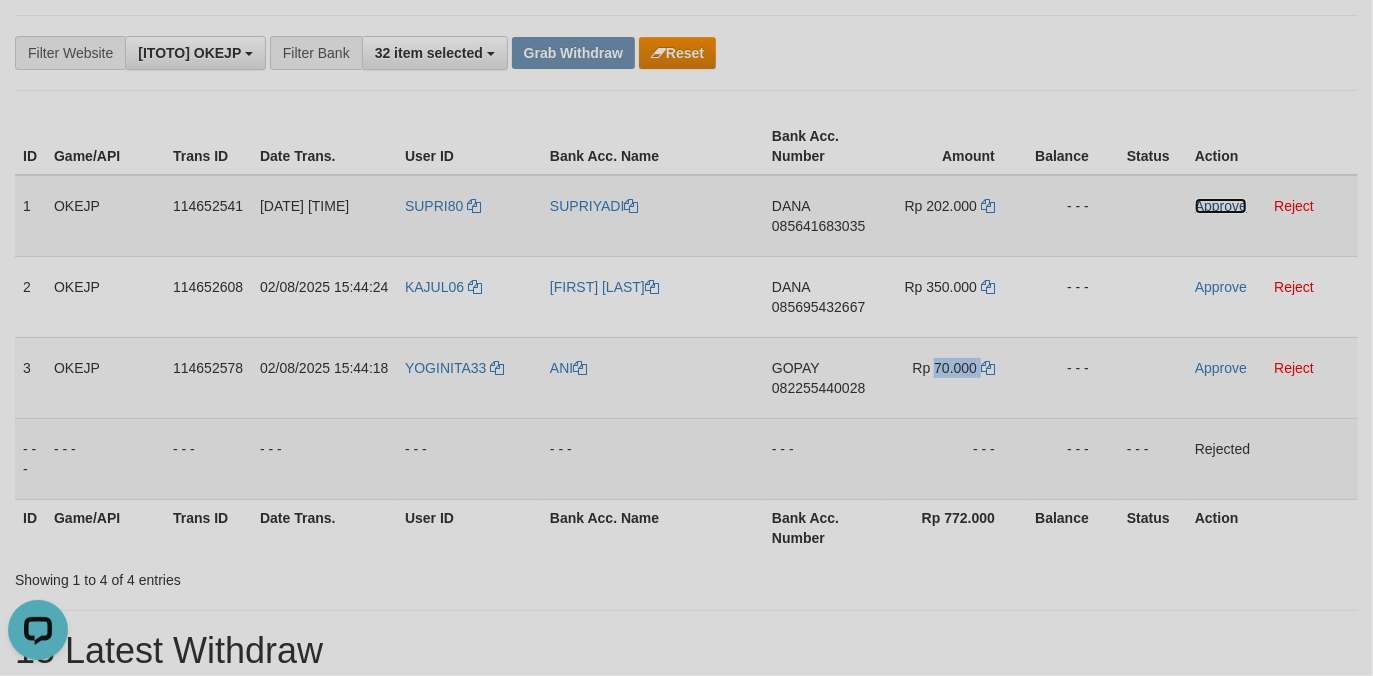 click on "Approve" at bounding box center (1221, 206) 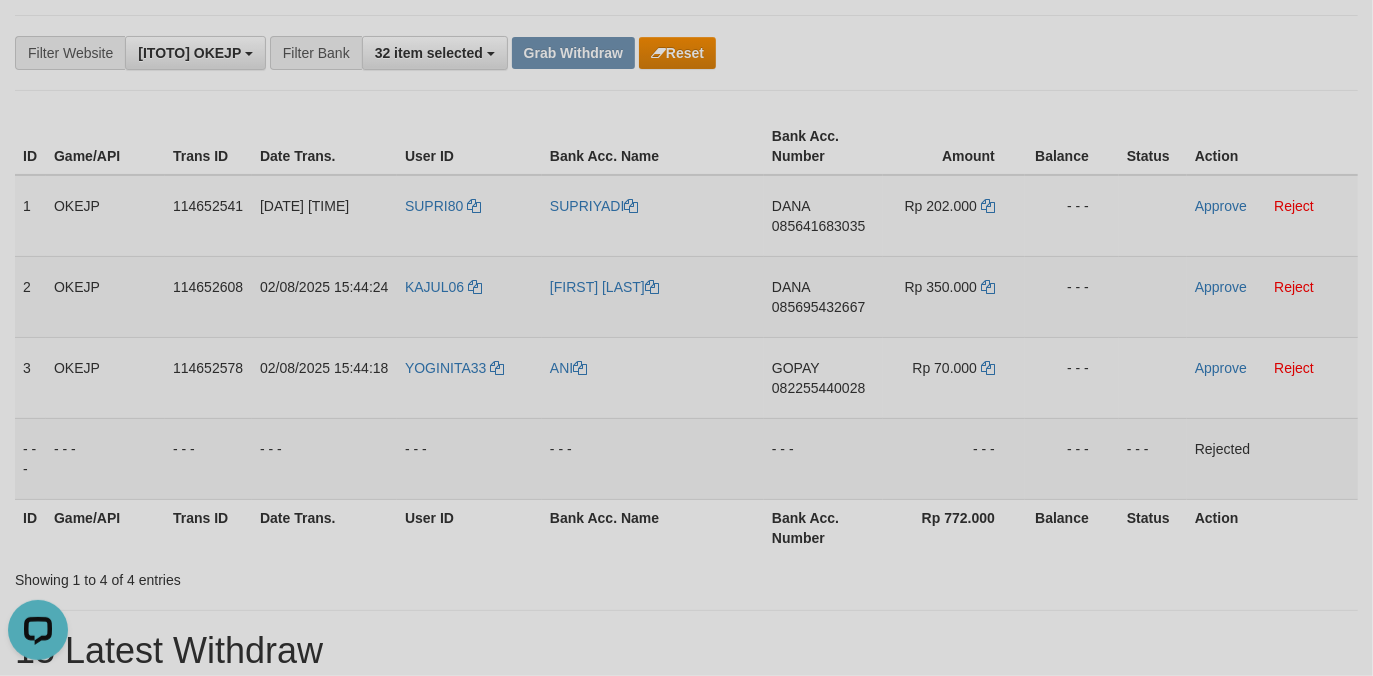 click on "Approve
Reject" at bounding box center (1272, 296) 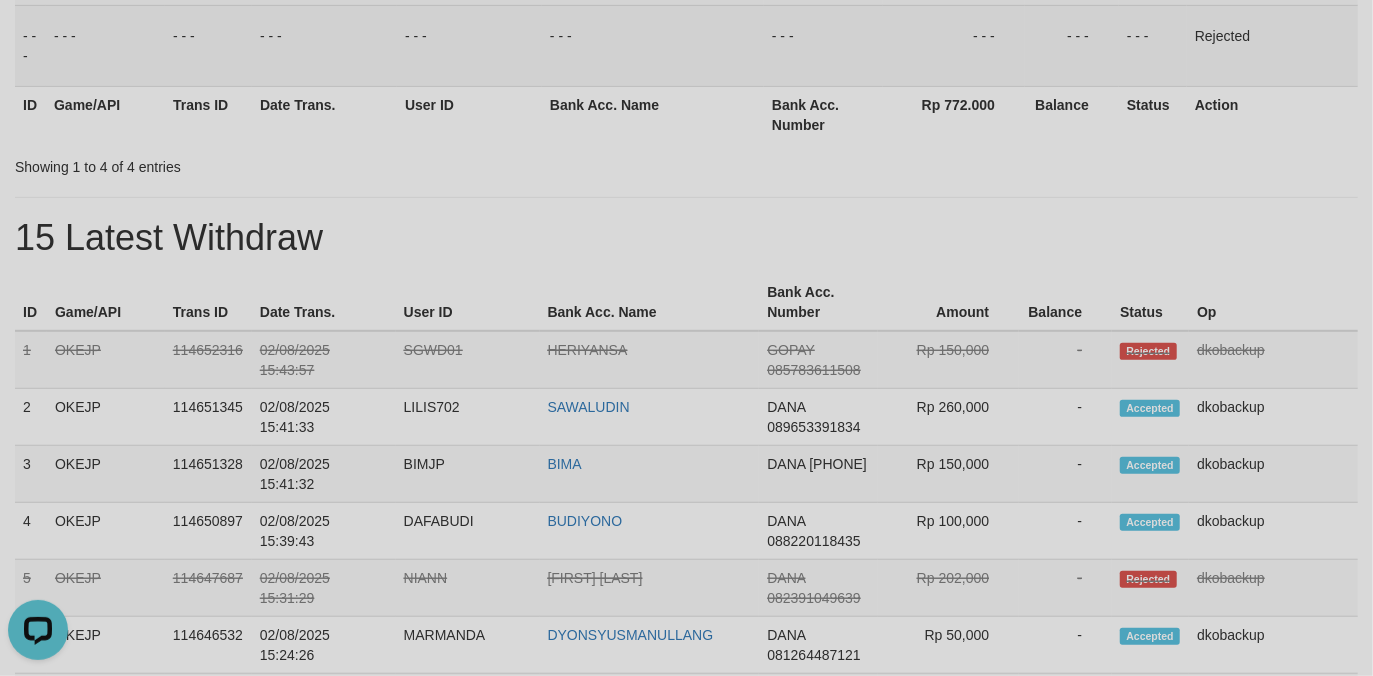 scroll, scrollTop: 234, scrollLeft: 0, axis: vertical 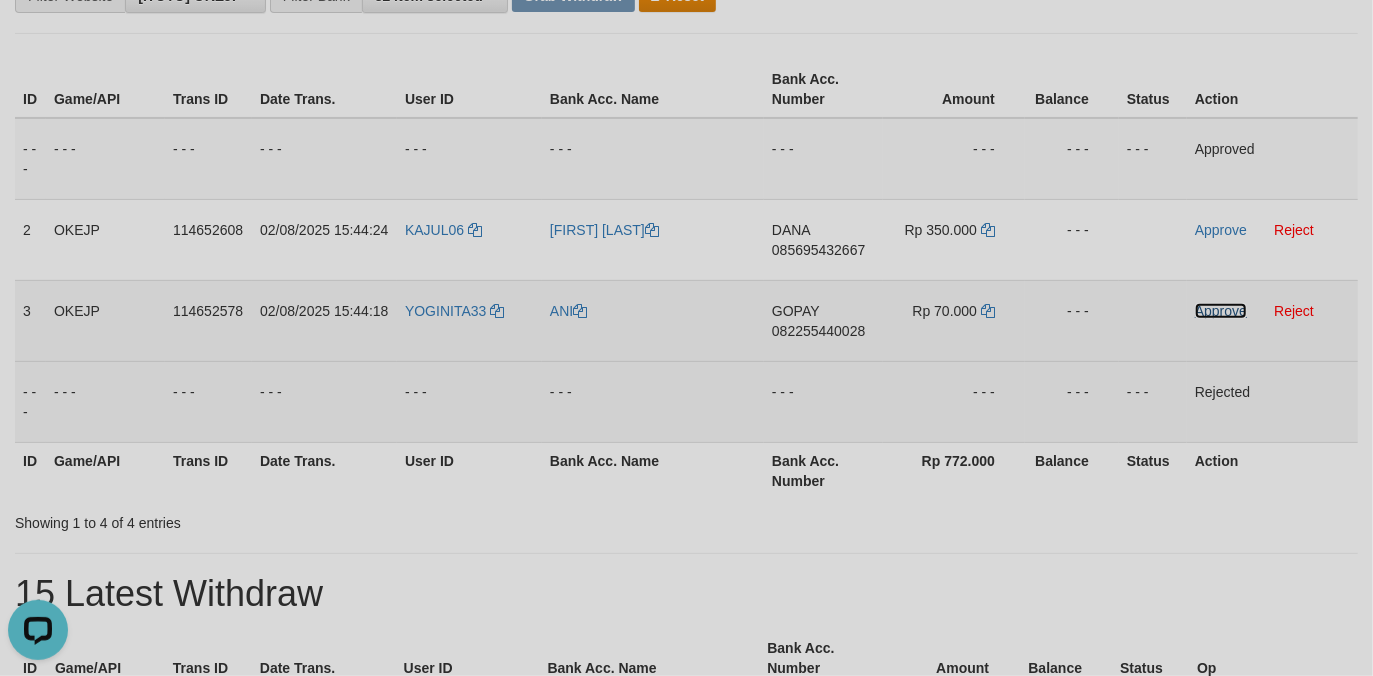 click on "Approve" at bounding box center [1221, 311] 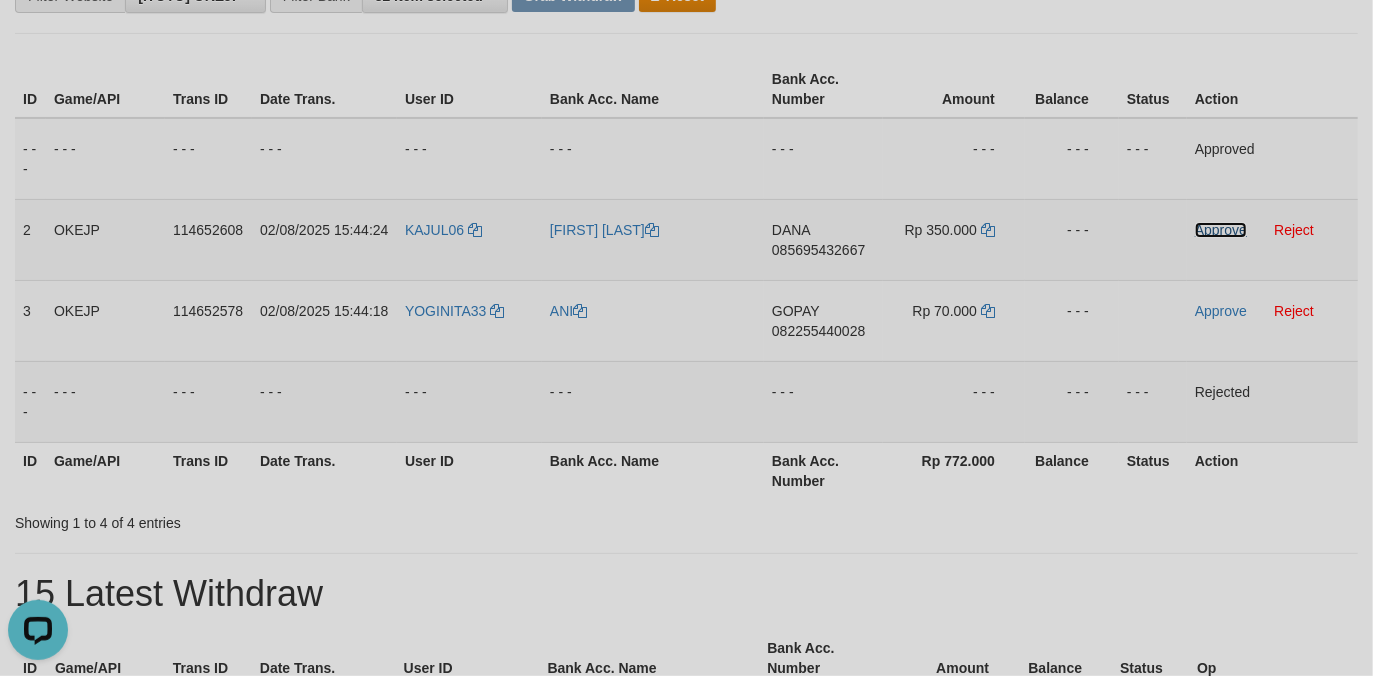 click on "Approve" at bounding box center (1221, 230) 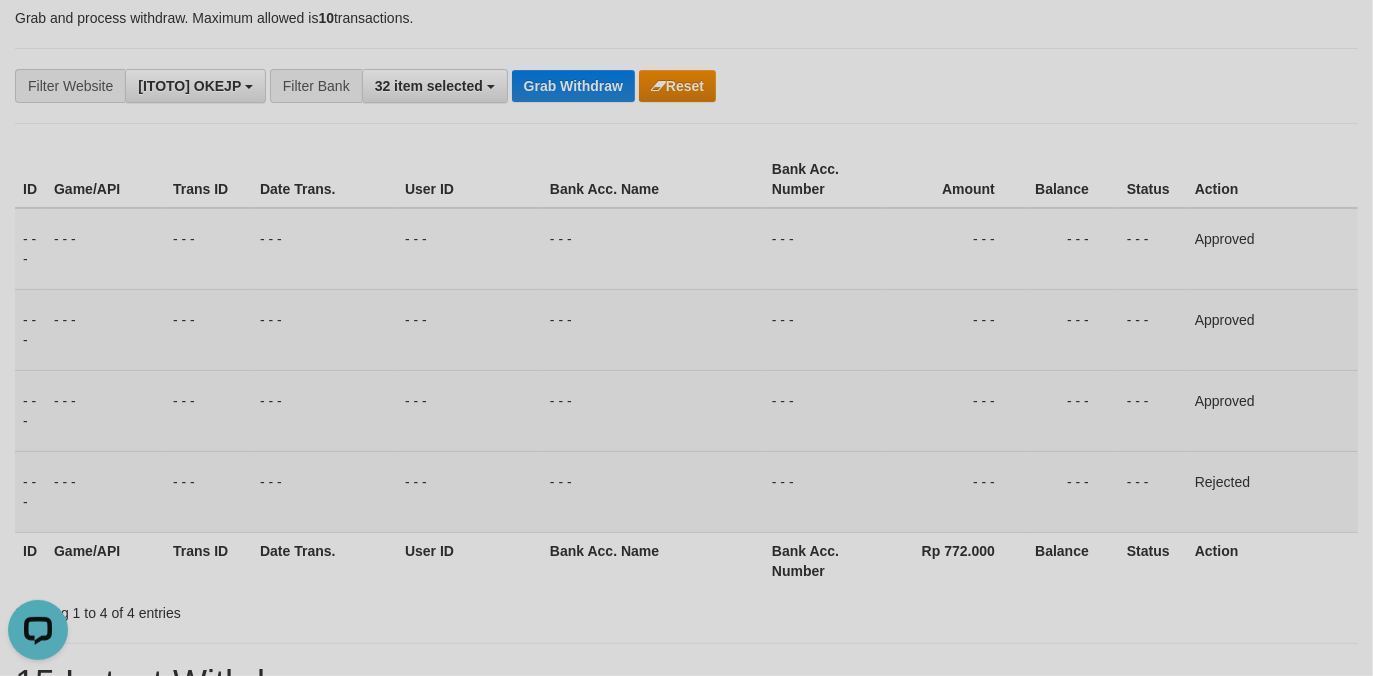 scroll, scrollTop: 57, scrollLeft: 0, axis: vertical 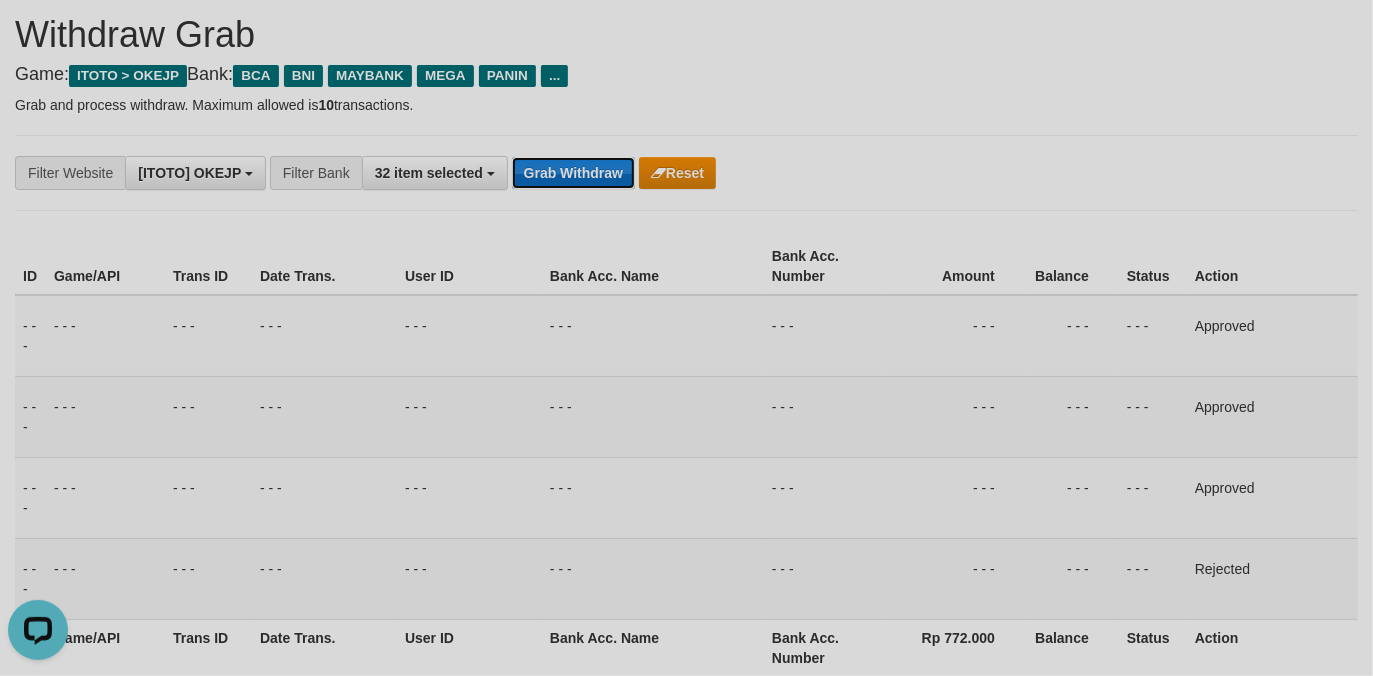 click on "Grab Withdraw" at bounding box center [573, 173] 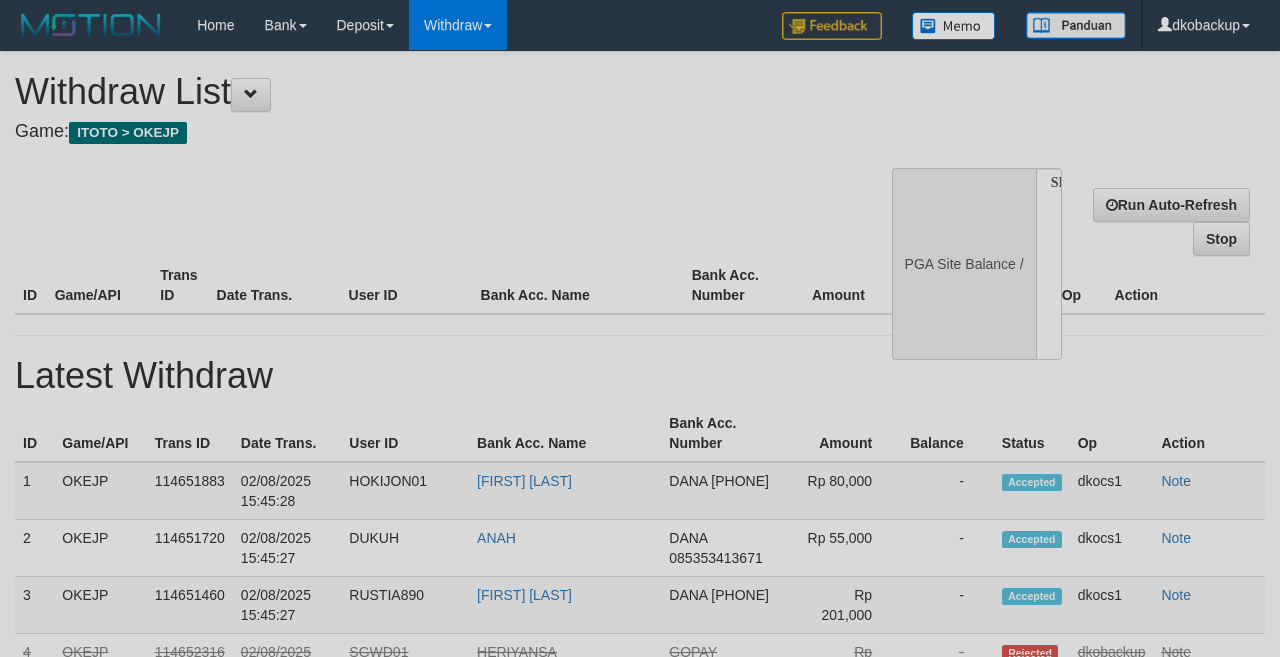 select 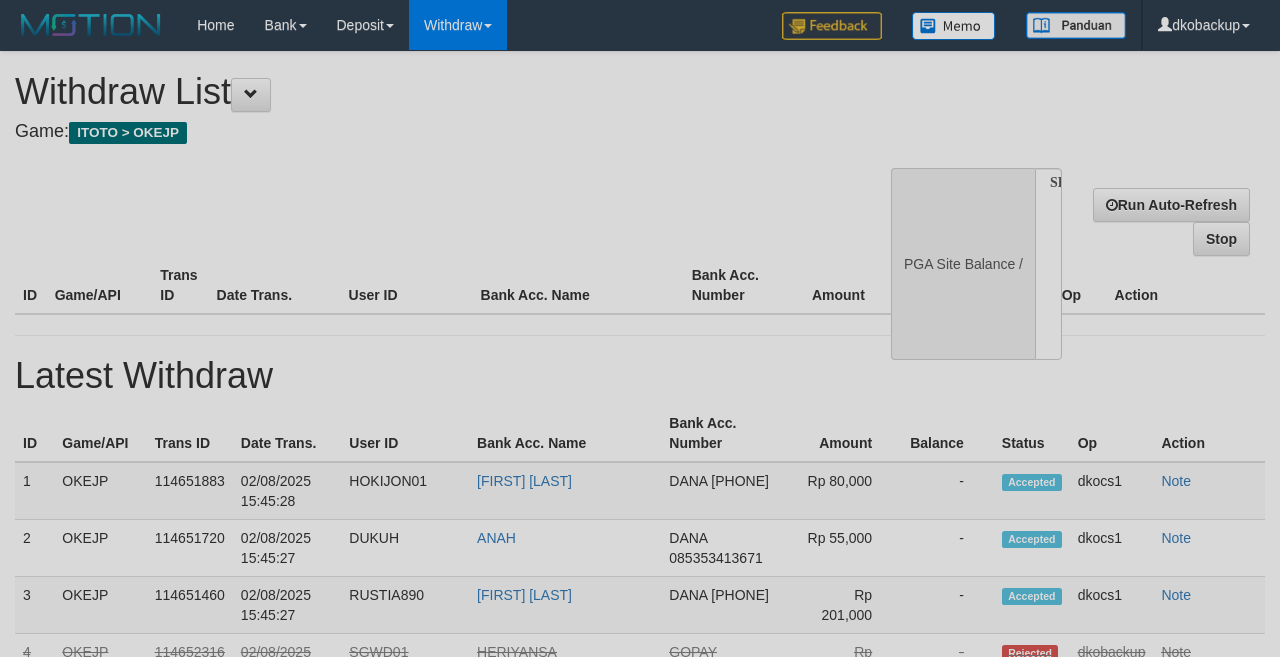 scroll, scrollTop: 177, scrollLeft: 0, axis: vertical 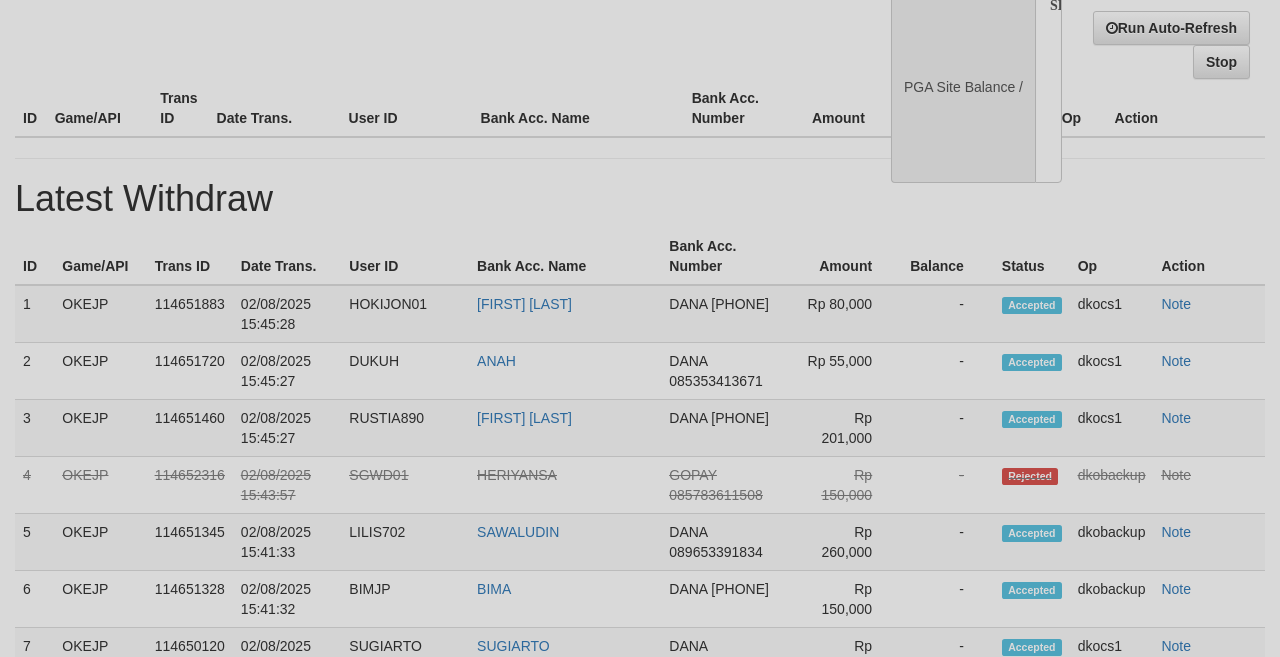 select on "**" 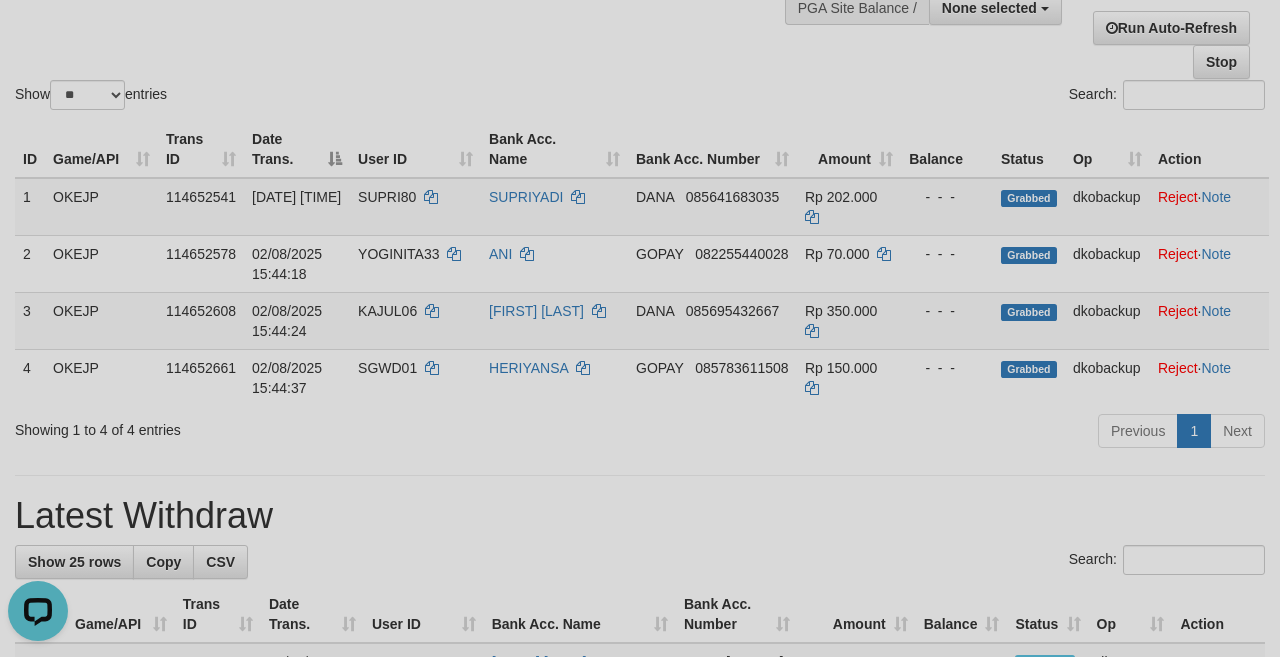 scroll, scrollTop: 0, scrollLeft: 0, axis: both 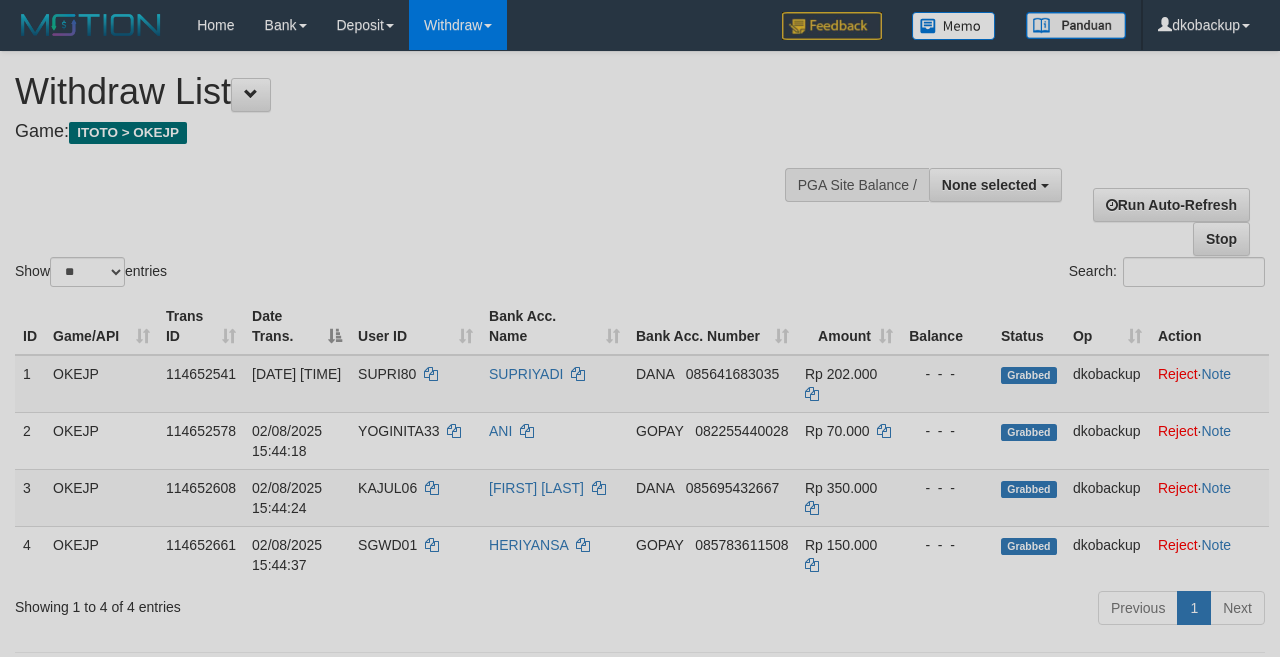 select 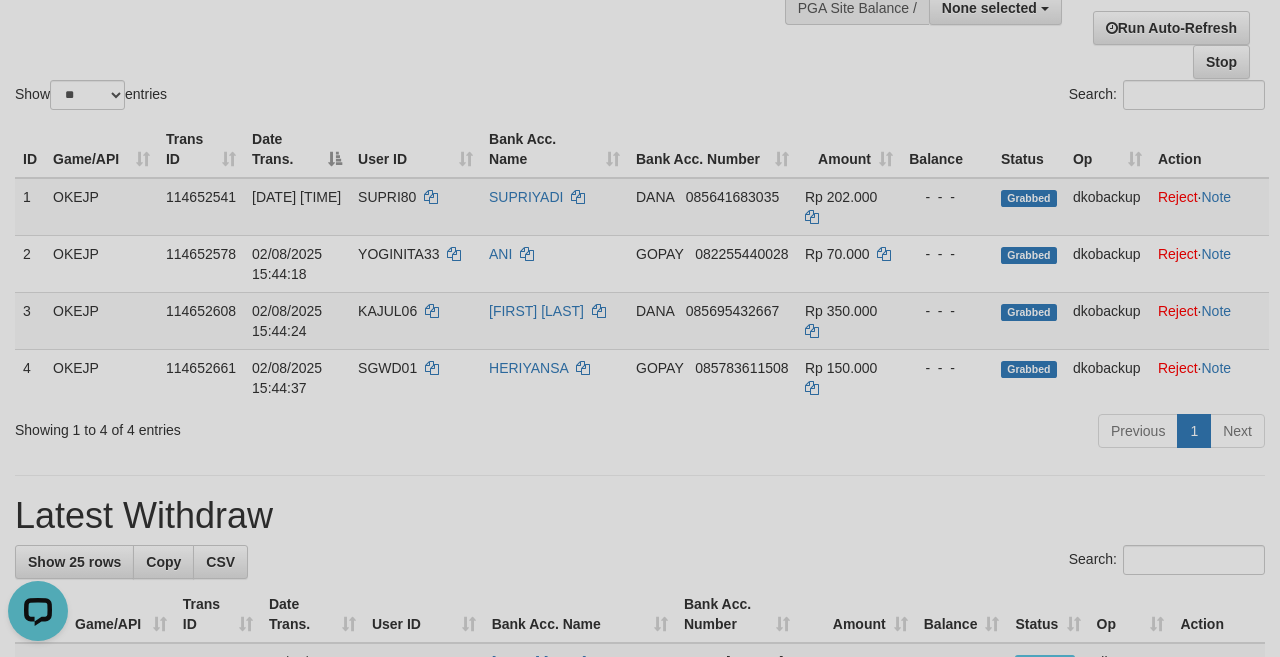 scroll, scrollTop: 0, scrollLeft: 0, axis: both 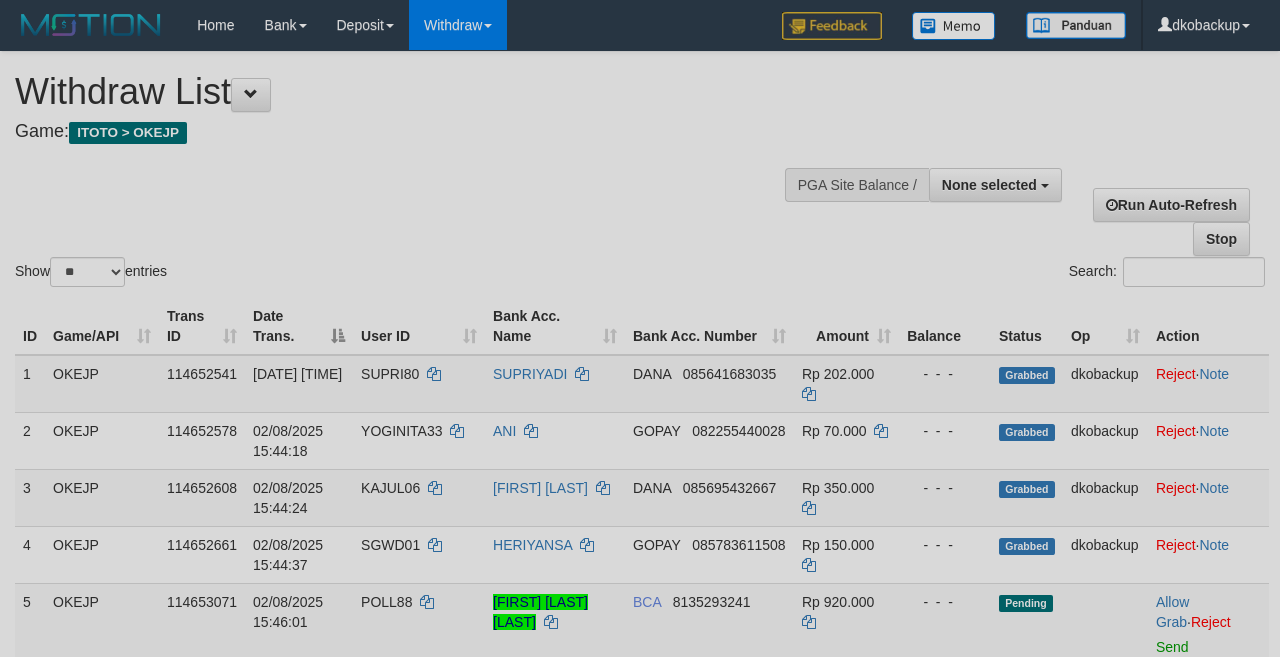 select 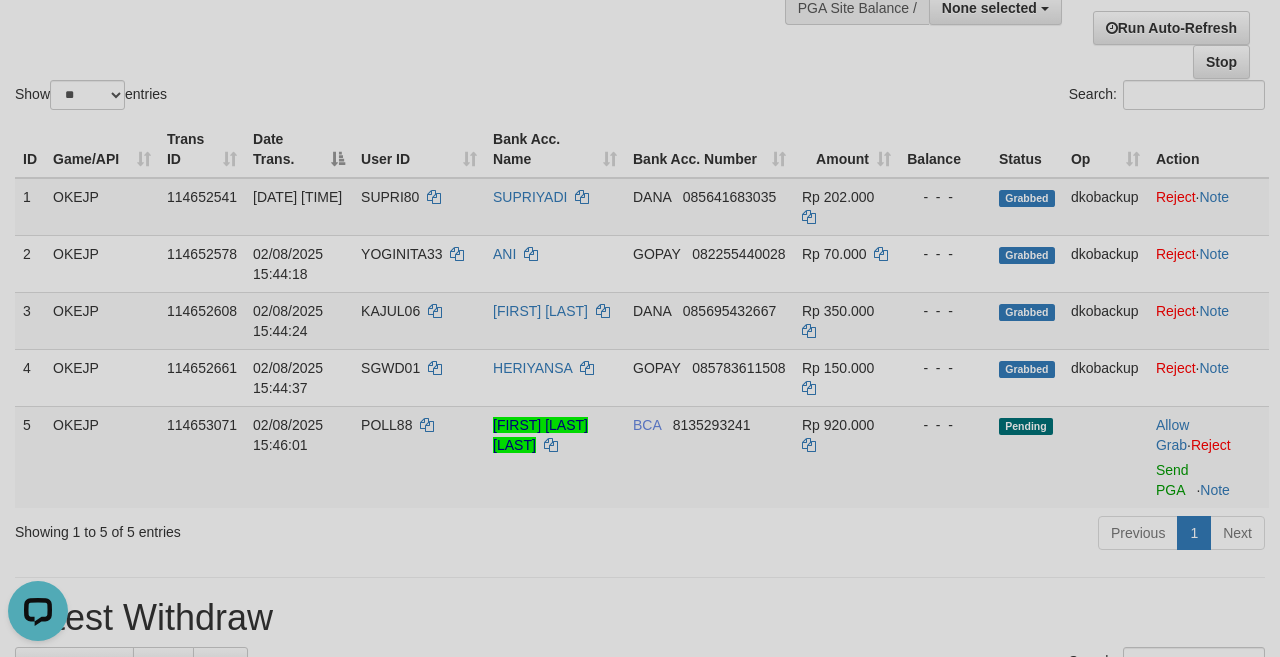 scroll, scrollTop: 0, scrollLeft: 0, axis: both 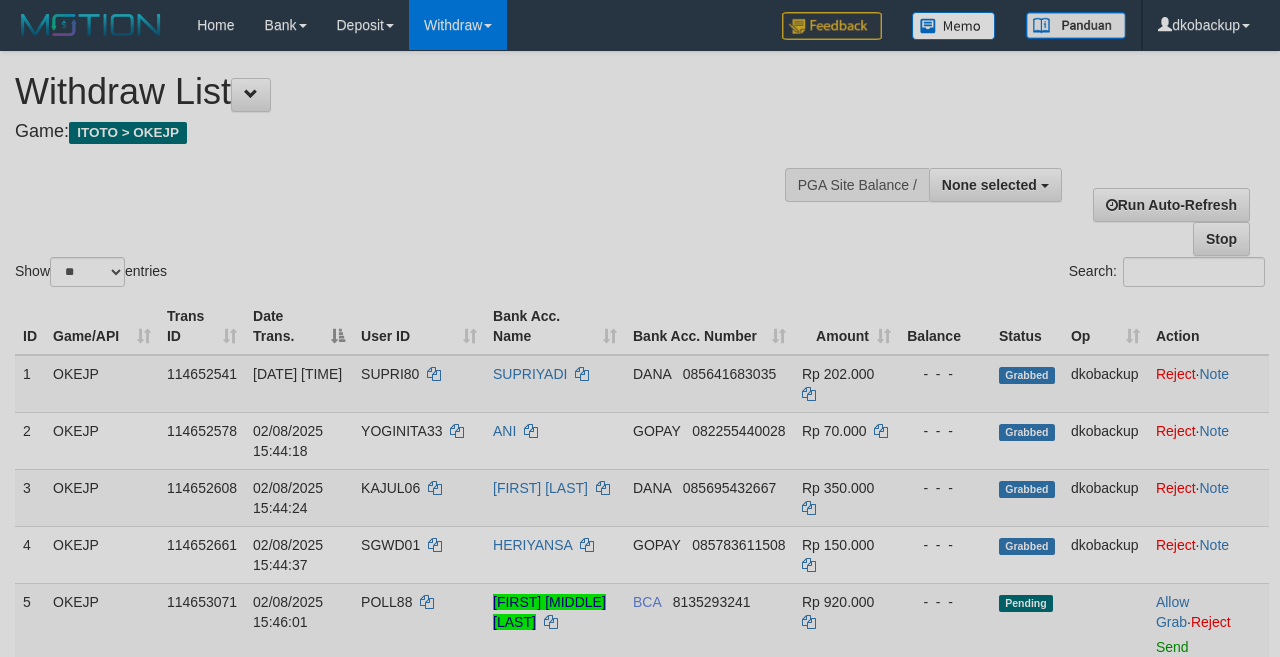 select 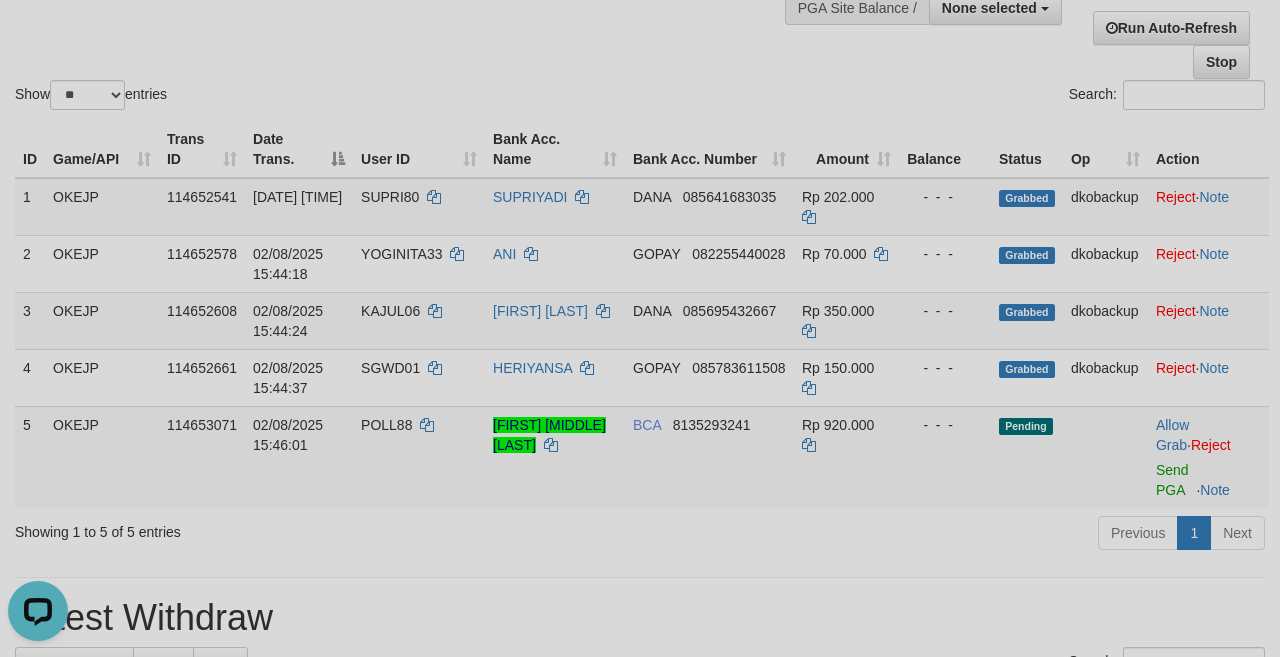 scroll, scrollTop: 0, scrollLeft: 0, axis: both 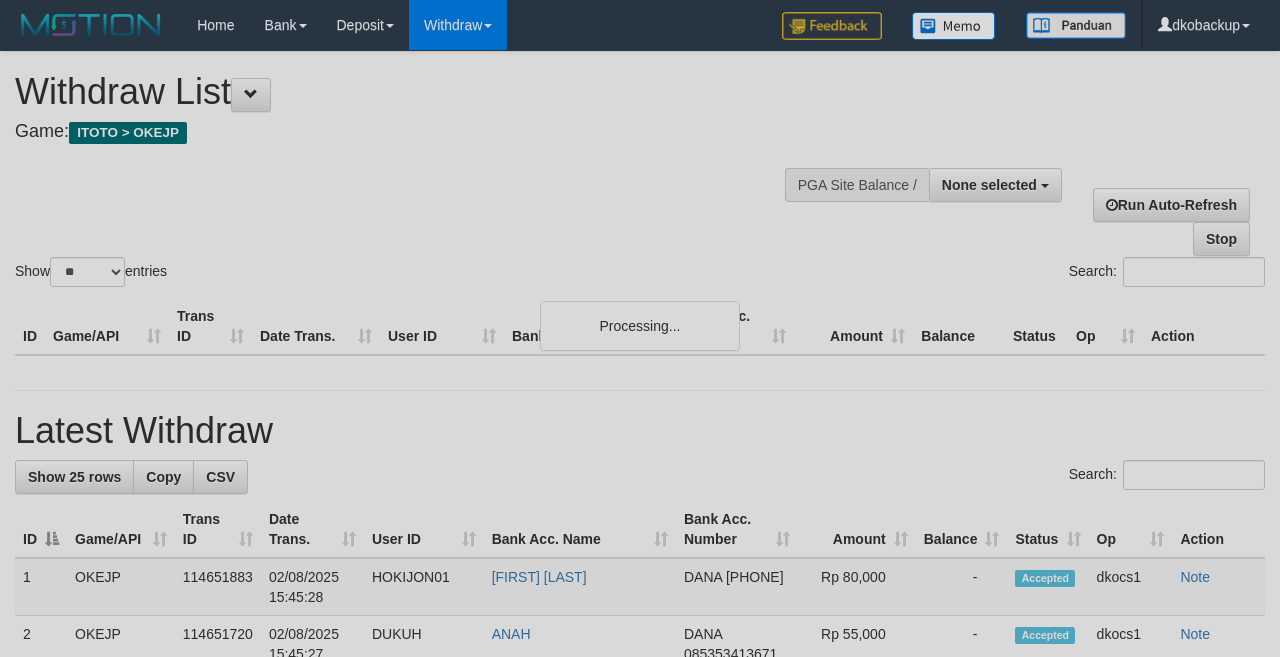 select 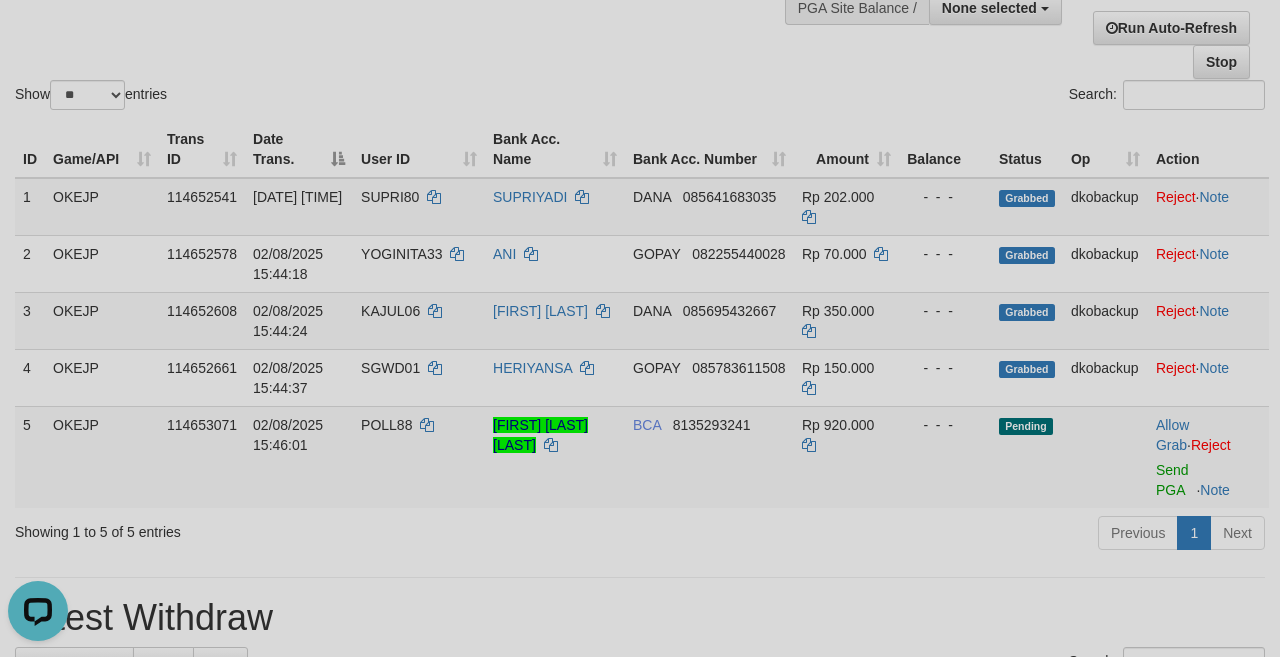 scroll, scrollTop: 0, scrollLeft: 0, axis: both 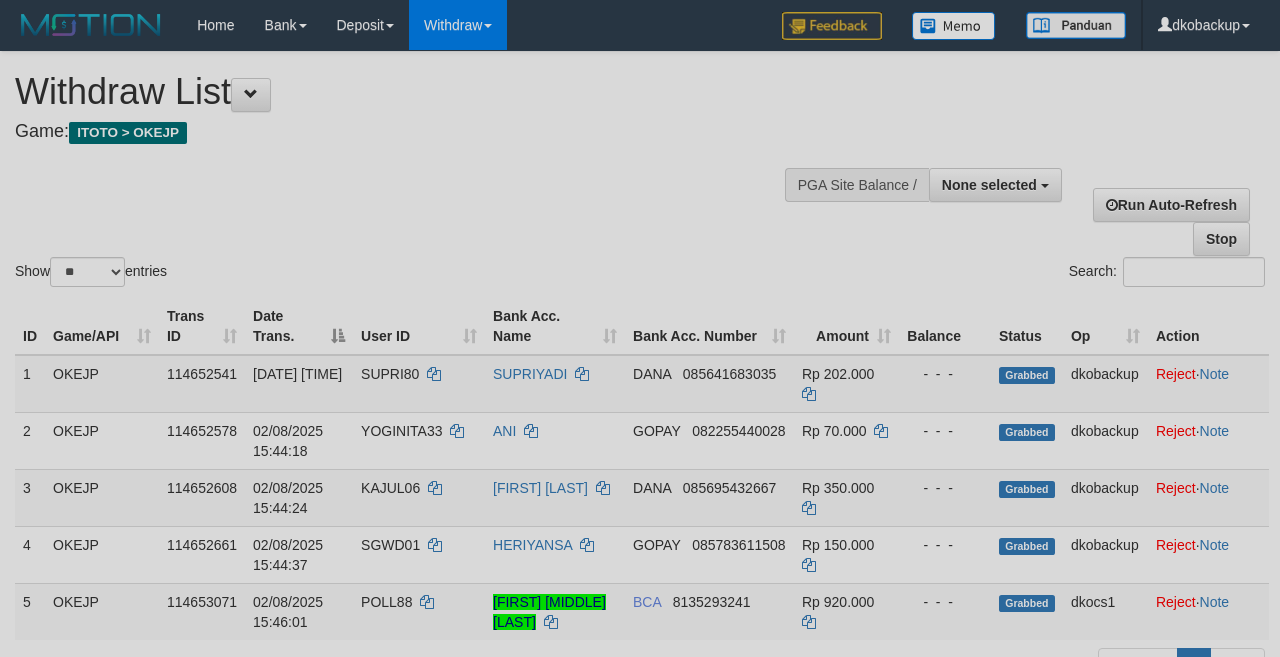 select 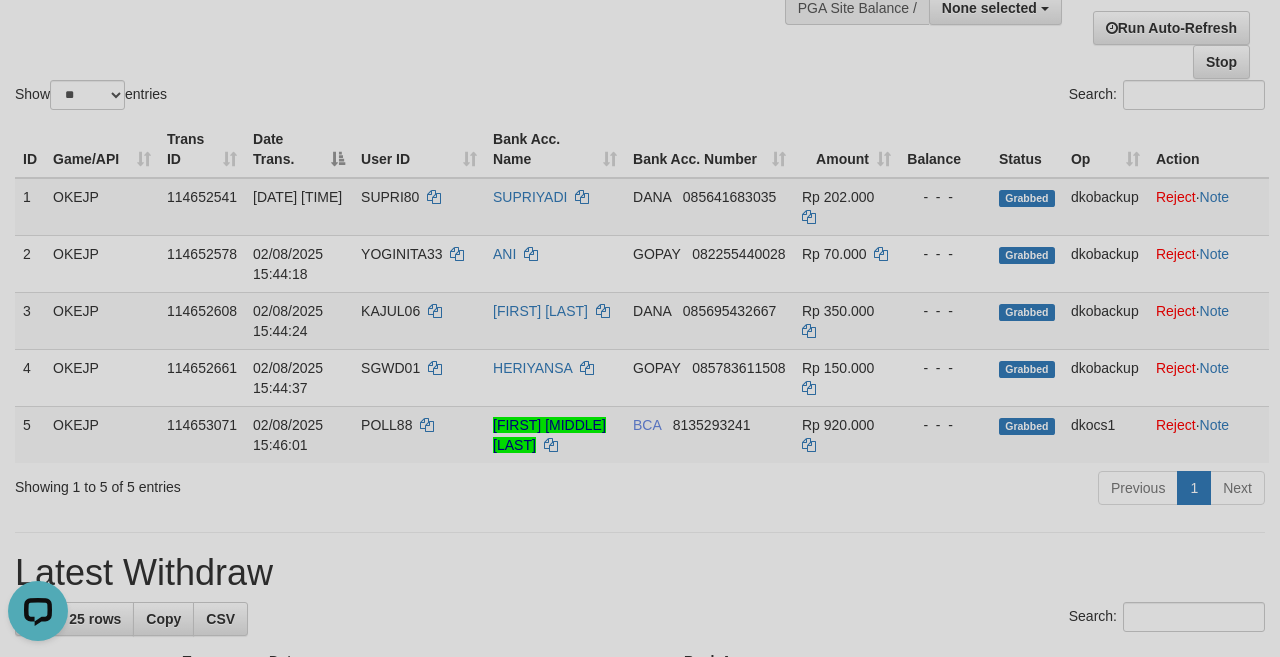 scroll, scrollTop: 0, scrollLeft: 0, axis: both 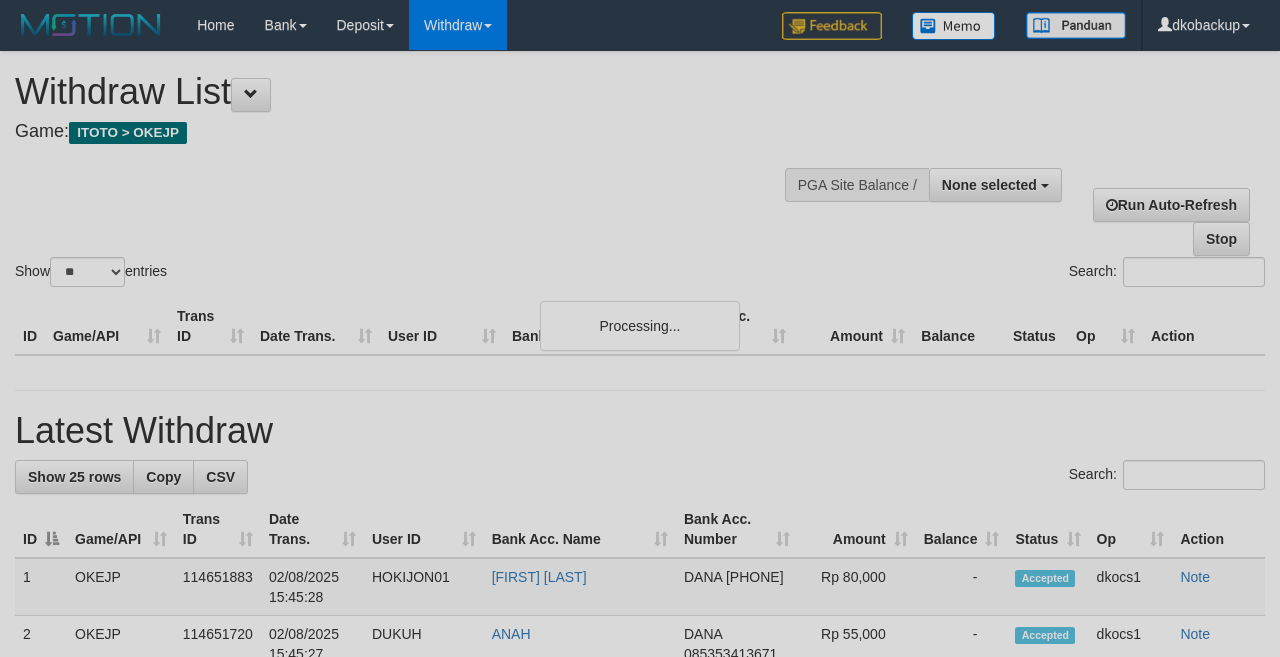 select 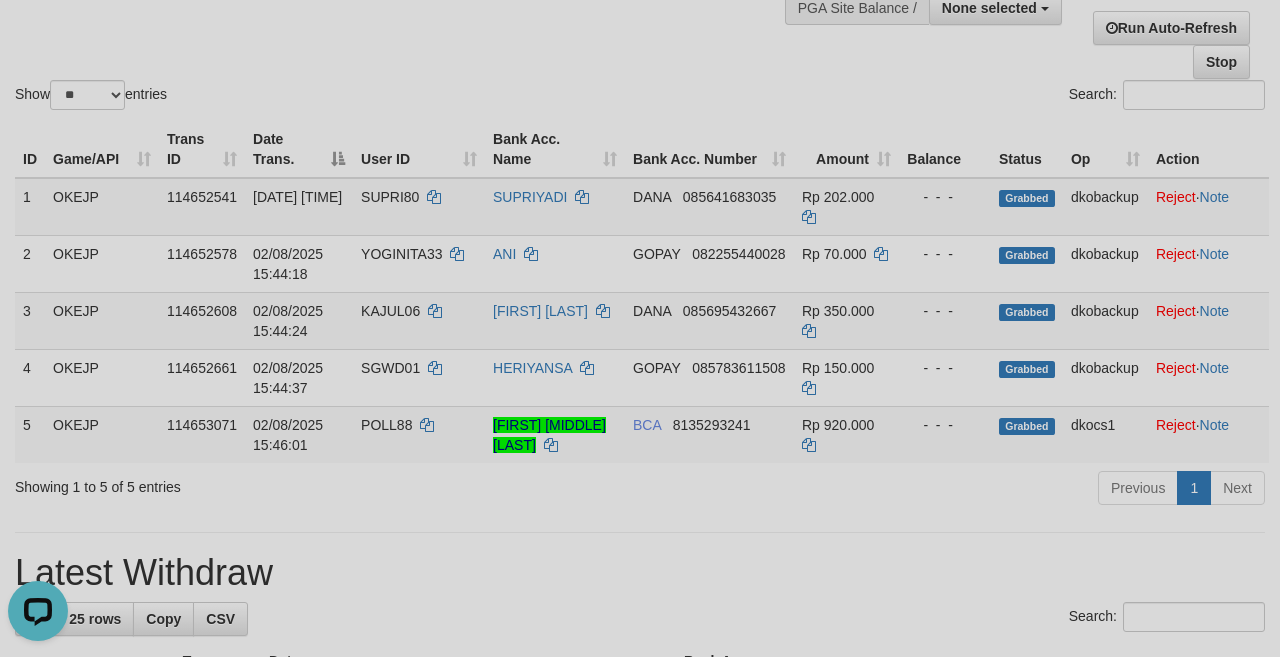 scroll, scrollTop: 0, scrollLeft: 0, axis: both 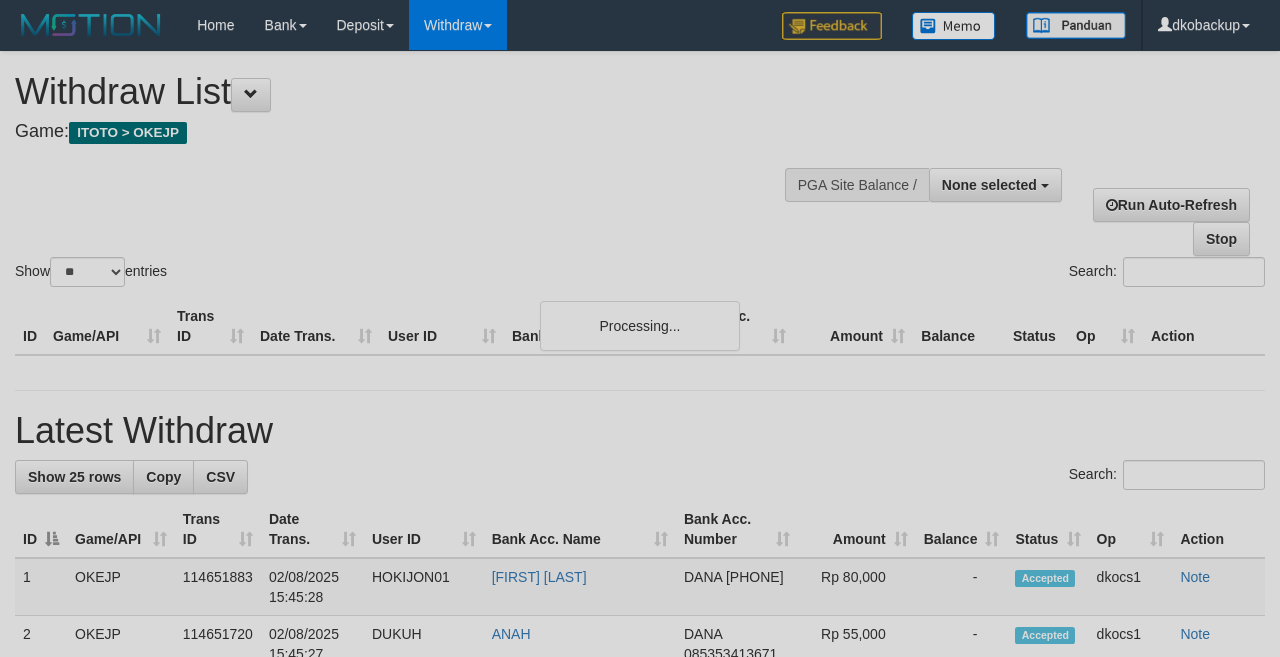 select 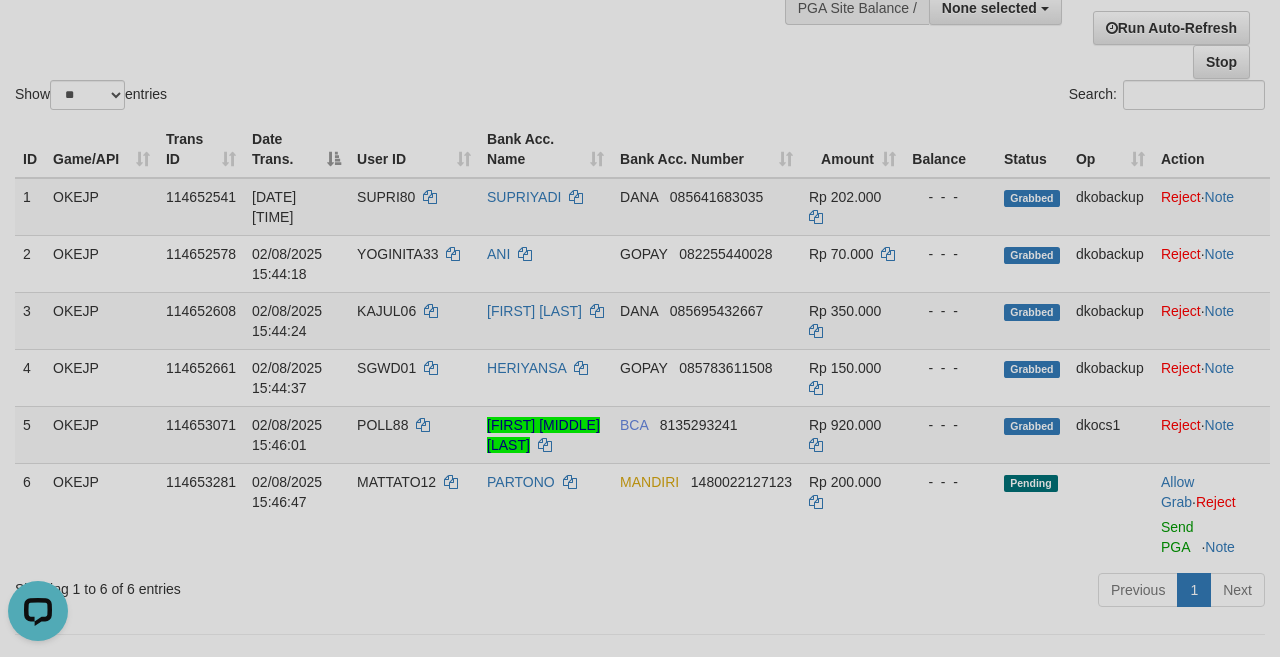 scroll, scrollTop: 0, scrollLeft: 0, axis: both 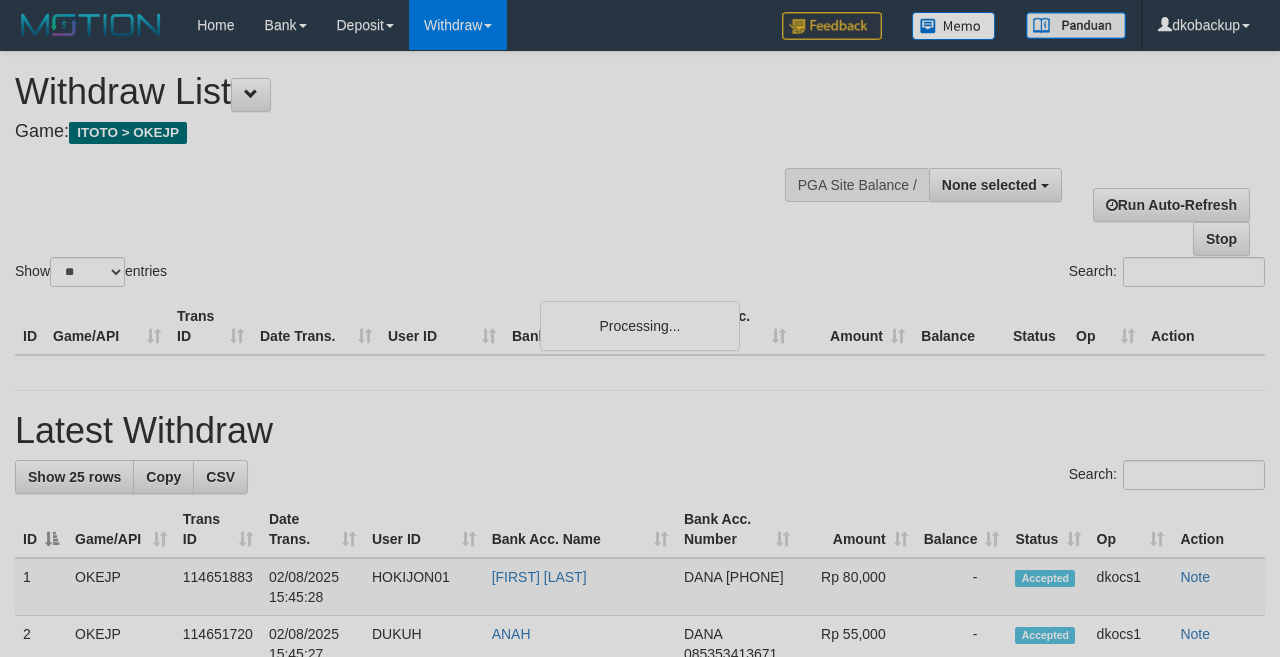 select 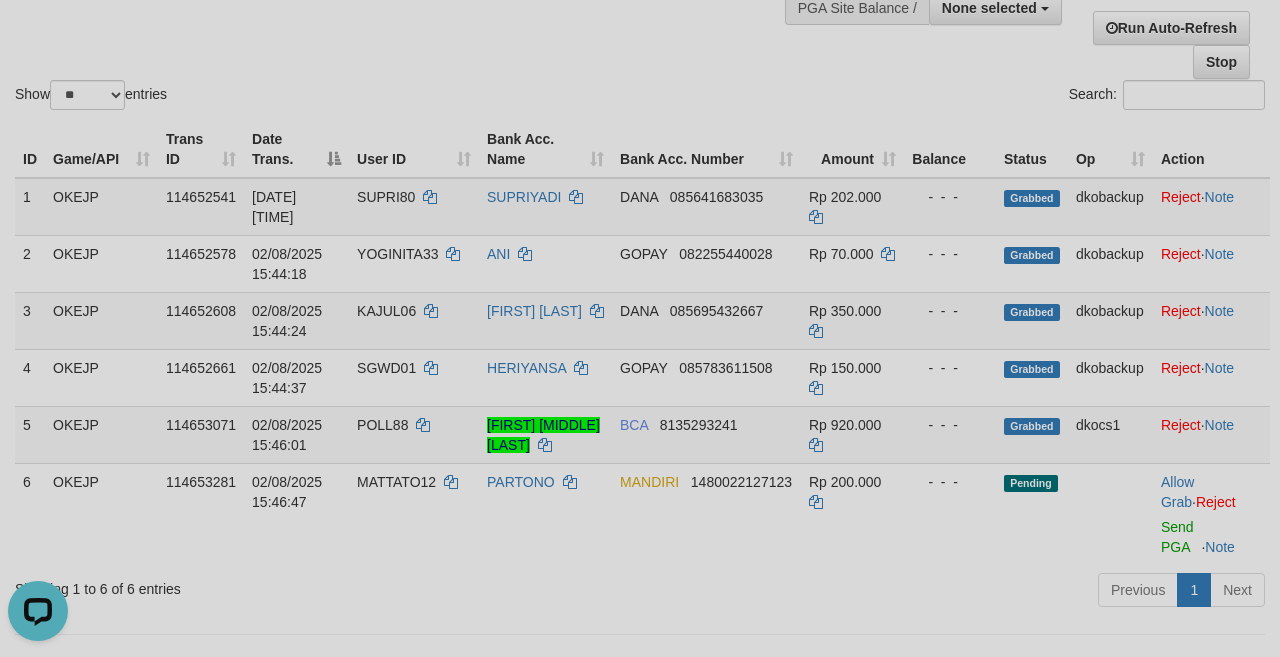 scroll, scrollTop: 0, scrollLeft: 0, axis: both 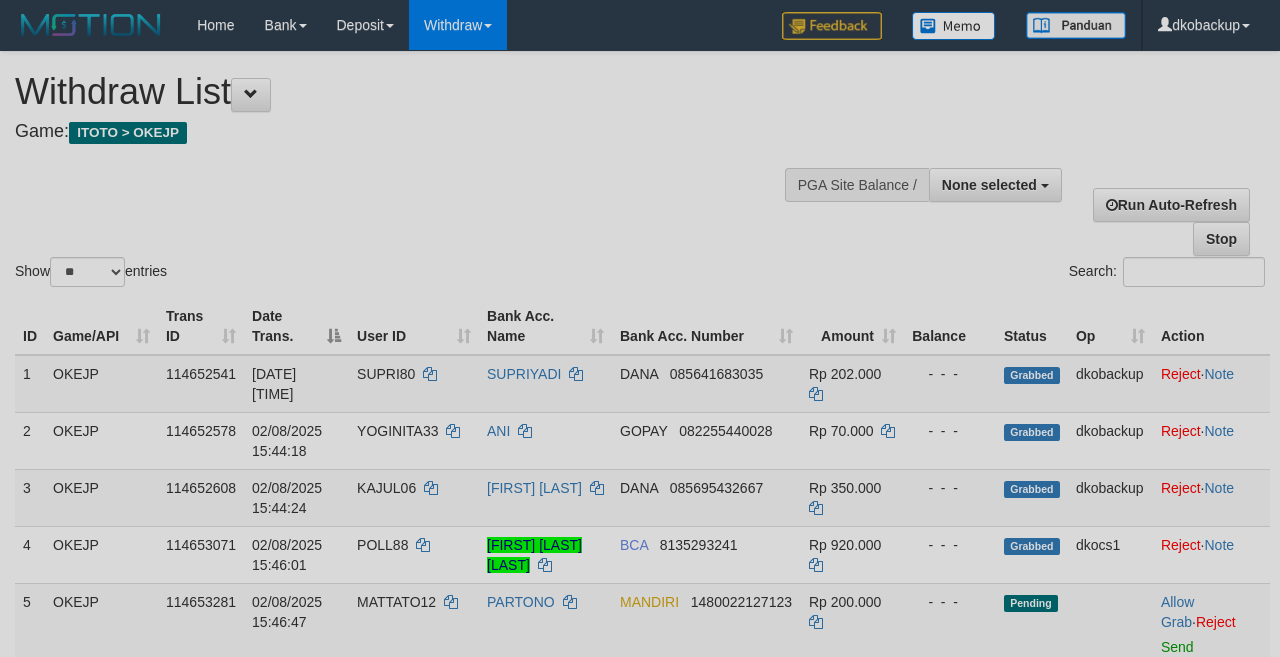select 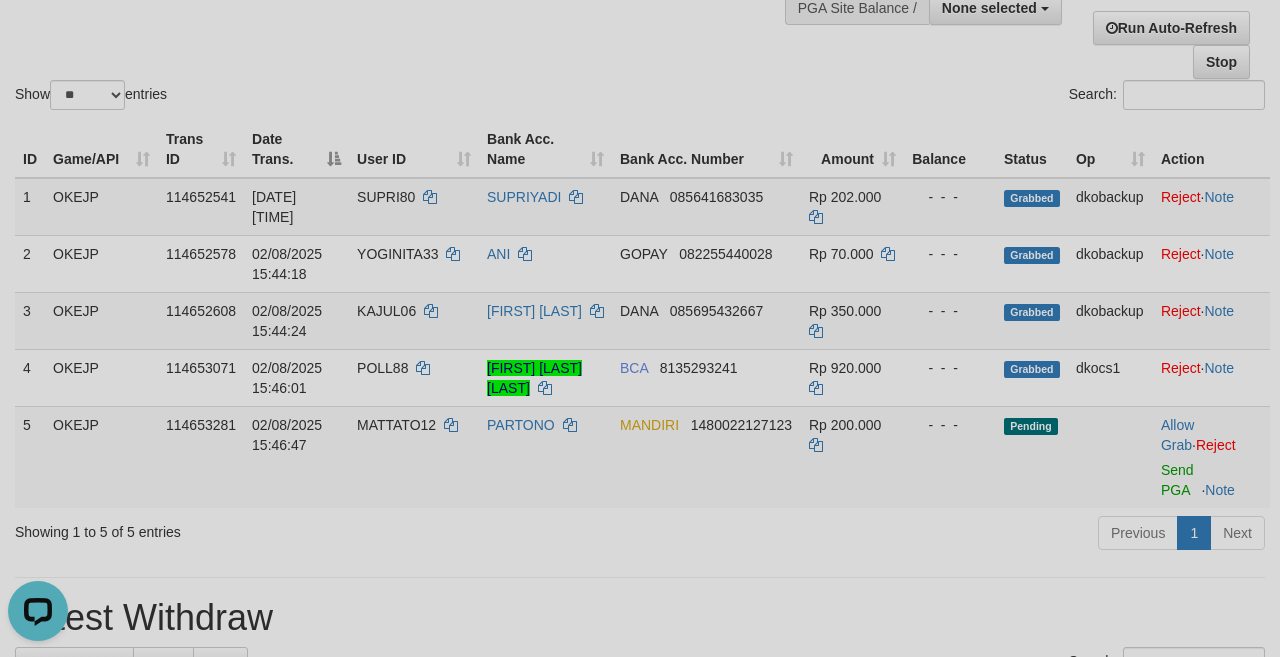 scroll, scrollTop: 0, scrollLeft: 0, axis: both 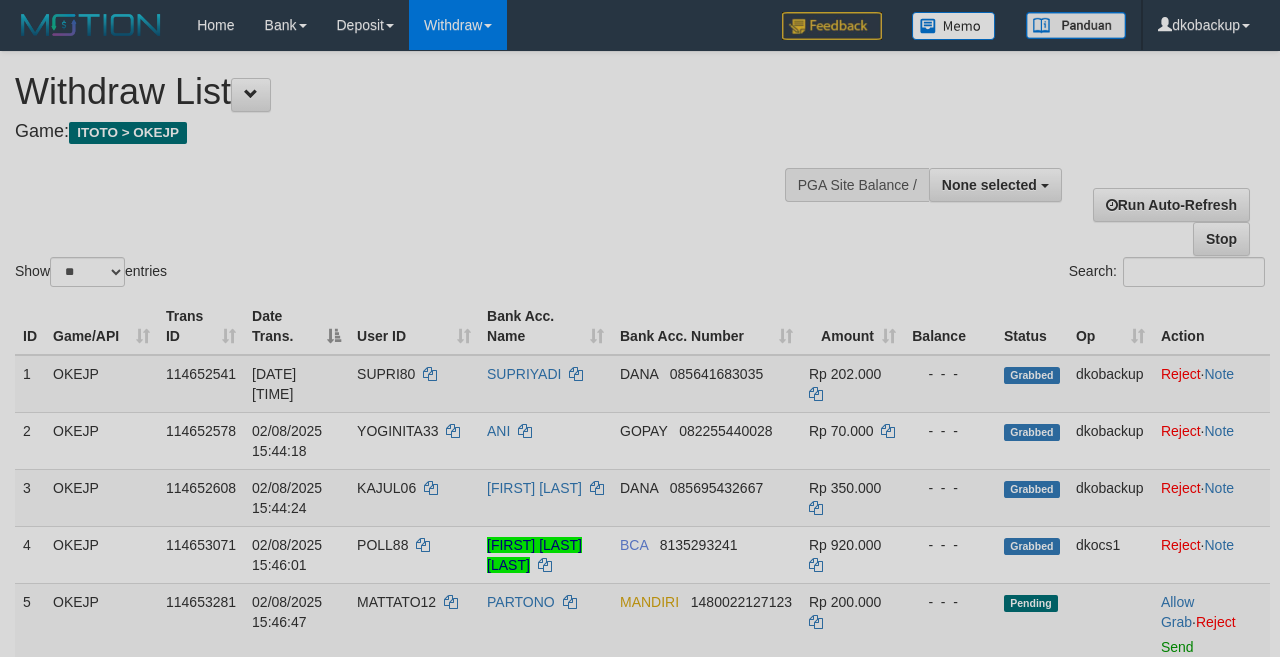 select 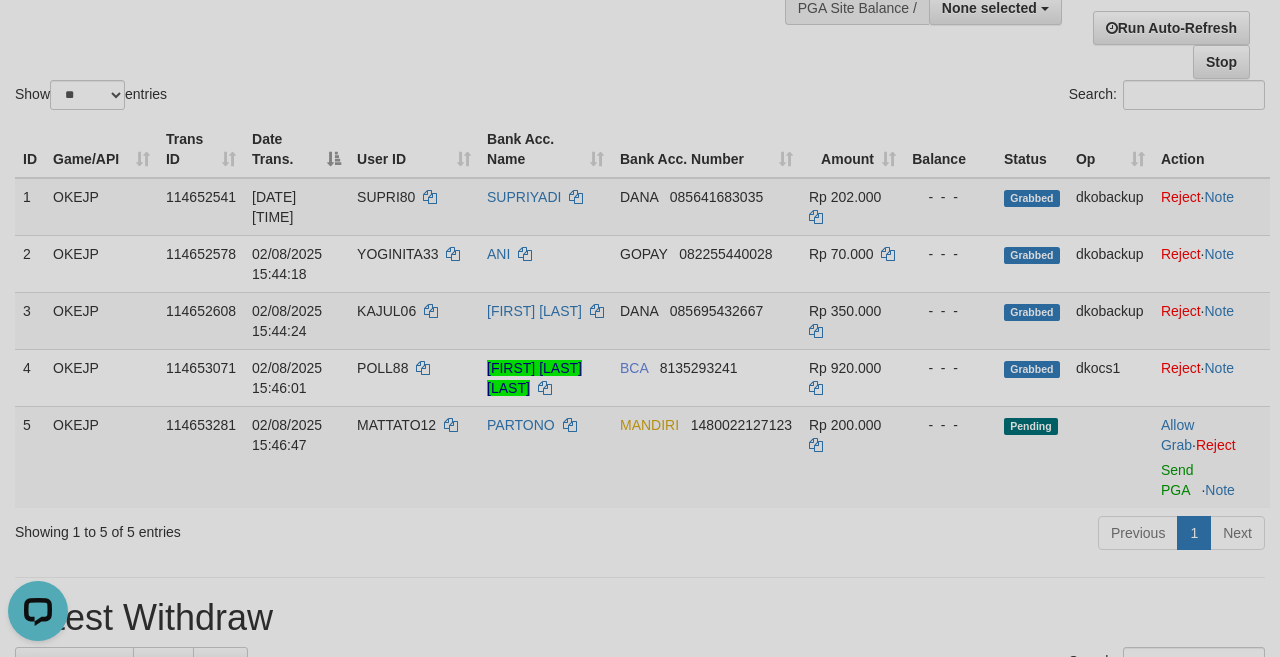 scroll, scrollTop: 0, scrollLeft: 0, axis: both 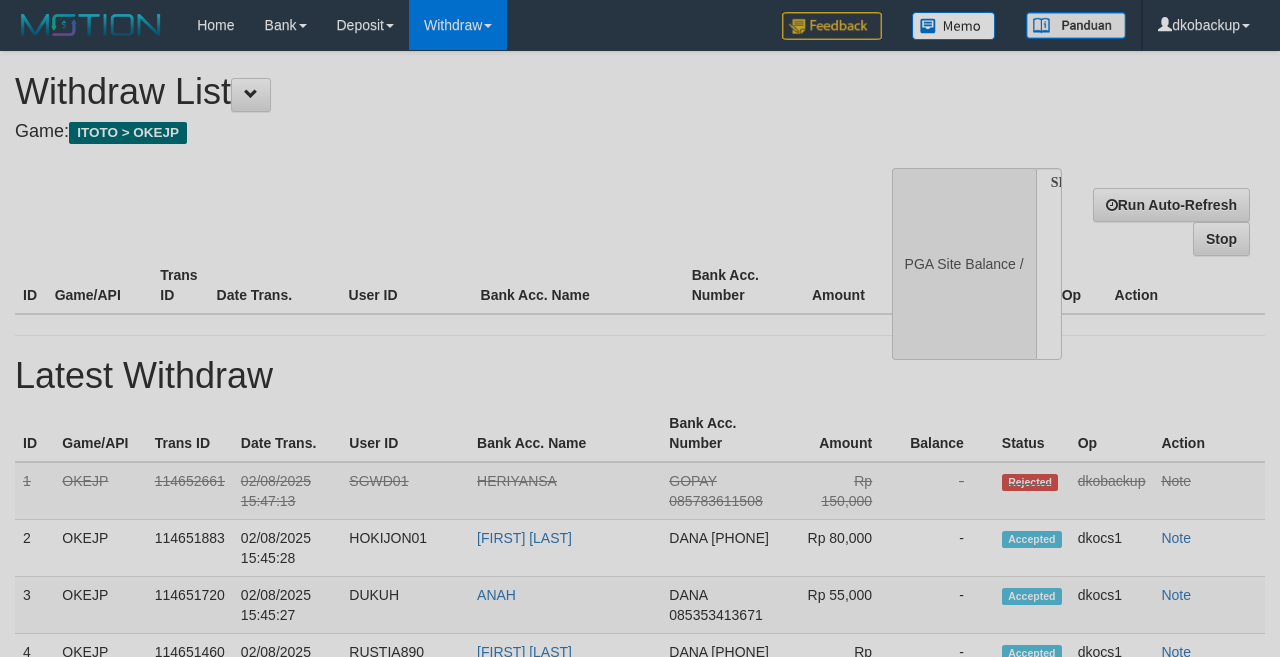 select 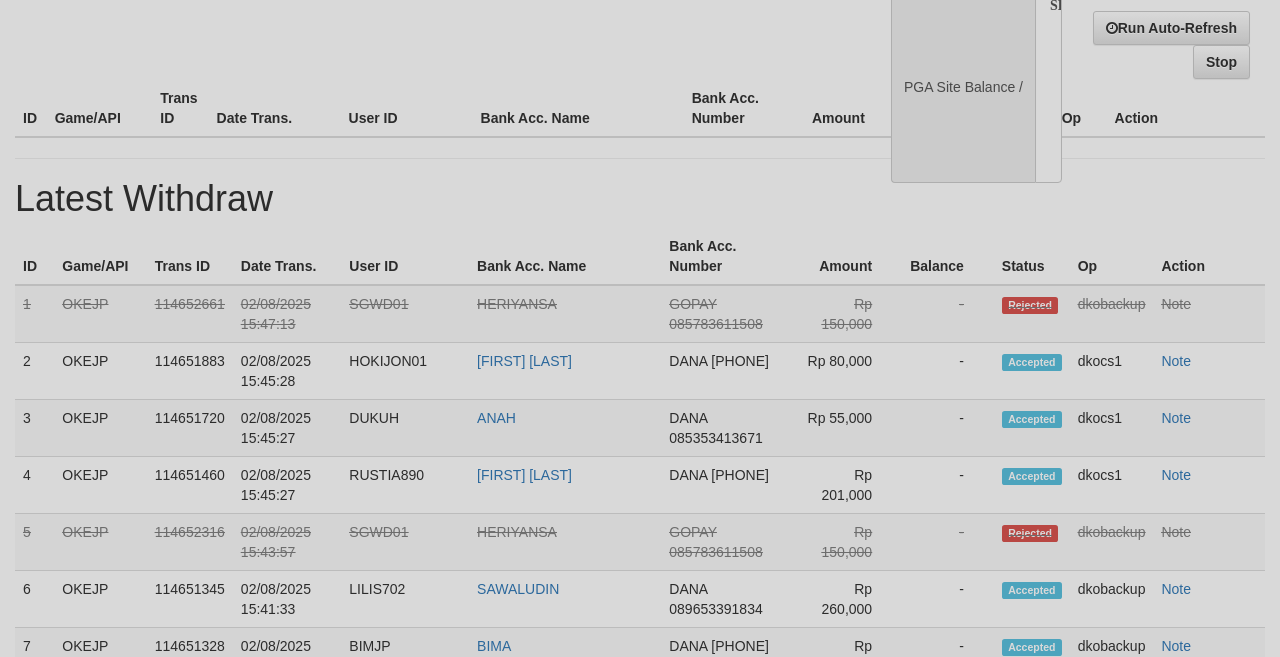 select on "**" 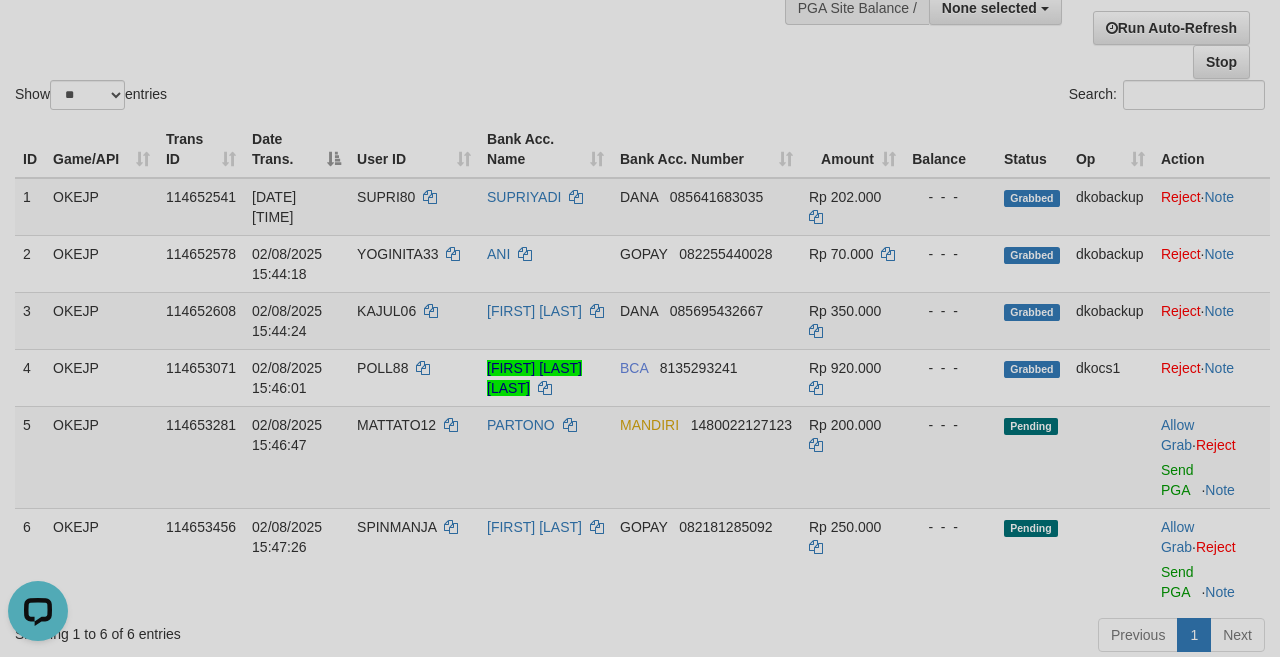 scroll, scrollTop: 0, scrollLeft: 0, axis: both 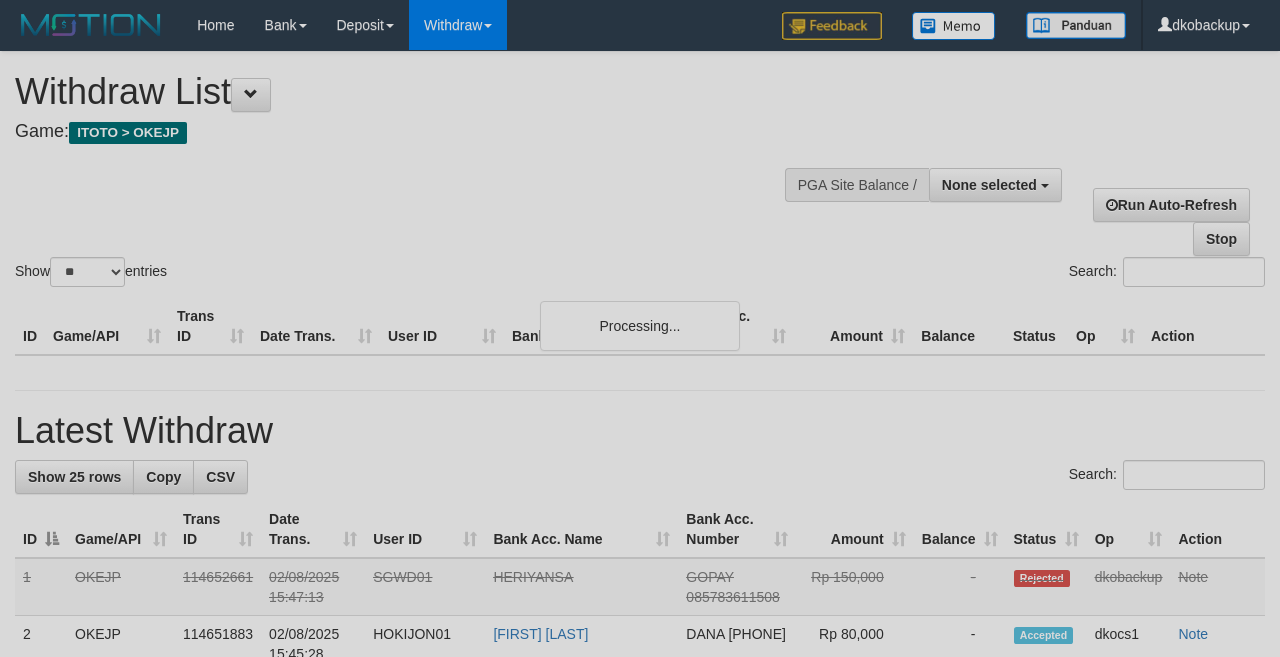 select 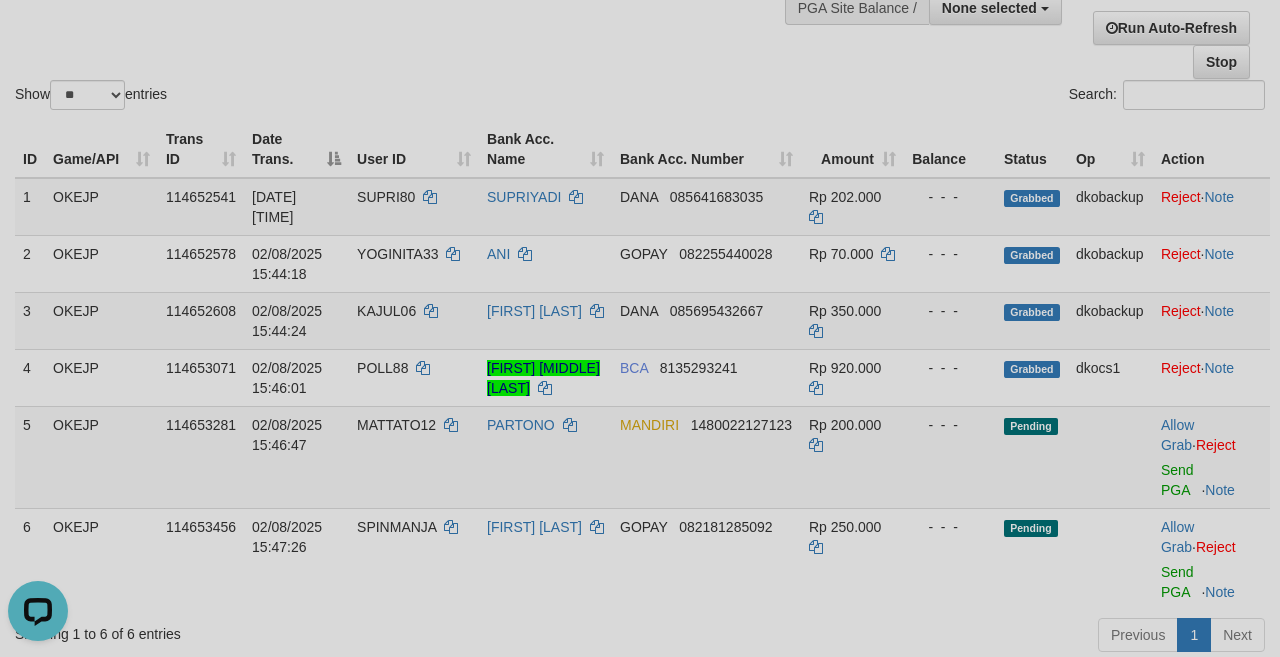 scroll, scrollTop: 0, scrollLeft: 0, axis: both 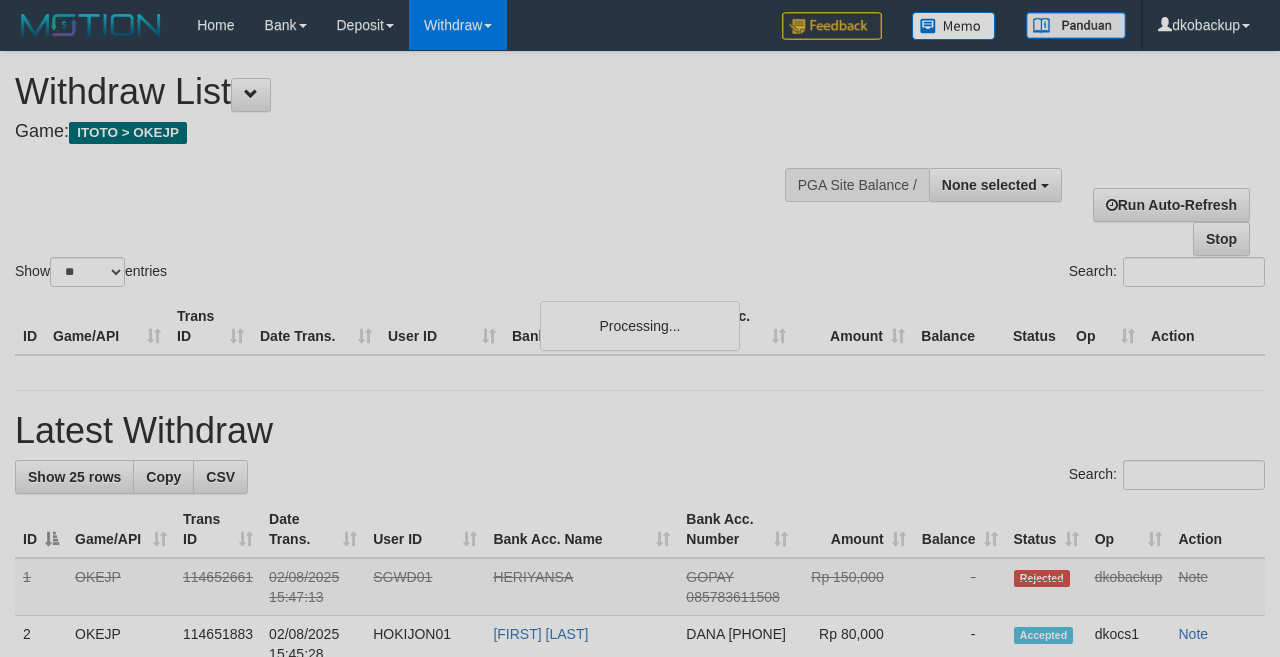 select 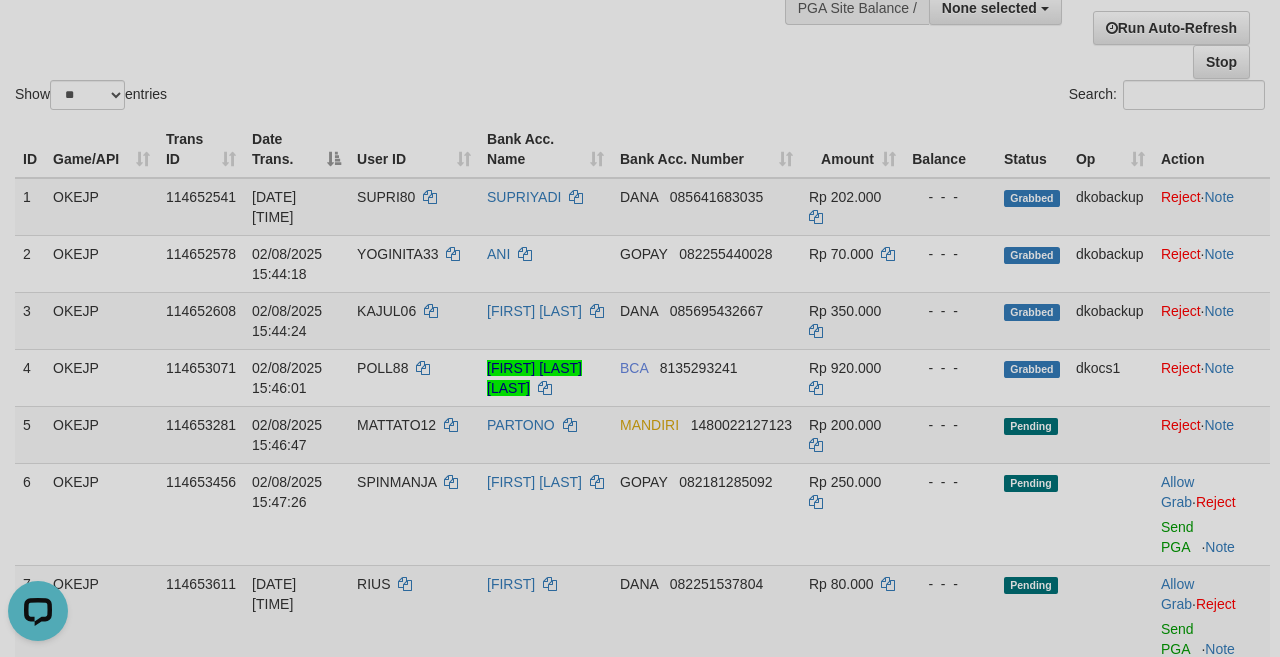 scroll, scrollTop: 0, scrollLeft: 0, axis: both 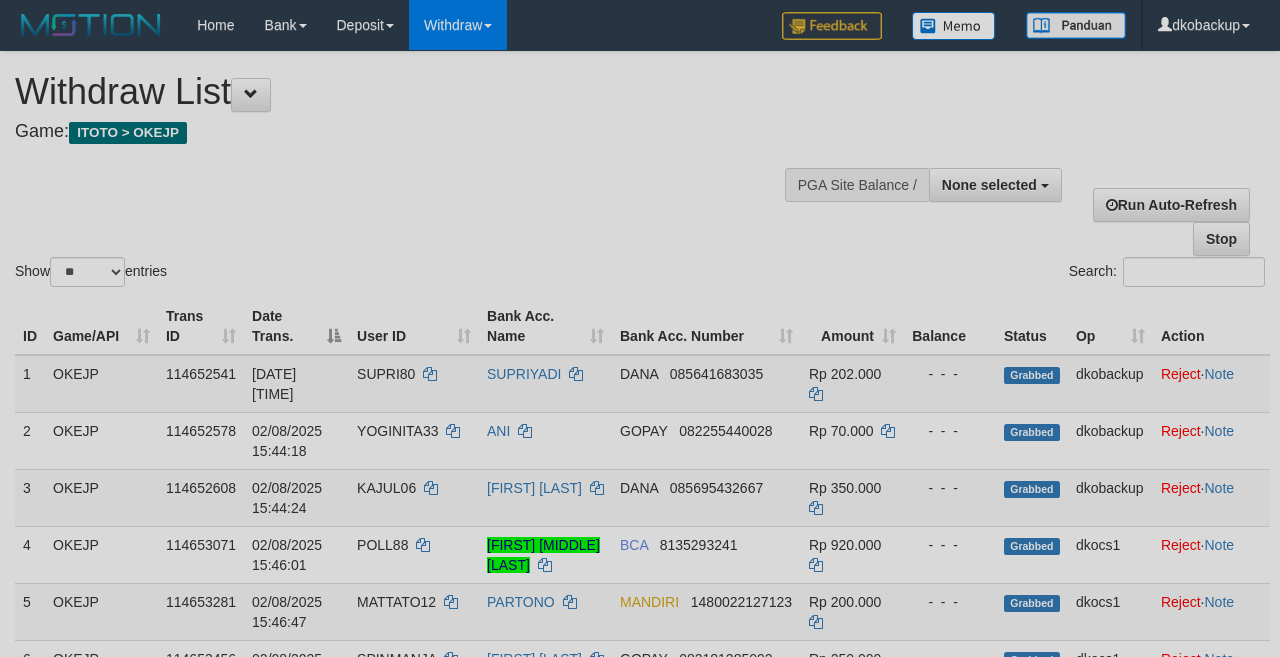 select 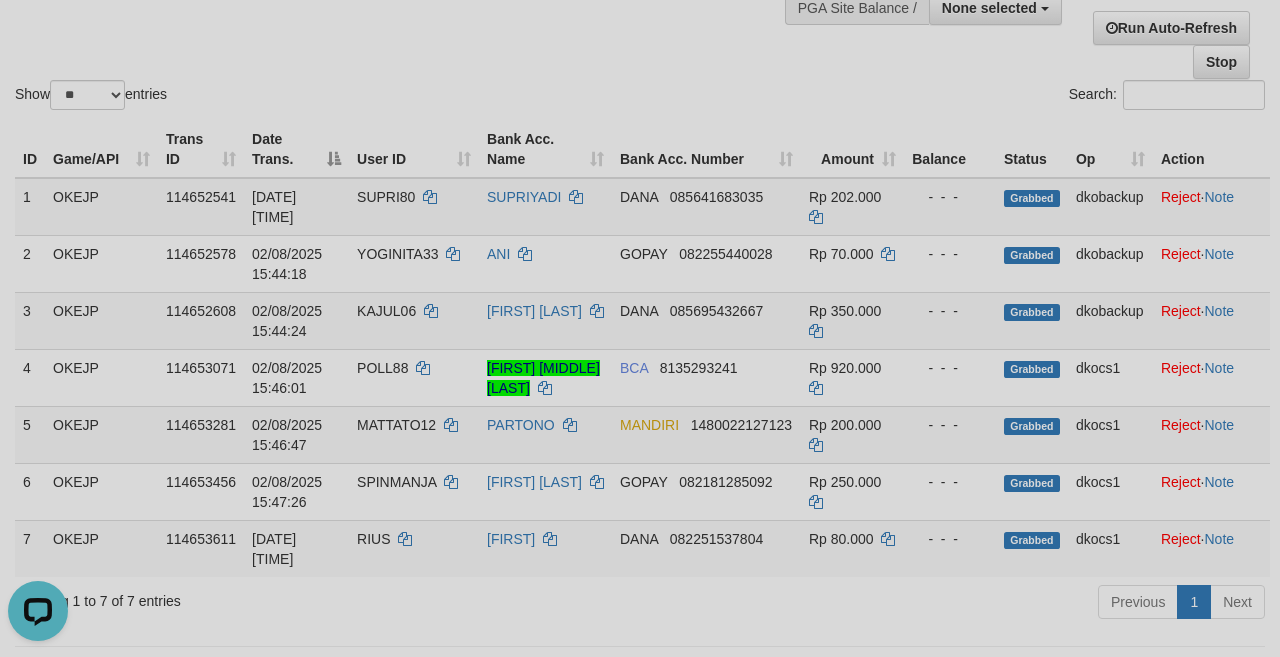 scroll, scrollTop: 0, scrollLeft: 0, axis: both 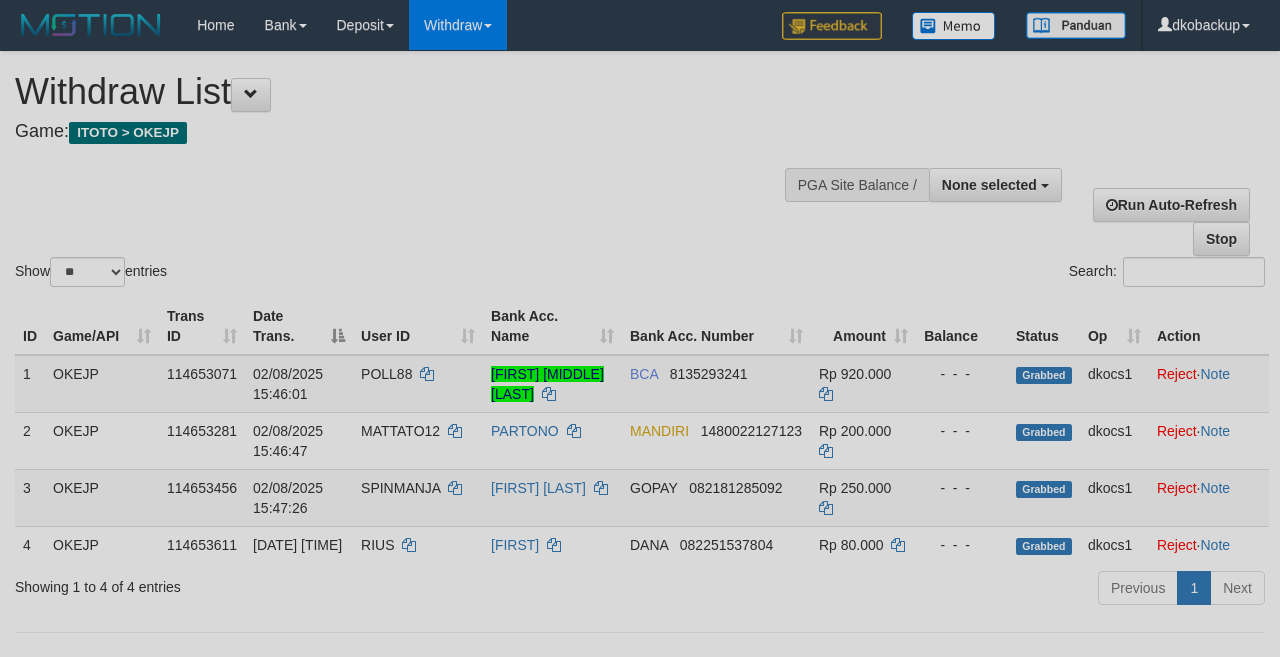 select 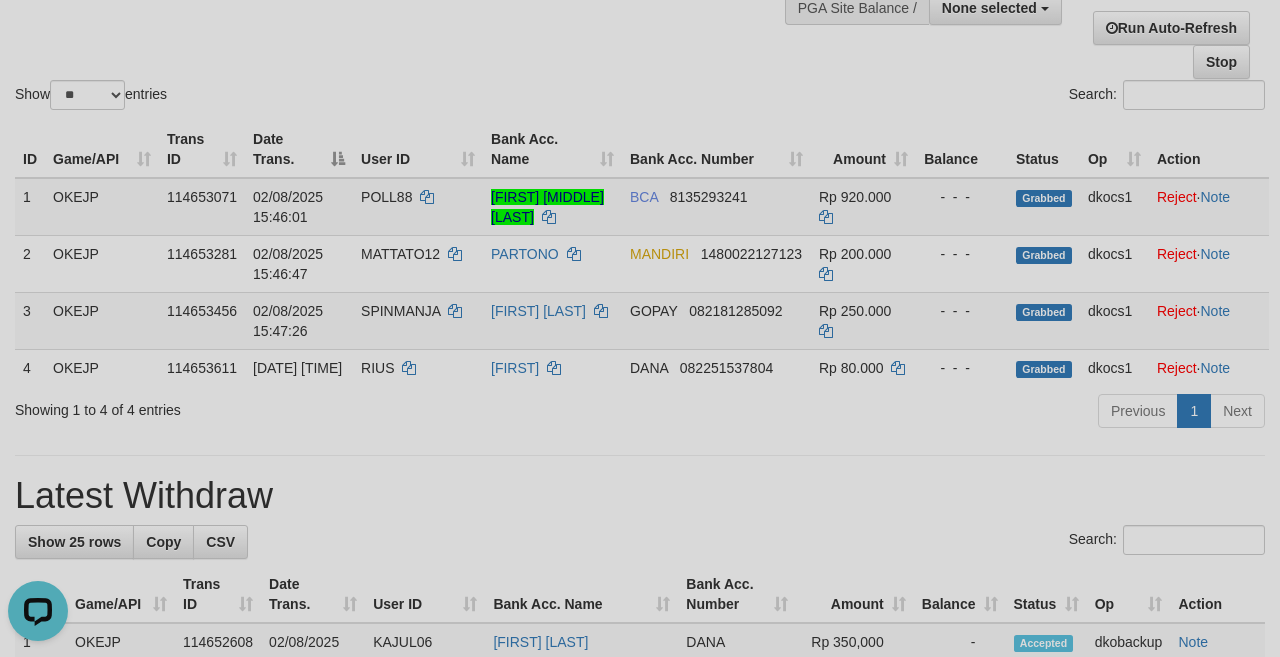scroll, scrollTop: 0, scrollLeft: 0, axis: both 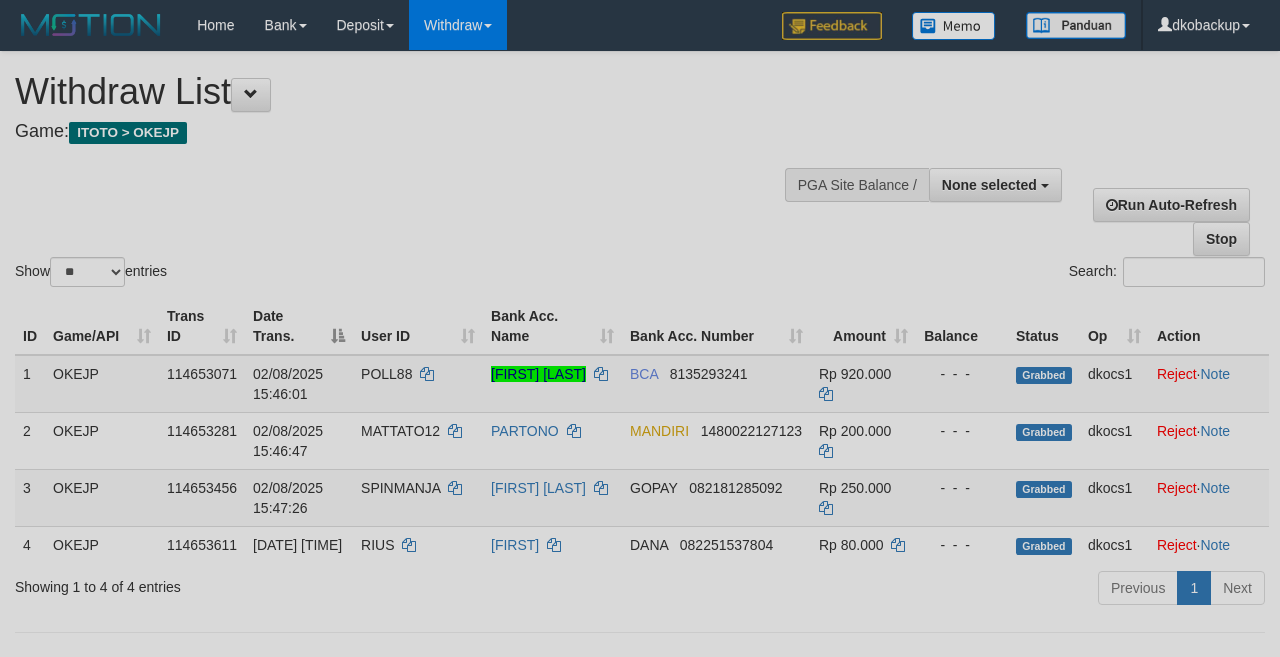 select 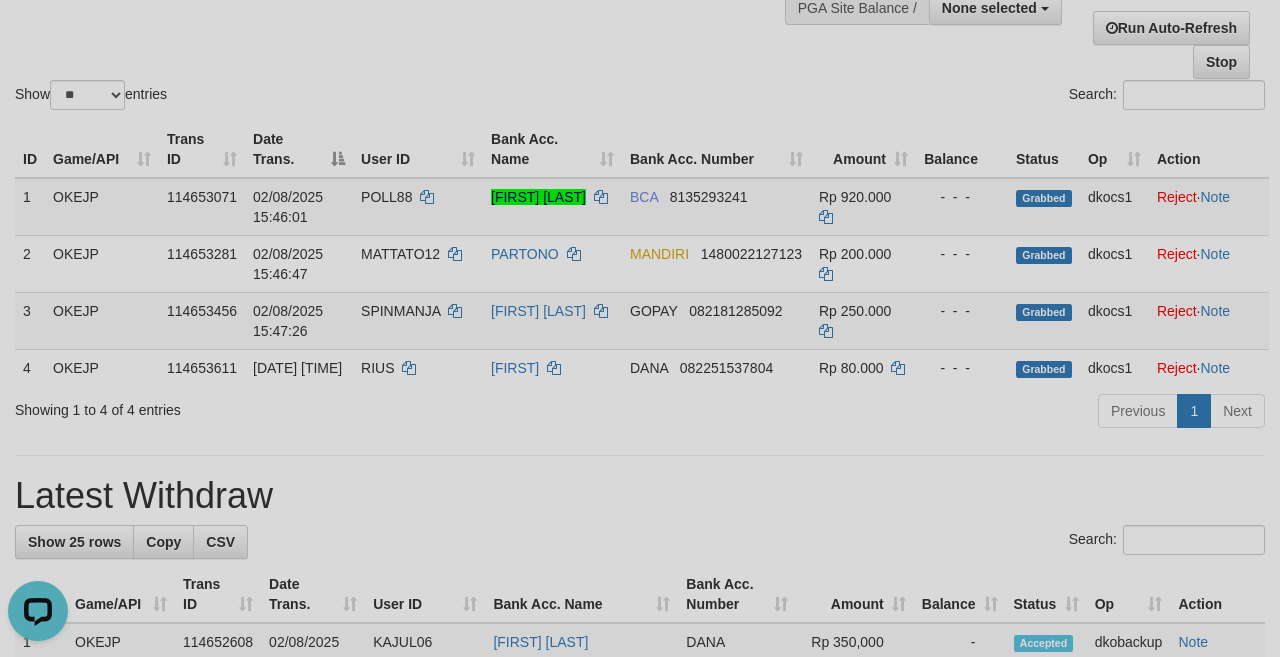 scroll, scrollTop: 0, scrollLeft: 0, axis: both 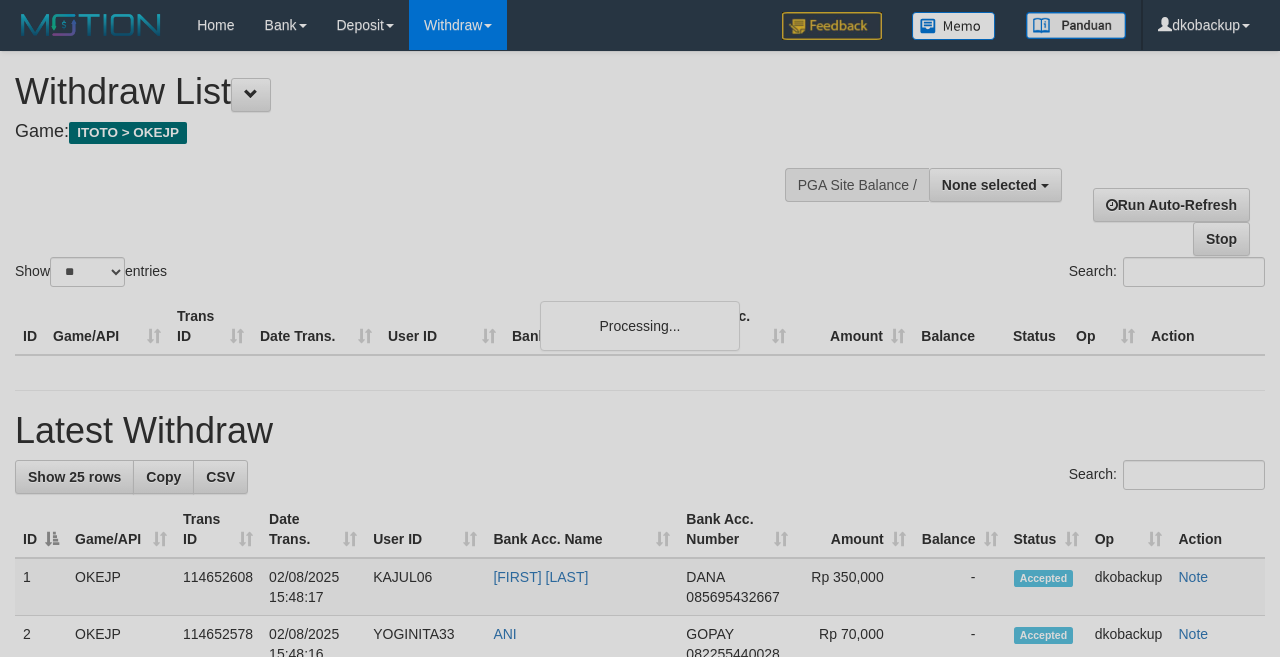 select 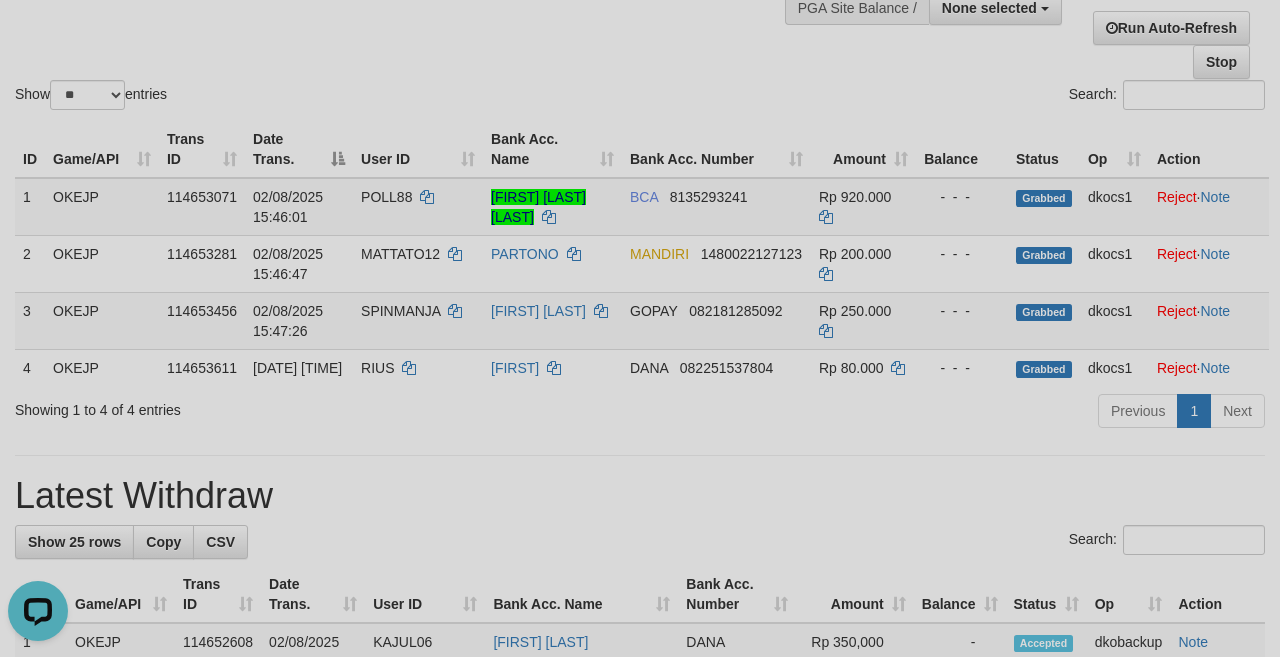 scroll, scrollTop: 0, scrollLeft: 0, axis: both 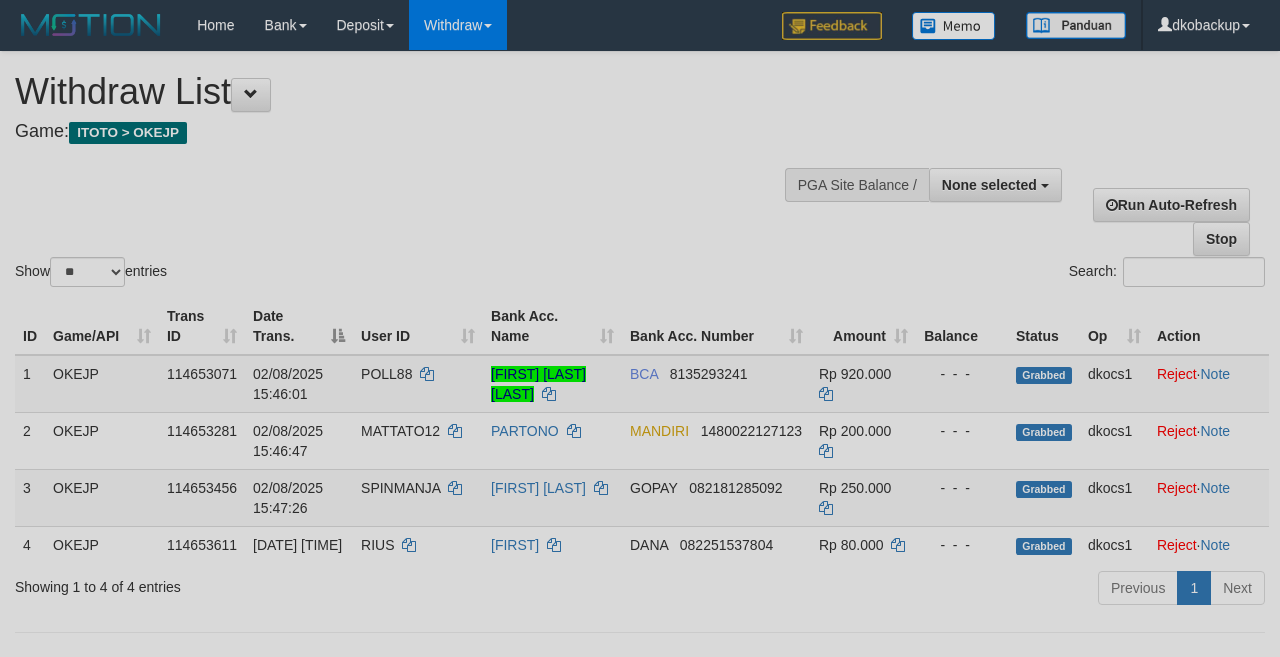select 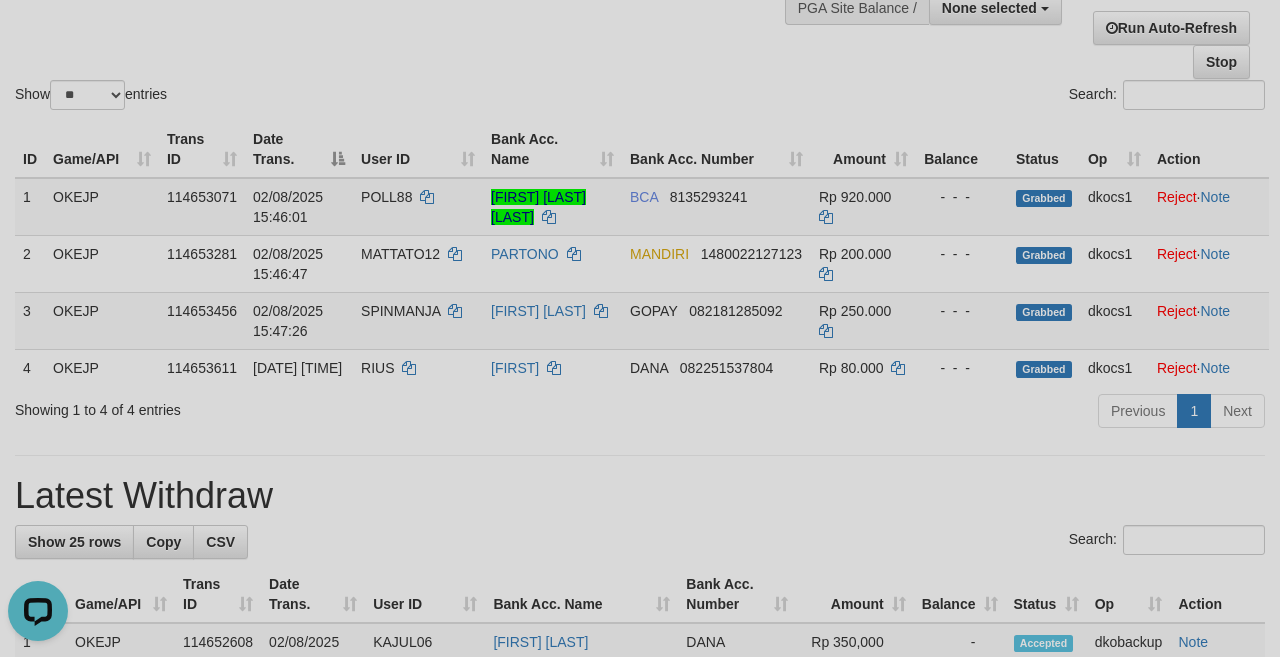 scroll, scrollTop: 0, scrollLeft: 0, axis: both 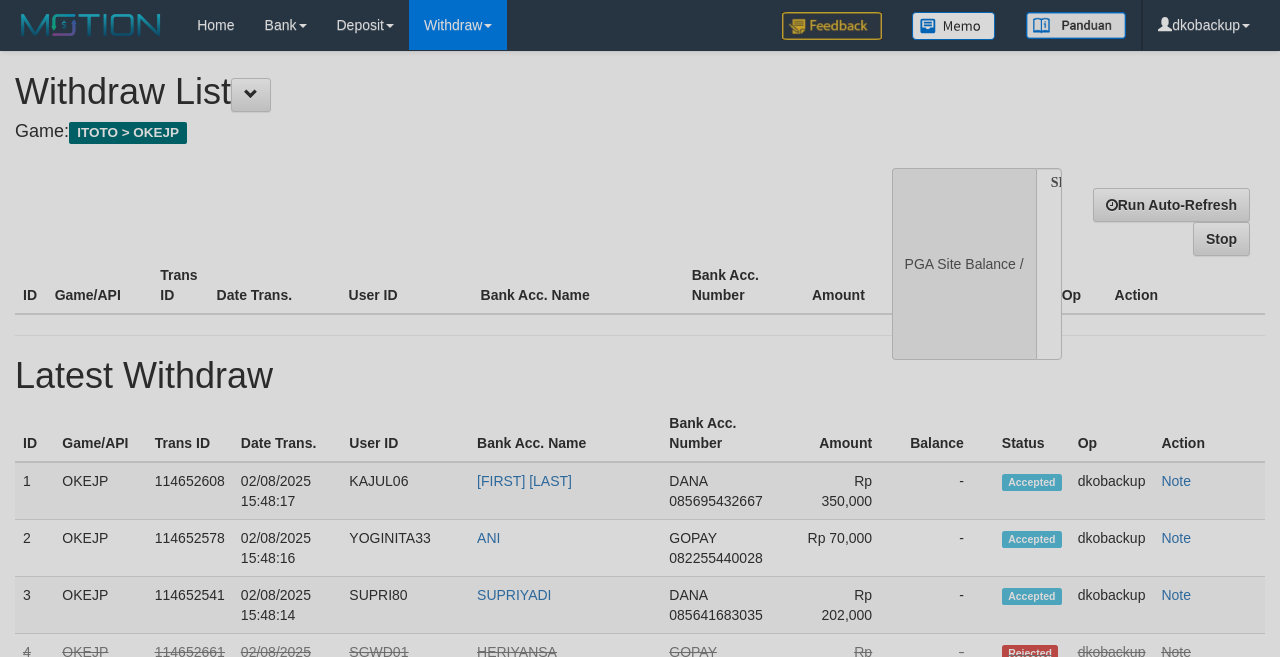 select 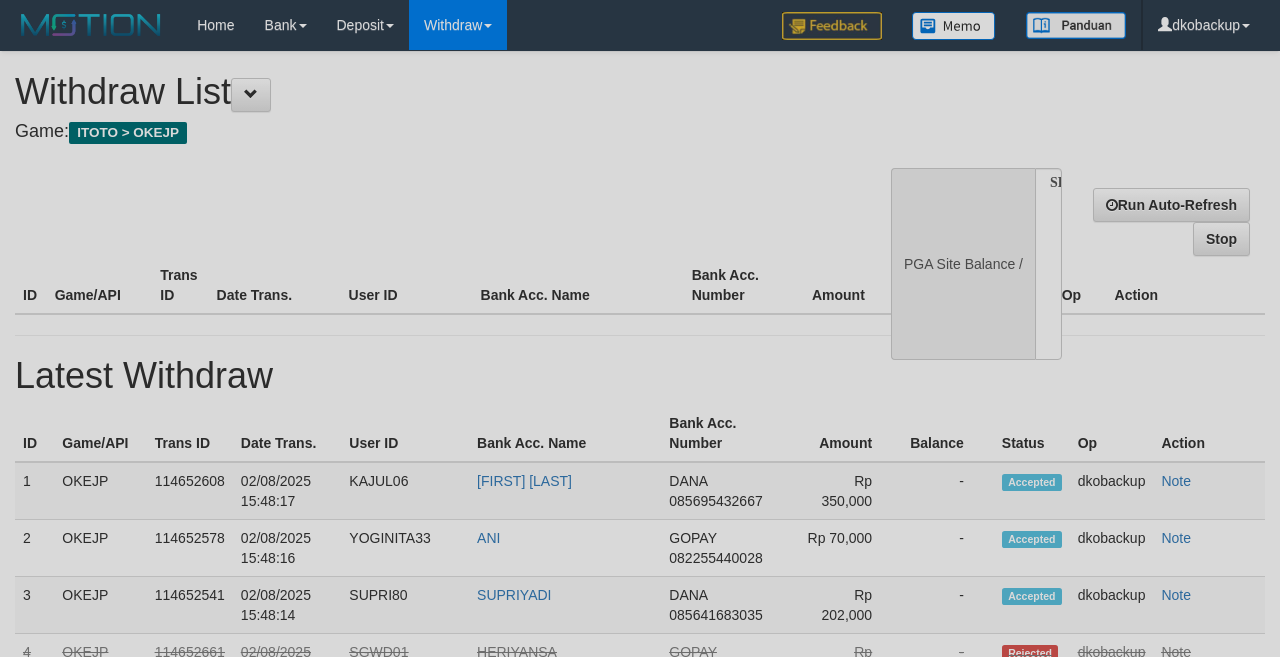 scroll, scrollTop: 177, scrollLeft: 0, axis: vertical 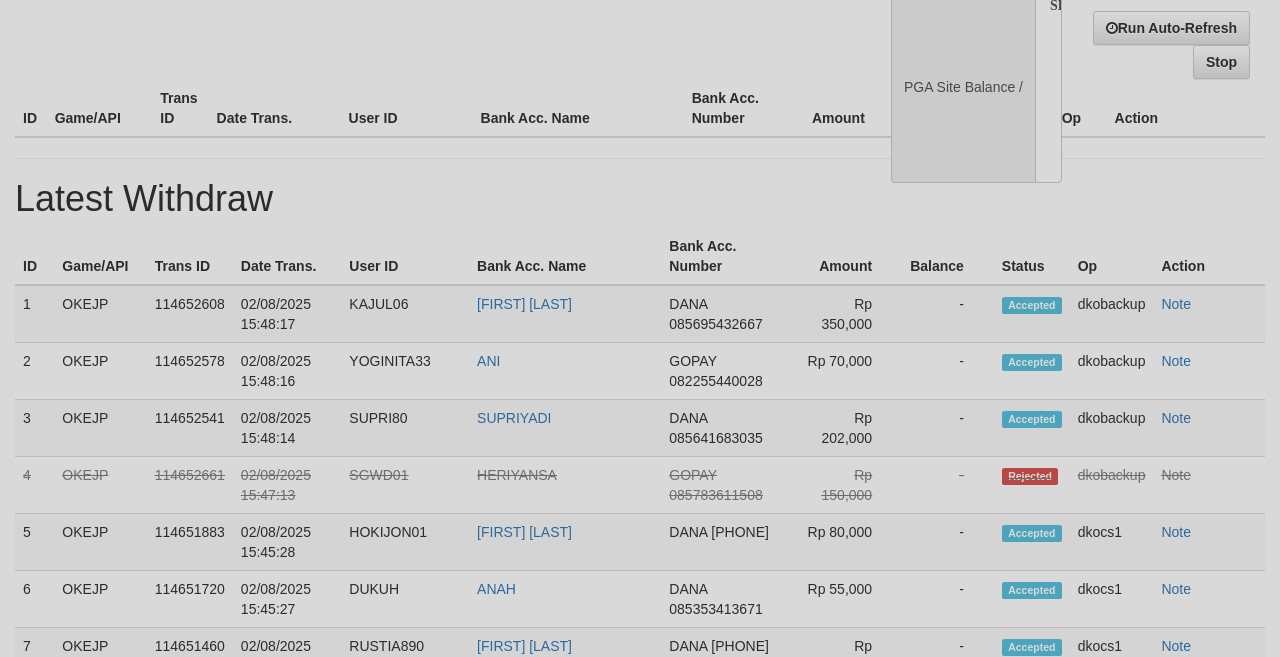 select on "**" 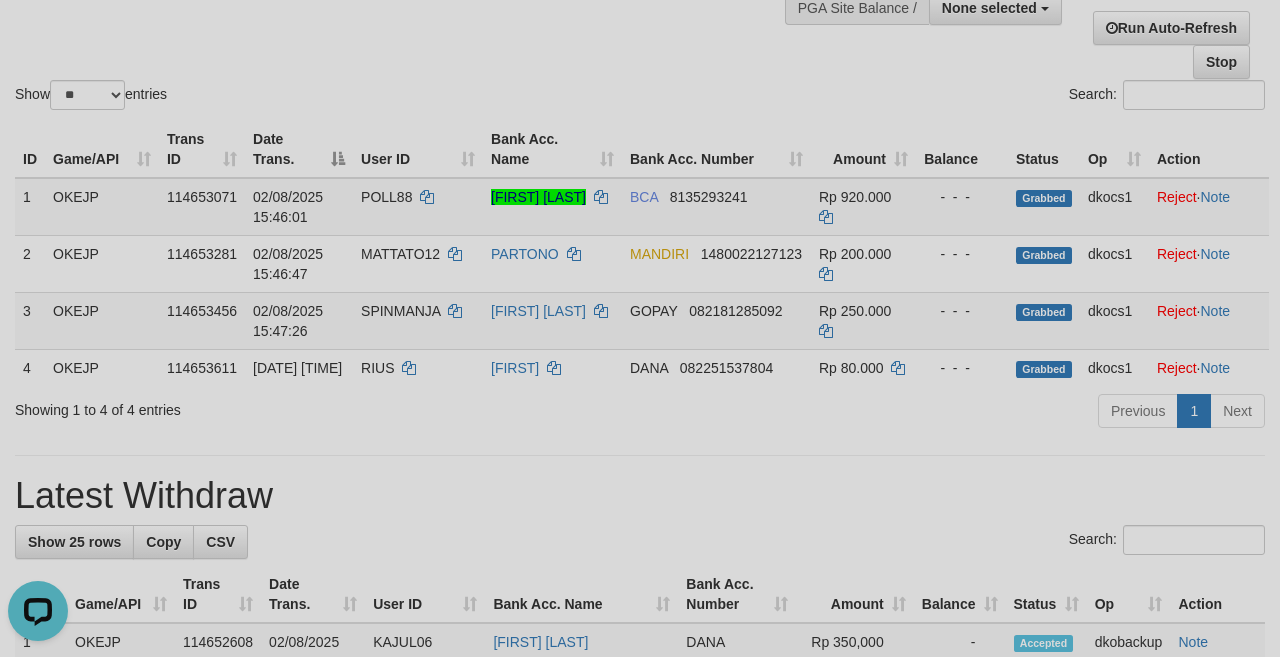 scroll, scrollTop: 0, scrollLeft: 0, axis: both 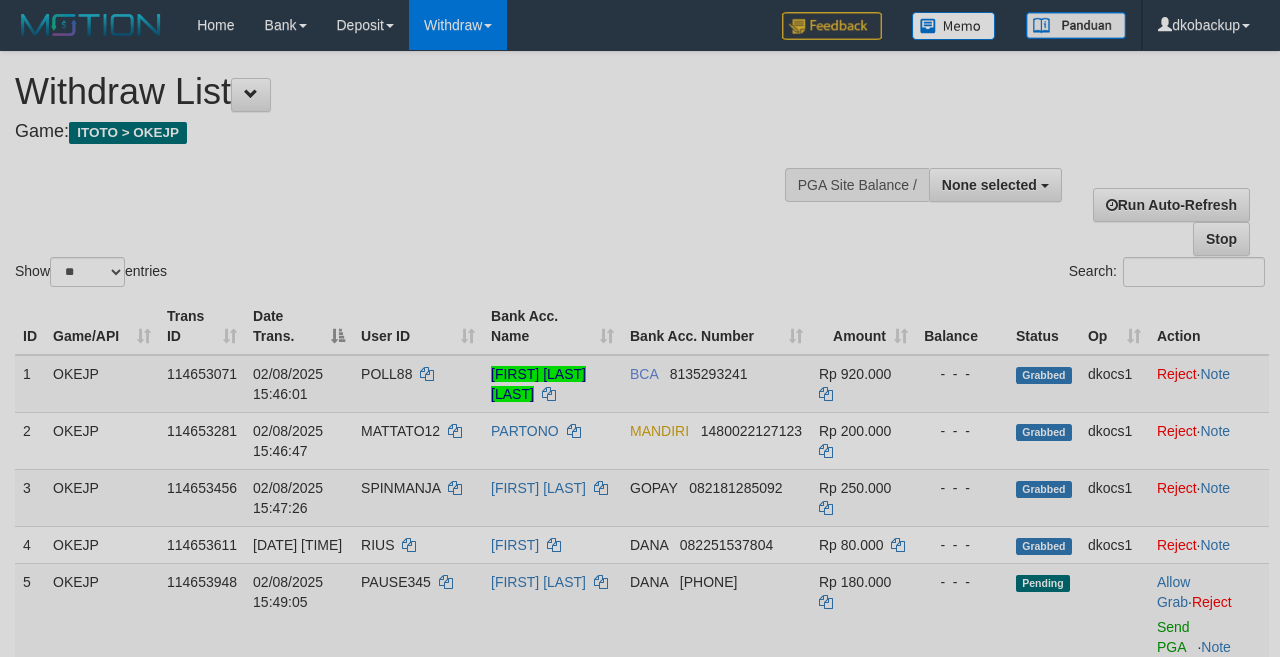 select 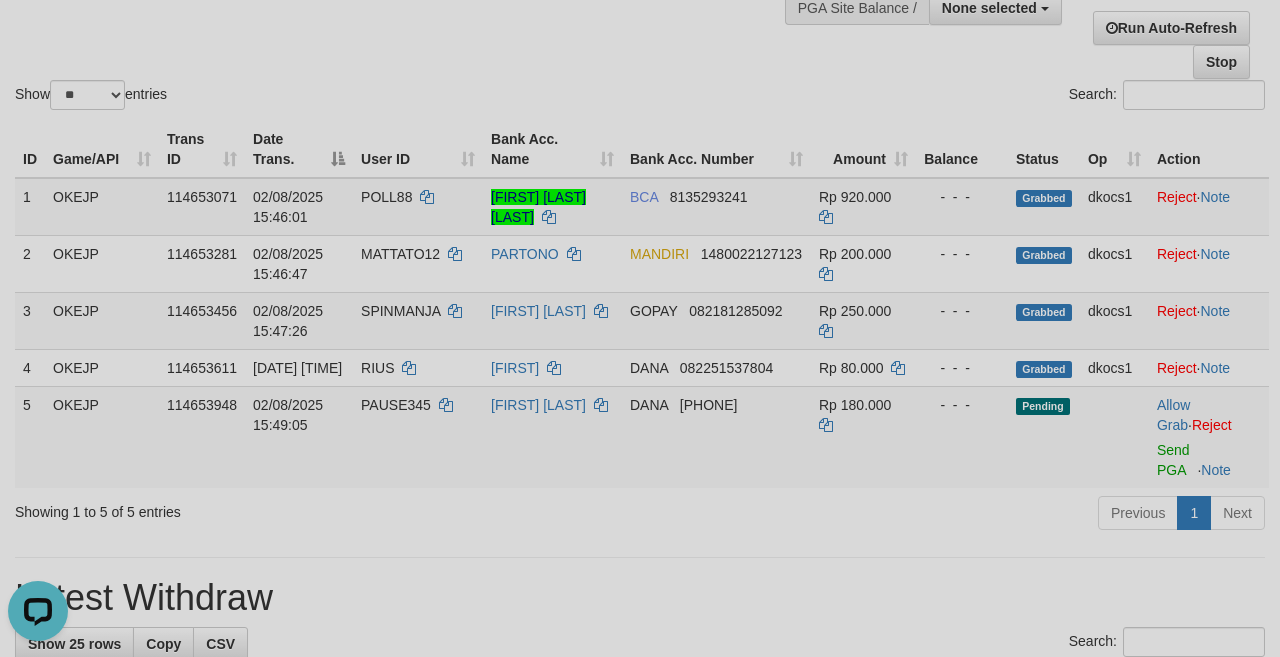 scroll, scrollTop: 0, scrollLeft: 0, axis: both 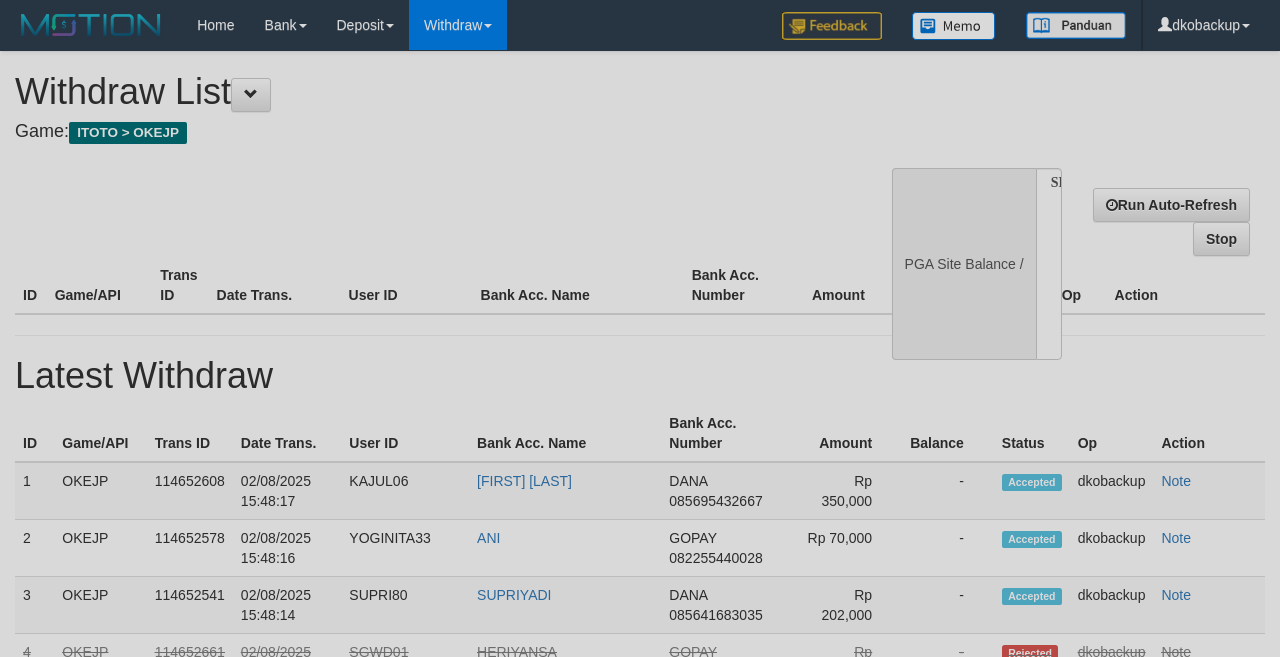 select 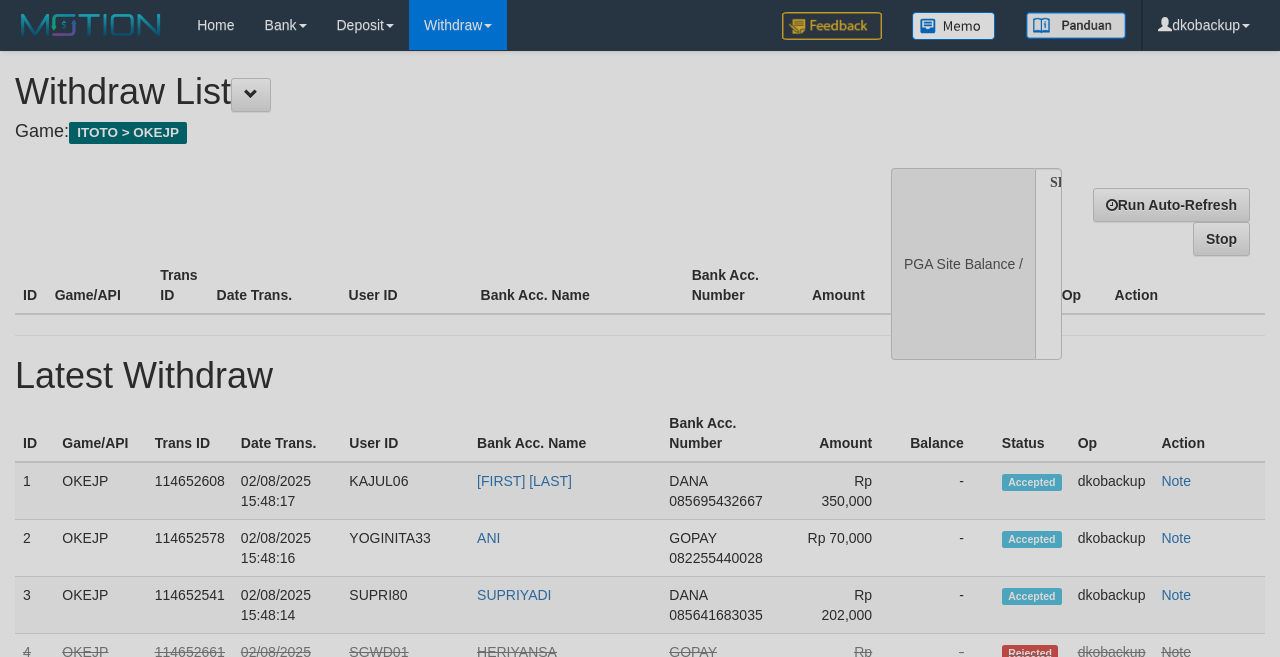 scroll, scrollTop: 177, scrollLeft: 0, axis: vertical 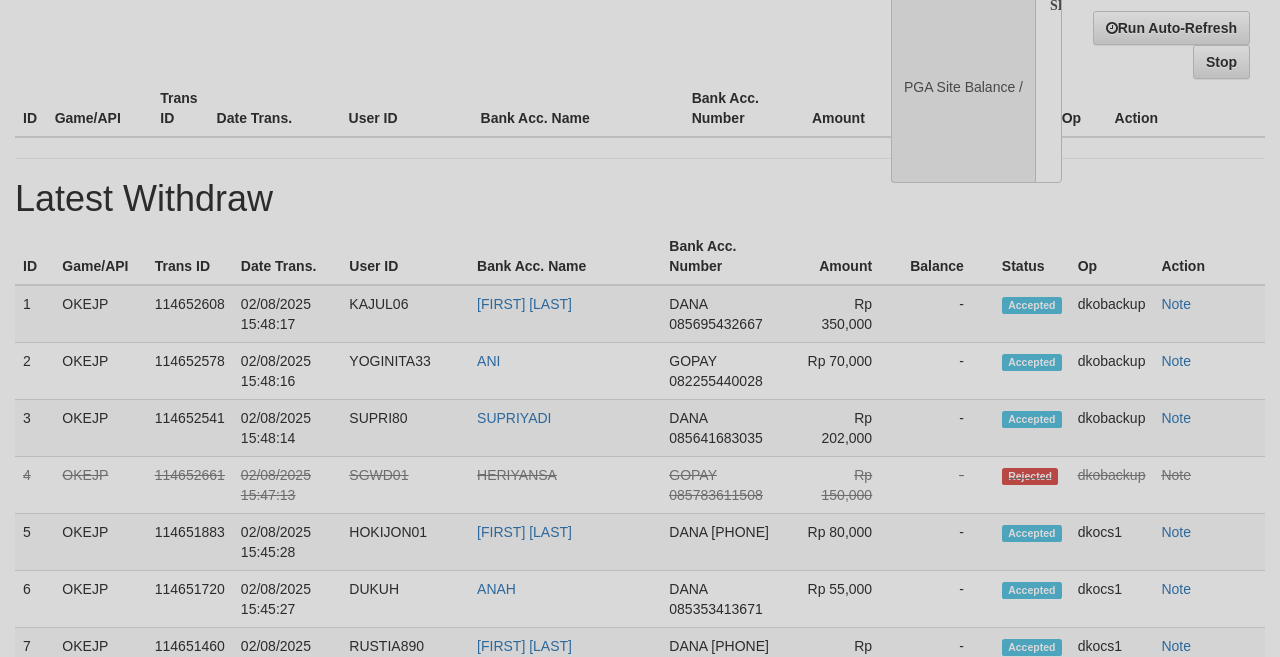 select on "**" 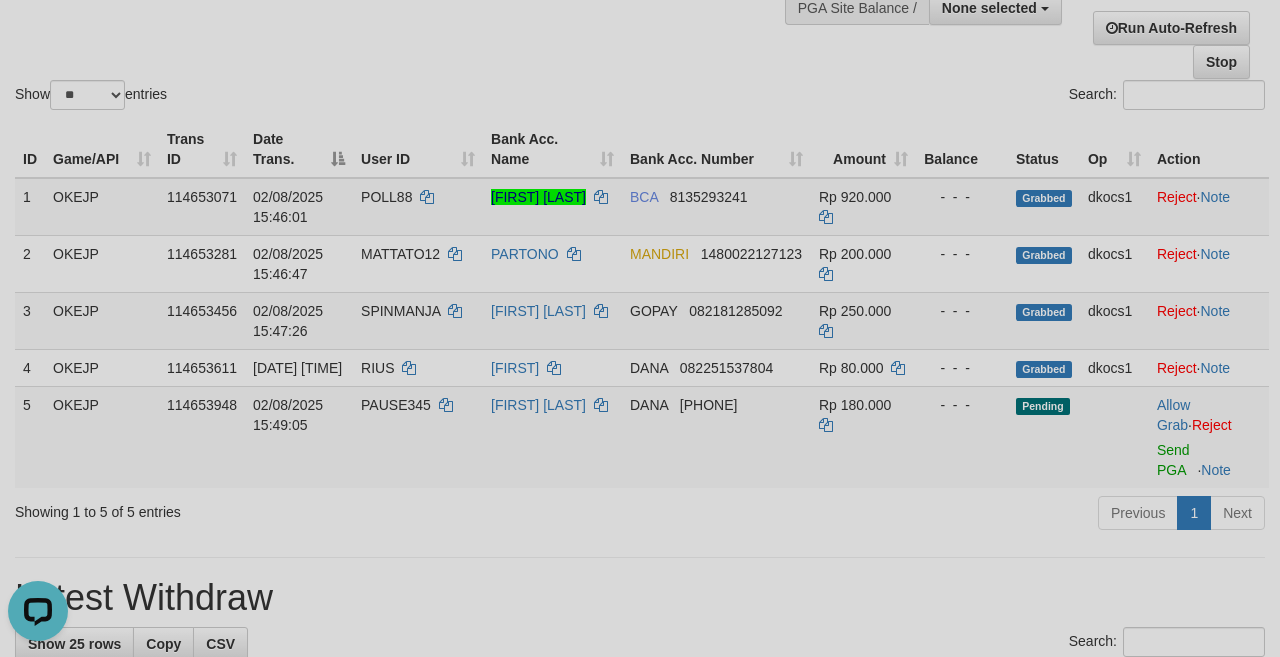 scroll, scrollTop: 0, scrollLeft: 0, axis: both 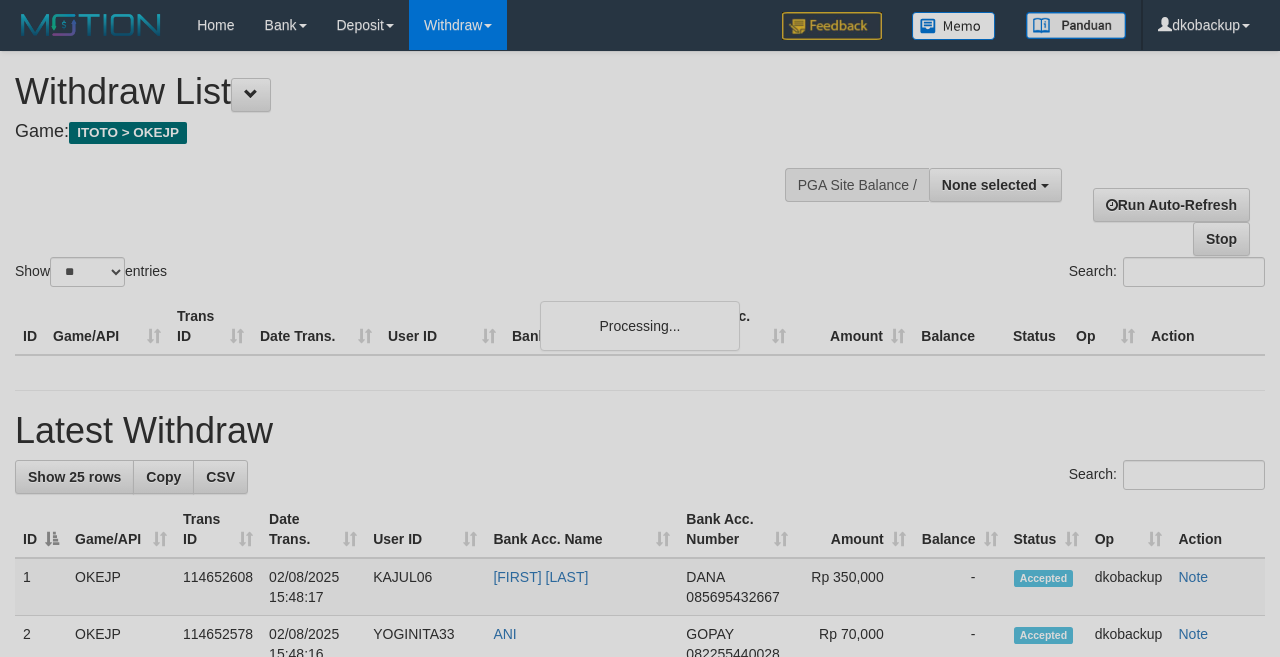 select 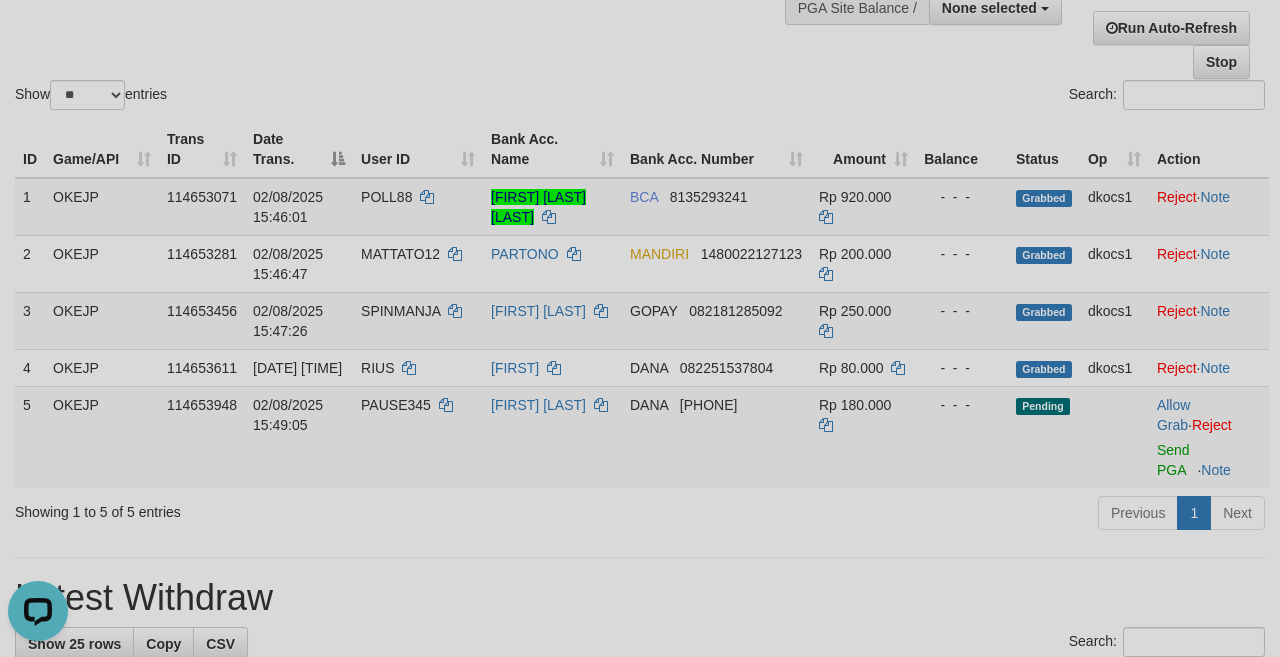 scroll, scrollTop: 0, scrollLeft: 0, axis: both 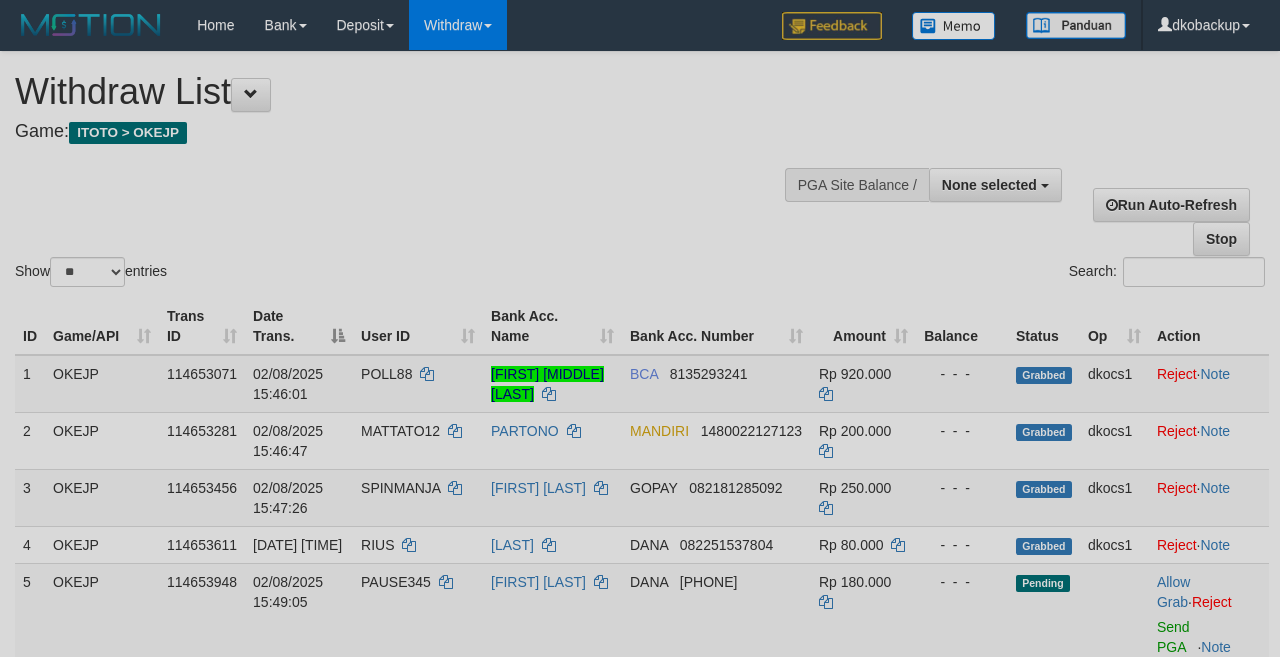 select 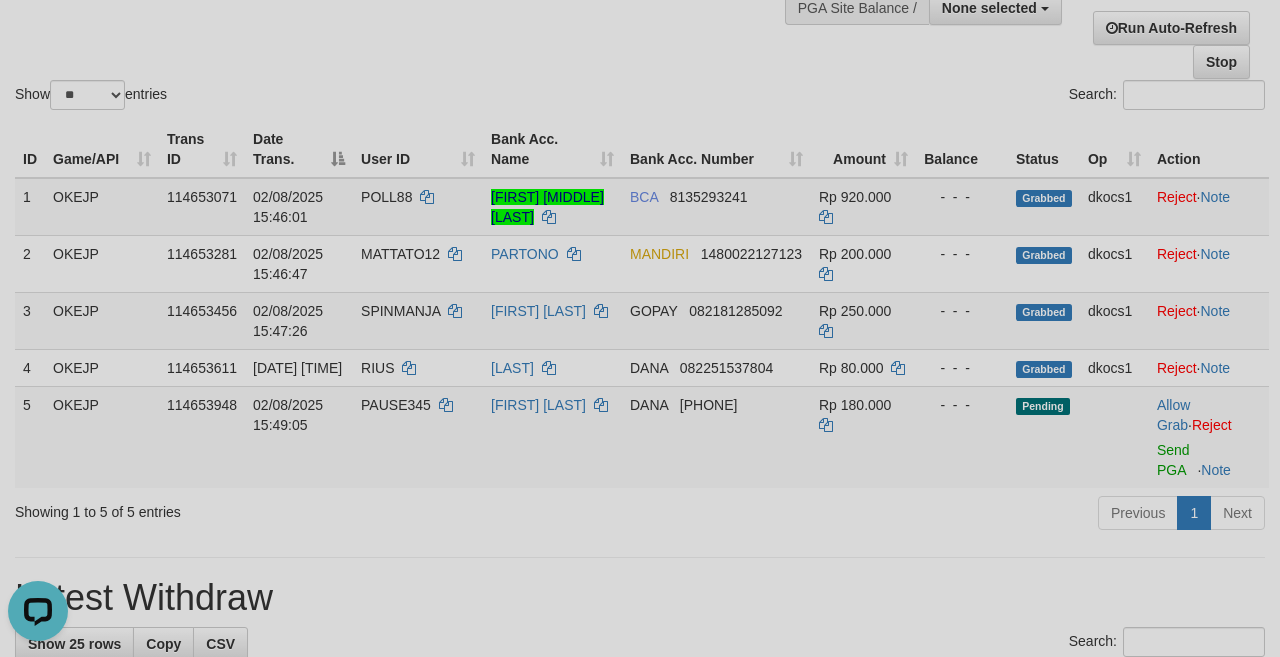 scroll, scrollTop: 0, scrollLeft: 0, axis: both 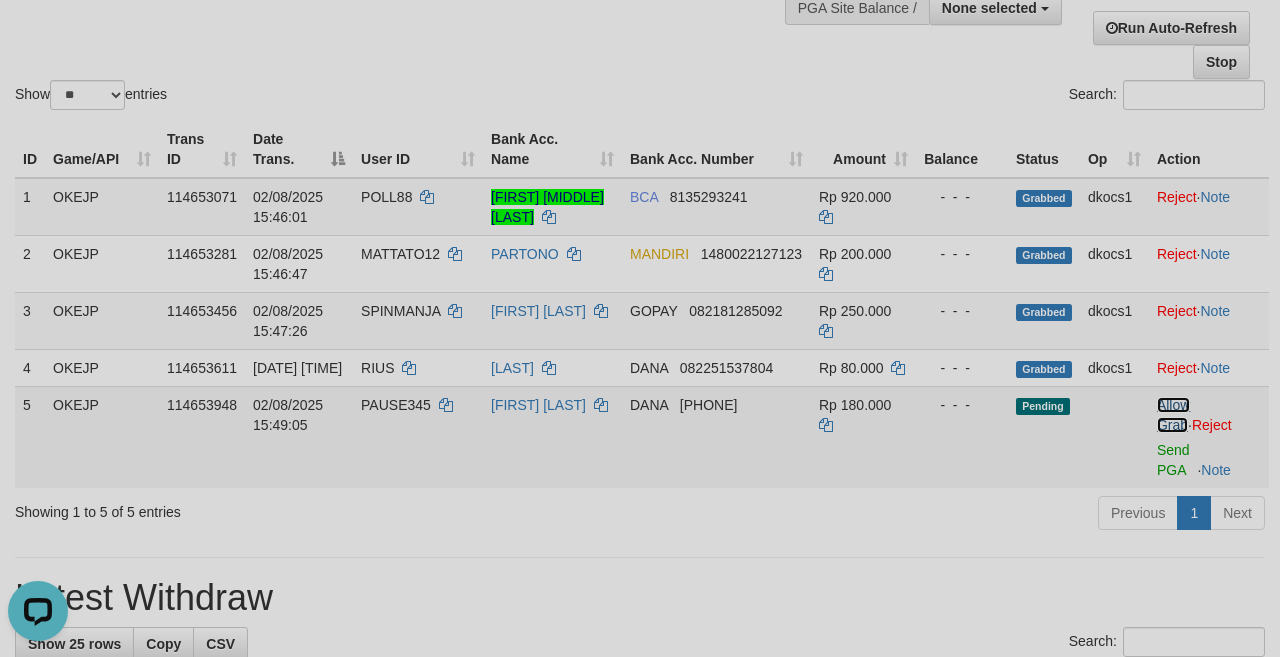 click on "Allow Grab" at bounding box center [1173, 415] 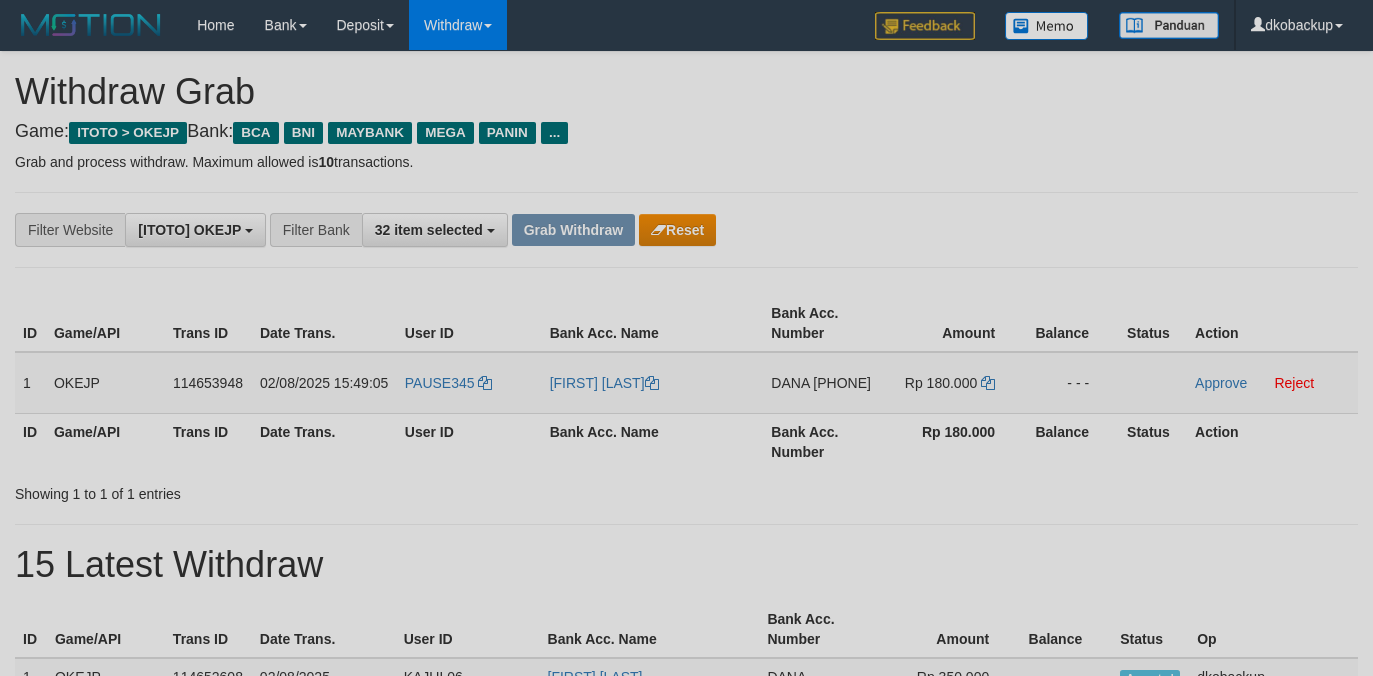 click on "PAUSE345" at bounding box center (469, 383) 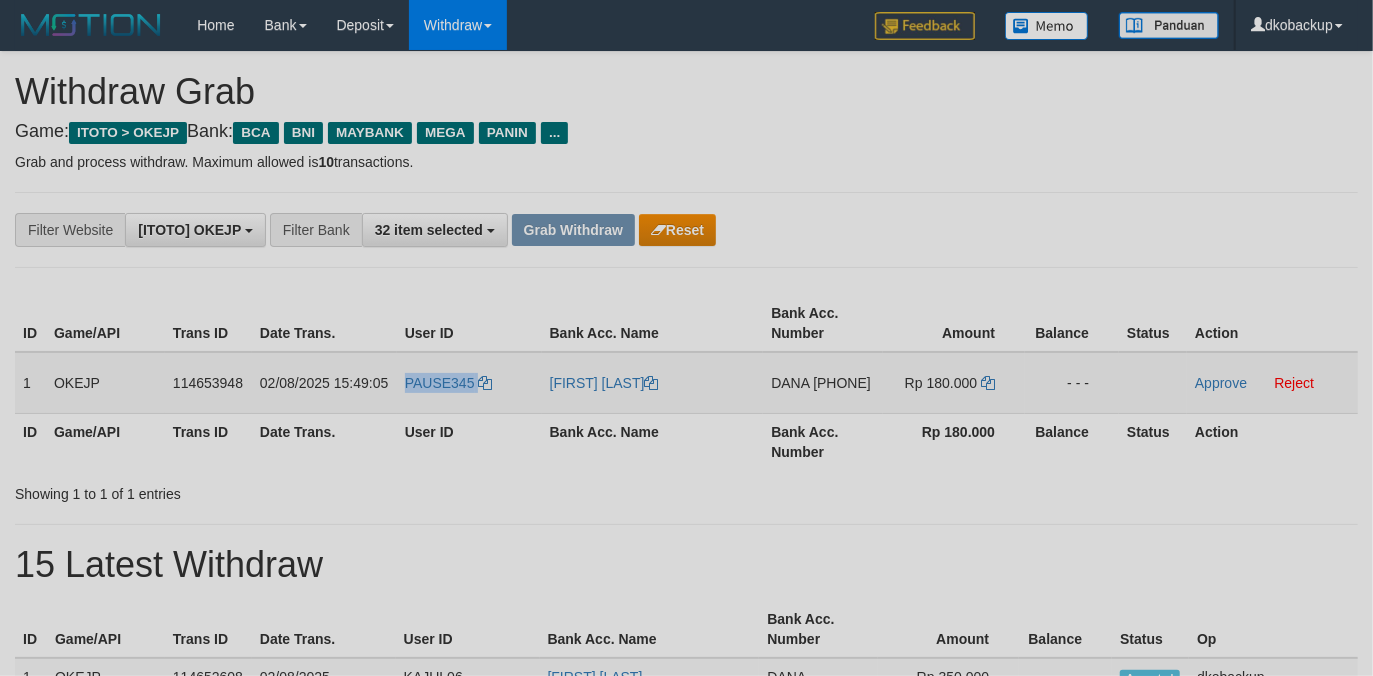 click on "PAUSE345" at bounding box center [469, 383] 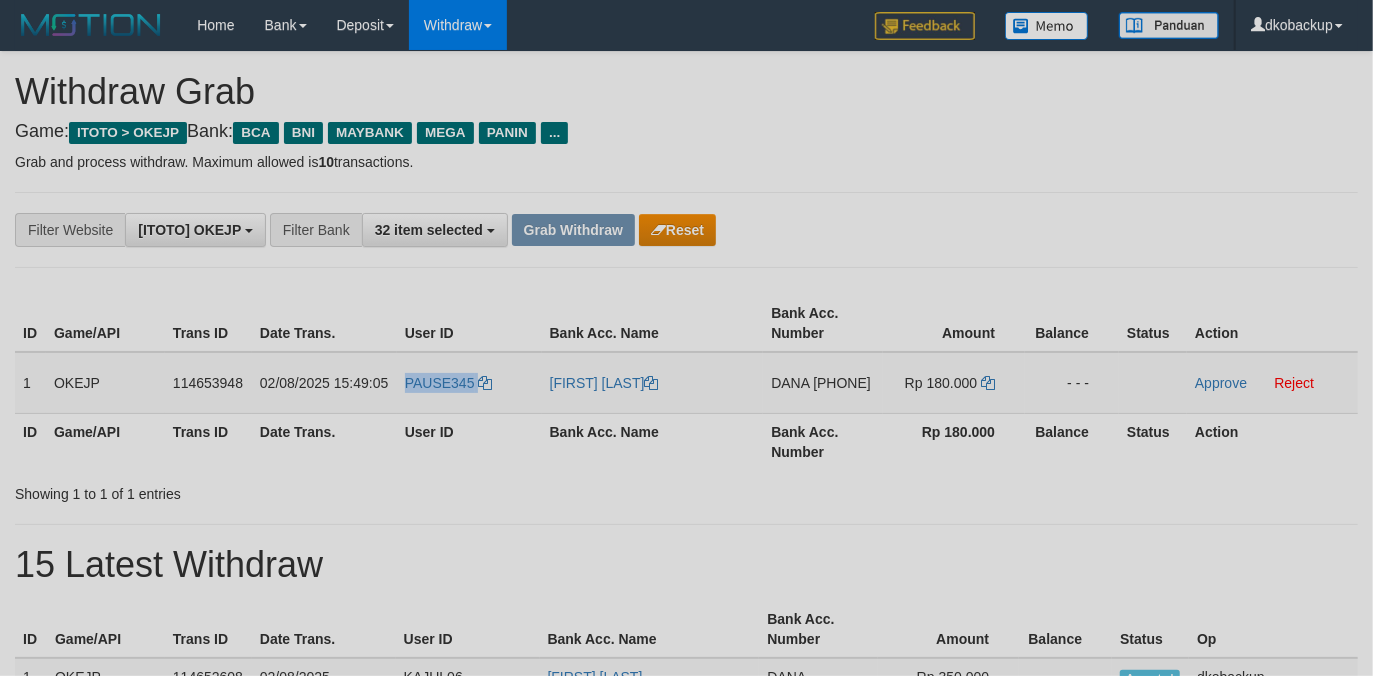 copy on "PAUSE345" 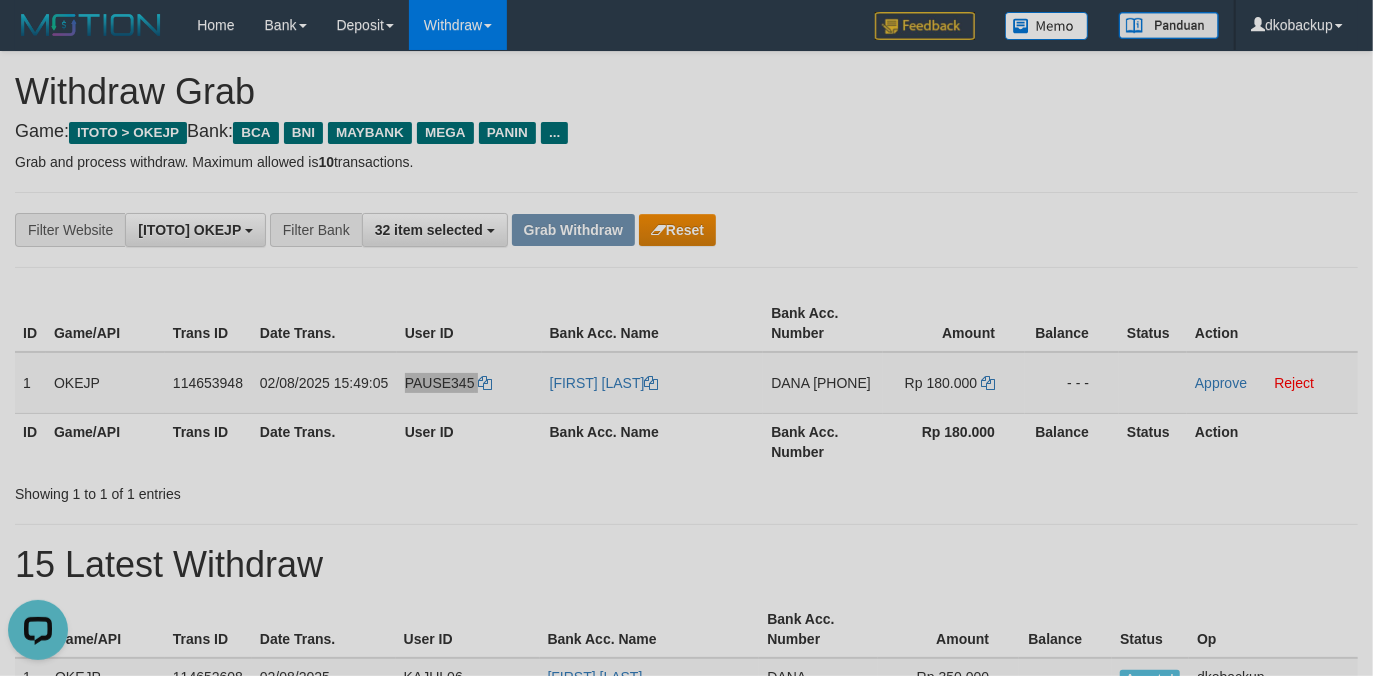 scroll, scrollTop: 0, scrollLeft: 0, axis: both 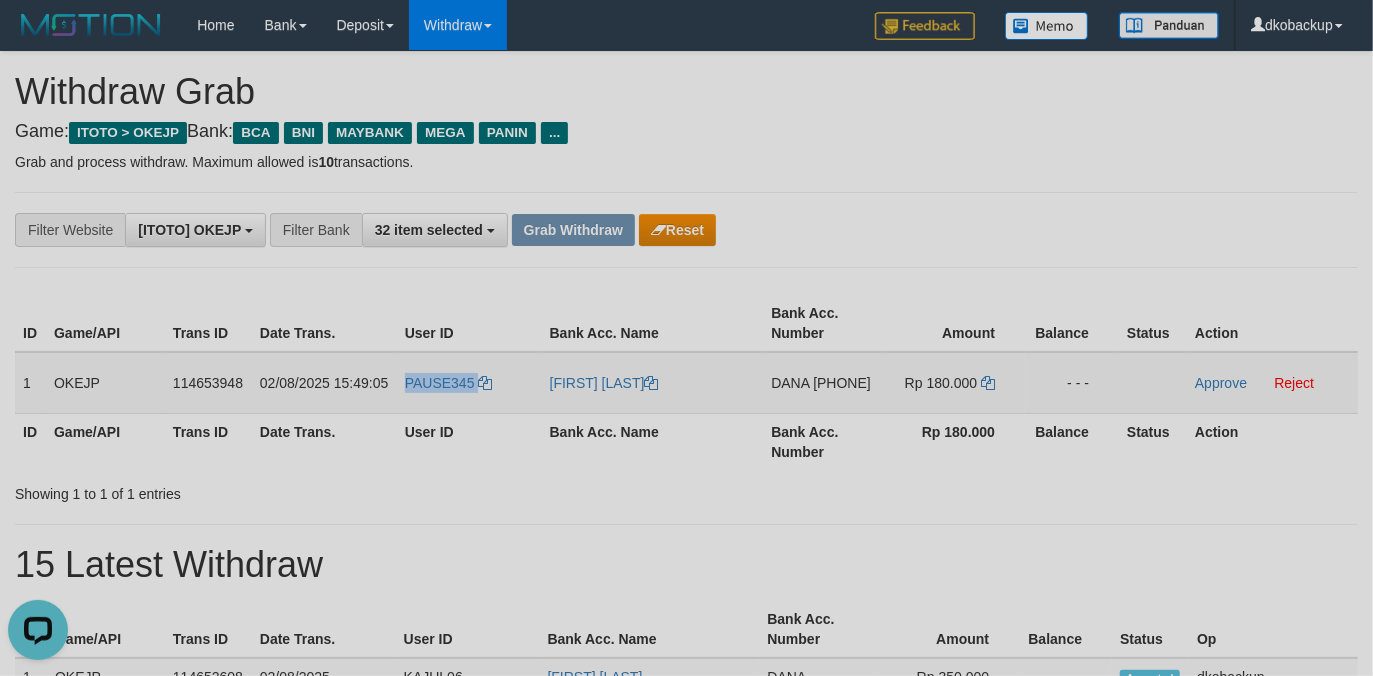 click on "PAUSE345" at bounding box center (469, 383) 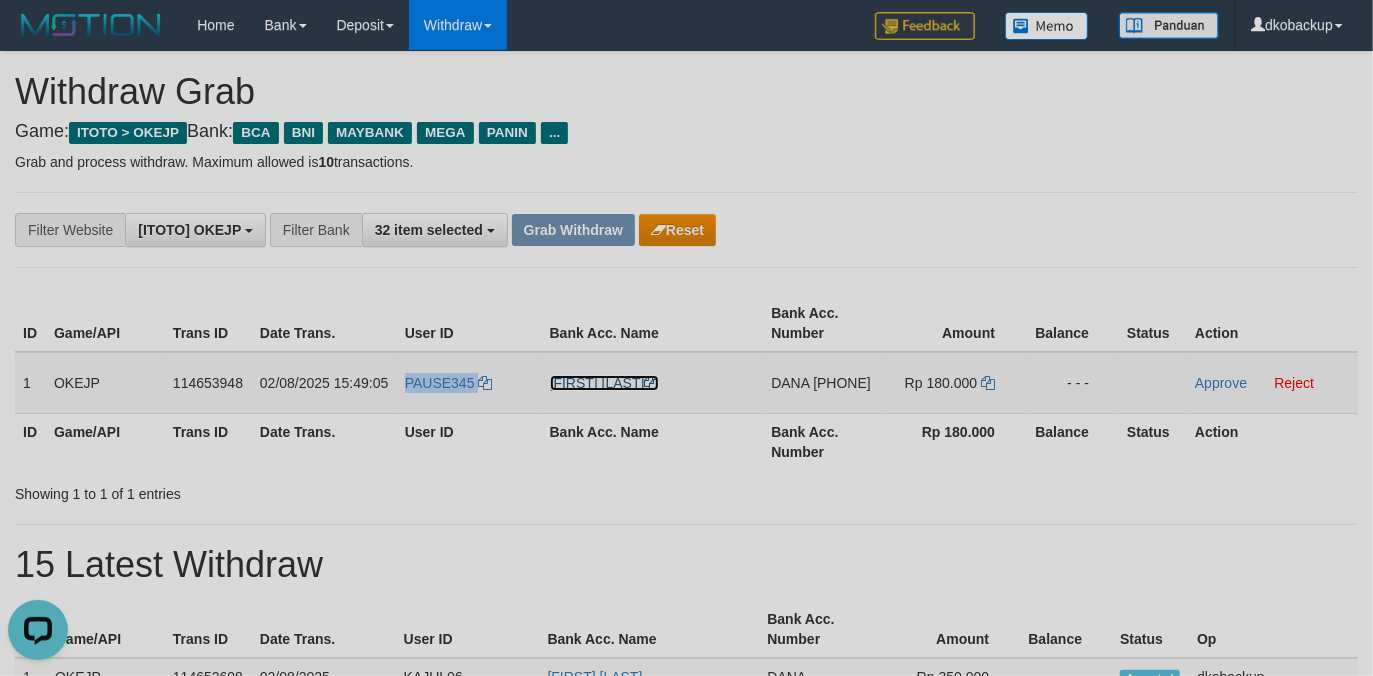 click on "[FIRST] [LAST]" at bounding box center (604, 383) 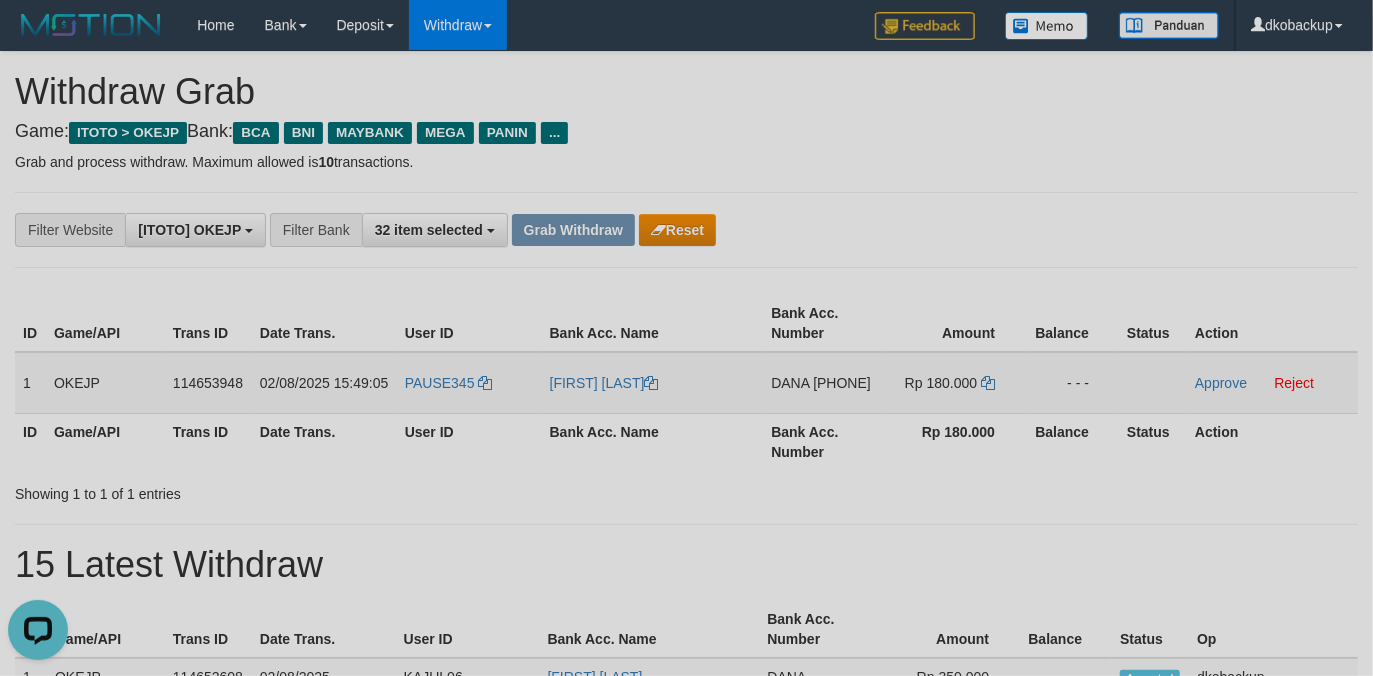 click on "[PHONE]" at bounding box center (842, 383) 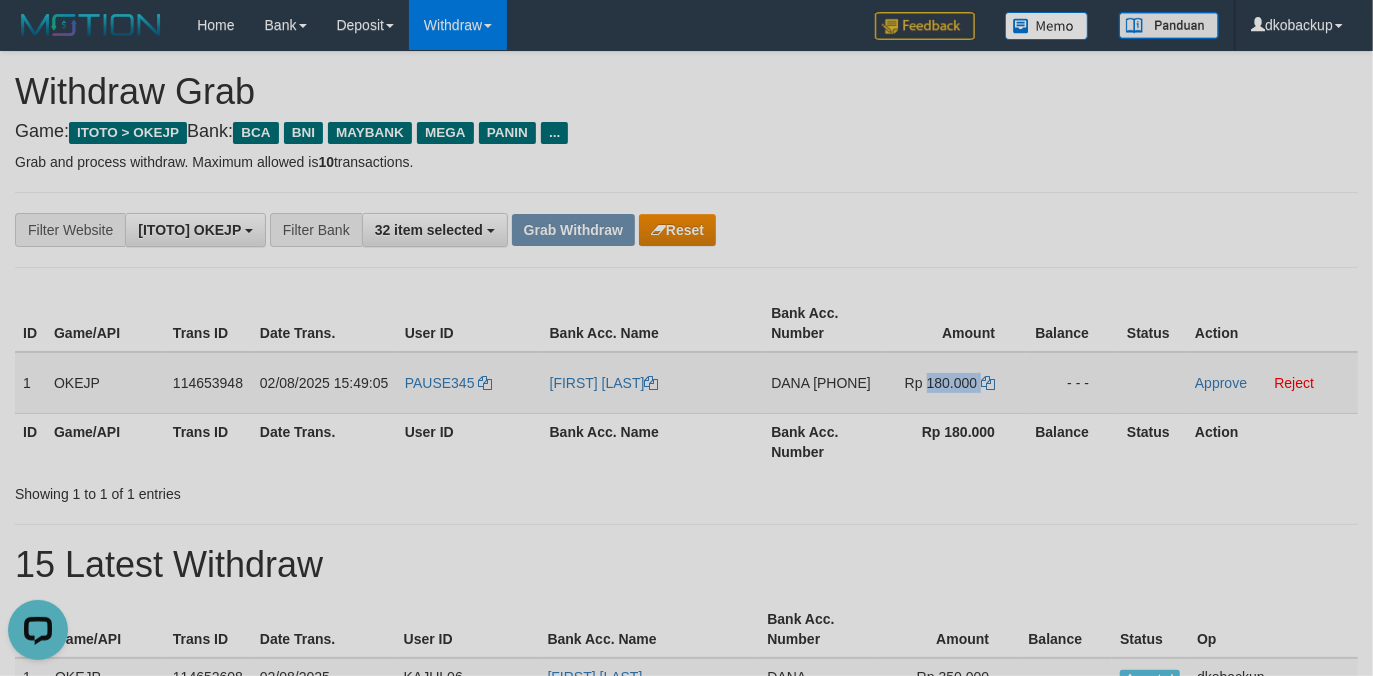 click on "Rp 180.000" at bounding box center [941, 383] 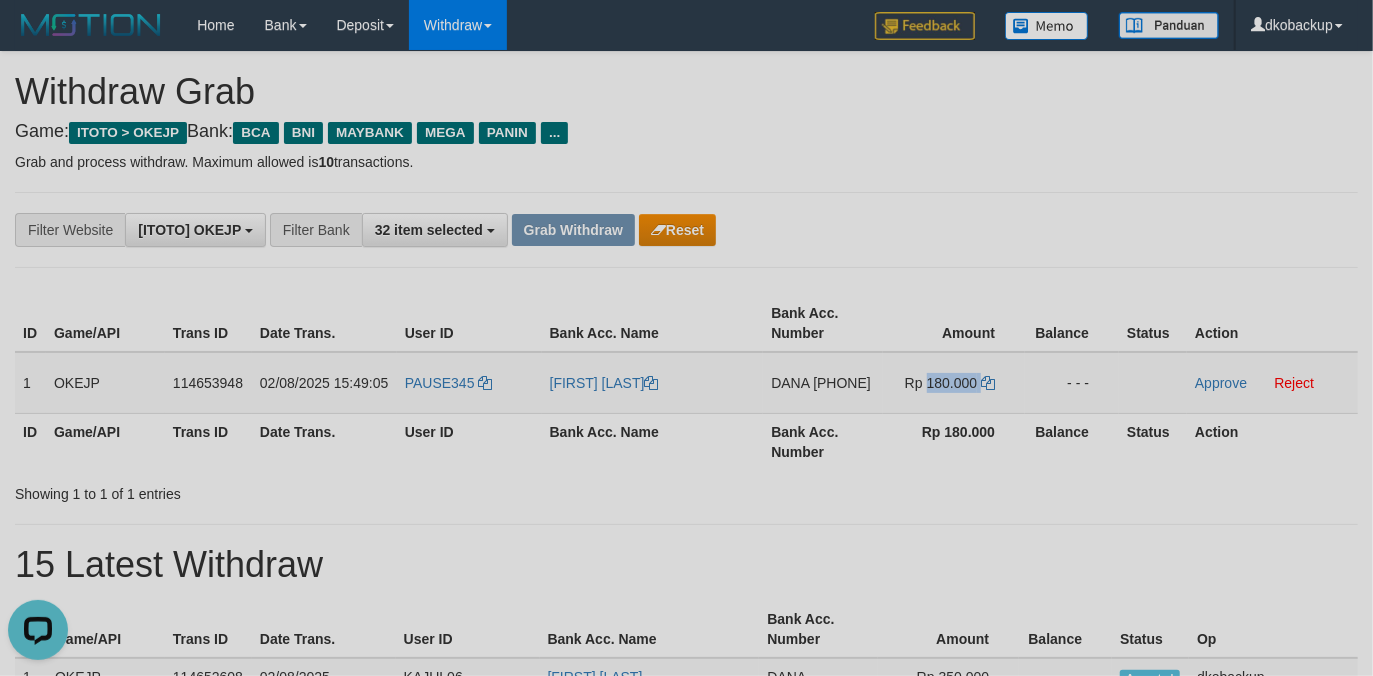 copy on "180.000" 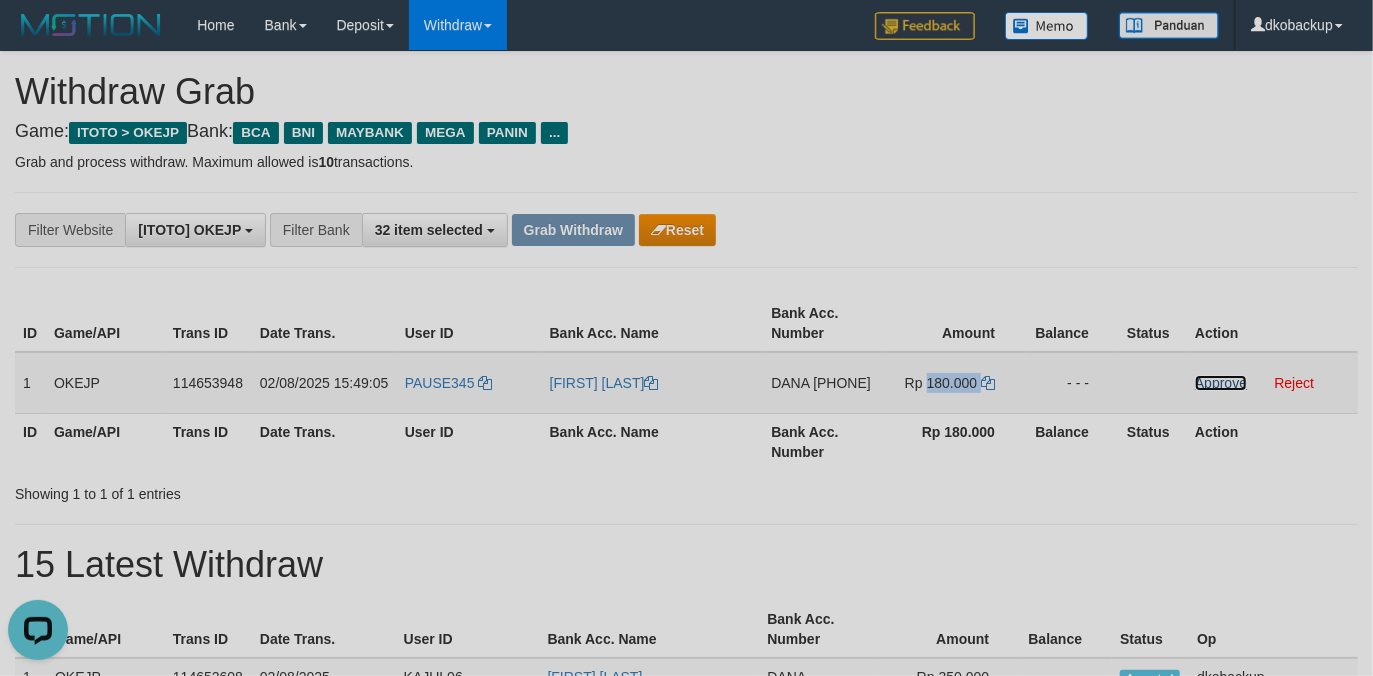 click on "Approve" at bounding box center [1221, 383] 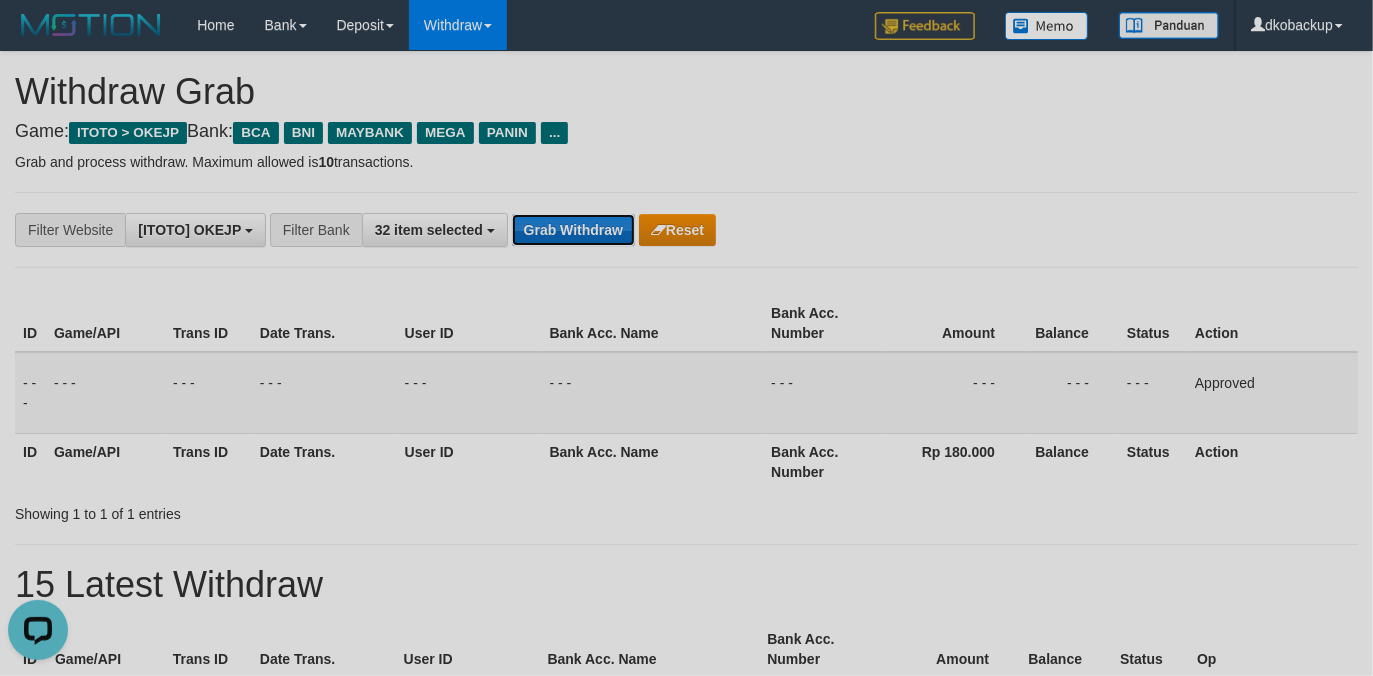 click on "Grab Withdraw" at bounding box center (573, 230) 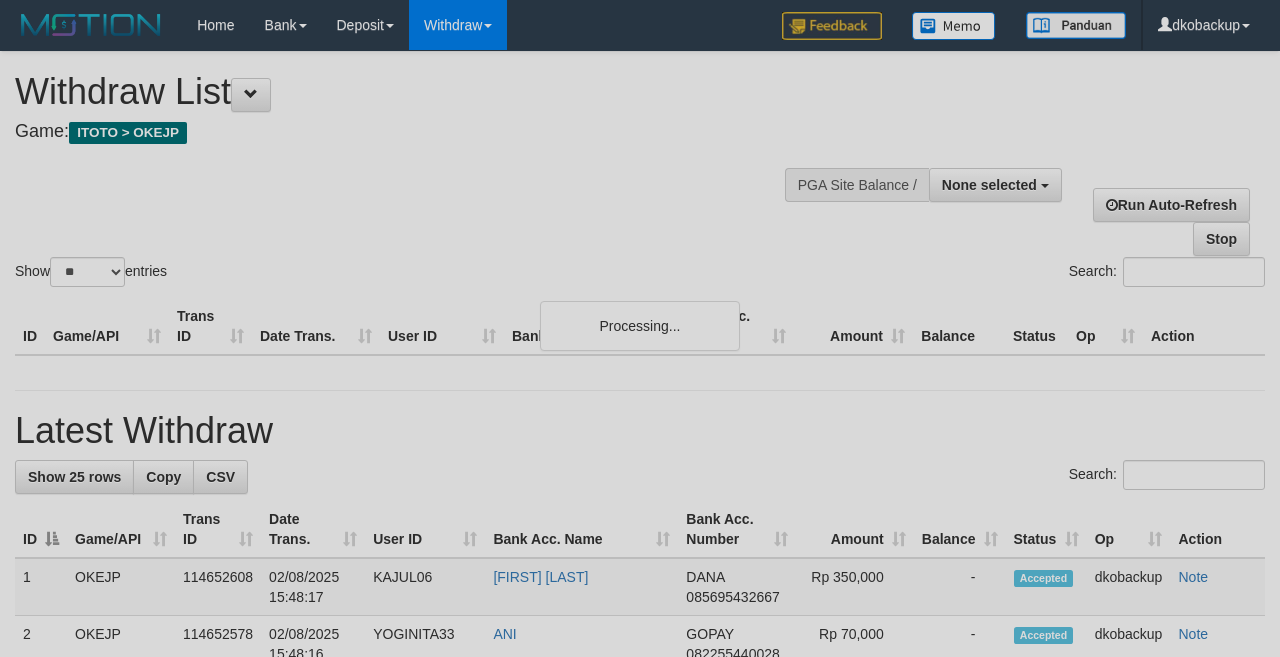 select 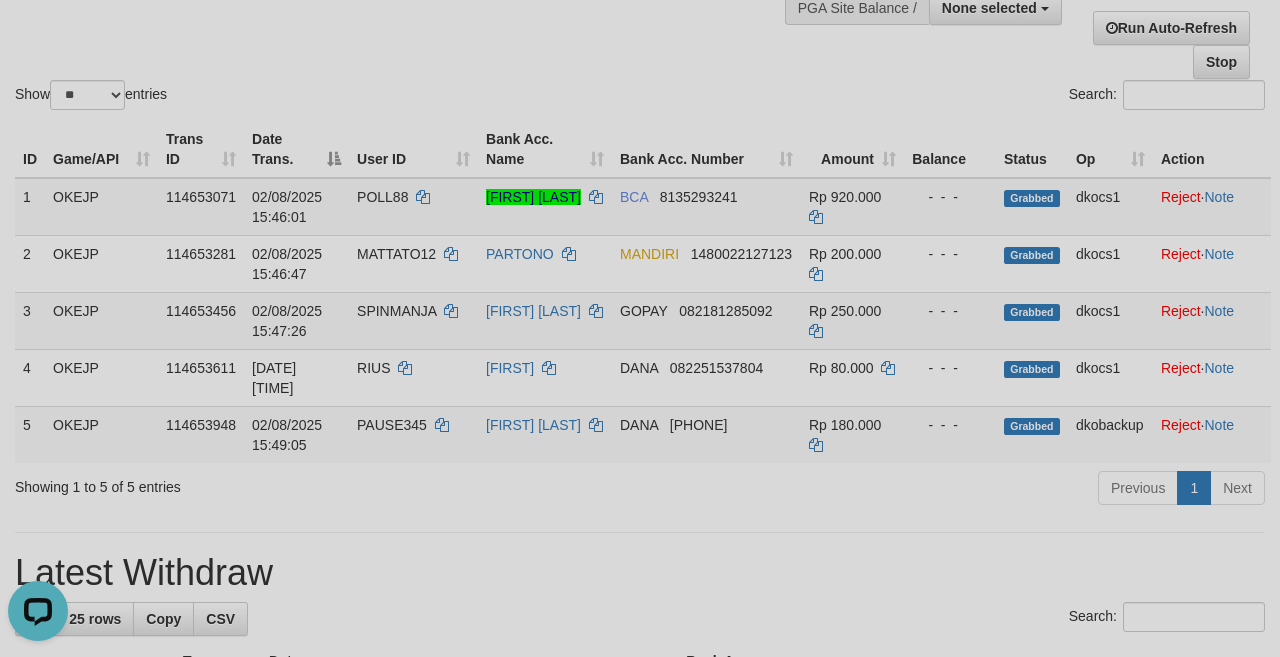 scroll, scrollTop: 0, scrollLeft: 0, axis: both 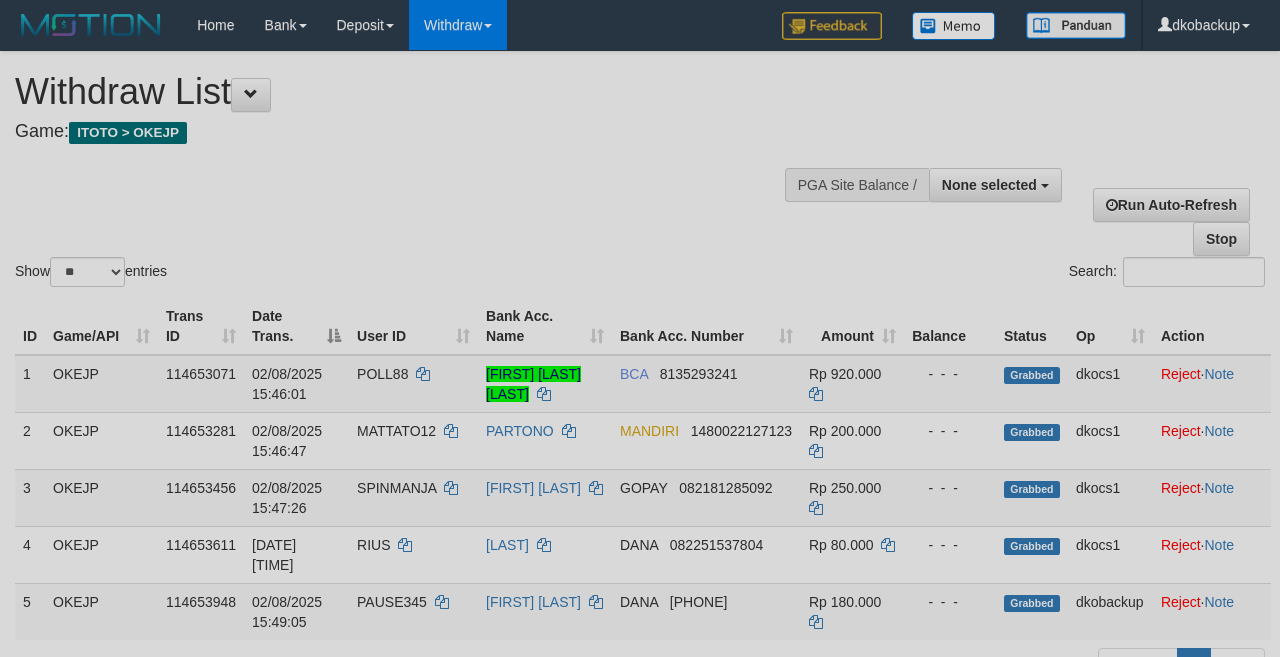select 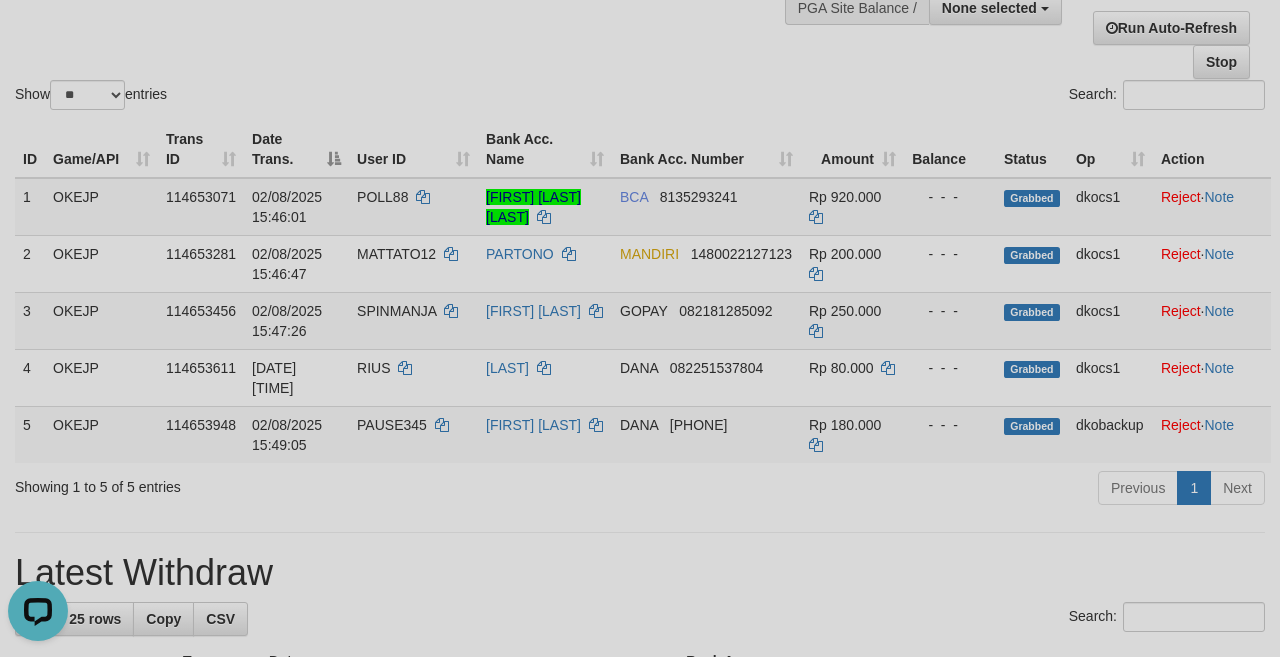 scroll, scrollTop: 0, scrollLeft: 0, axis: both 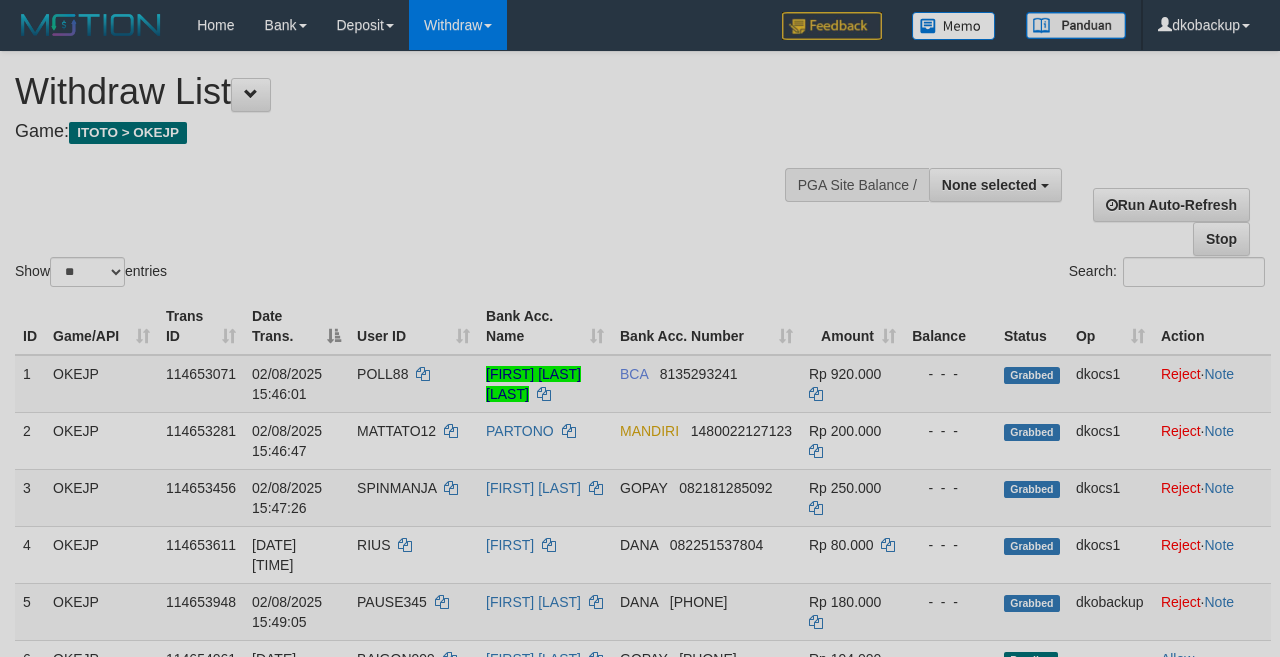 select 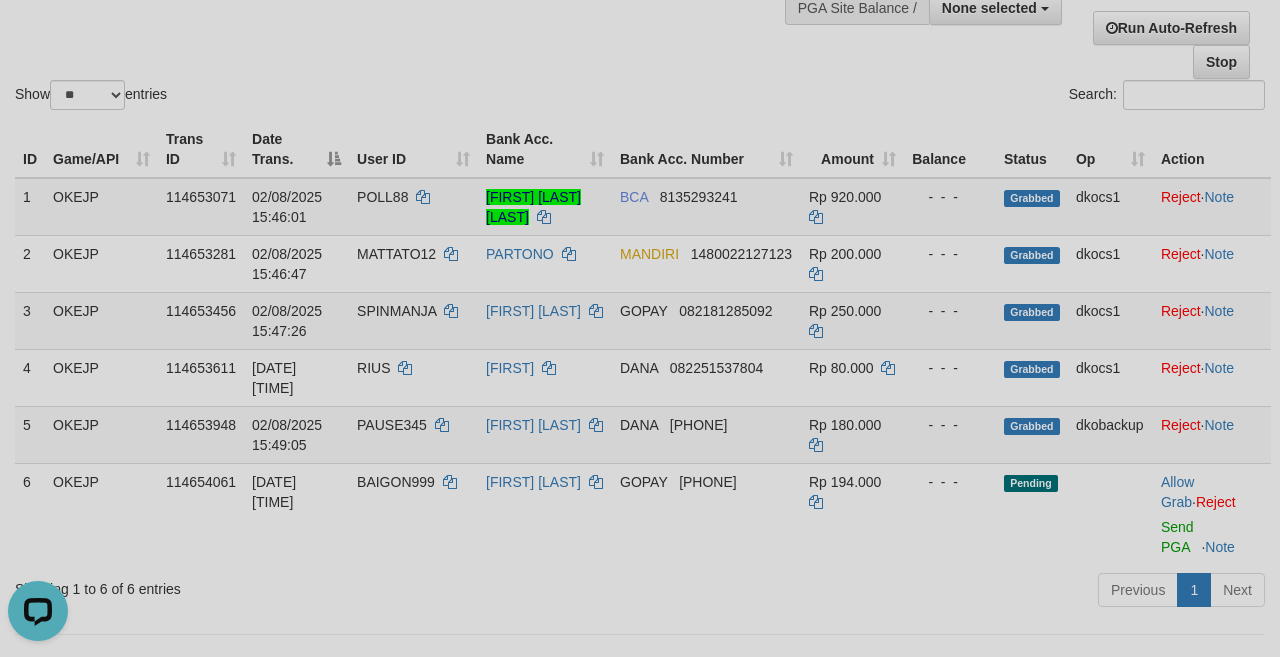 scroll, scrollTop: 0, scrollLeft: 0, axis: both 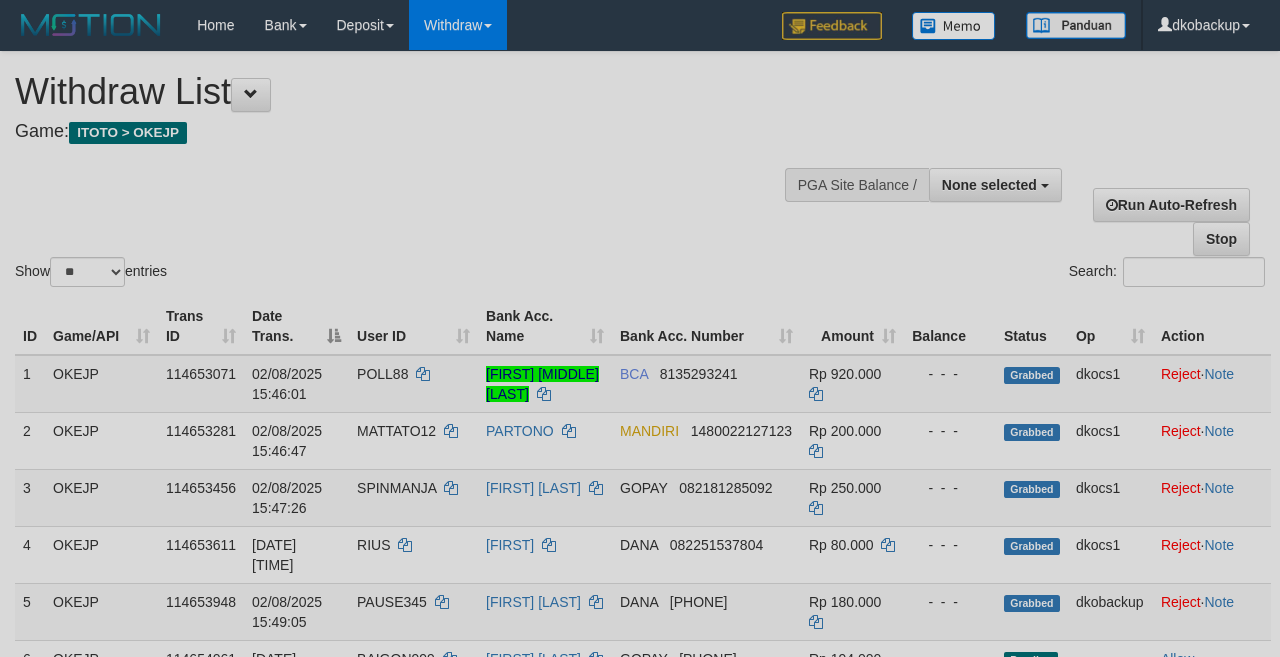 select 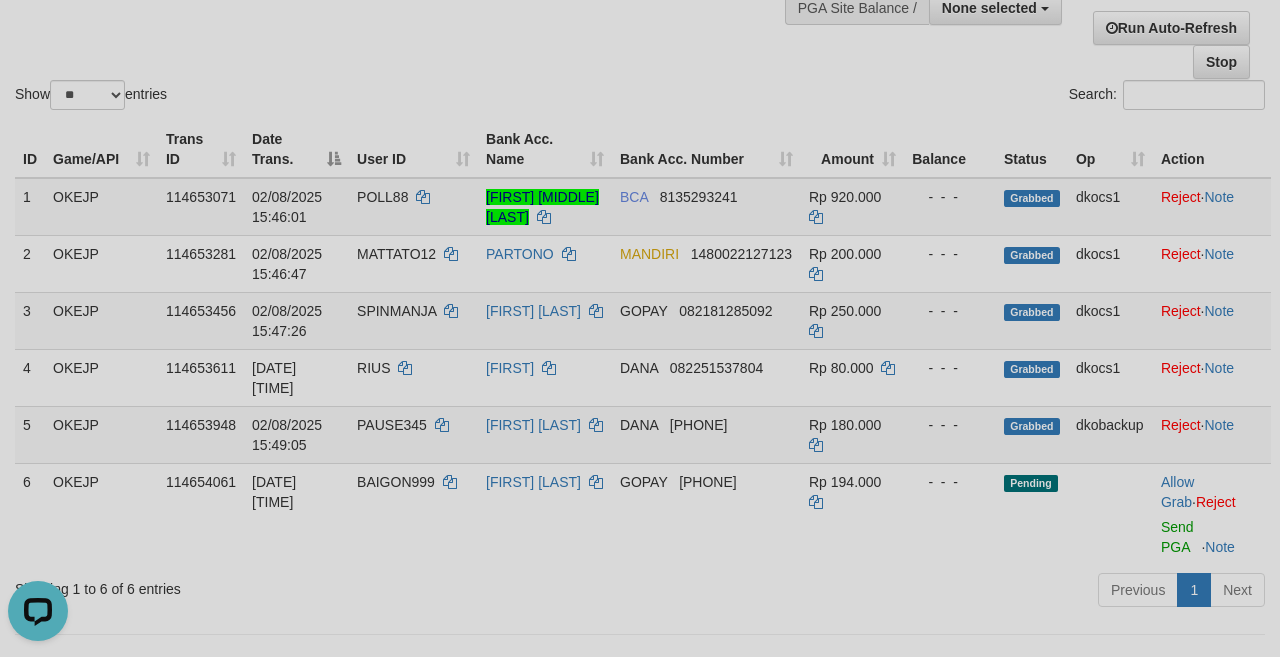 scroll, scrollTop: 0, scrollLeft: 0, axis: both 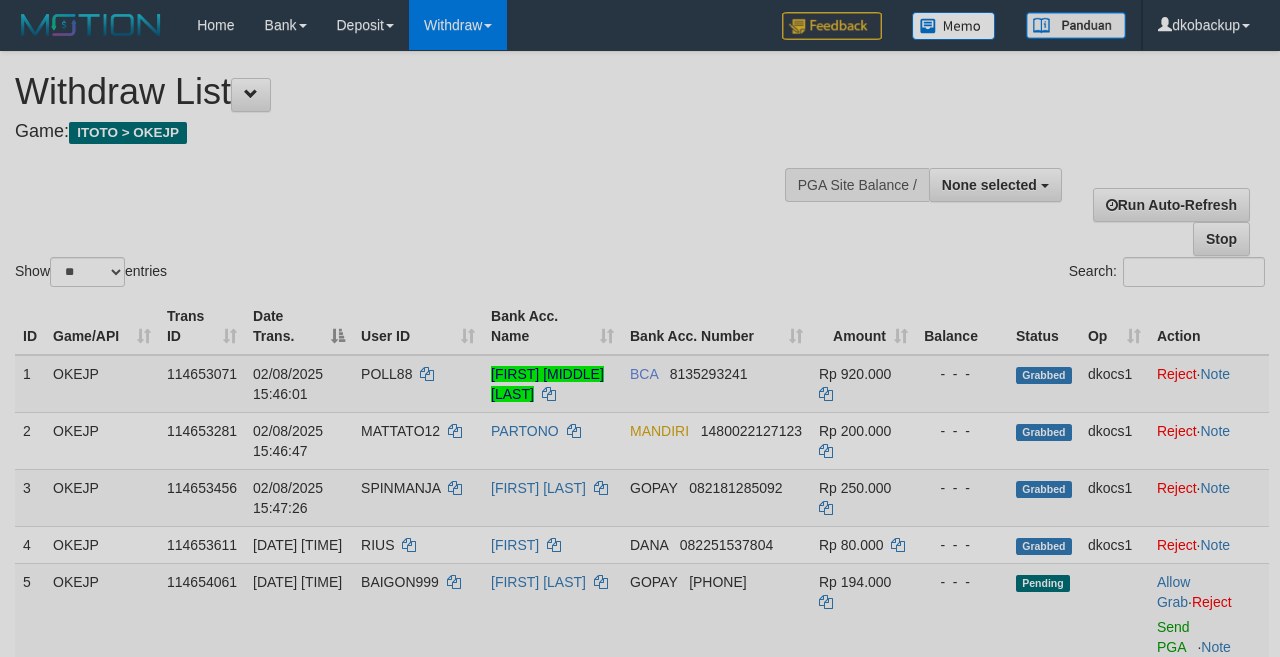 select 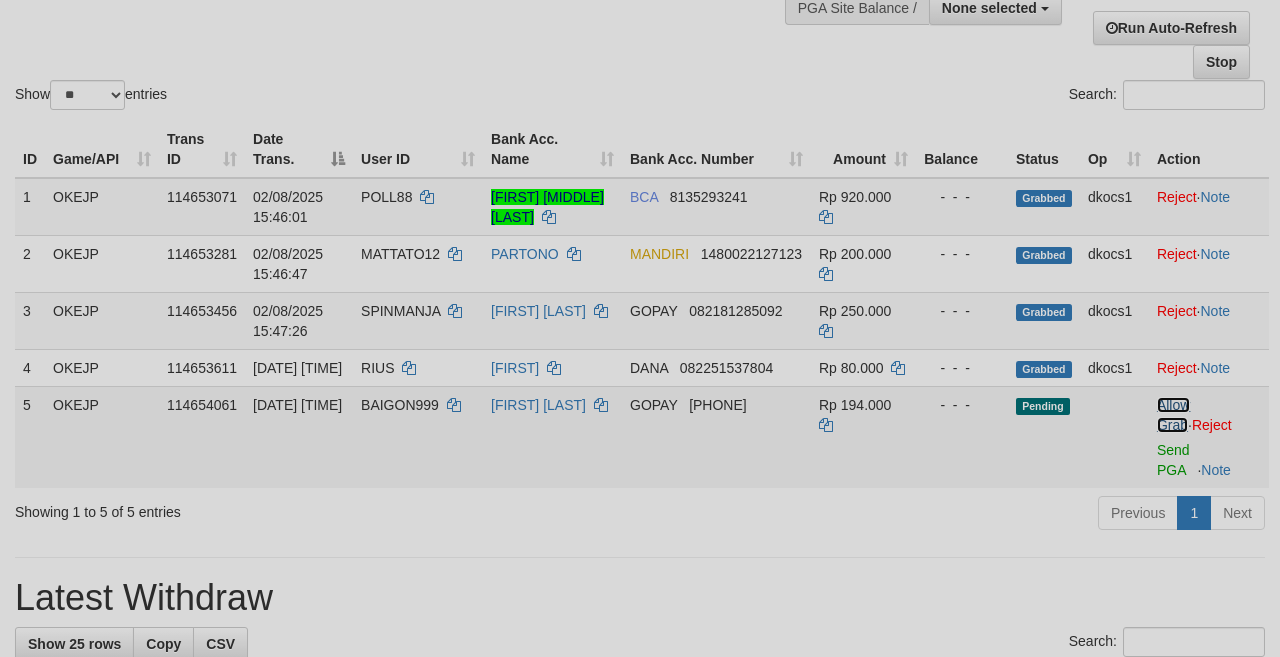 click on "Allow Grab" at bounding box center (1173, 415) 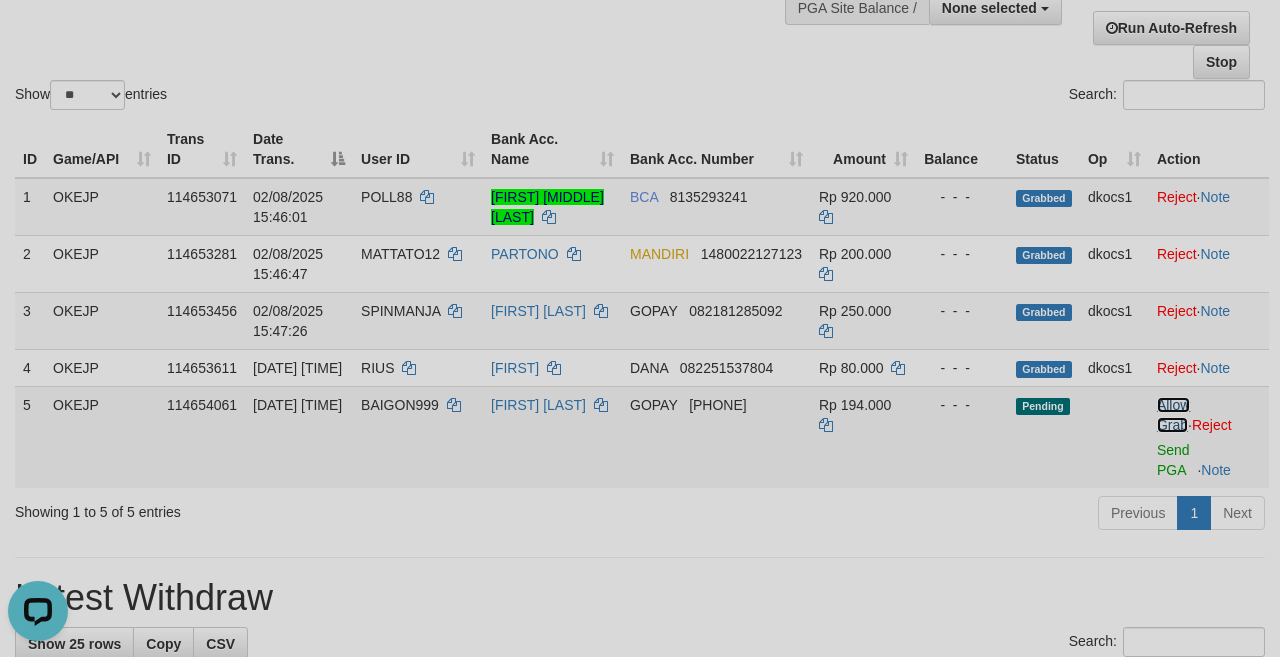 scroll, scrollTop: 0, scrollLeft: 0, axis: both 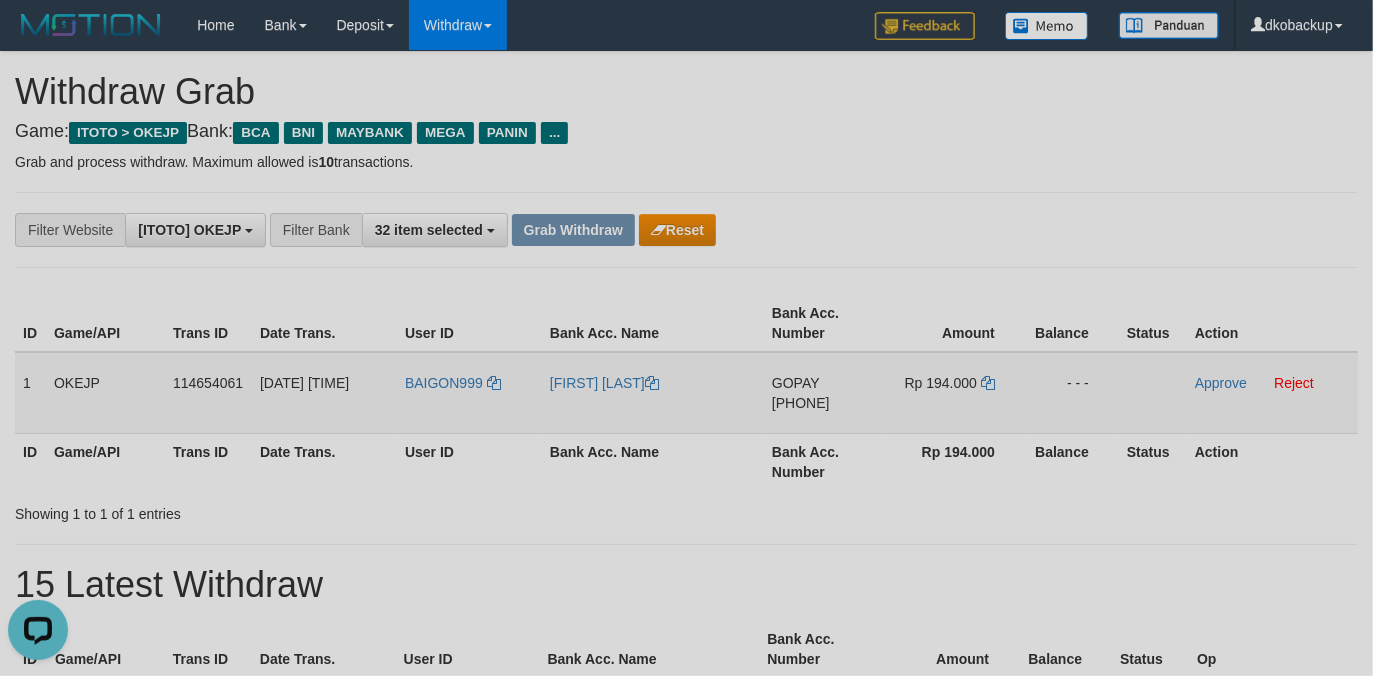click on "BAIGON999" at bounding box center (469, 393) 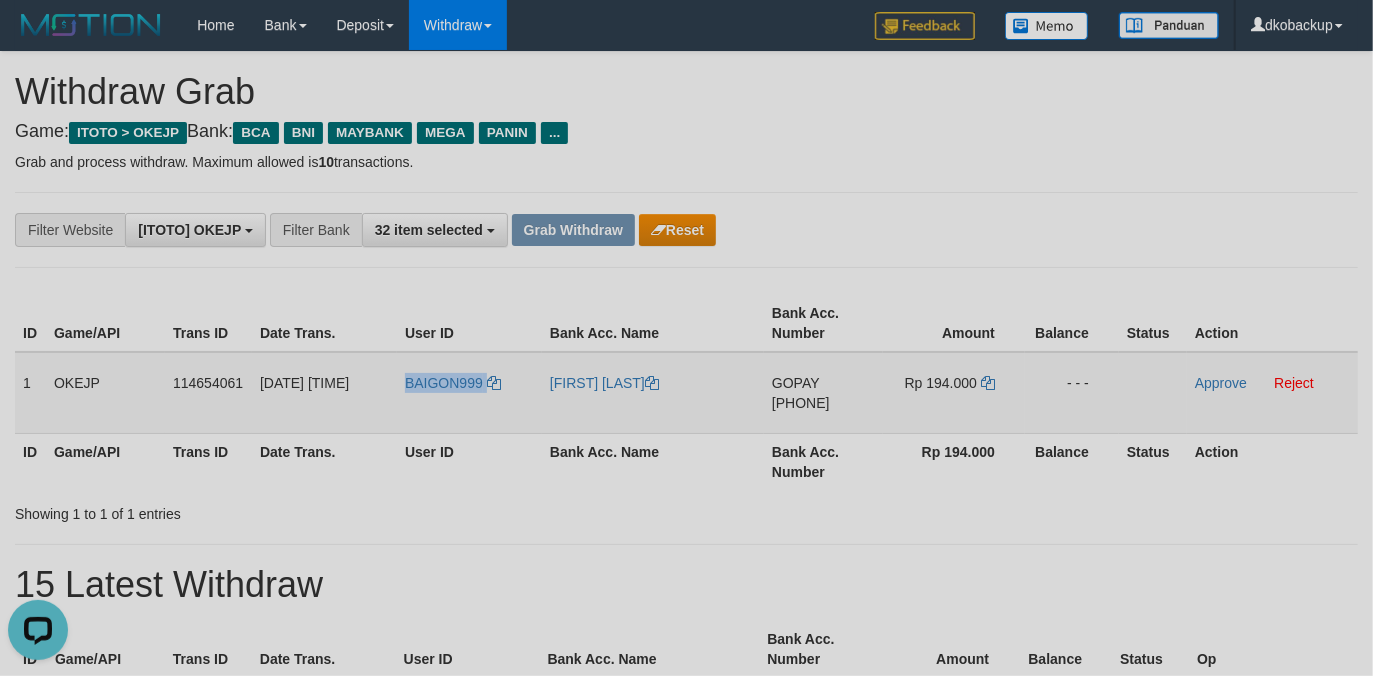 click on "BAIGON999" at bounding box center [469, 393] 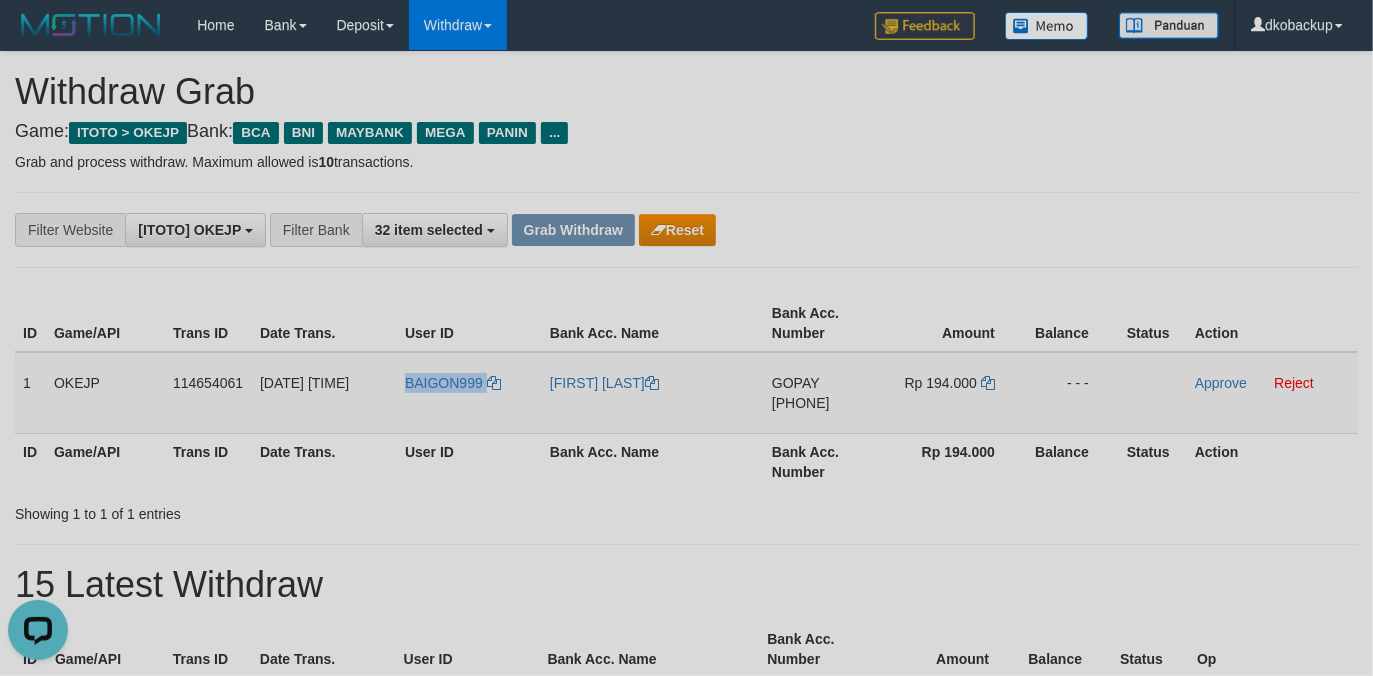 copy on "BAIGON999" 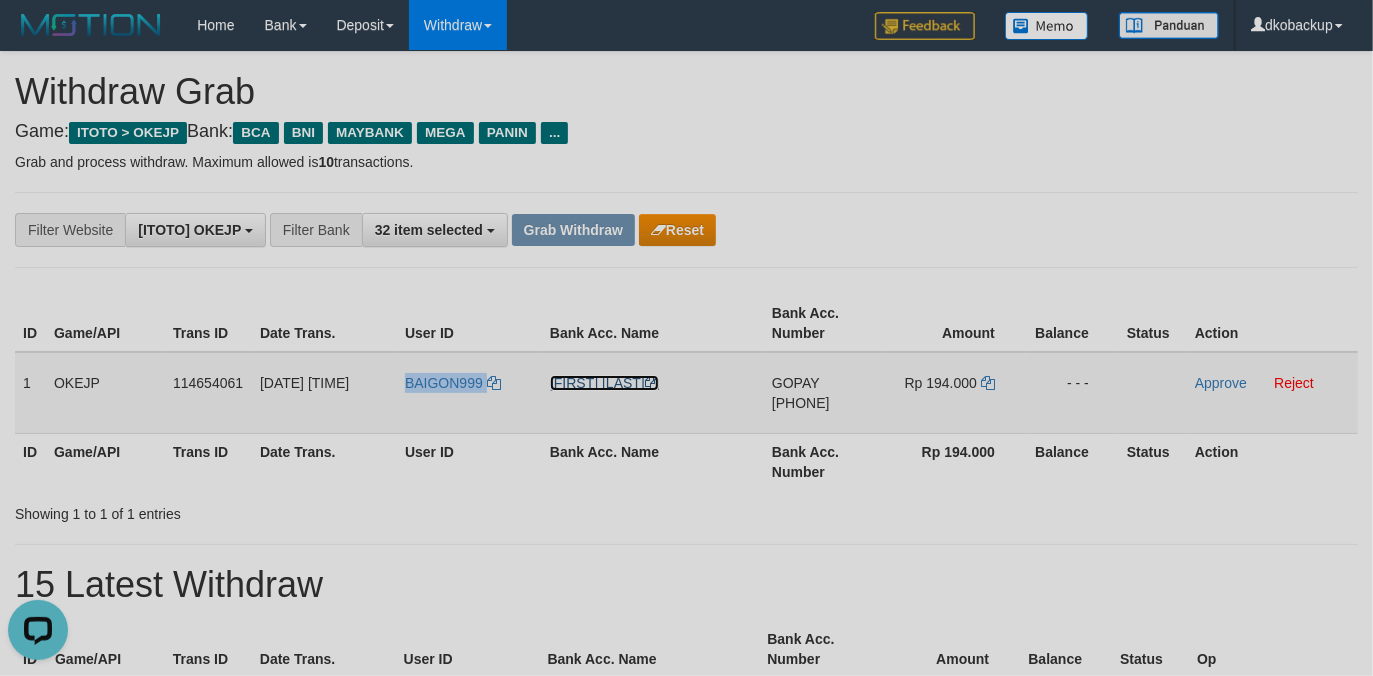 drag, startPoint x: 597, startPoint y: 385, endPoint x: 554, endPoint y: 381, distance: 43.185646 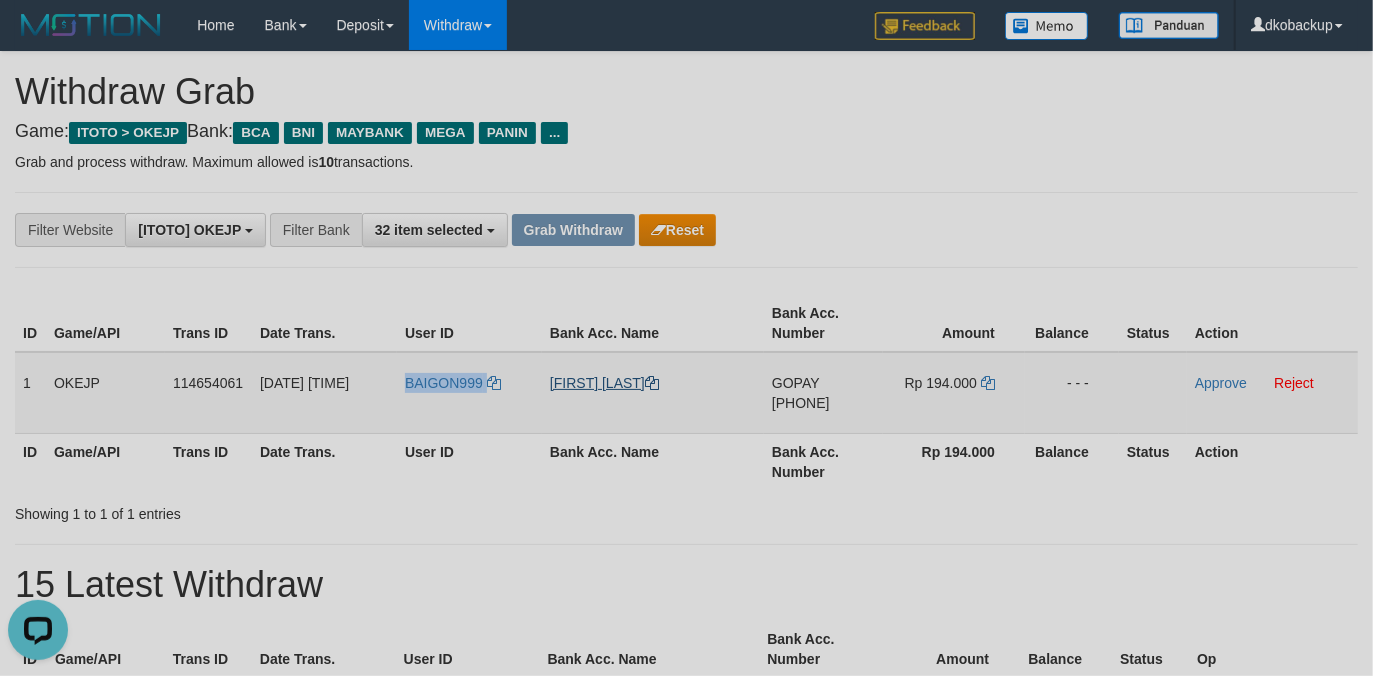 copy on "BAIGON999" 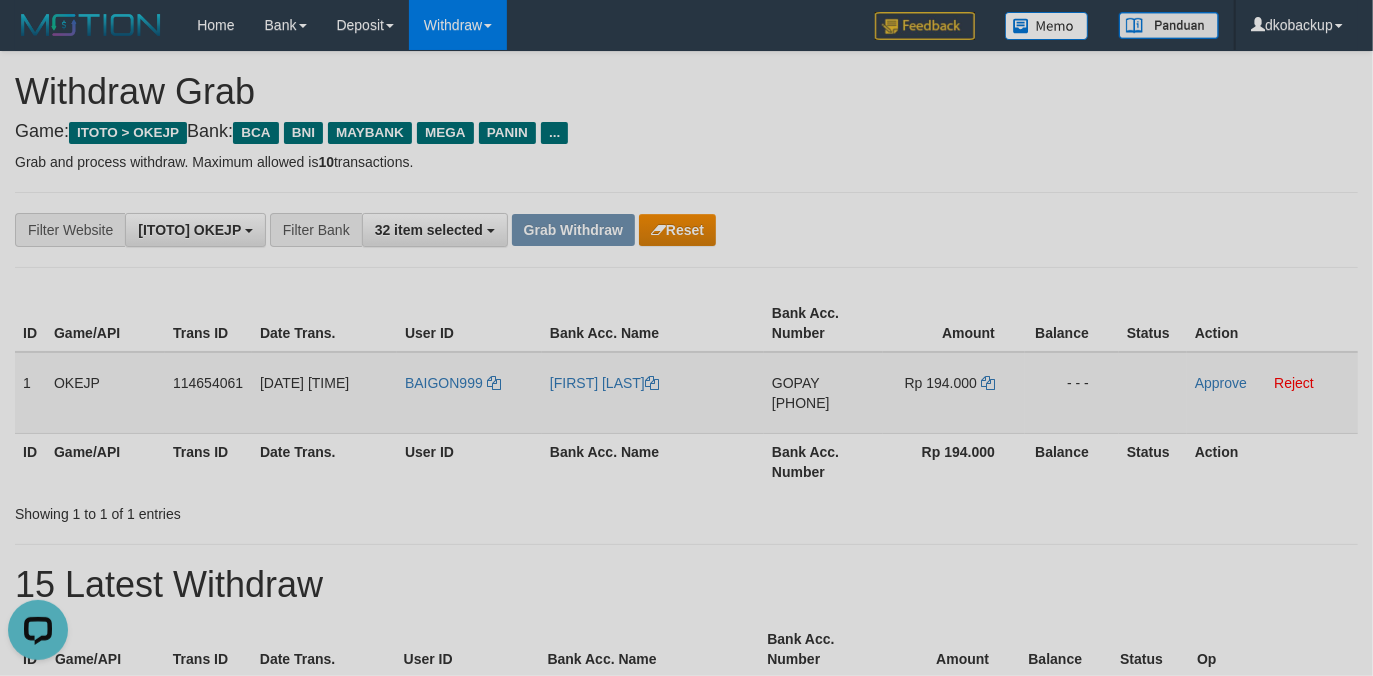 click on "[PHONE]" at bounding box center (801, 403) 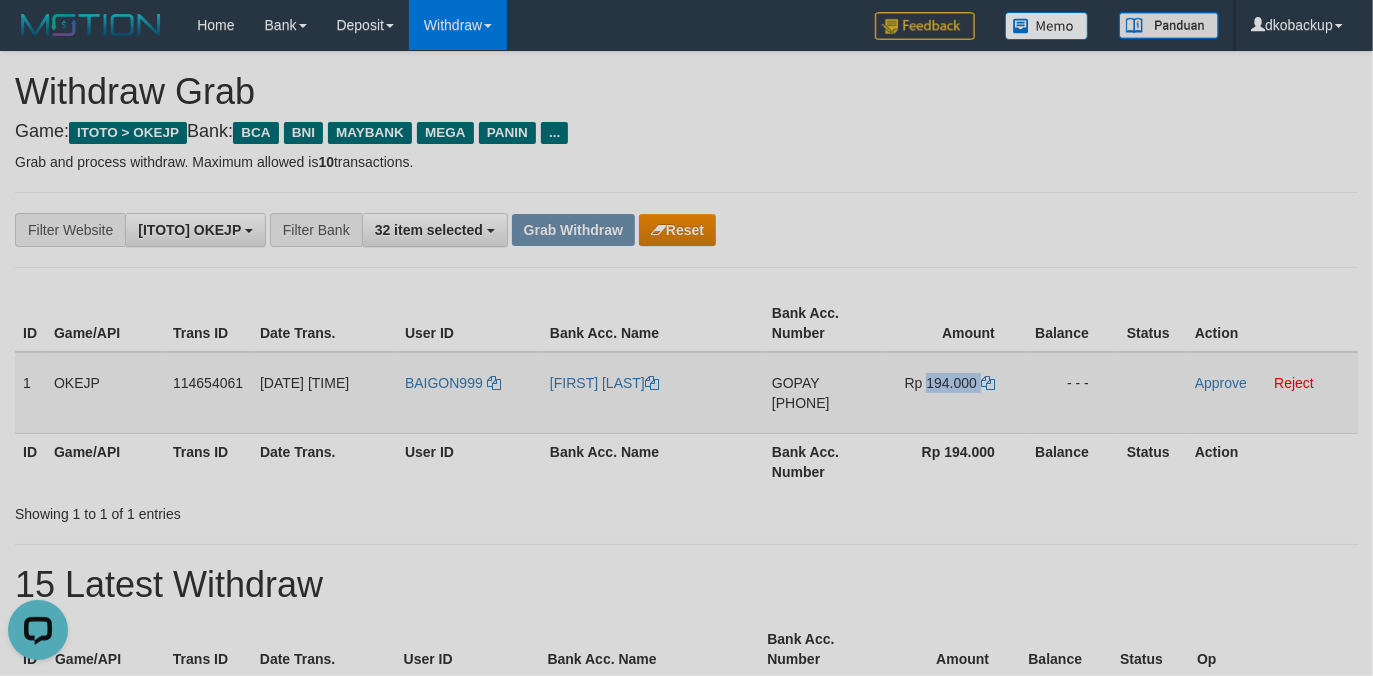 click on "Rp 194.000" at bounding box center [941, 383] 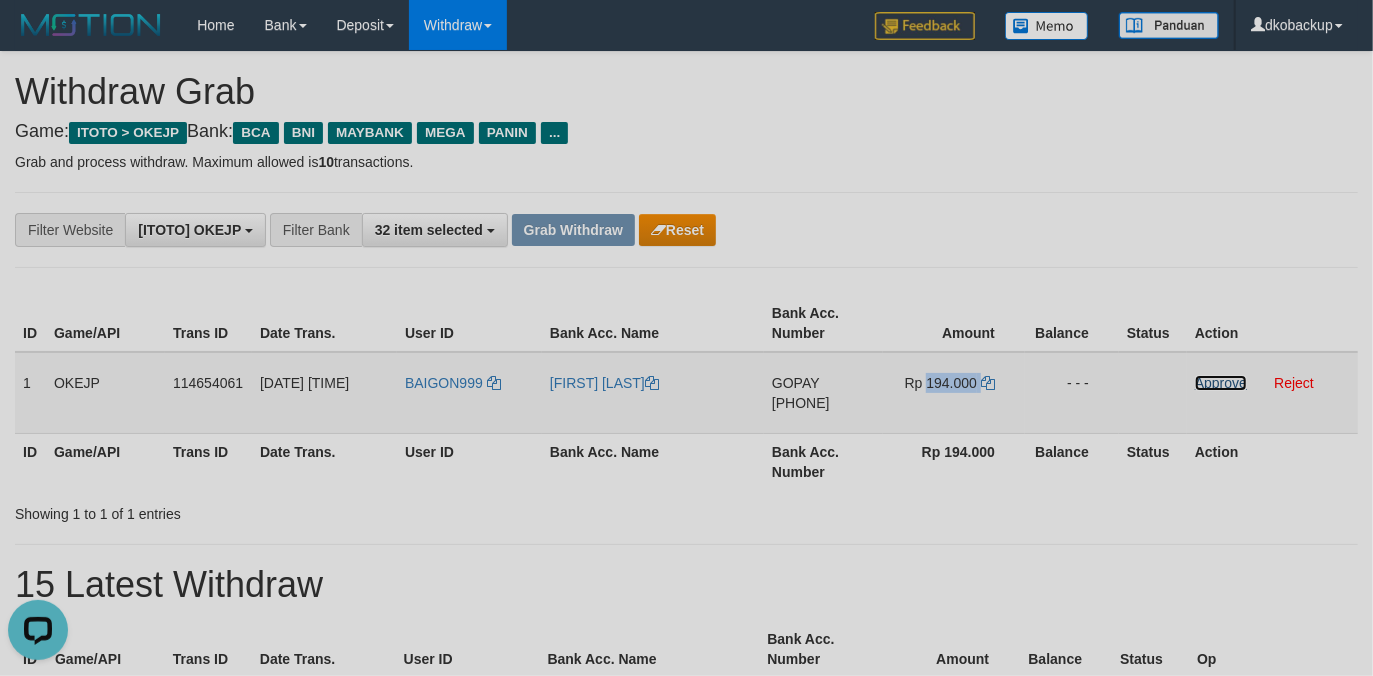 click on "Approve" at bounding box center (1221, 383) 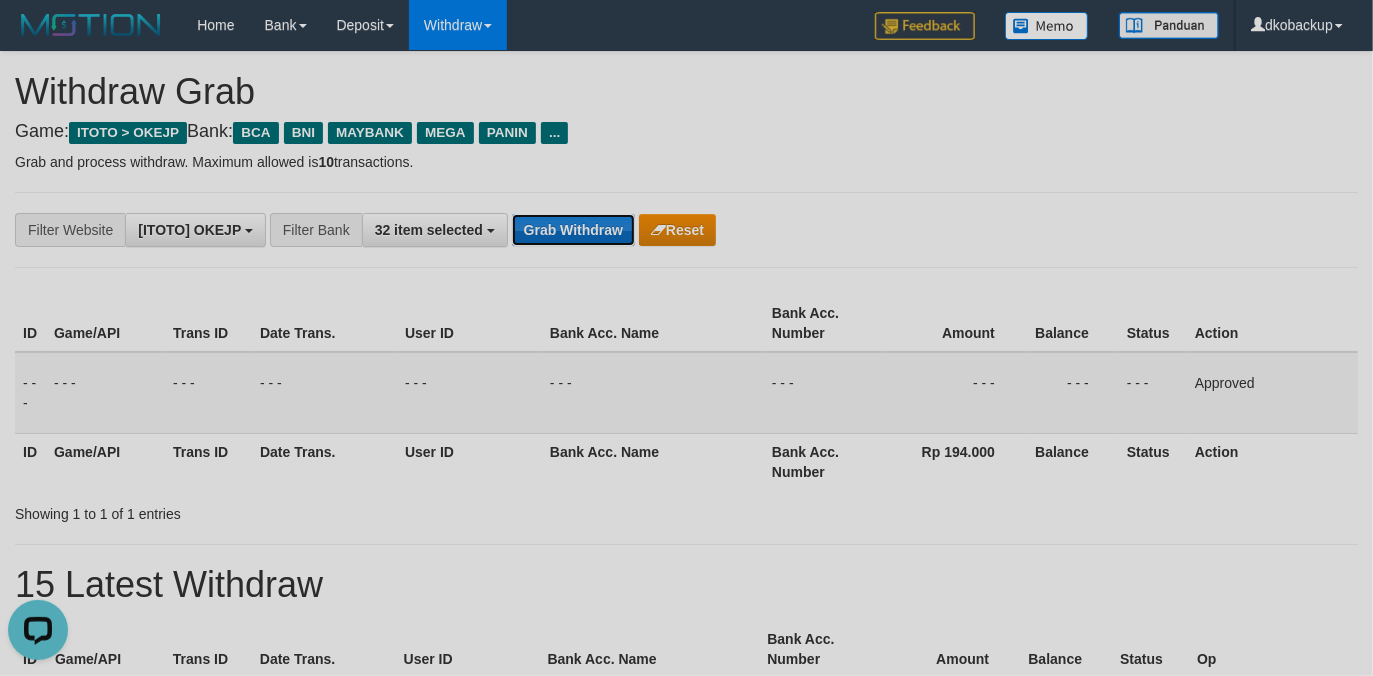 click on "Grab Withdraw" at bounding box center [573, 230] 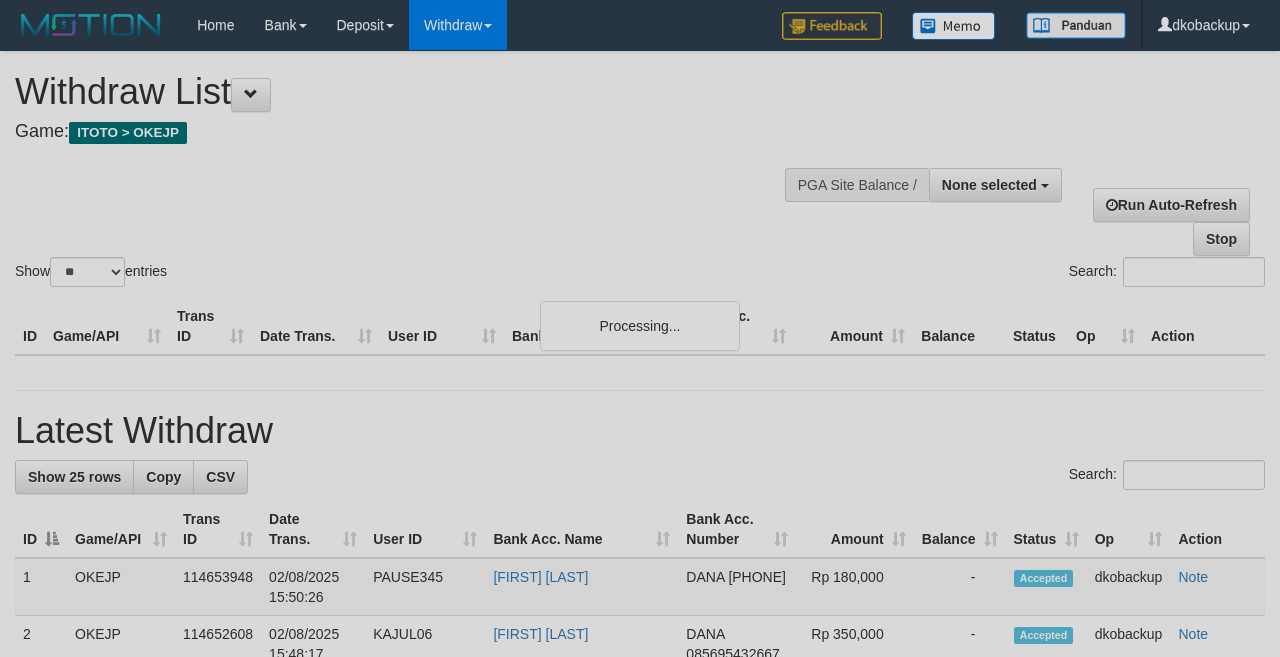 select 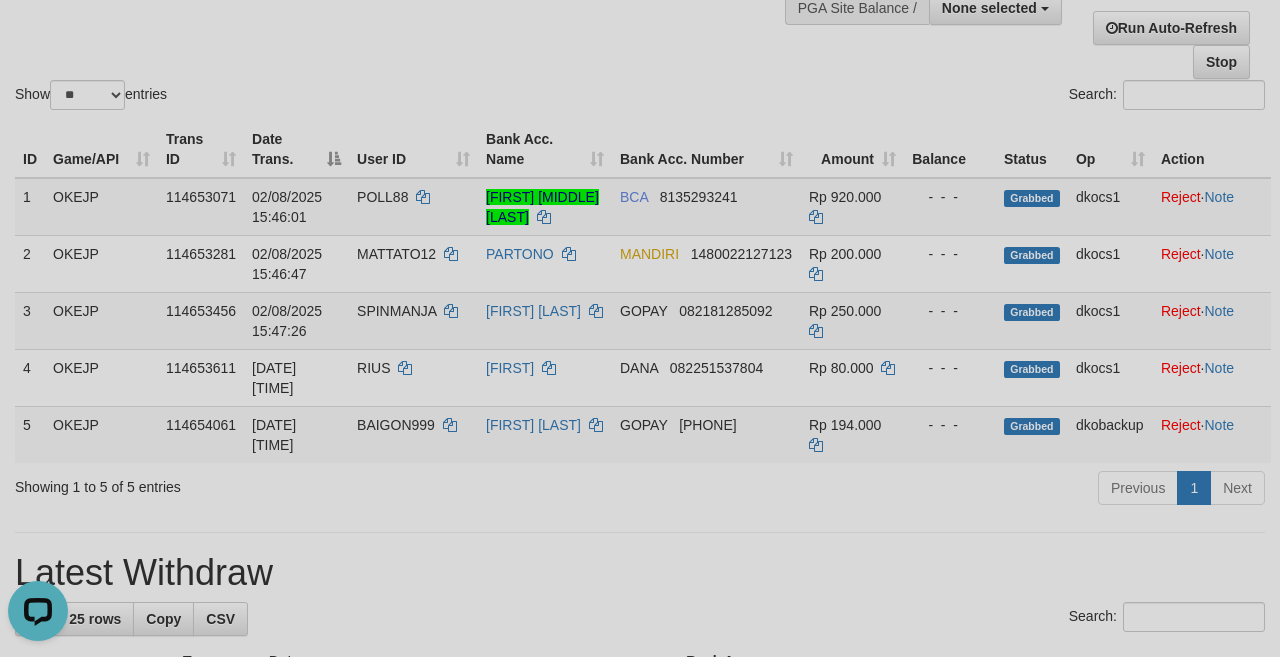 scroll, scrollTop: 0, scrollLeft: 0, axis: both 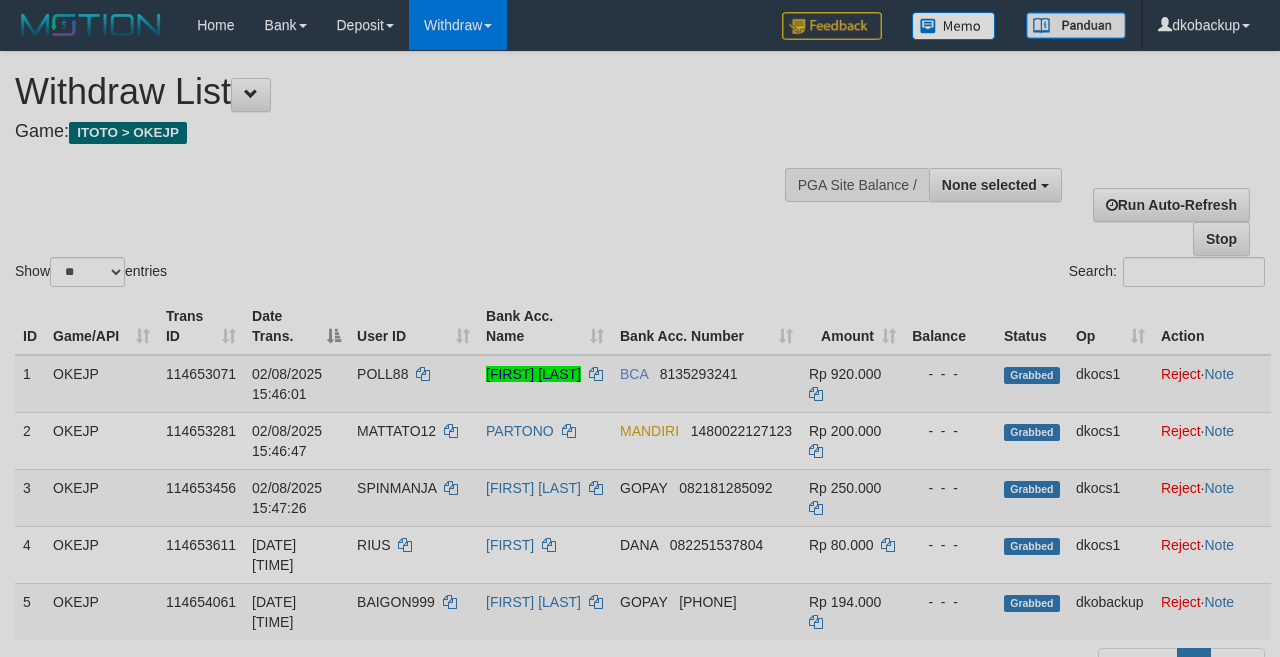 select 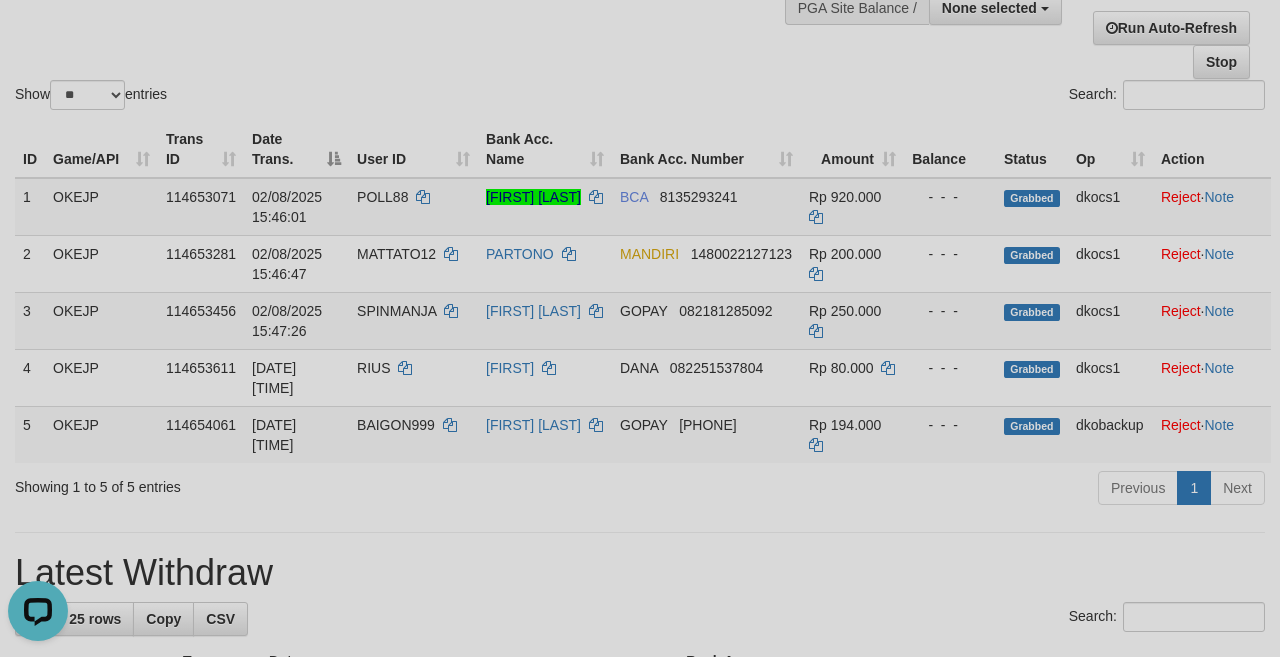 scroll, scrollTop: 0, scrollLeft: 0, axis: both 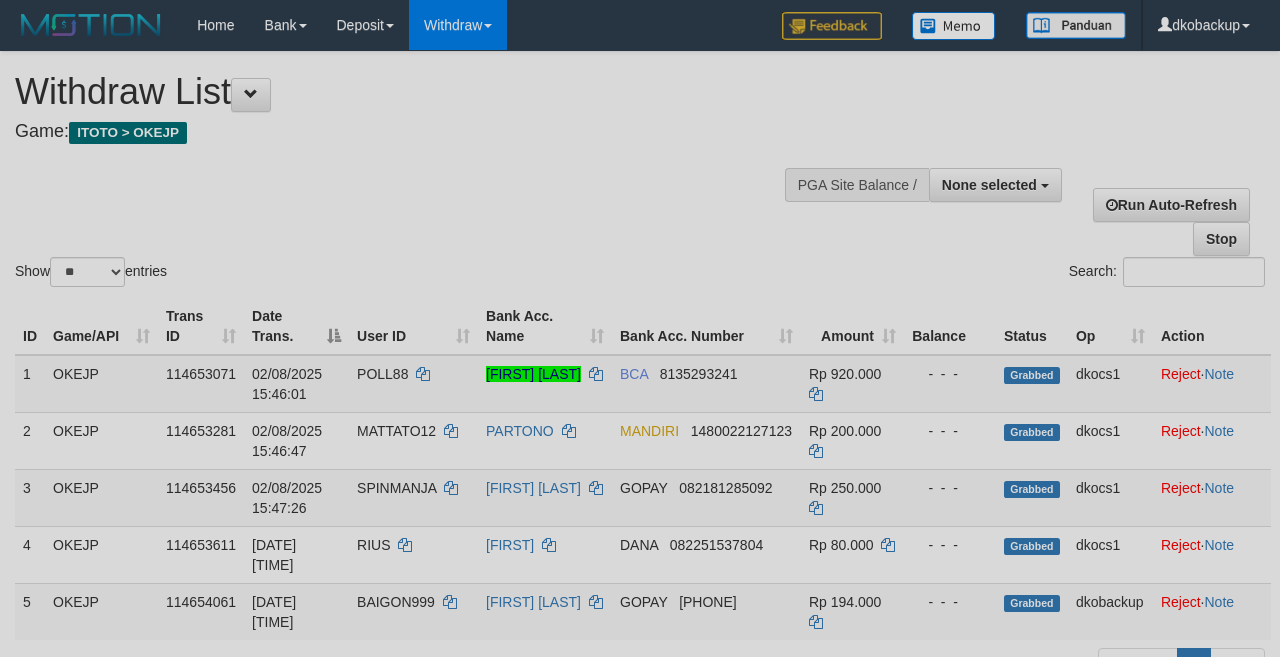 select 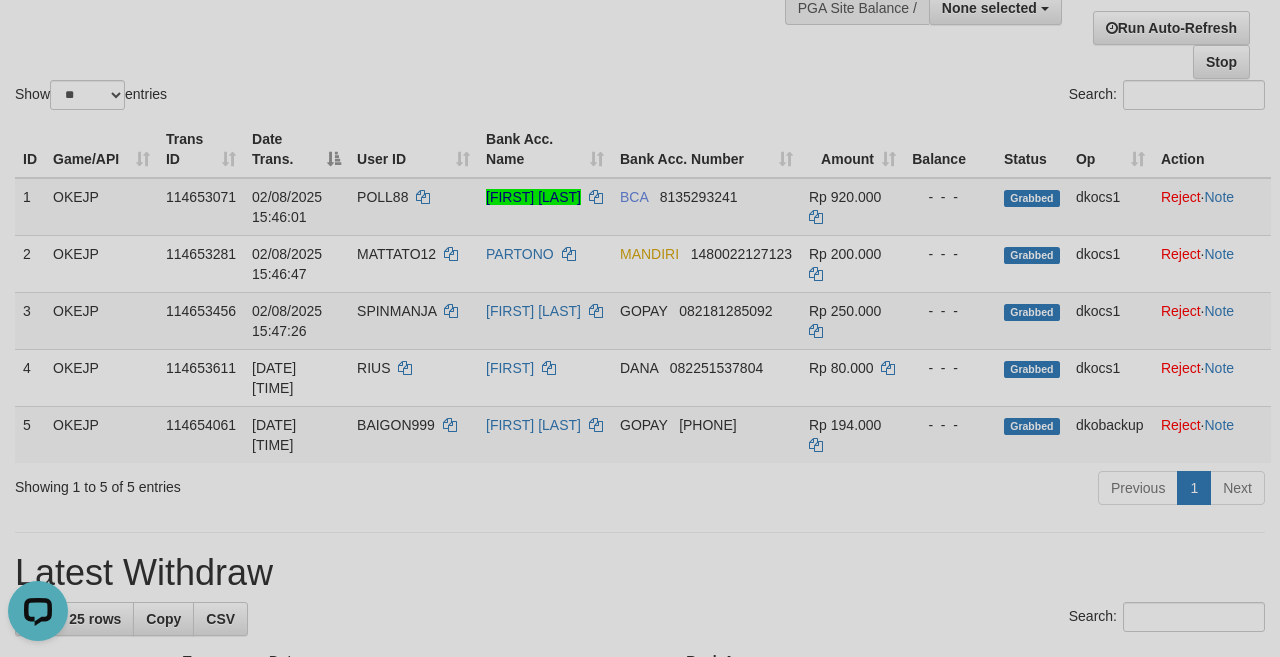scroll, scrollTop: 0, scrollLeft: 0, axis: both 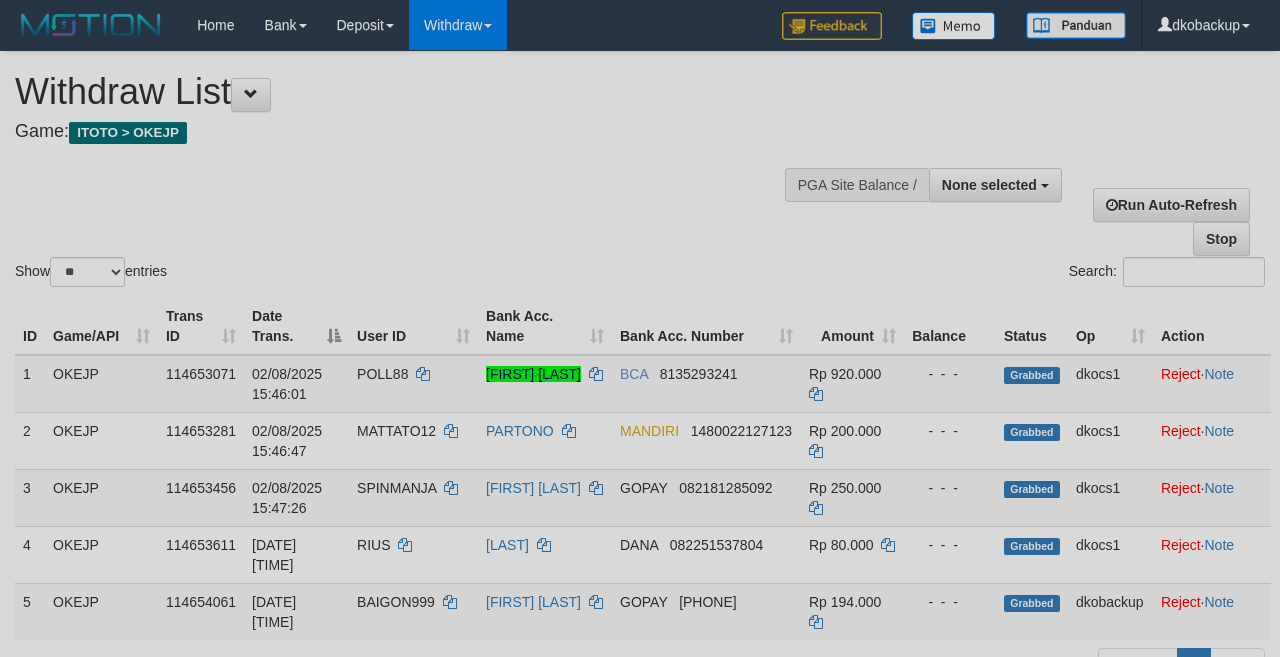 select 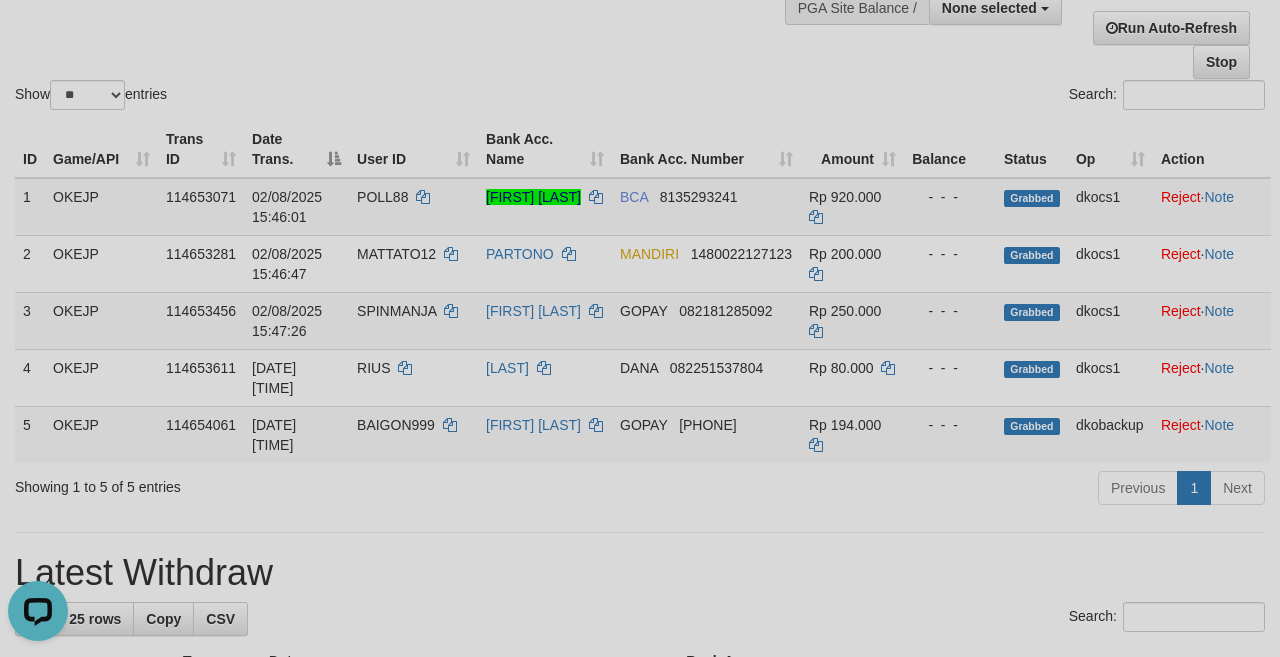 scroll, scrollTop: 0, scrollLeft: 0, axis: both 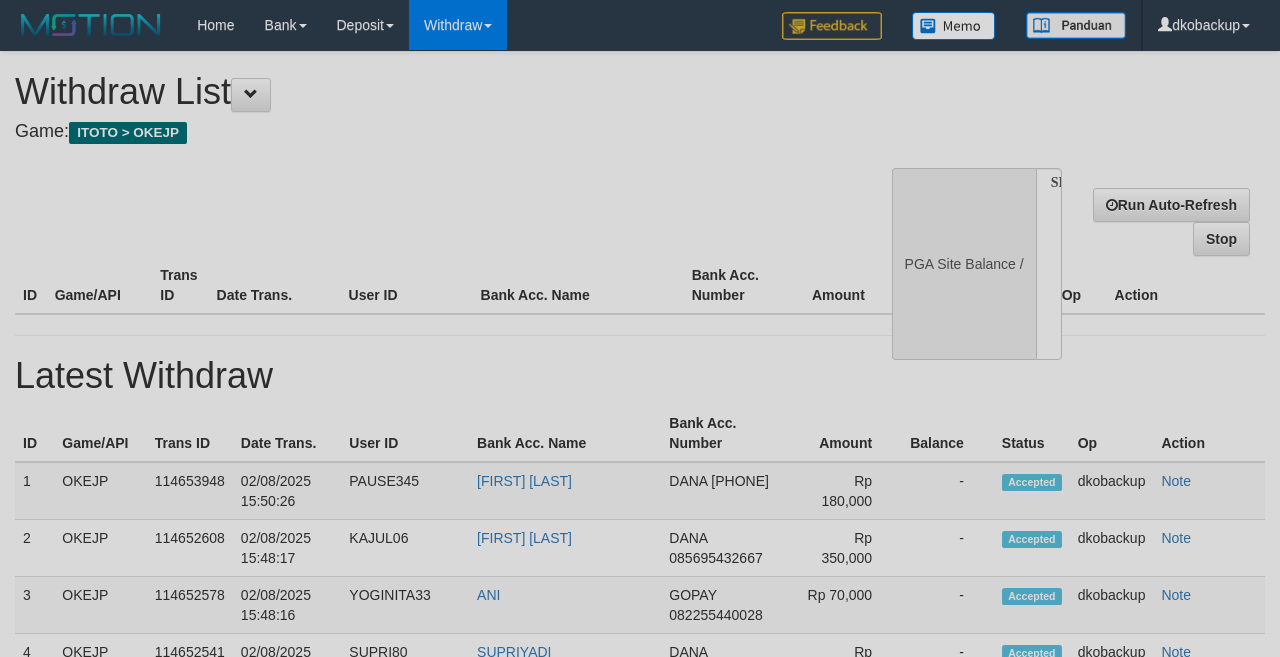 select 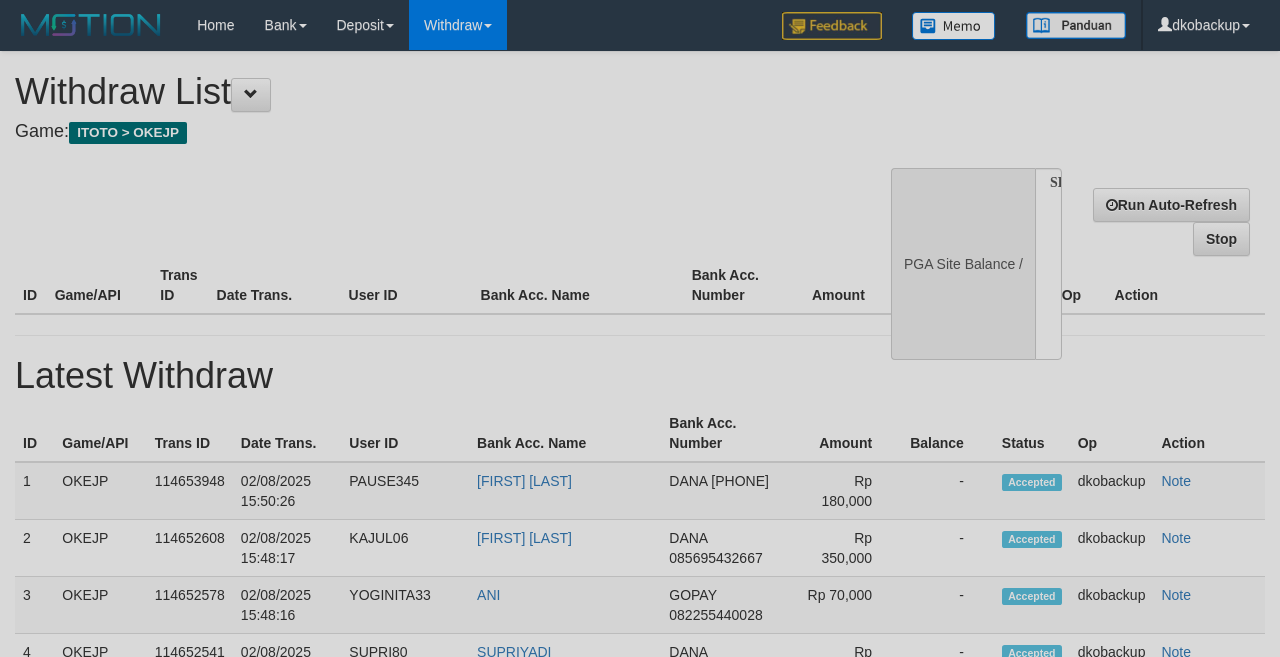 scroll, scrollTop: 177, scrollLeft: 0, axis: vertical 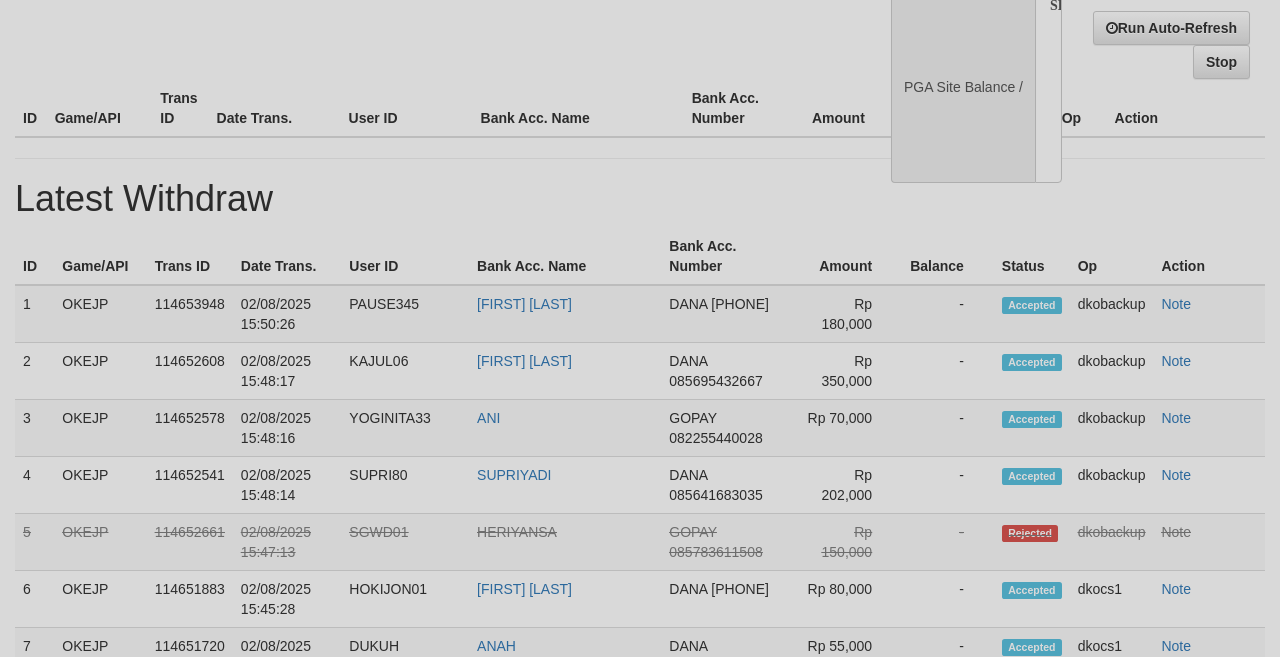 select on "**" 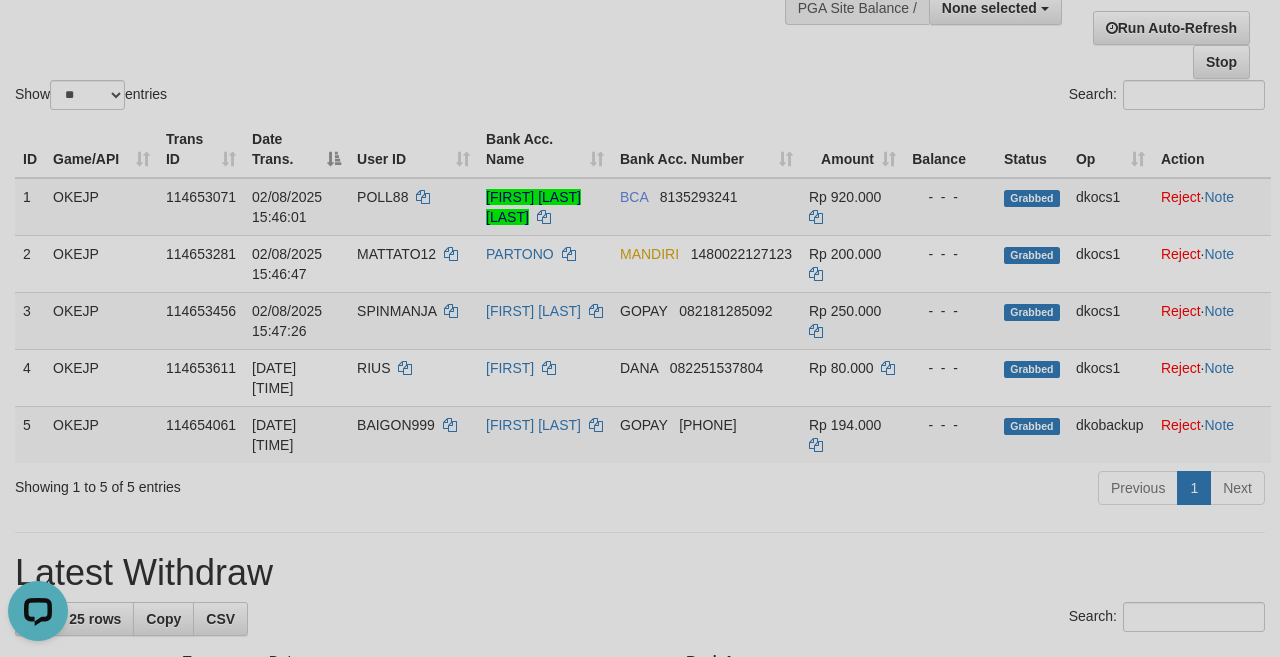 scroll, scrollTop: 0, scrollLeft: 0, axis: both 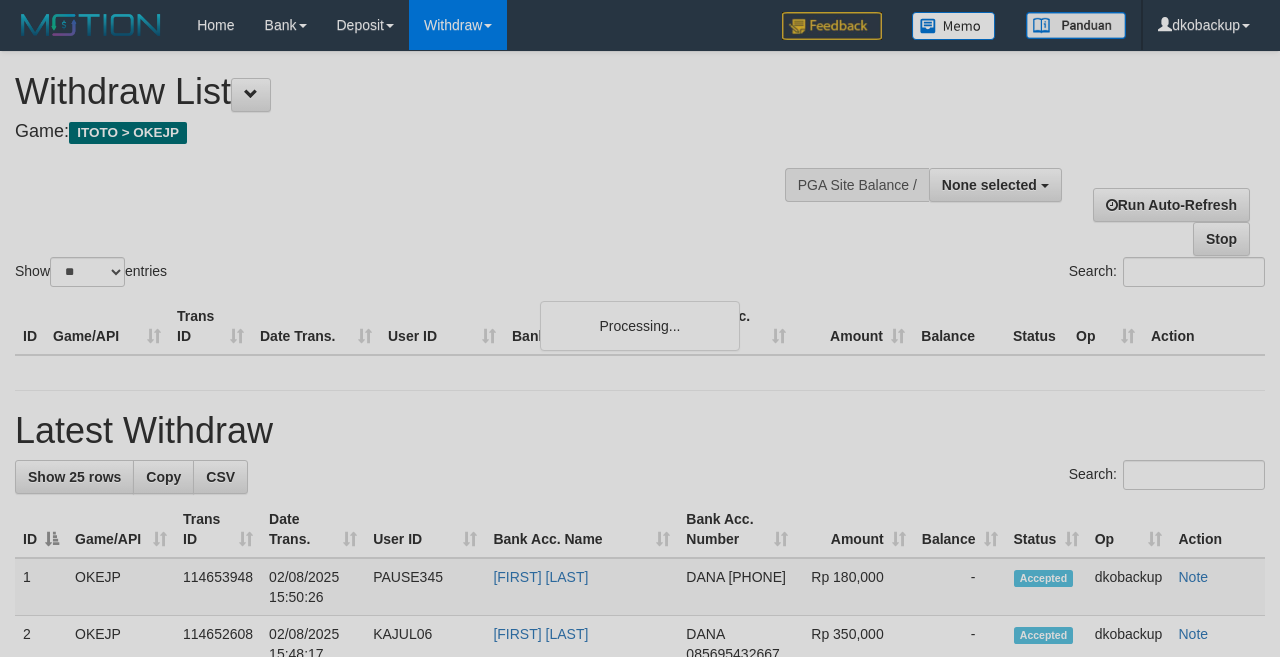 select 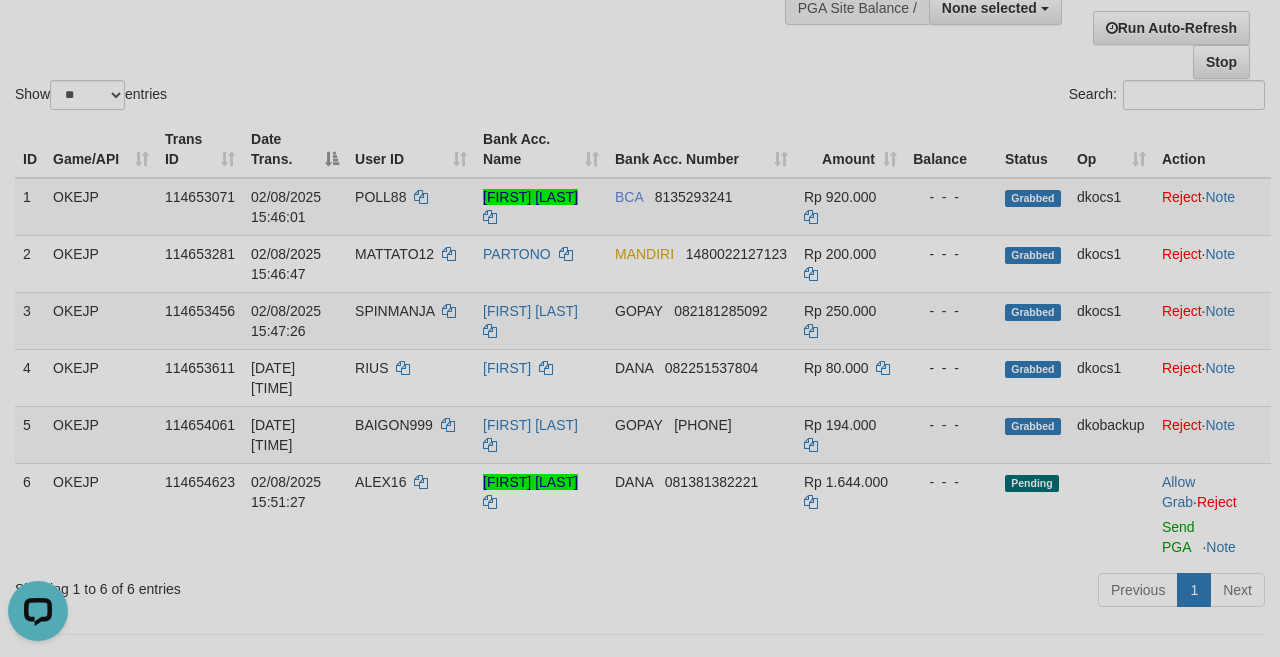 scroll, scrollTop: 0, scrollLeft: 0, axis: both 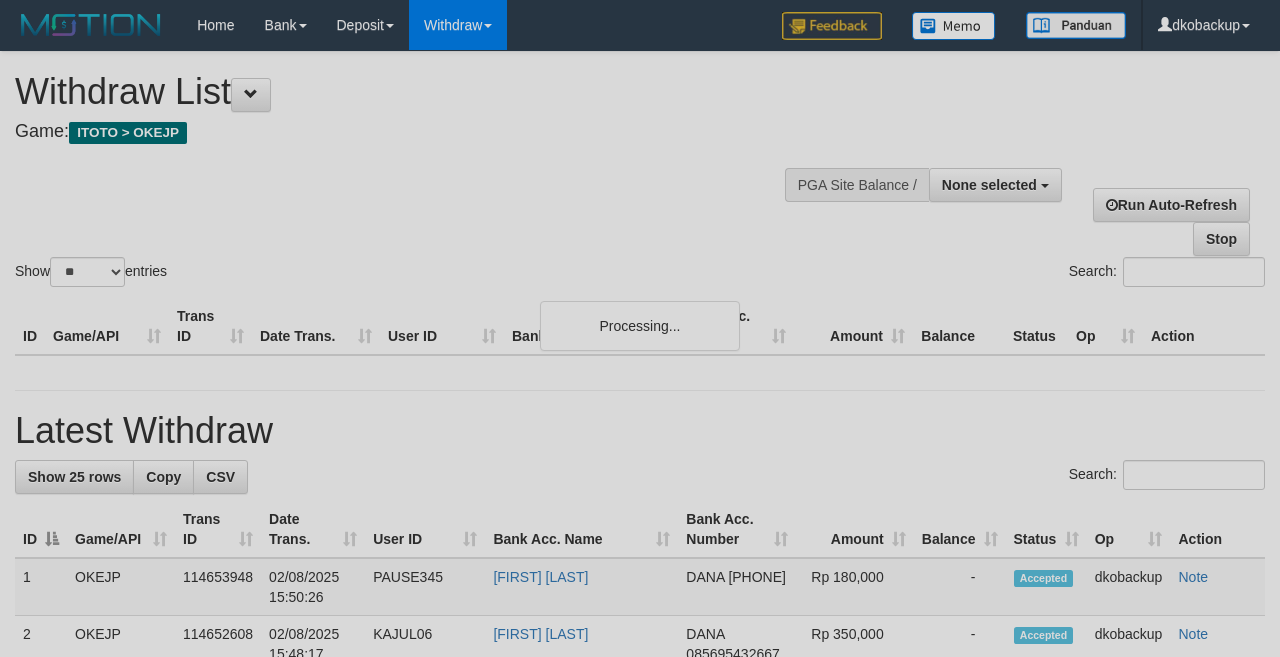 select 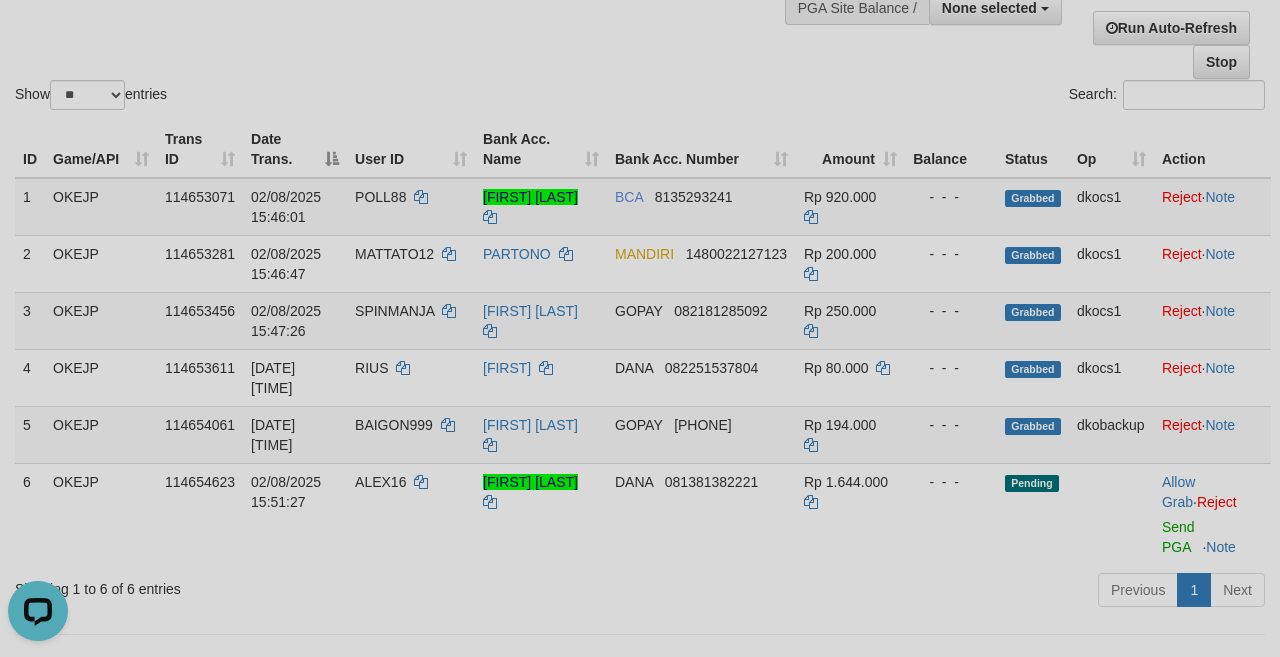 scroll, scrollTop: 0, scrollLeft: 0, axis: both 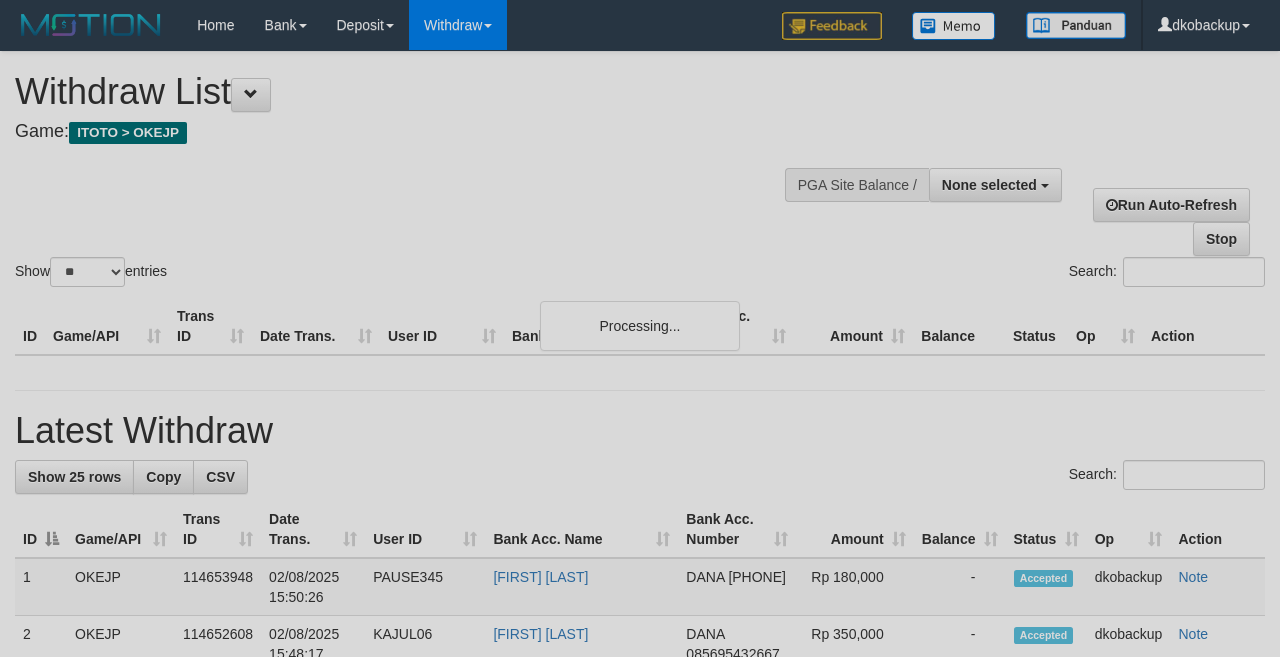 select 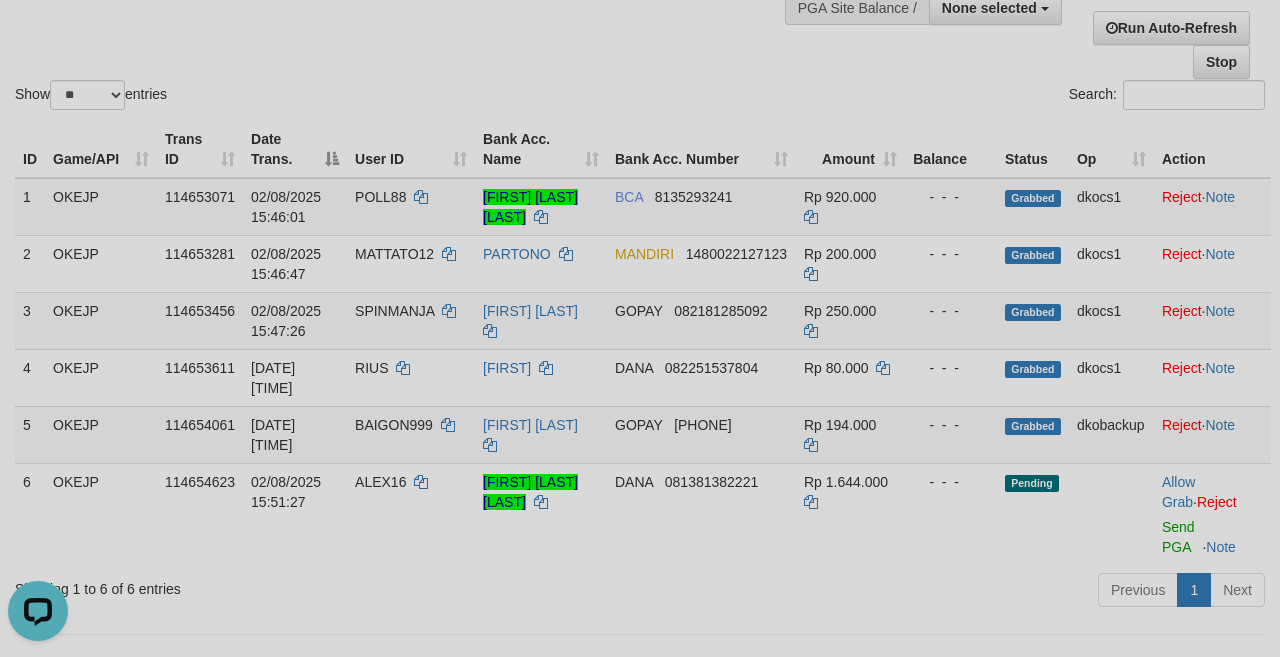 scroll, scrollTop: 0, scrollLeft: 0, axis: both 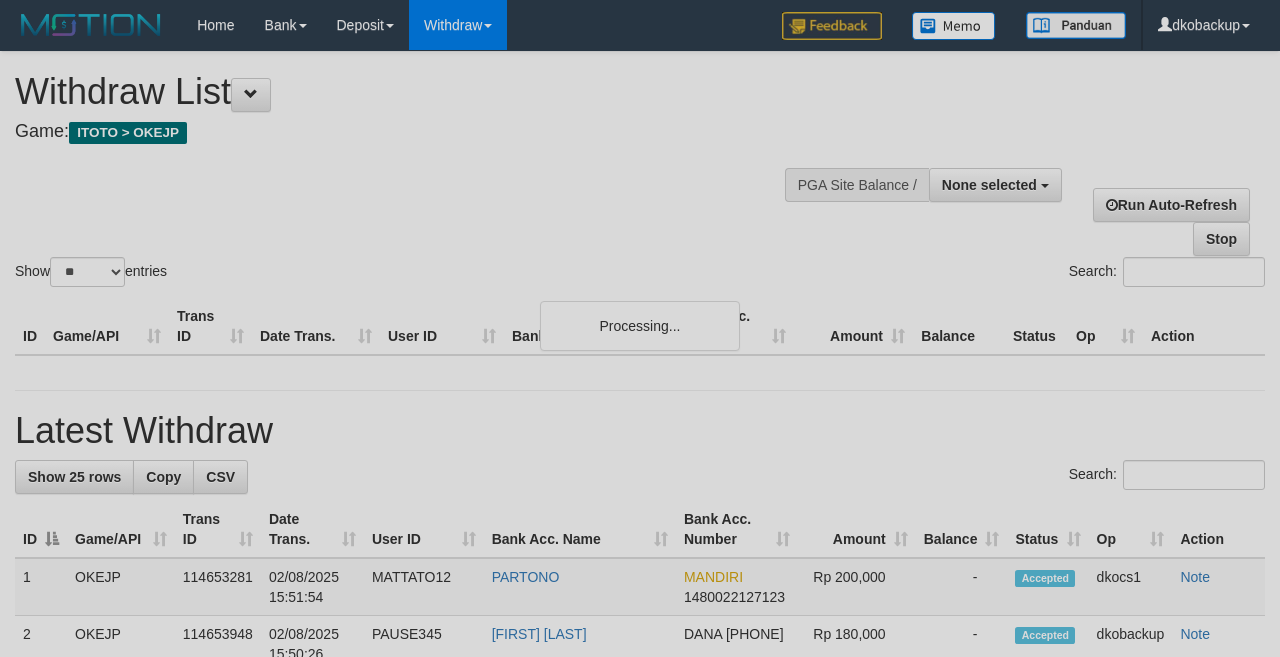 select 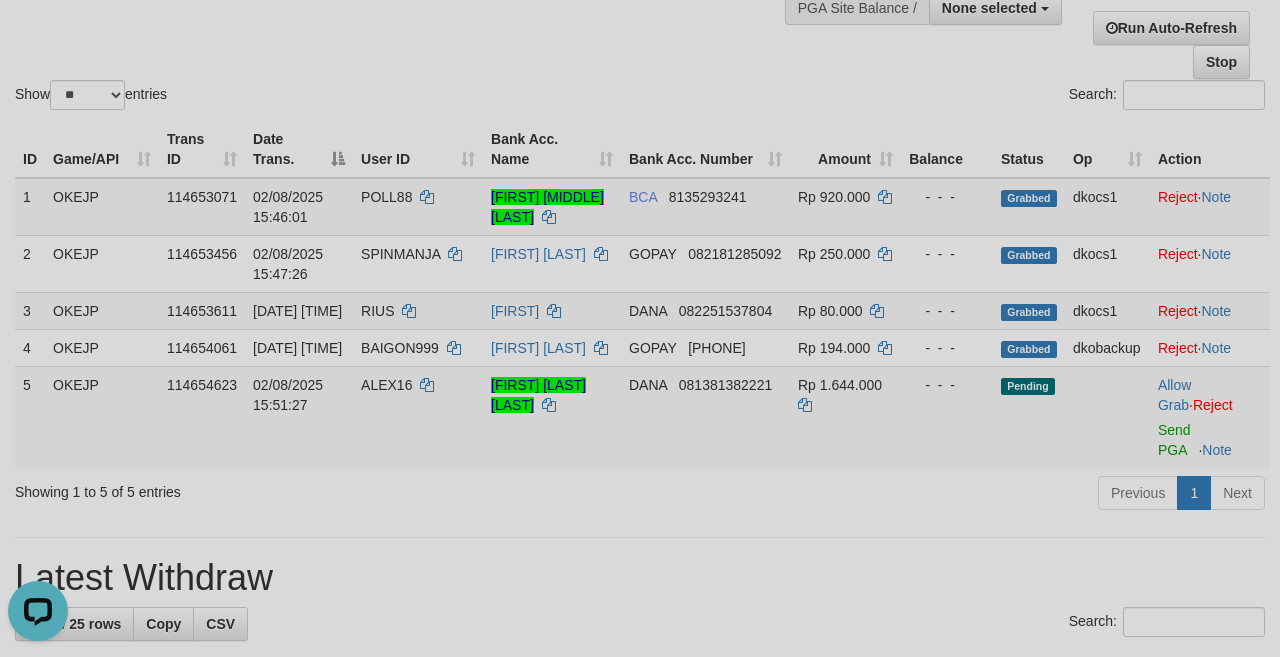 scroll, scrollTop: 0, scrollLeft: 0, axis: both 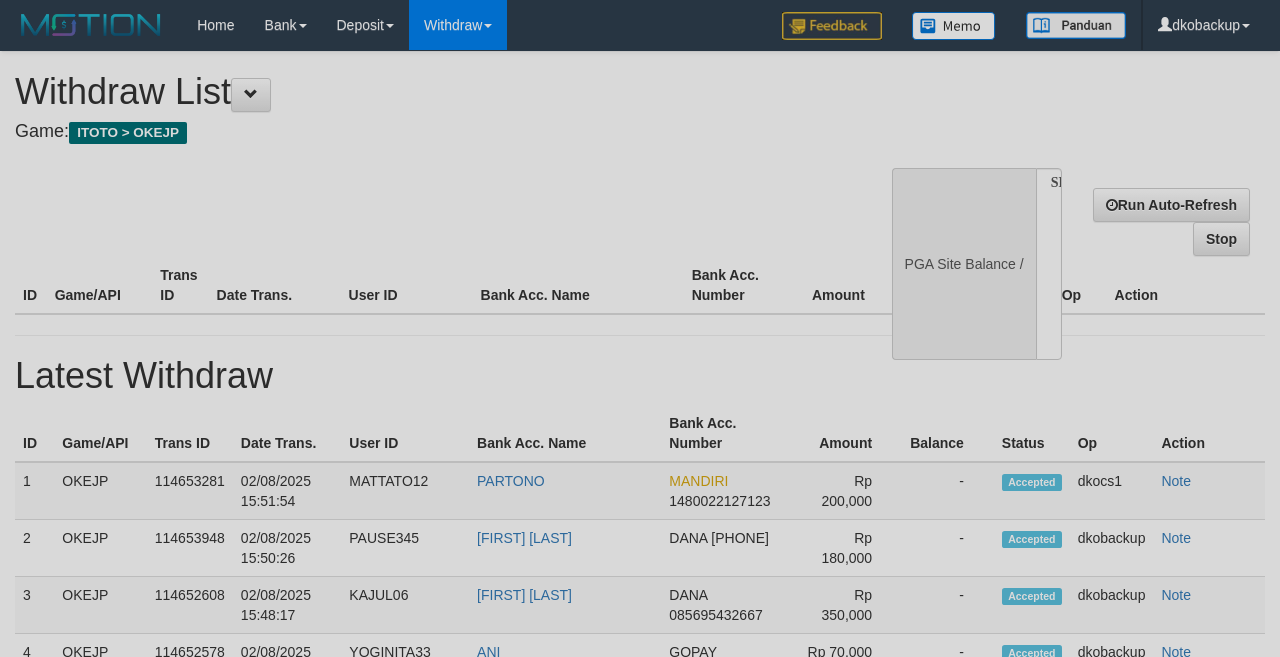select 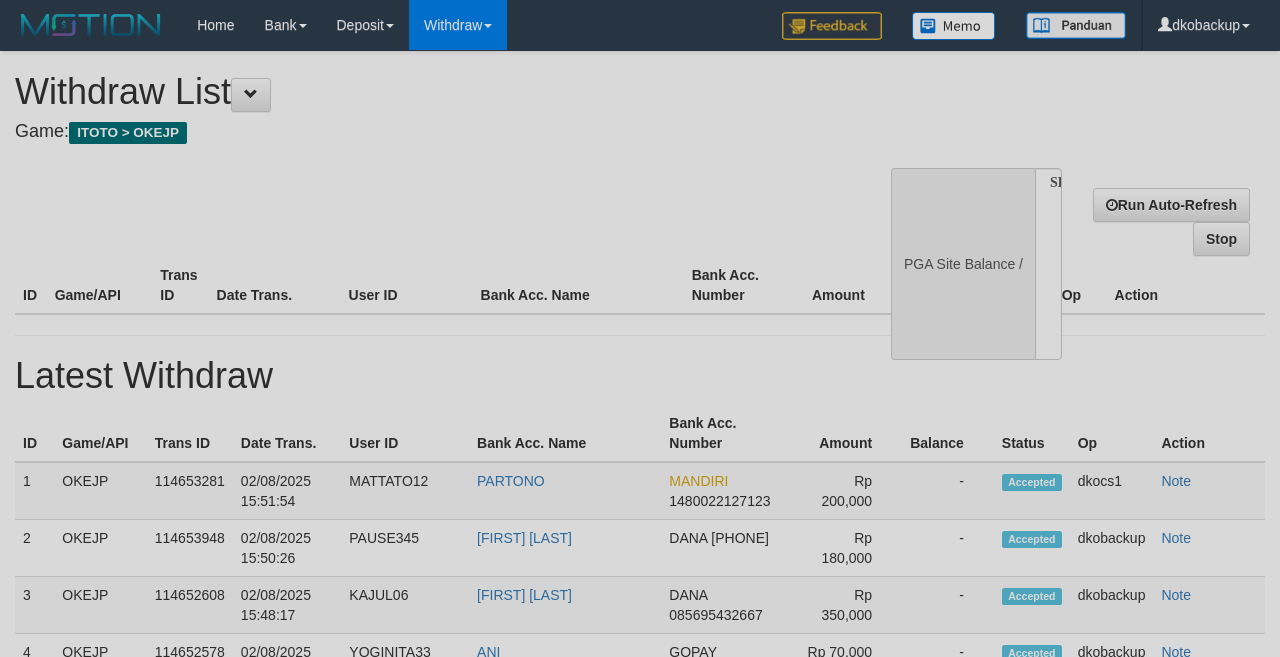 scroll, scrollTop: 177, scrollLeft: 0, axis: vertical 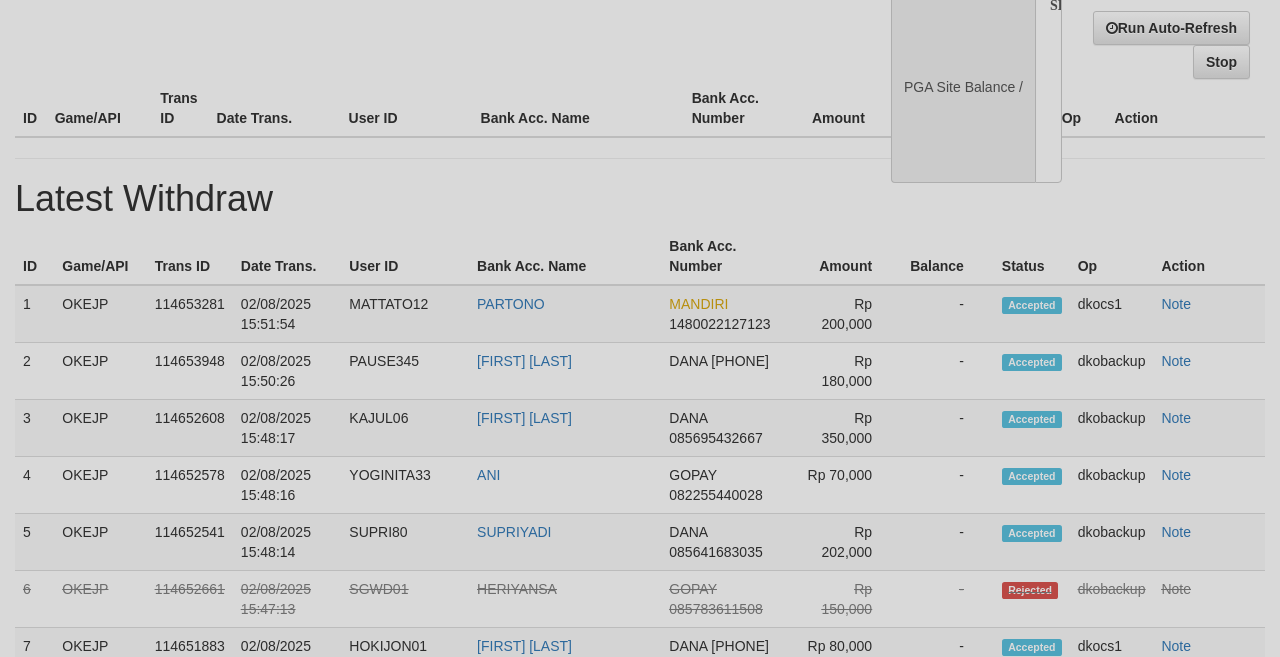 select on "**" 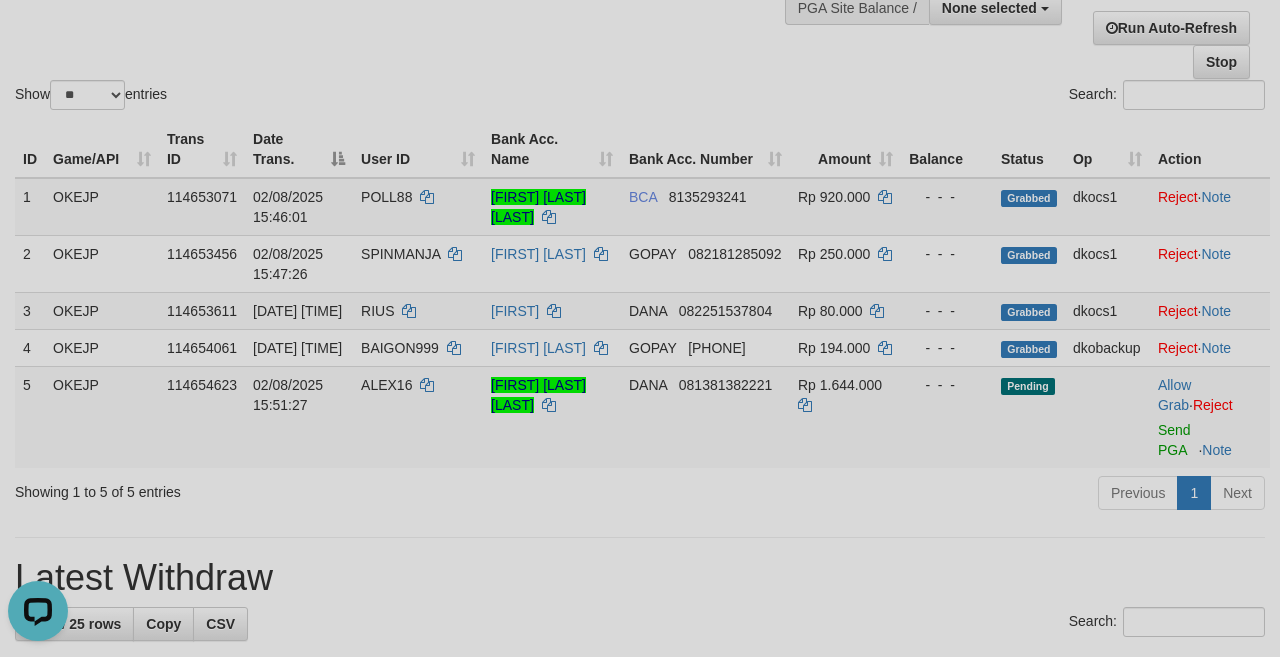 scroll, scrollTop: 0, scrollLeft: 0, axis: both 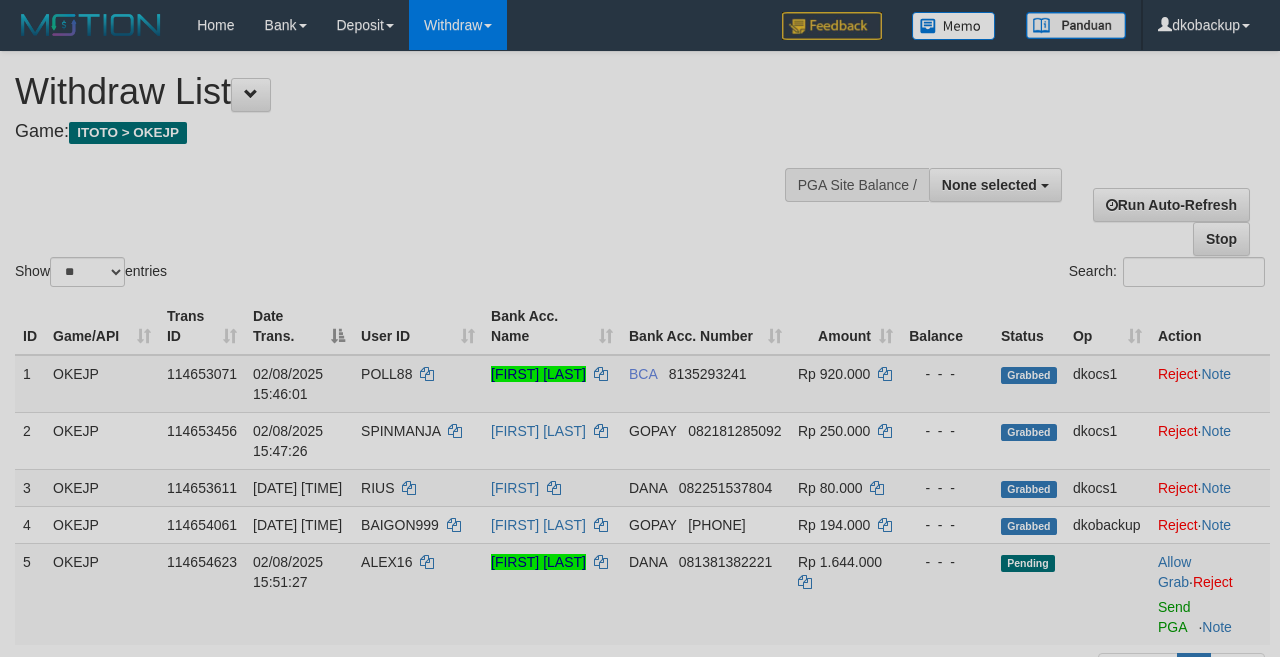 select 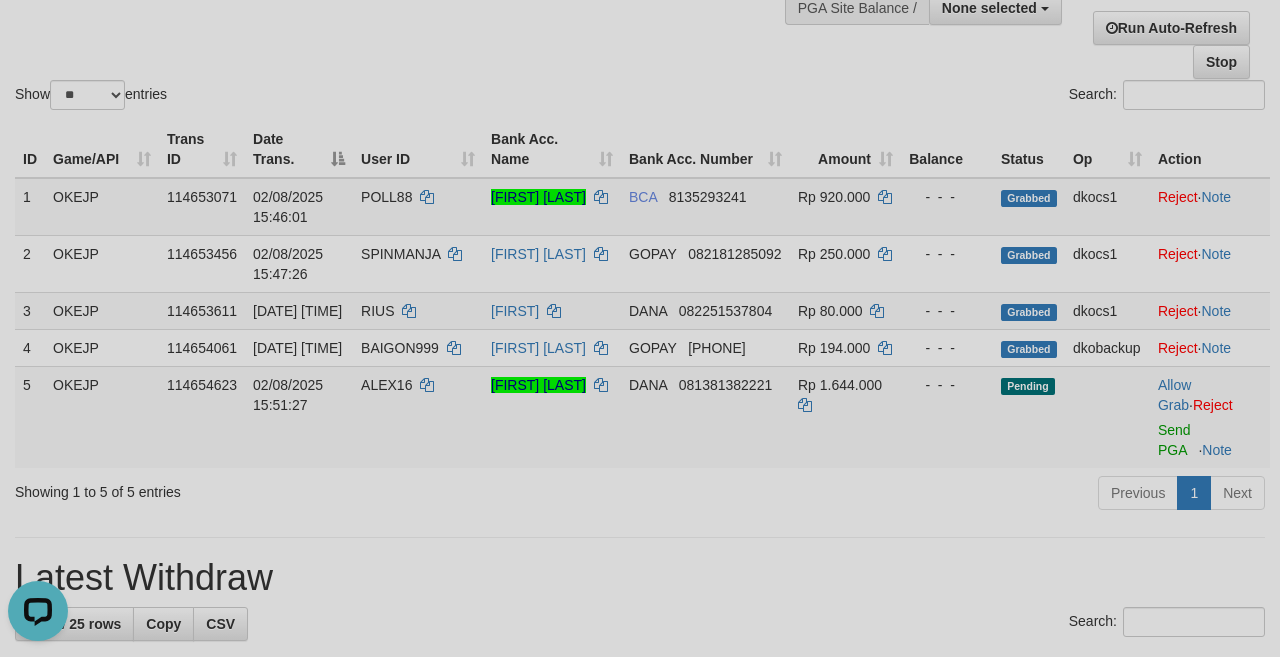 scroll, scrollTop: 0, scrollLeft: 0, axis: both 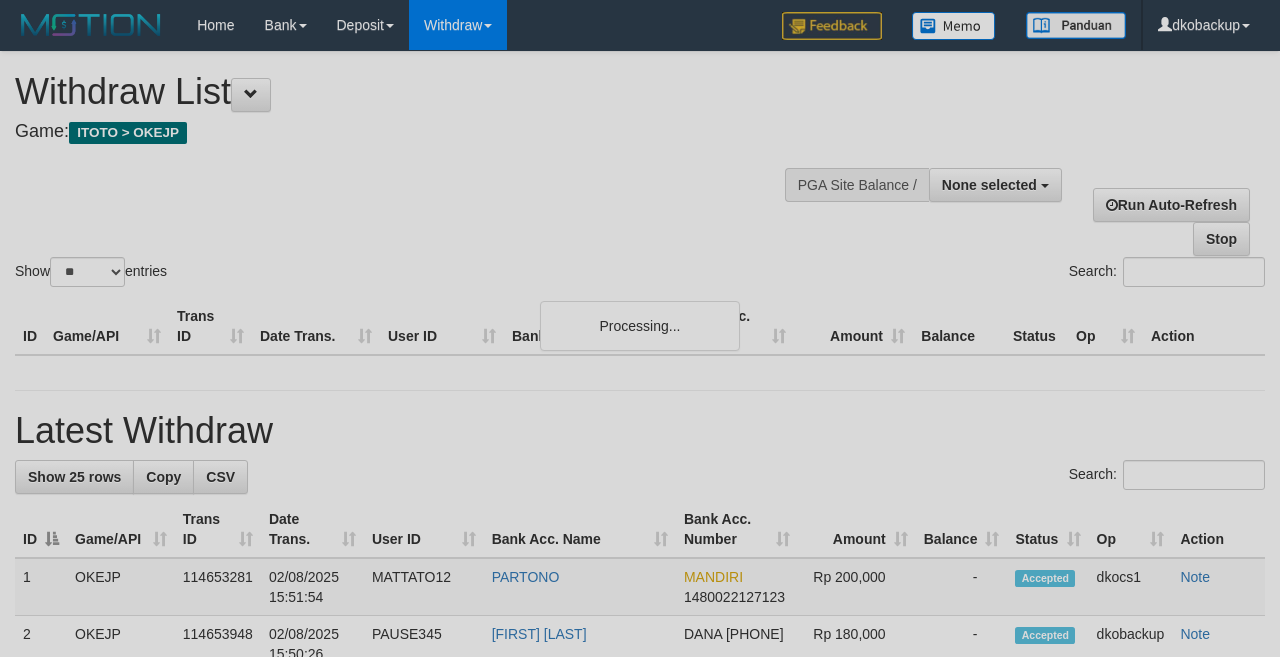 select 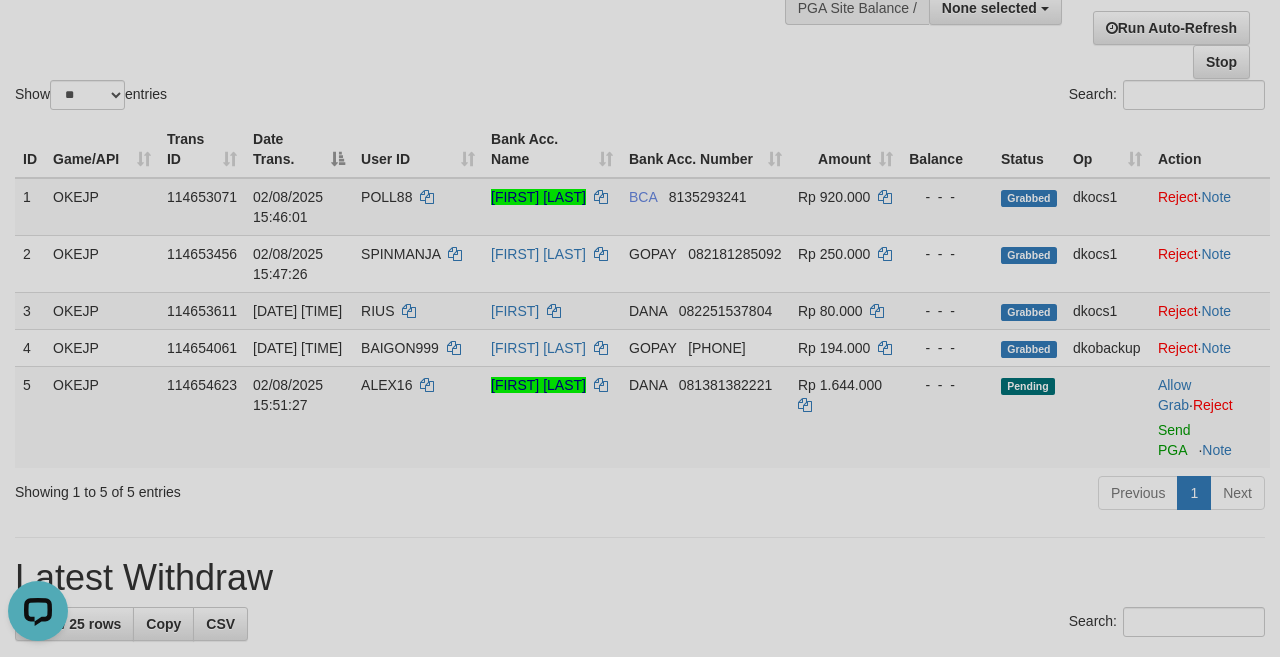 scroll, scrollTop: 0, scrollLeft: 0, axis: both 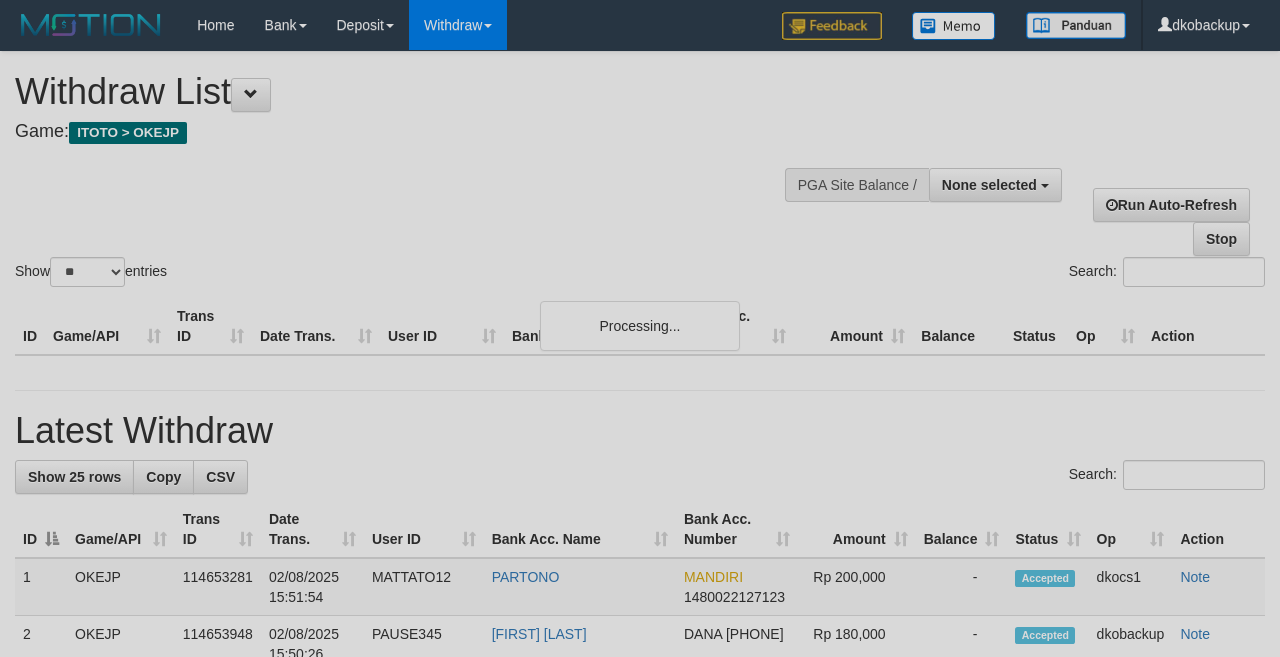 select 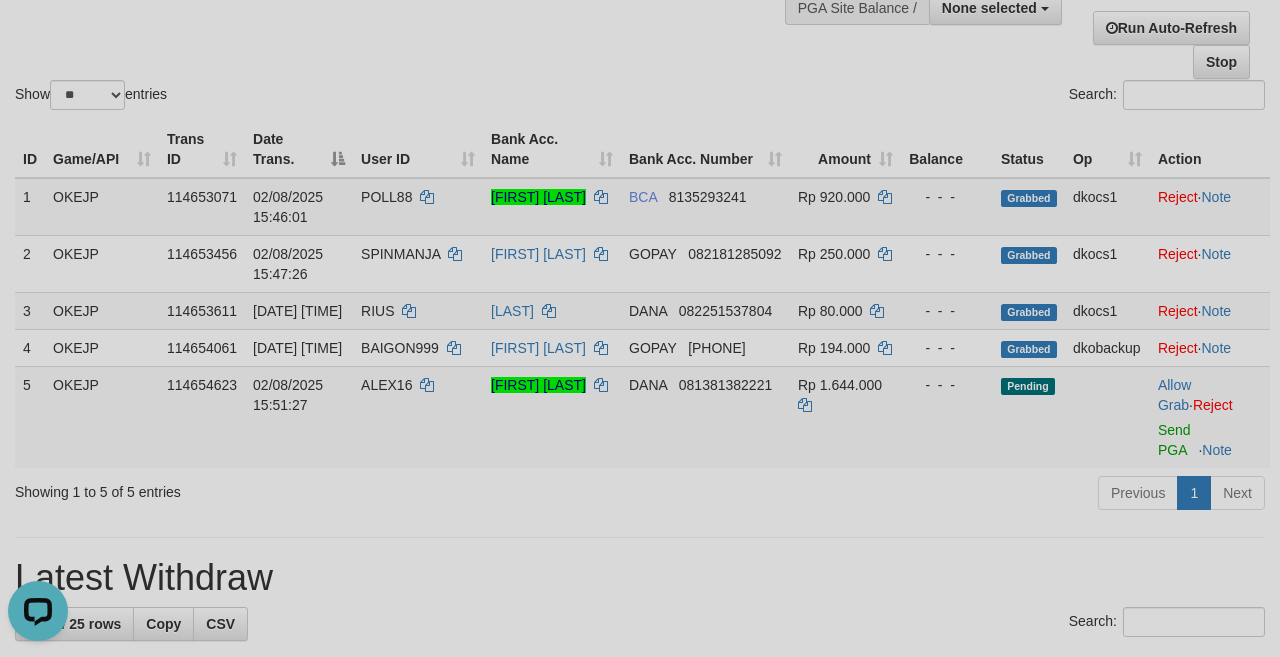 scroll, scrollTop: 0, scrollLeft: 0, axis: both 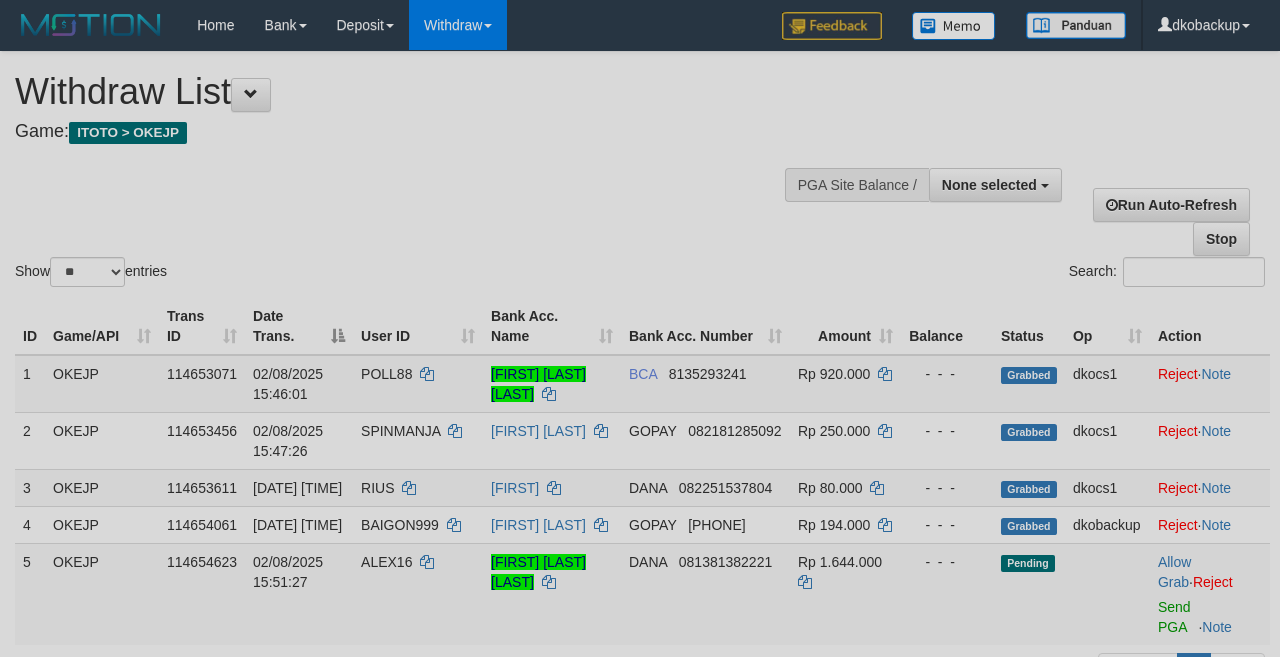 select 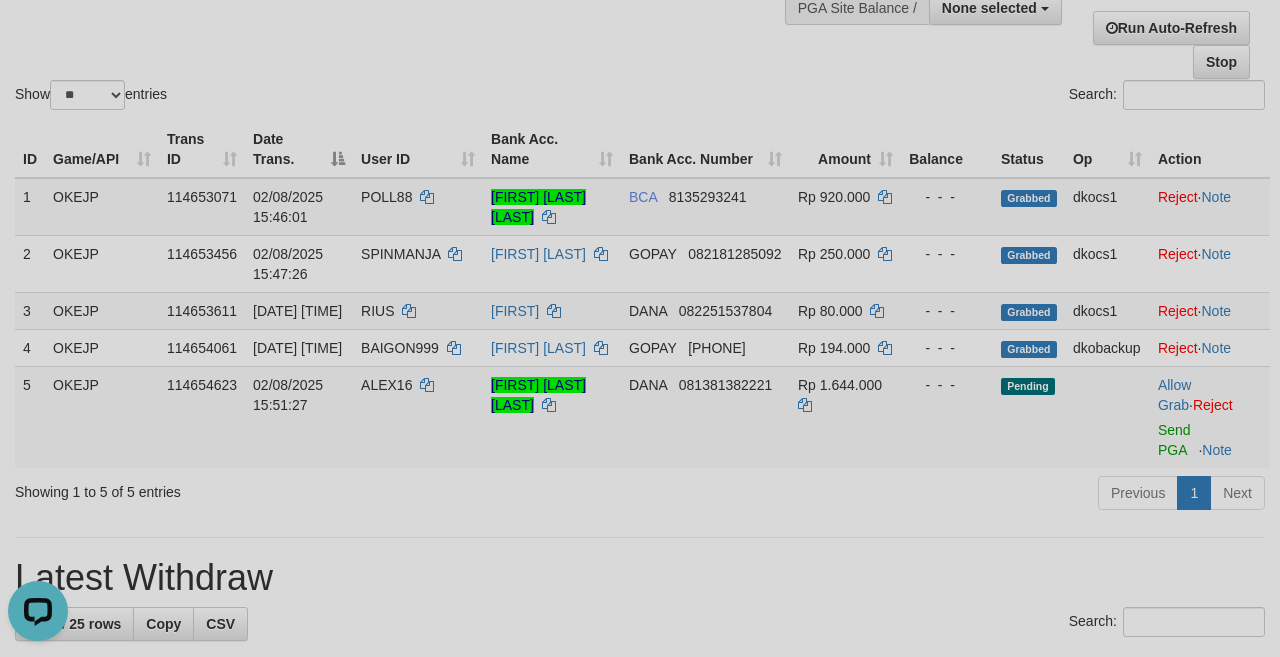 scroll, scrollTop: 0, scrollLeft: 0, axis: both 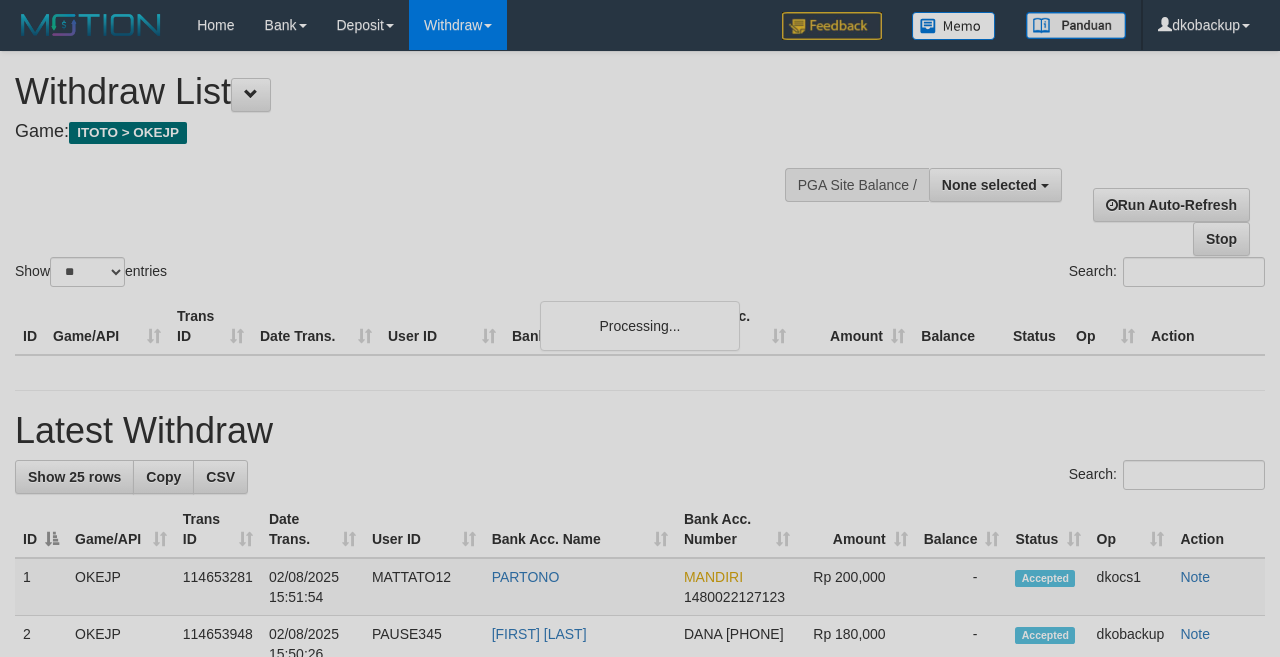select 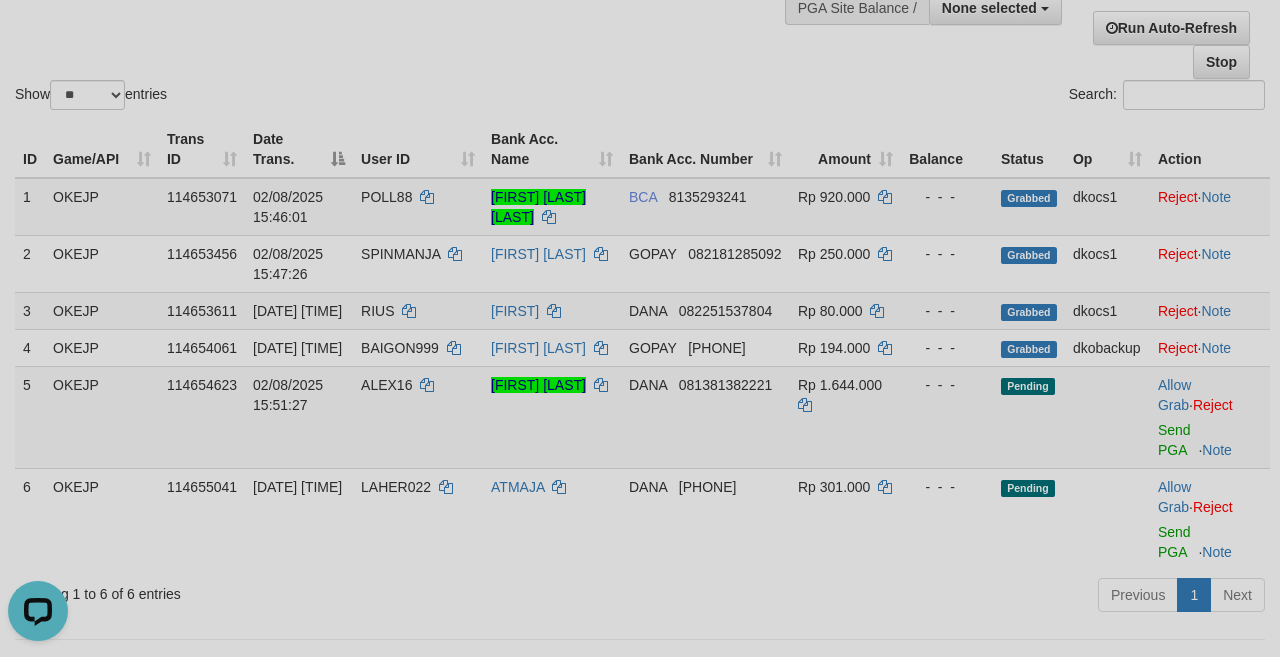 scroll, scrollTop: 0, scrollLeft: 0, axis: both 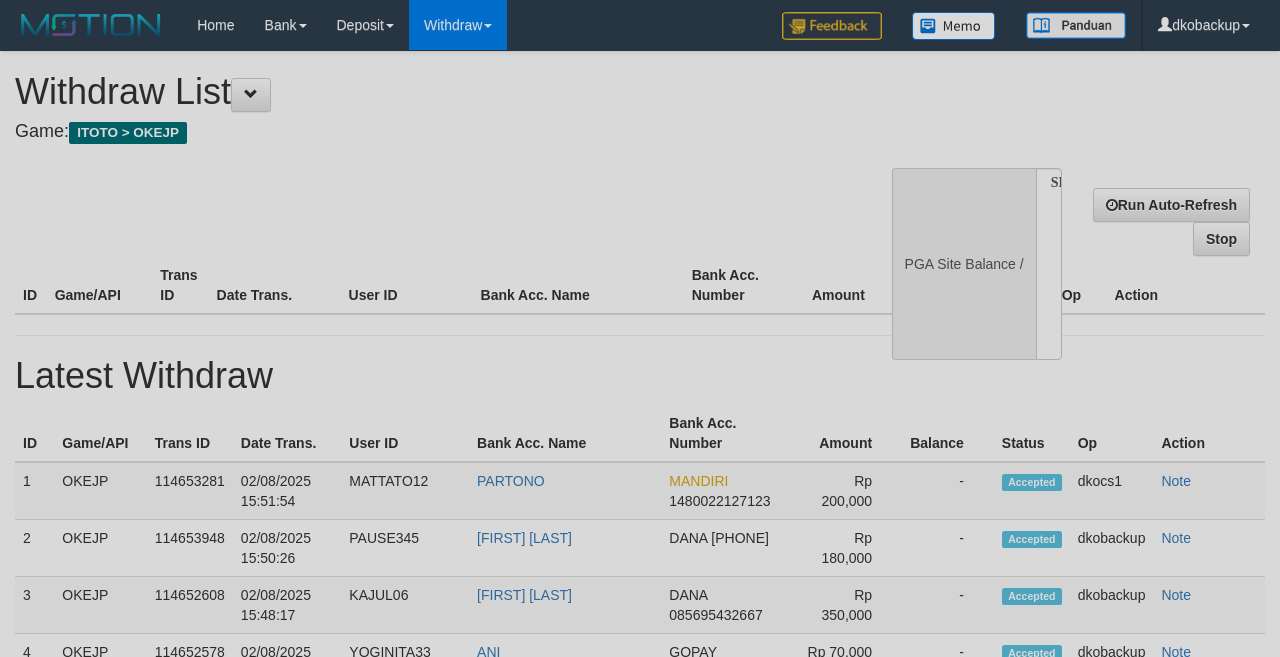 select 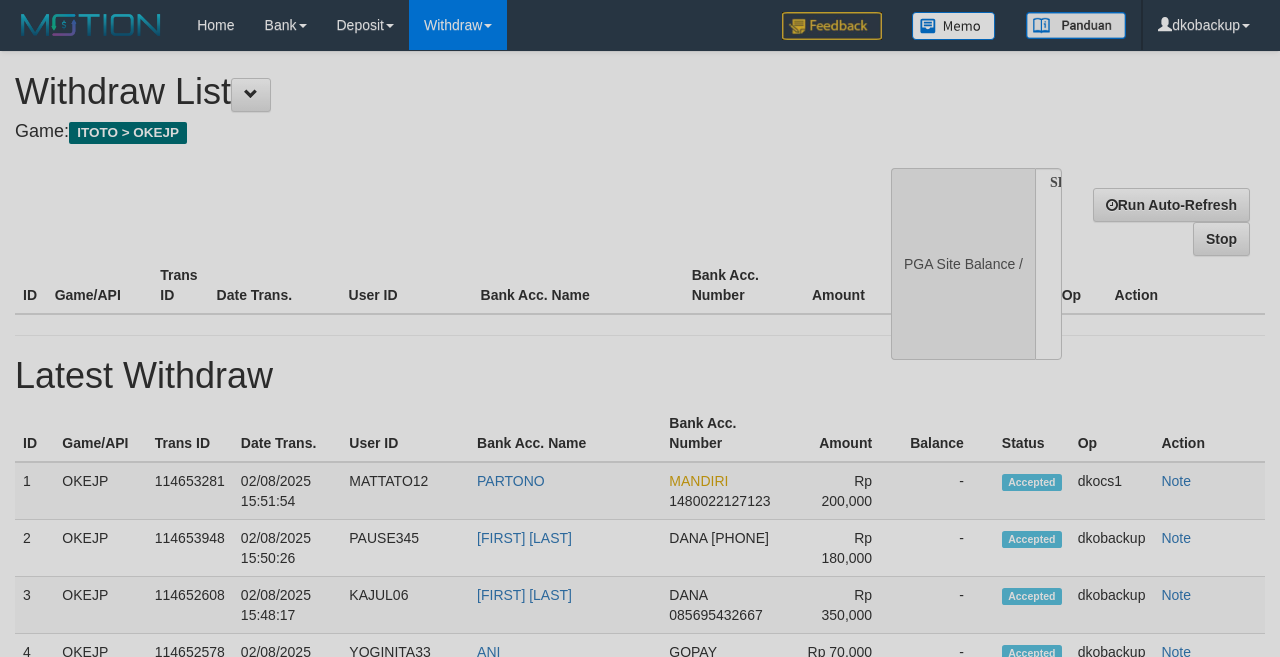 scroll, scrollTop: 177, scrollLeft: 0, axis: vertical 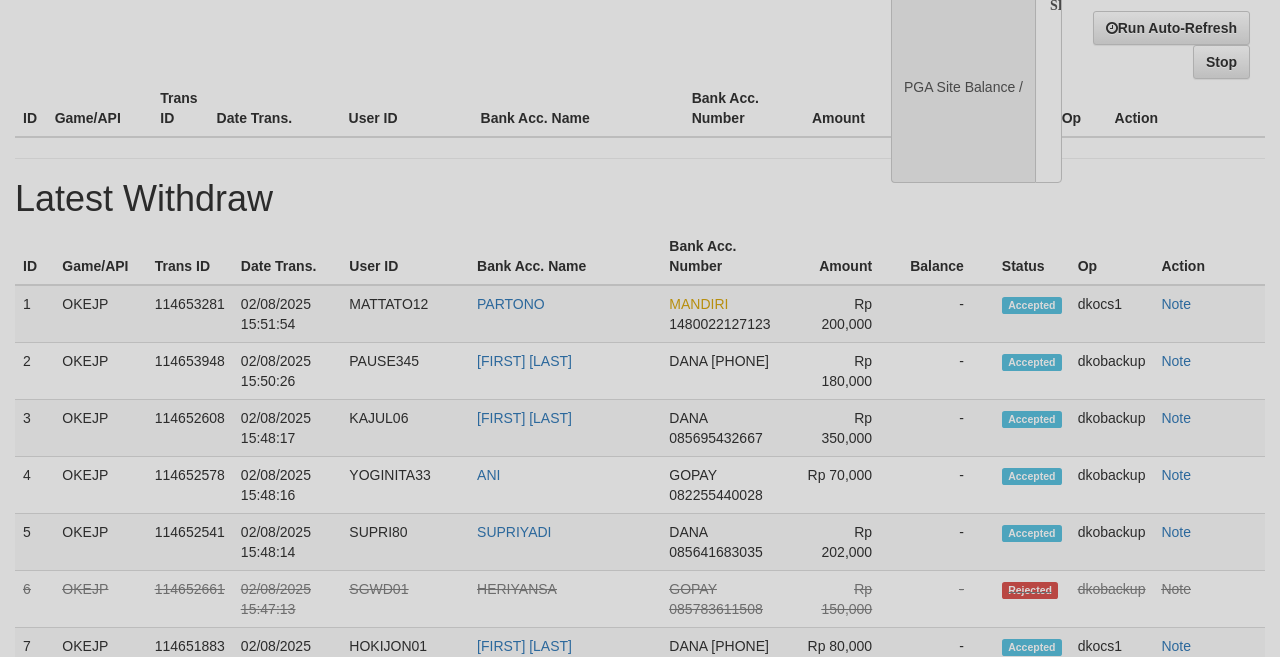 select on "**" 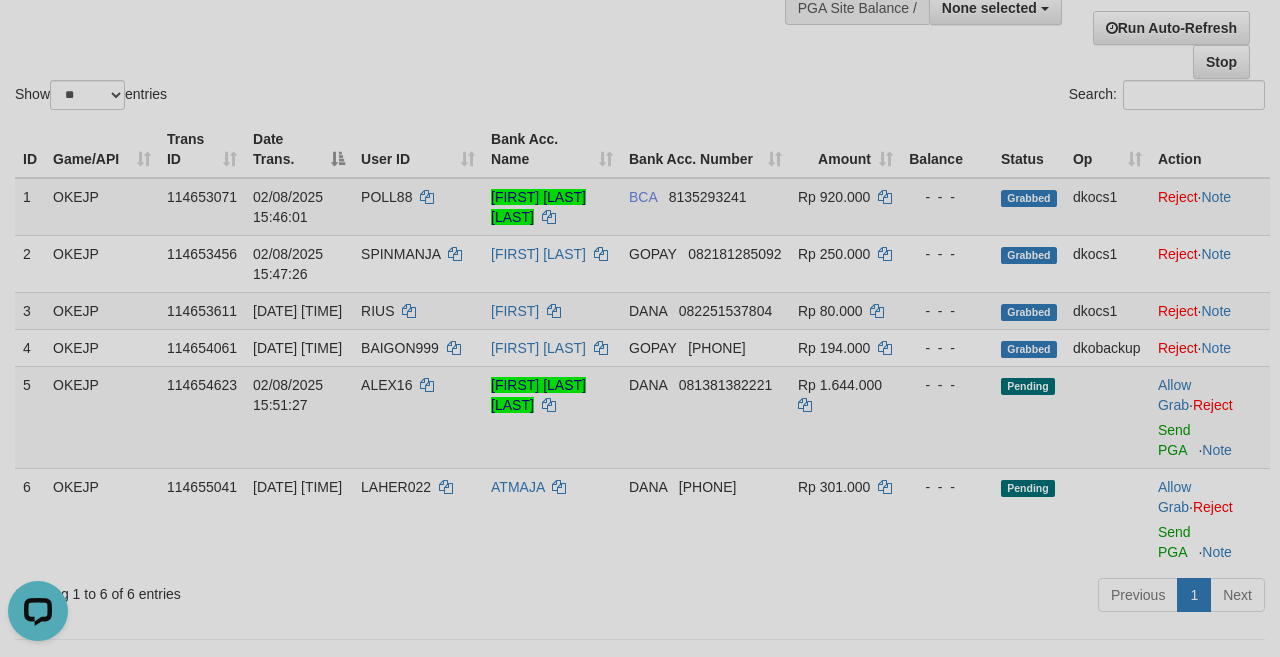 scroll, scrollTop: 0, scrollLeft: 0, axis: both 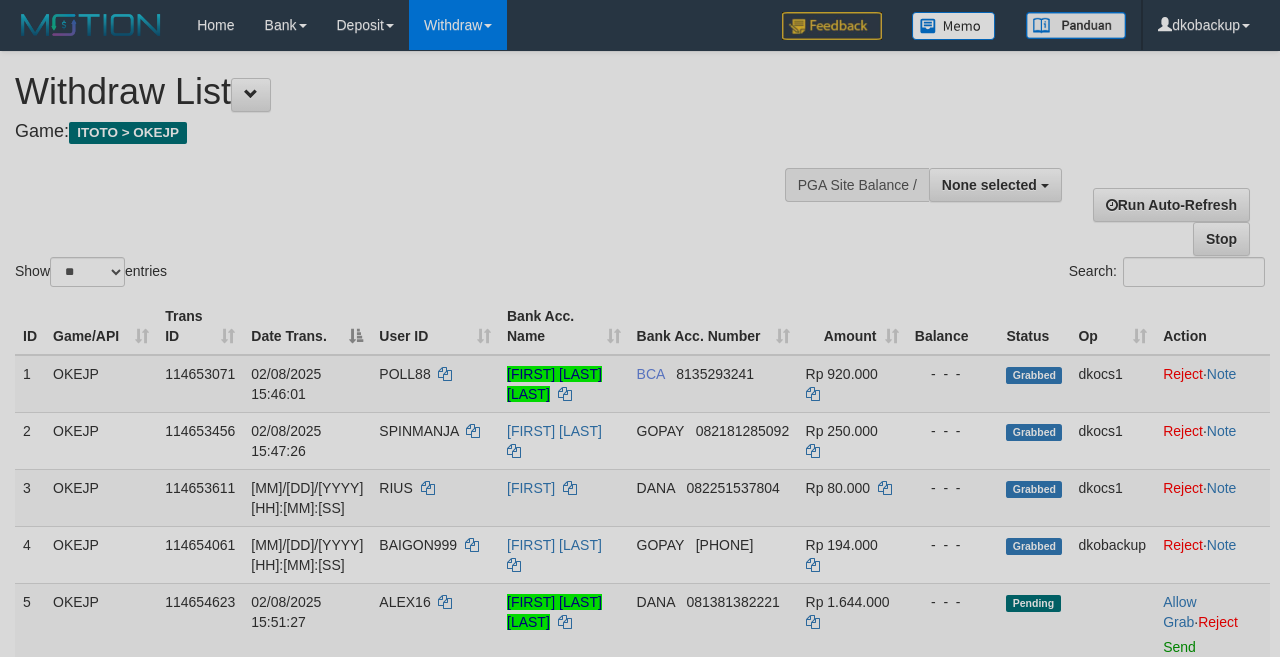 select 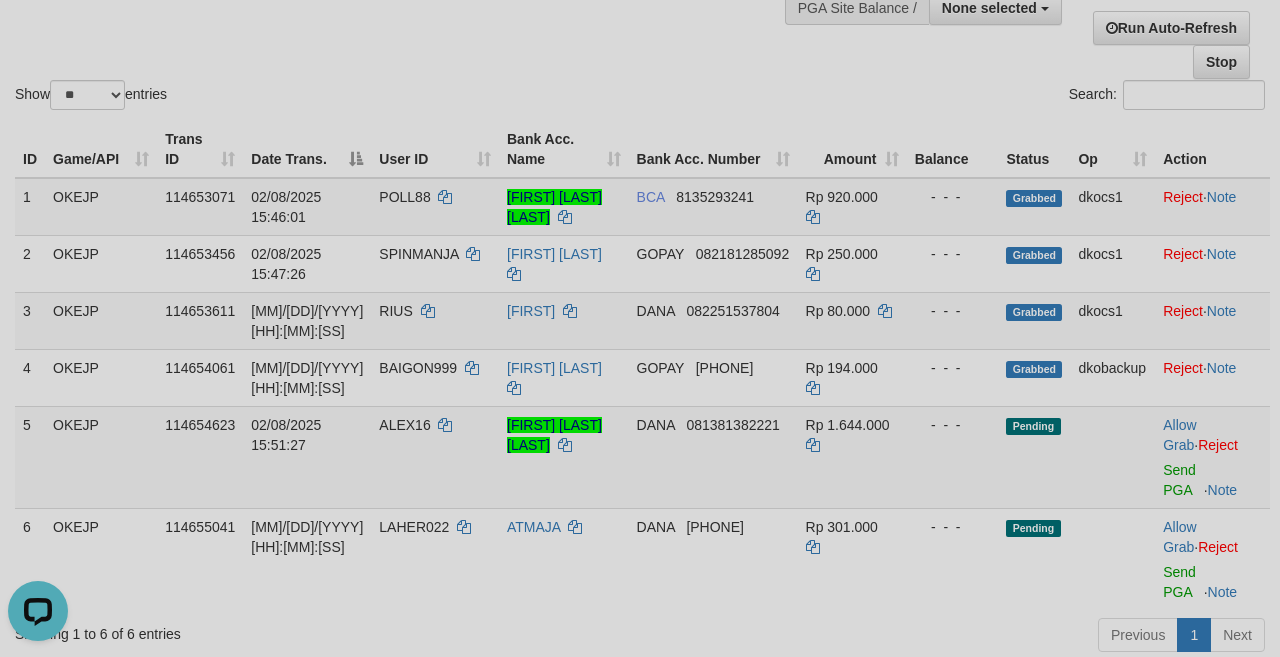 scroll, scrollTop: 0, scrollLeft: 0, axis: both 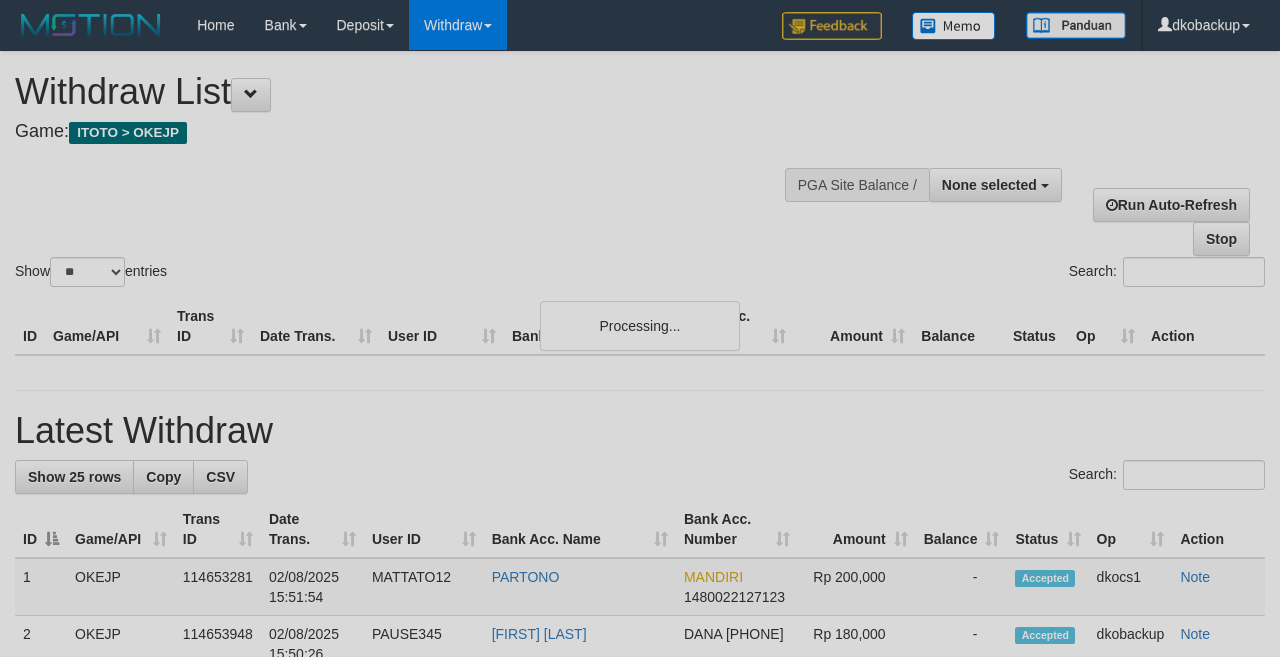 select 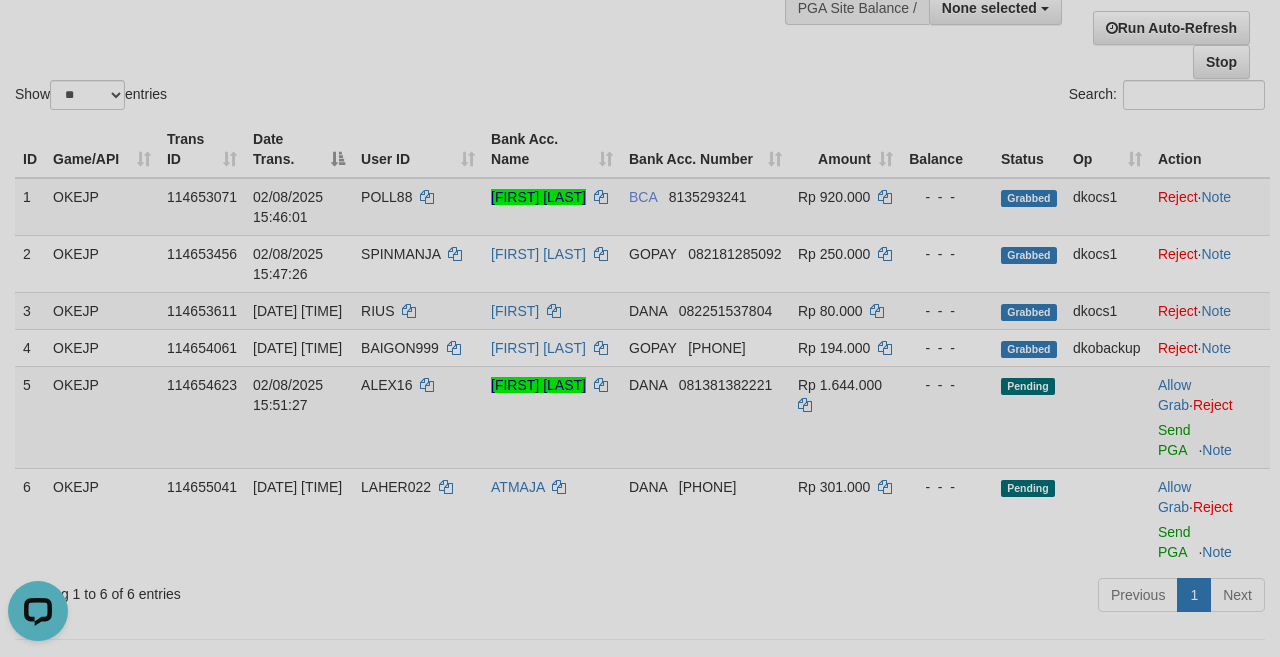 scroll, scrollTop: 0, scrollLeft: 0, axis: both 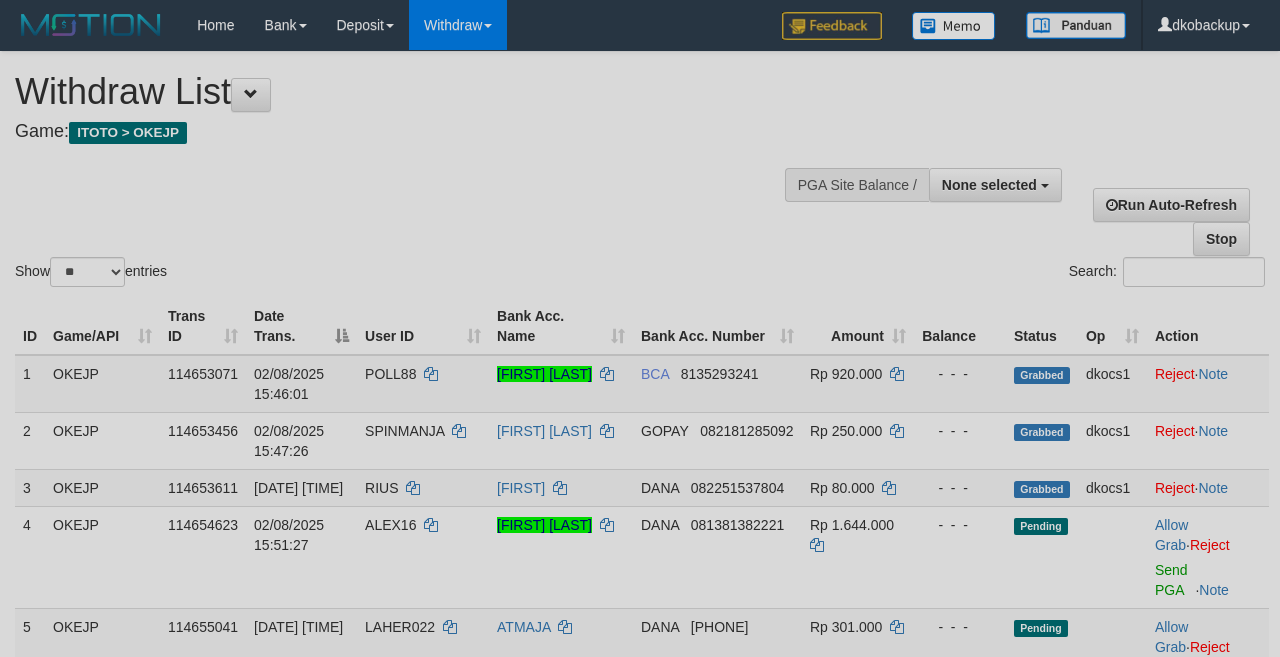 select 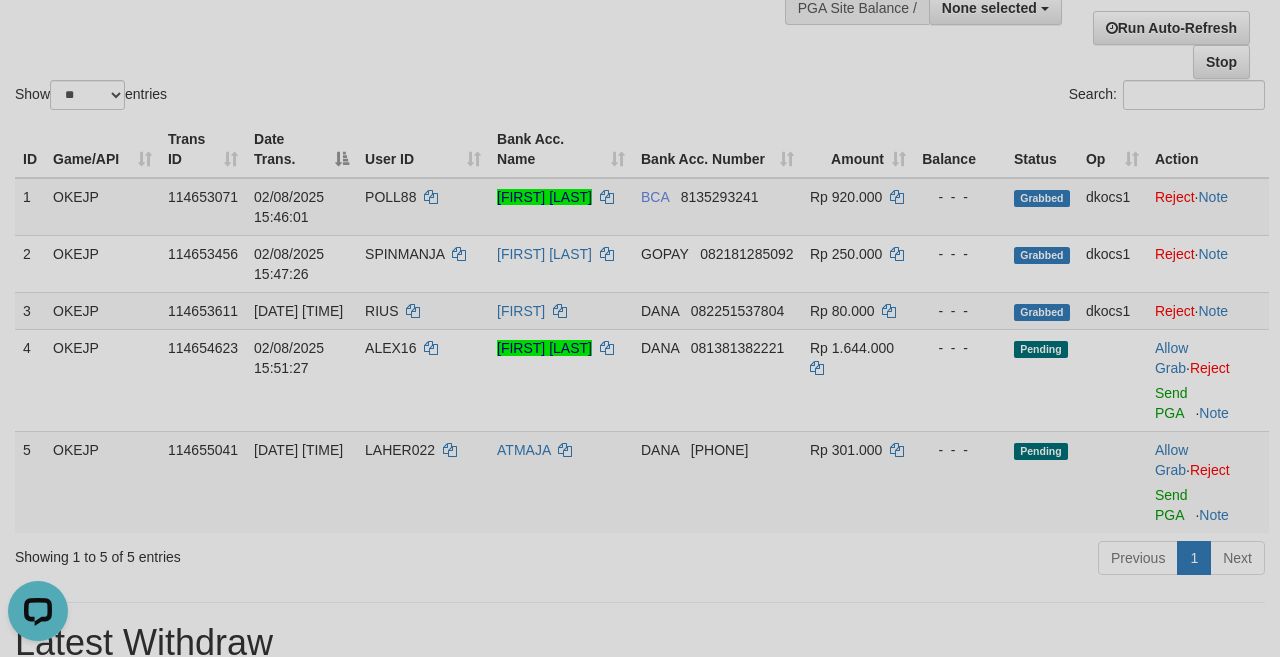 scroll, scrollTop: 0, scrollLeft: 0, axis: both 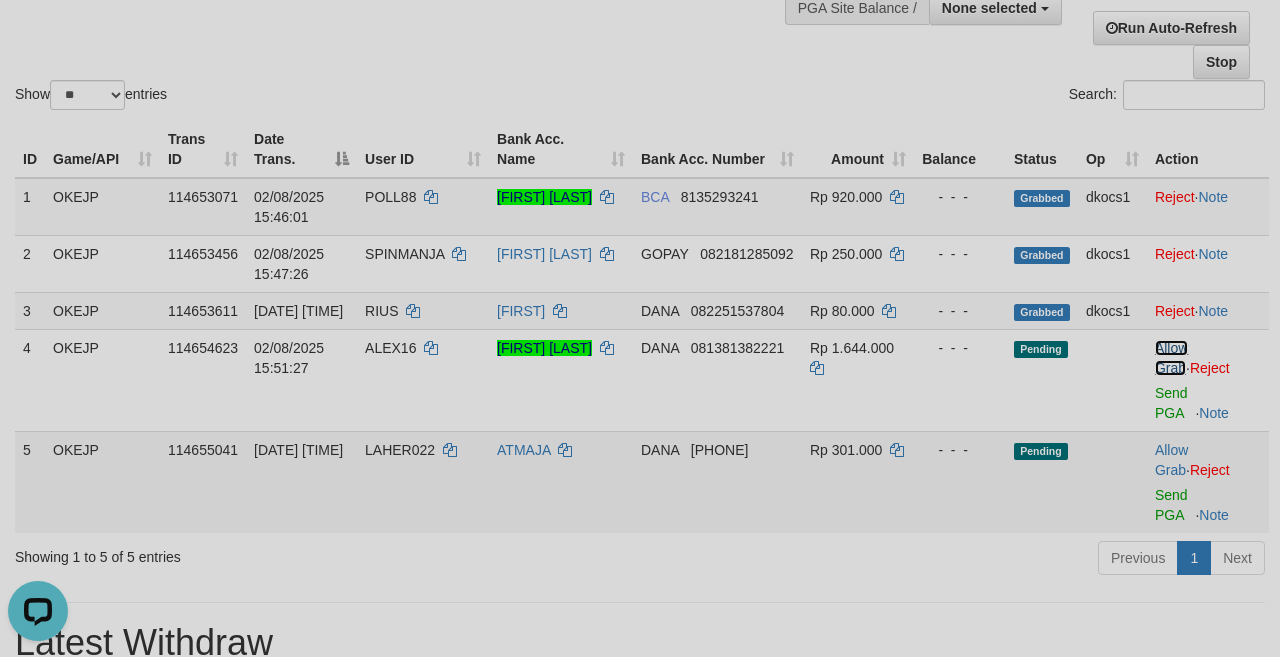 drag, startPoint x: 1166, startPoint y: 406, endPoint x: 1177, endPoint y: 476, distance: 70.85902 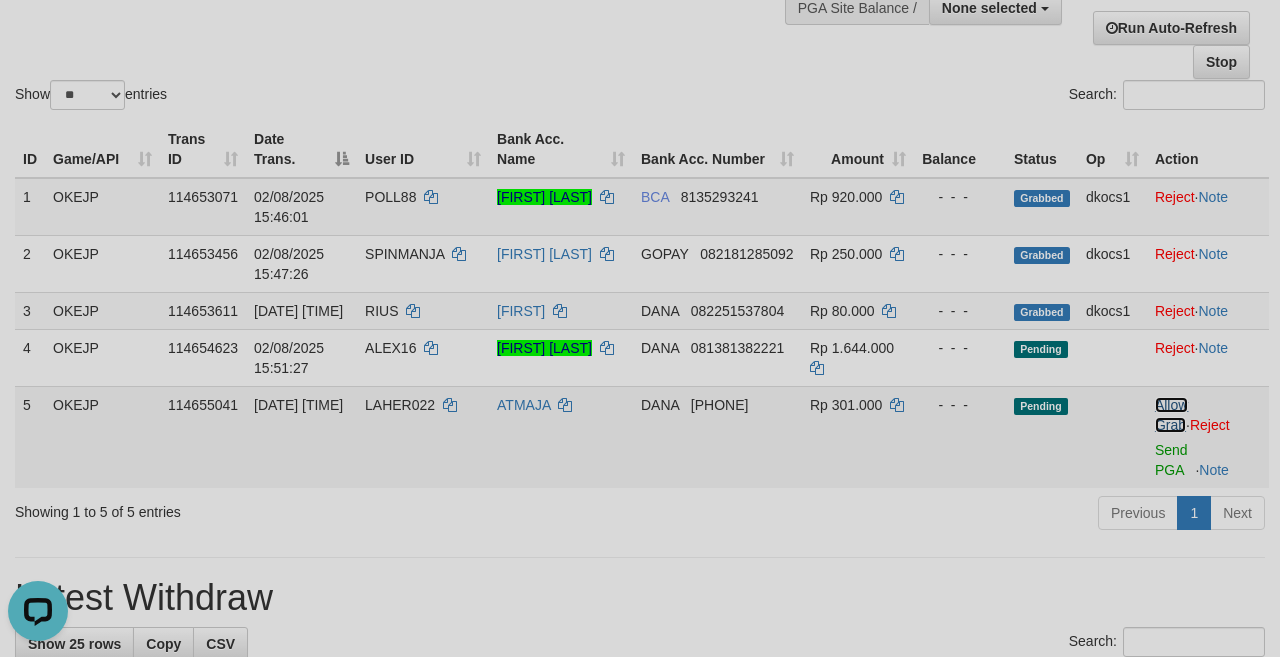 click on "Allow Grab" at bounding box center (1171, 415) 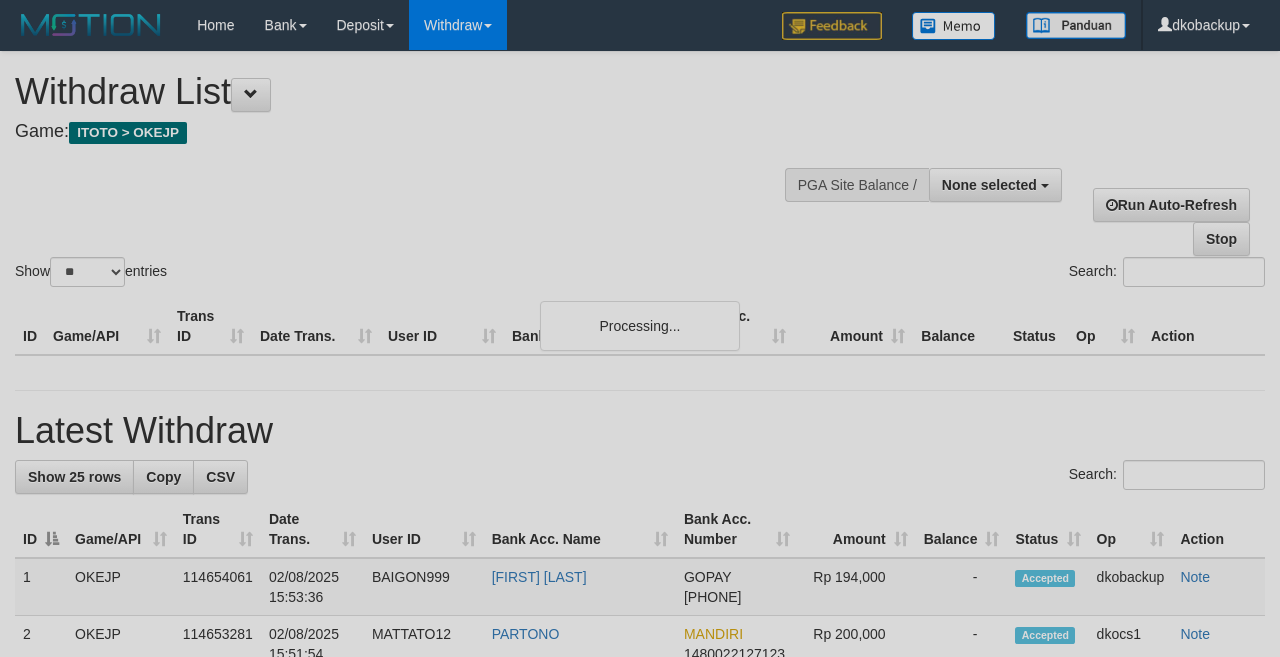 select 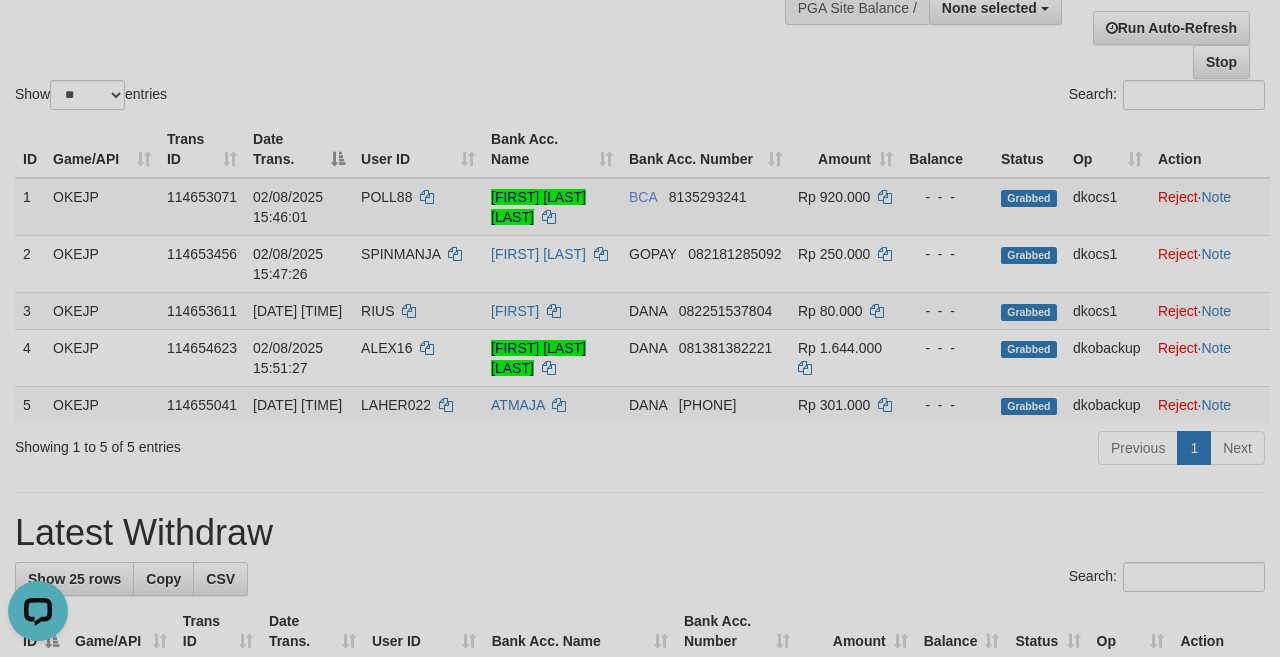 scroll, scrollTop: 0, scrollLeft: 0, axis: both 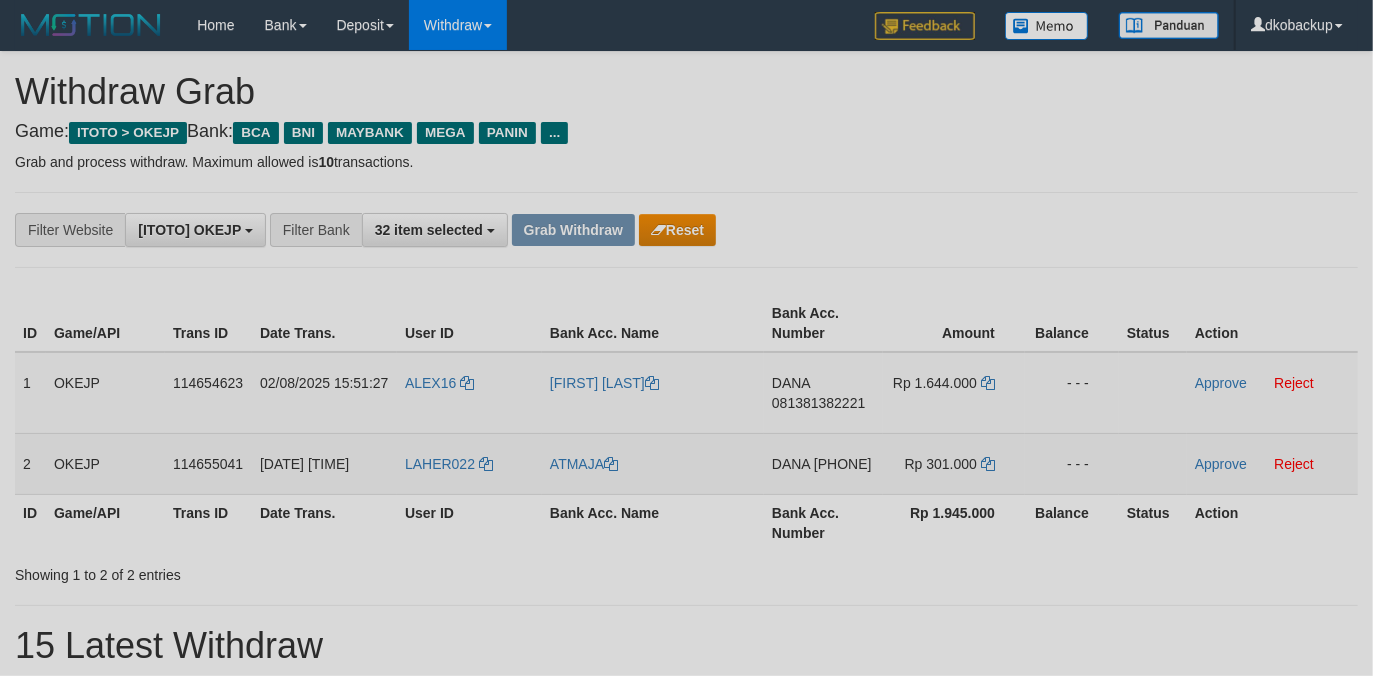 click on "LAHER022" at bounding box center (469, 463) 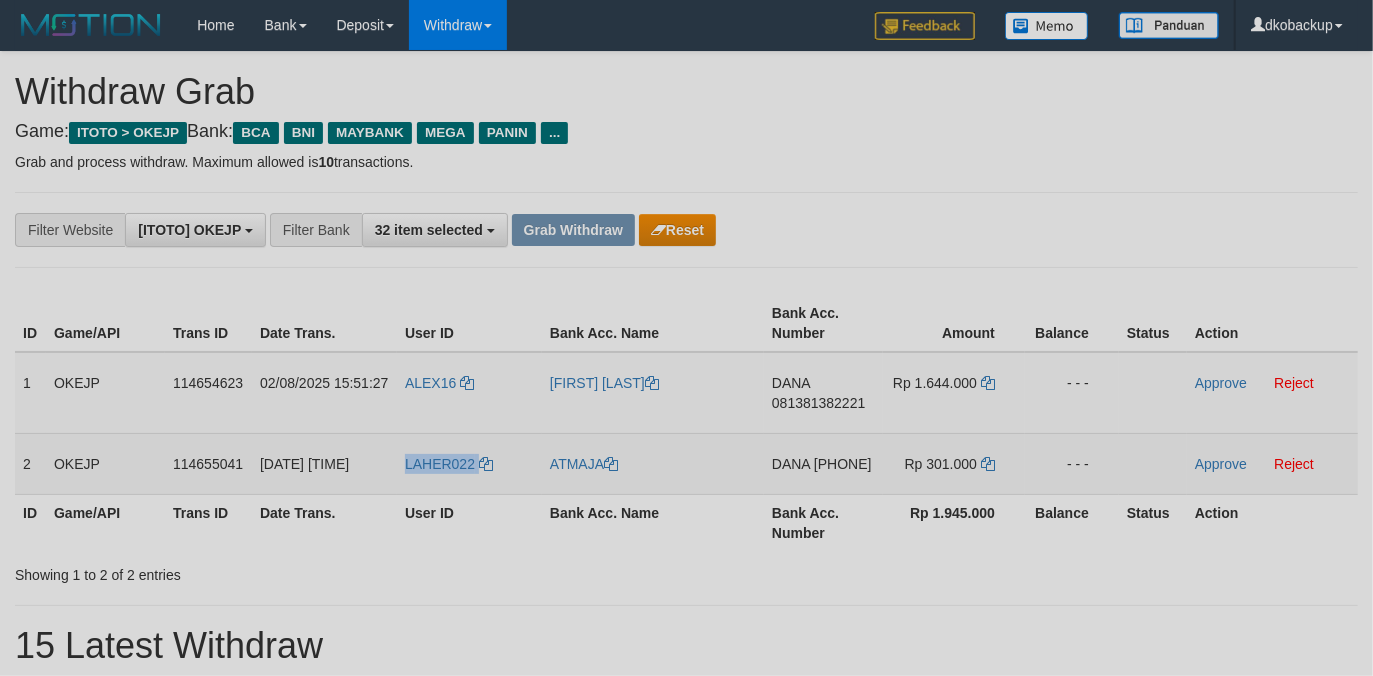 click on "LAHER022" at bounding box center [469, 463] 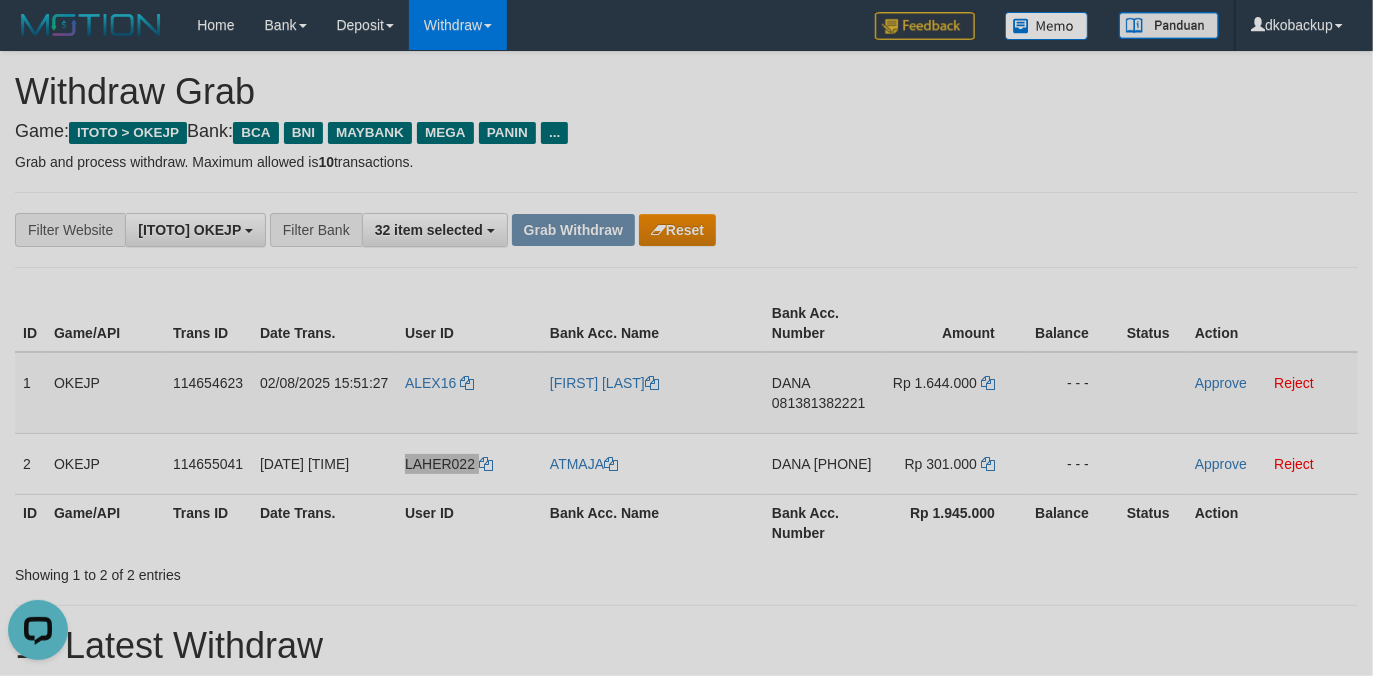 scroll, scrollTop: 0, scrollLeft: 0, axis: both 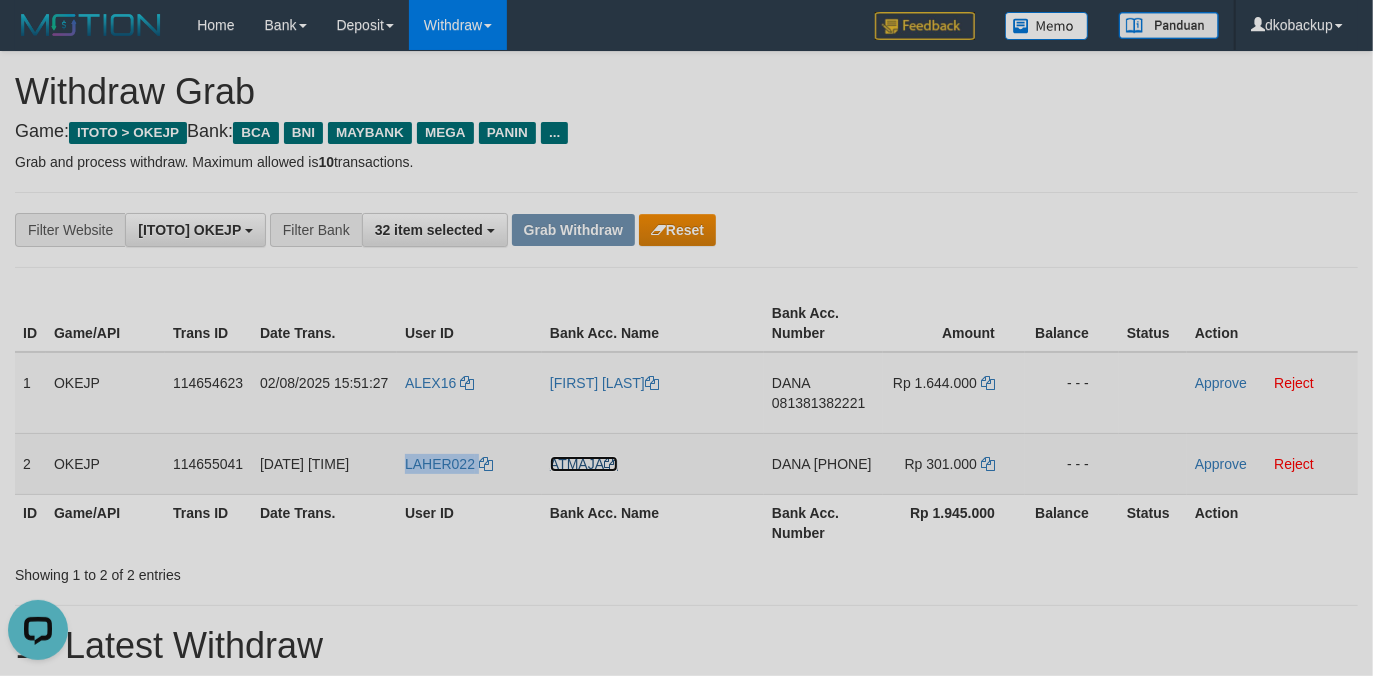 click on "ATMAJA" at bounding box center [584, 464] 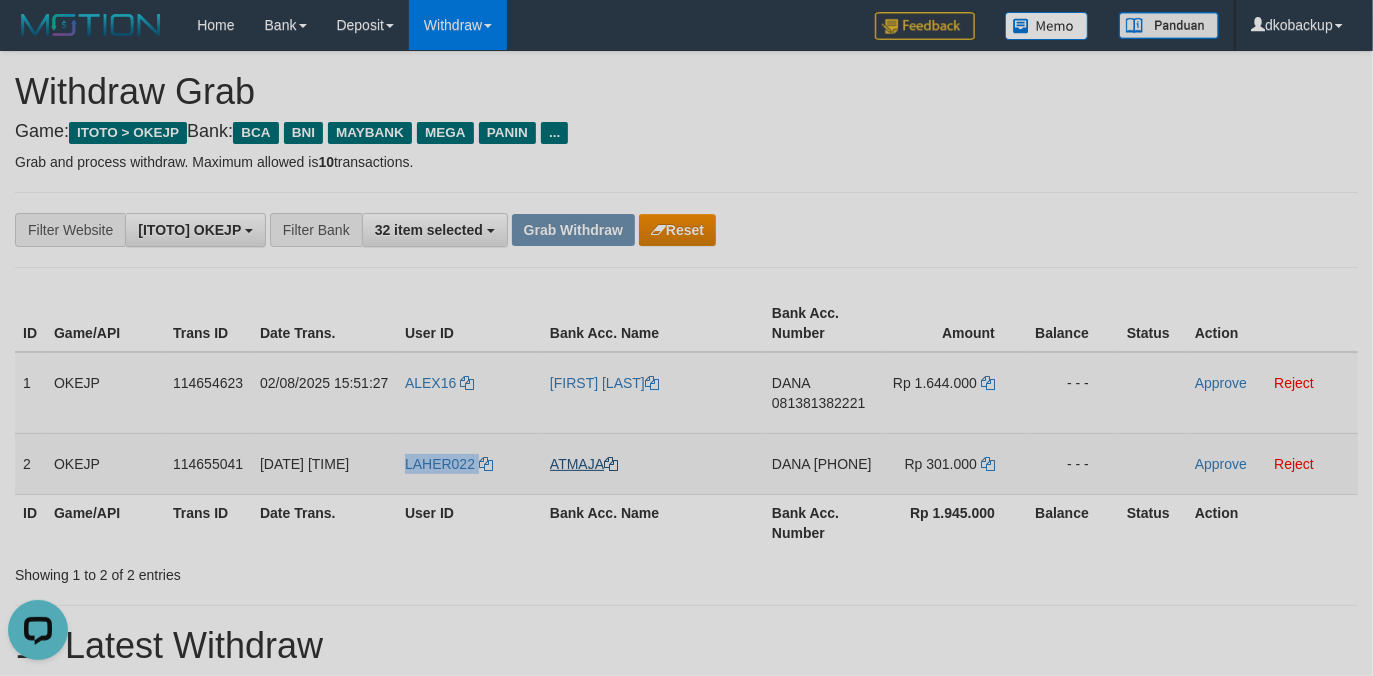 copy on "LAHER022" 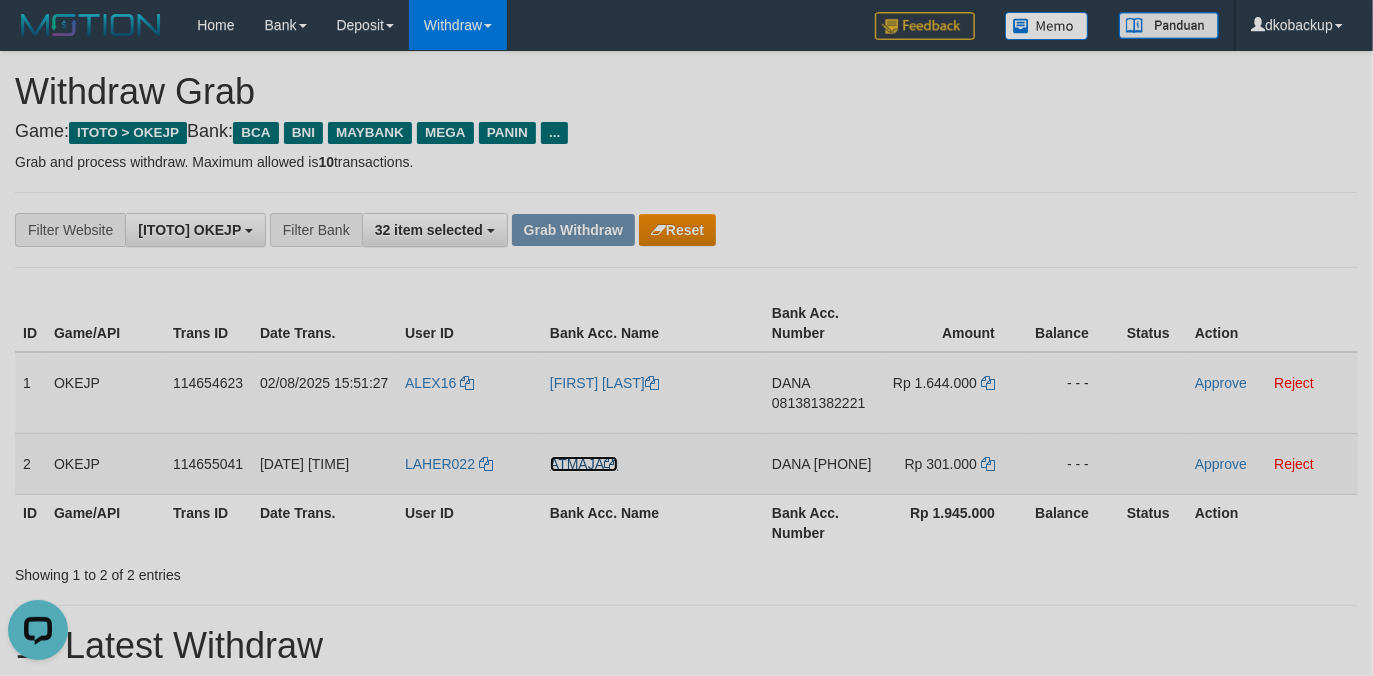 click on "ATMAJA" at bounding box center [584, 464] 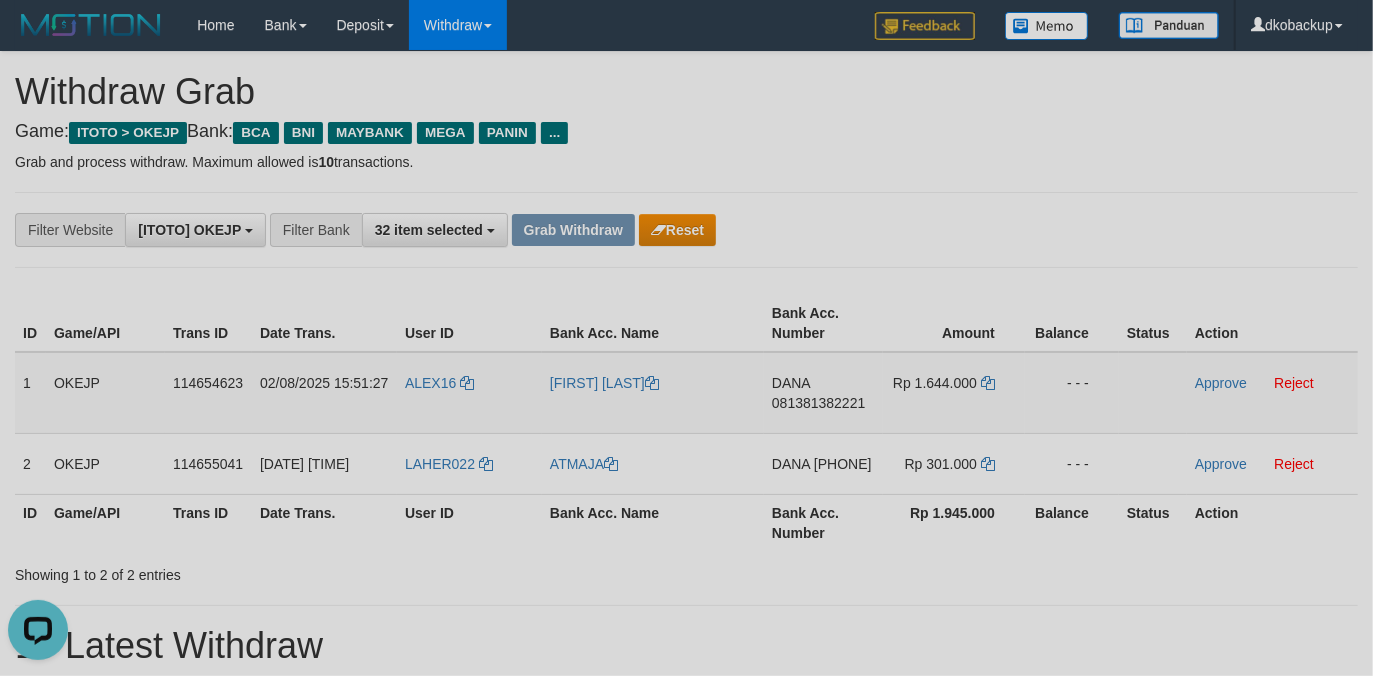 drag, startPoint x: 836, startPoint y: 484, endPoint x: 5, endPoint y: 489, distance: 831.015 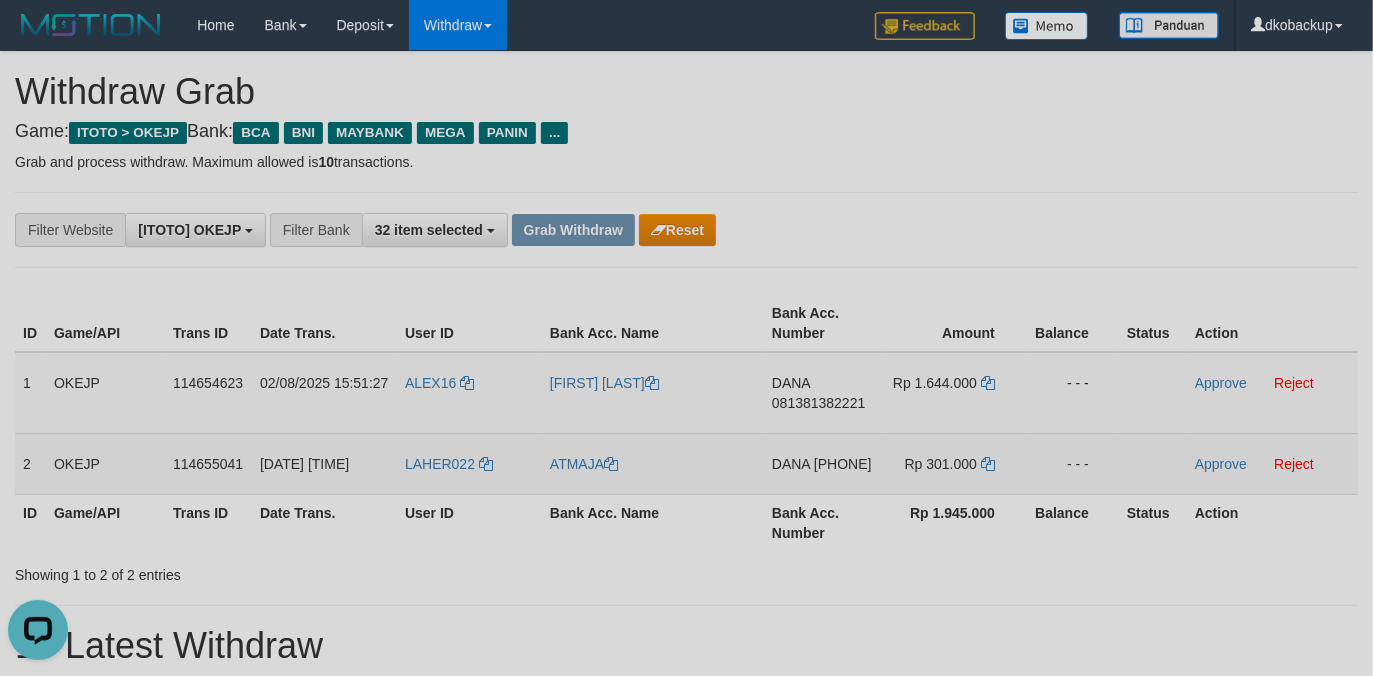click on "Rp 301.000" at bounding box center [941, 464] 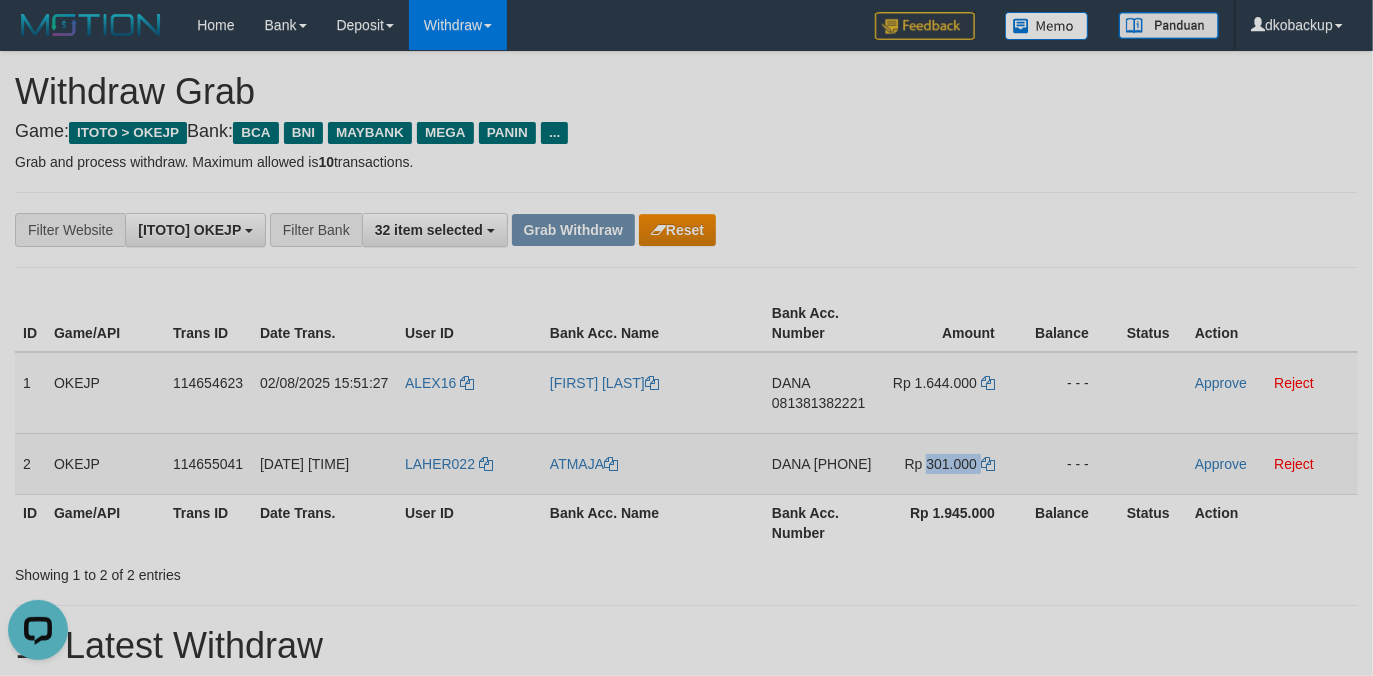 click on "Rp 301.000" at bounding box center [941, 464] 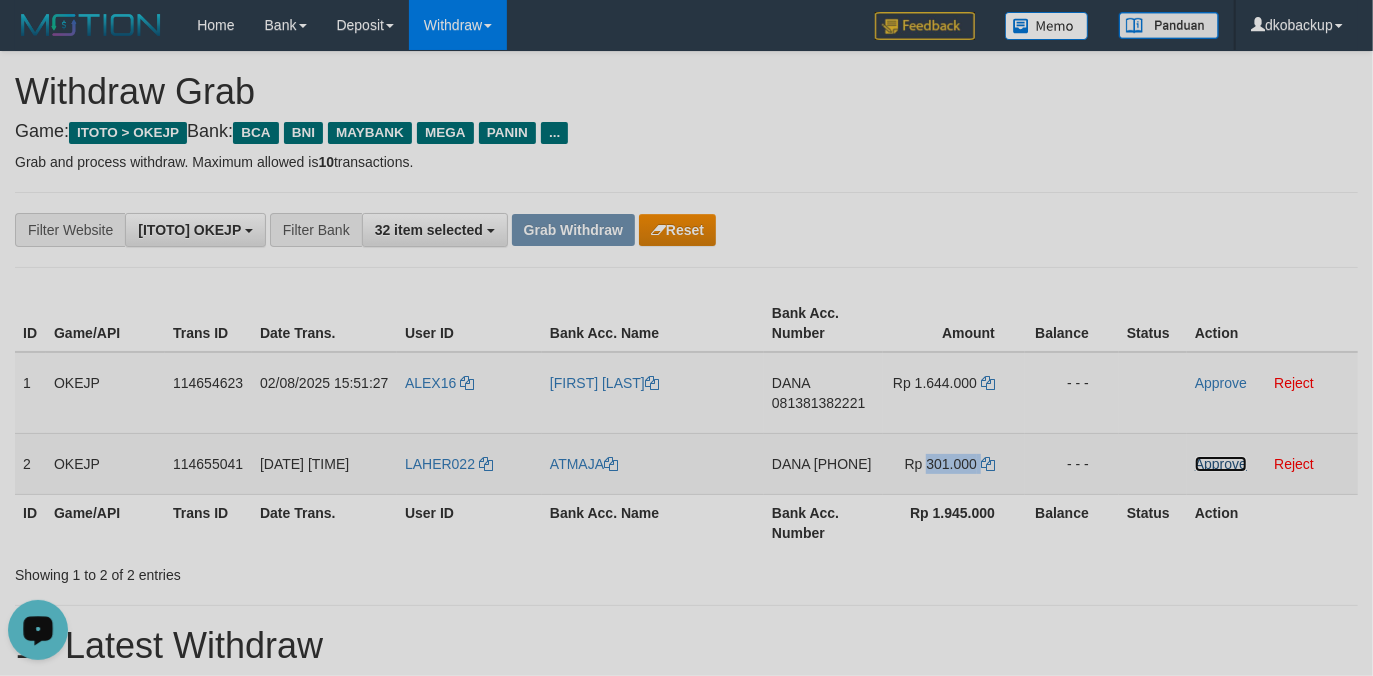 click on "Approve" at bounding box center [1221, 464] 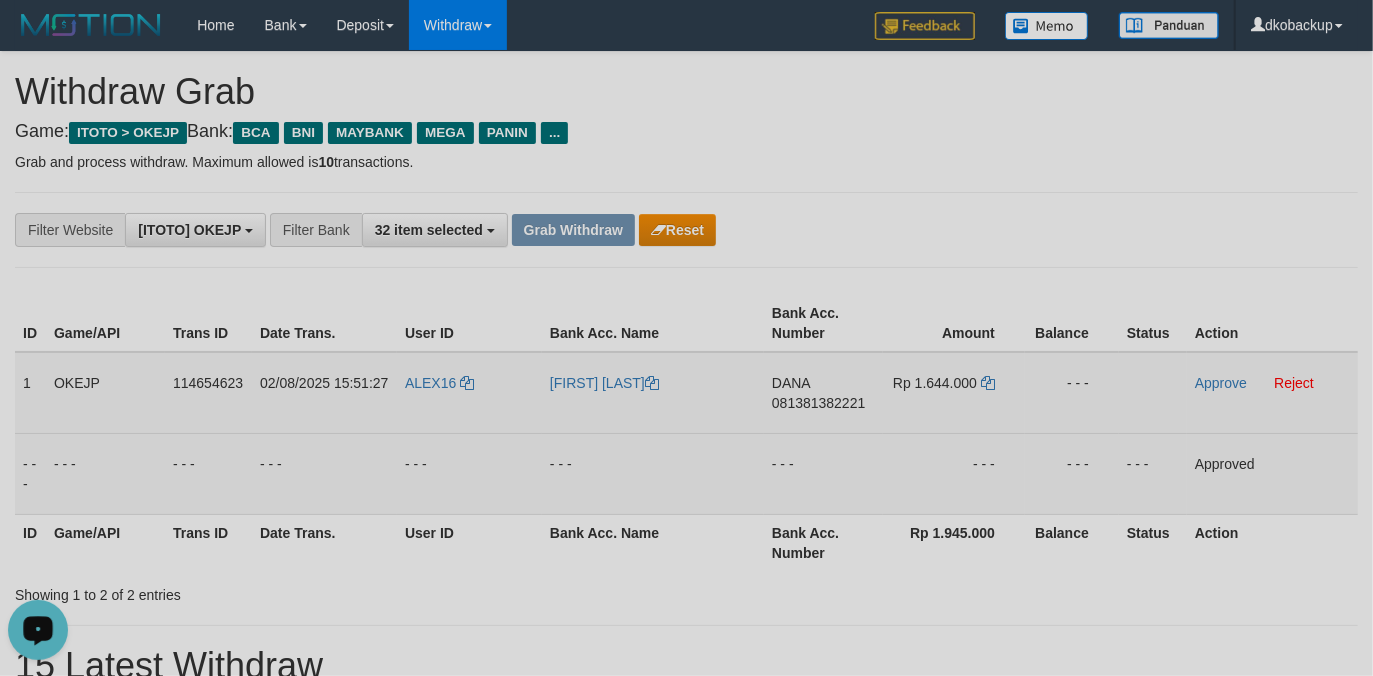 click on "ALEX16" at bounding box center (469, 393) 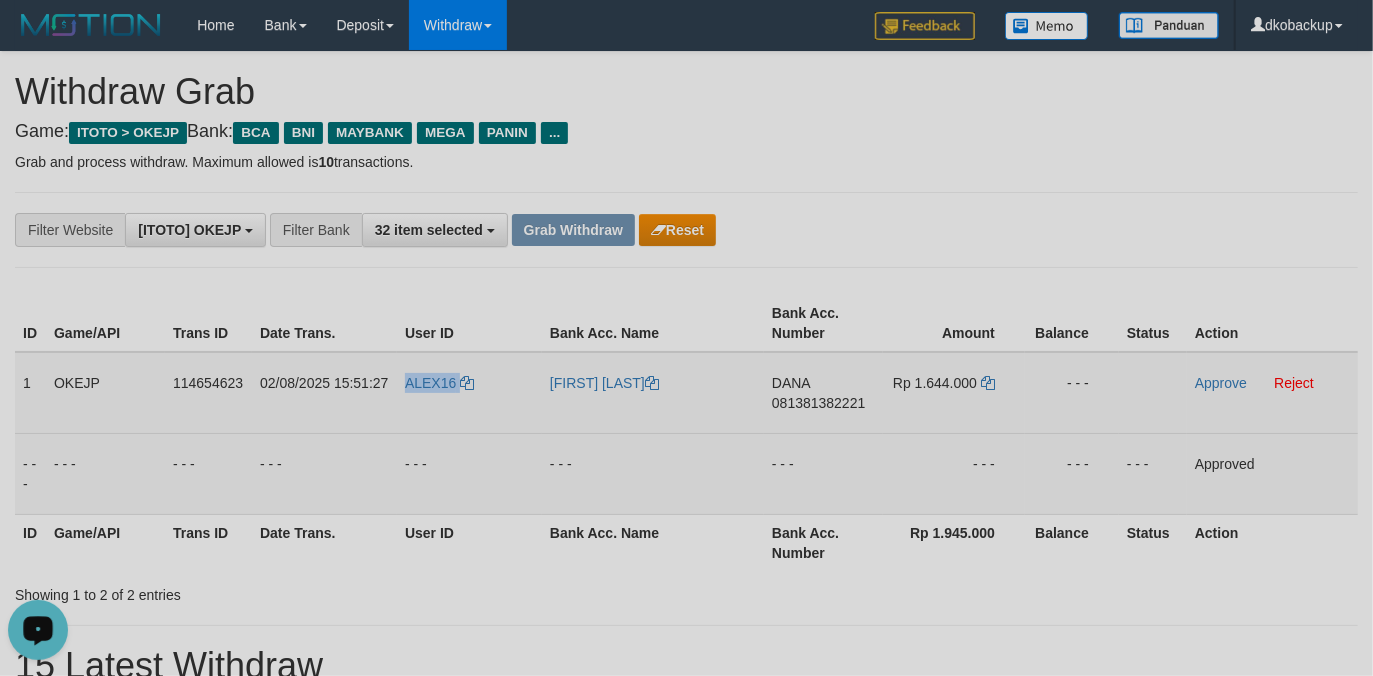 click on "ALEX16" at bounding box center [469, 393] 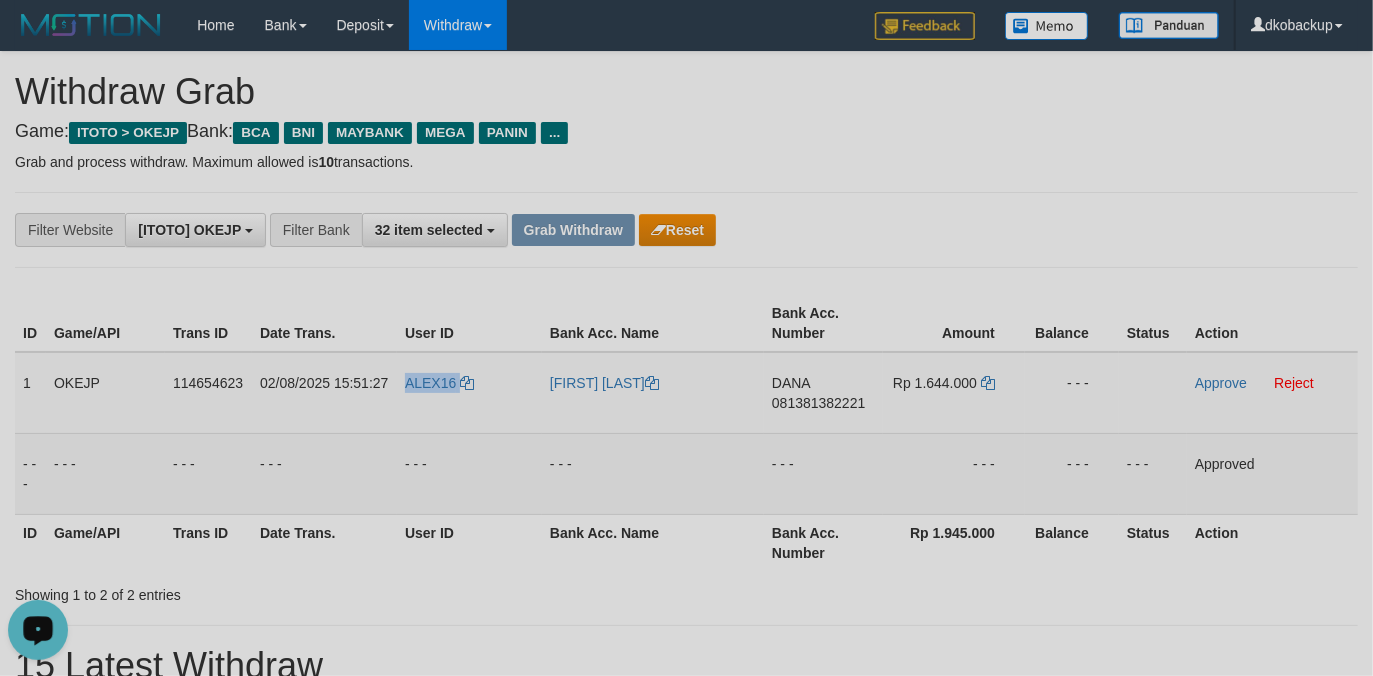 copy on "ALEX16" 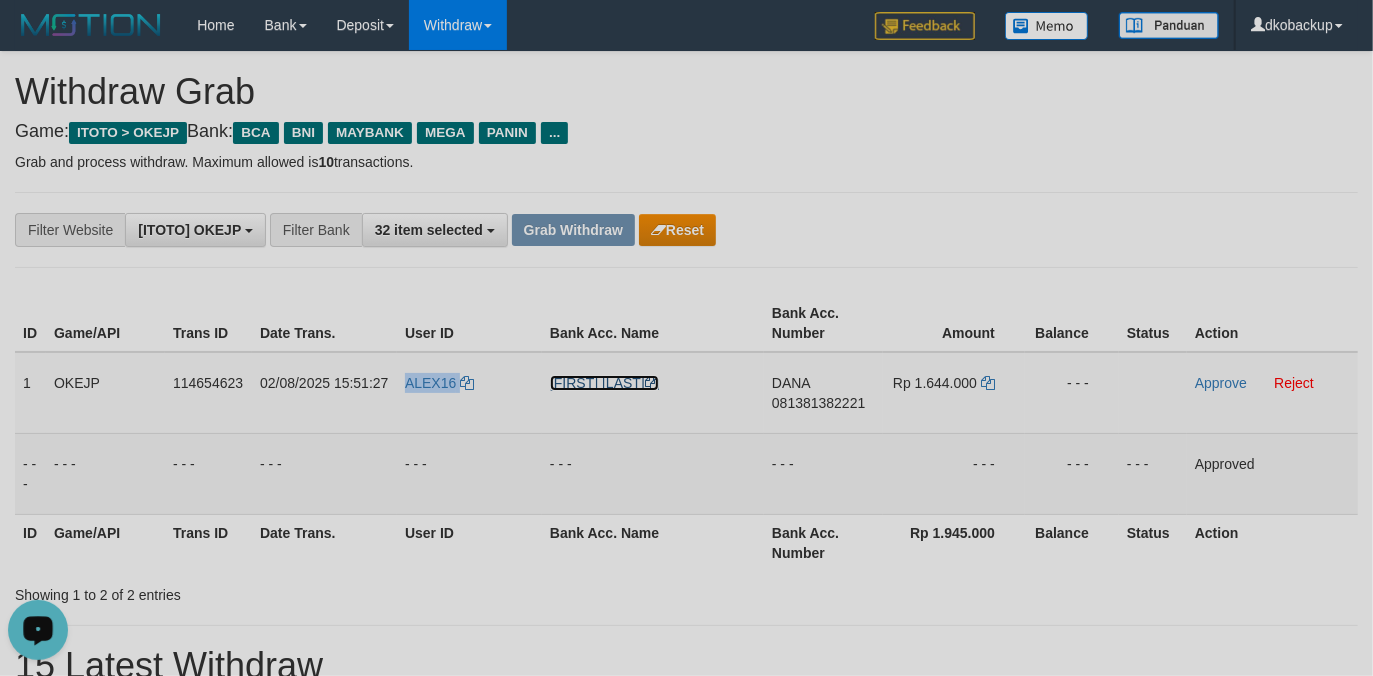 drag, startPoint x: 582, startPoint y: 386, endPoint x: 1272, endPoint y: 312, distance: 693.9568 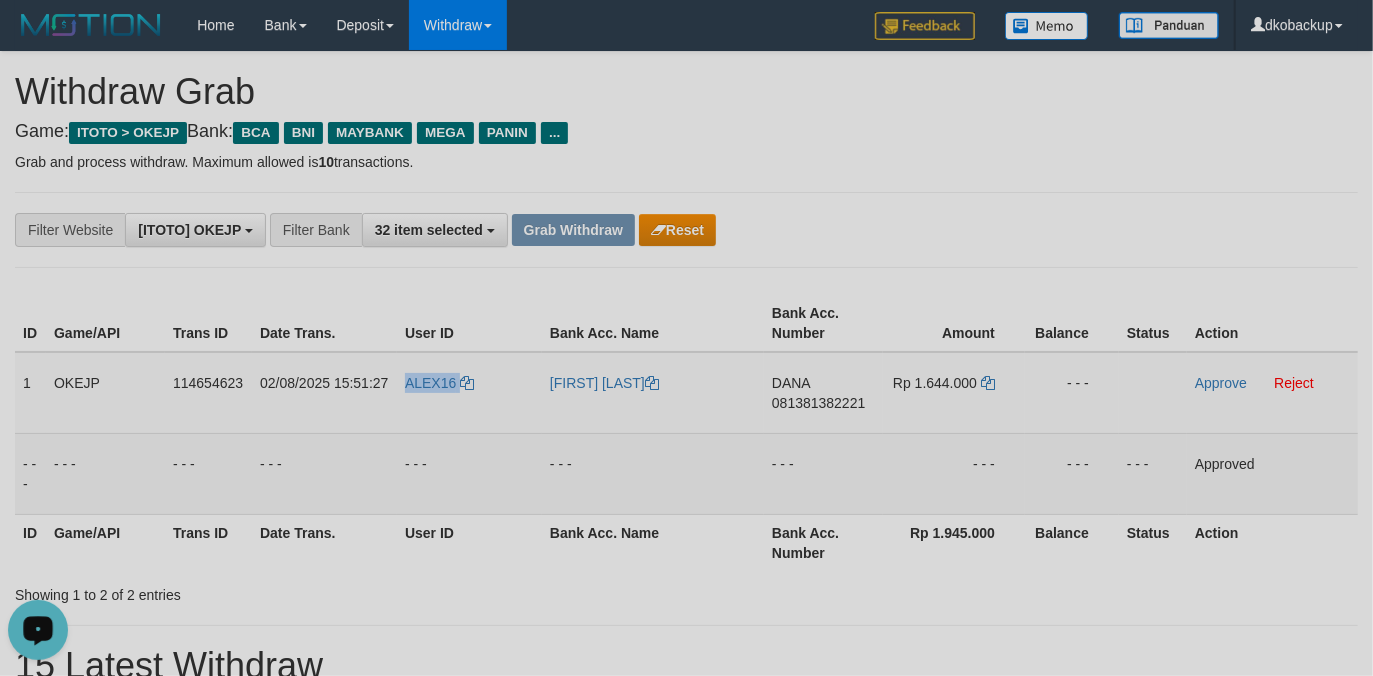 copy on "ALEX16" 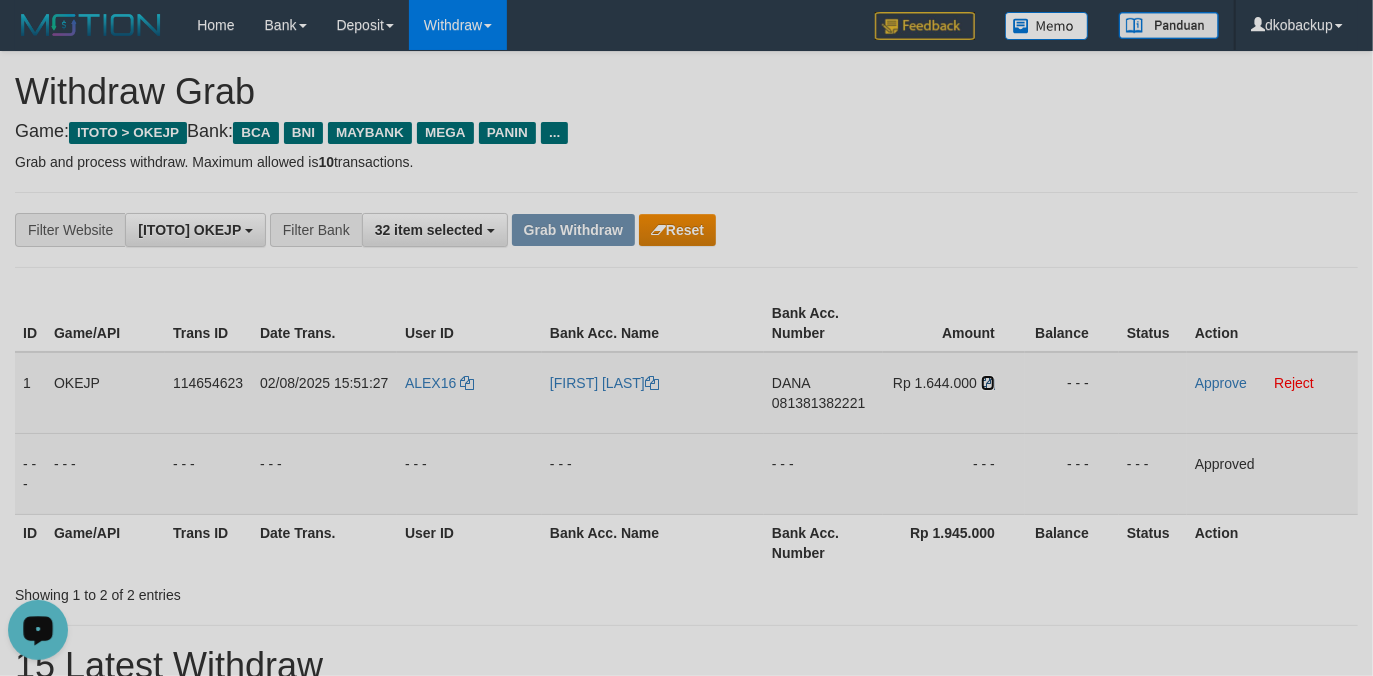 click at bounding box center [988, 383] 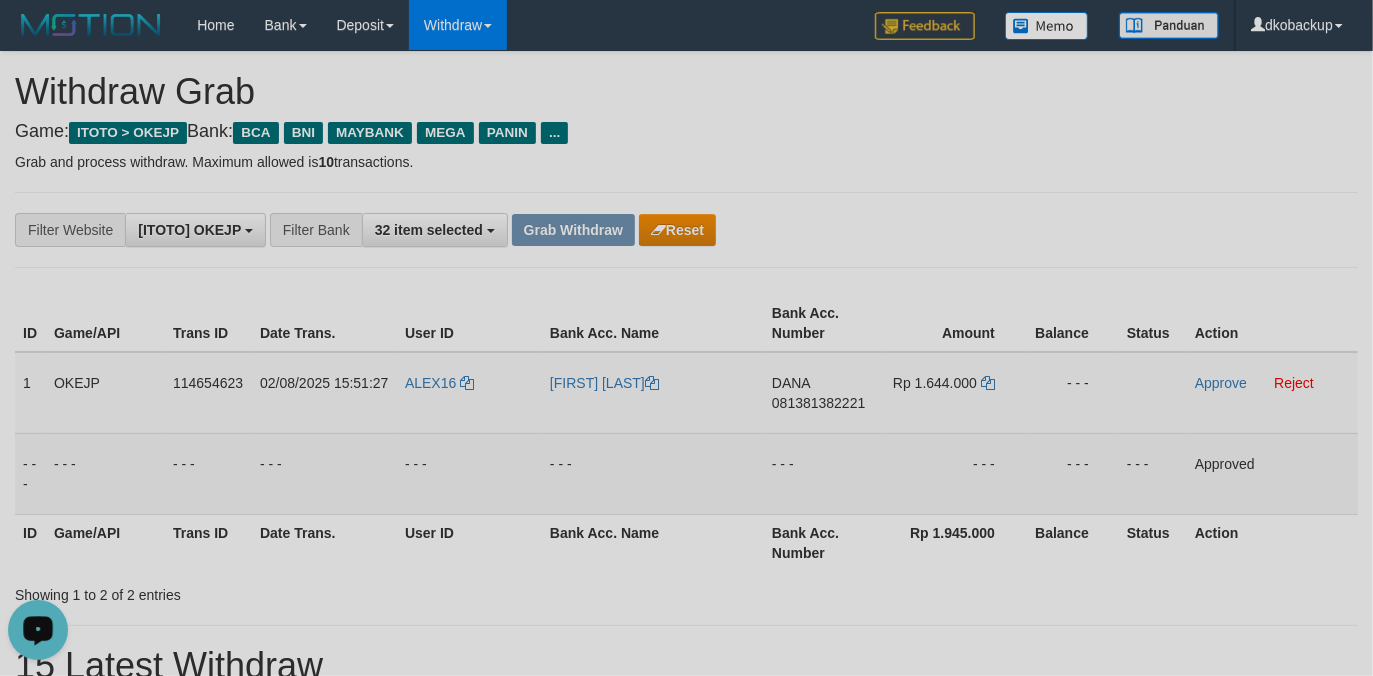 drag, startPoint x: 796, startPoint y: 400, endPoint x: 440, endPoint y: 438, distance: 358.02234 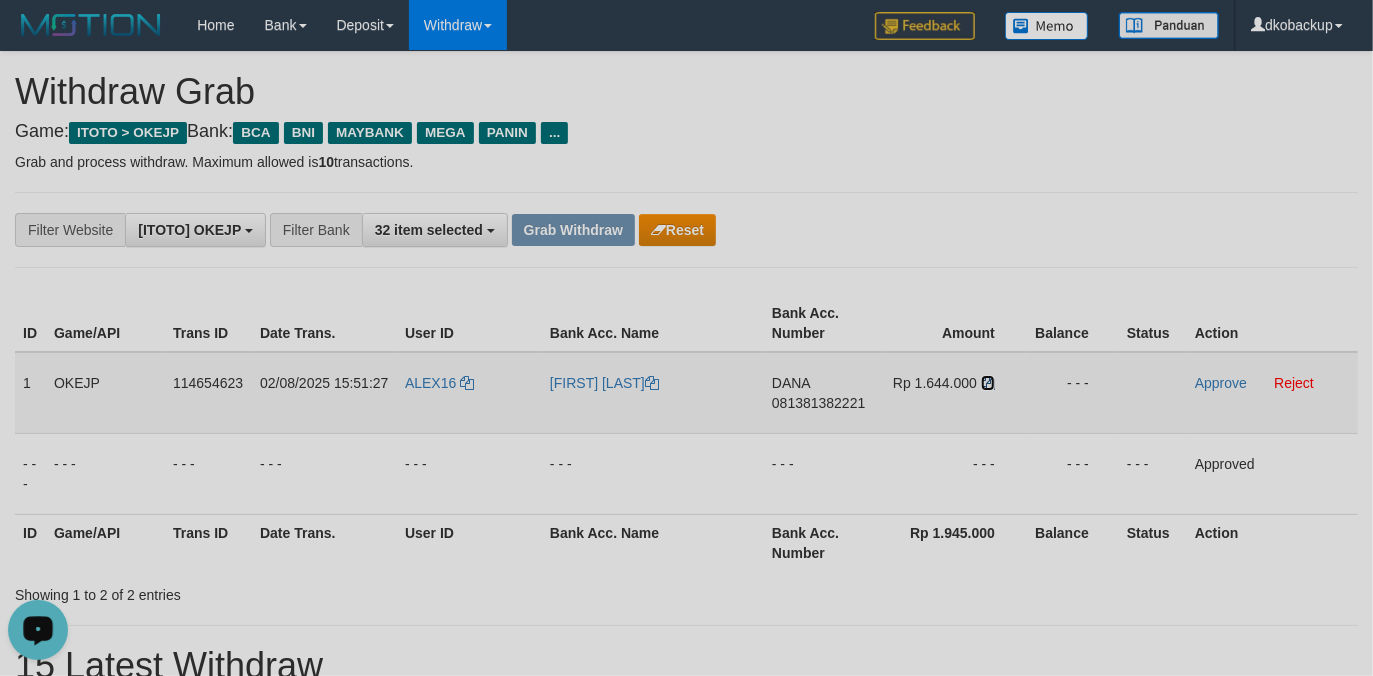 drag, startPoint x: 994, startPoint y: 381, endPoint x: 738, endPoint y: 409, distance: 257.5267 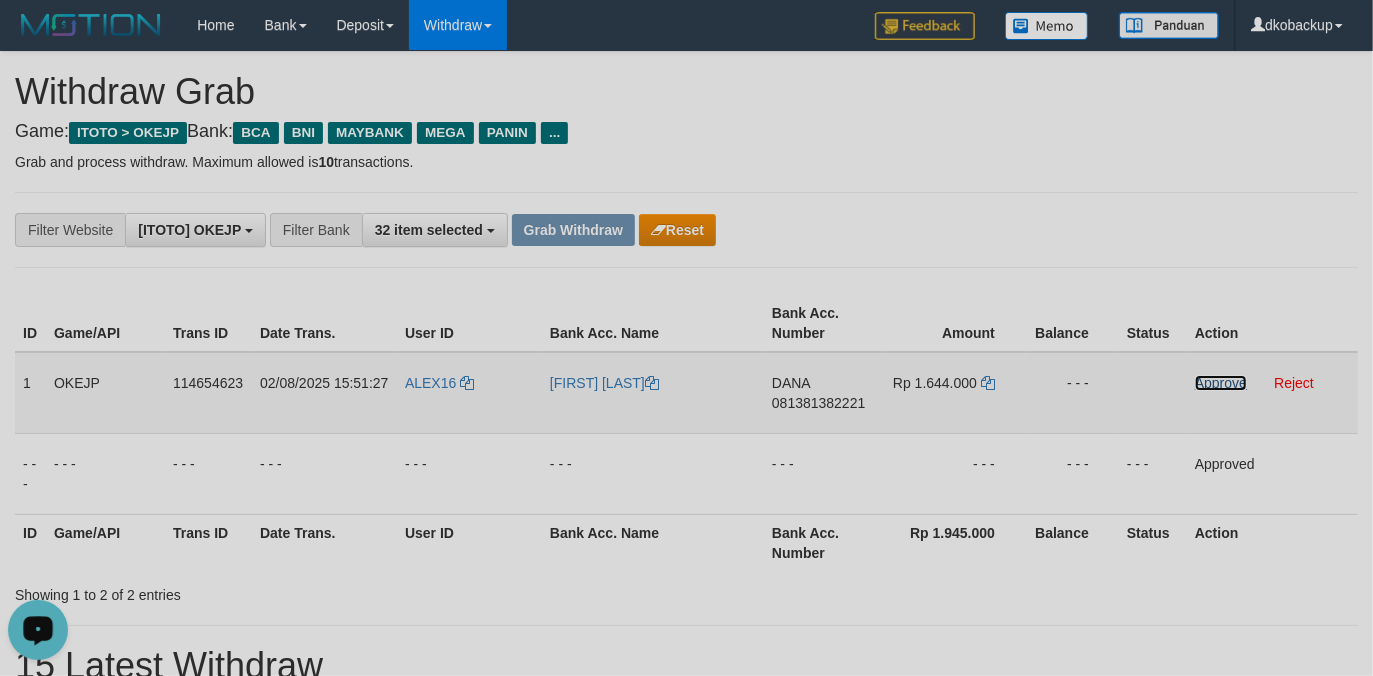 click on "Approve" at bounding box center (1221, 383) 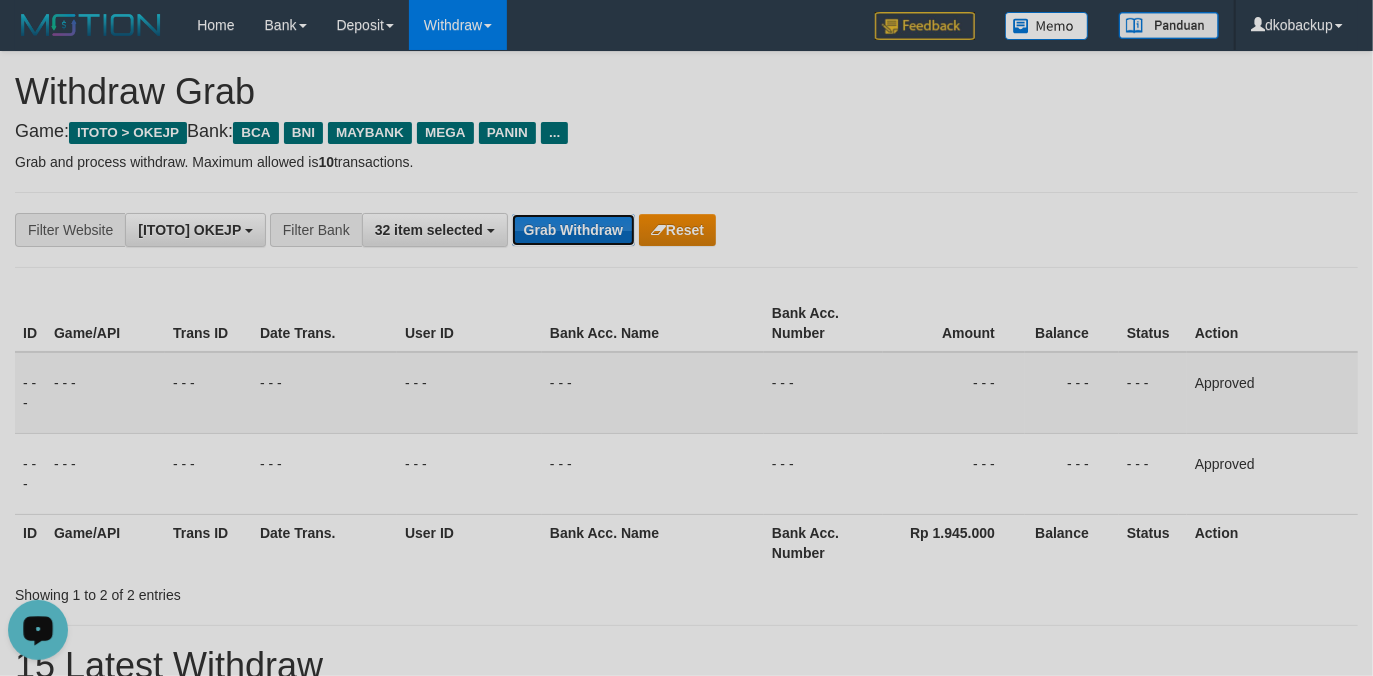 click on "Grab Withdraw" at bounding box center [573, 230] 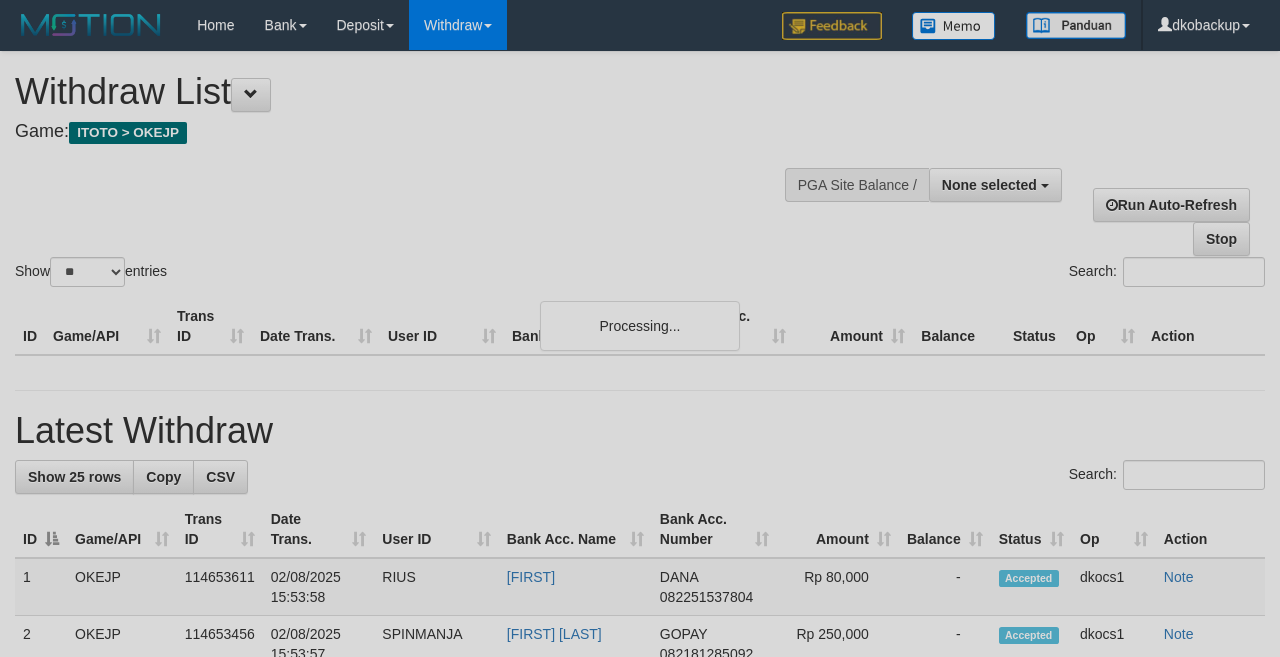 select 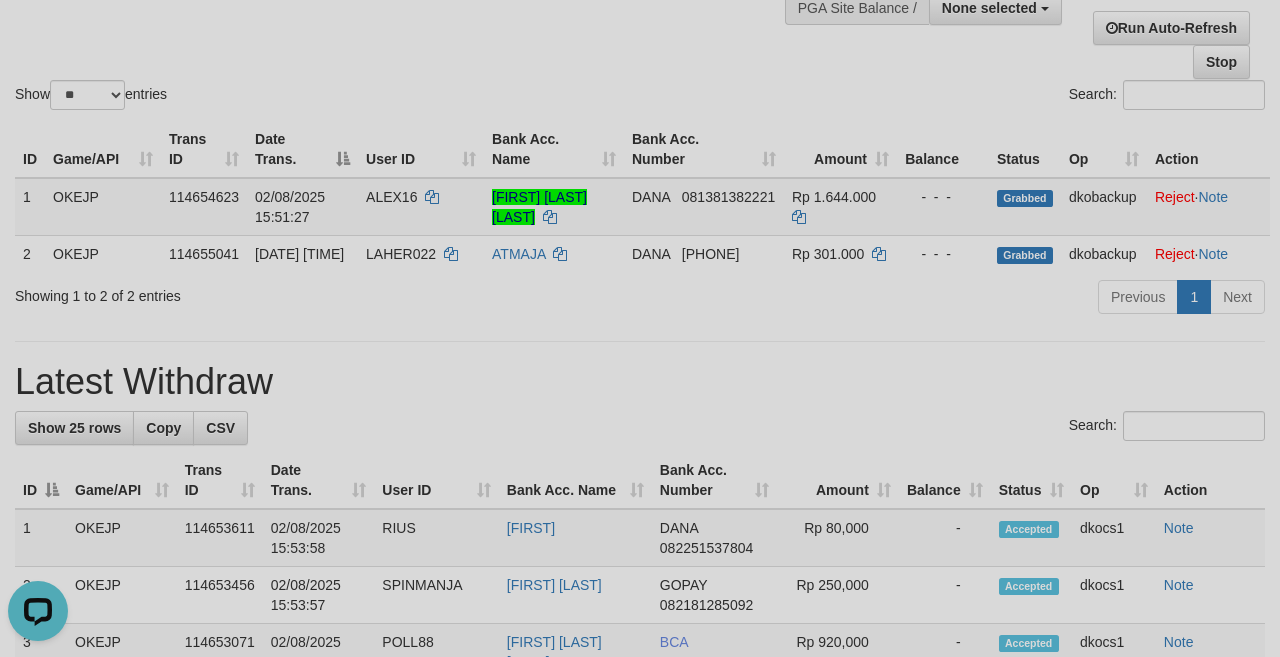 scroll, scrollTop: 0, scrollLeft: 0, axis: both 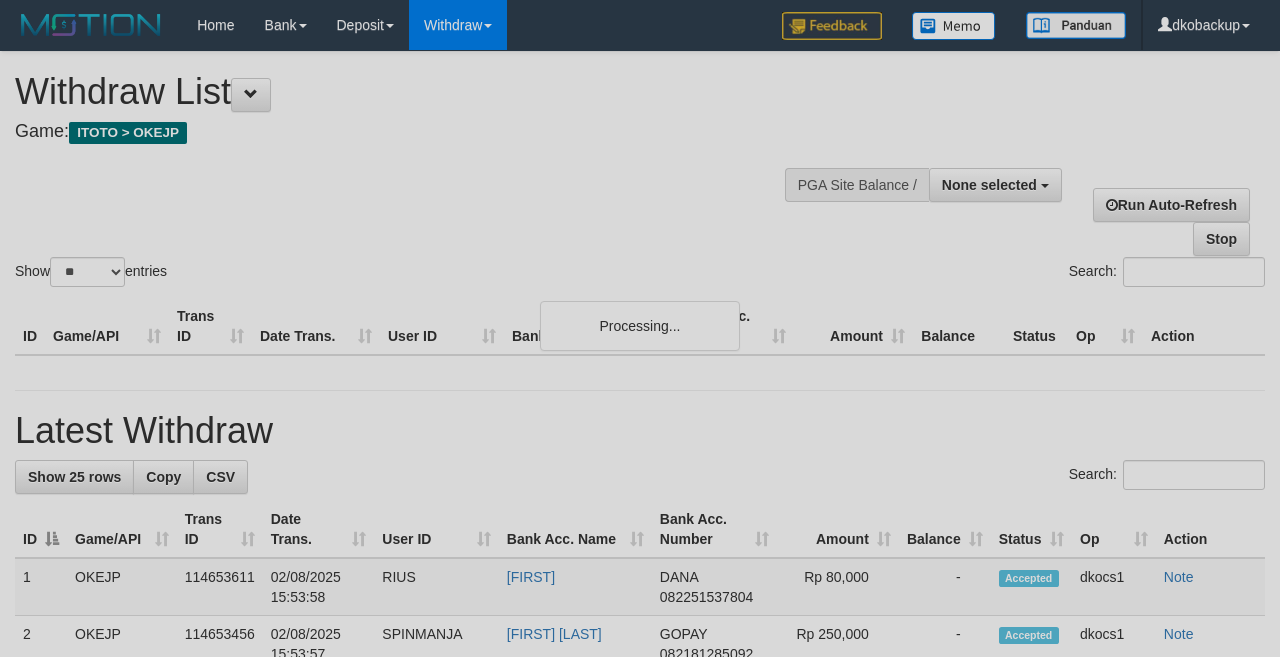 select 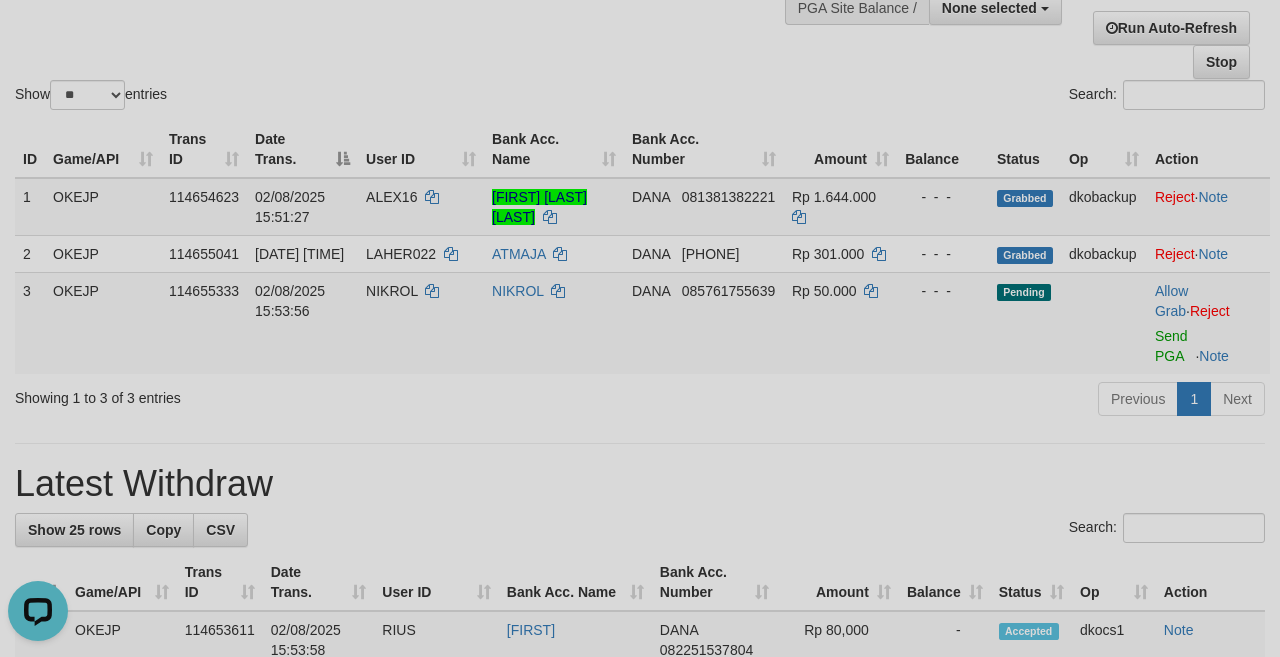 scroll, scrollTop: 0, scrollLeft: 0, axis: both 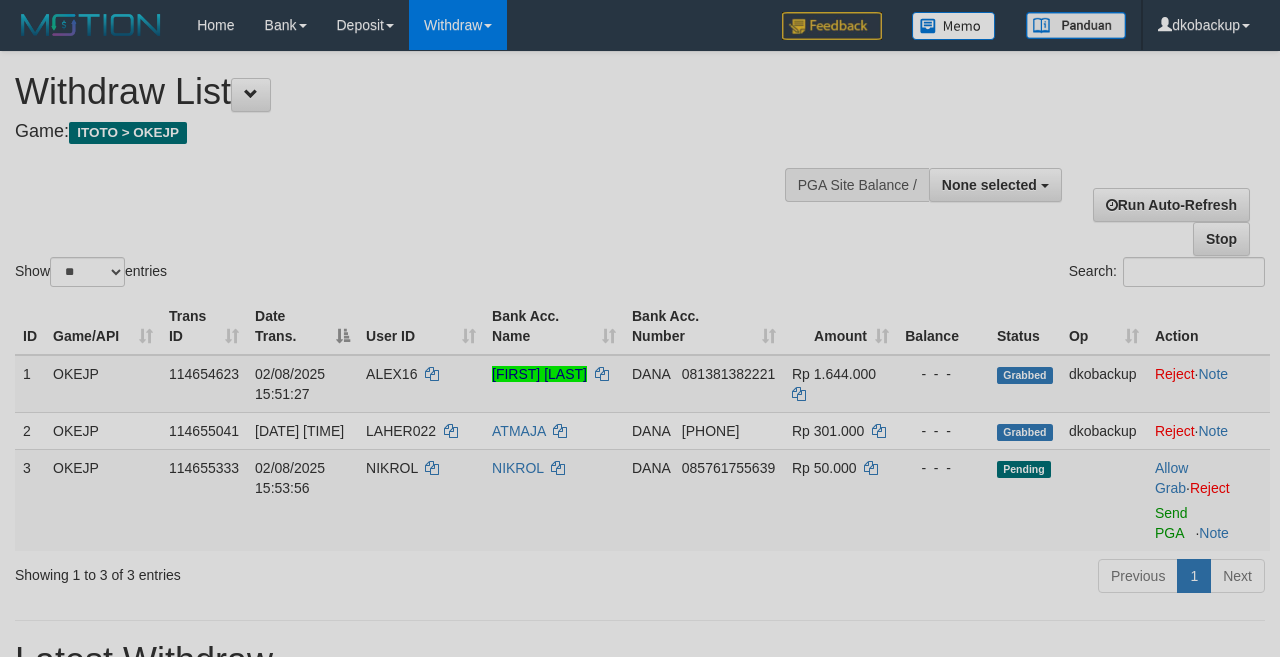 select 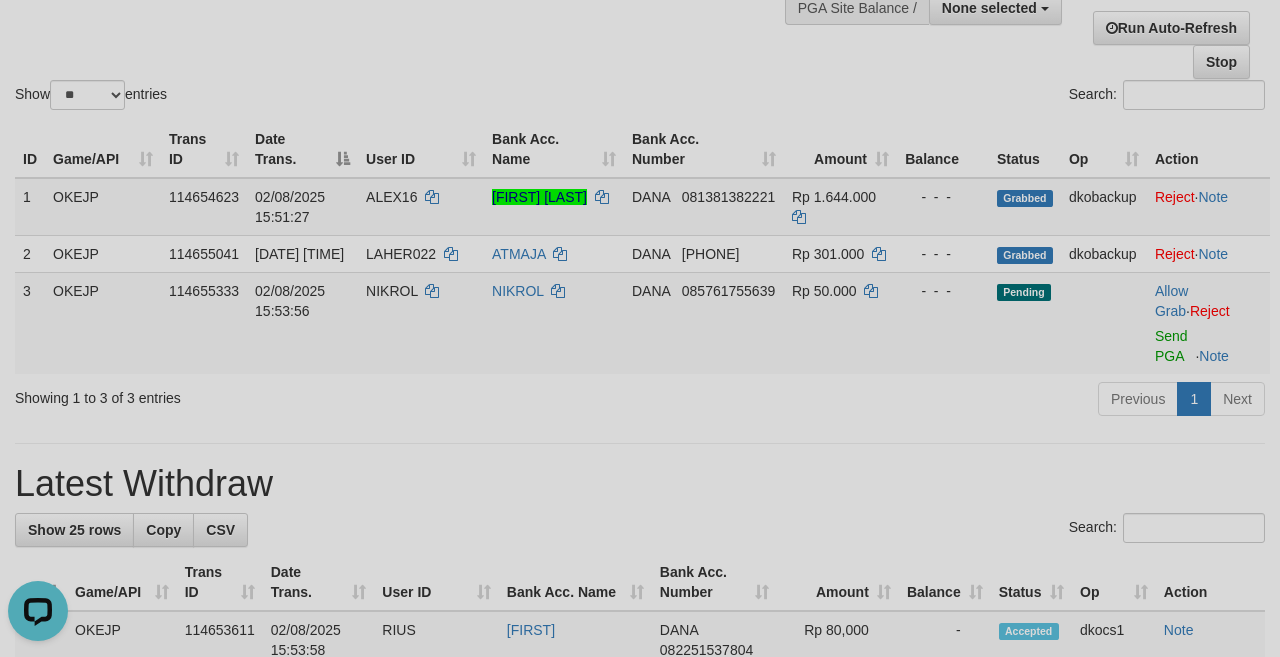 scroll, scrollTop: 0, scrollLeft: 0, axis: both 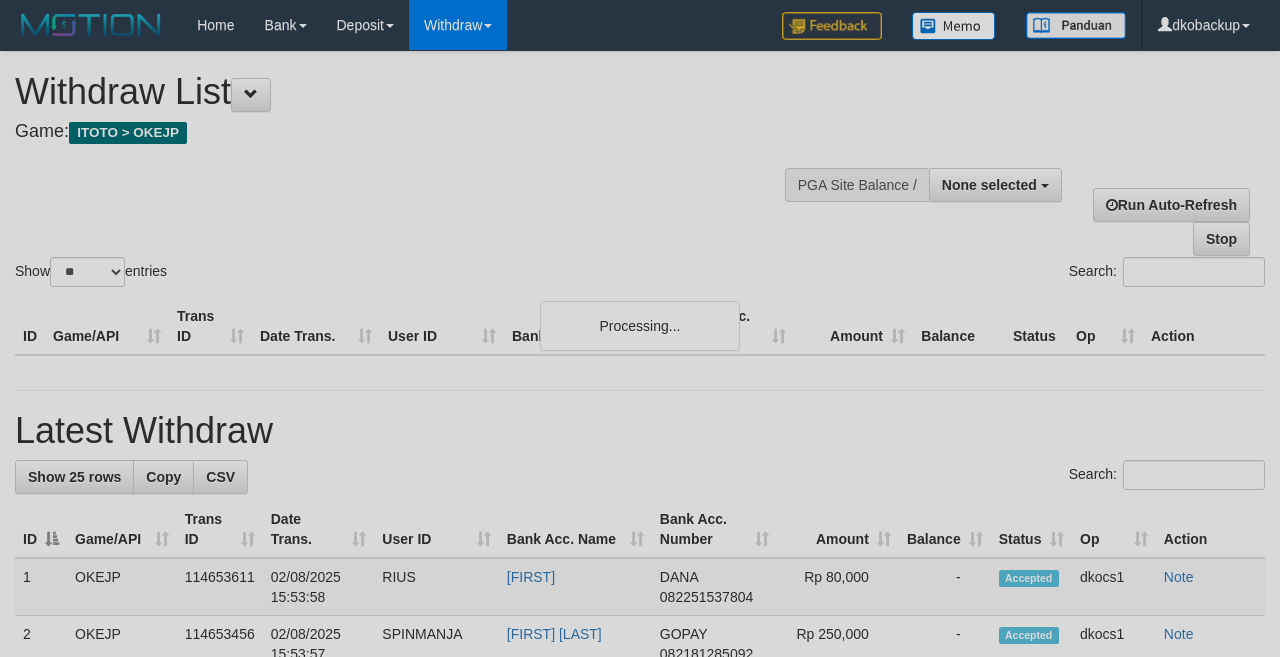 select 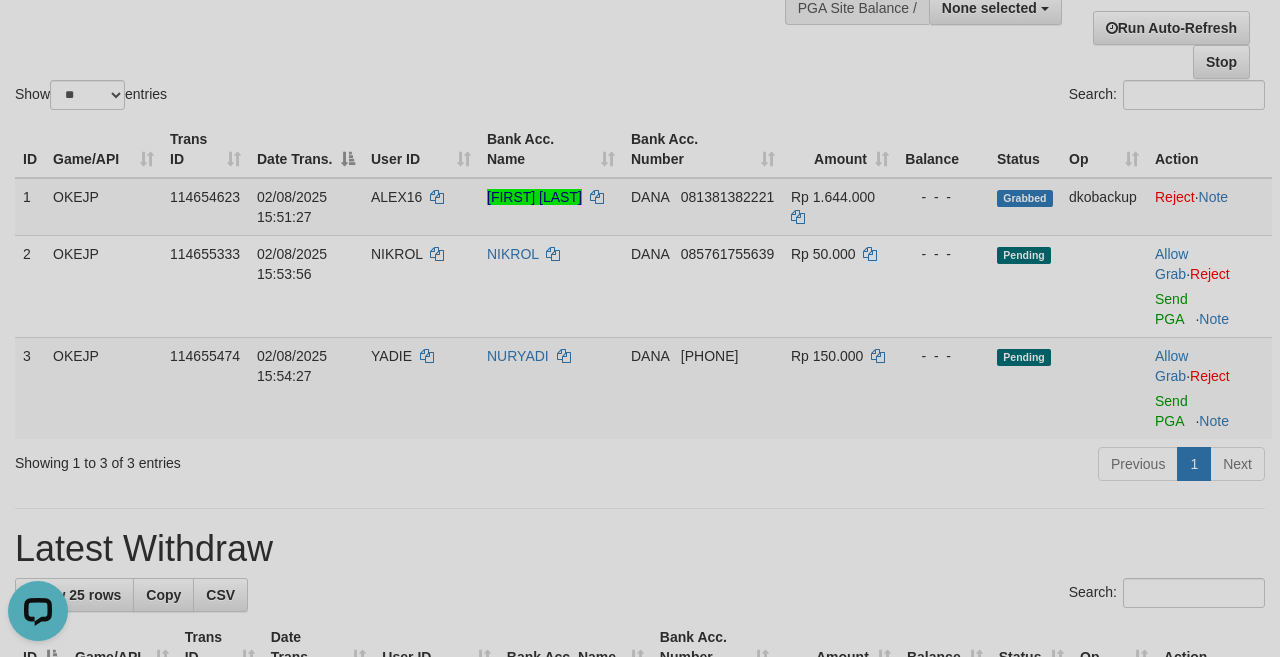 scroll, scrollTop: 0, scrollLeft: 0, axis: both 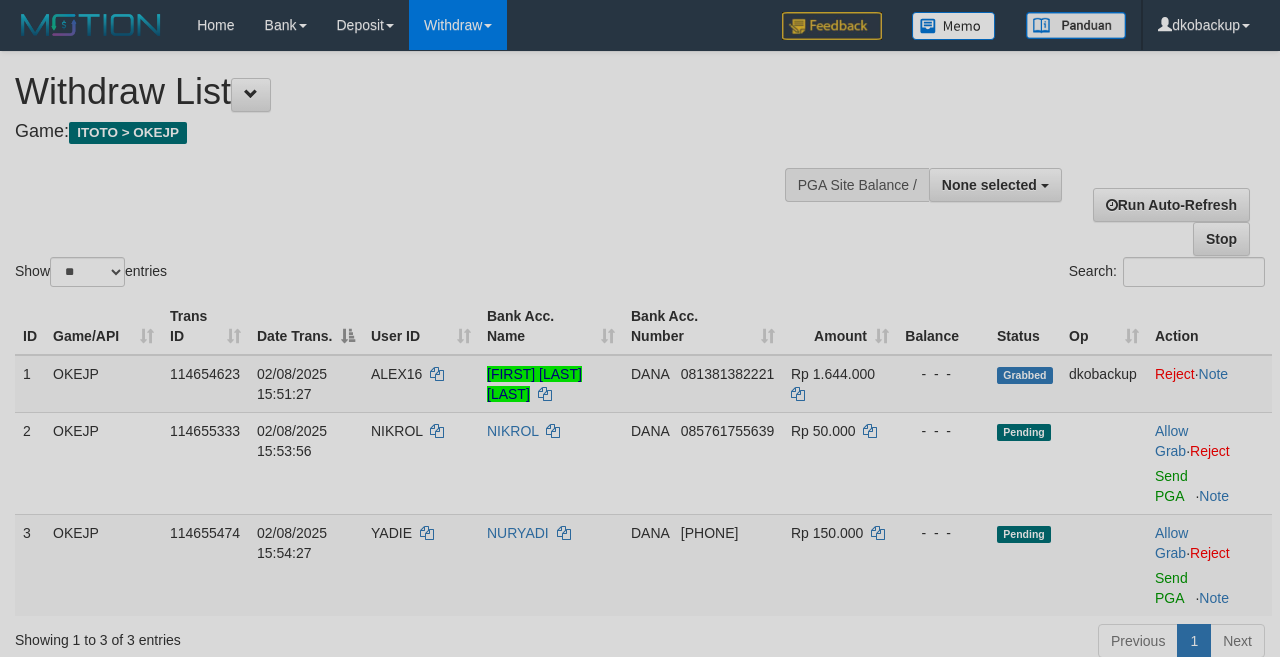 select 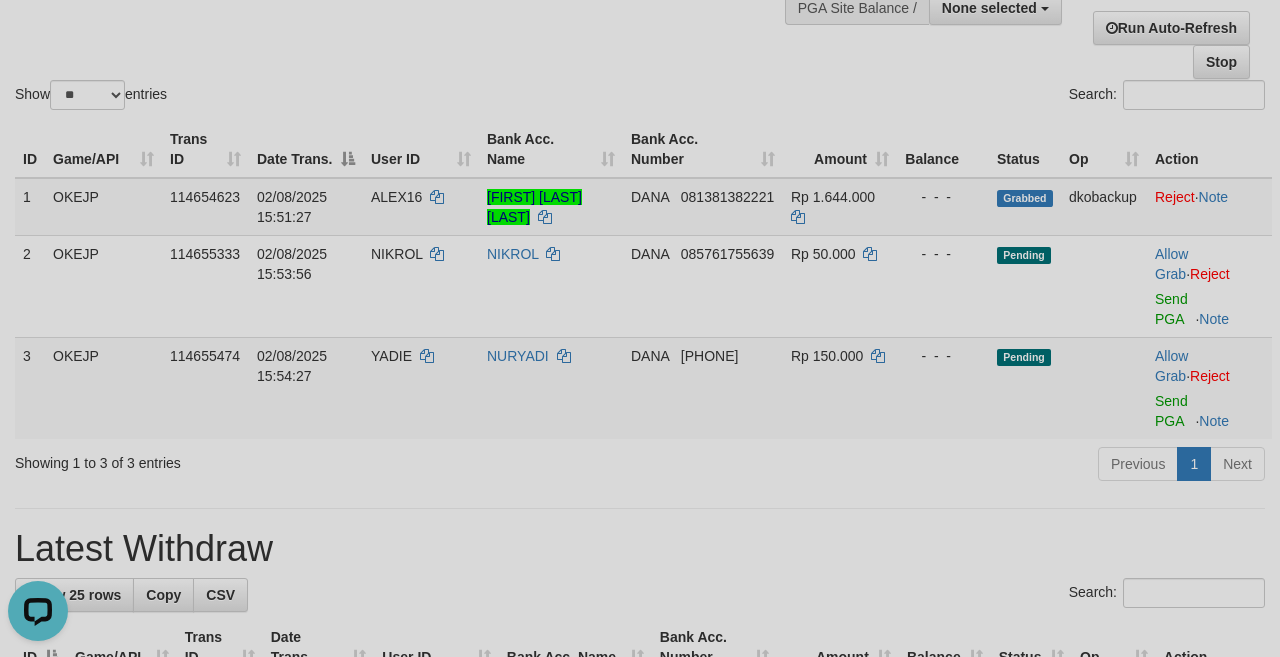 scroll, scrollTop: 0, scrollLeft: 0, axis: both 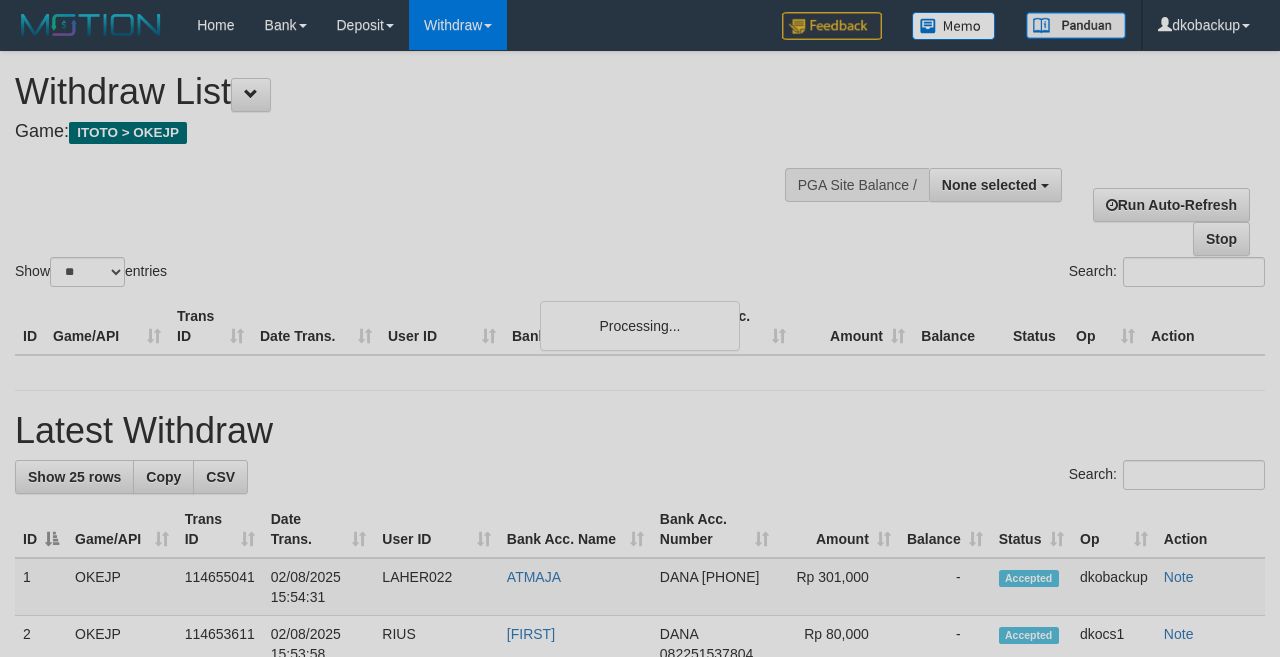 select 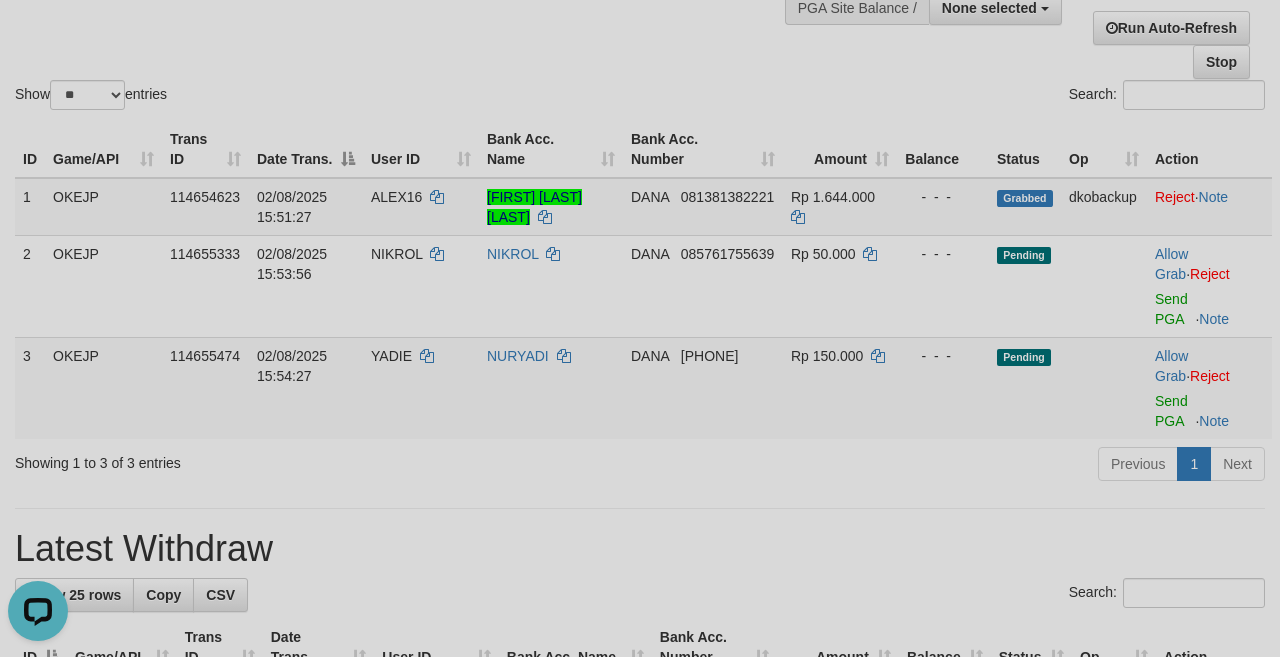 scroll, scrollTop: 0, scrollLeft: 0, axis: both 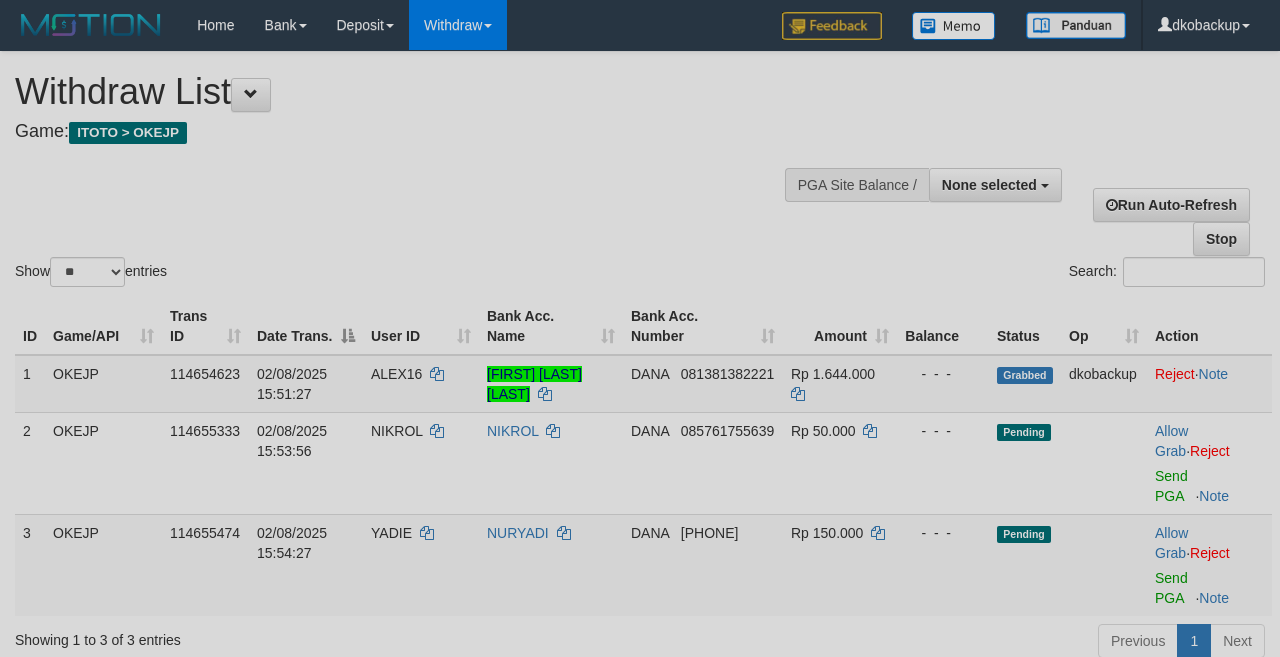 select 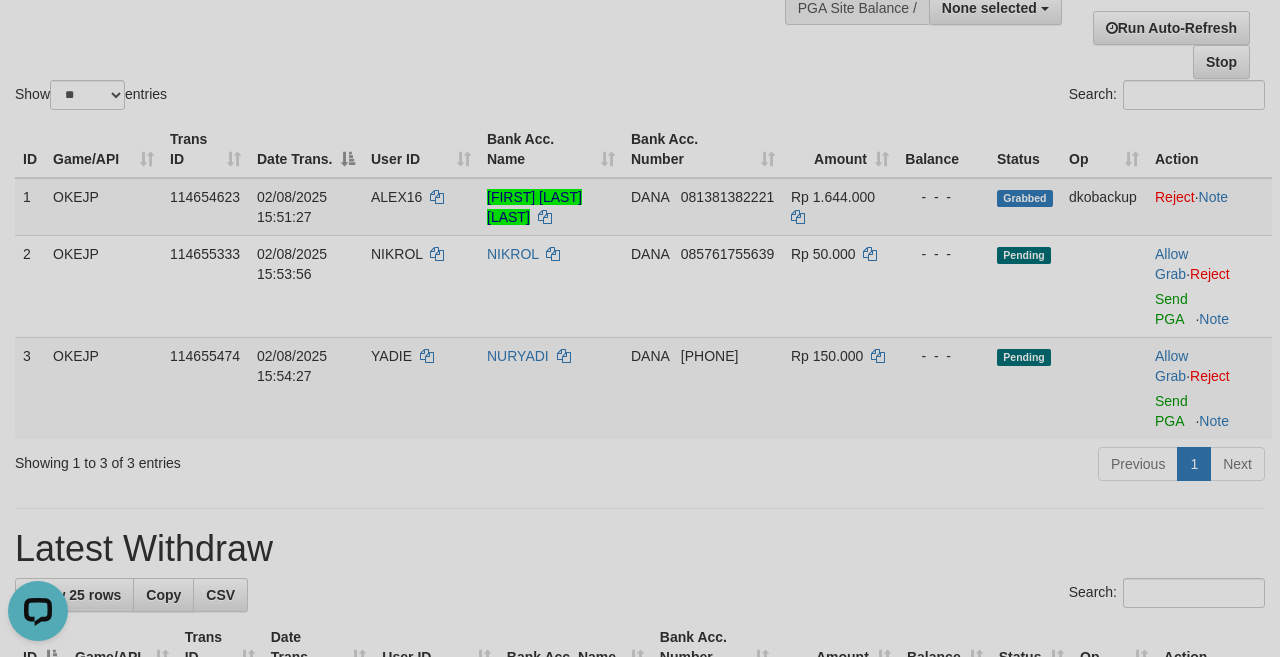 scroll, scrollTop: 0, scrollLeft: 0, axis: both 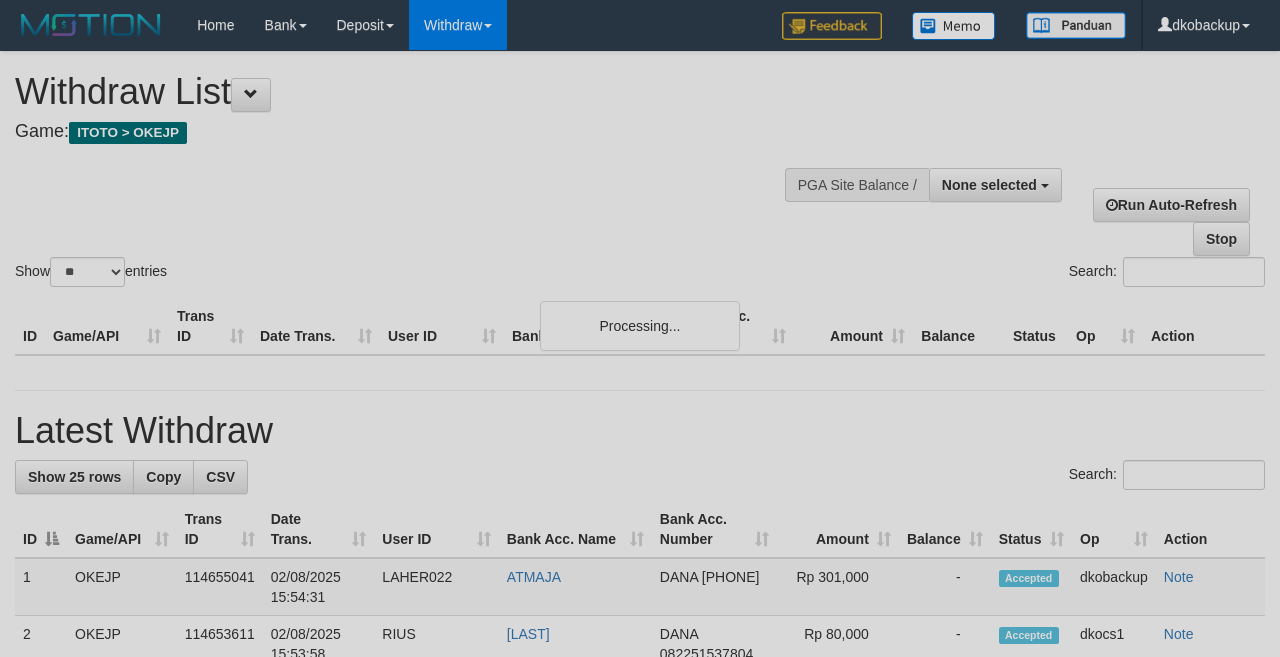 select 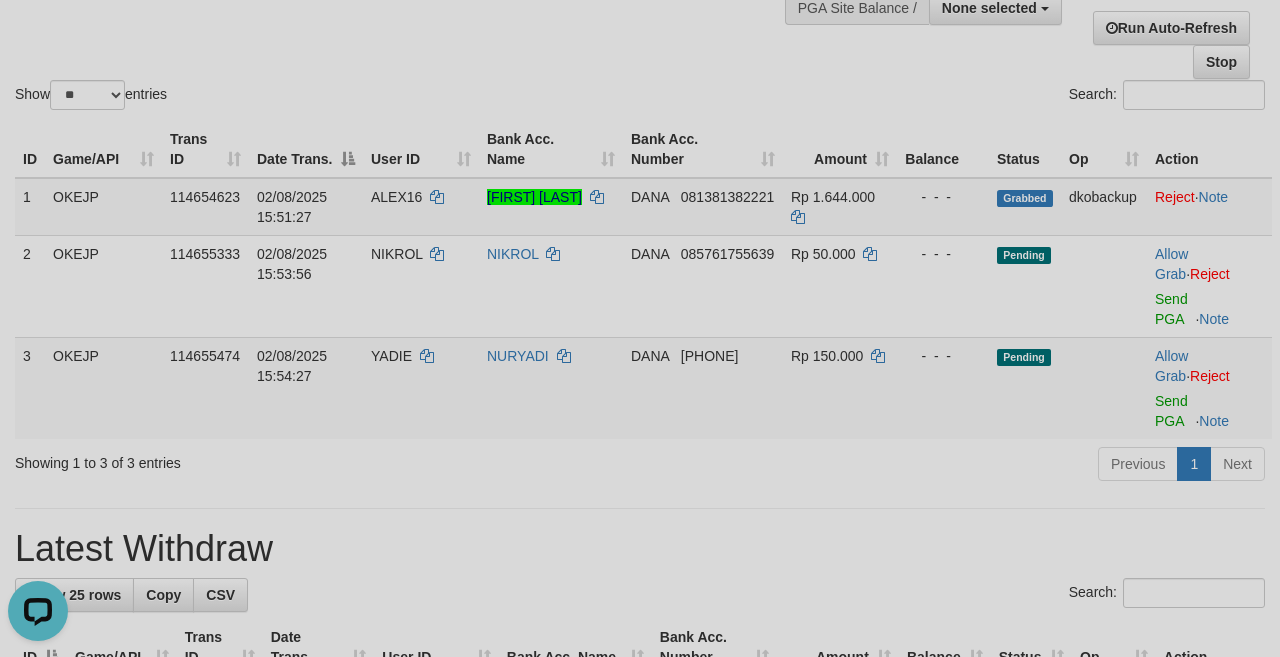 scroll, scrollTop: 0, scrollLeft: 0, axis: both 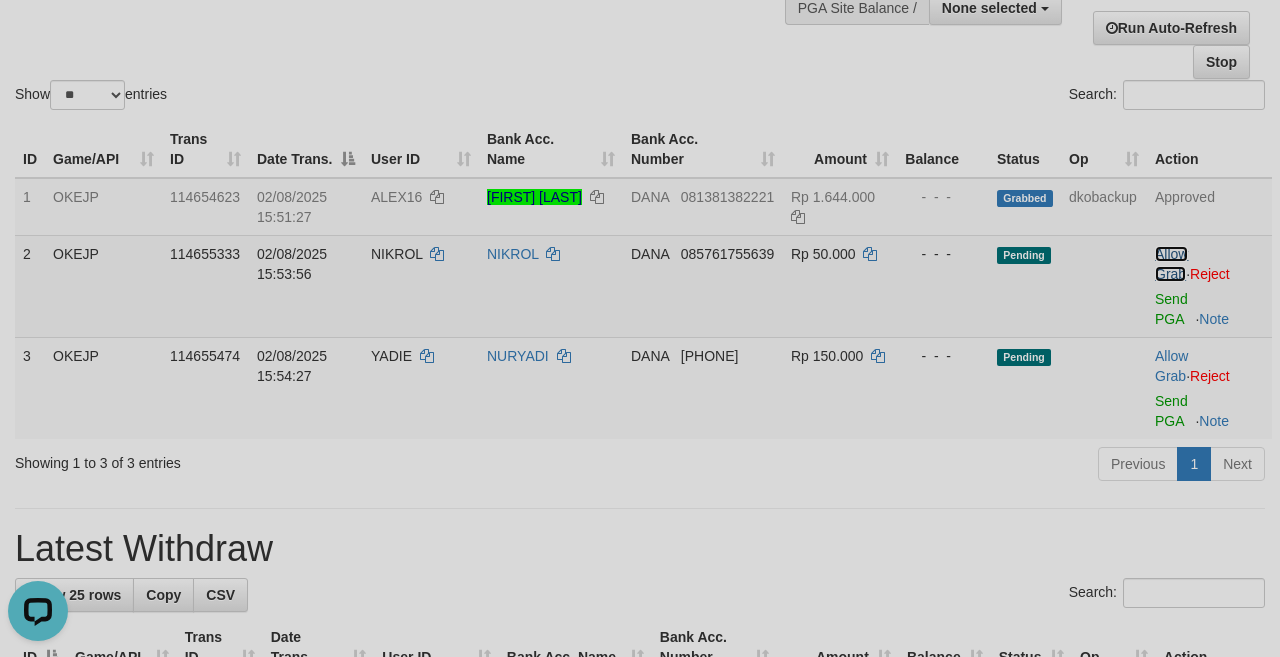 click on "Allow Grab" at bounding box center (1171, 264) 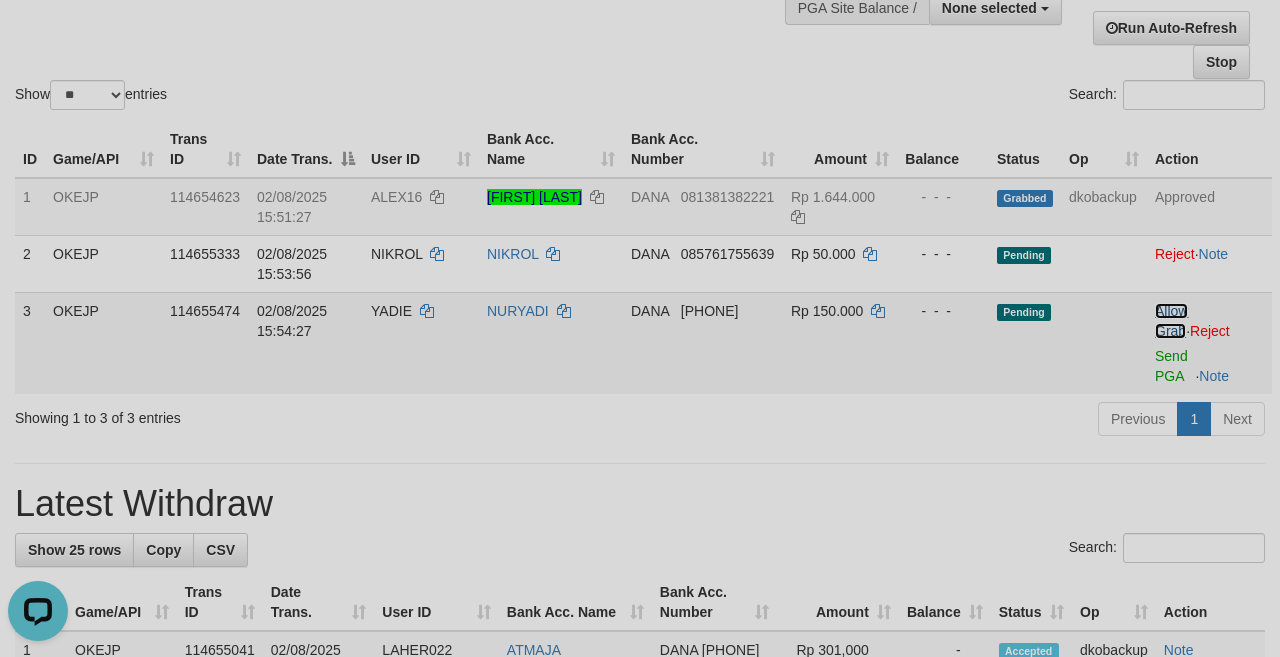 click on "Allow Grab" at bounding box center [1171, 321] 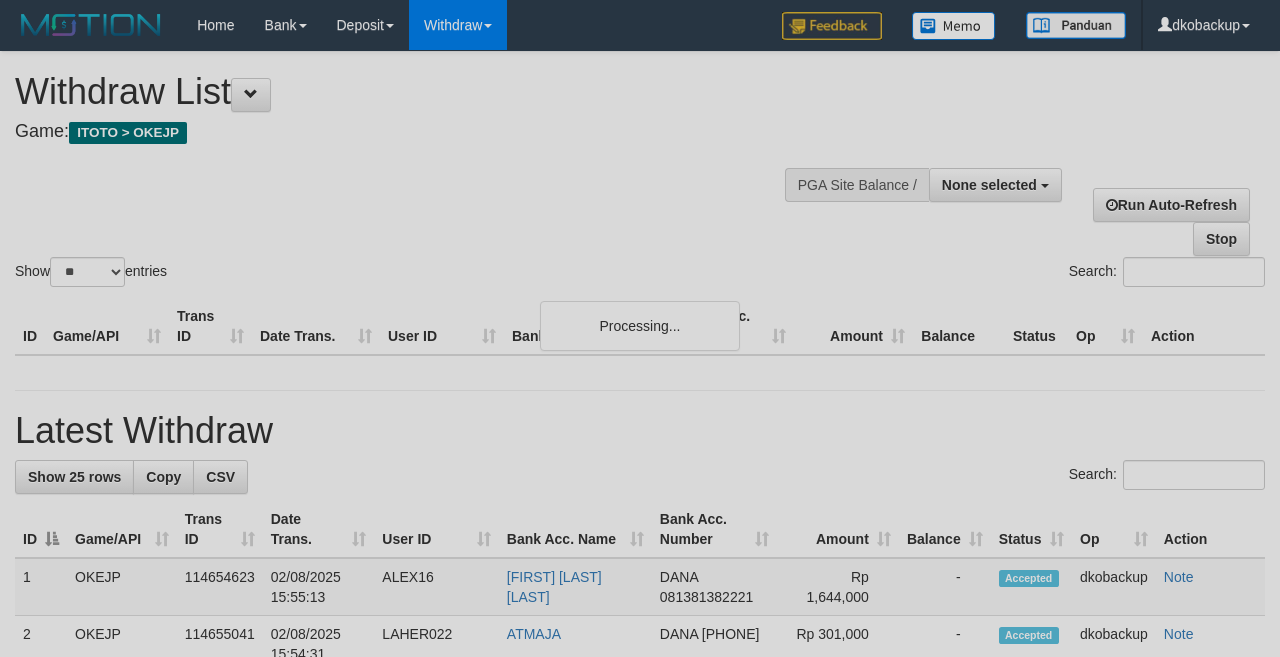 select 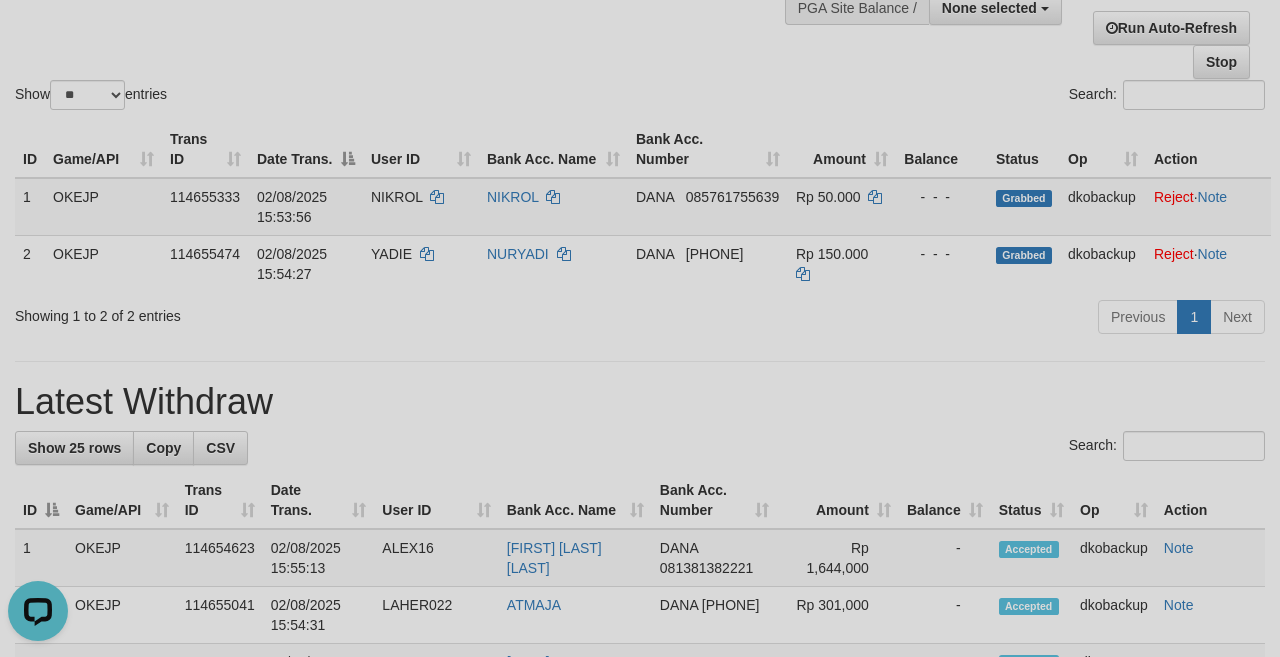 scroll, scrollTop: 0, scrollLeft: 0, axis: both 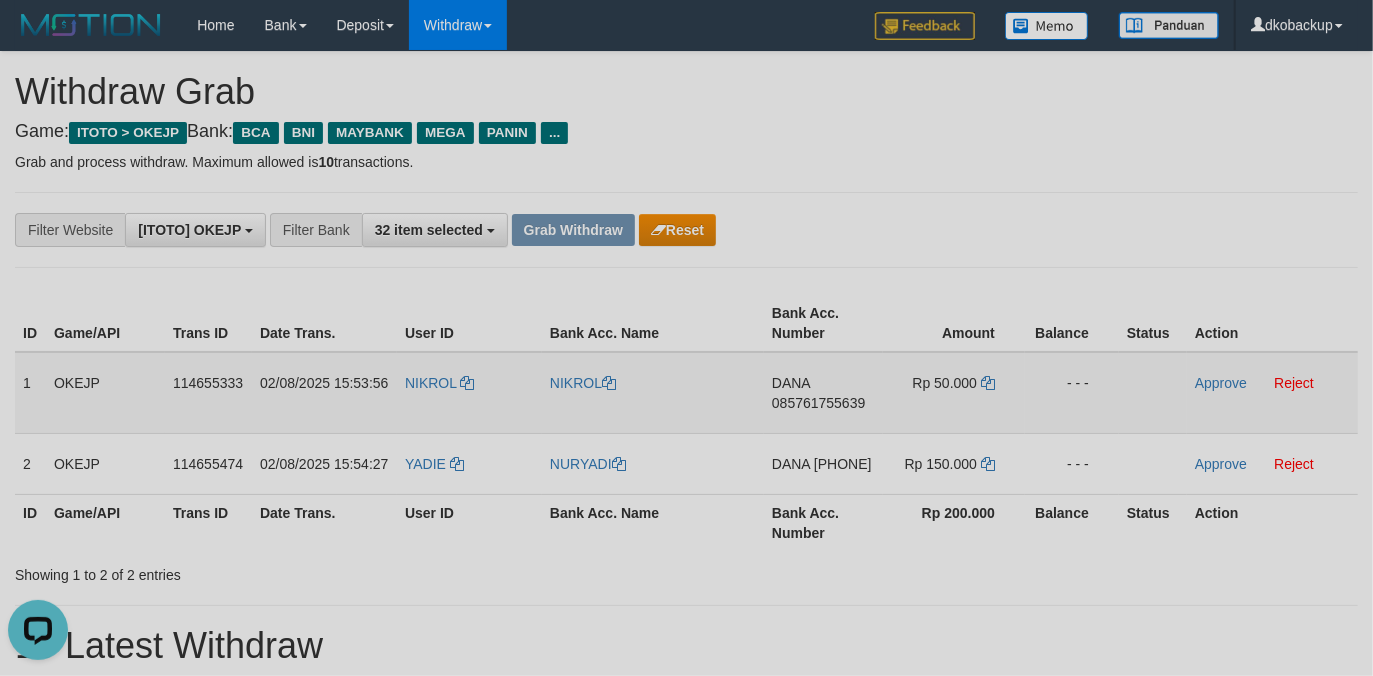 click on "NIKROL" at bounding box center (469, 393) 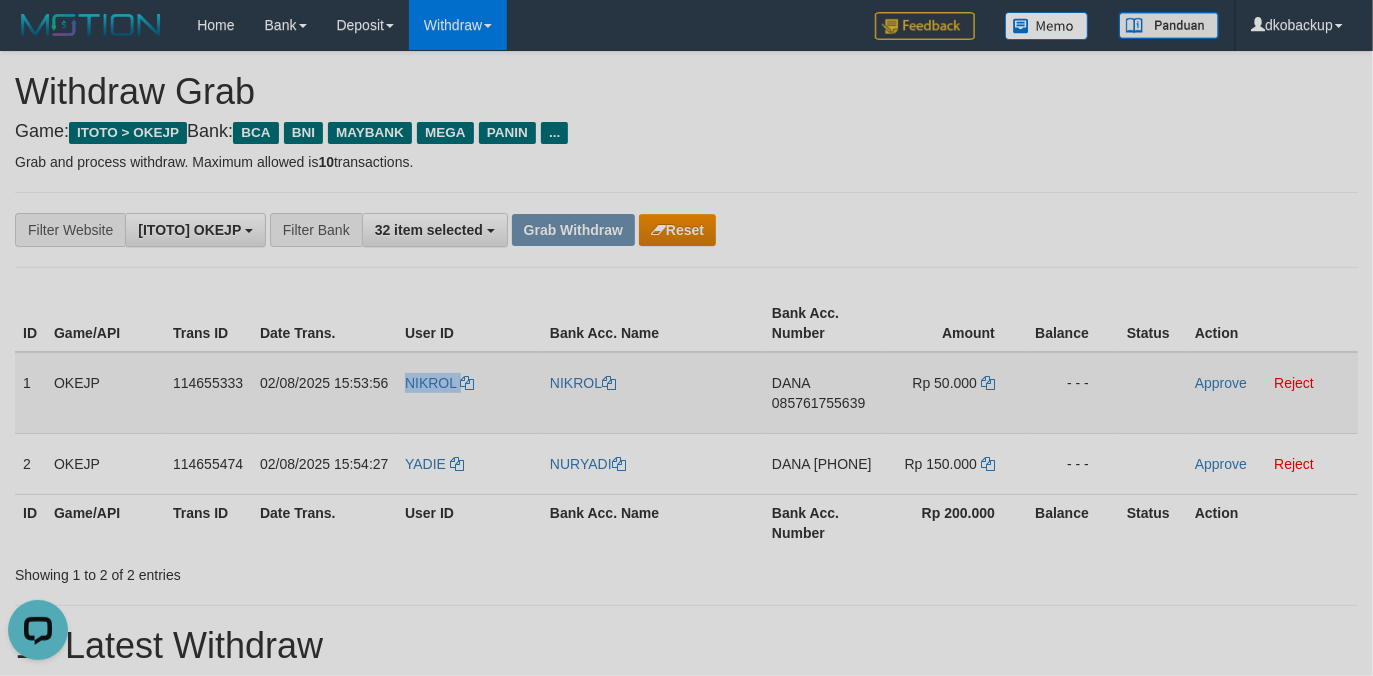 click on "NIKROL" at bounding box center [469, 393] 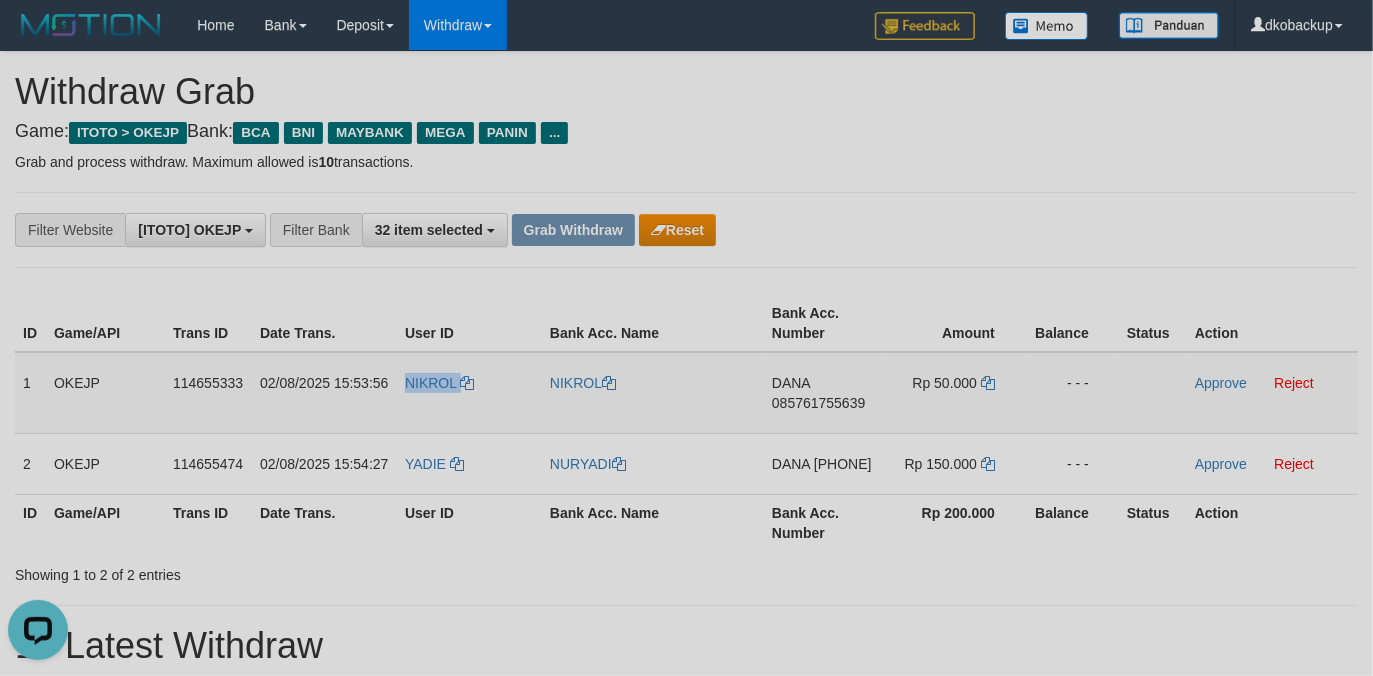 copy on "NIKROL" 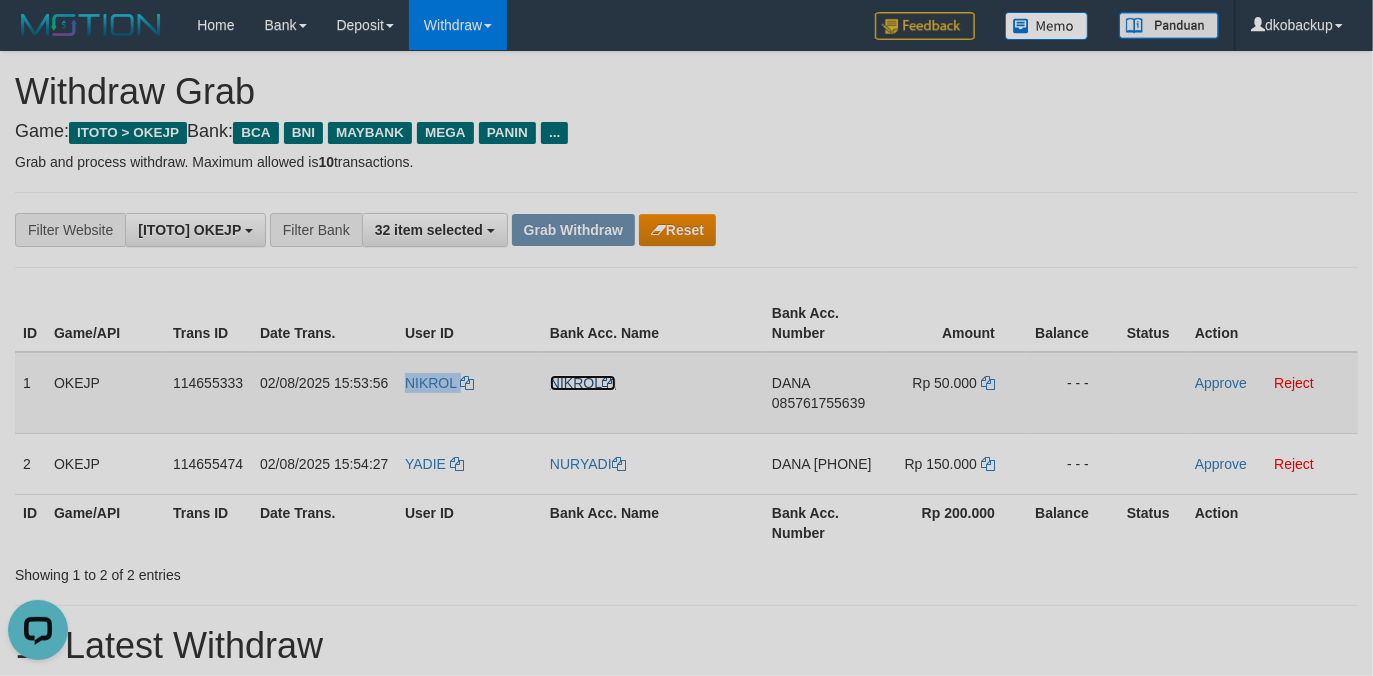 click on "NIKROL" at bounding box center (583, 383) 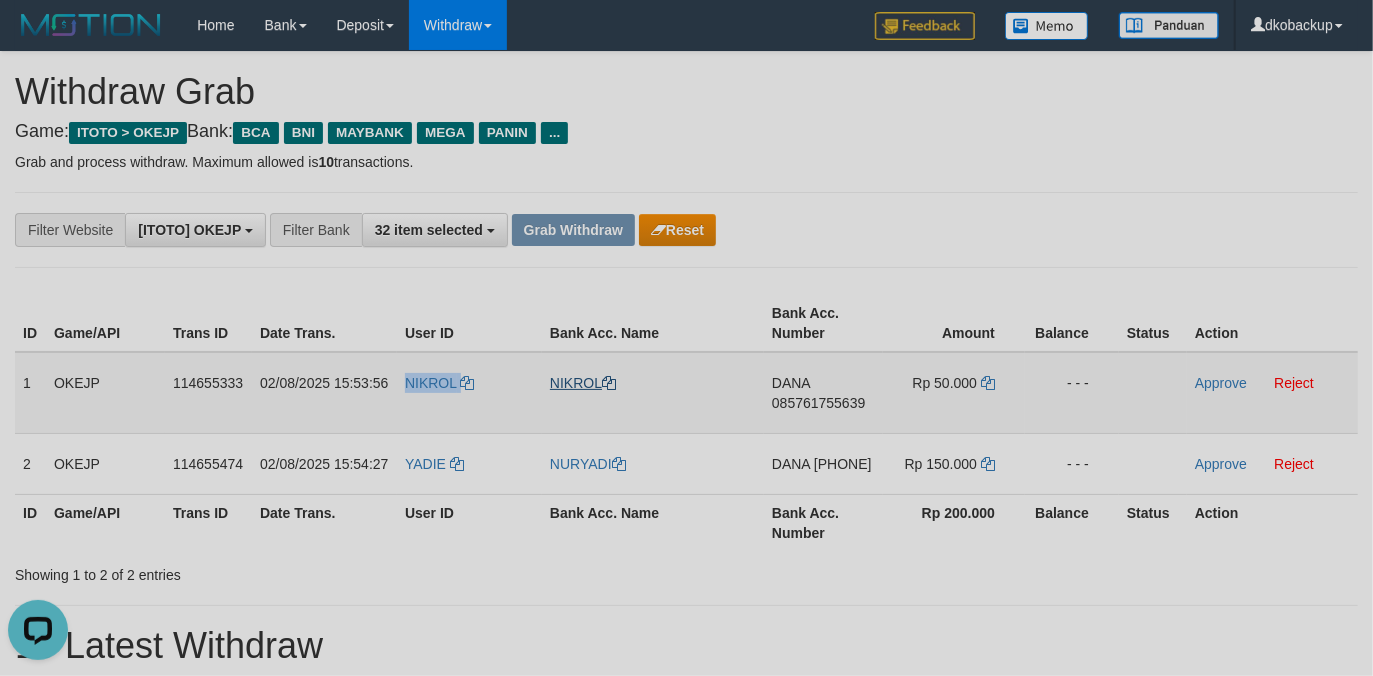 copy on "NIKROL" 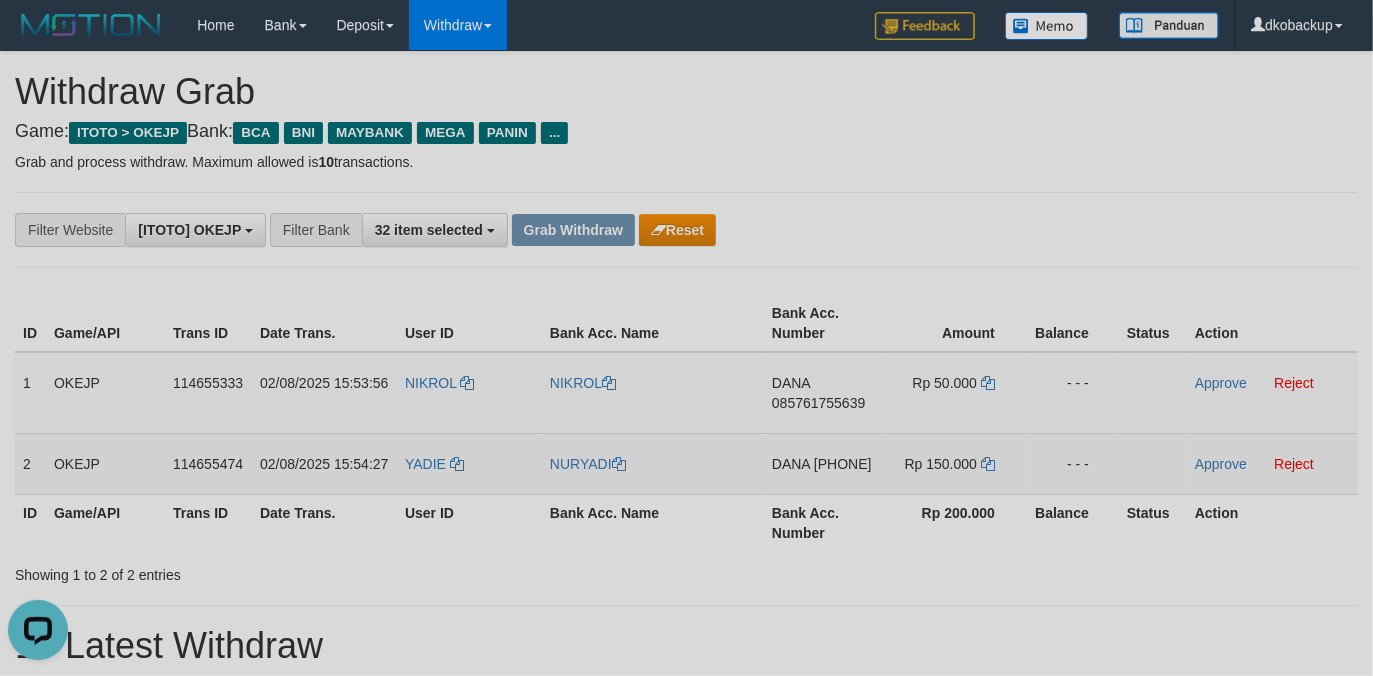 click on "YADIE" at bounding box center [469, 463] 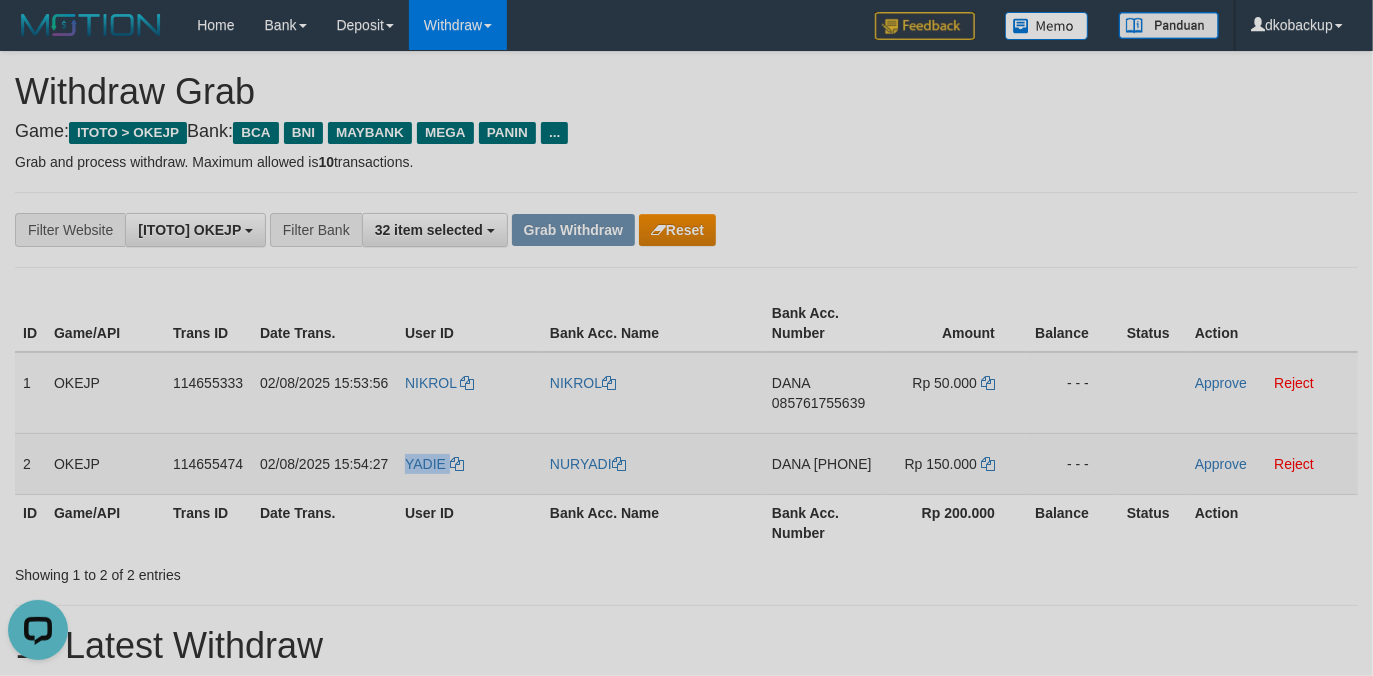 click on "YADIE" at bounding box center [469, 463] 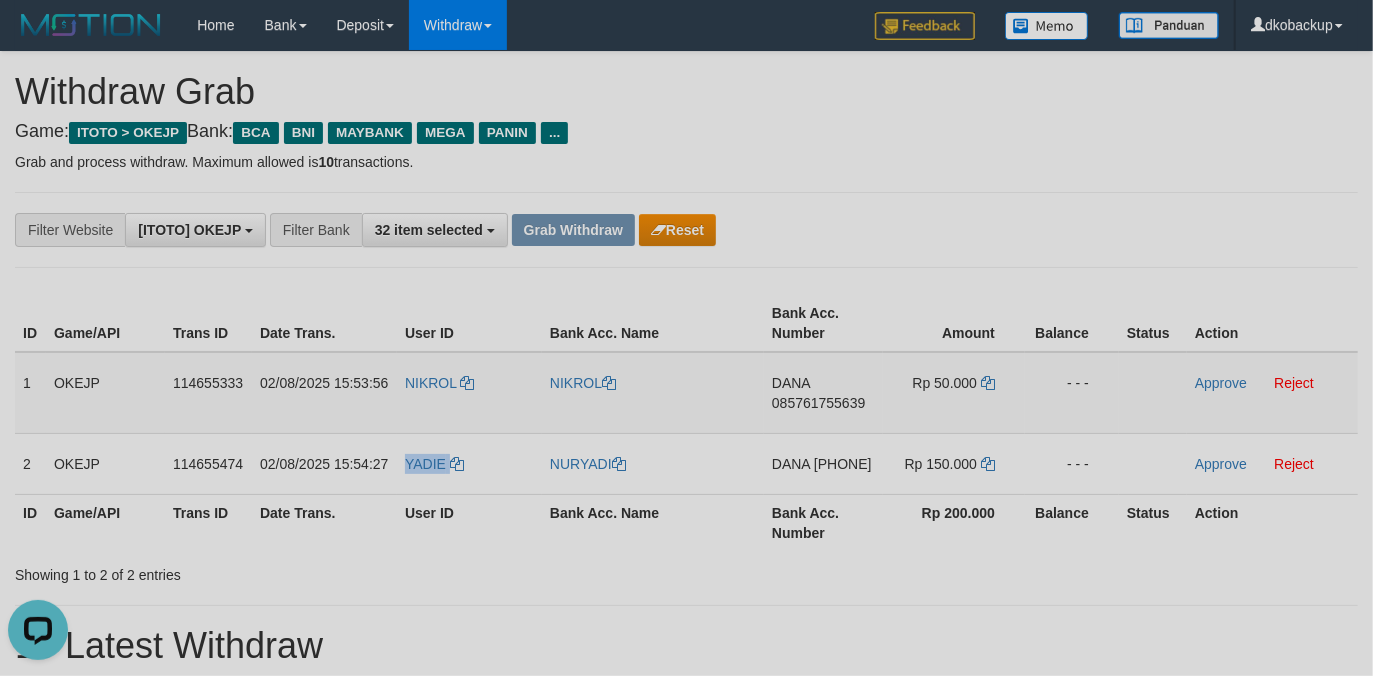 copy on "YADIE" 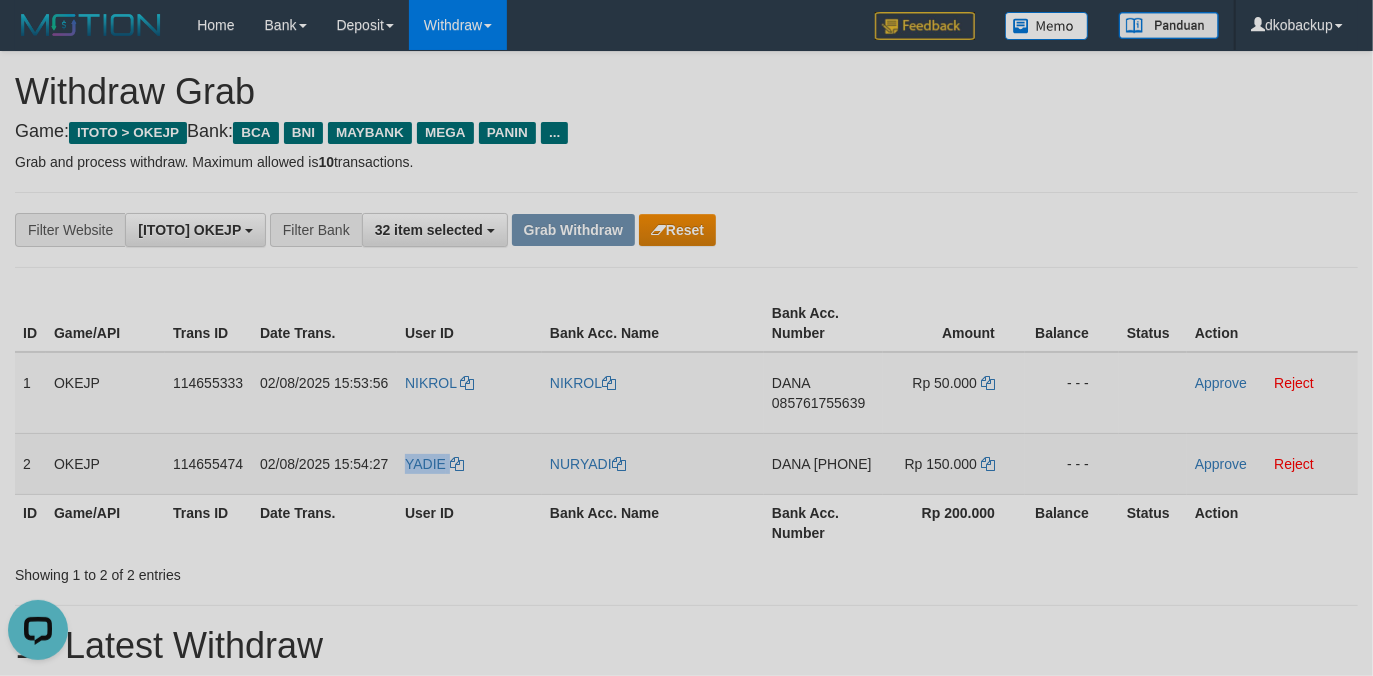 click on "YADIE" at bounding box center (469, 463) 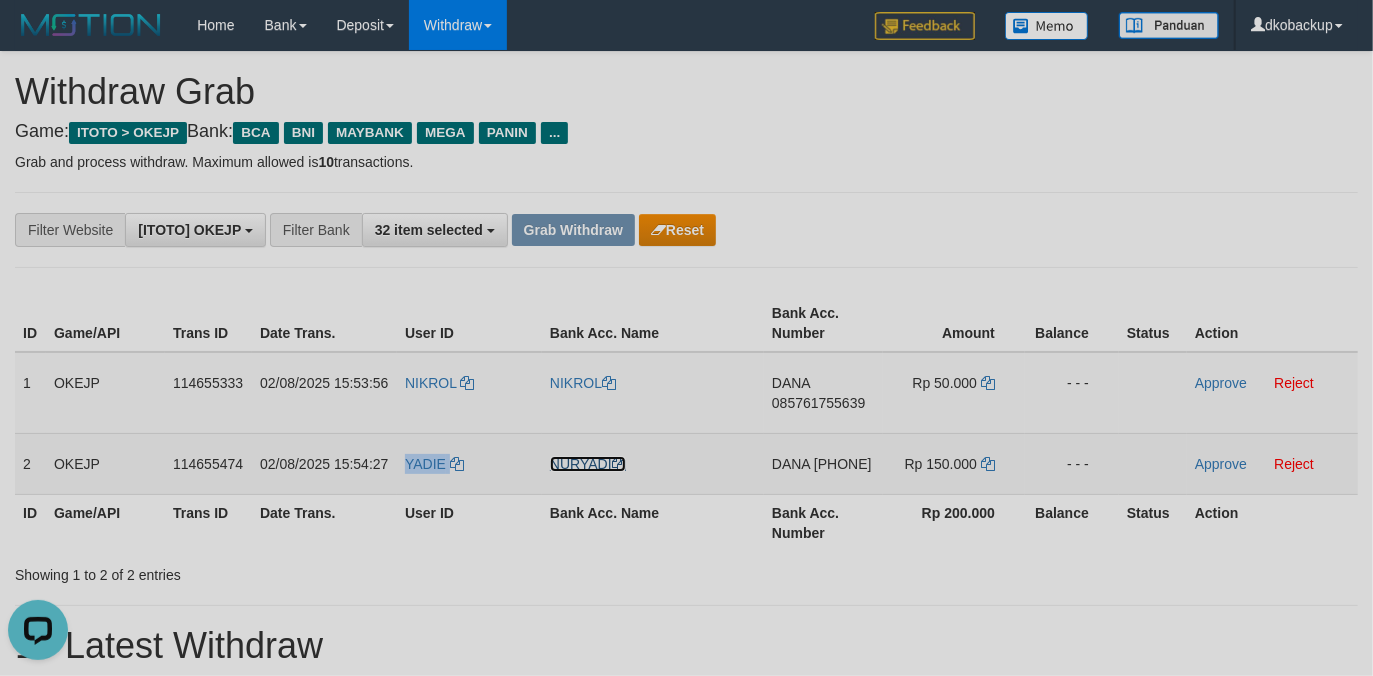 click on "NURYADI" at bounding box center (588, 464) 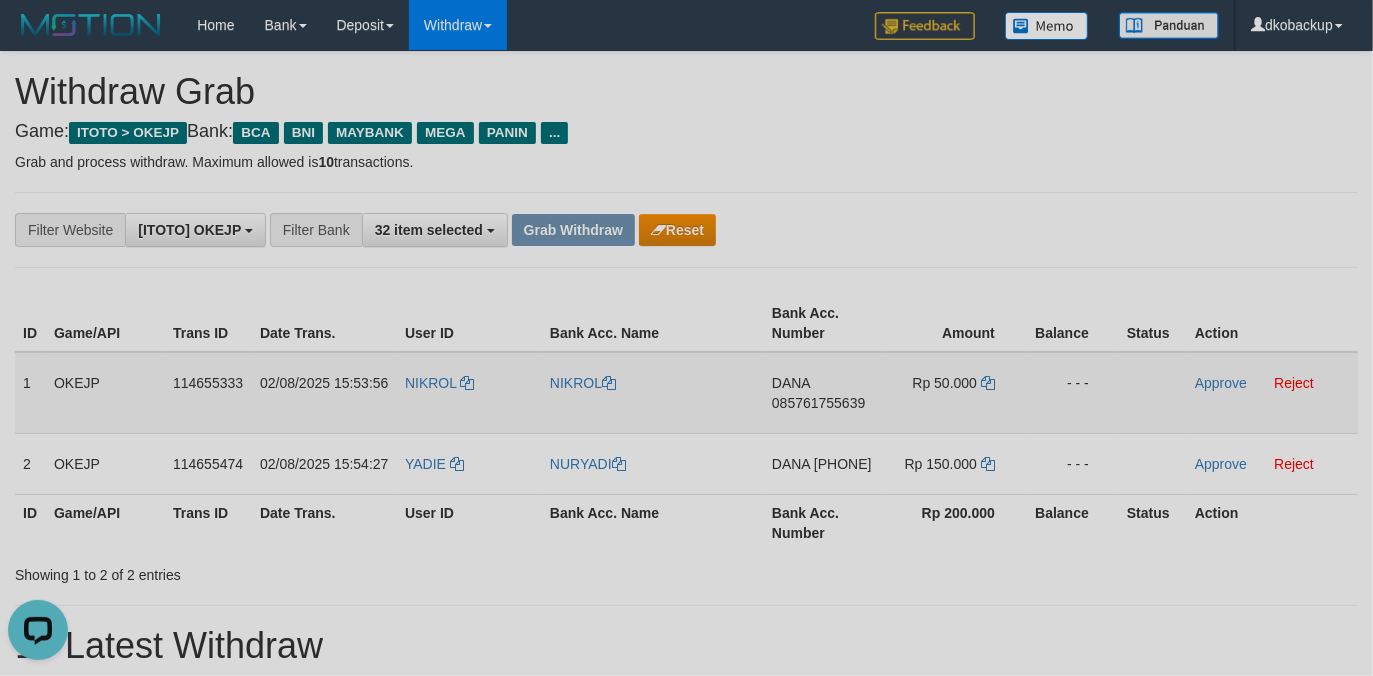 click on "085761755639" at bounding box center (818, 403) 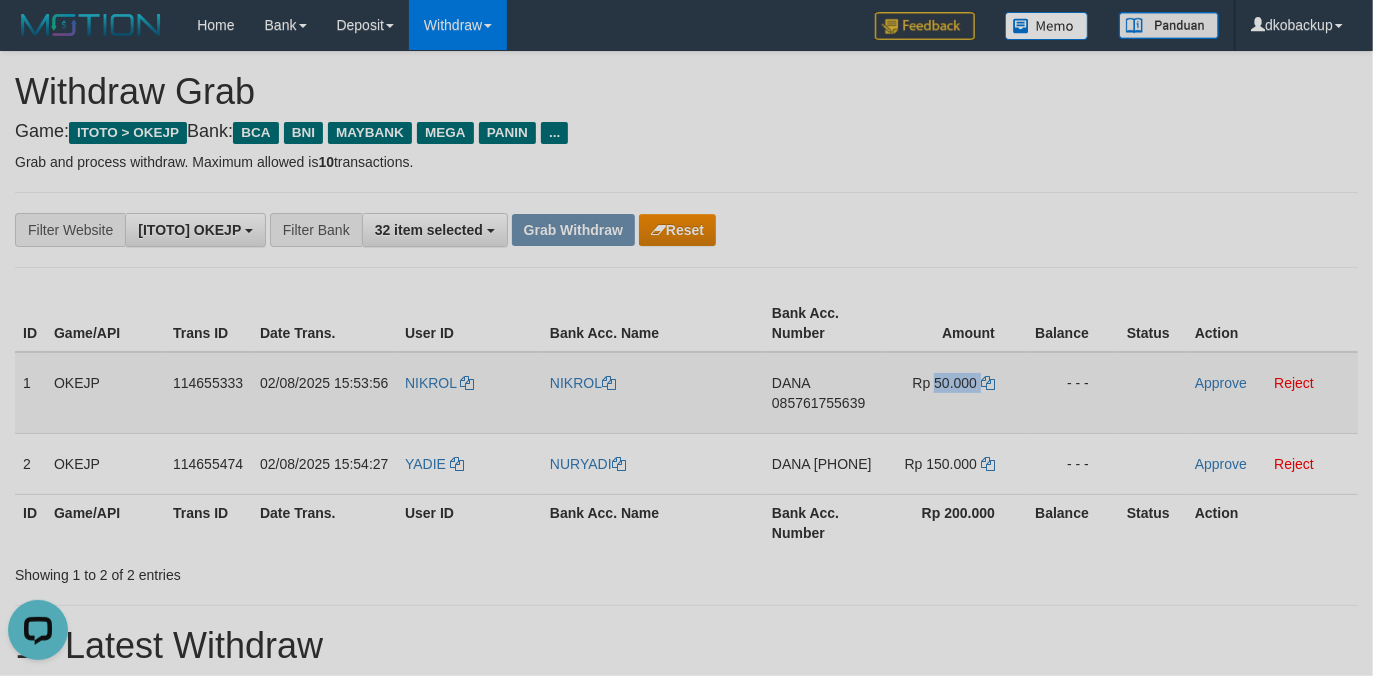 click on "Rp 50.000" at bounding box center (945, 383) 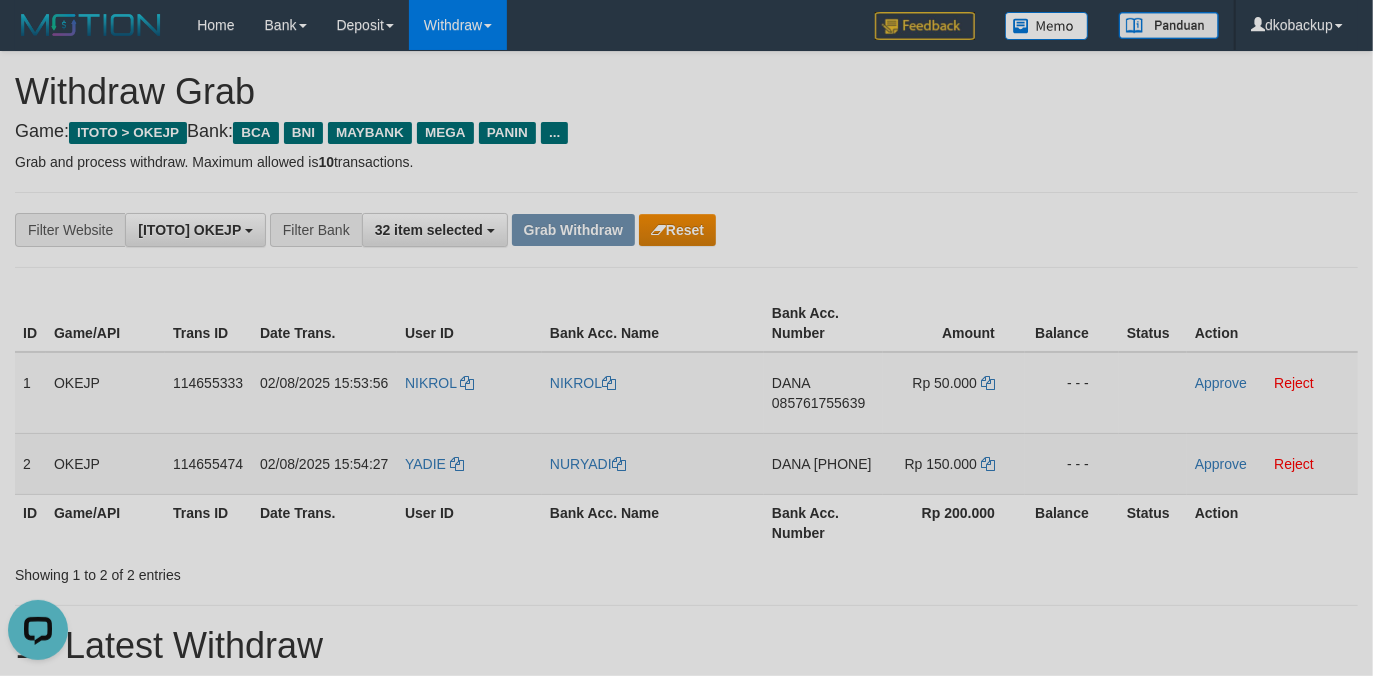 click on "[PHONE]" at bounding box center [843, 464] 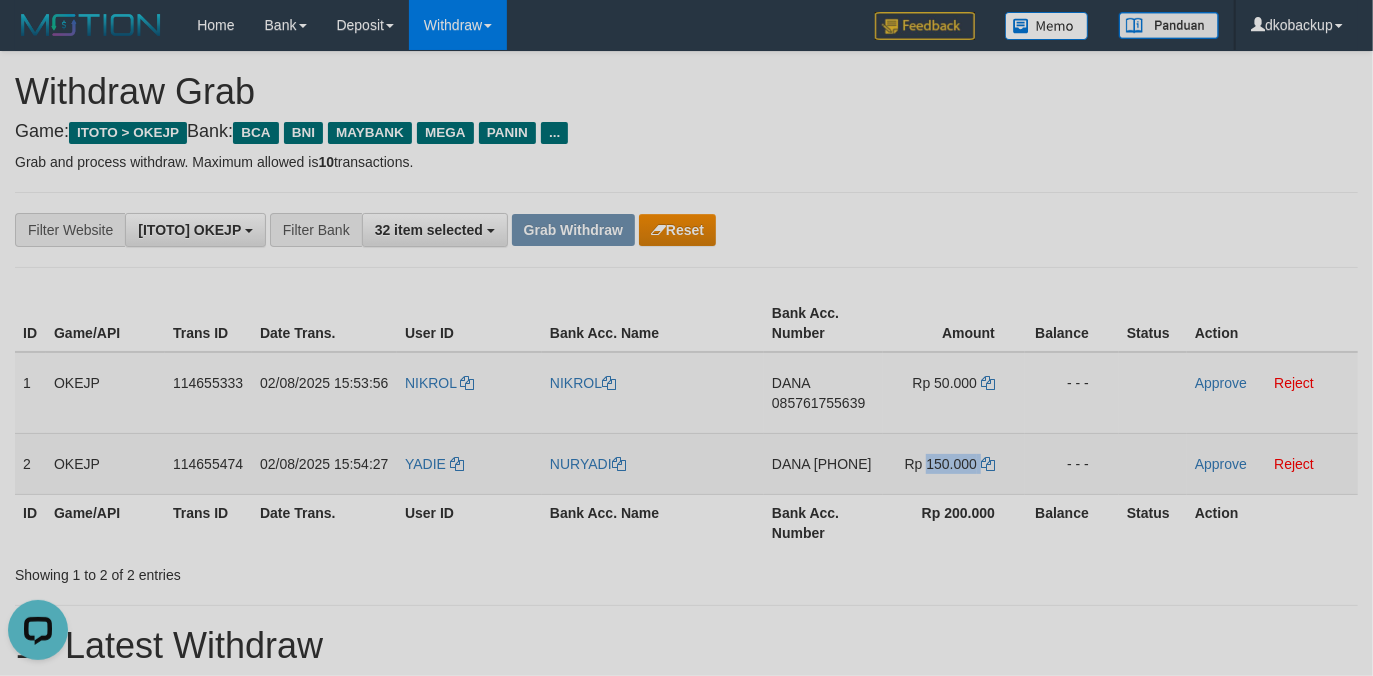 click on "Rp 150.000" at bounding box center (941, 464) 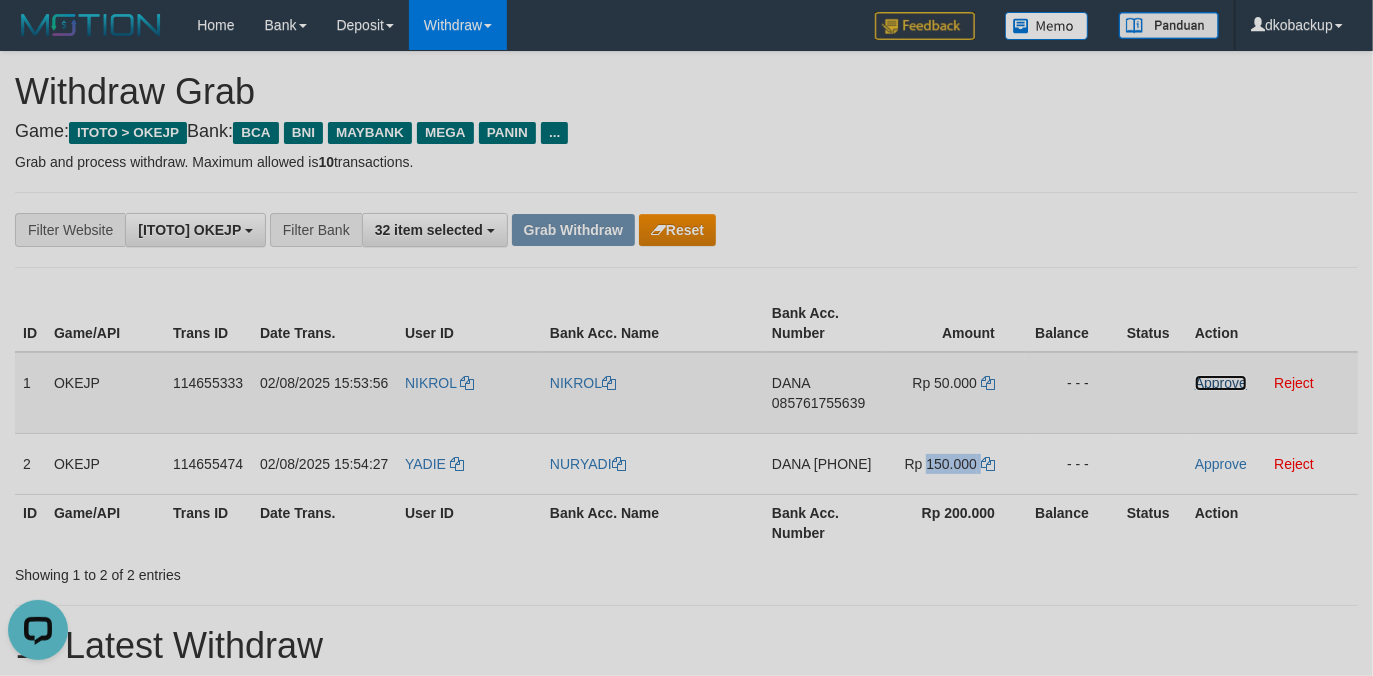 click on "Approve" at bounding box center (1221, 383) 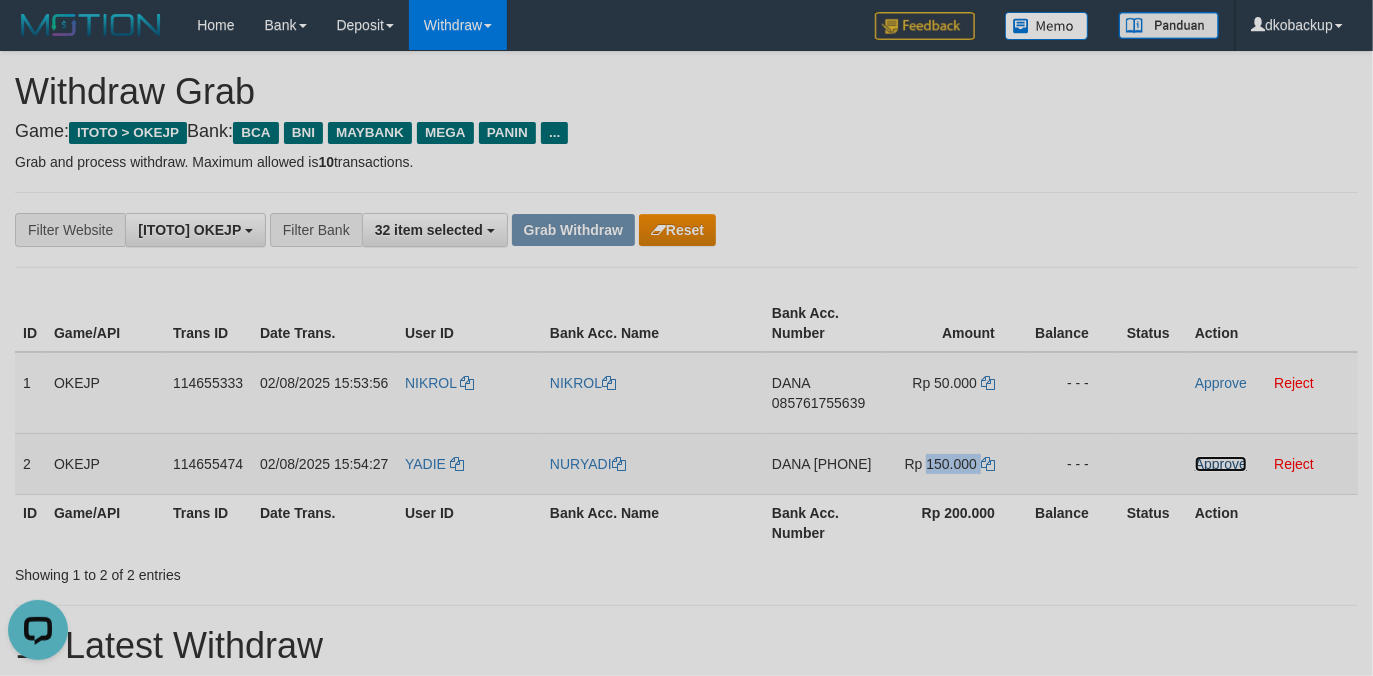 click on "Approve" at bounding box center [1221, 464] 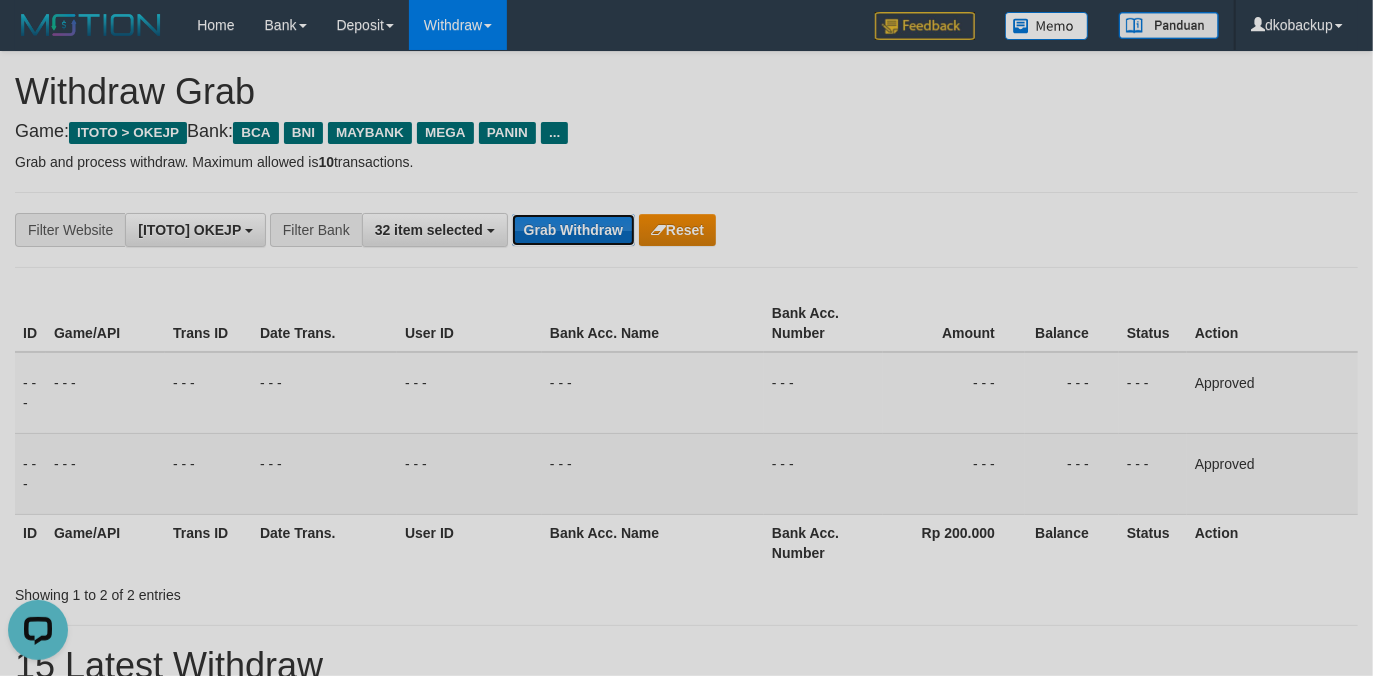 click on "Grab Withdraw" at bounding box center [573, 230] 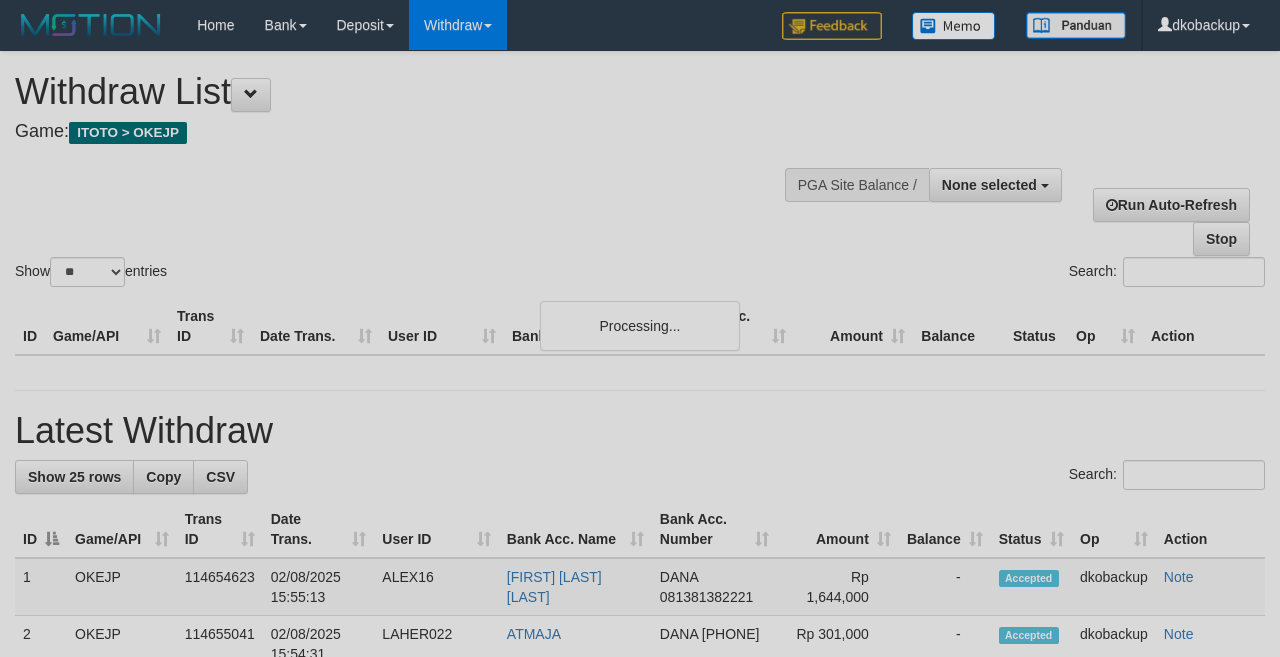 select 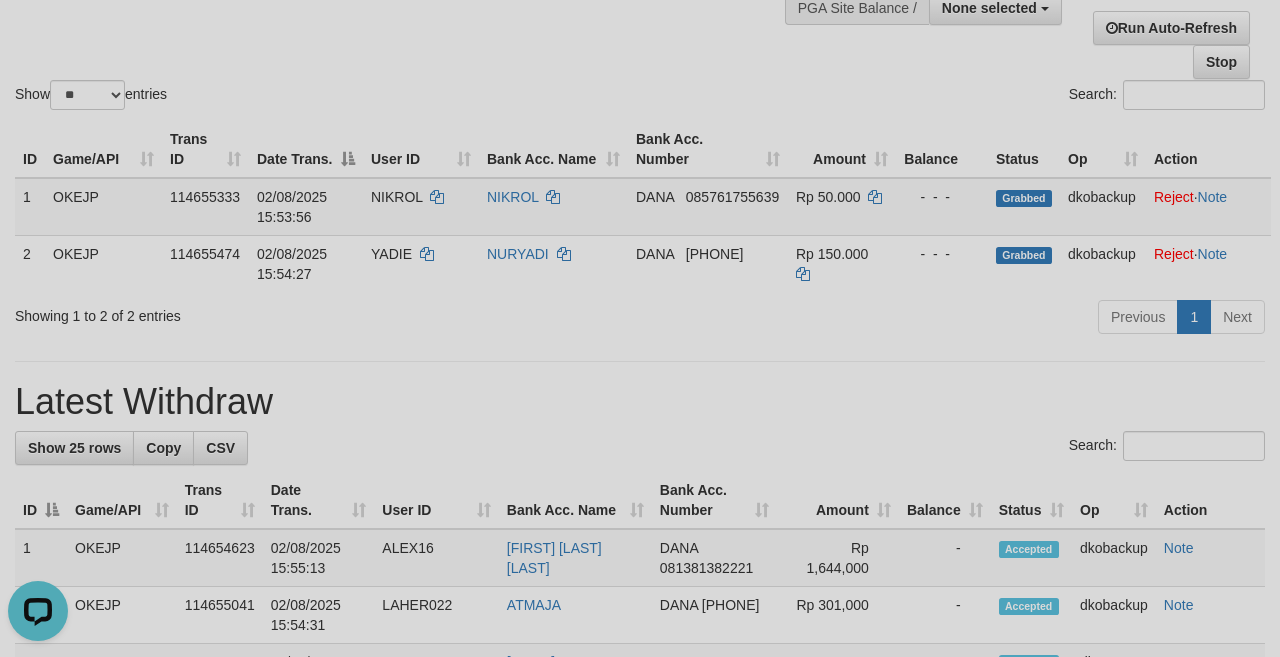 scroll, scrollTop: 0, scrollLeft: 0, axis: both 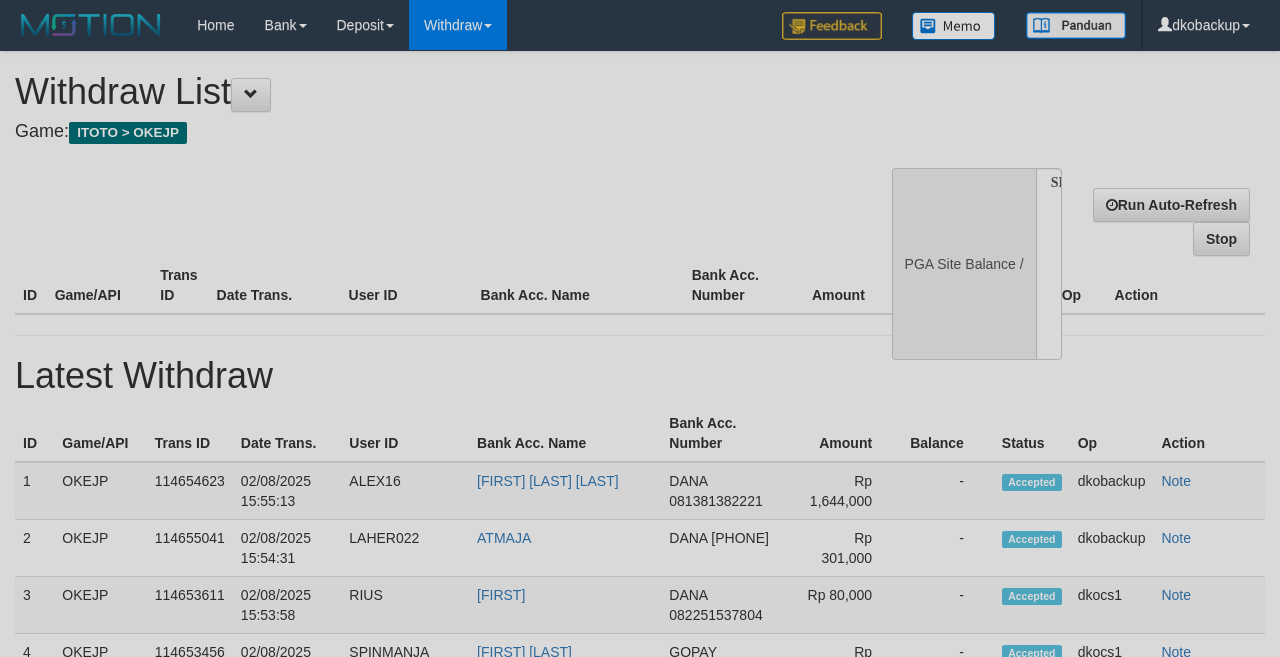 select 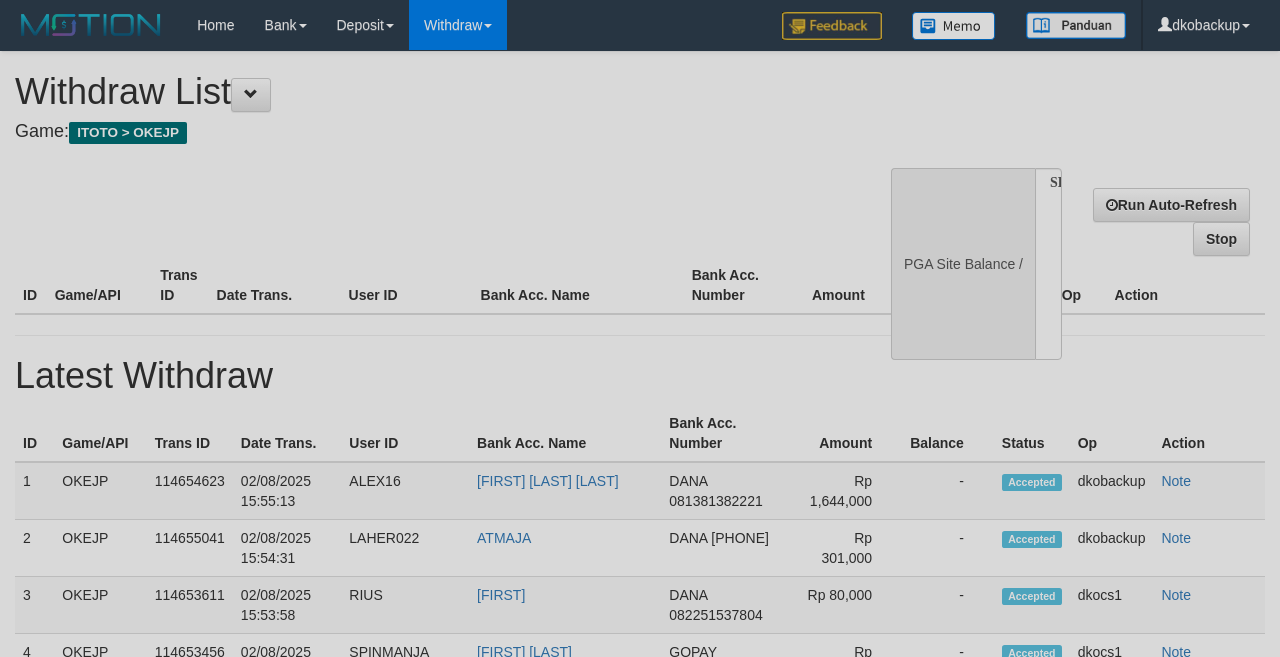 scroll, scrollTop: 177, scrollLeft: 0, axis: vertical 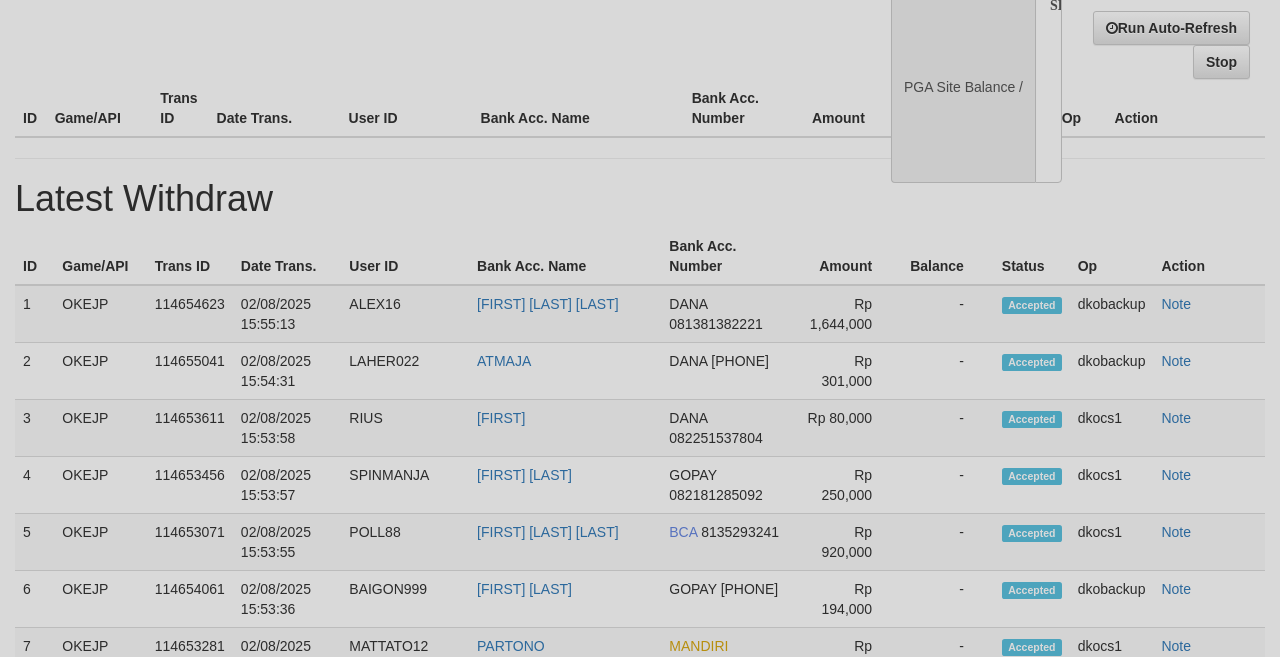 select on "**" 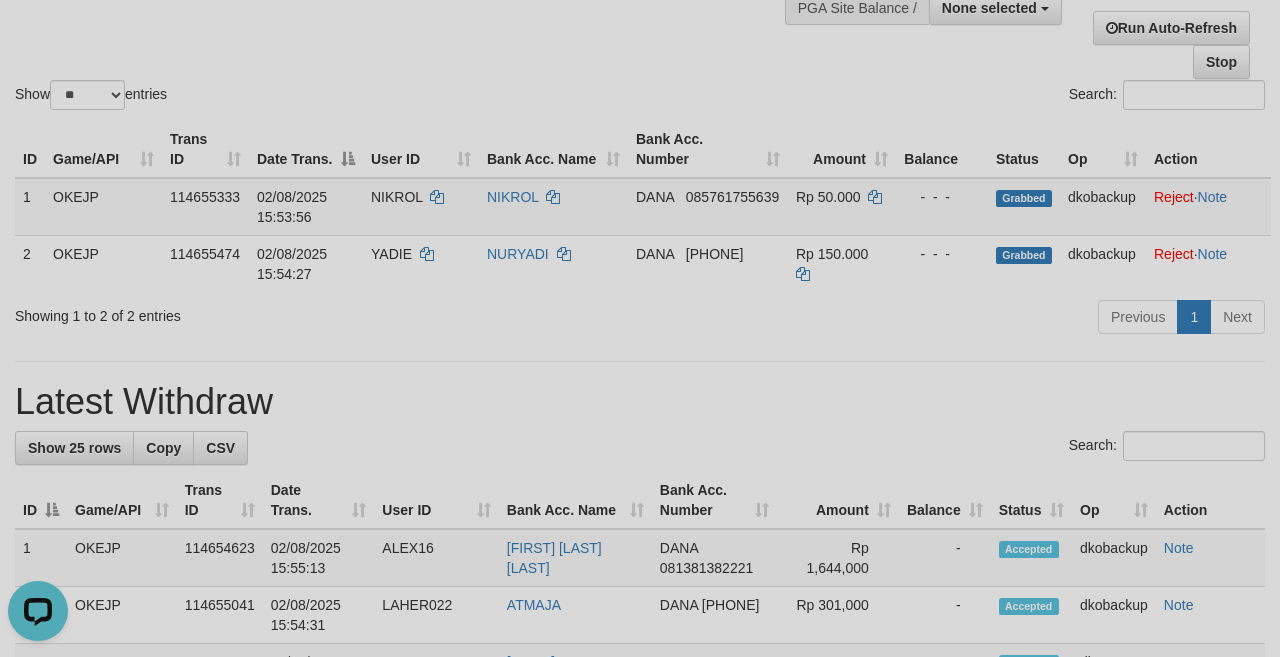 scroll, scrollTop: 0, scrollLeft: 0, axis: both 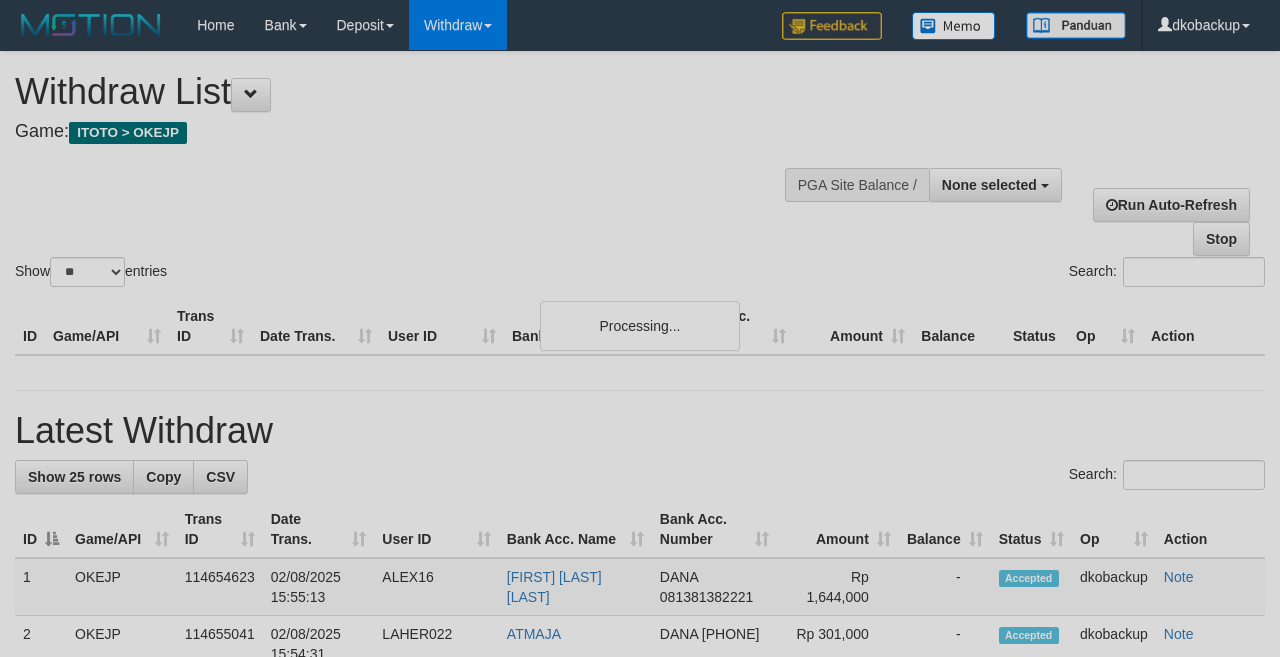 select 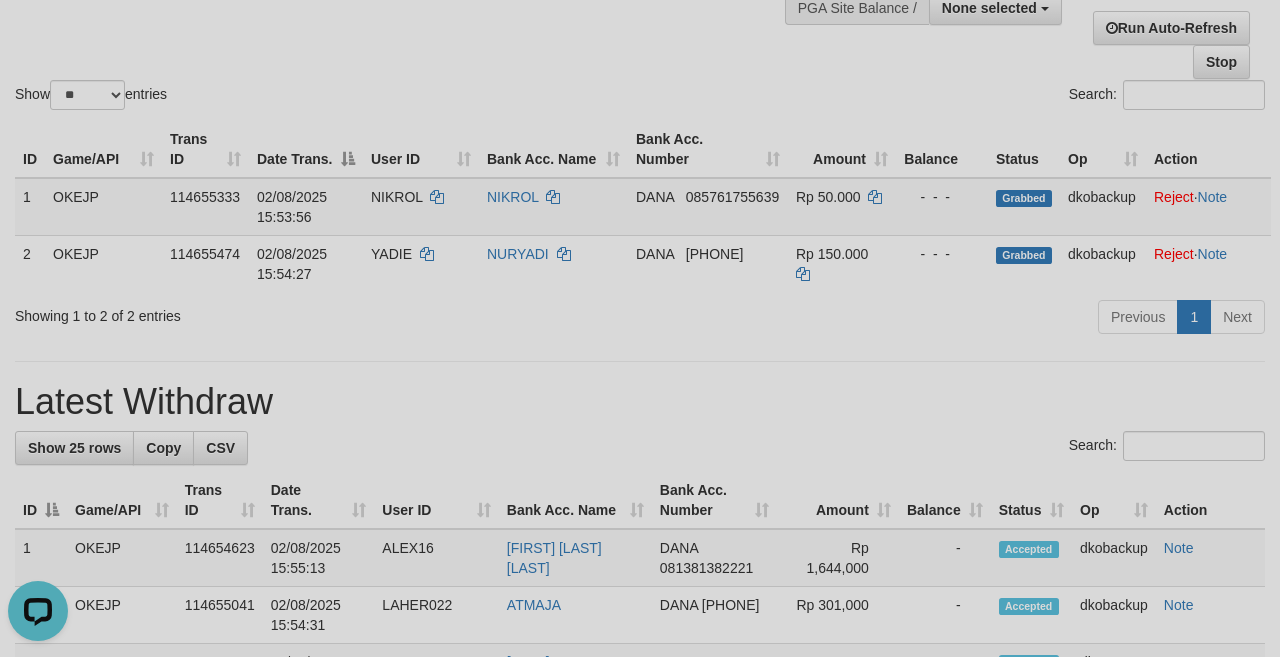 scroll, scrollTop: 0, scrollLeft: 0, axis: both 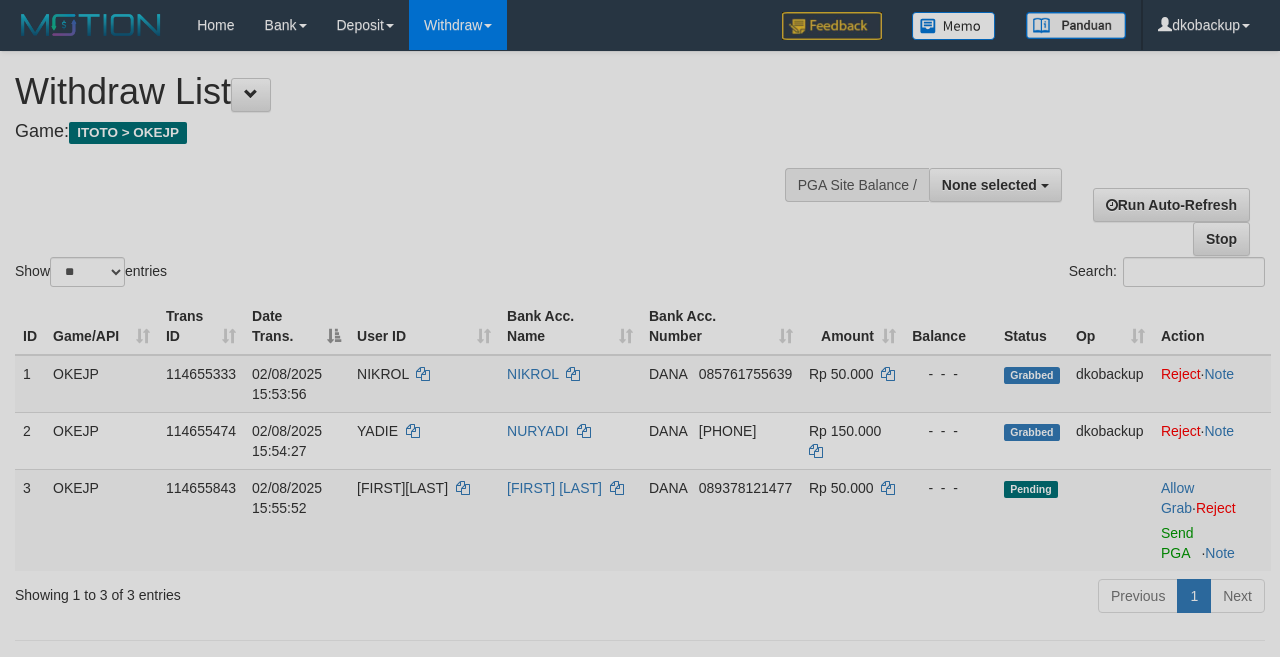 select 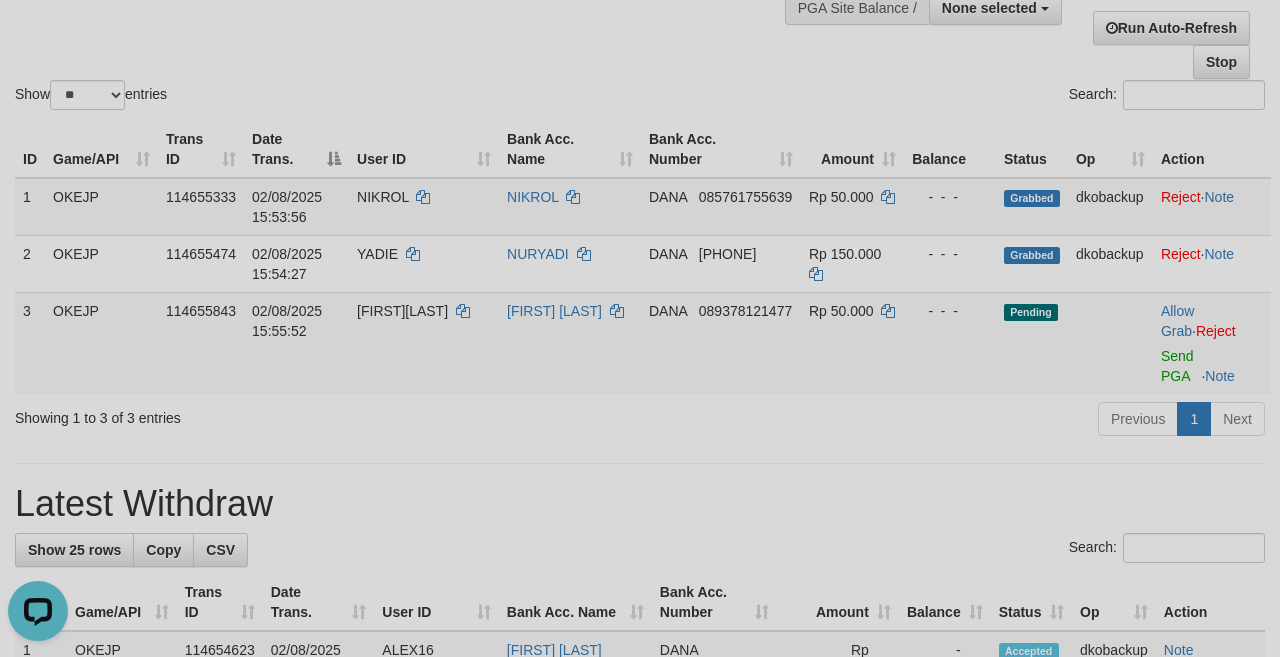 scroll, scrollTop: 0, scrollLeft: 0, axis: both 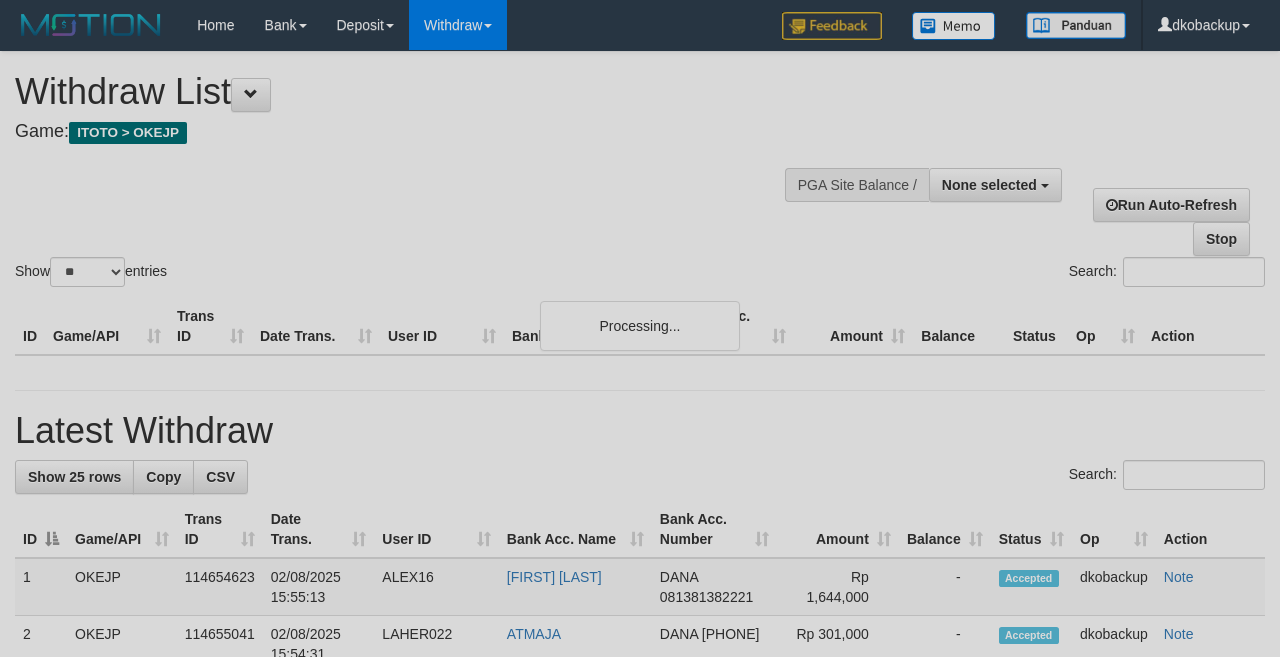 select 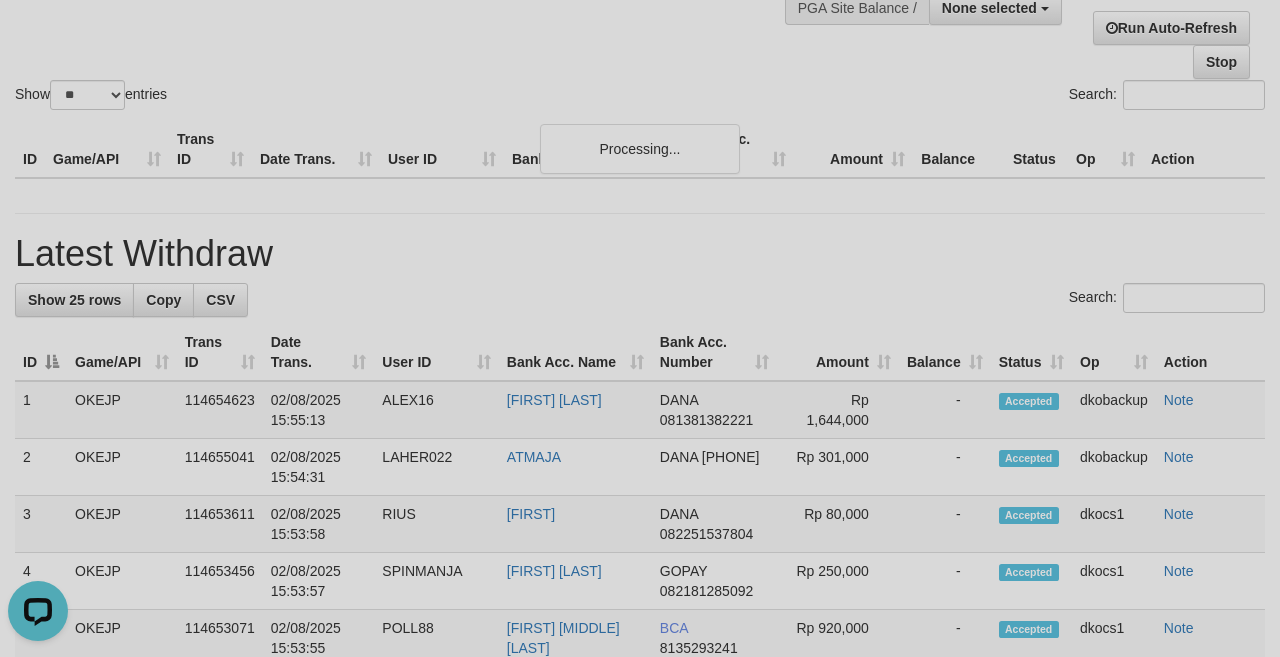scroll, scrollTop: 0, scrollLeft: 0, axis: both 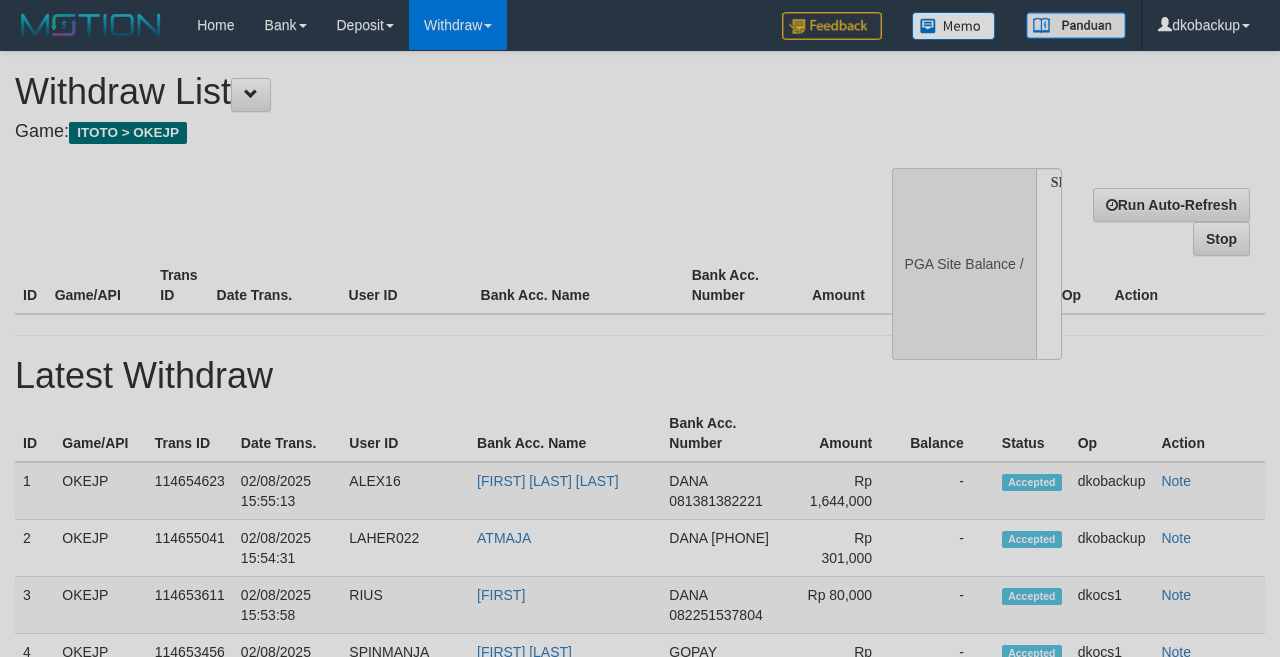 select 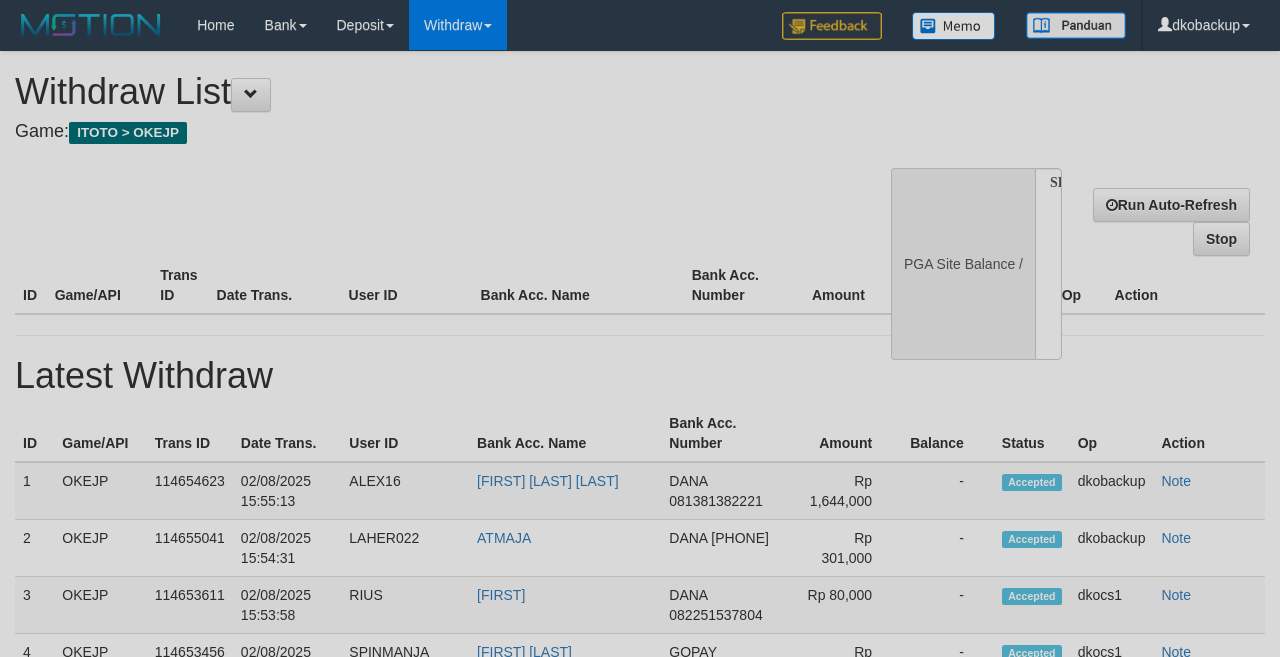 scroll, scrollTop: 177, scrollLeft: 0, axis: vertical 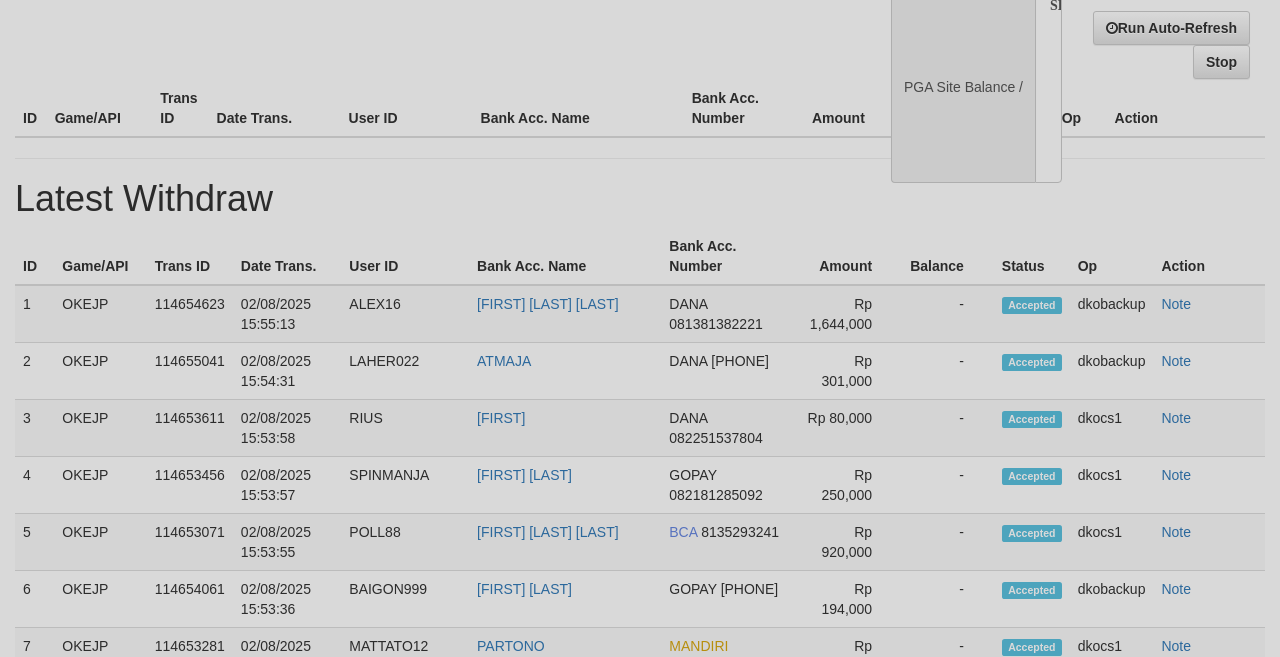 select on "**" 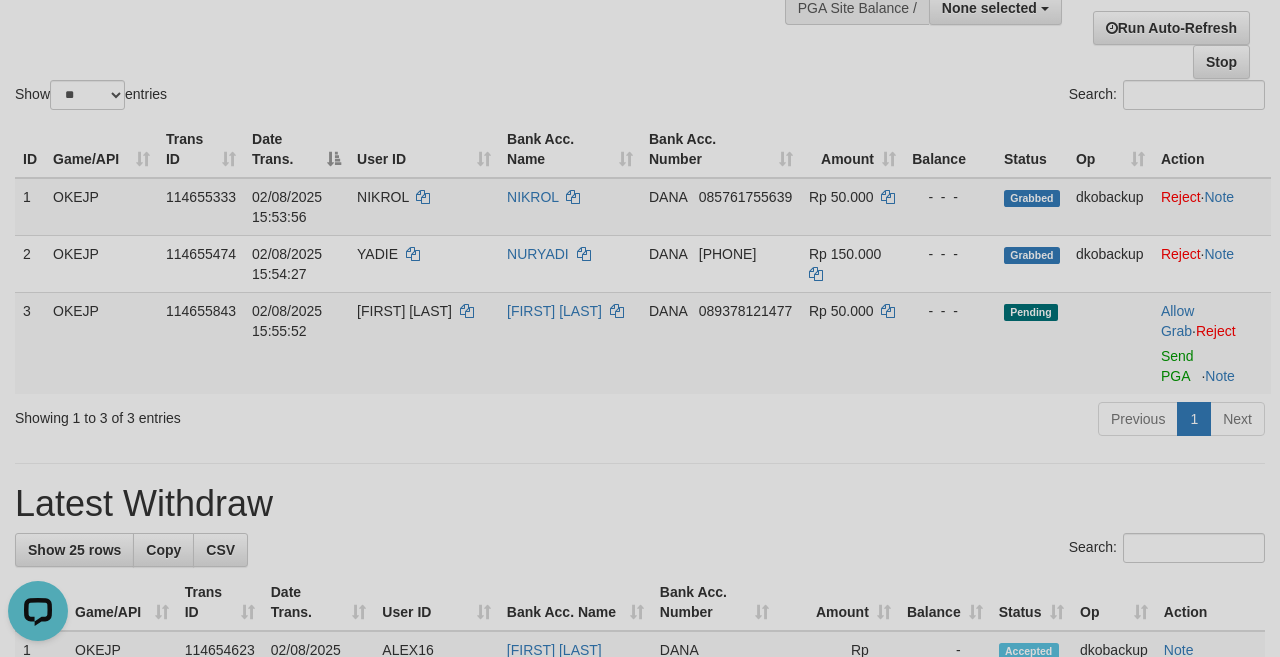 scroll, scrollTop: 0, scrollLeft: 0, axis: both 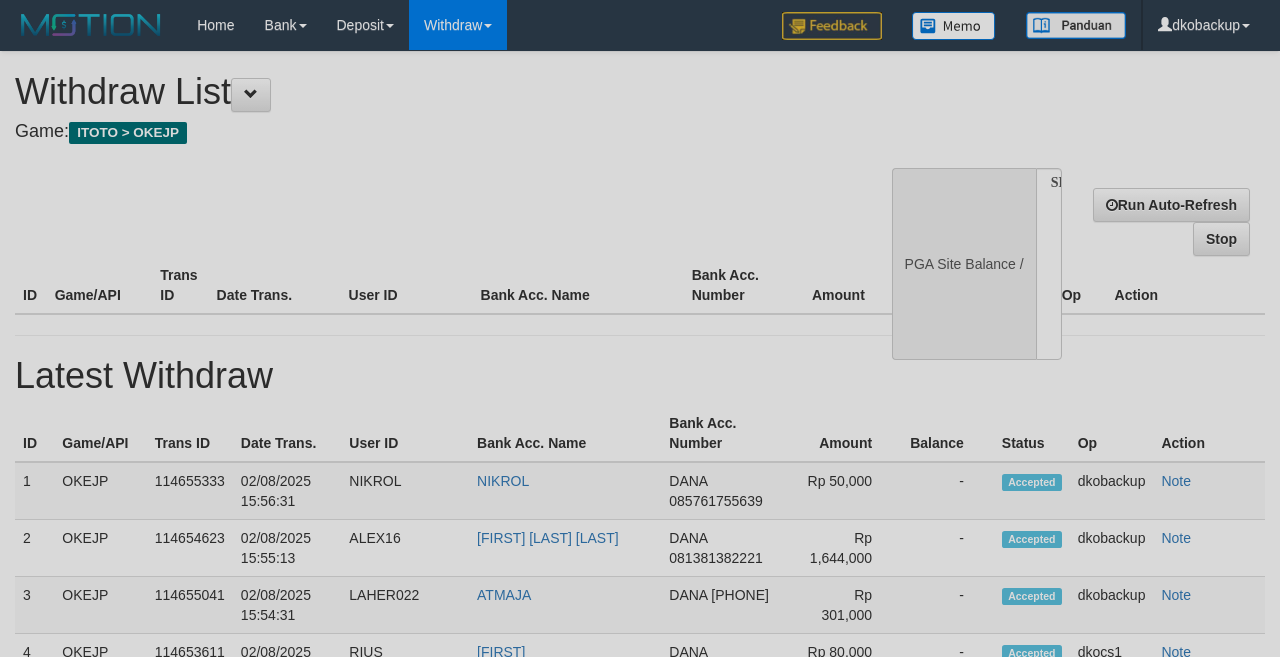 select 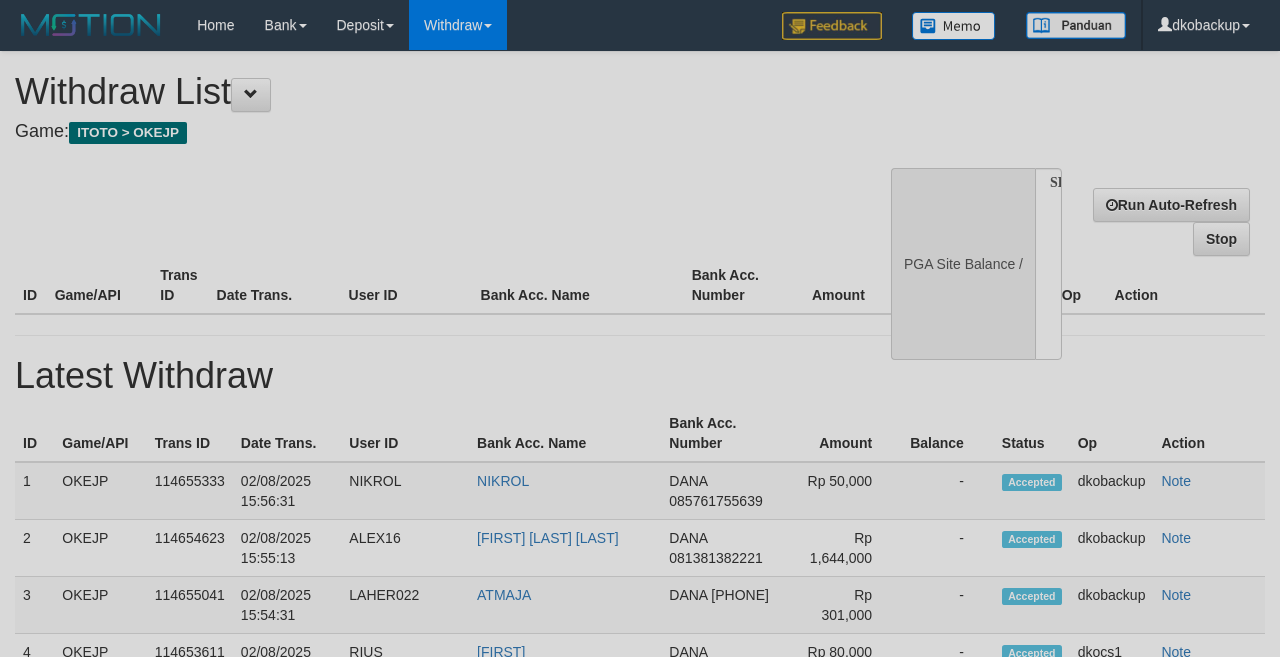 scroll, scrollTop: 177, scrollLeft: 0, axis: vertical 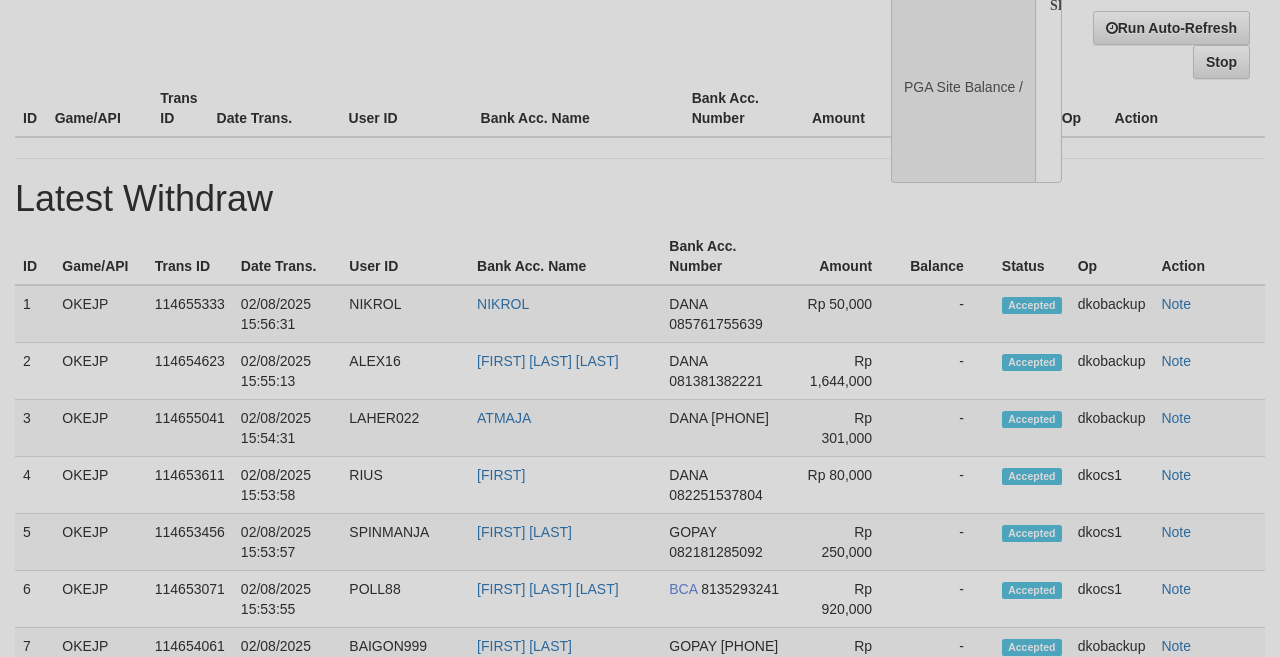 select on "**" 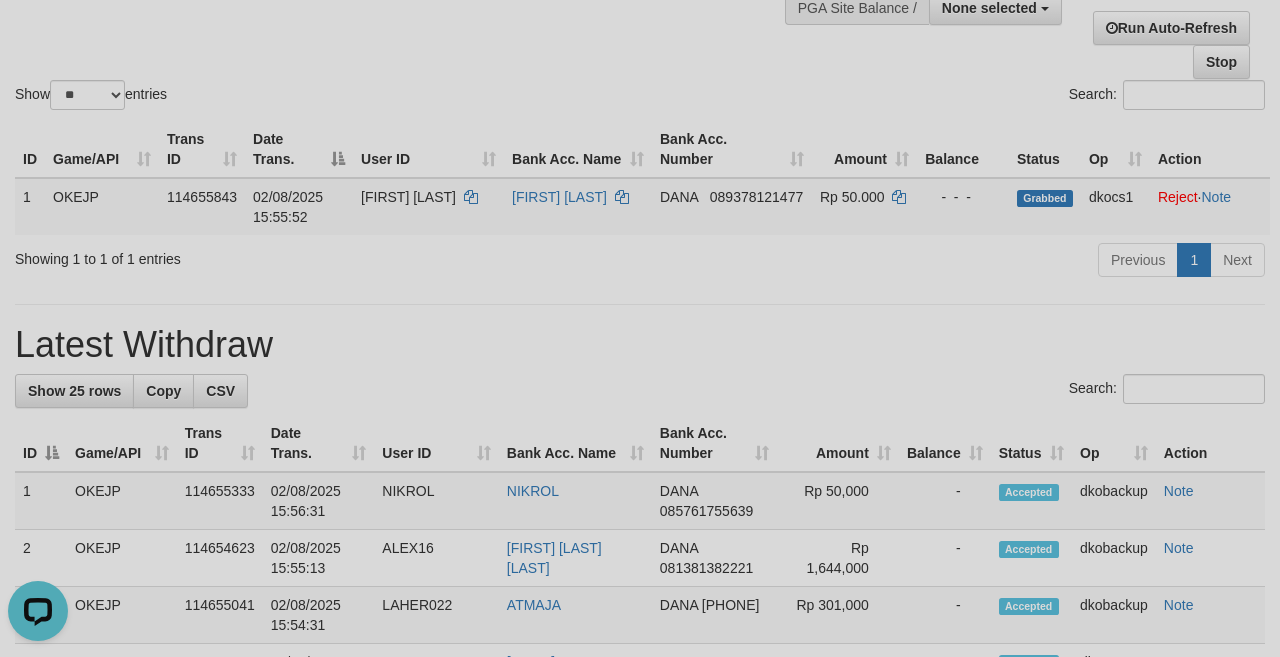 scroll, scrollTop: 0, scrollLeft: 0, axis: both 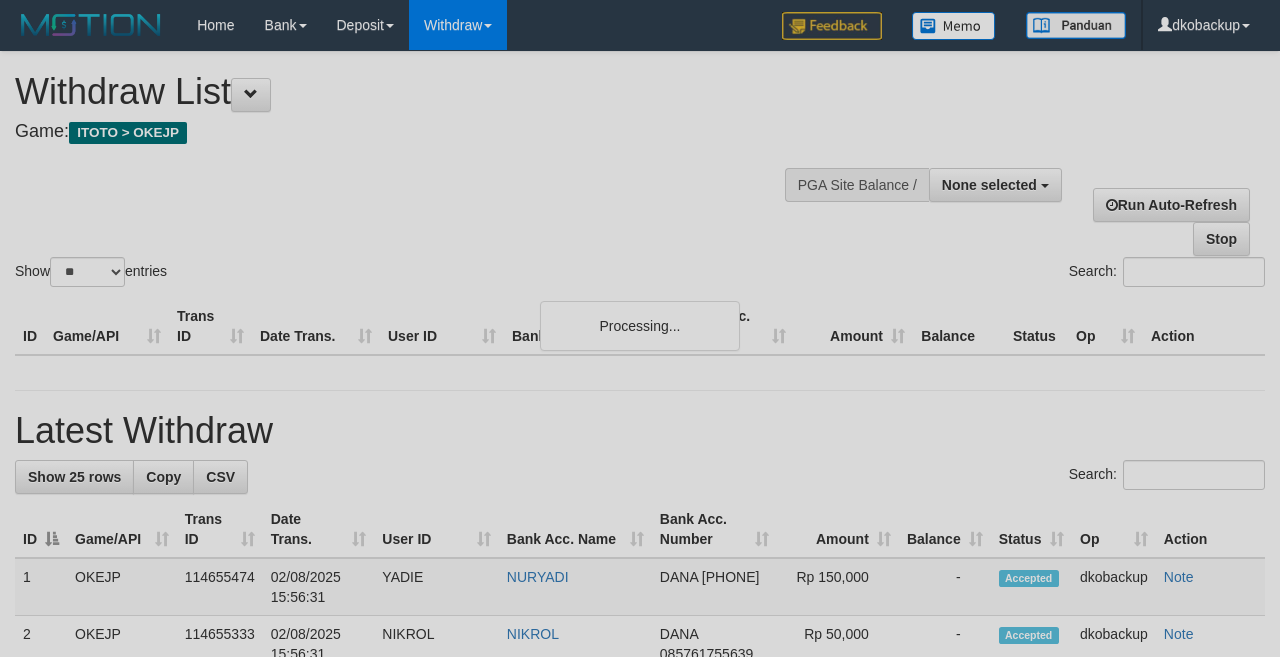 select 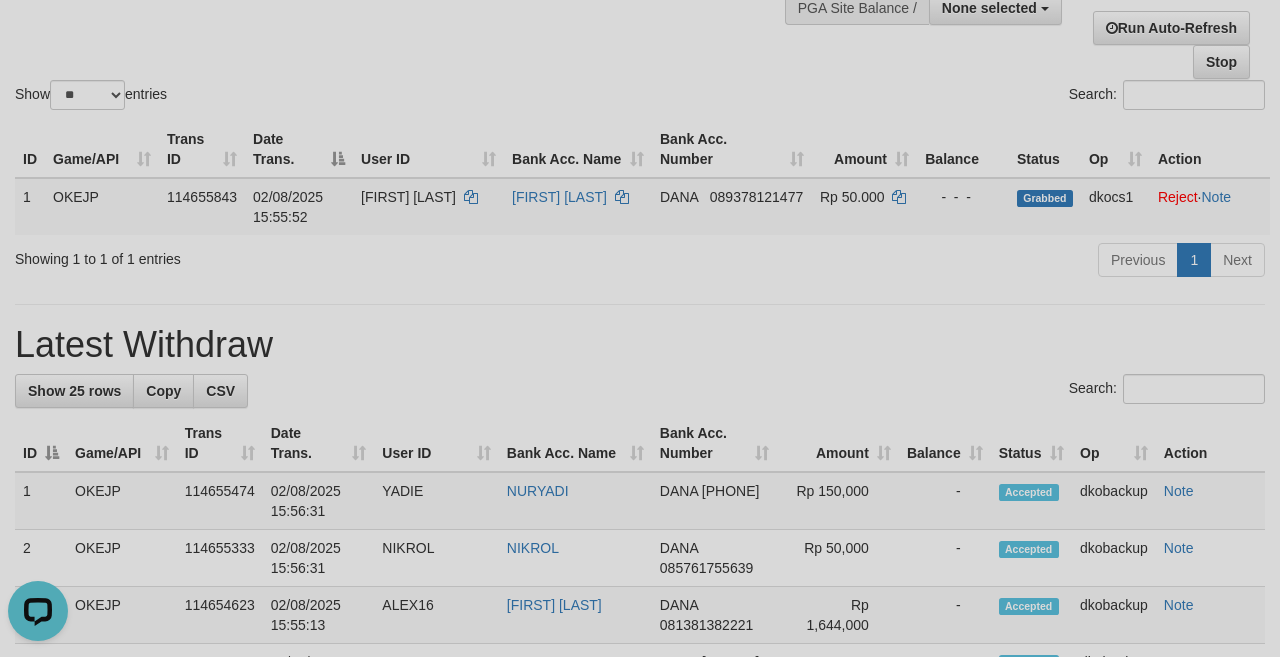 scroll, scrollTop: 0, scrollLeft: 0, axis: both 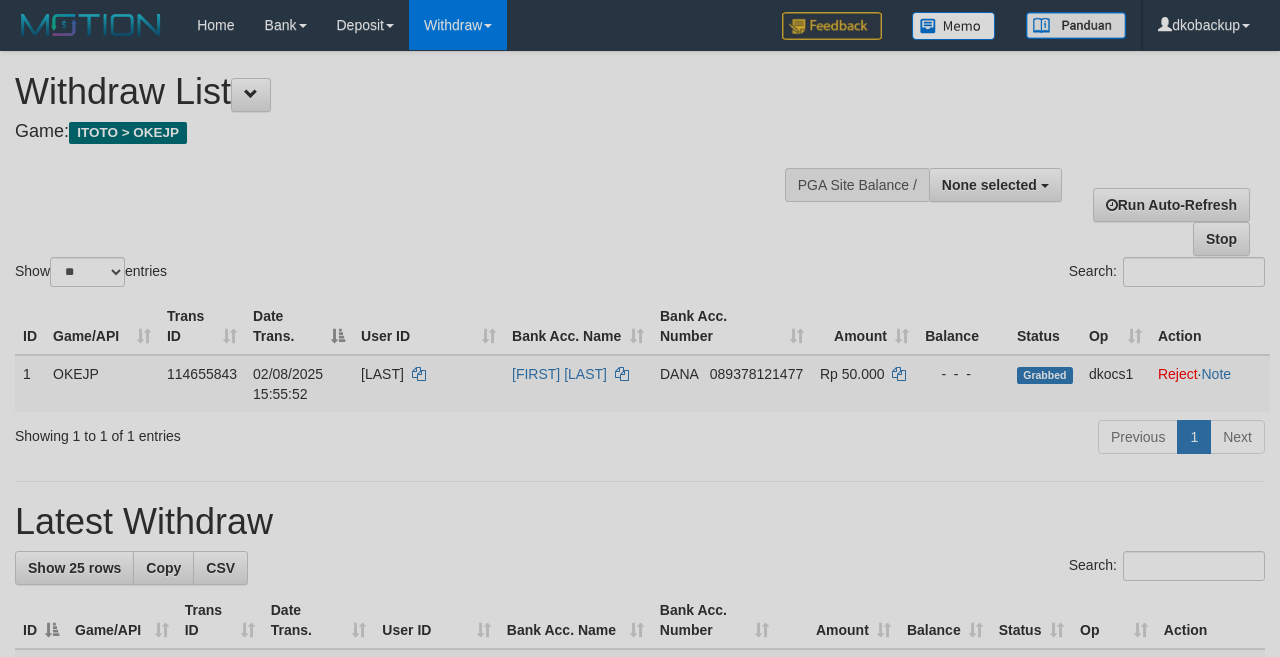 select 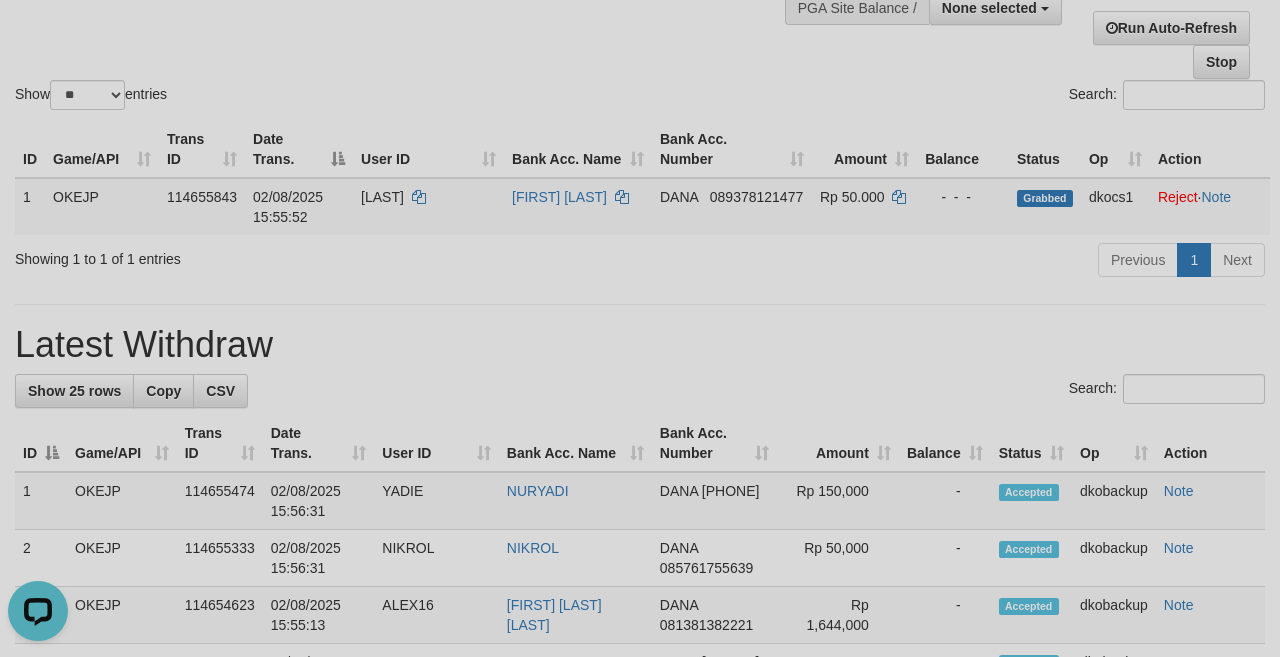 scroll, scrollTop: 0, scrollLeft: 0, axis: both 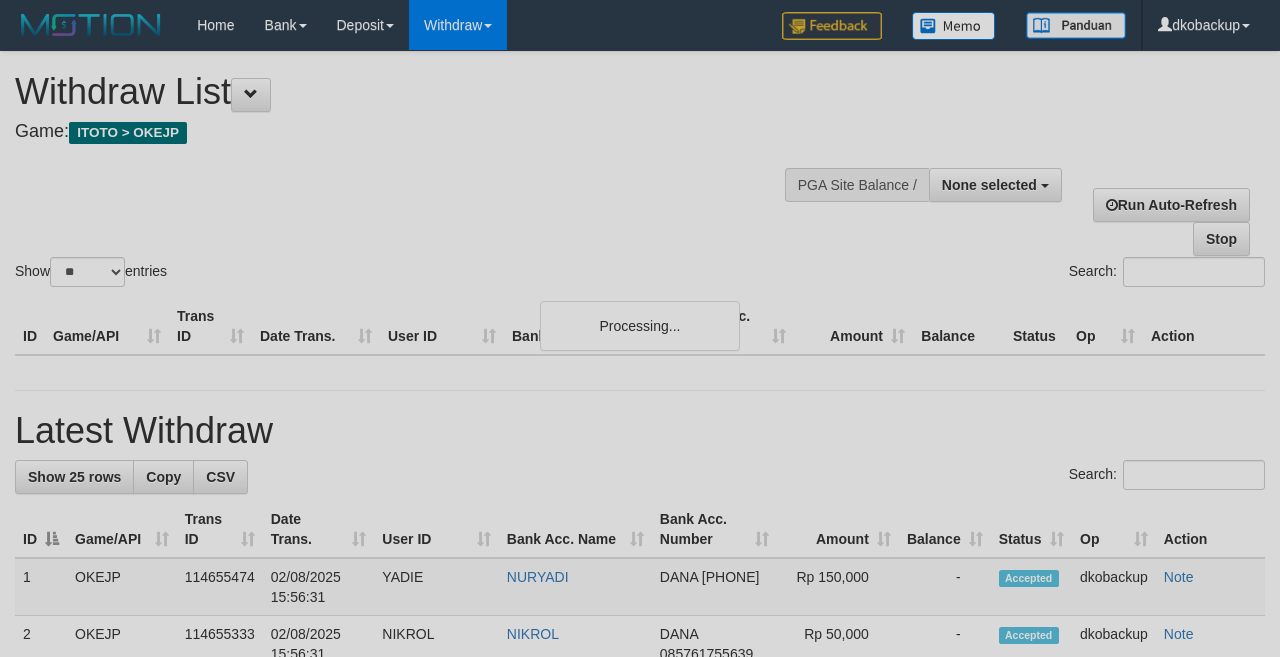 select 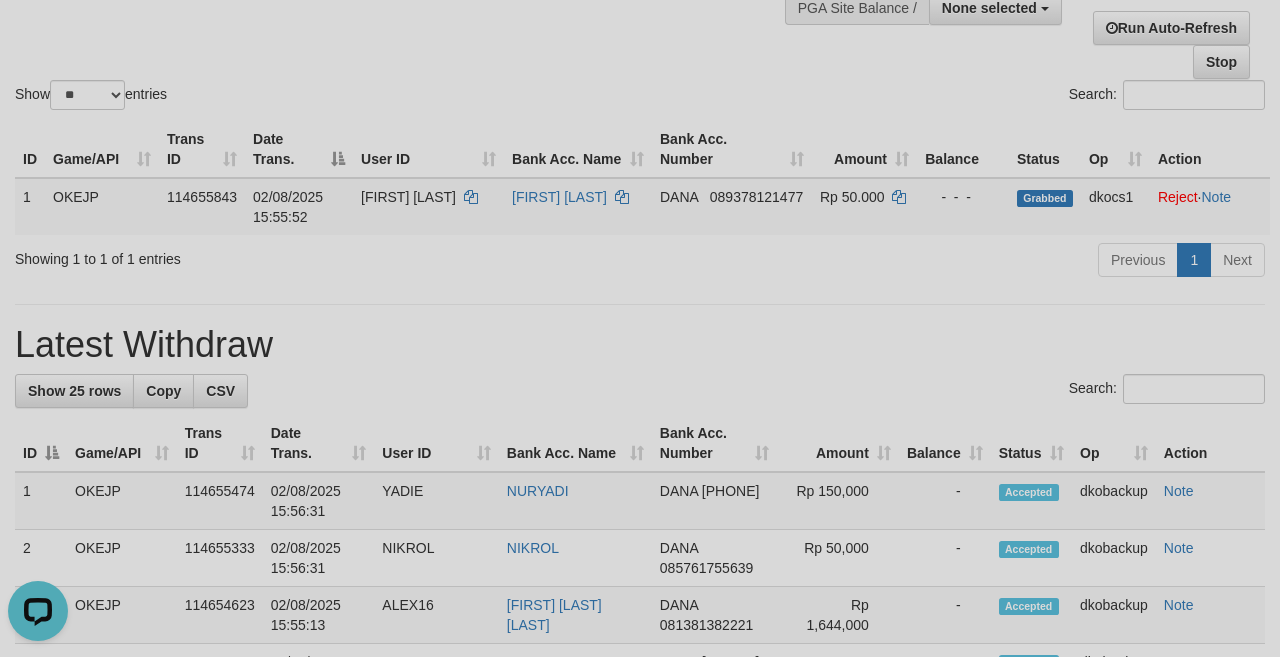 scroll, scrollTop: 0, scrollLeft: 0, axis: both 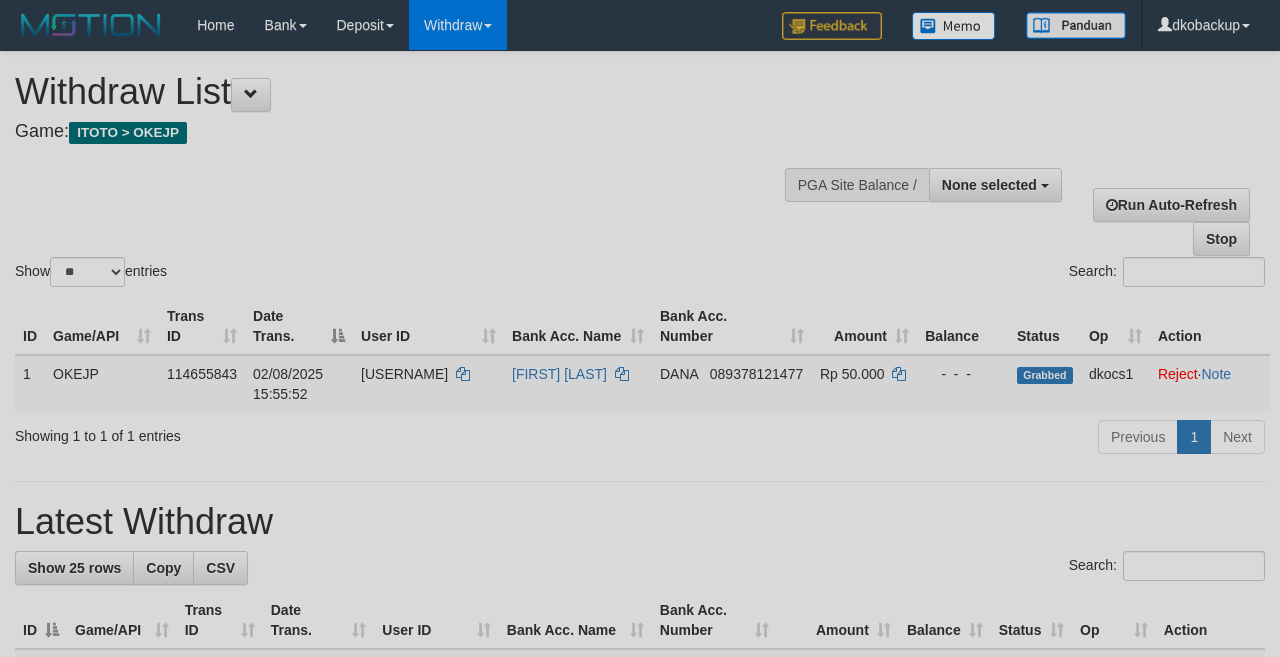 select 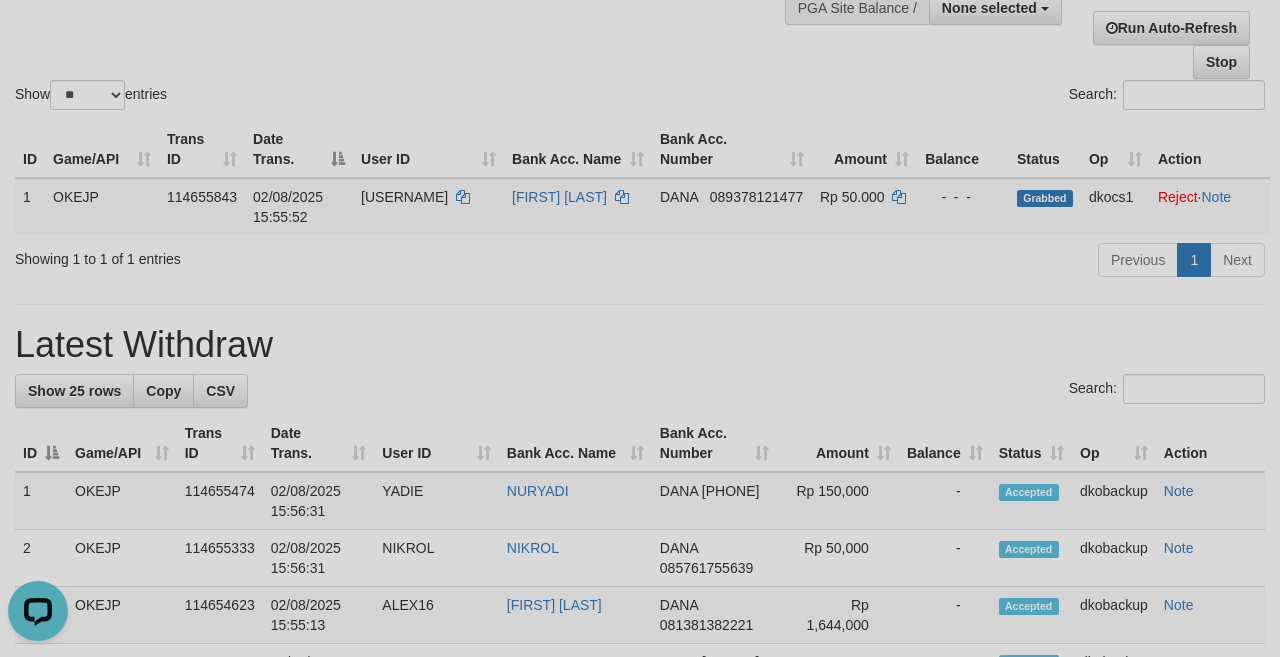 scroll, scrollTop: 0, scrollLeft: 0, axis: both 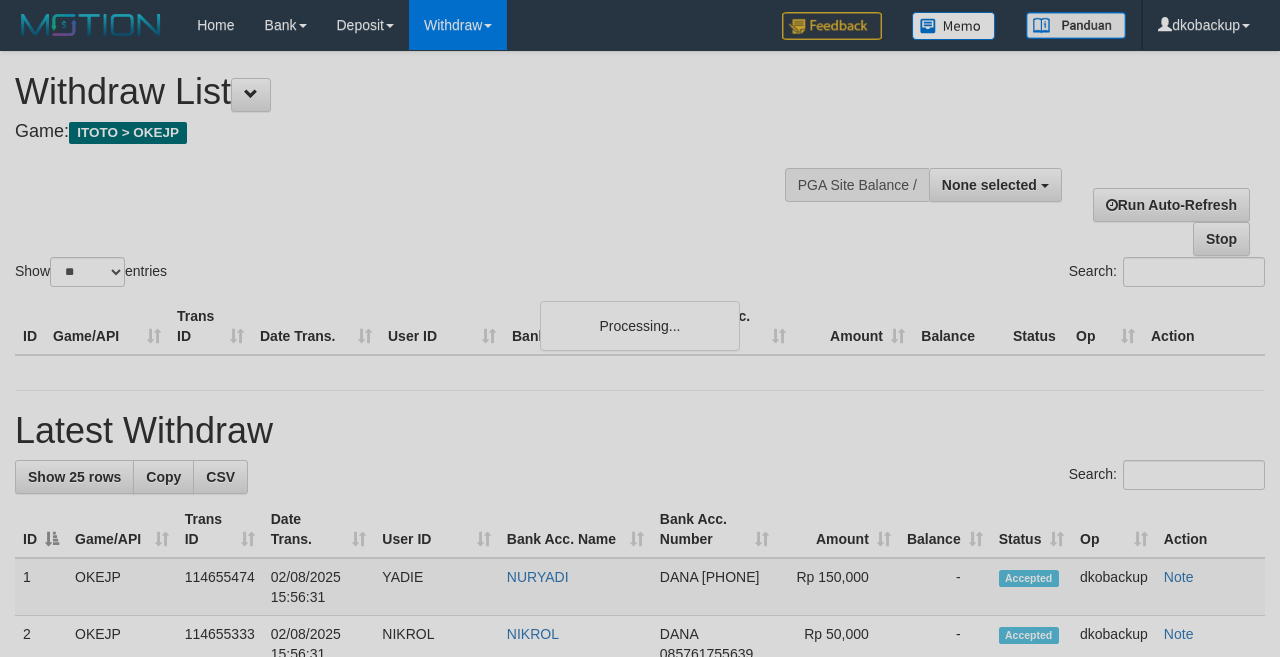 select 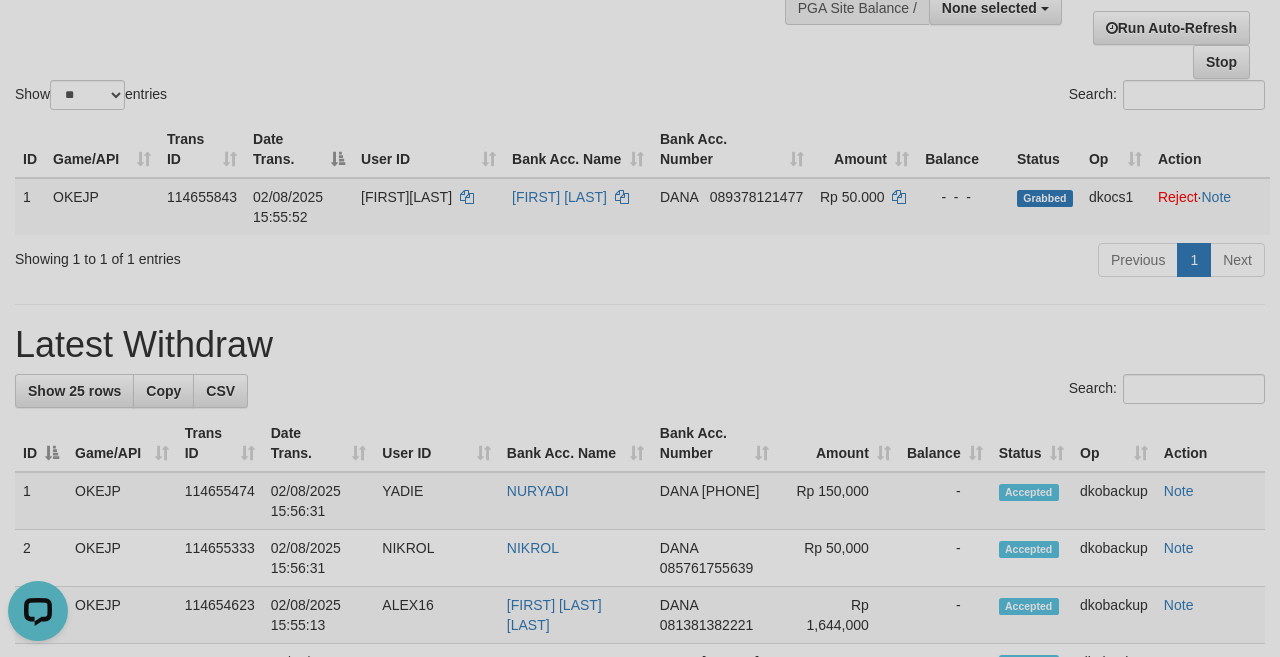 scroll, scrollTop: 0, scrollLeft: 0, axis: both 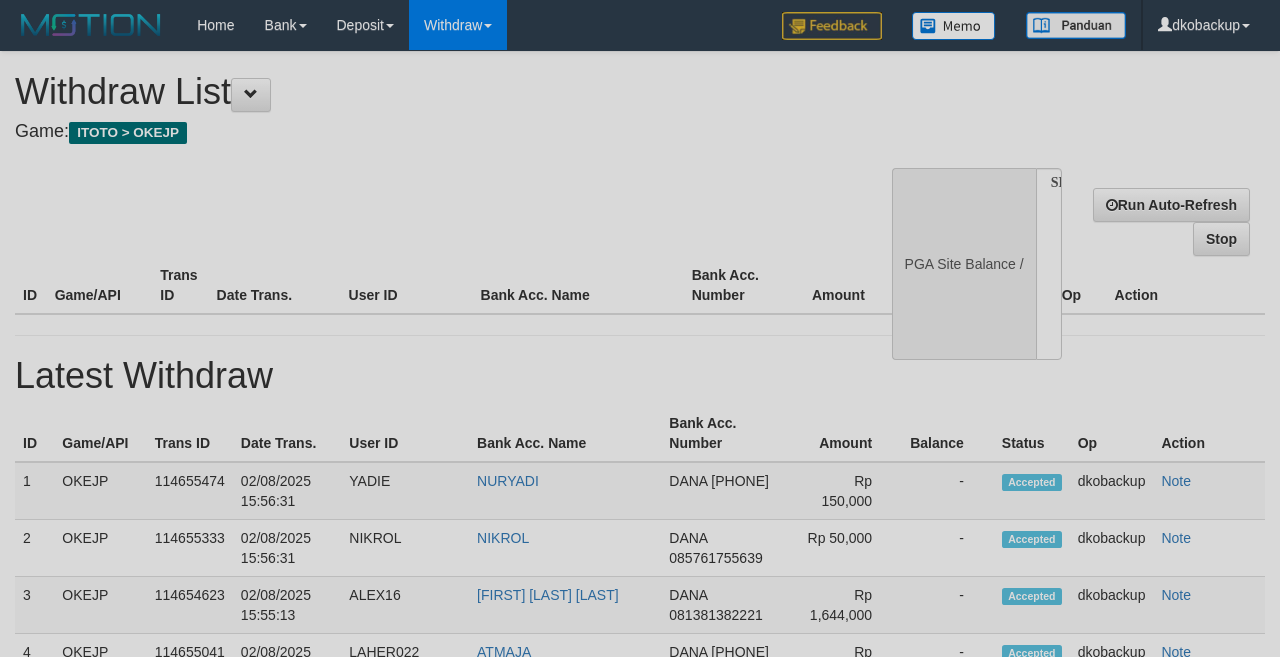 select 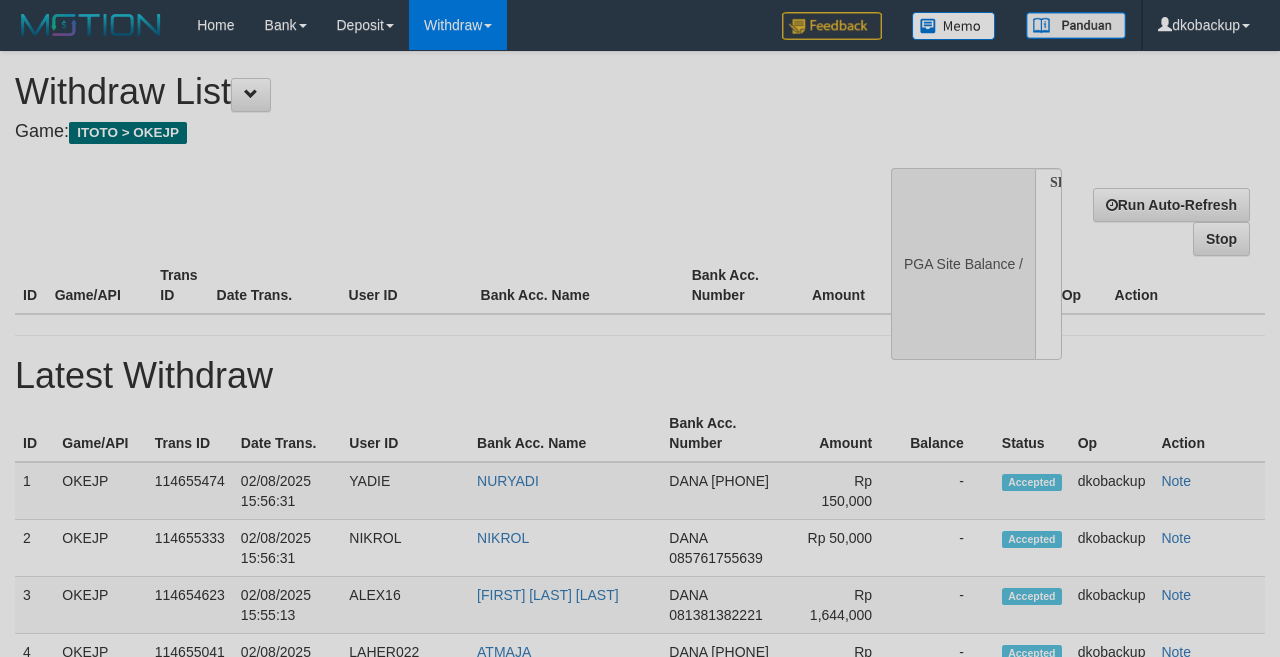 scroll, scrollTop: 177, scrollLeft: 0, axis: vertical 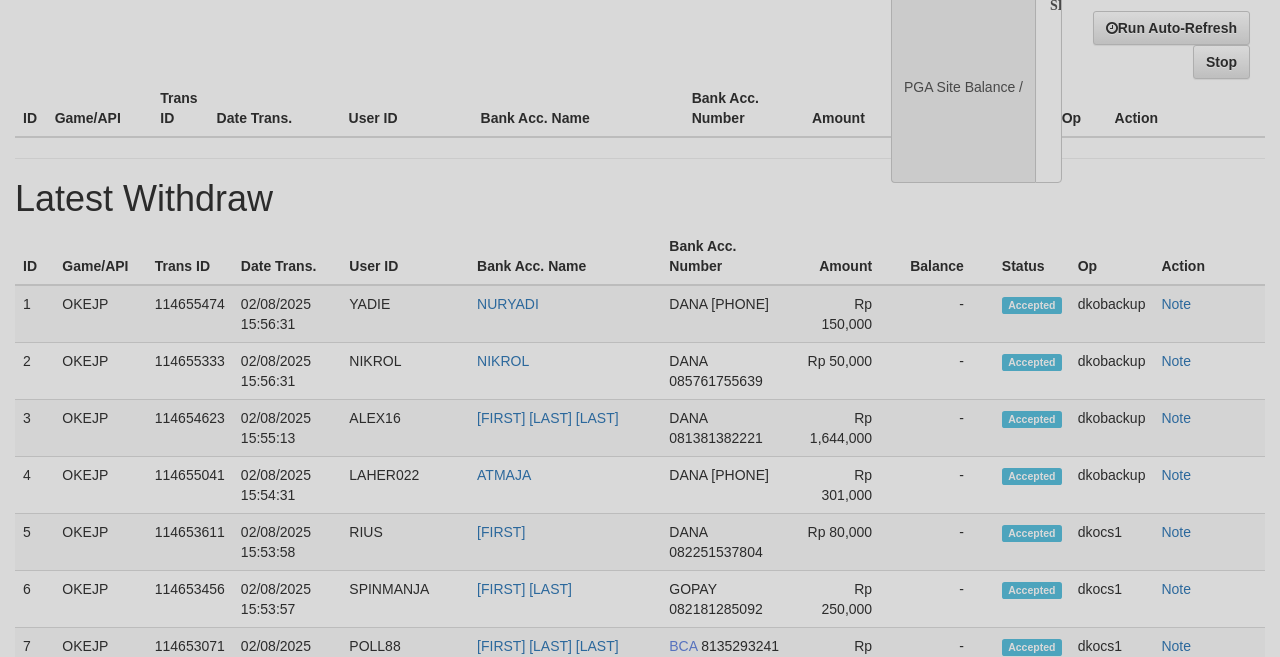 select on "**" 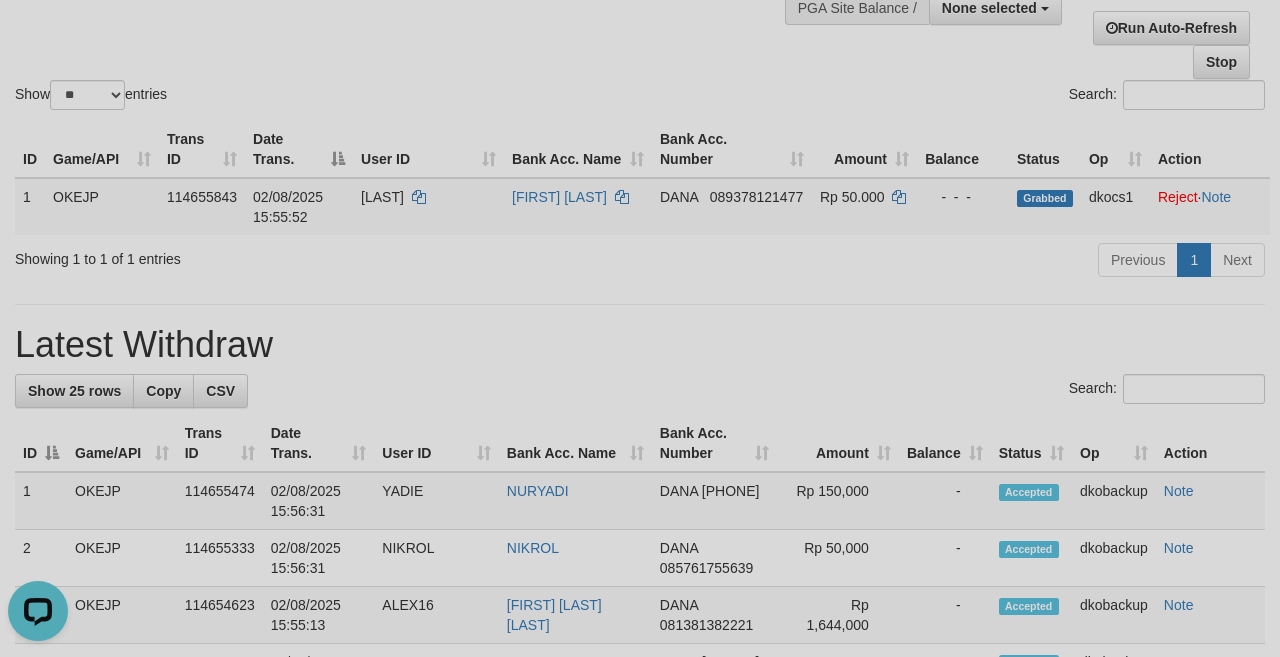 scroll, scrollTop: 0, scrollLeft: 0, axis: both 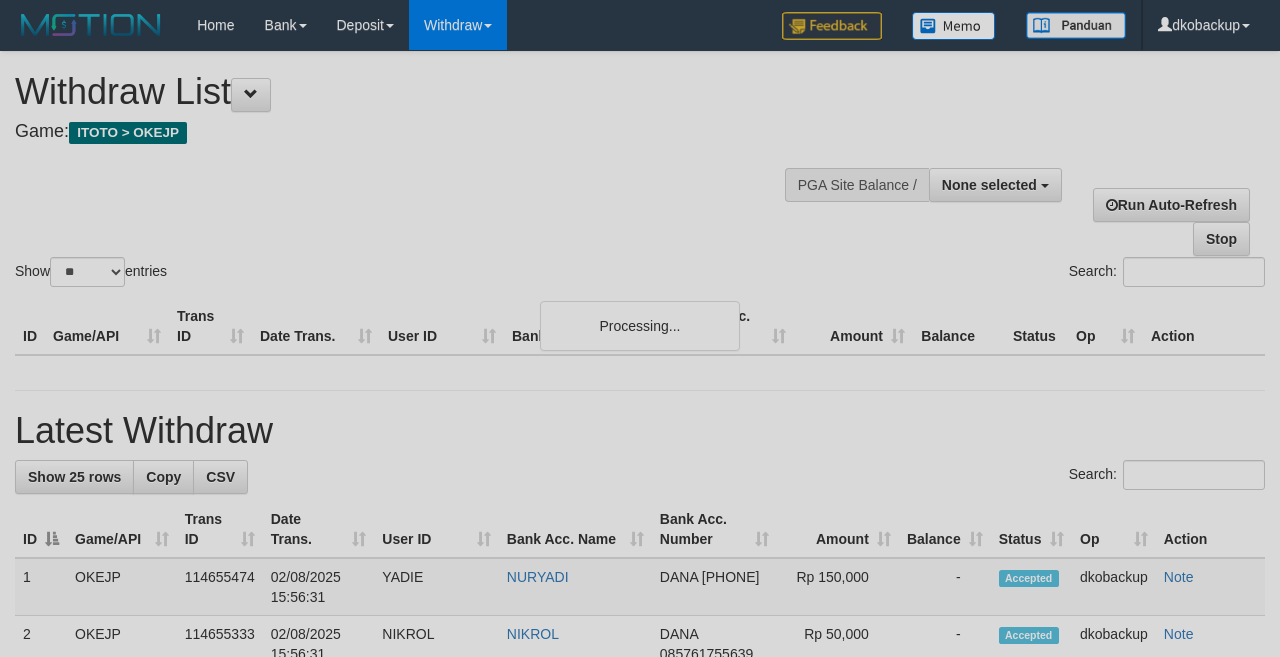 select 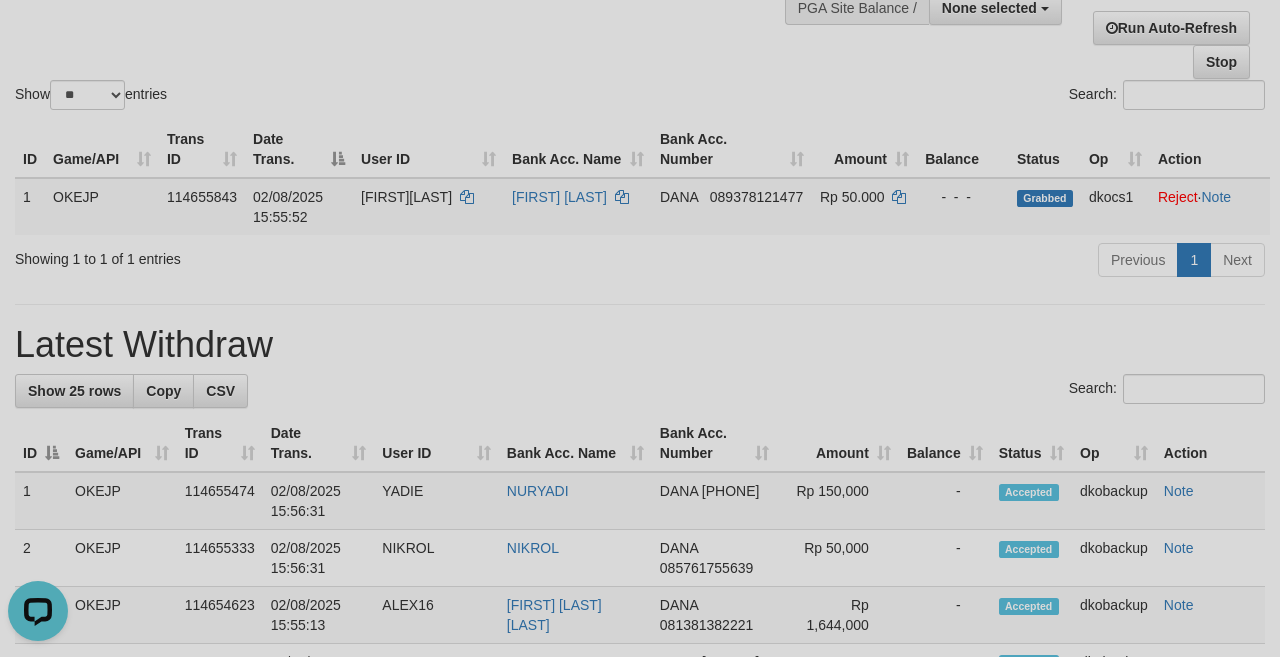 scroll, scrollTop: 0, scrollLeft: 0, axis: both 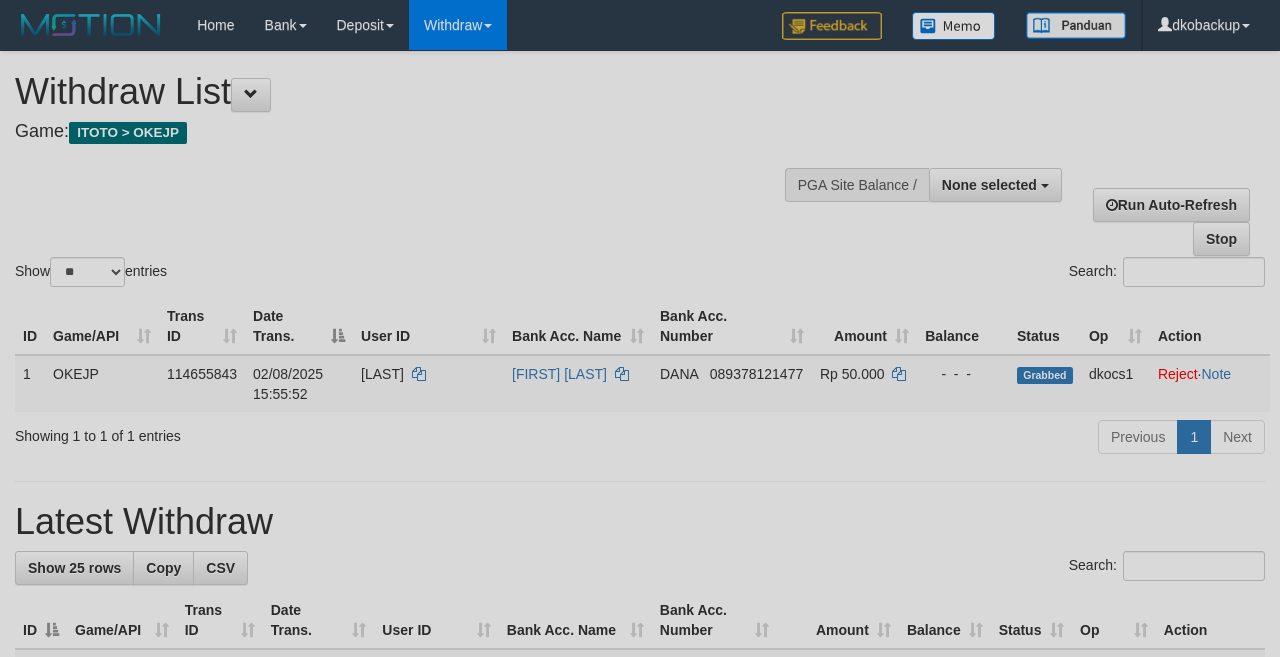 select 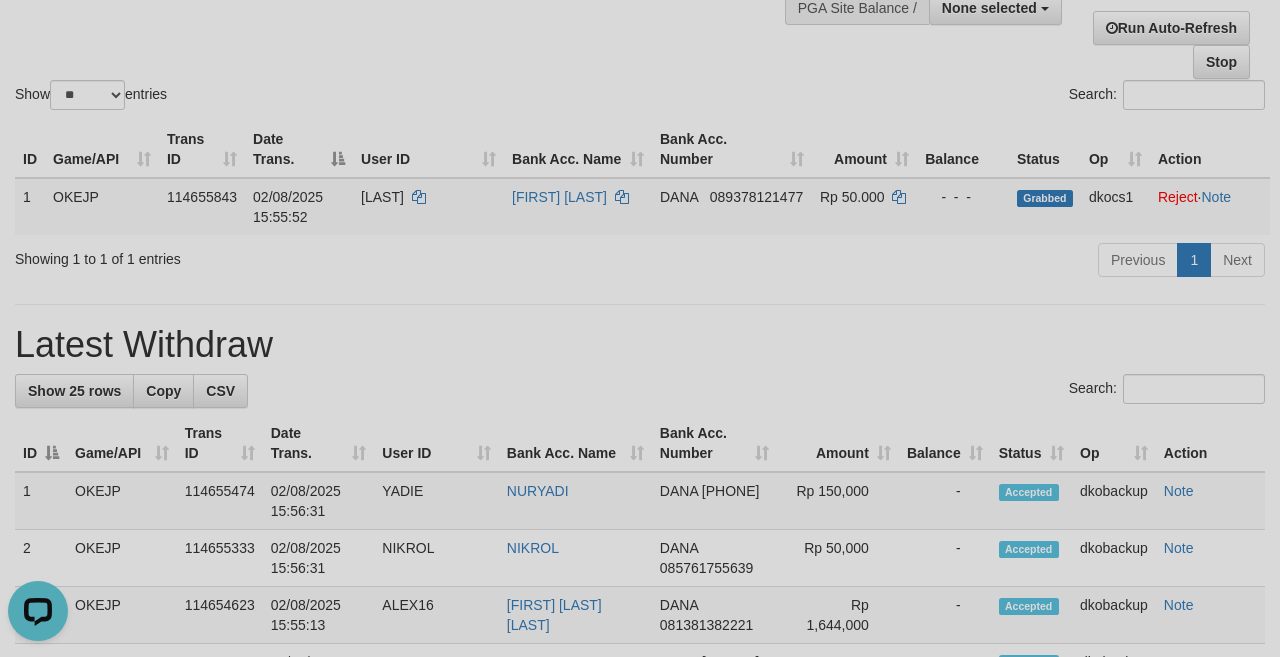 scroll, scrollTop: 0, scrollLeft: 0, axis: both 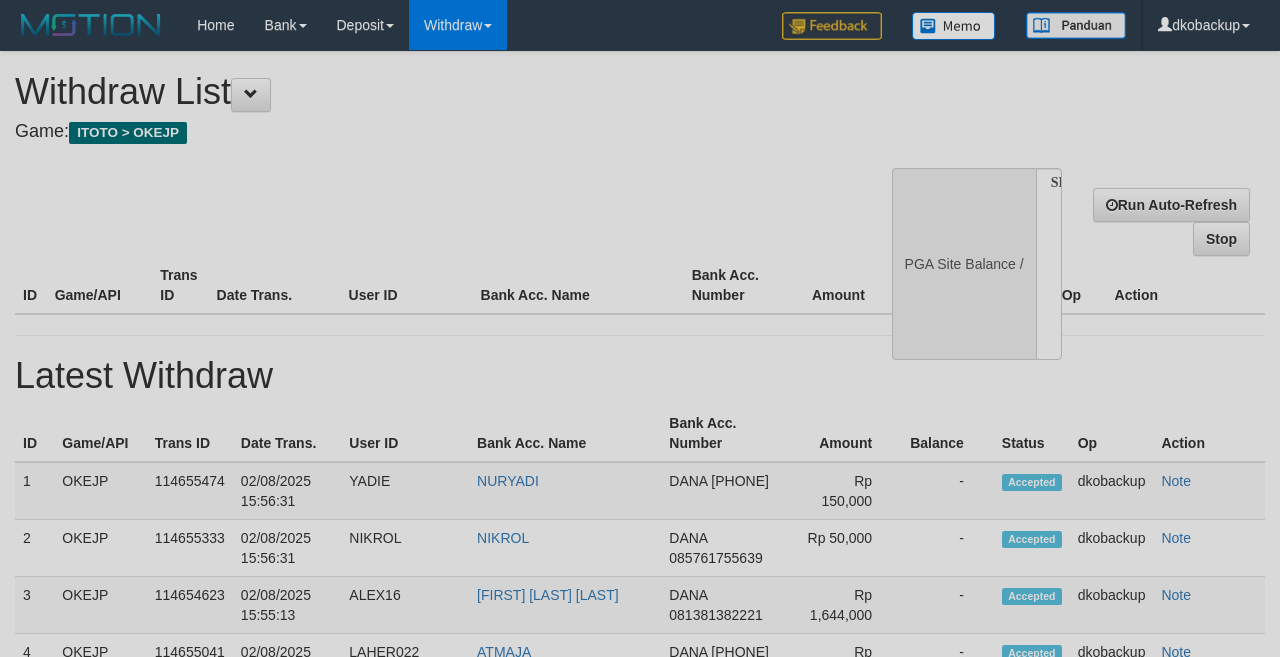 select 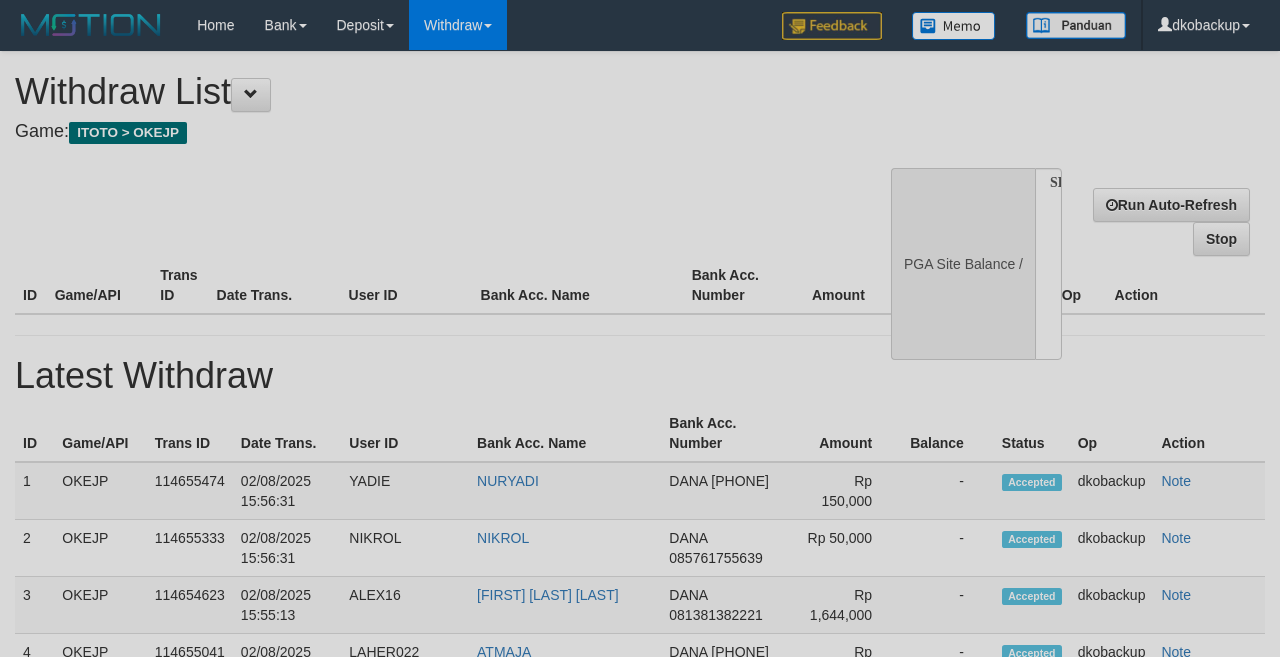 scroll, scrollTop: 177, scrollLeft: 0, axis: vertical 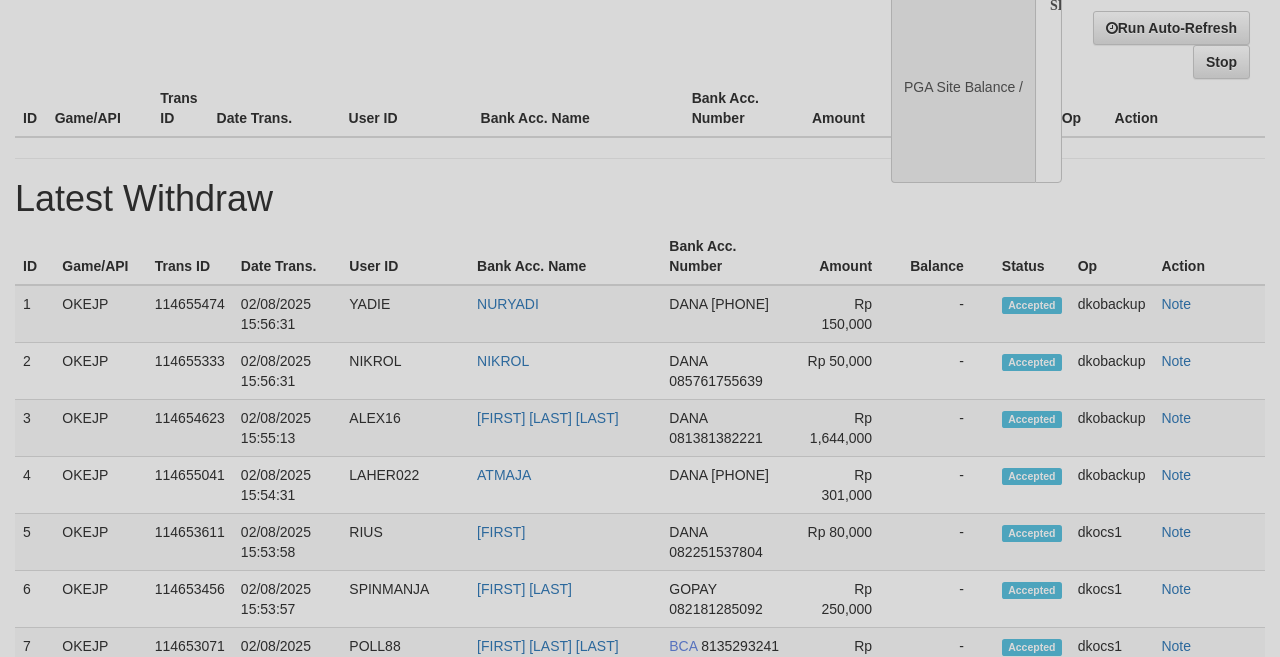 select on "**" 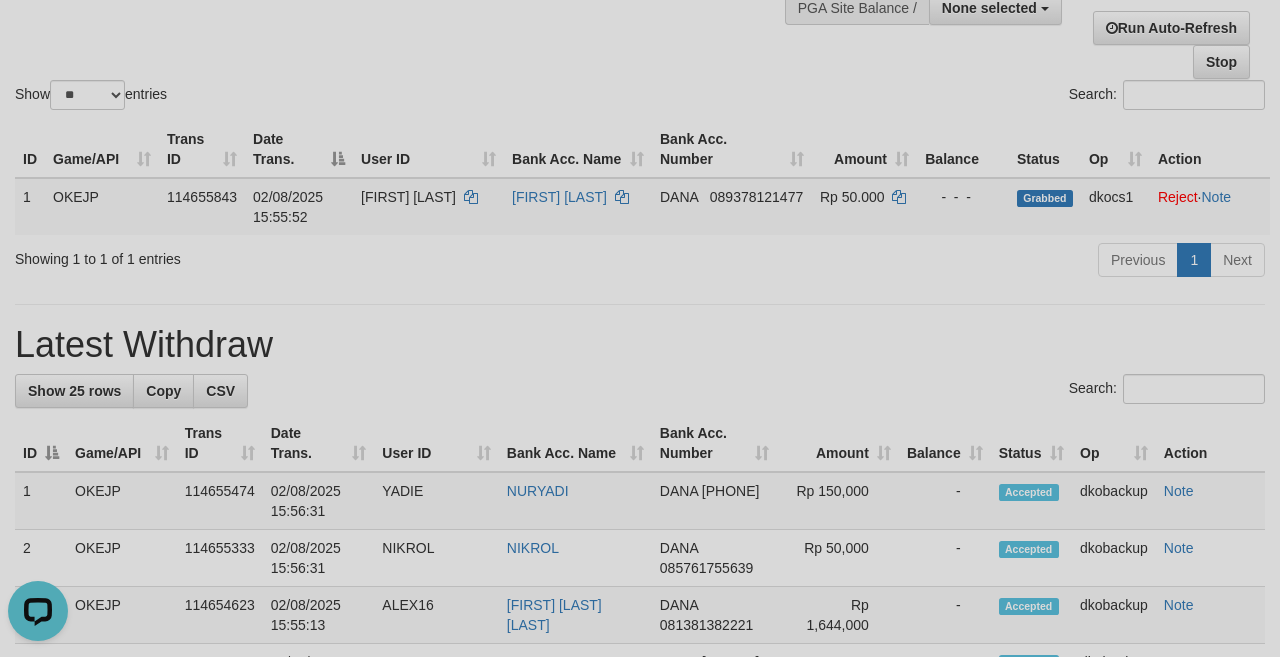 scroll, scrollTop: 0, scrollLeft: 0, axis: both 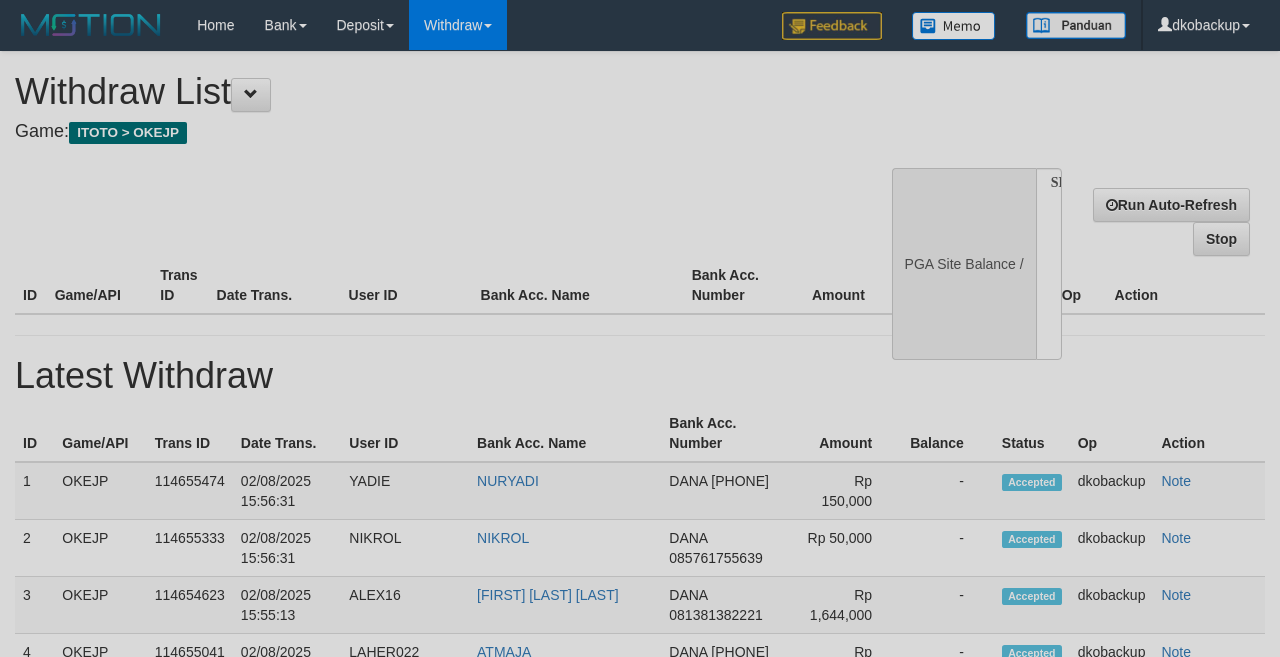 select 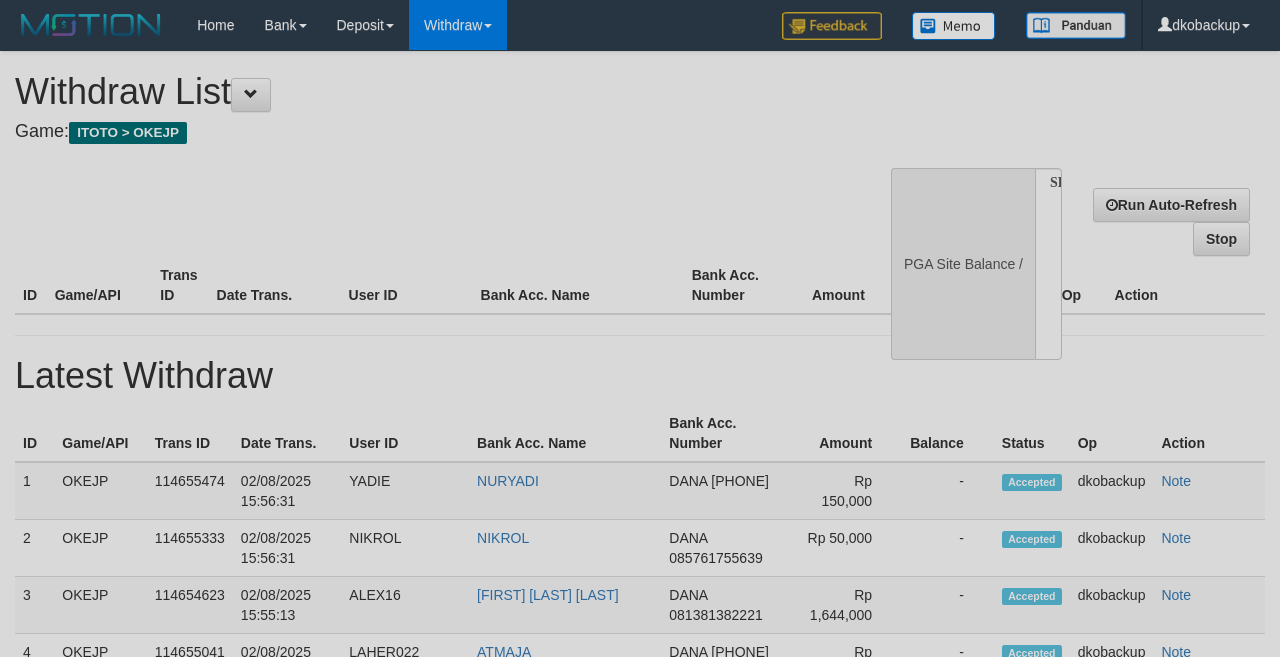 scroll, scrollTop: 177, scrollLeft: 0, axis: vertical 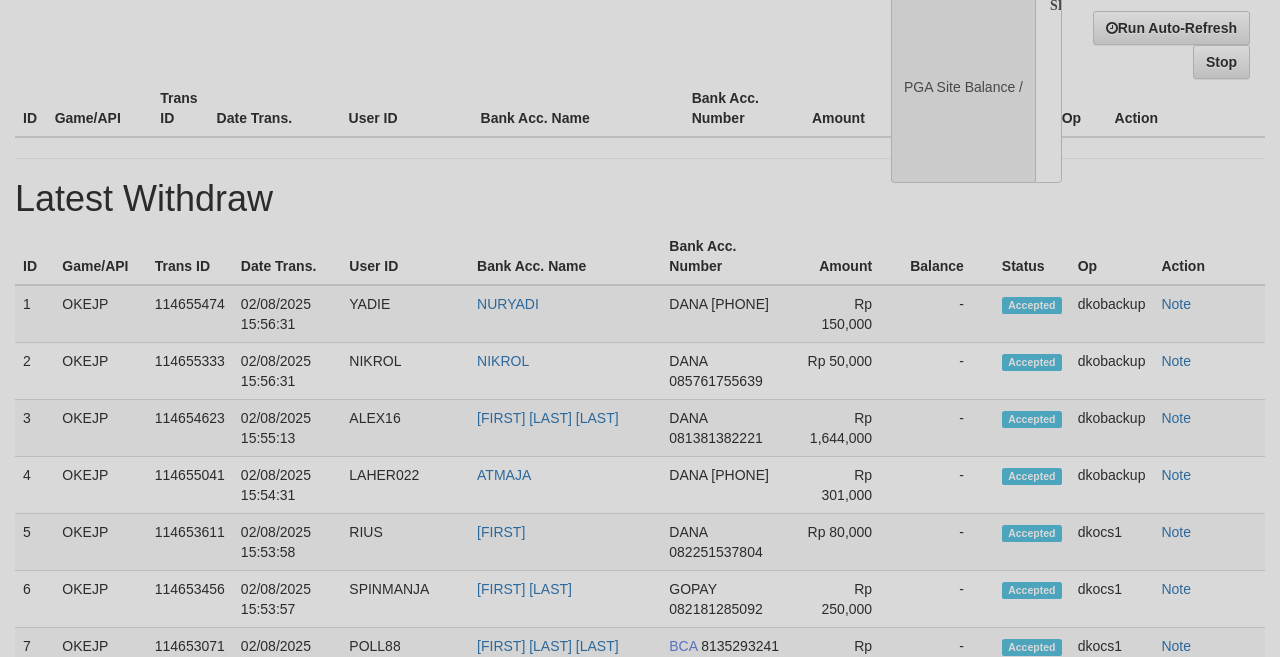 select on "**" 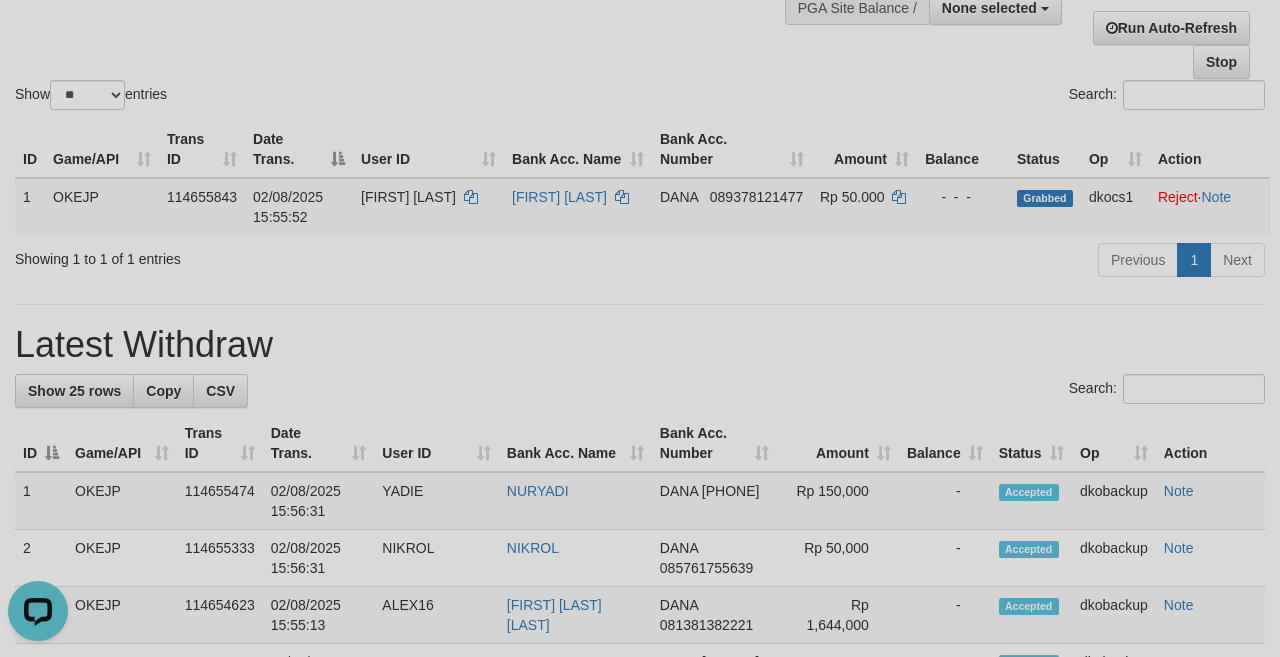 scroll, scrollTop: 0, scrollLeft: 0, axis: both 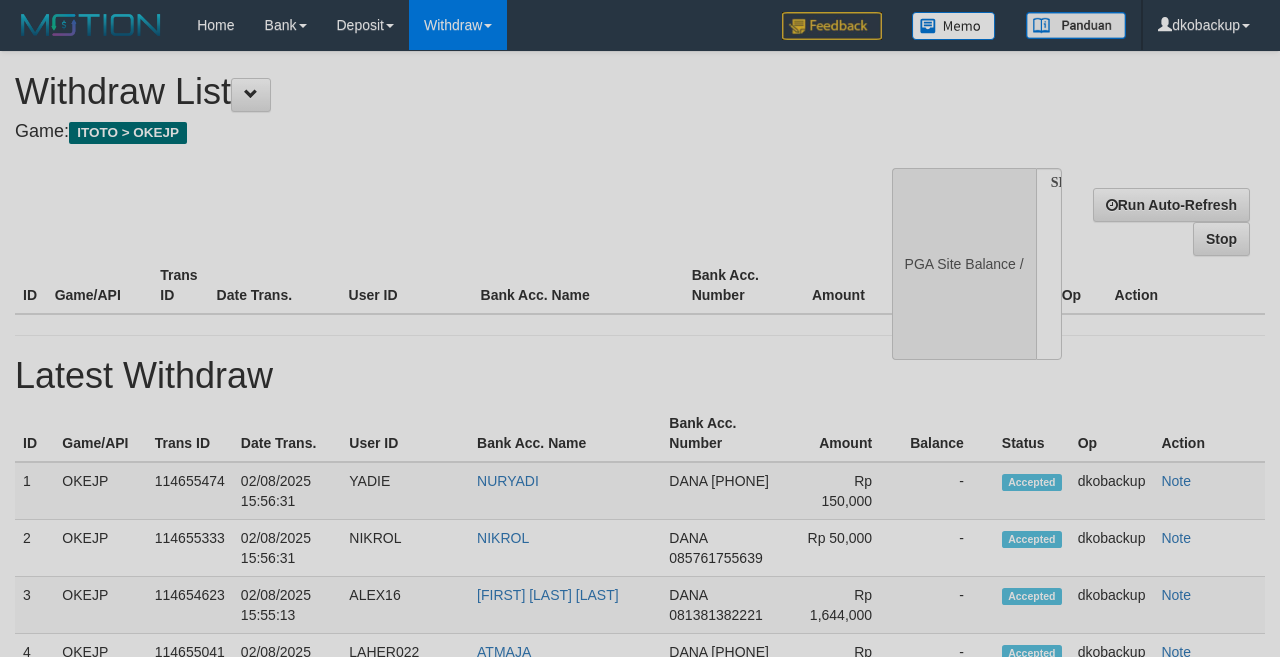 select 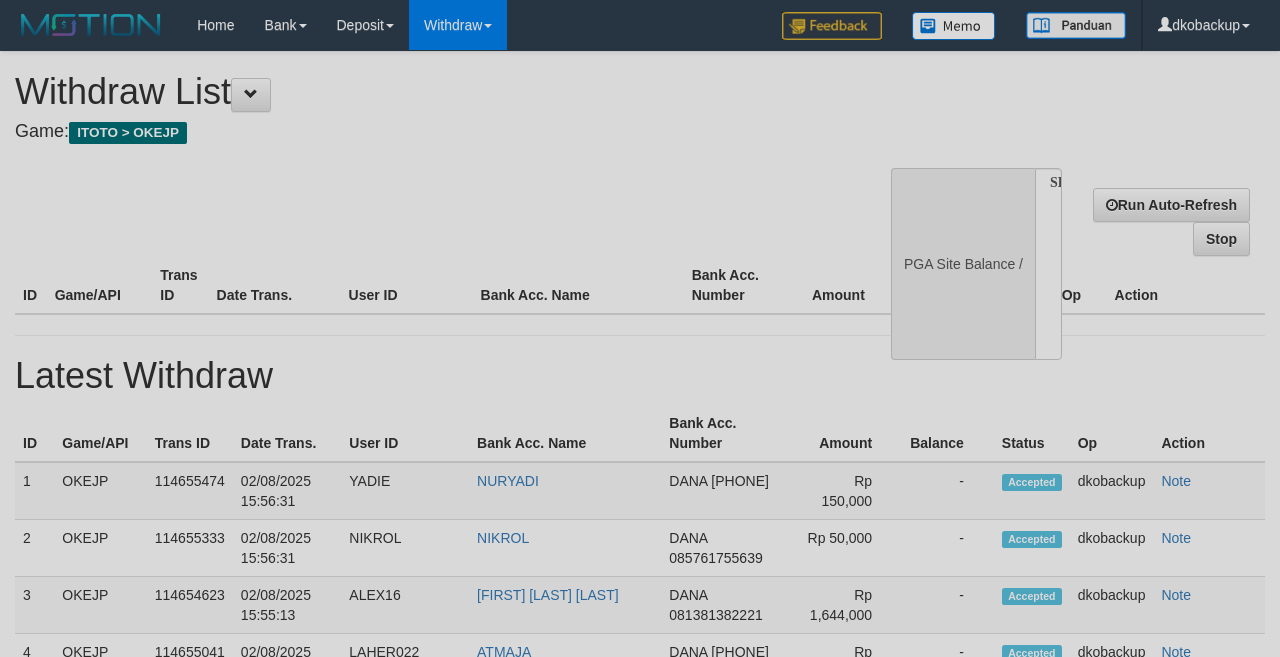 scroll, scrollTop: 177, scrollLeft: 0, axis: vertical 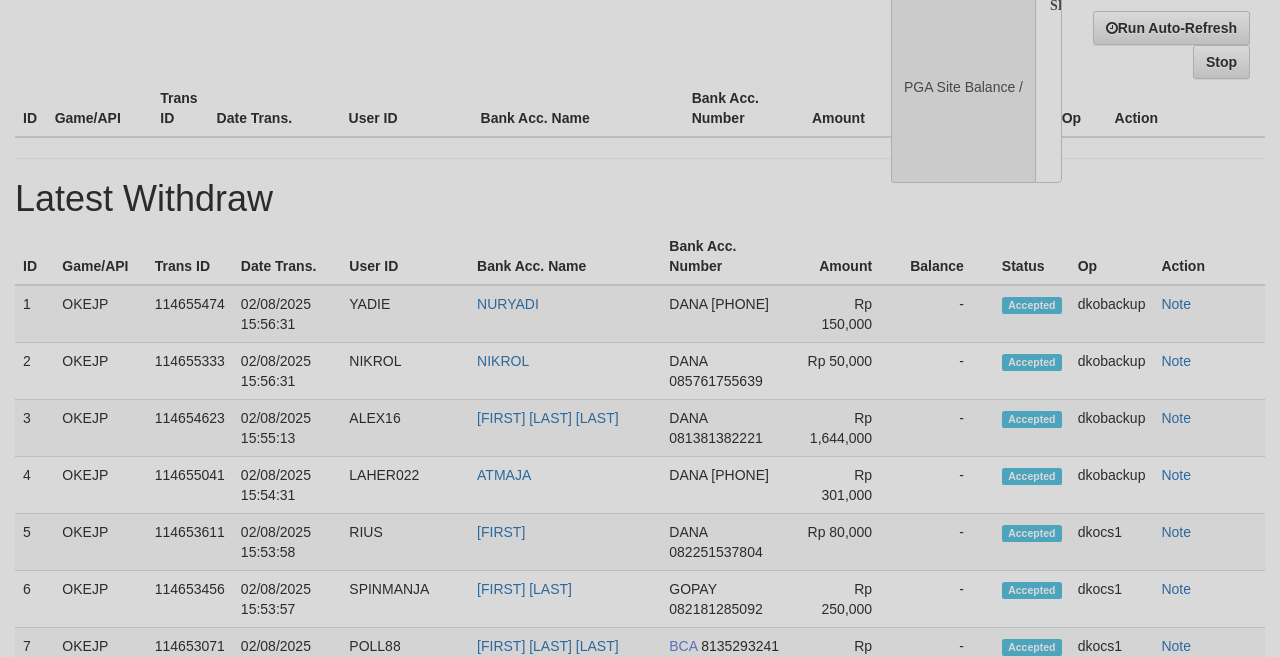 select on "**" 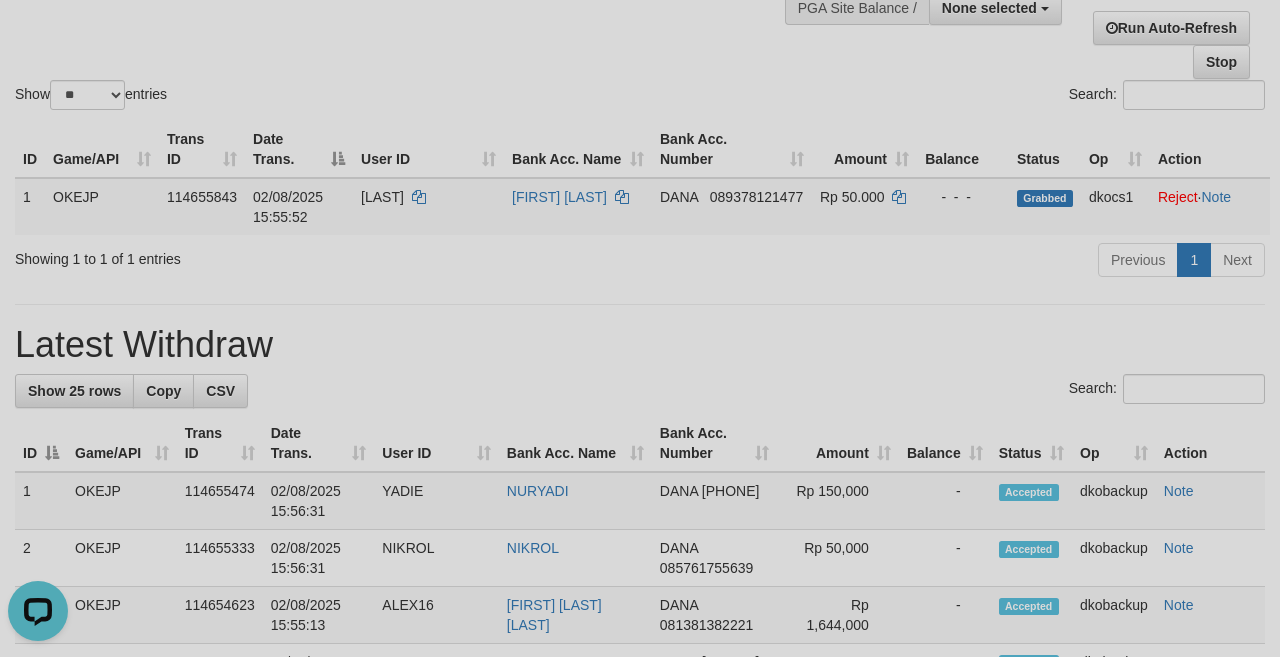 scroll, scrollTop: 0, scrollLeft: 0, axis: both 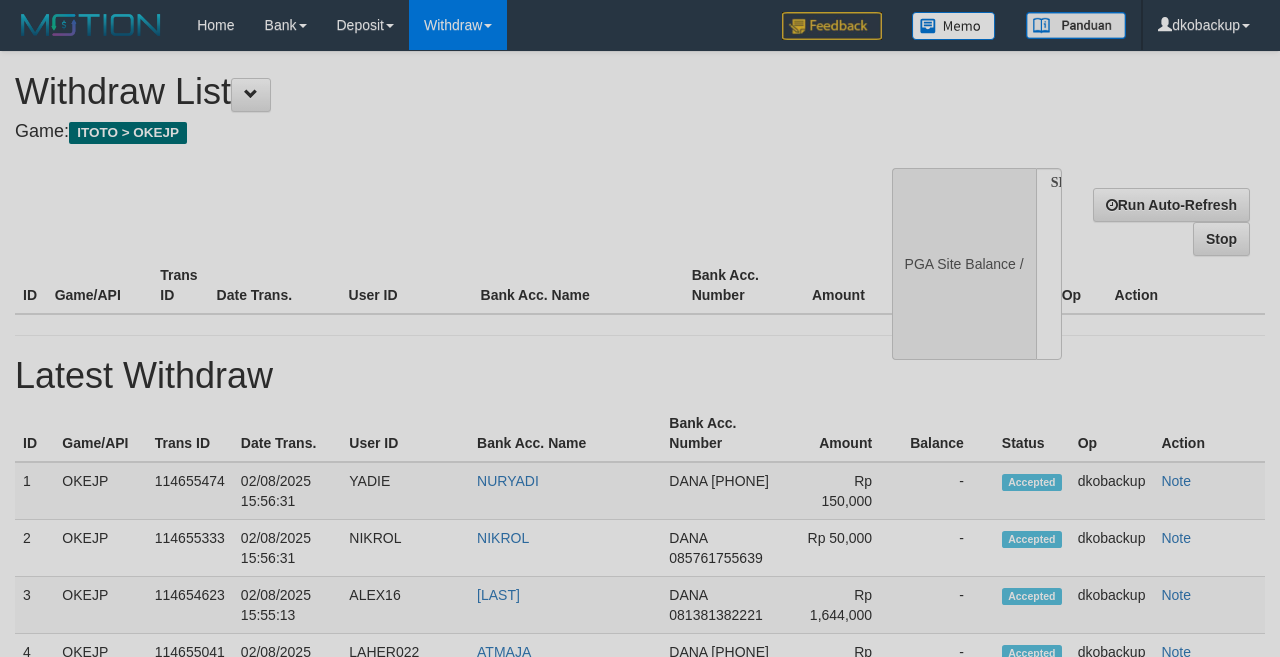 select 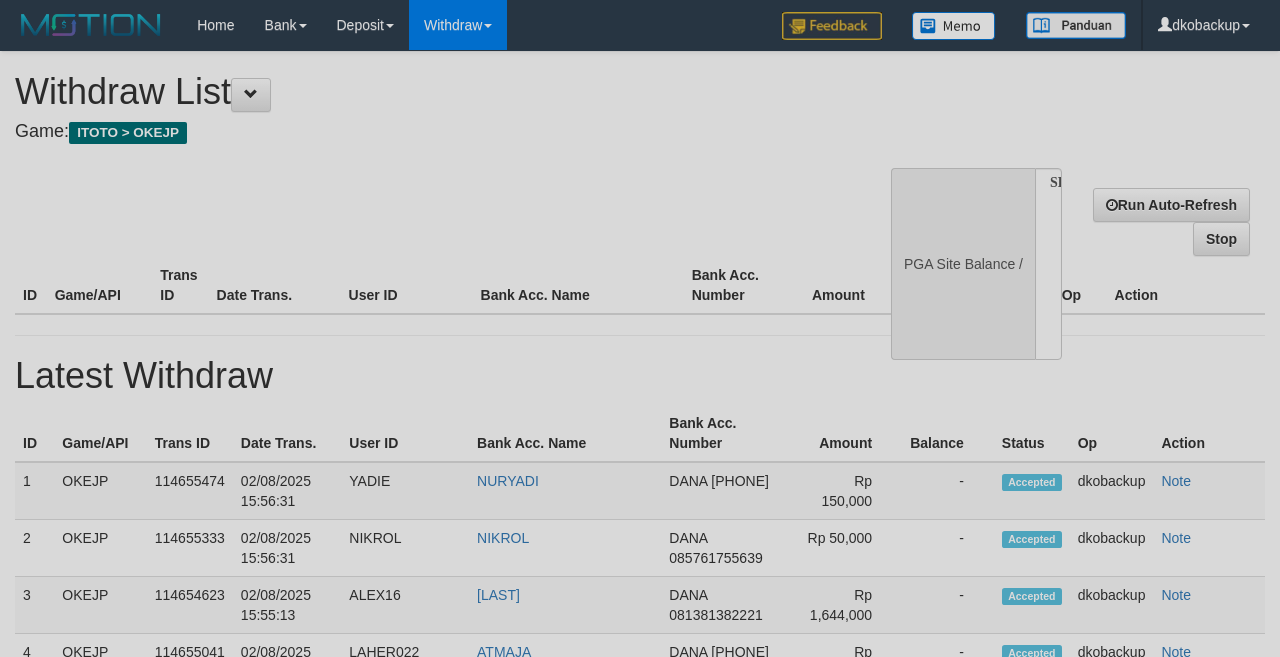 scroll, scrollTop: 177, scrollLeft: 0, axis: vertical 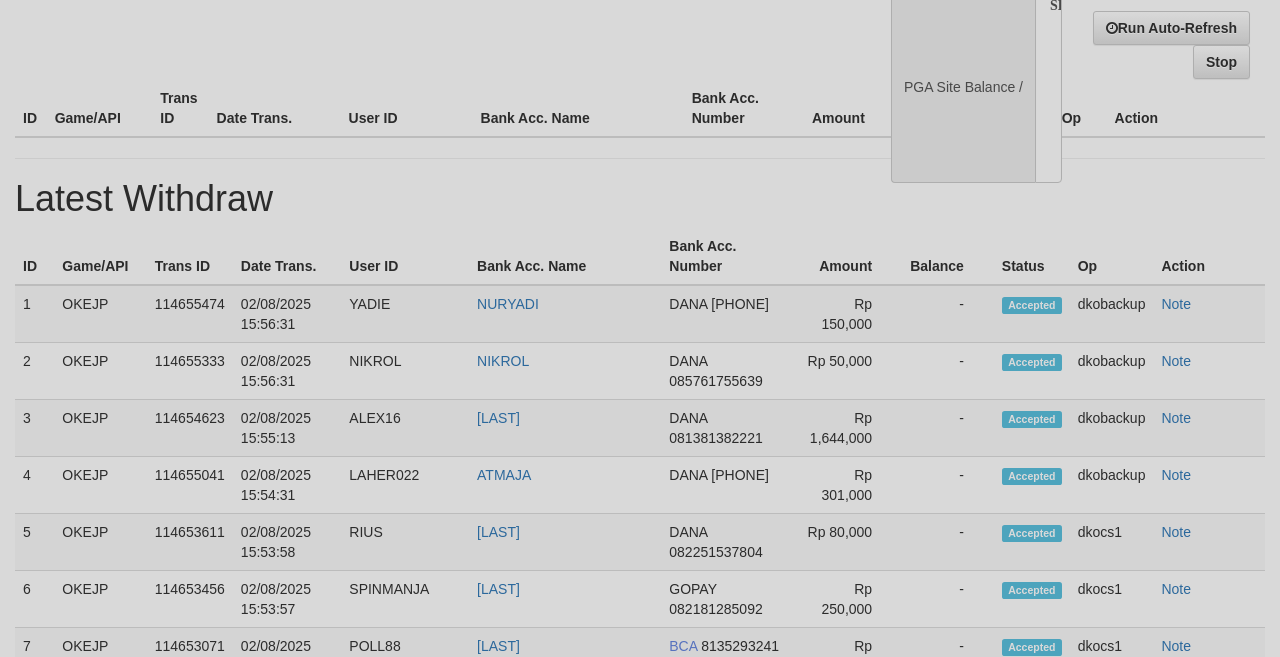 select on "**" 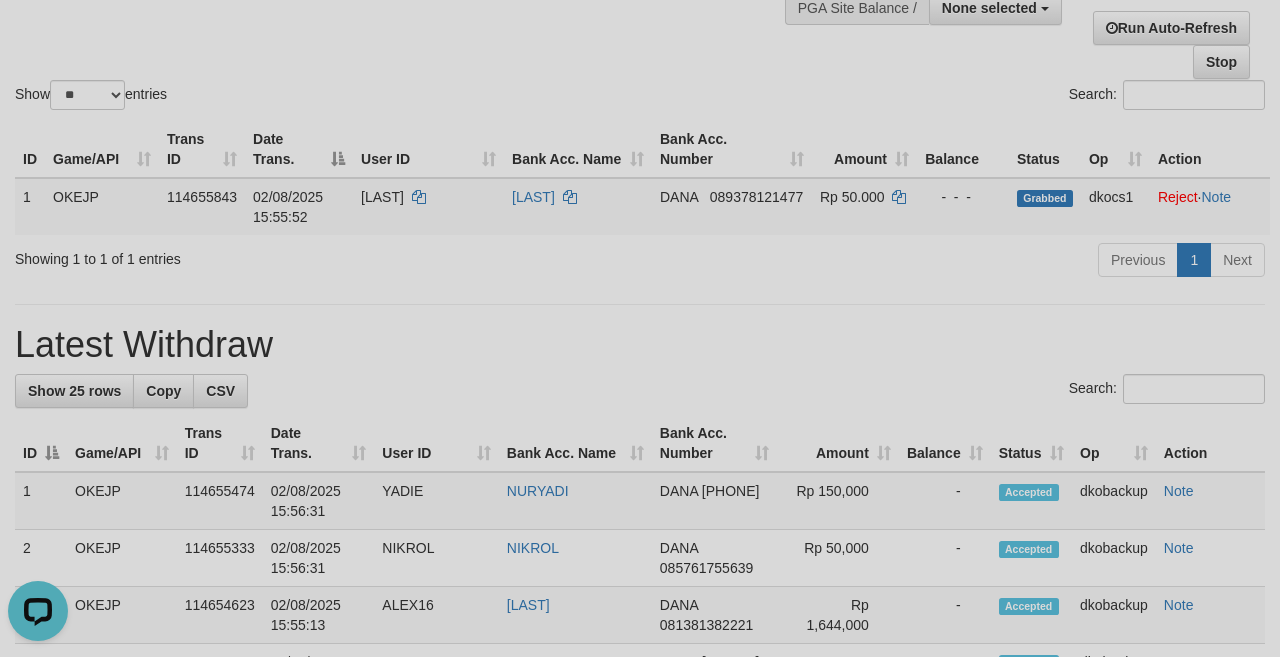 scroll, scrollTop: 0, scrollLeft: 0, axis: both 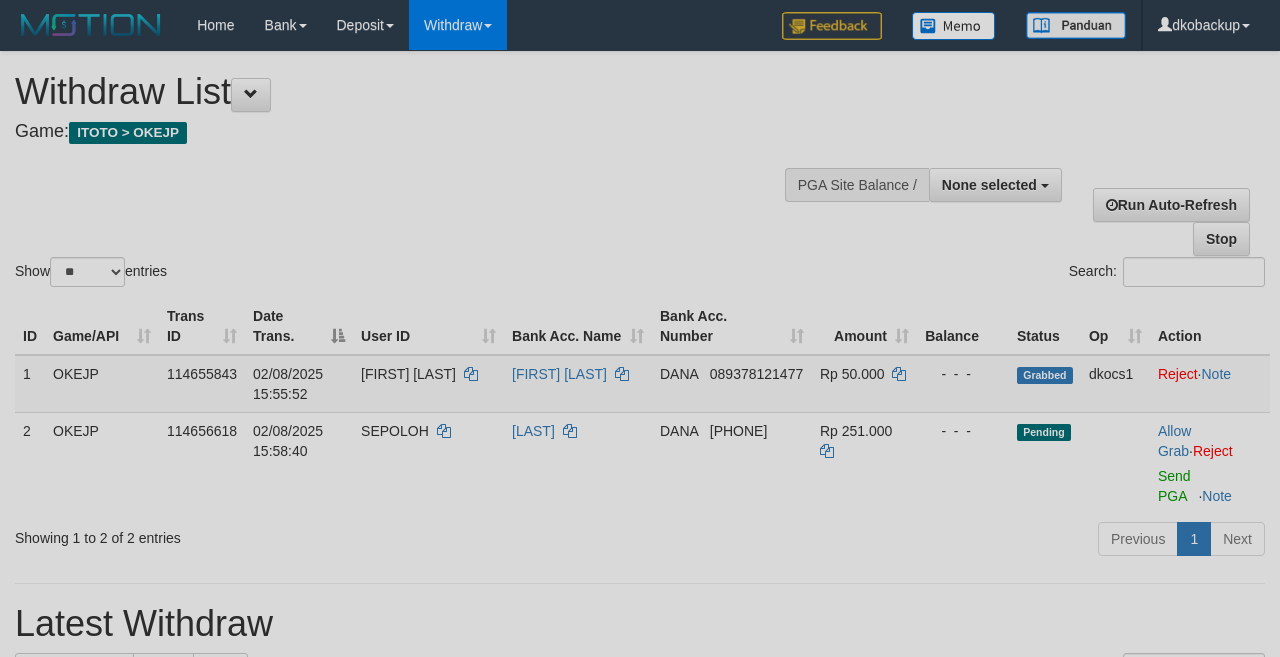select 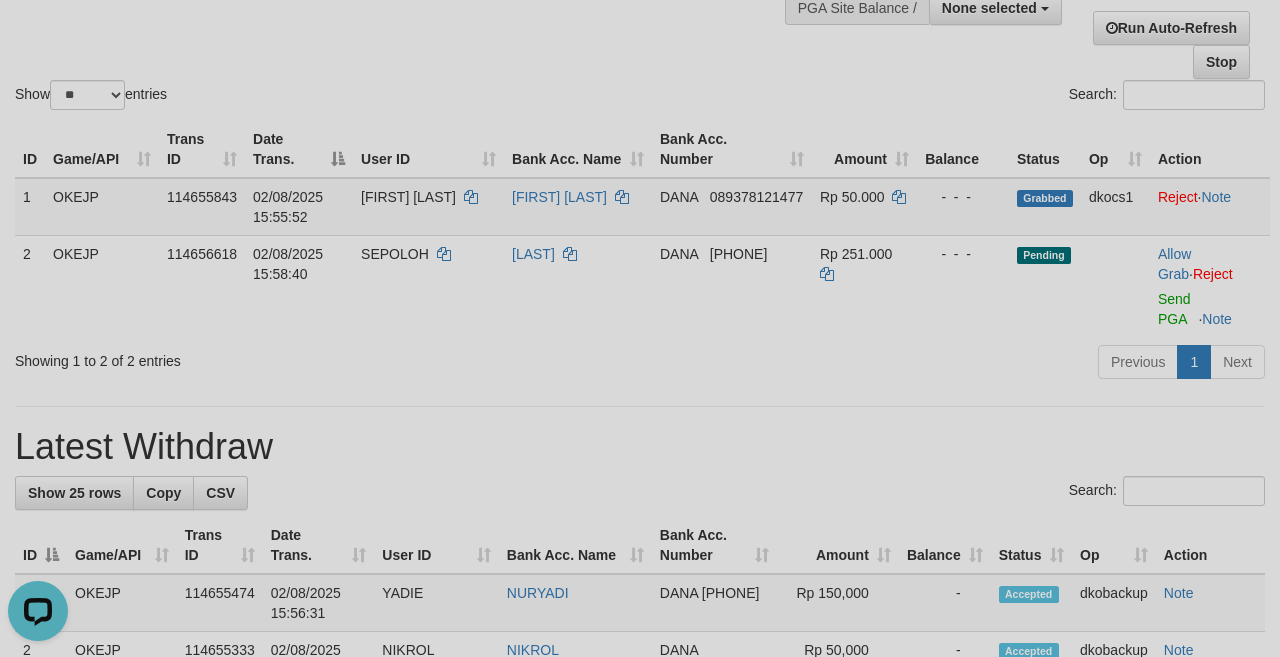 scroll, scrollTop: 0, scrollLeft: 0, axis: both 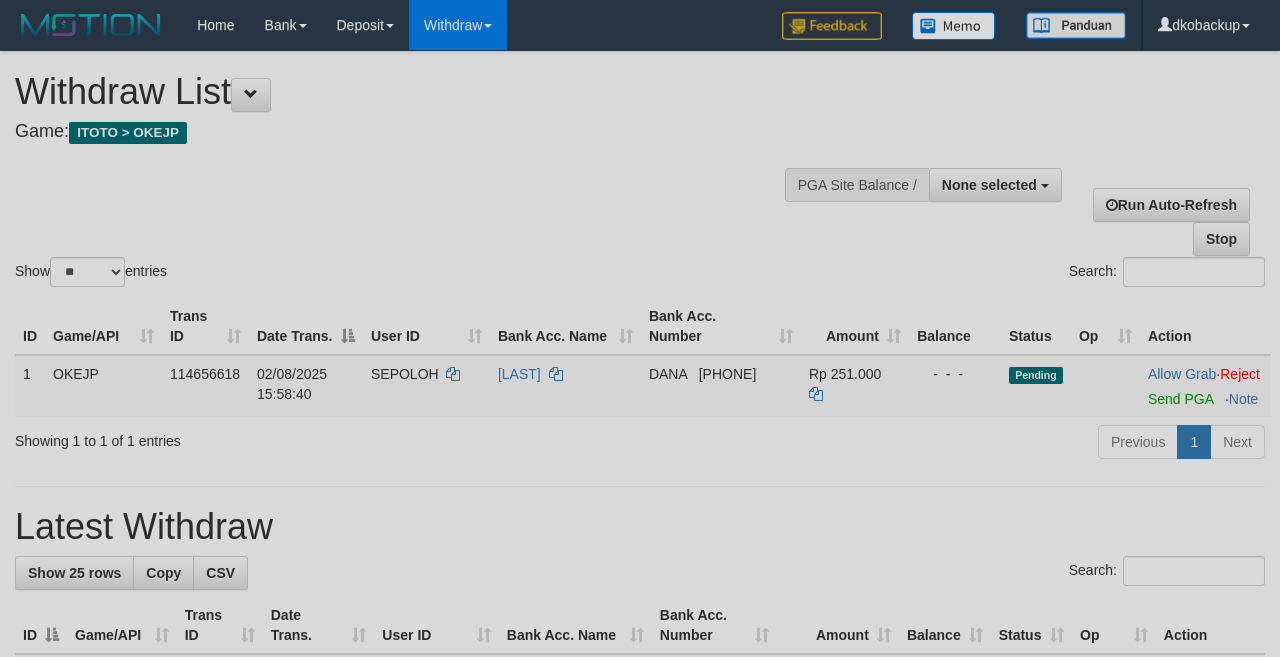 select 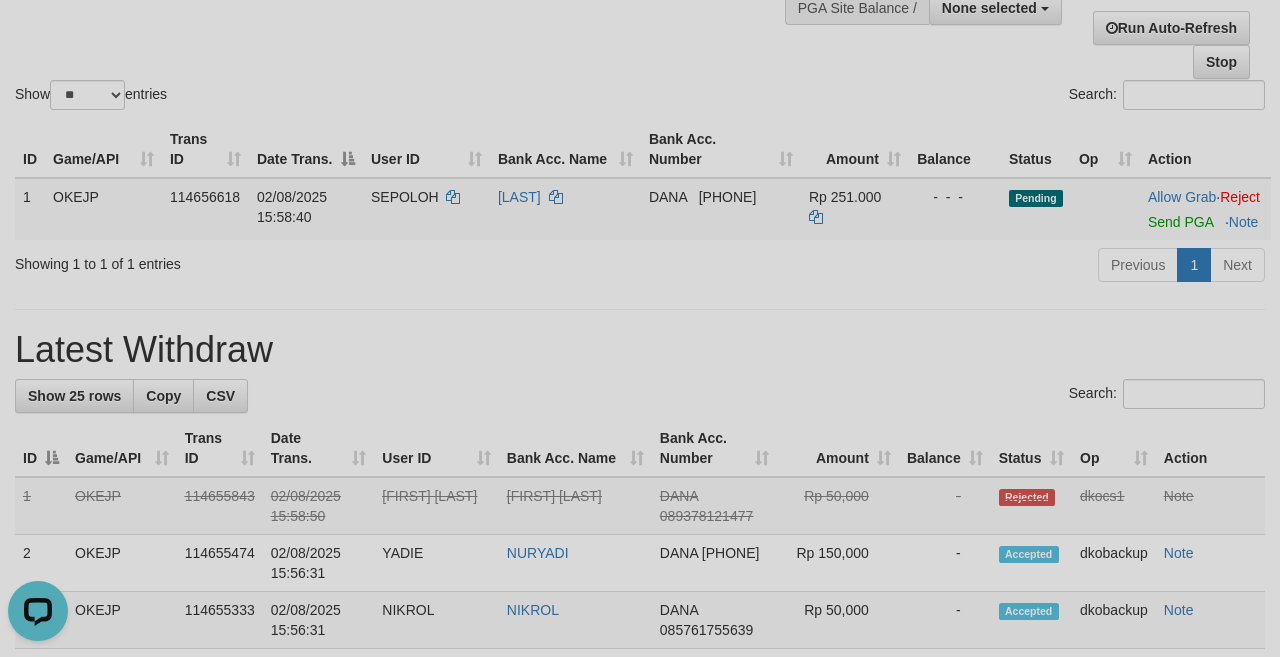 scroll, scrollTop: 0, scrollLeft: 0, axis: both 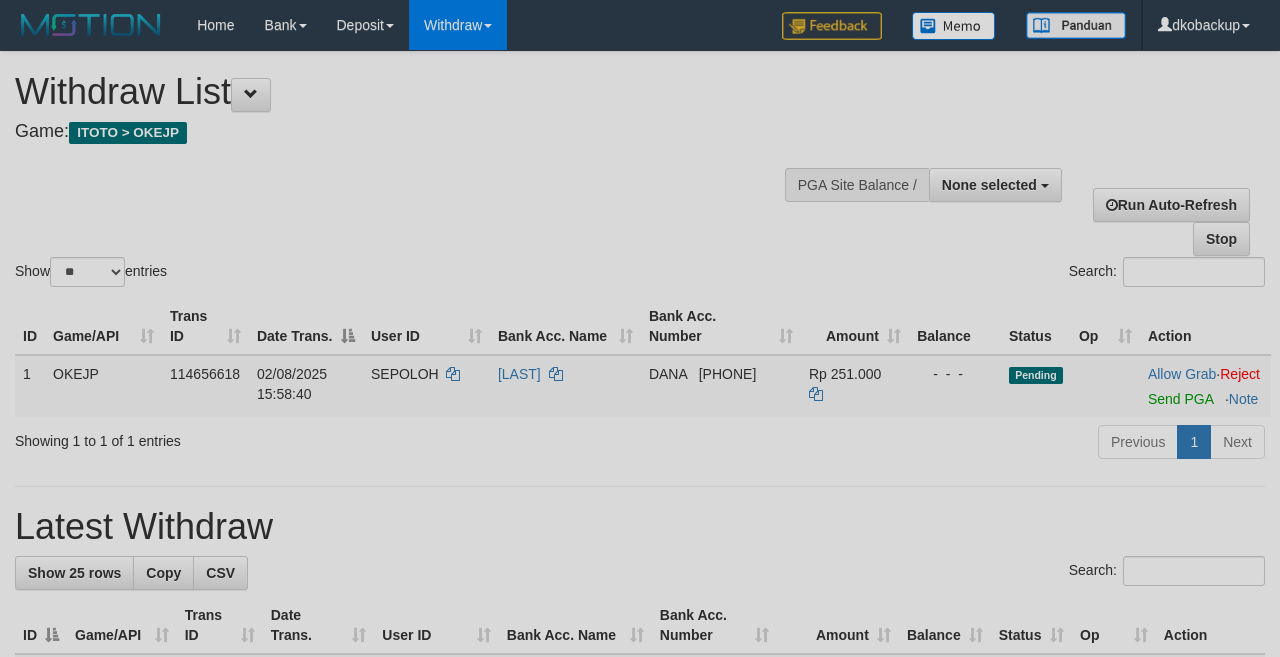 select 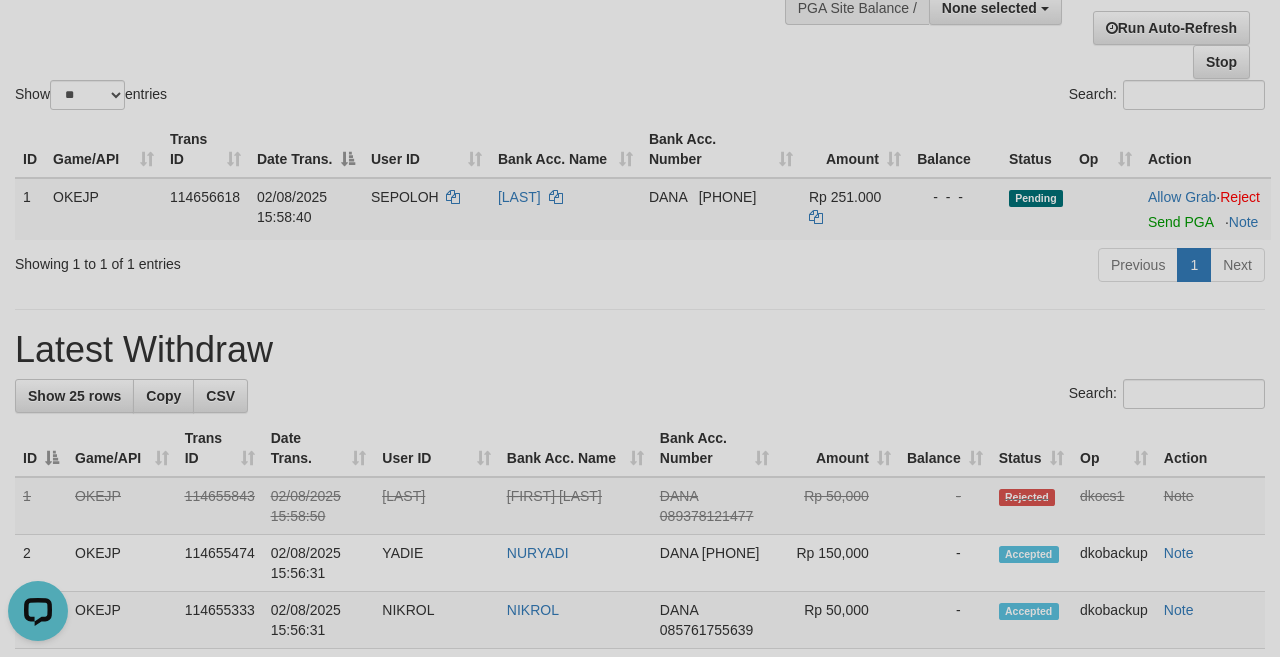 scroll, scrollTop: 0, scrollLeft: 0, axis: both 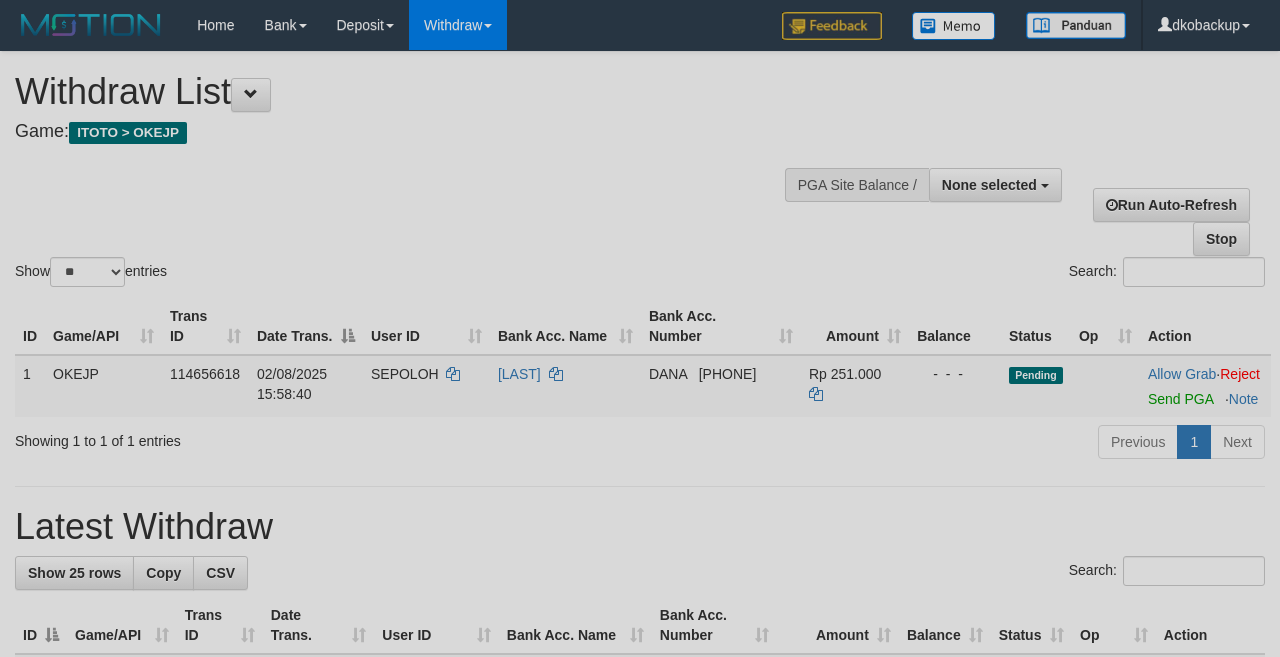 select 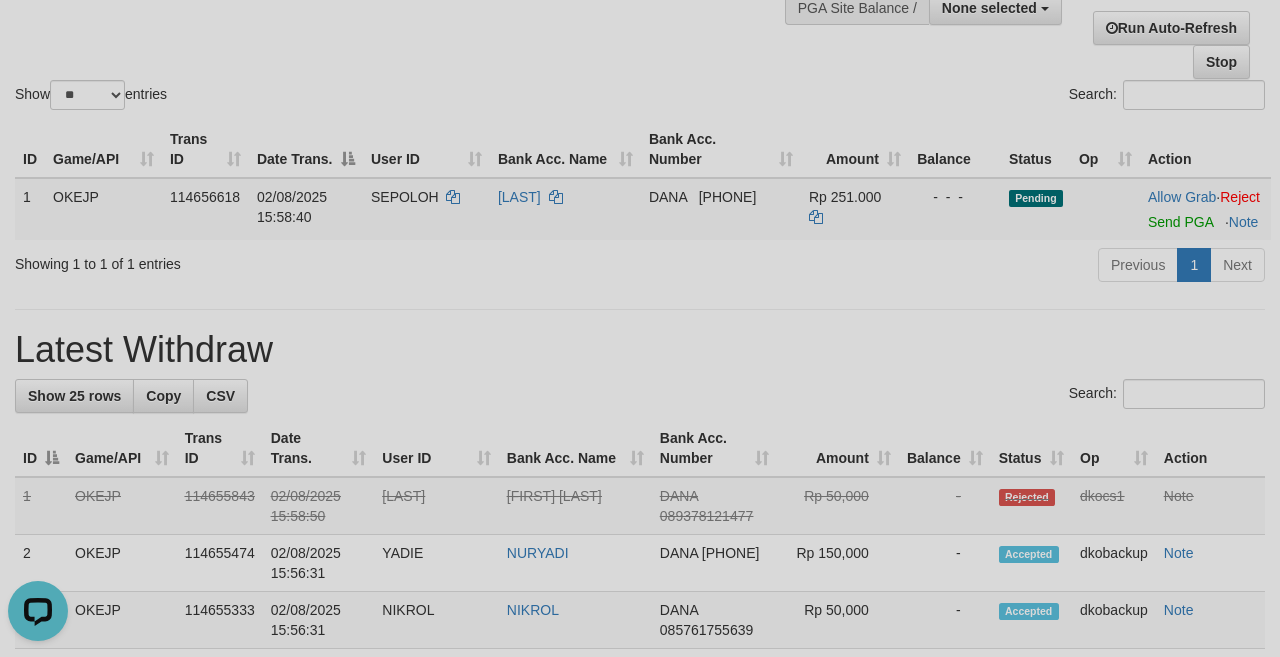 scroll, scrollTop: 0, scrollLeft: 0, axis: both 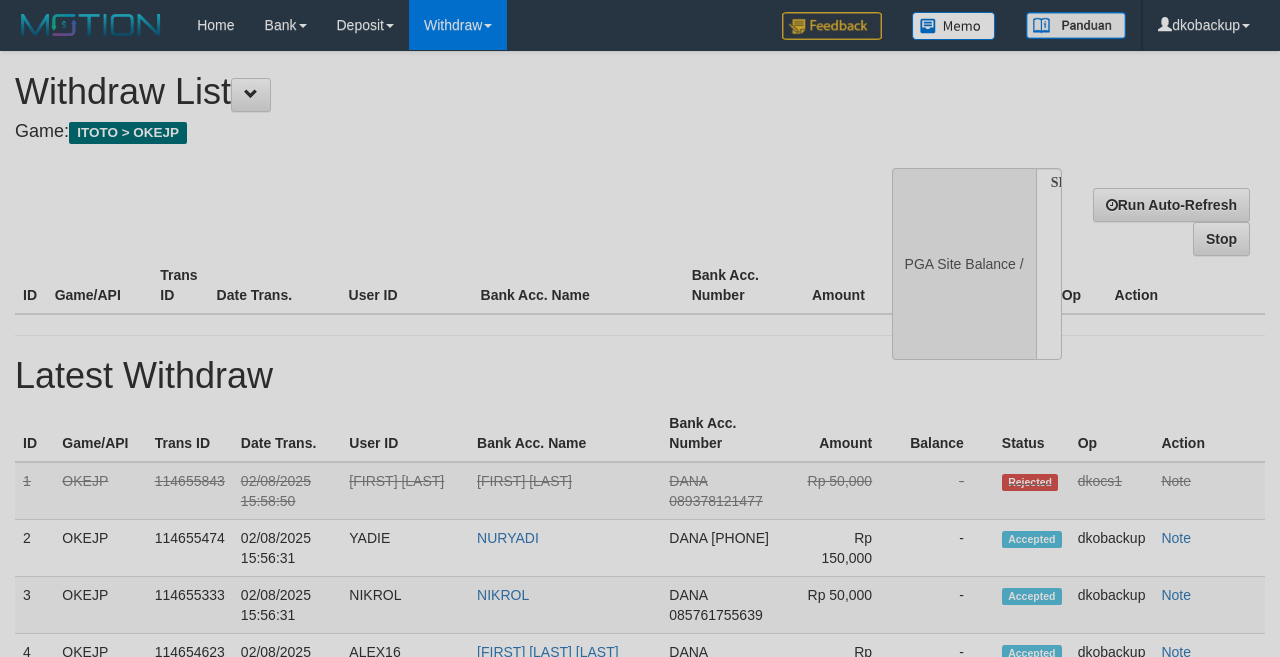 select 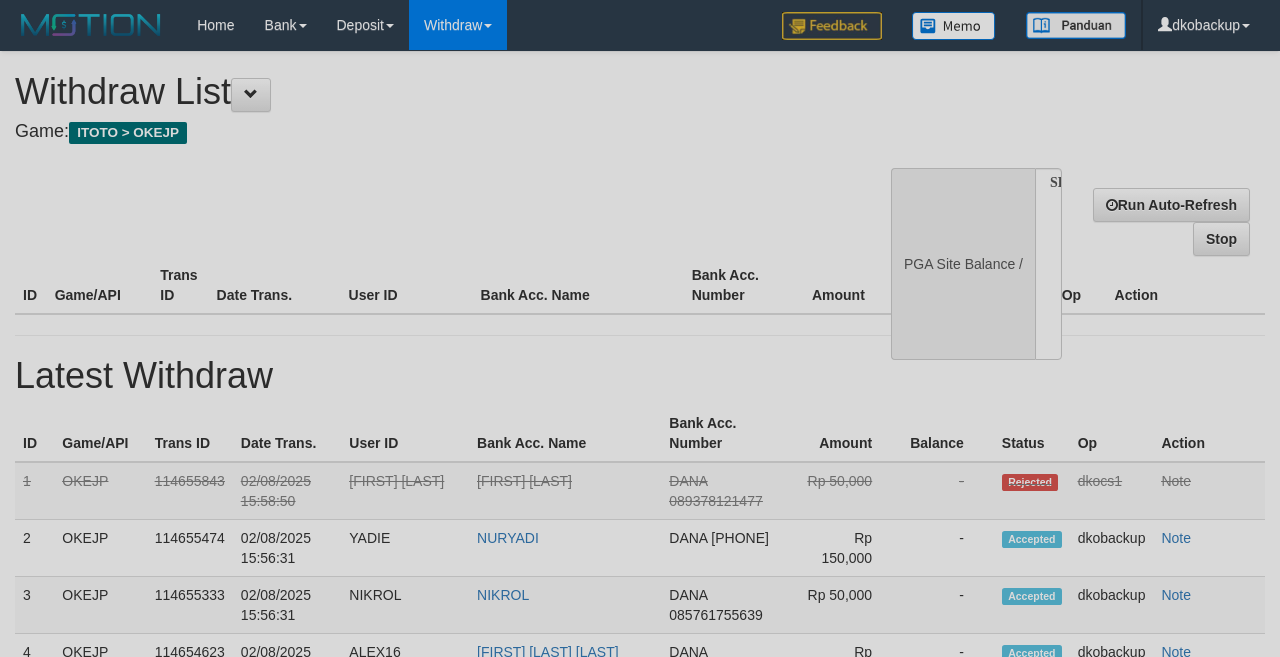 scroll, scrollTop: 177, scrollLeft: 0, axis: vertical 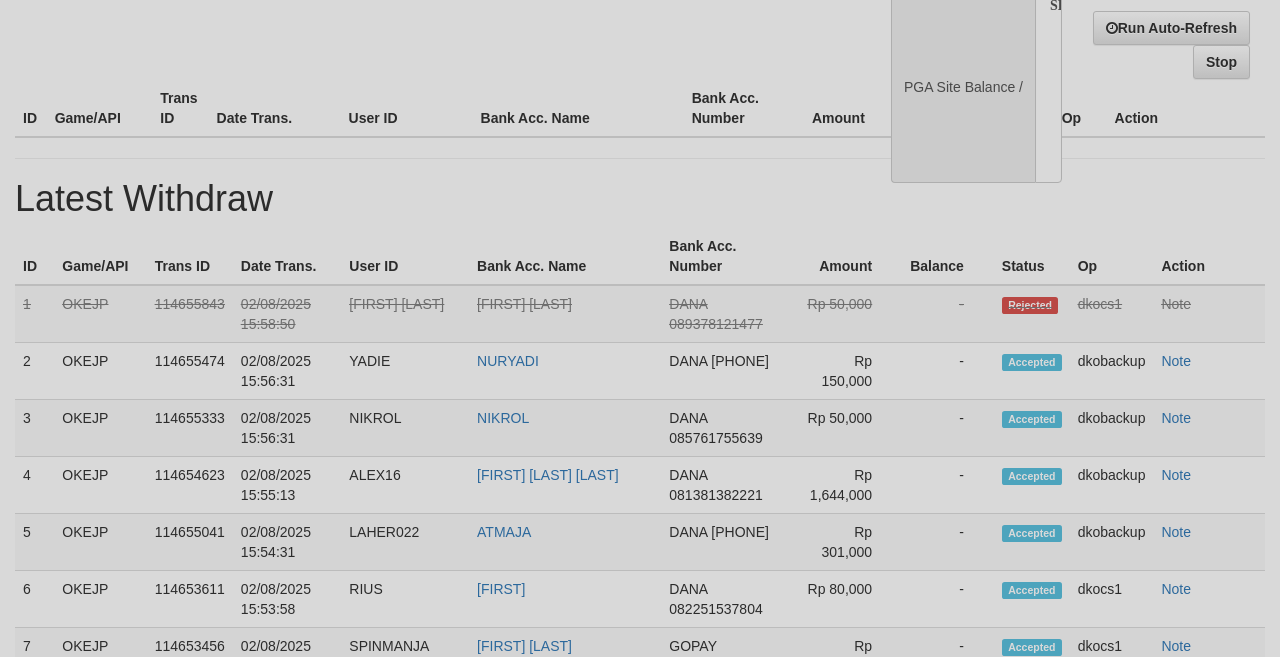 select on "**" 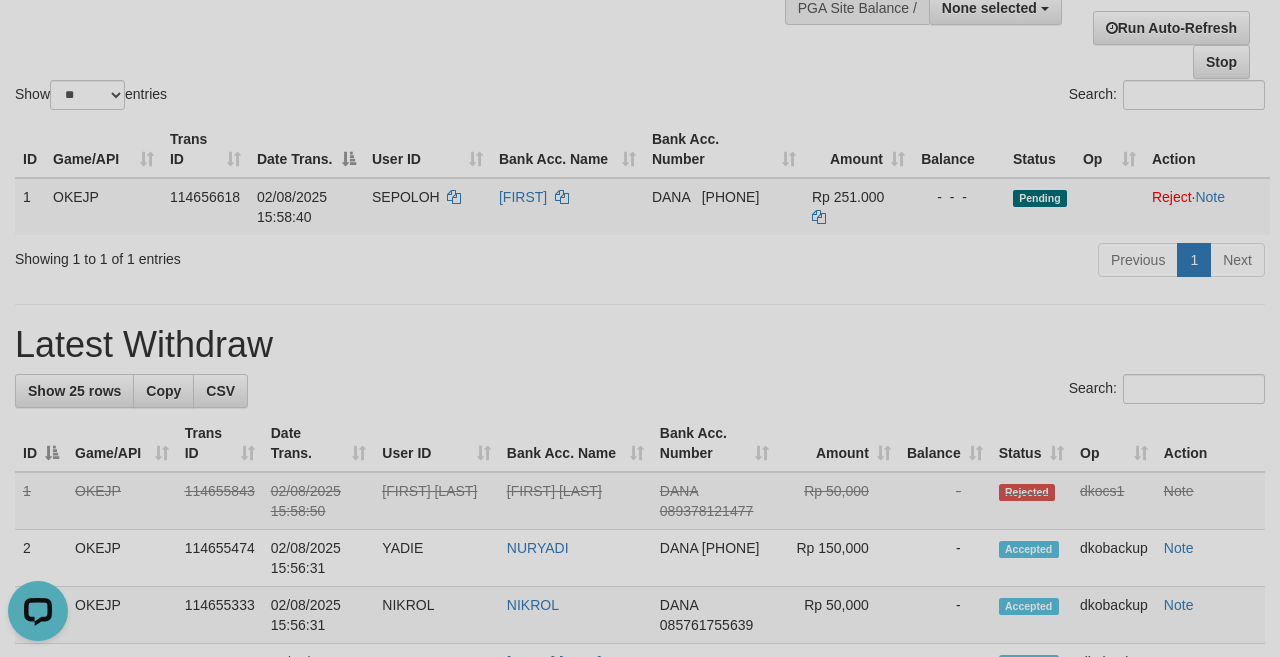 scroll, scrollTop: 0, scrollLeft: 0, axis: both 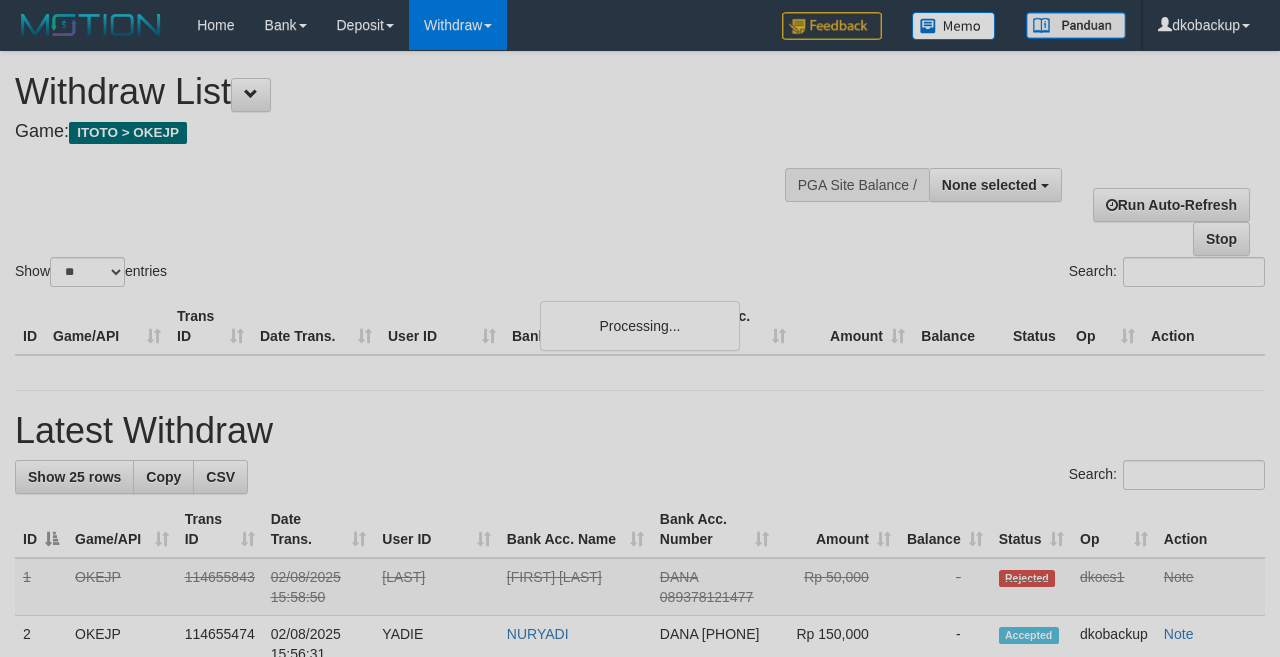 select 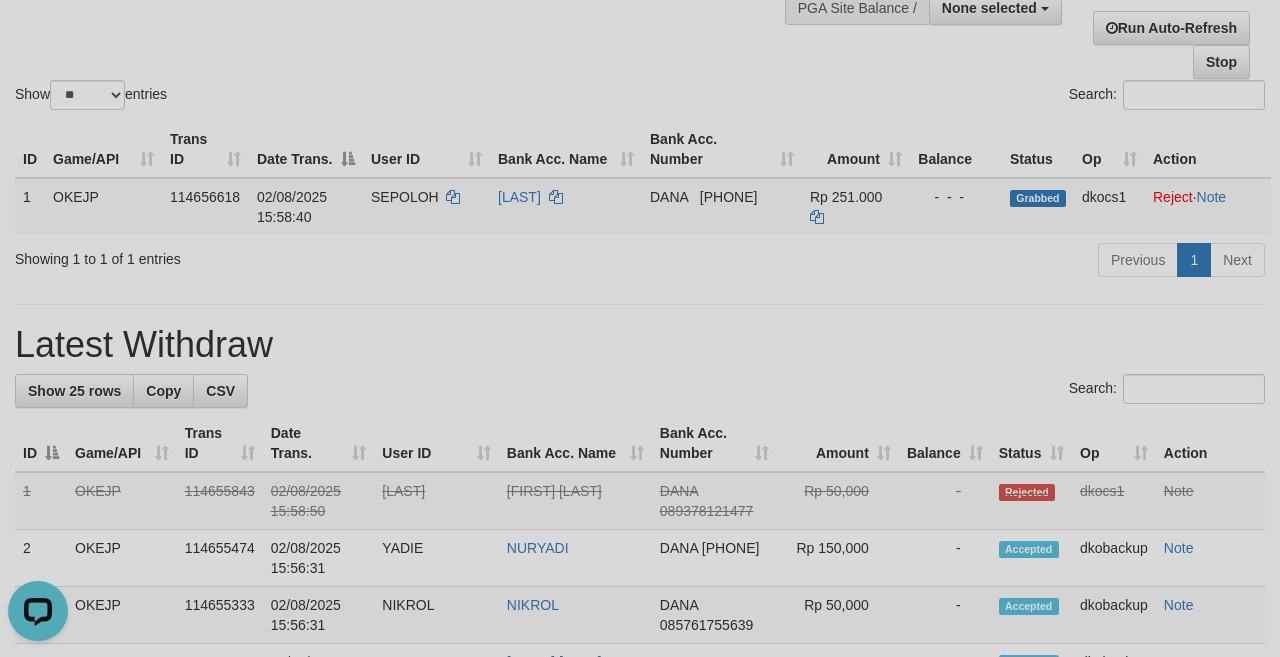 scroll, scrollTop: 0, scrollLeft: 0, axis: both 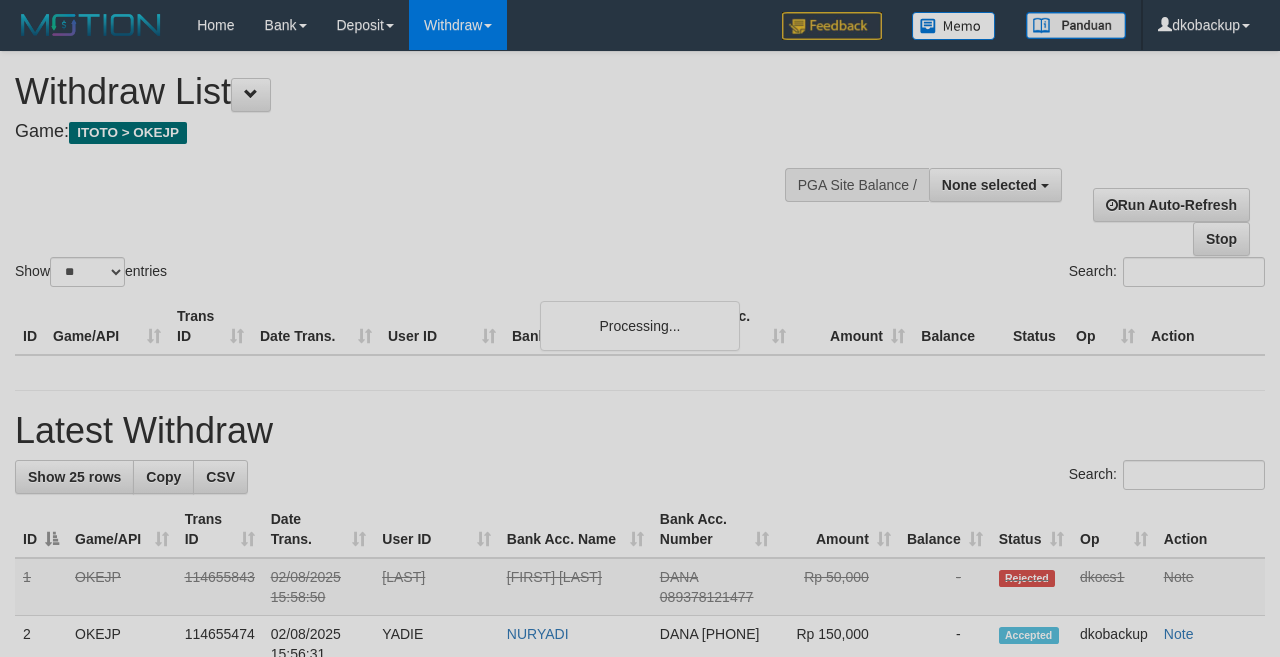 select 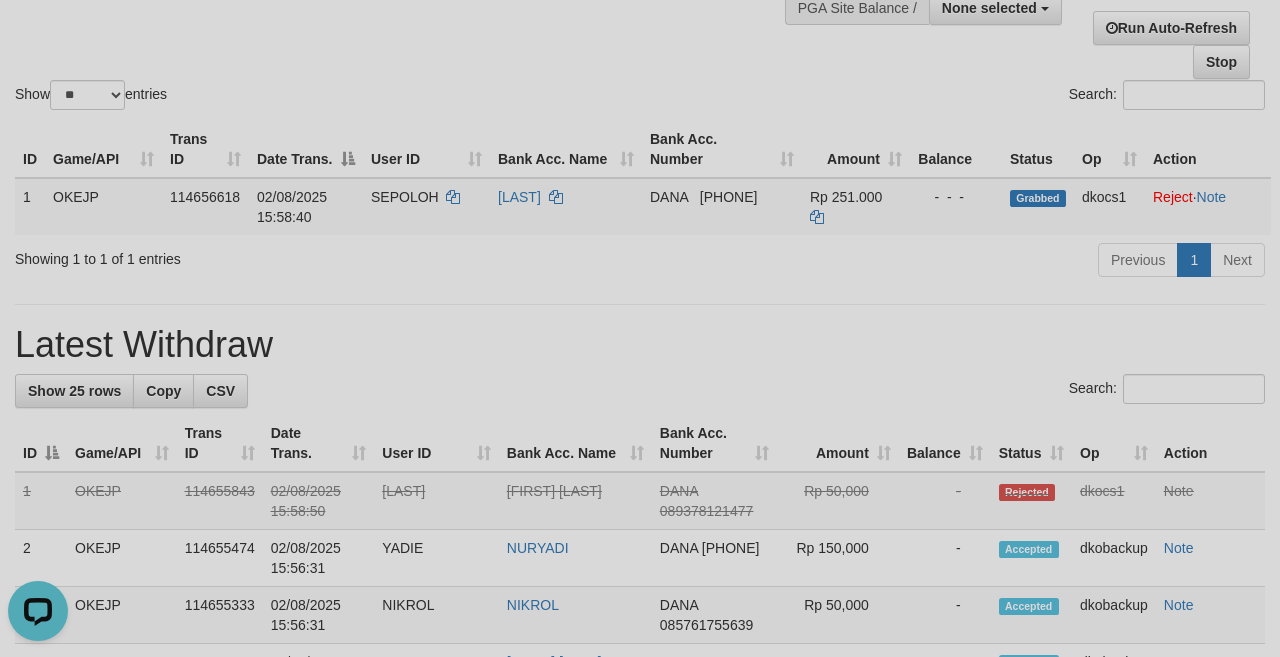 scroll, scrollTop: 0, scrollLeft: 0, axis: both 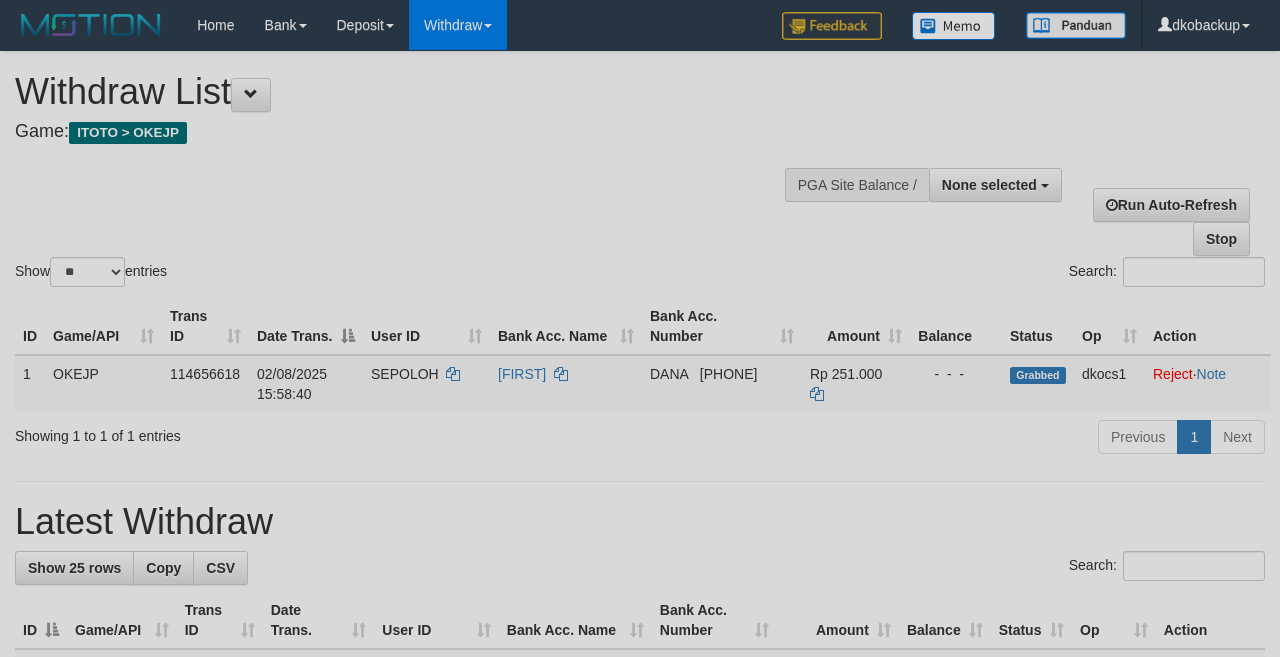 select 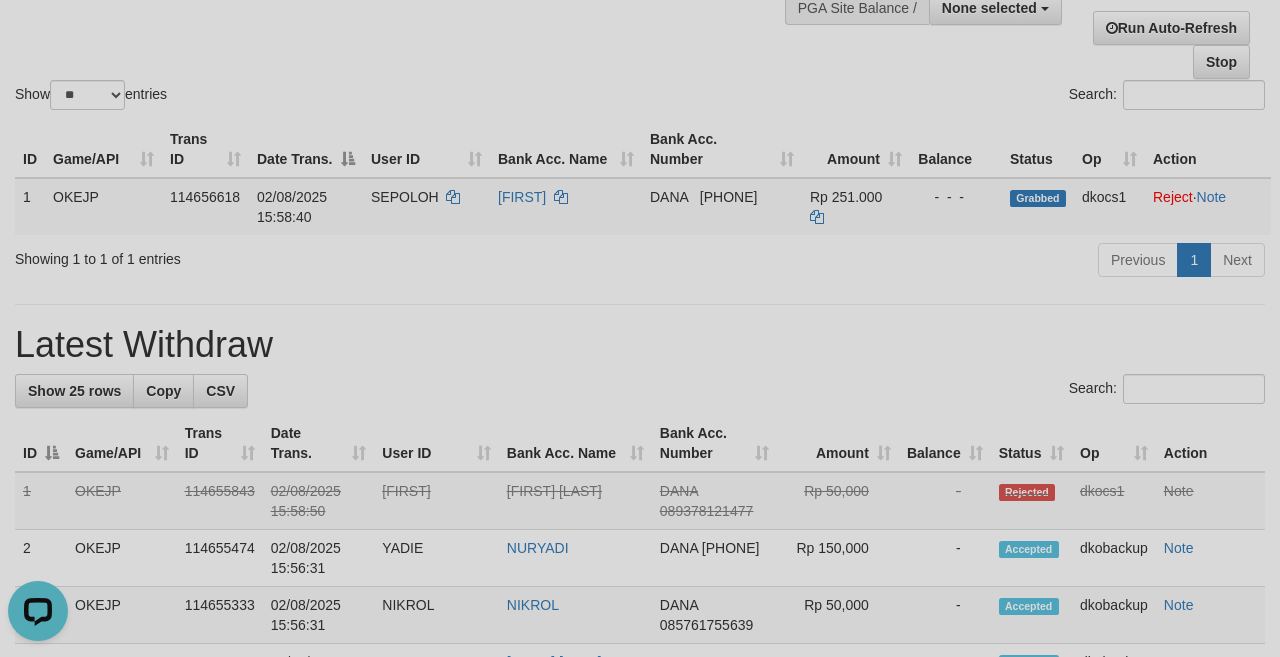 scroll, scrollTop: 0, scrollLeft: 0, axis: both 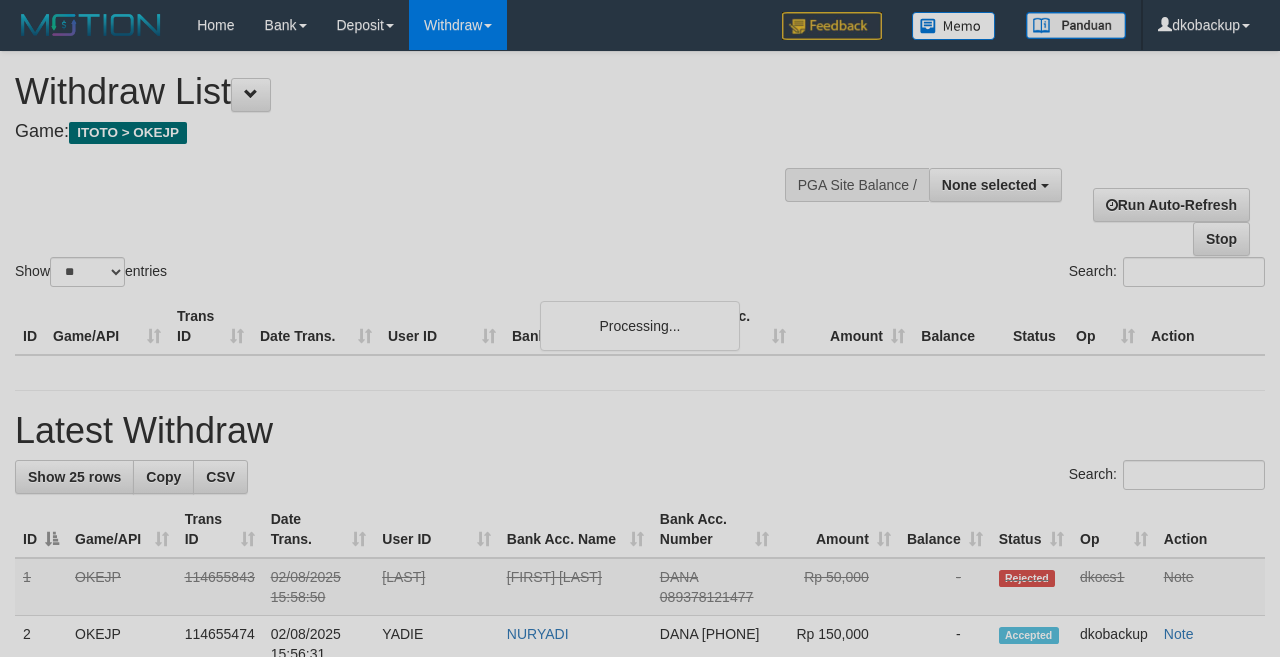select 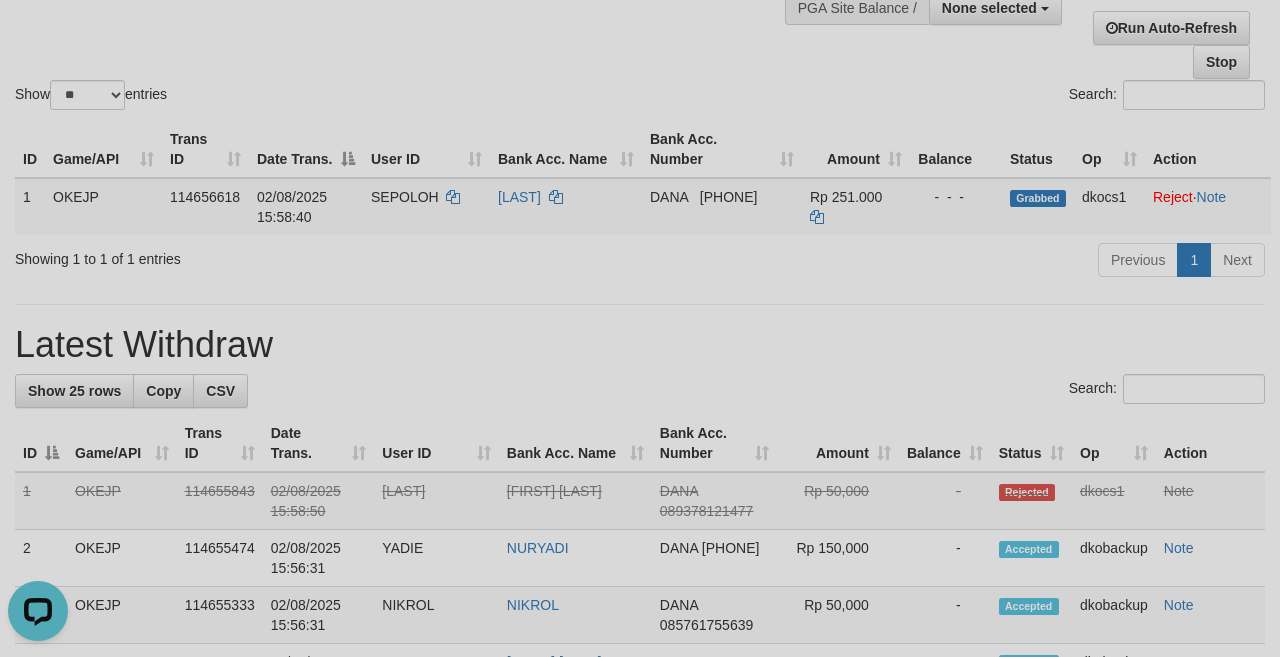 scroll, scrollTop: 0, scrollLeft: 0, axis: both 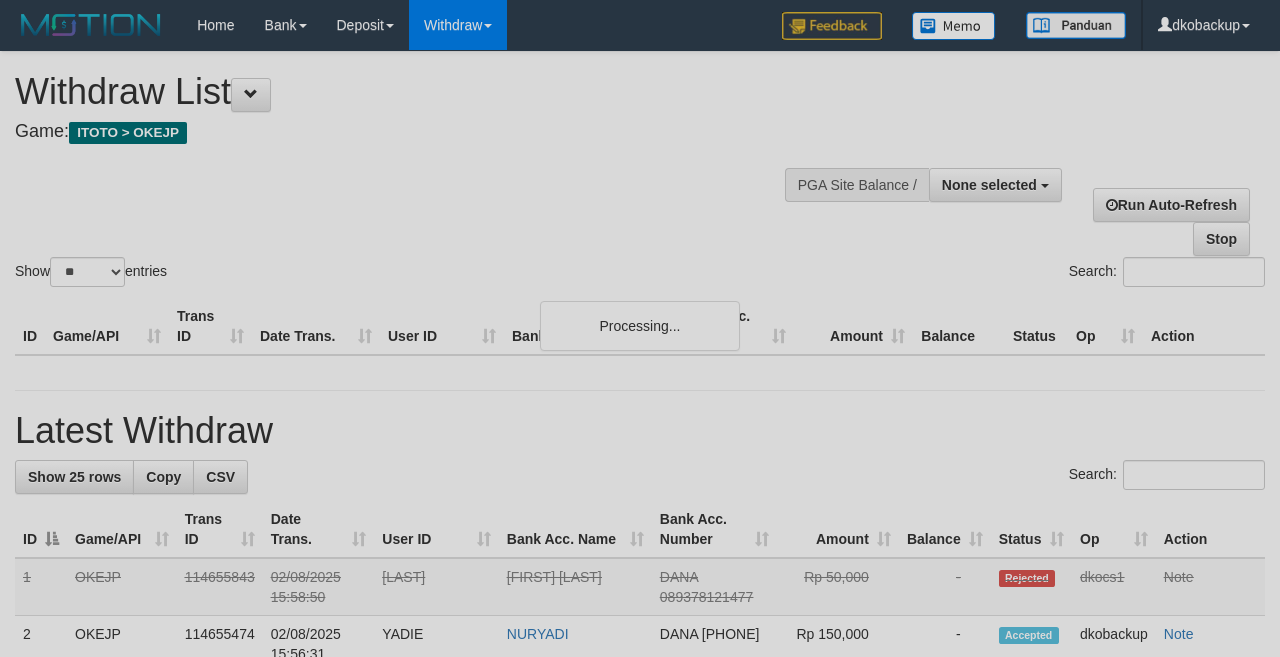 select 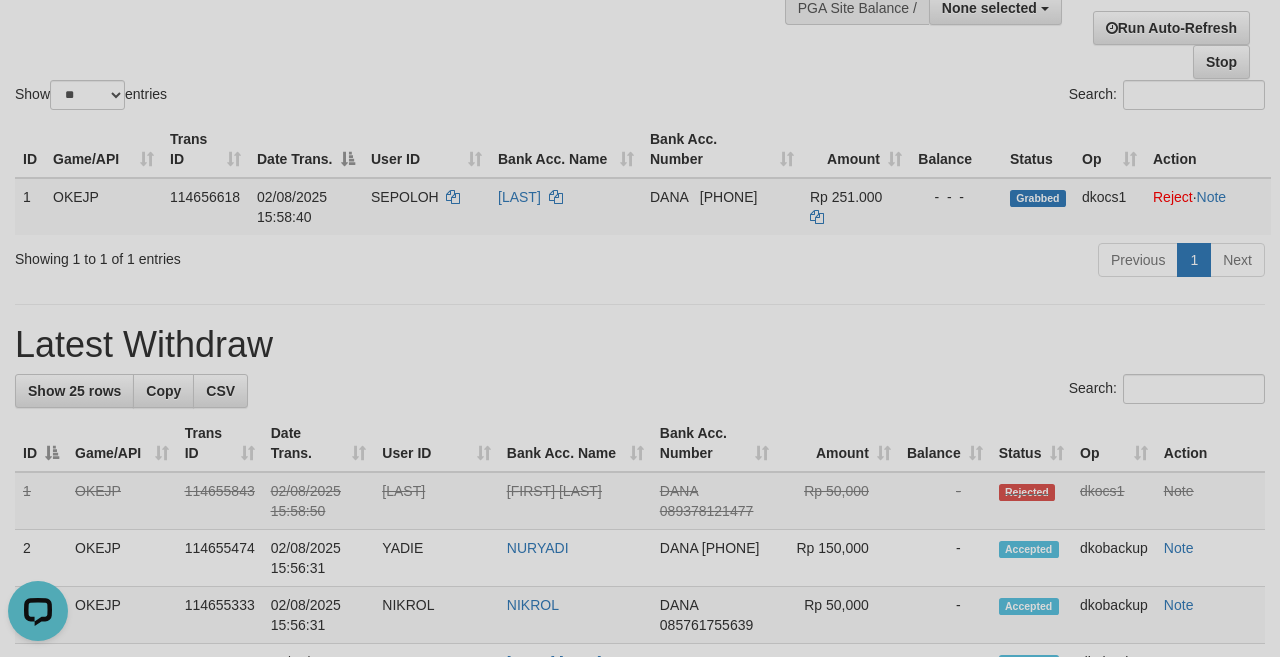 scroll, scrollTop: 0, scrollLeft: 0, axis: both 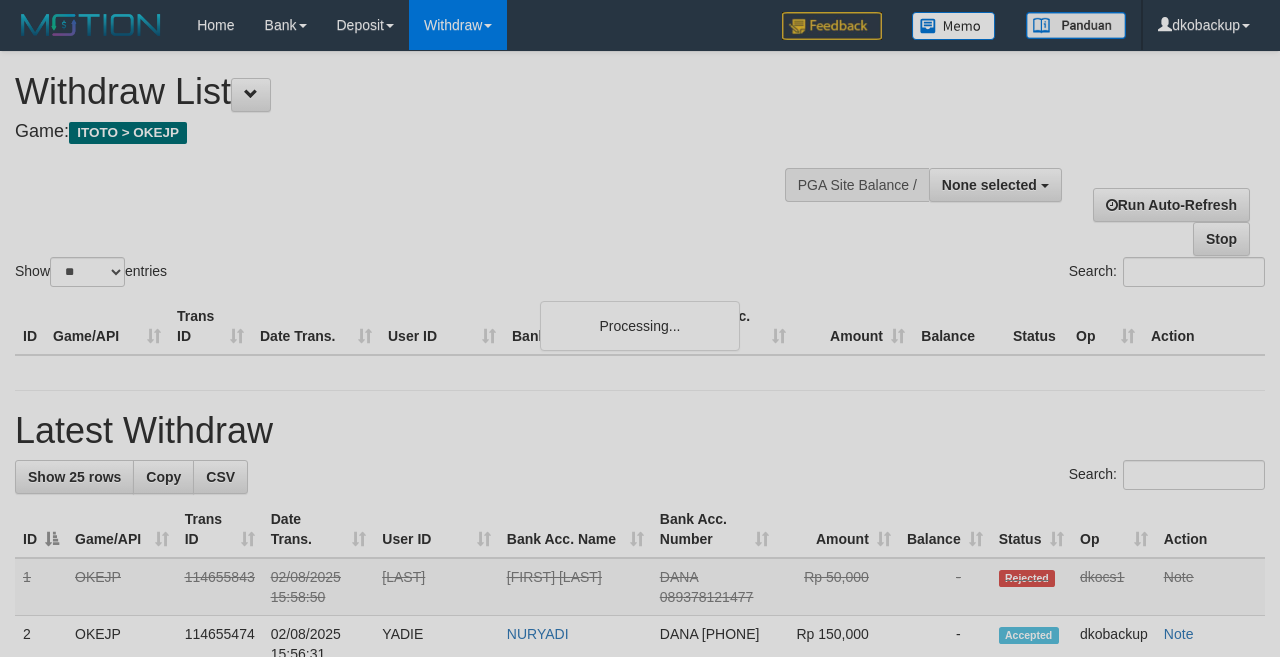 select 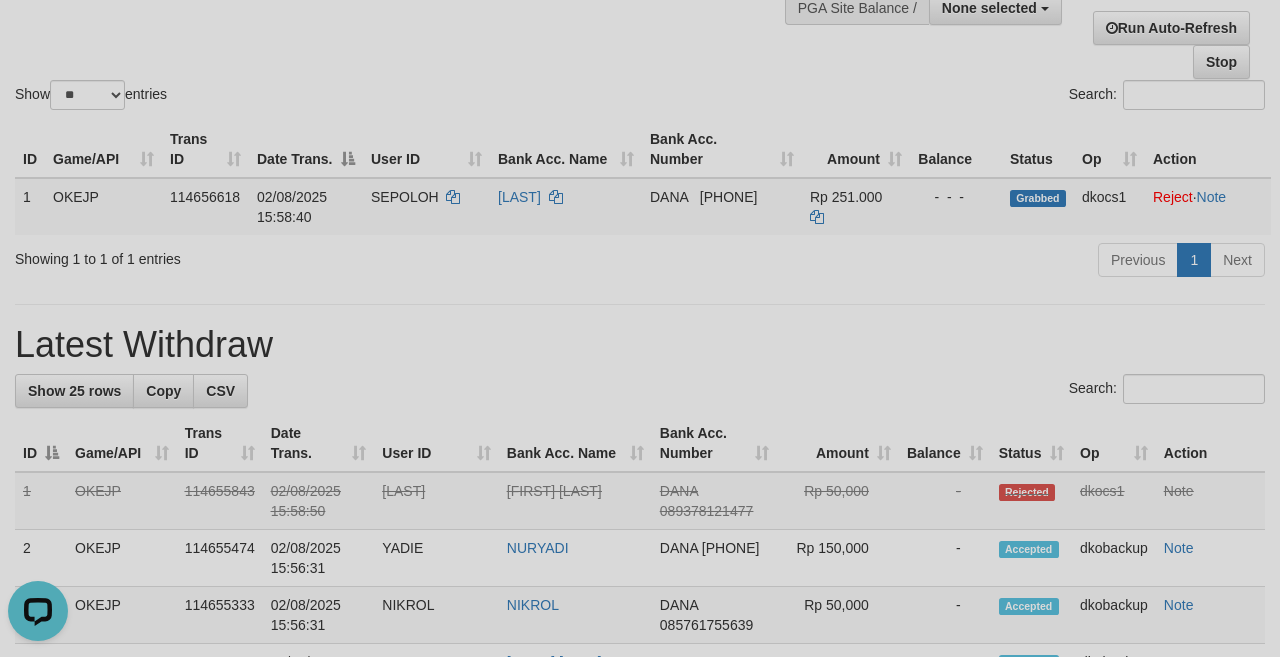 scroll, scrollTop: 0, scrollLeft: 0, axis: both 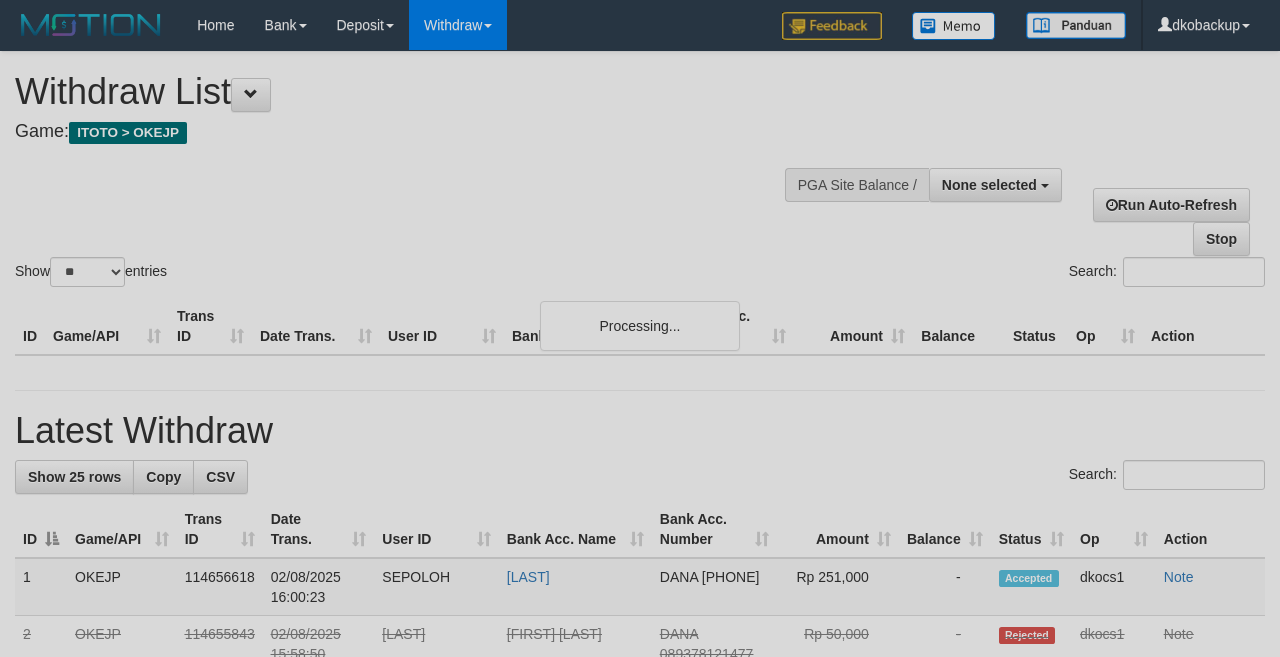 select 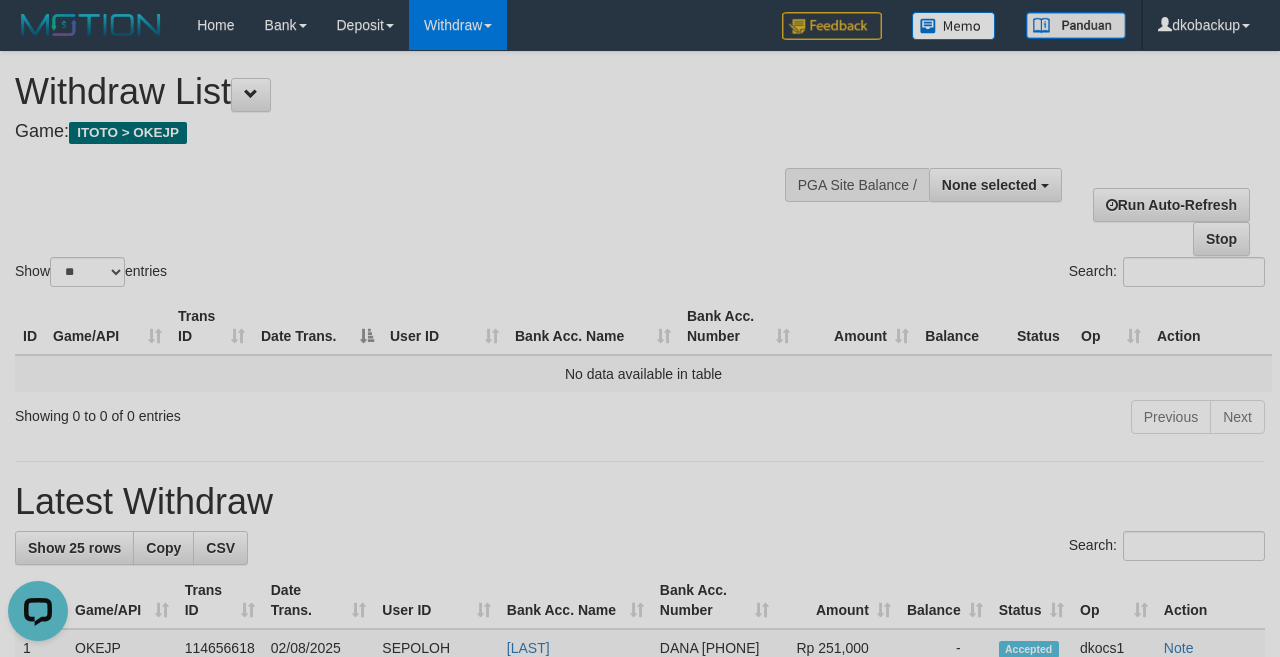 scroll, scrollTop: 0, scrollLeft: 0, axis: both 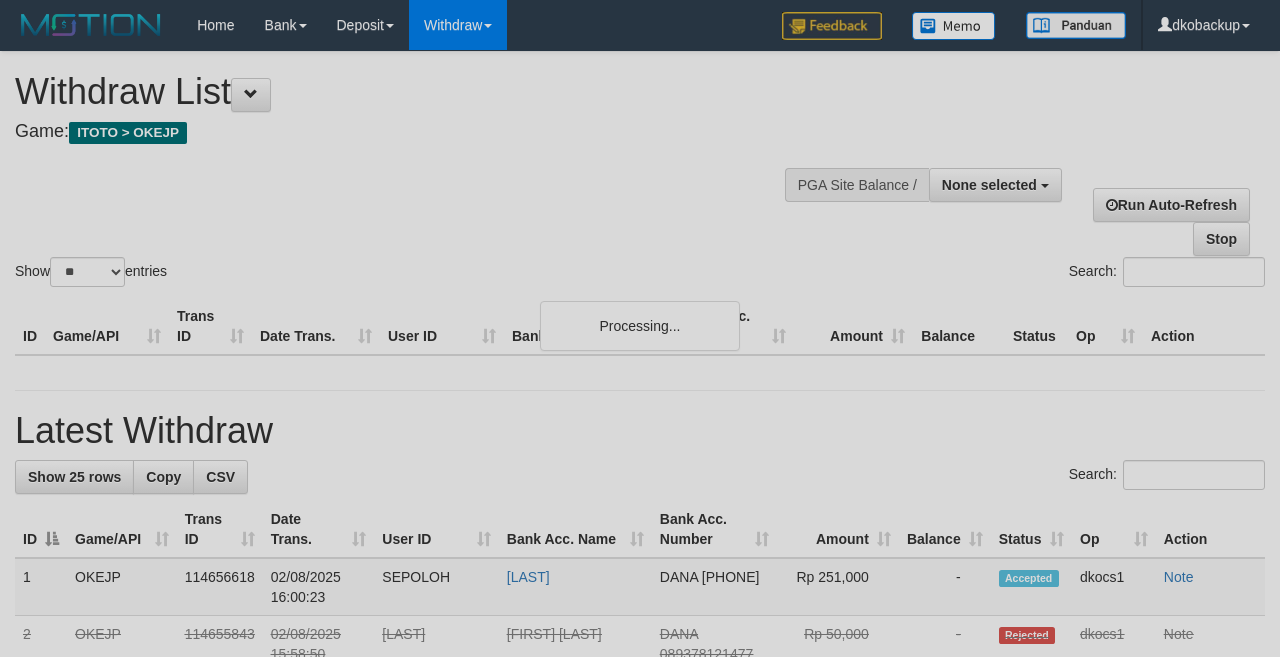 select 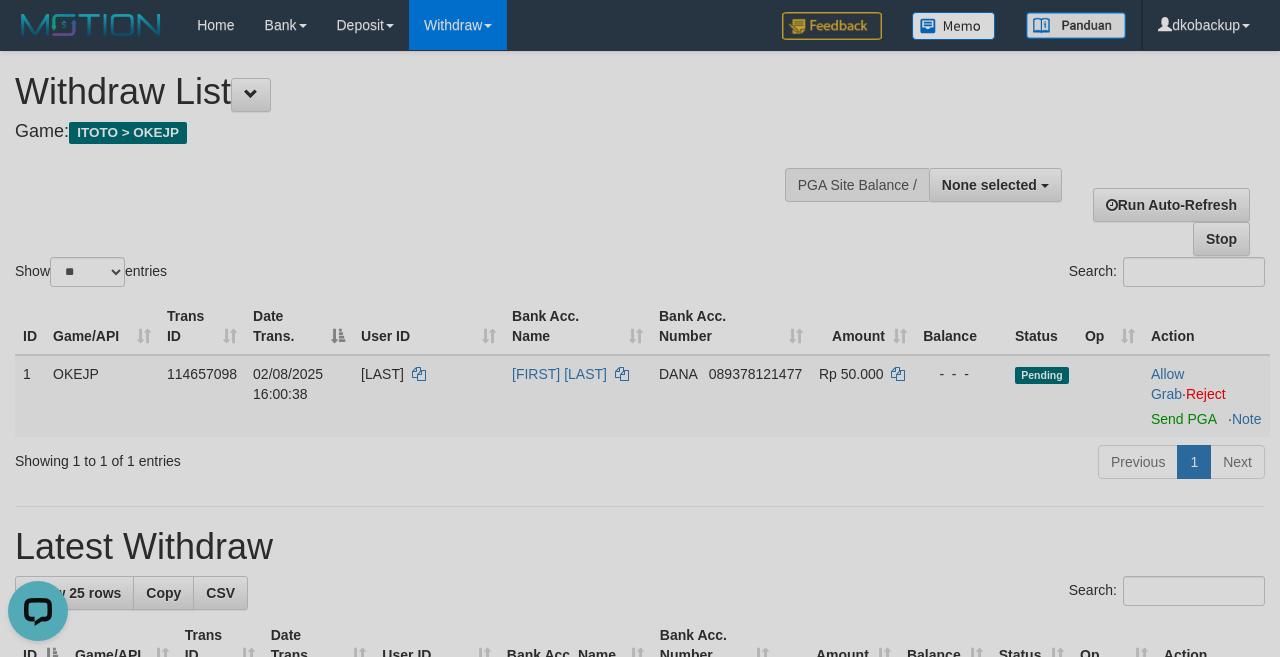 scroll, scrollTop: 0, scrollLeft: 0, axis: both 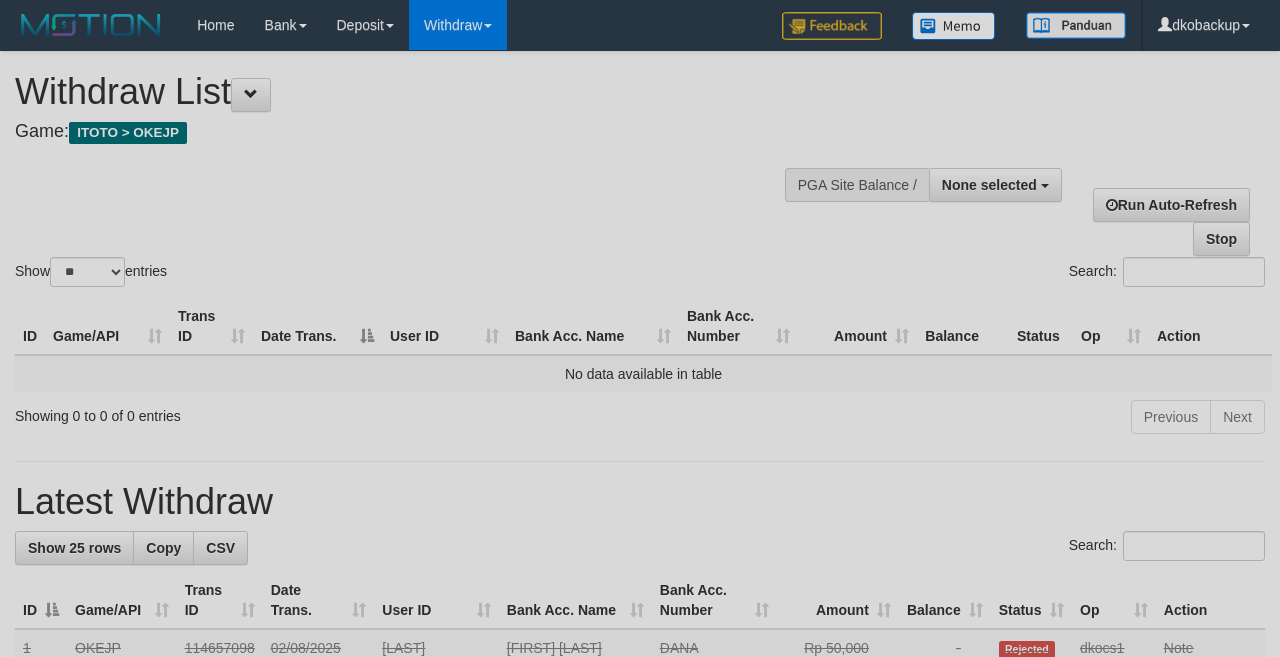 select 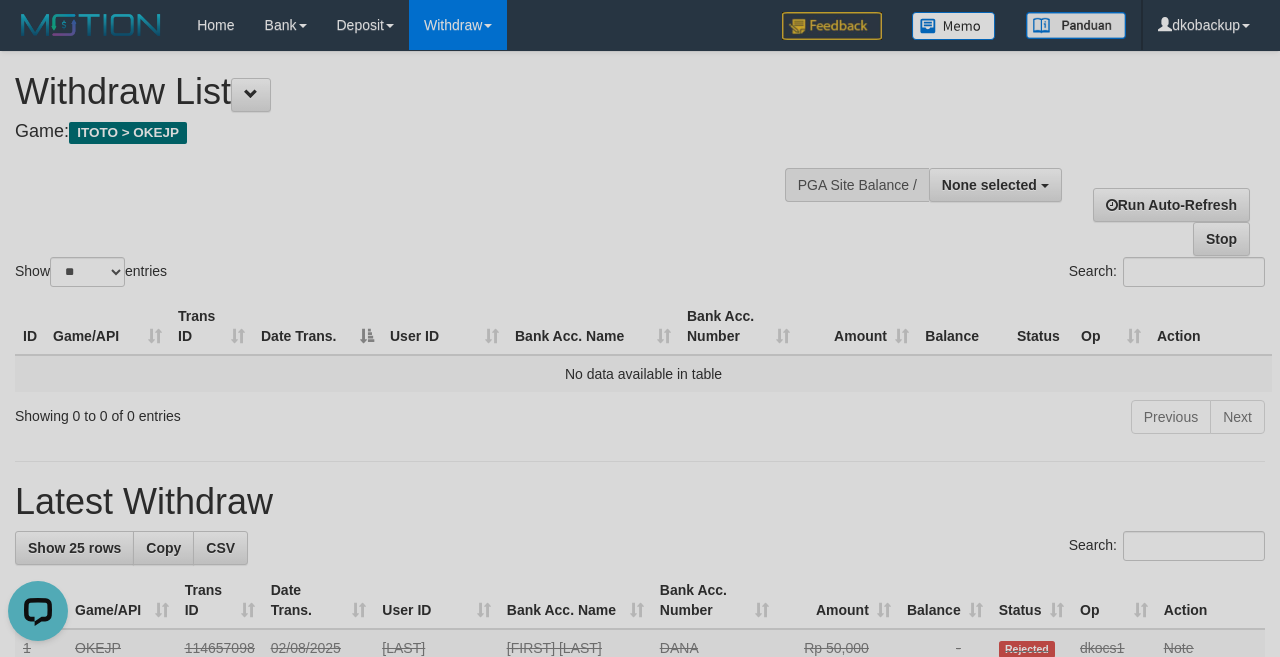 scroll, scrollTop: 0, scrollLeft: 0, axis: both 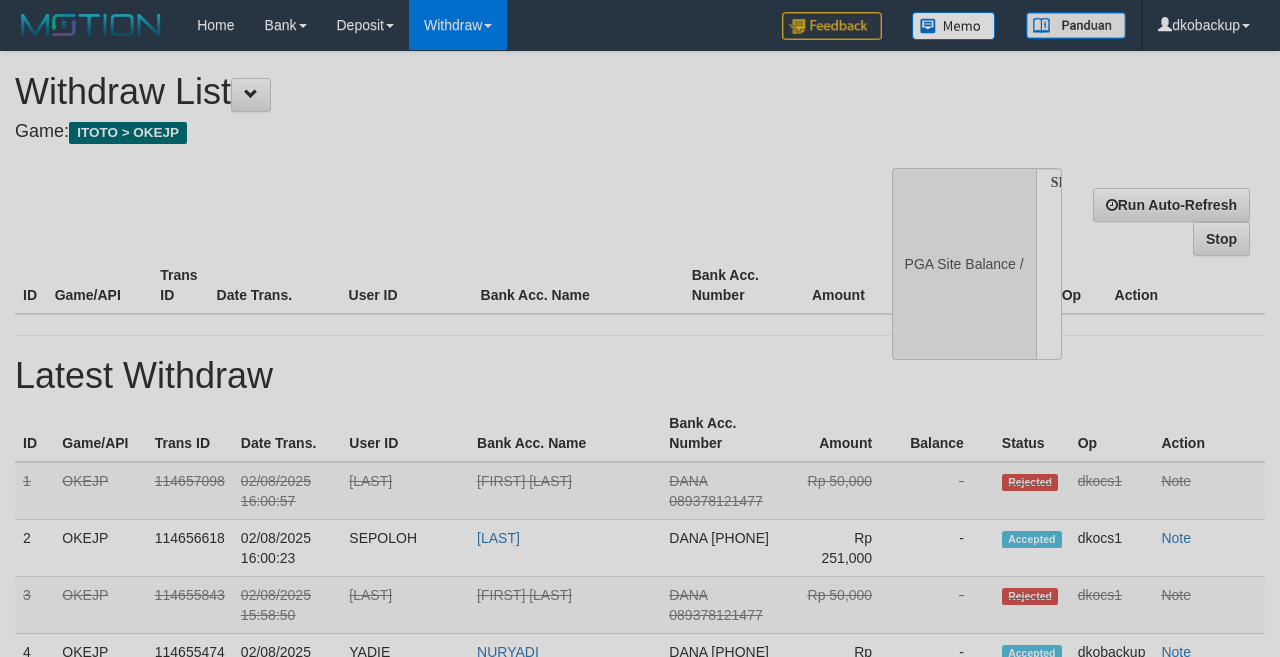select 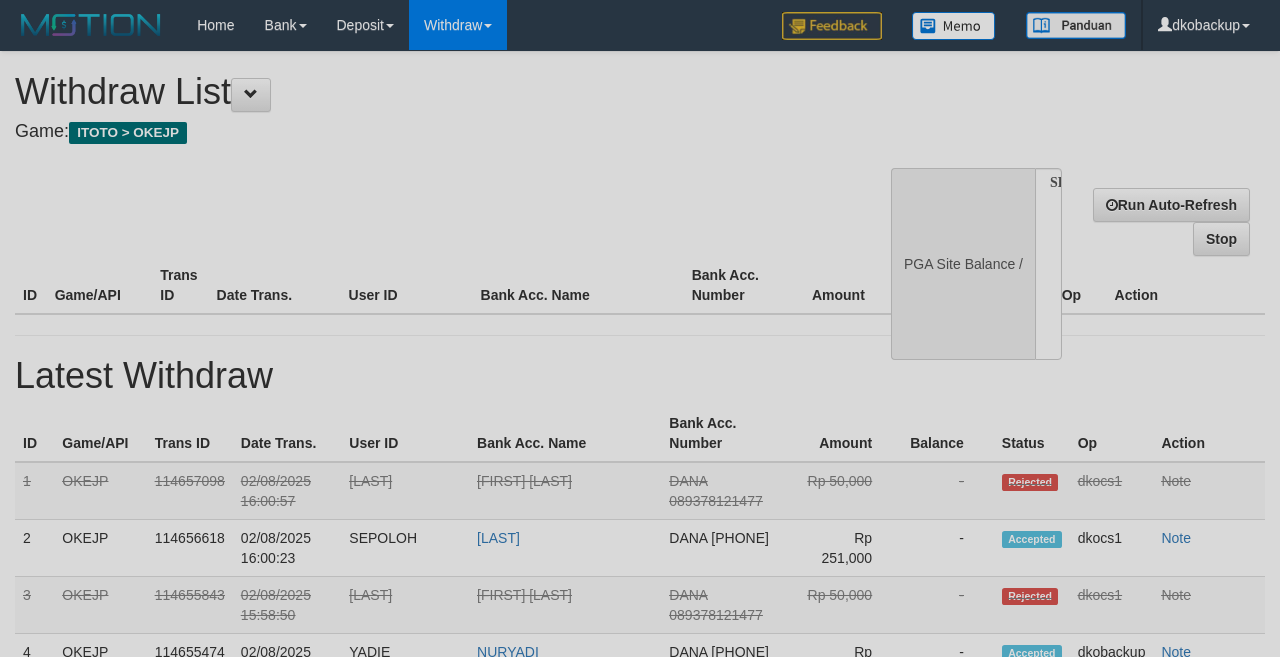 scroll, scrollTop: 0, scrollLeft: 0, axis: both 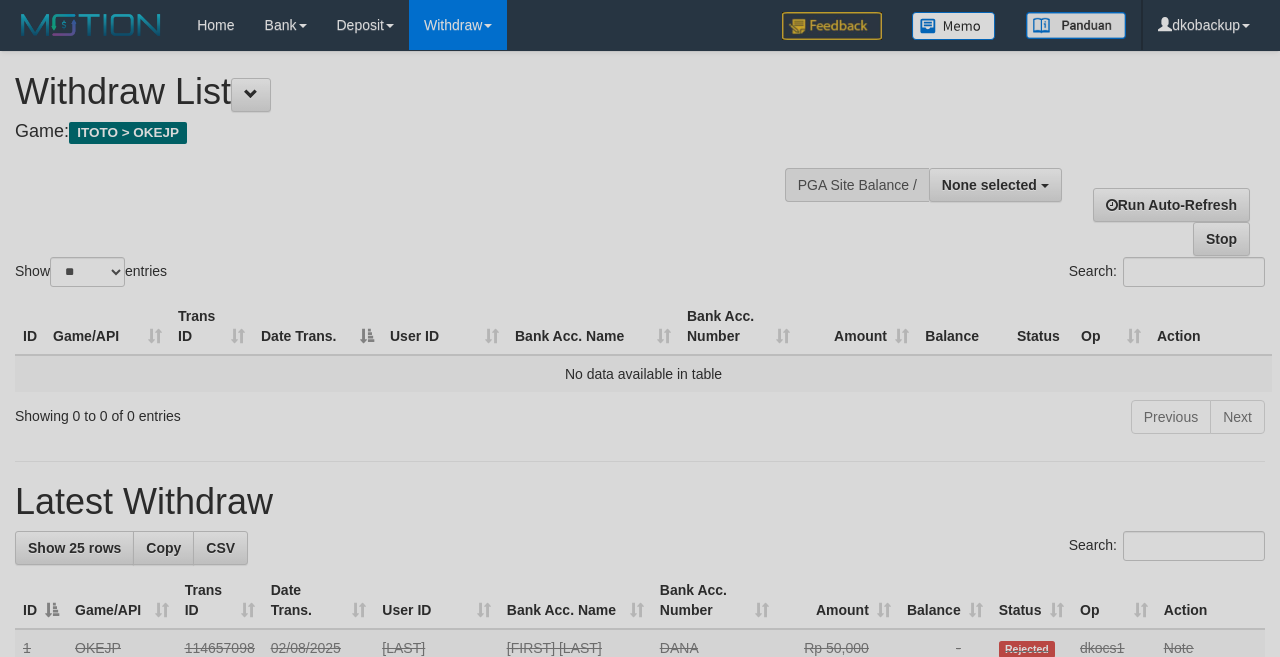 select 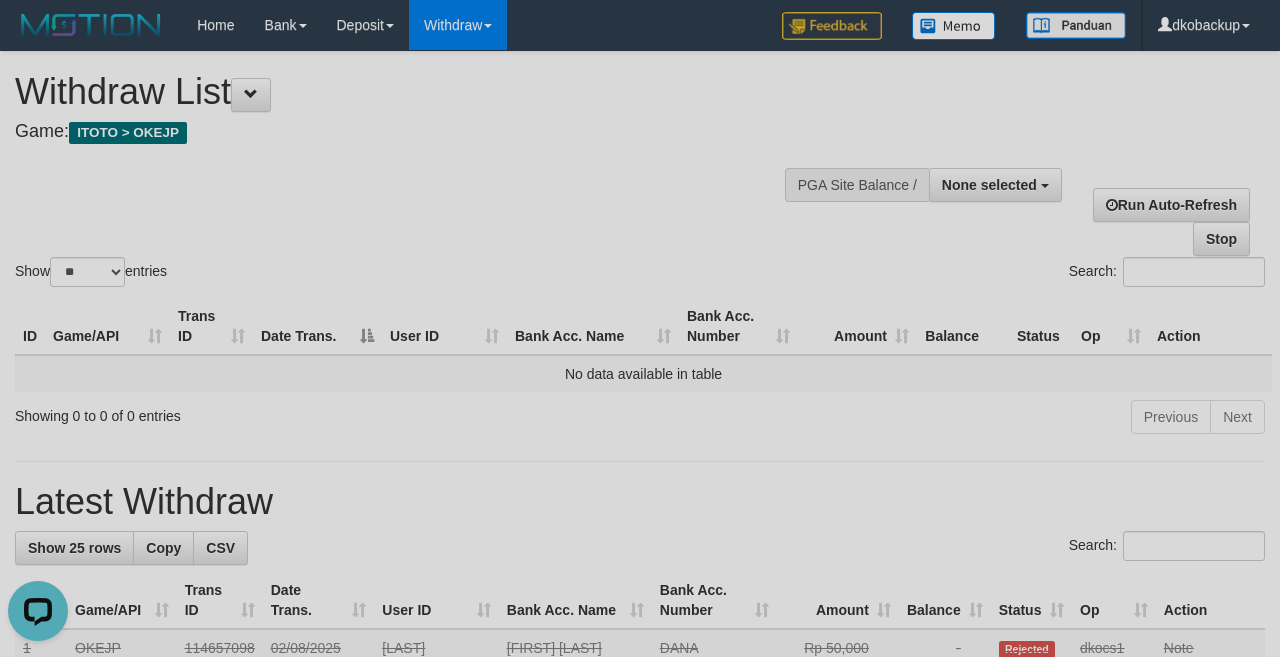 scroll, scrollTop: 0, scrollLeft: 0, axis: both 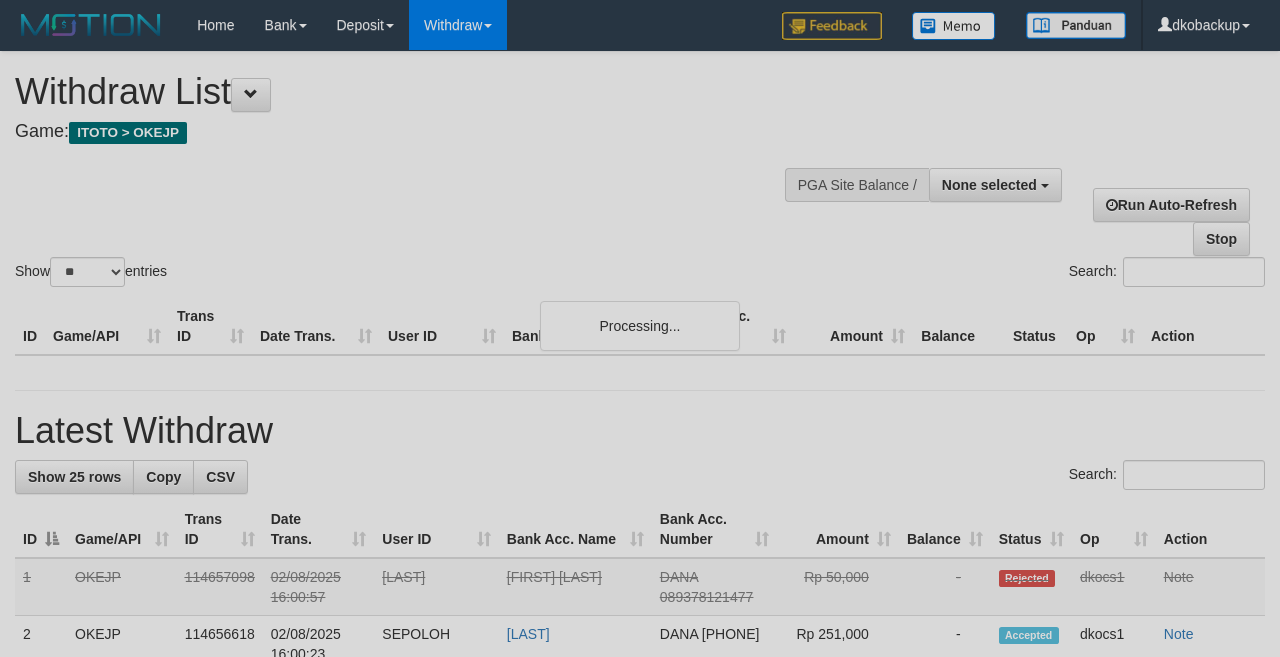 select 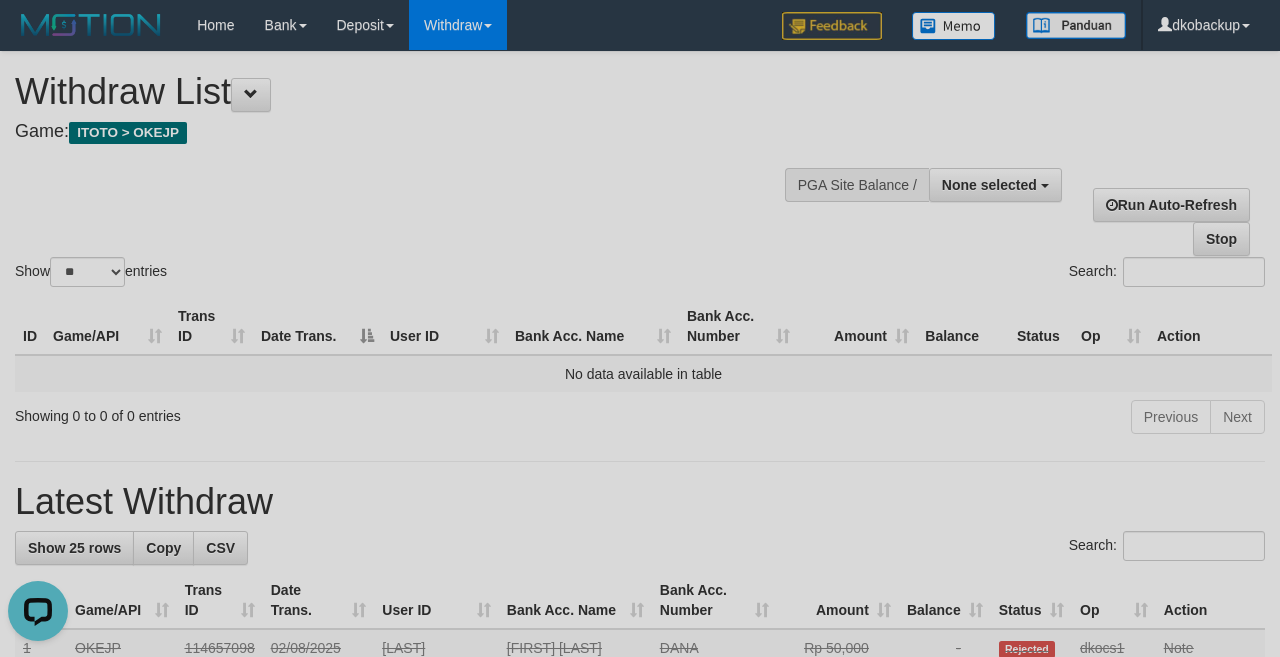 scroll, scrollTop: 0, scrollLeft: 0, axis: both 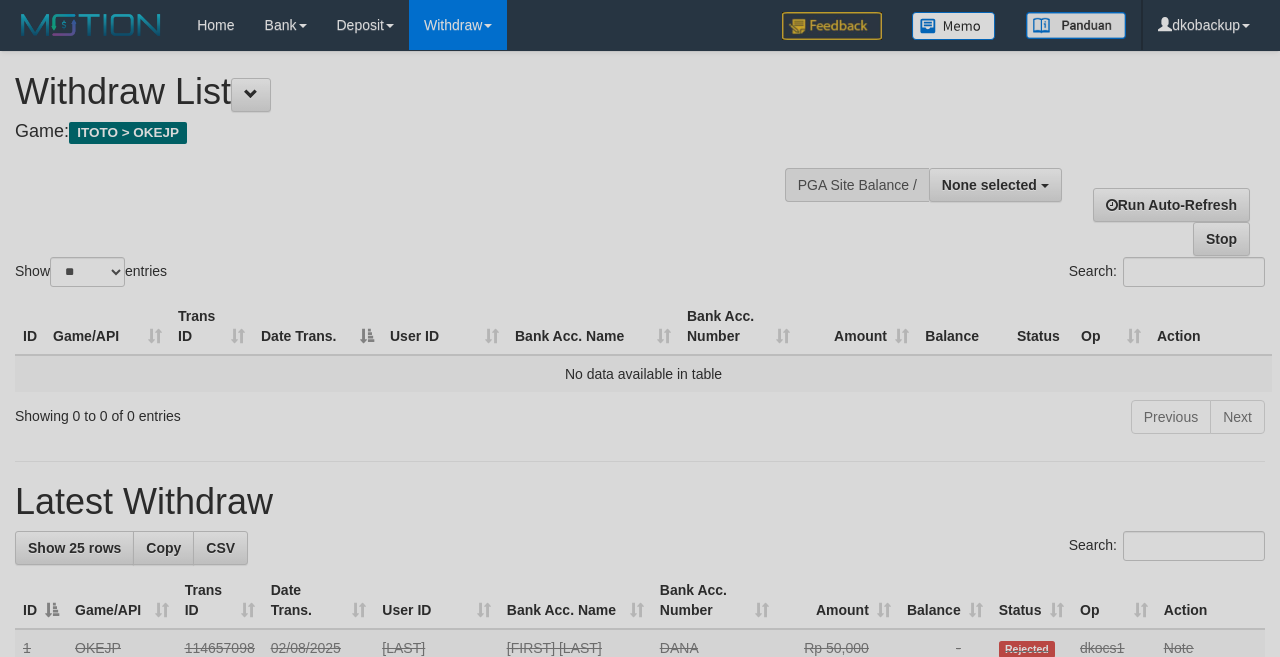 select 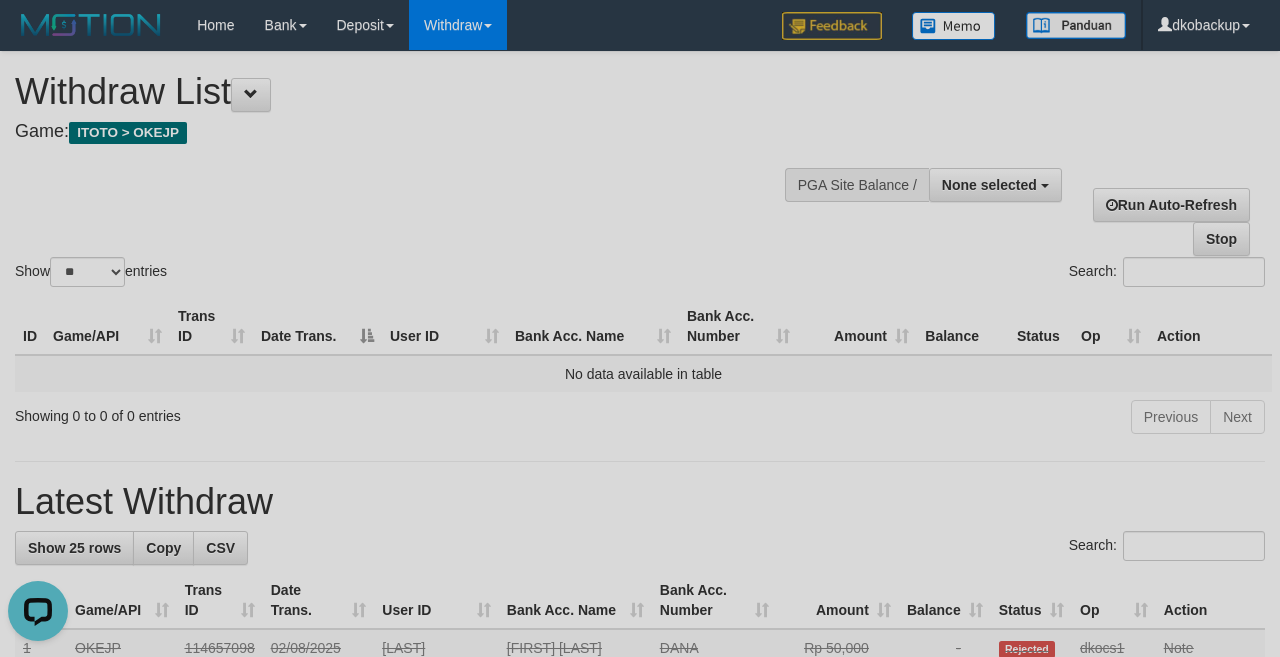 scroll, scrollTop: 0, scrollLeft: 0, axis: both 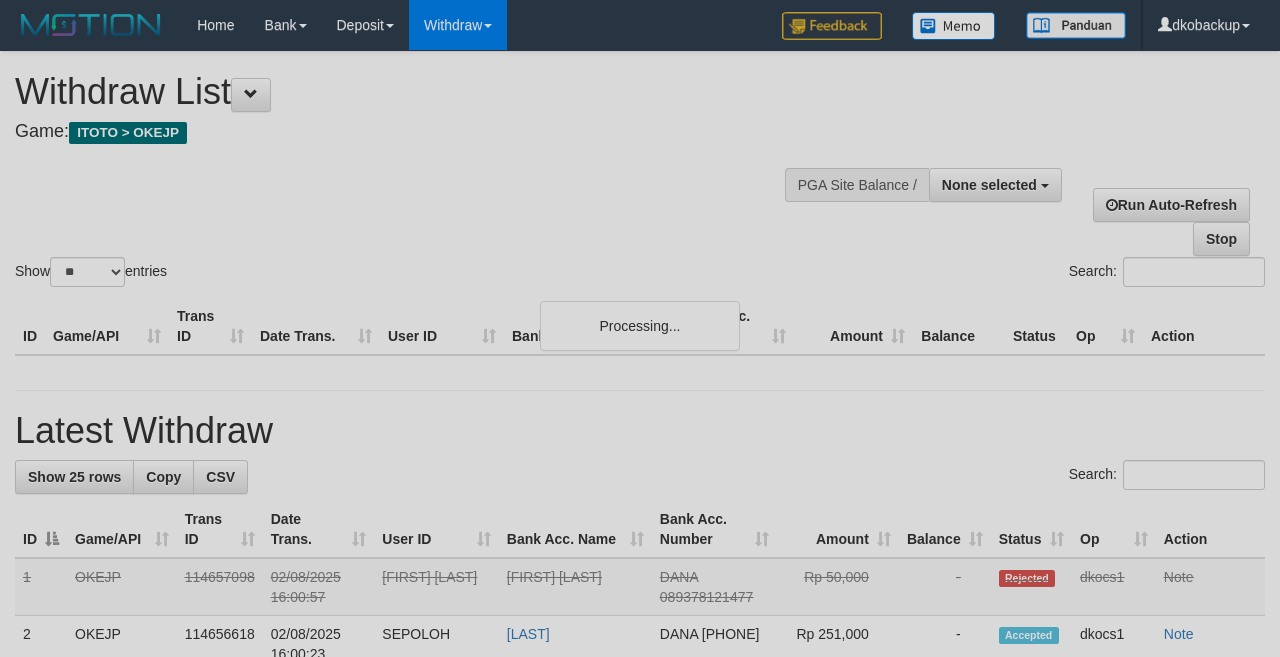 select 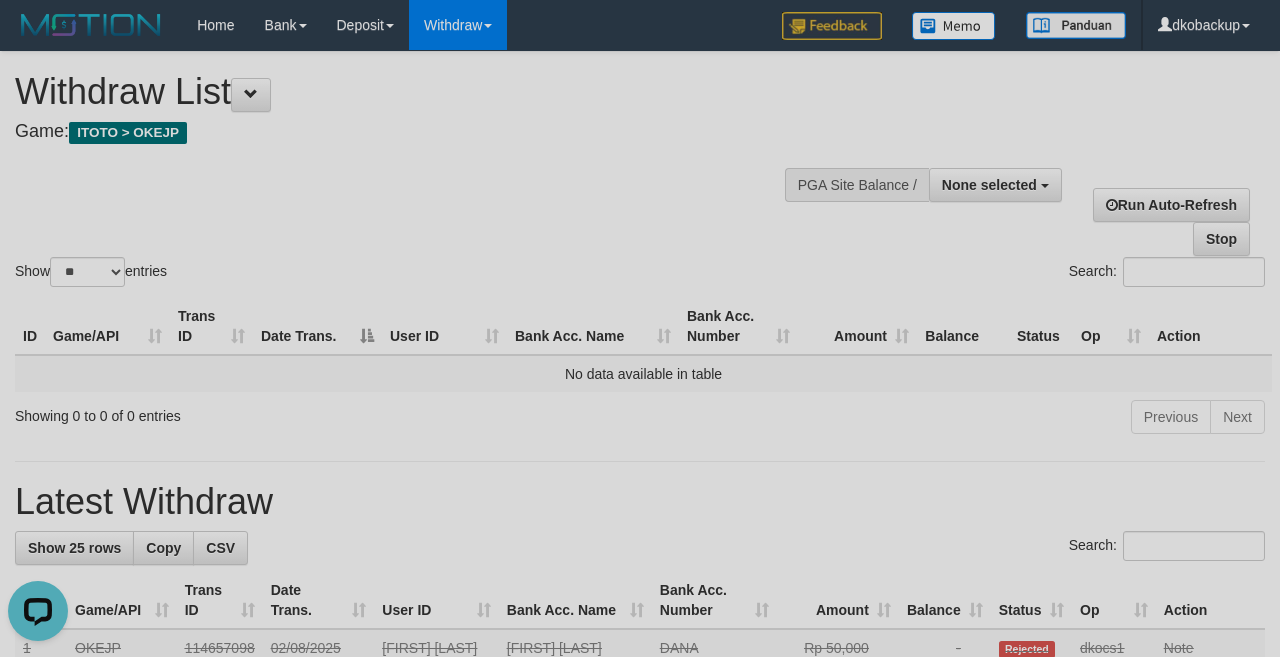 scroll, scrollTop: 0, scrollLeft: 0, axis: both 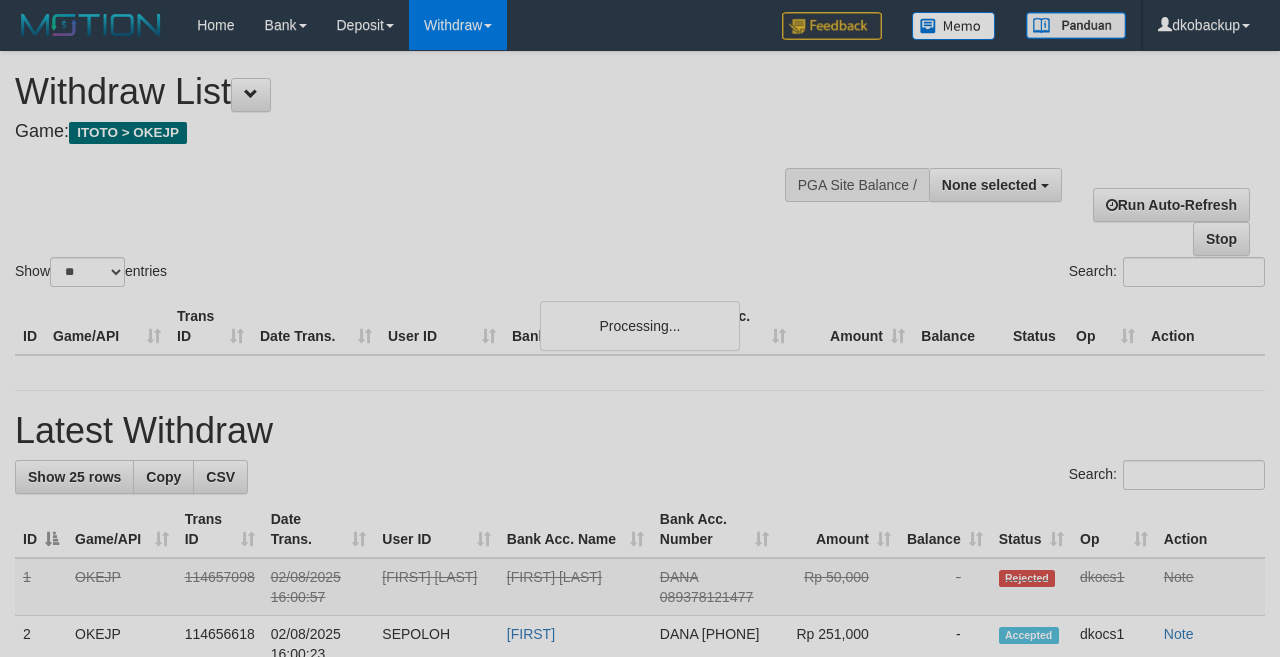 select 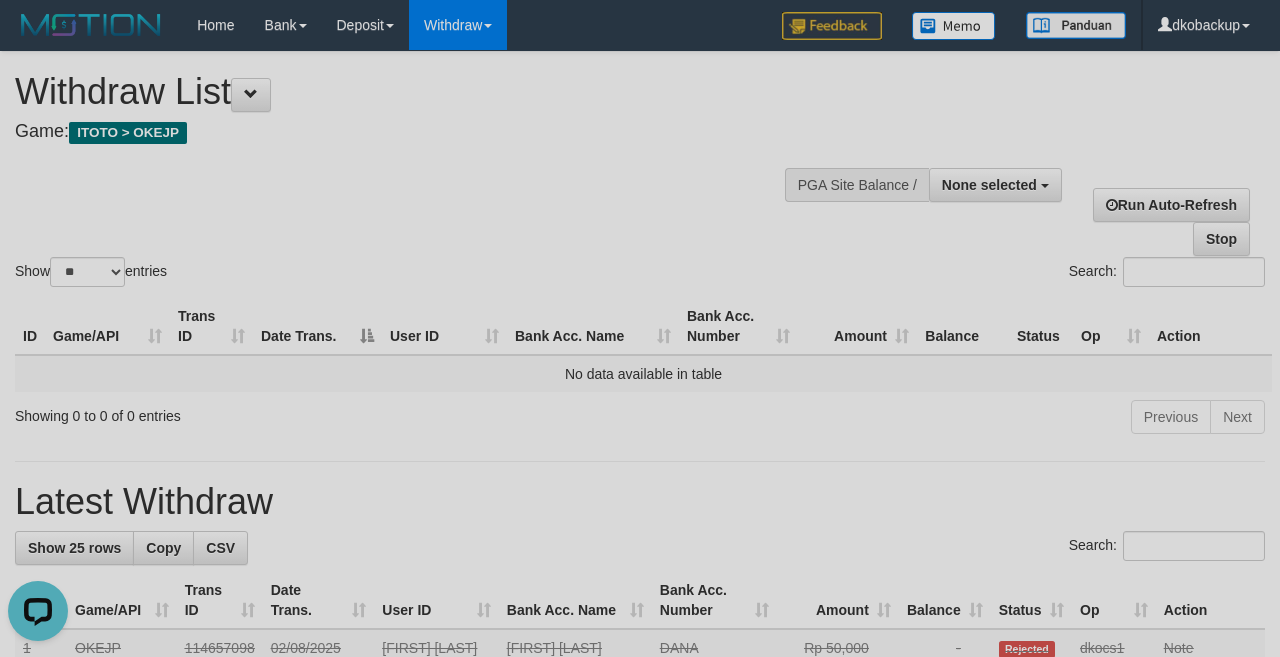 scroll, scrollTop: 0, scrollLeft: 0, axis: both 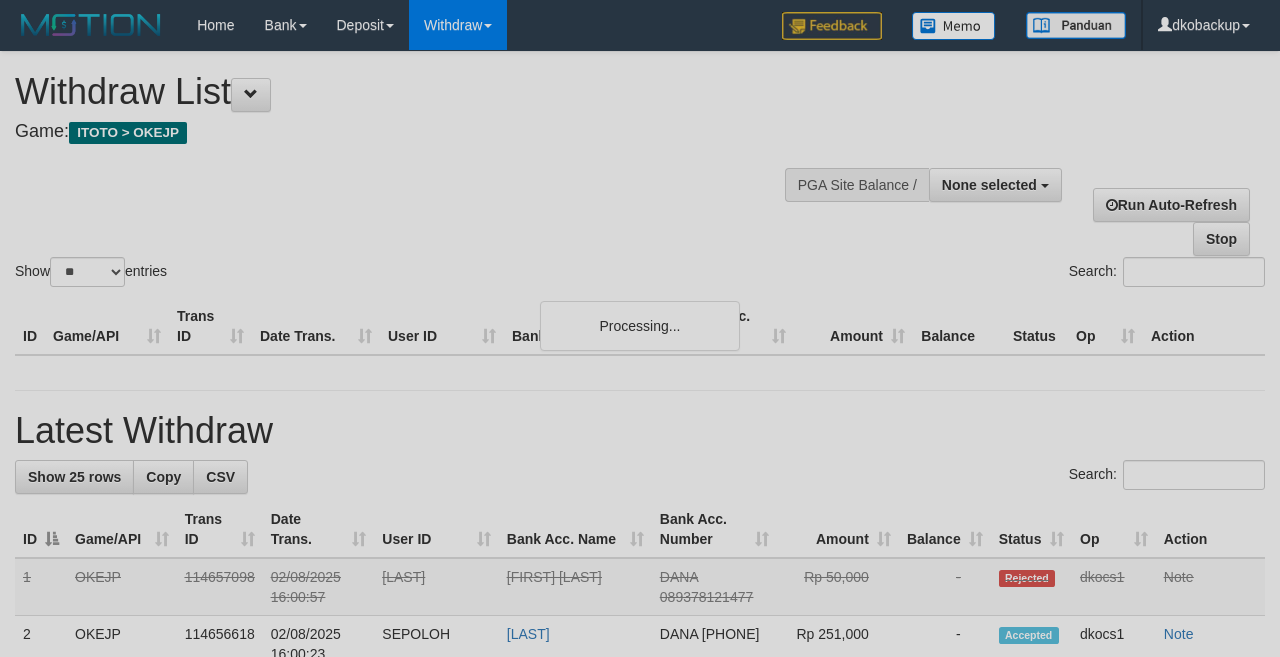 select 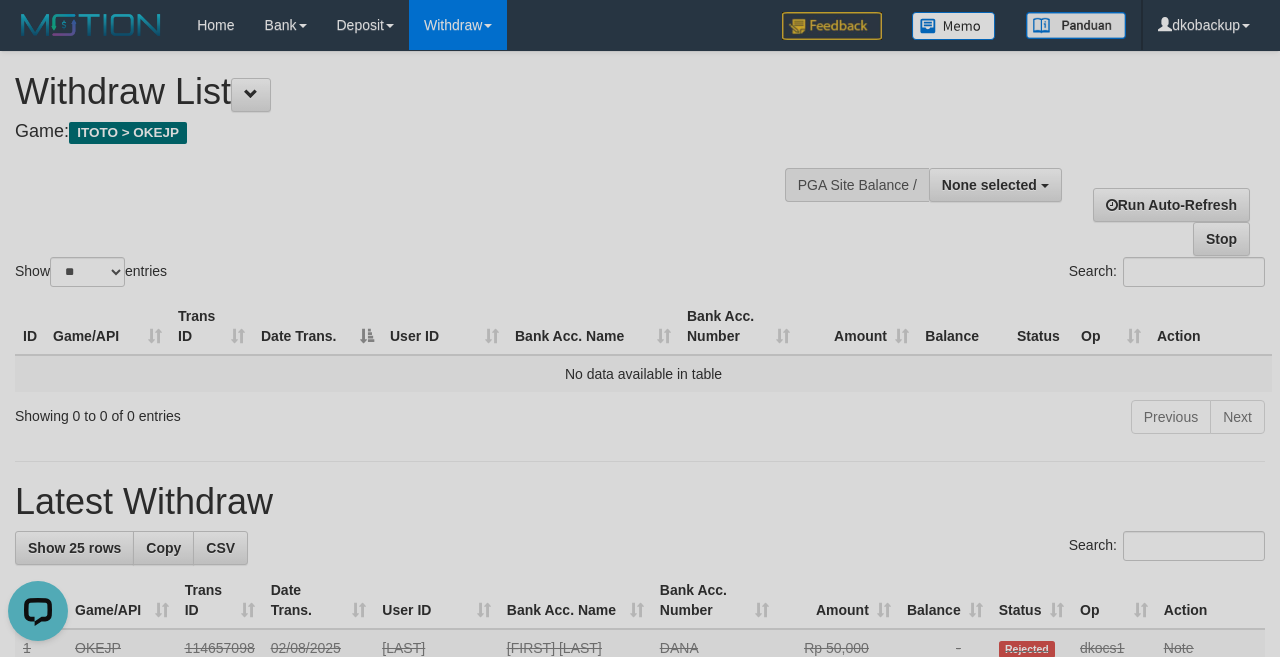 scroll, scrollTop: 0, scrollLeft: 0, axis: both 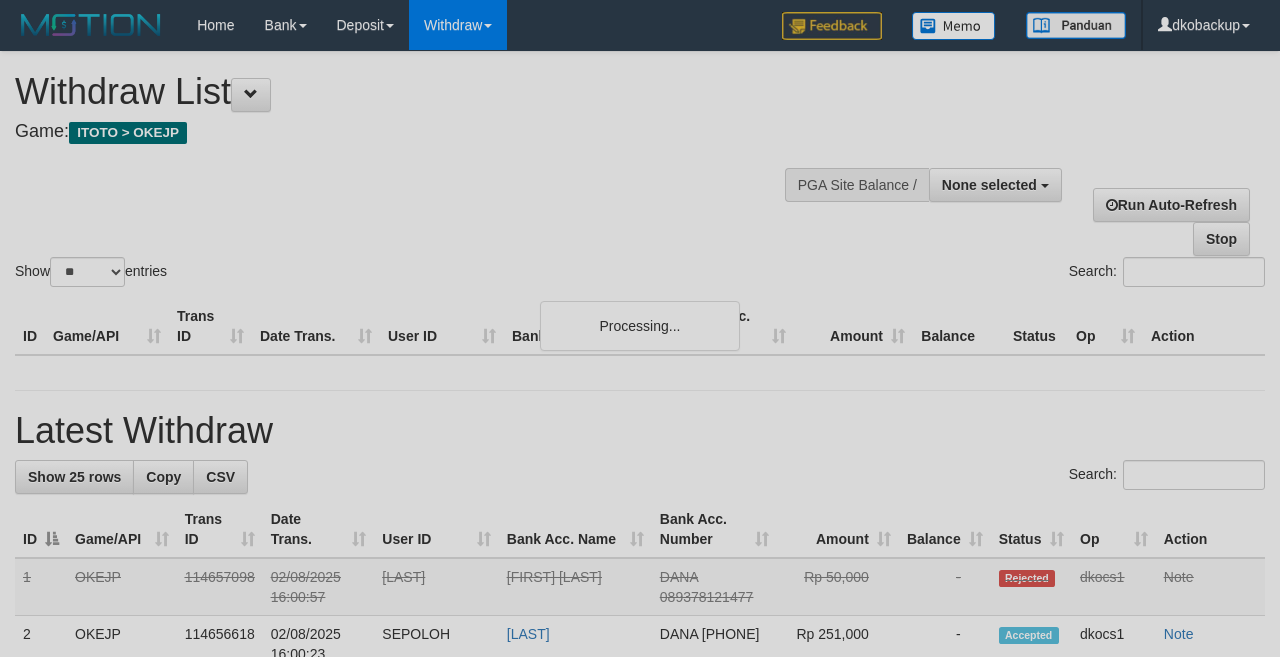 select 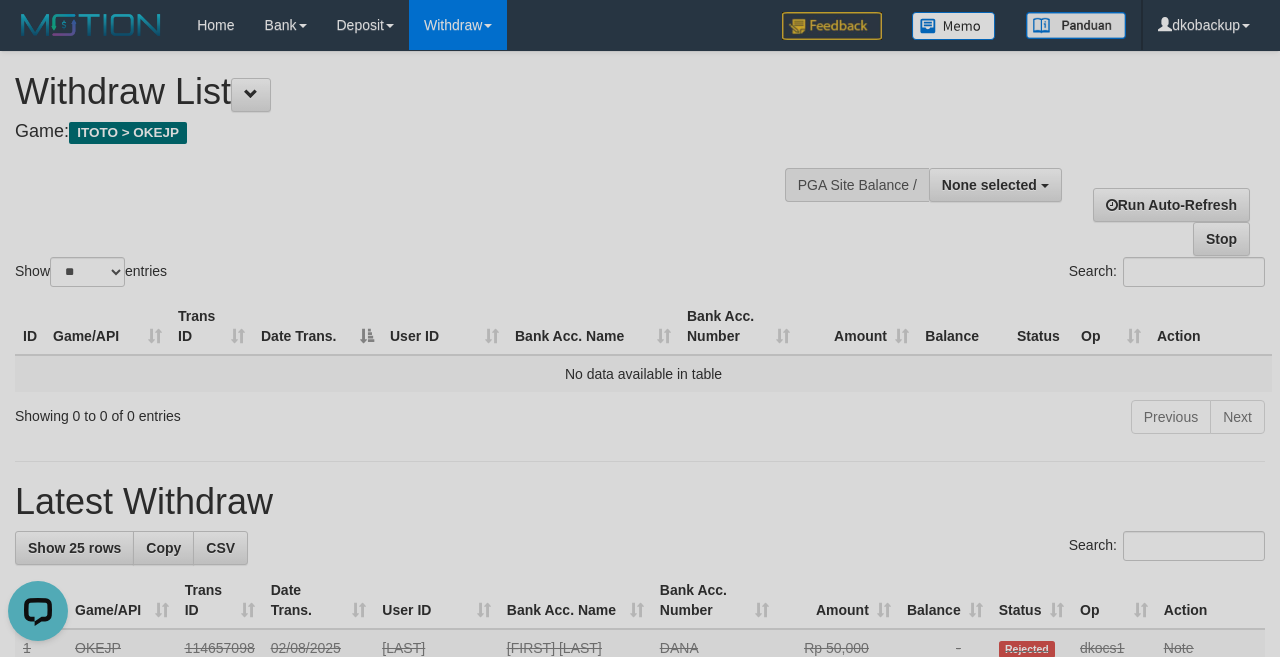 scroll, scrollTop: 0, scrollLeft: 0, axis: both 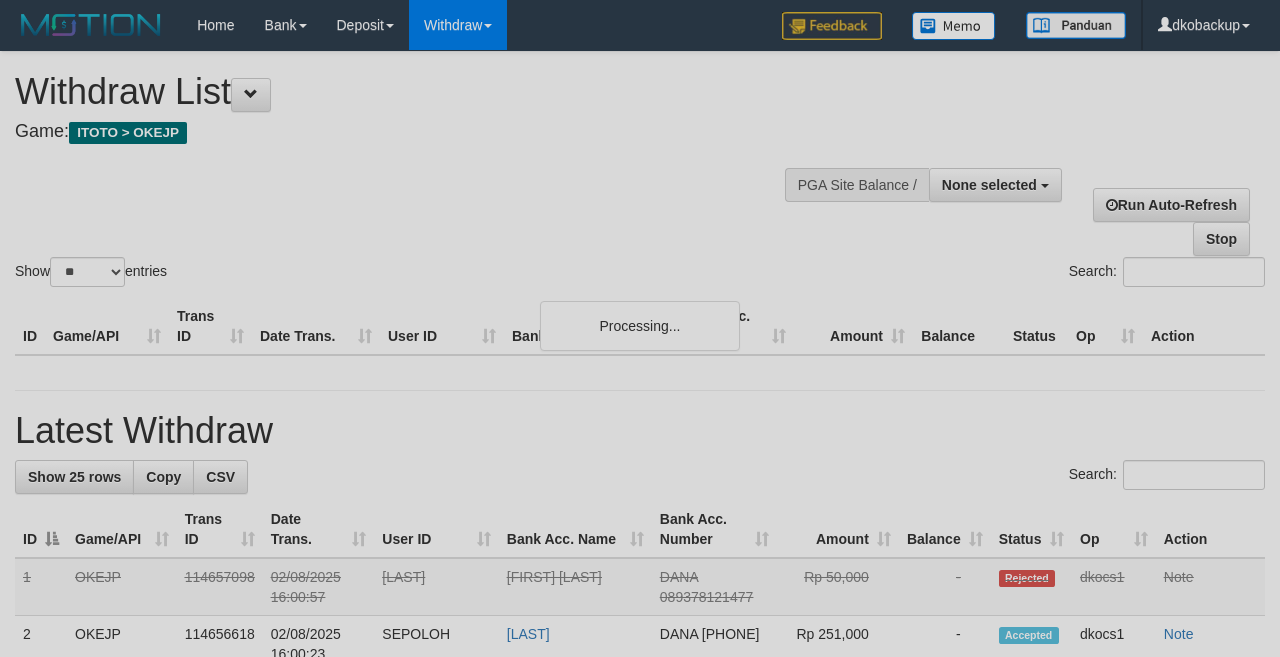 select 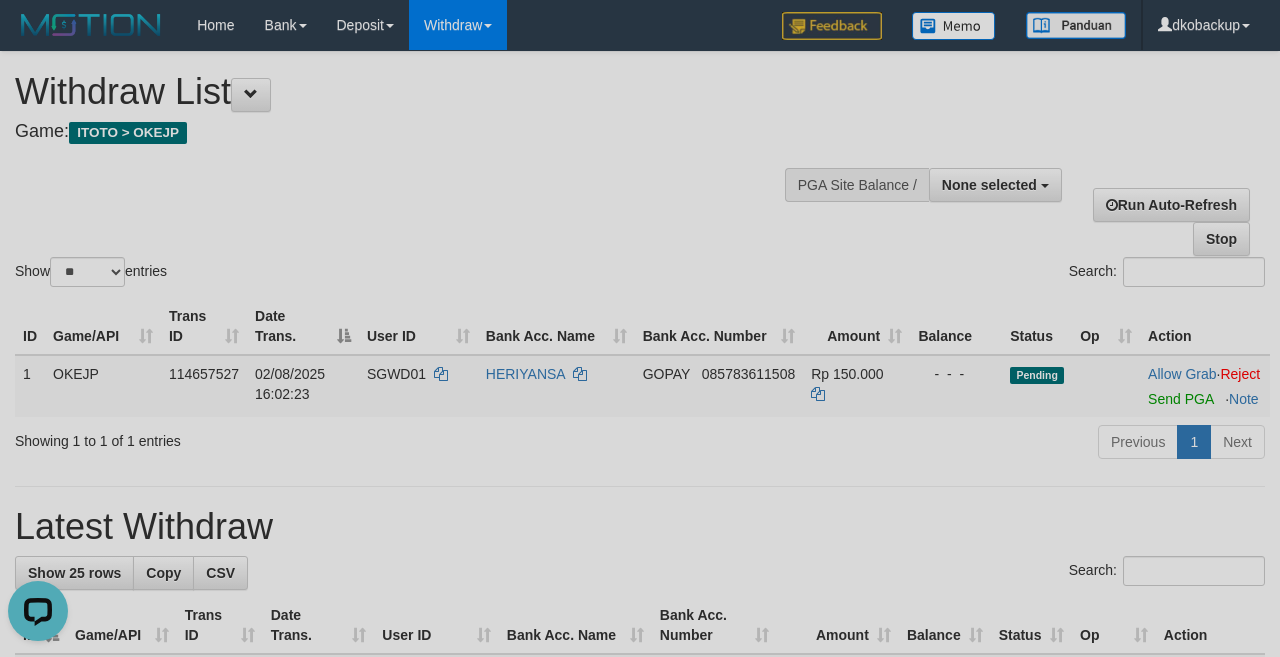 scroll, scrollTop: 0, scrollLeft: 0, axis: both 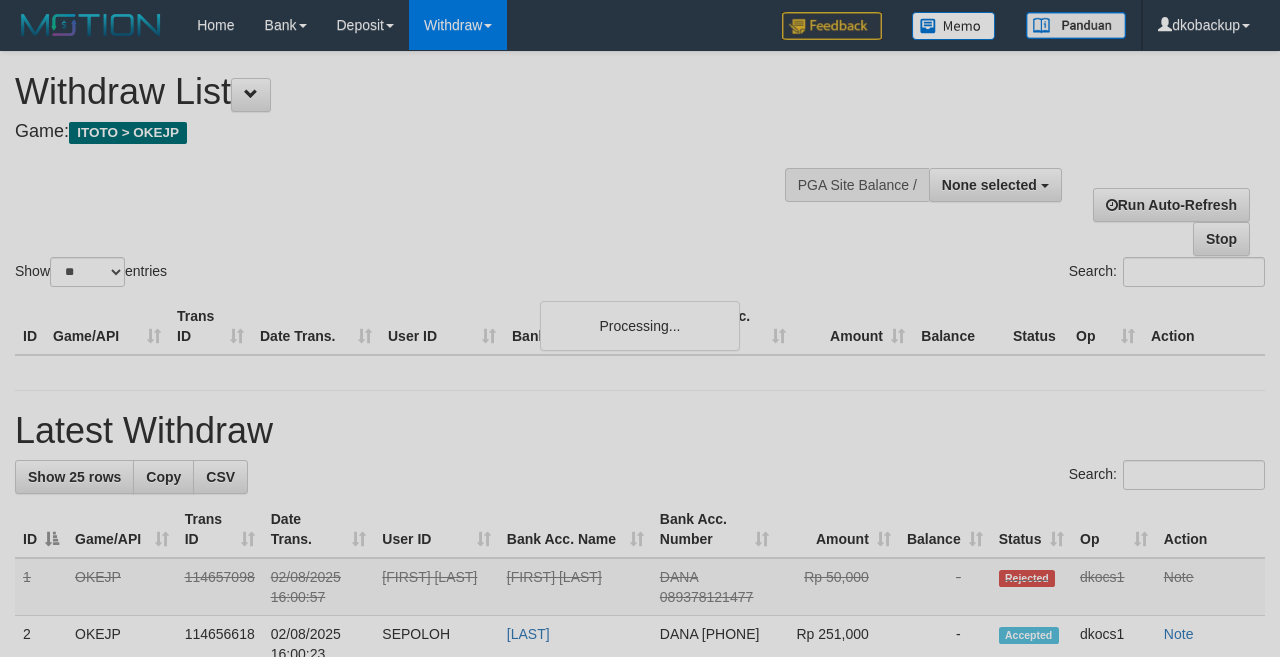 select 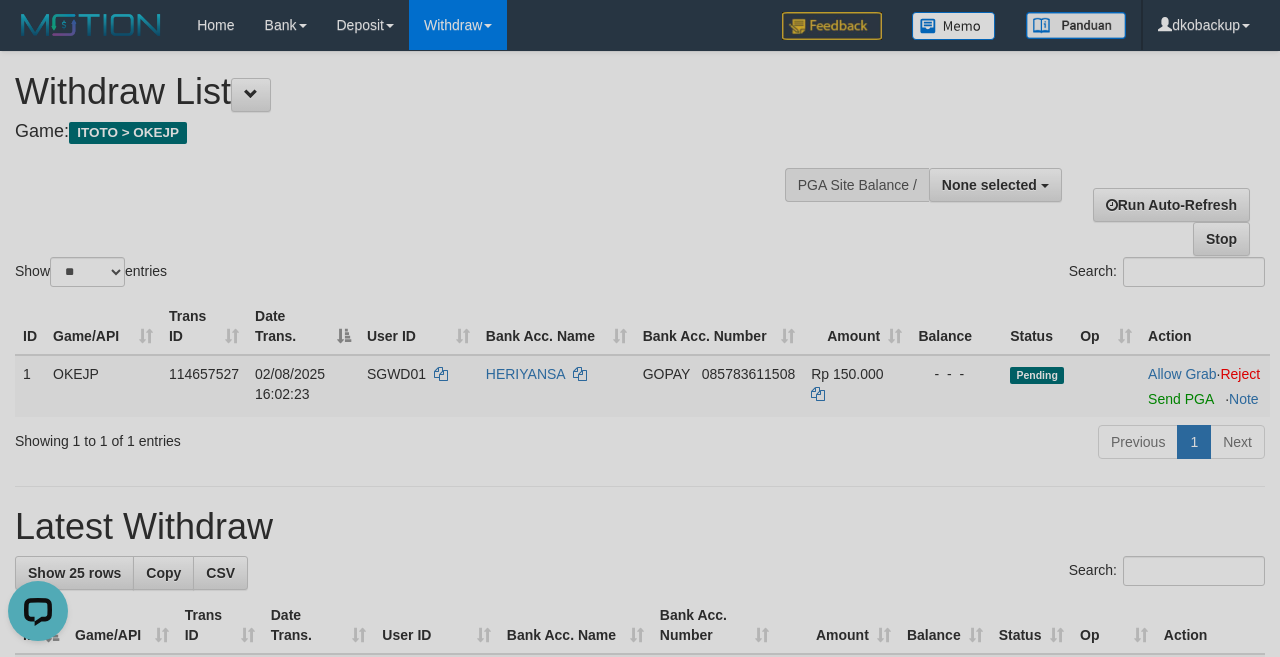 scroll, scrollTop: 0, scrollLeft: 0, axis: both 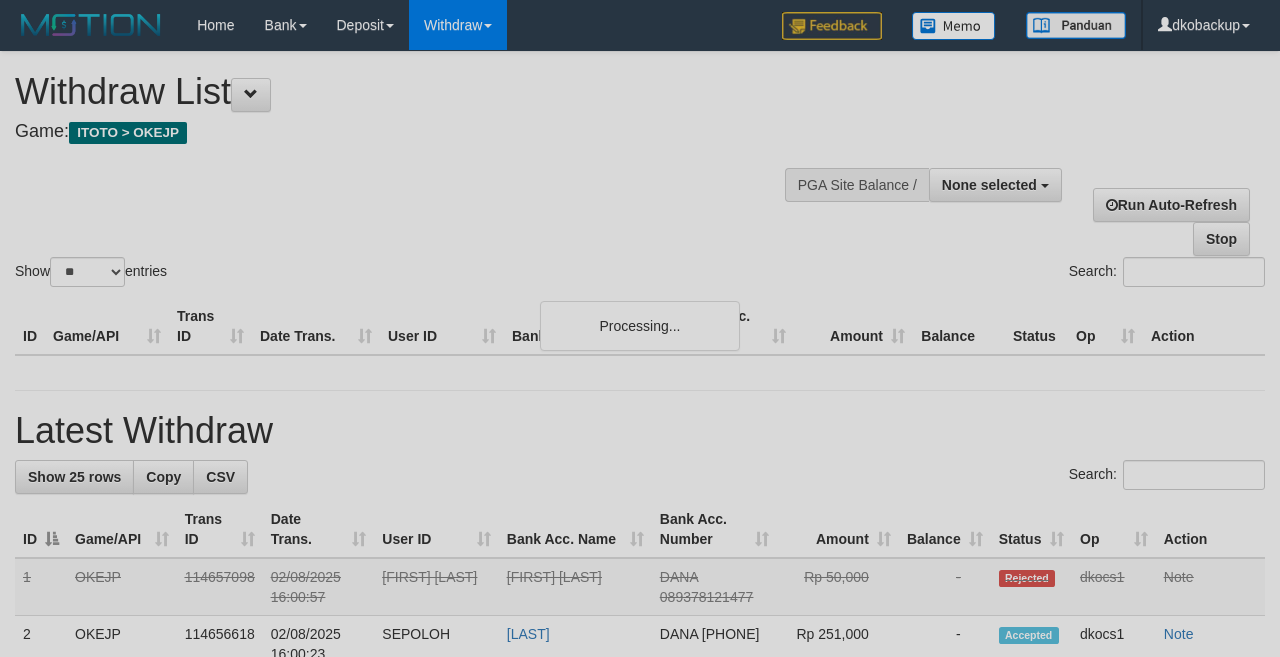 select 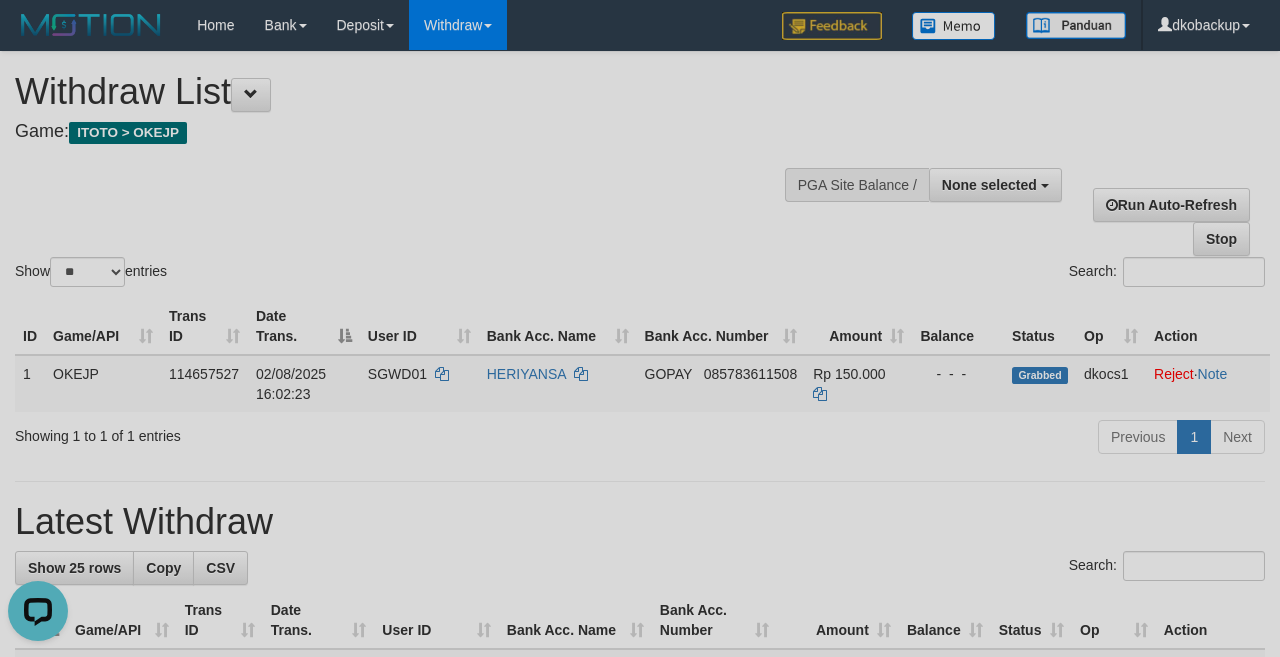 scroll, scrollTop: 0, scrollLeft: 0, axis: both 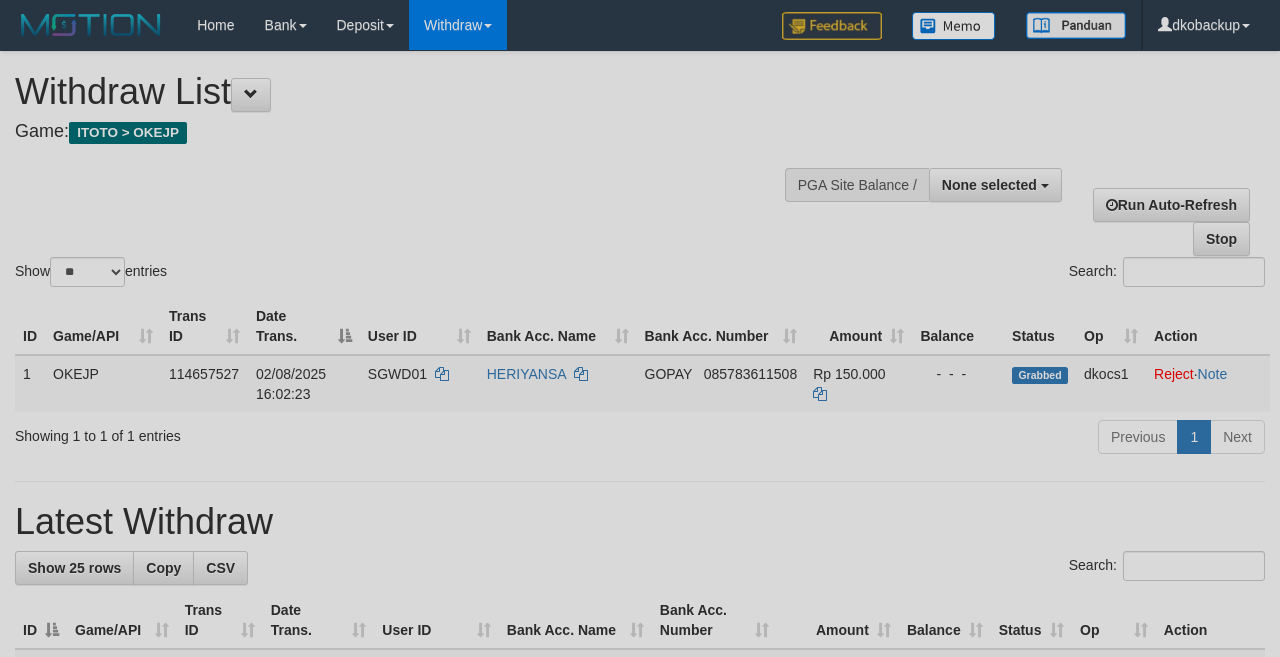 select 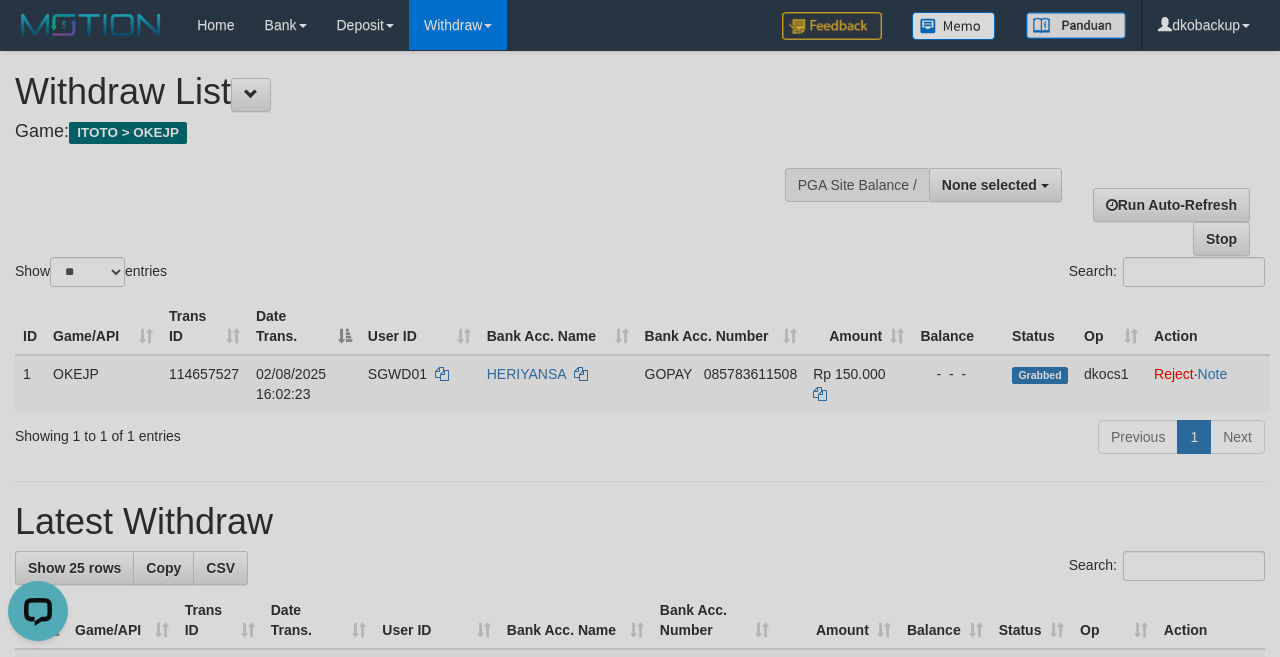 scroll, scrollTop: 0, scrollLeft: 0, axis: both 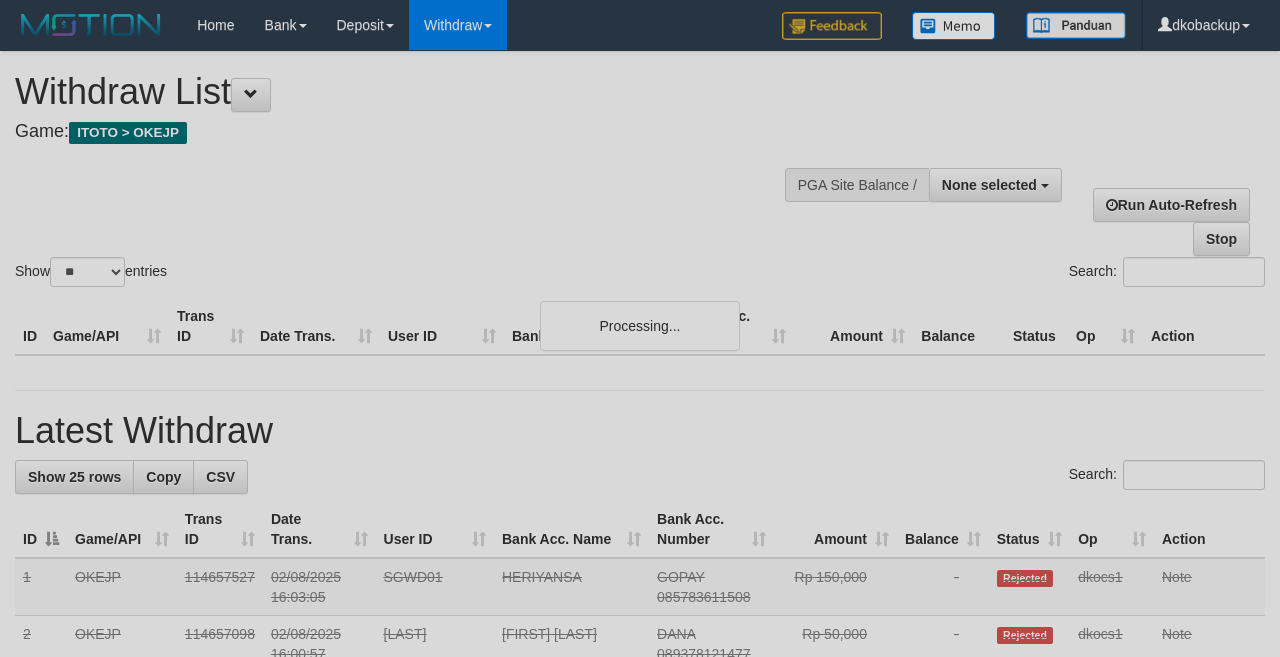 select 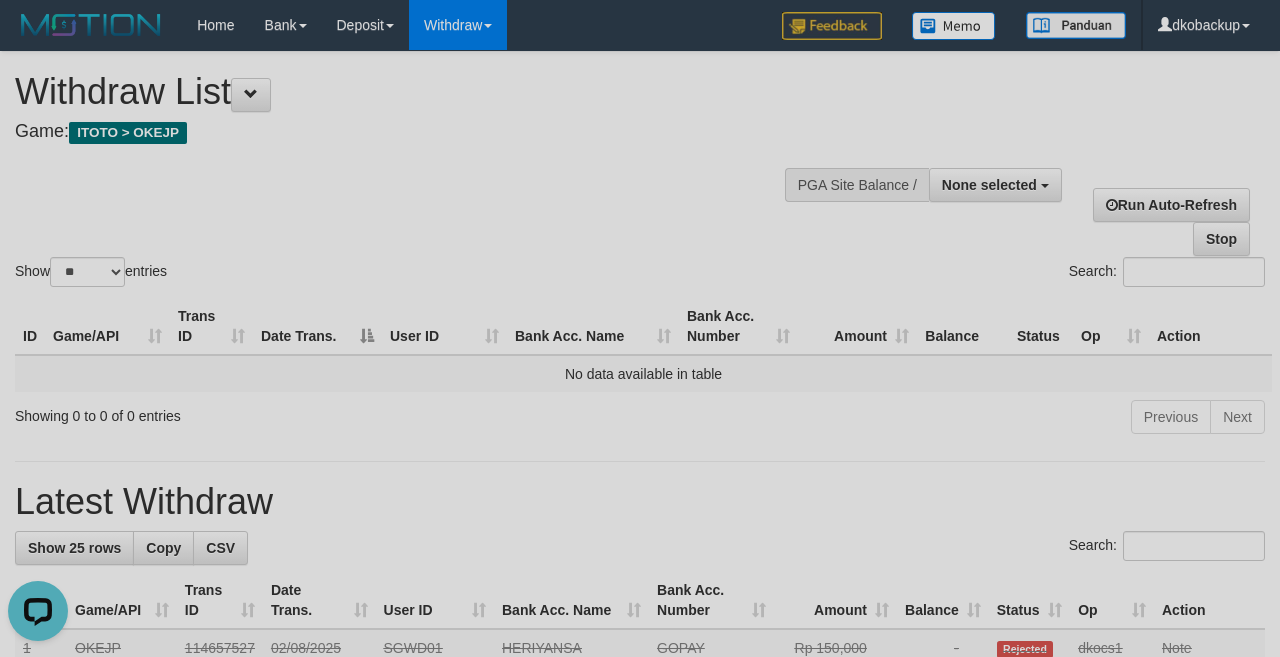 scroll, scrollTop: 0, scrollLeft: 0, axis: both 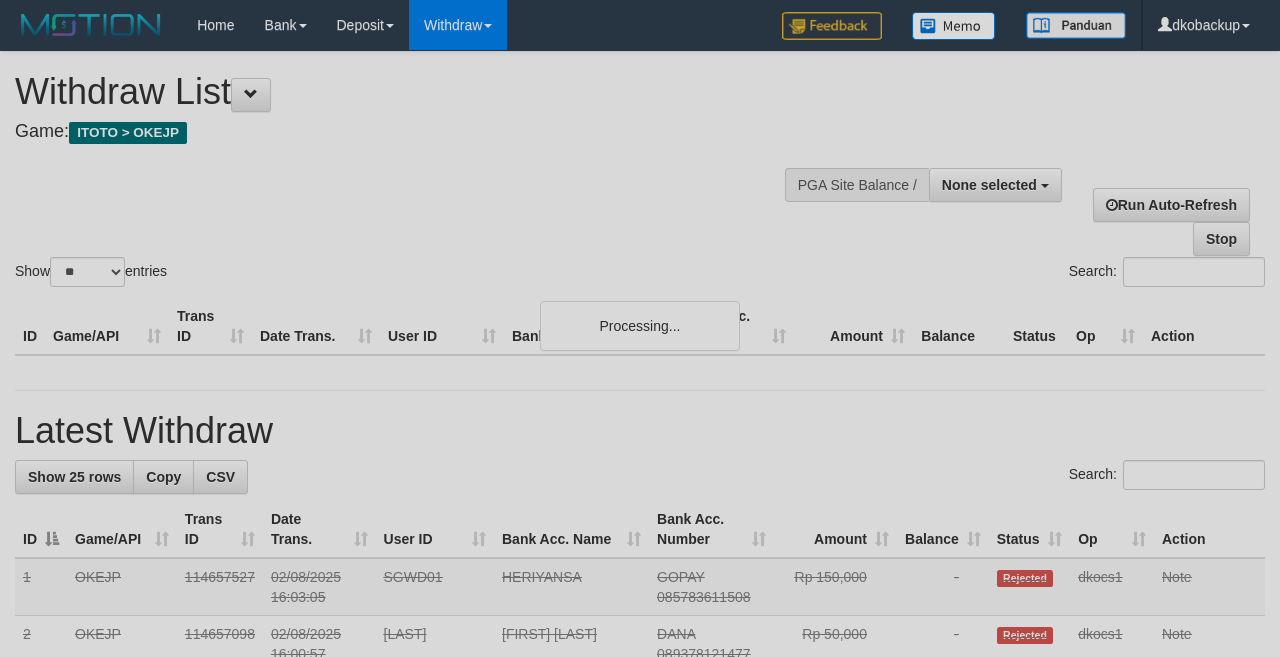 select 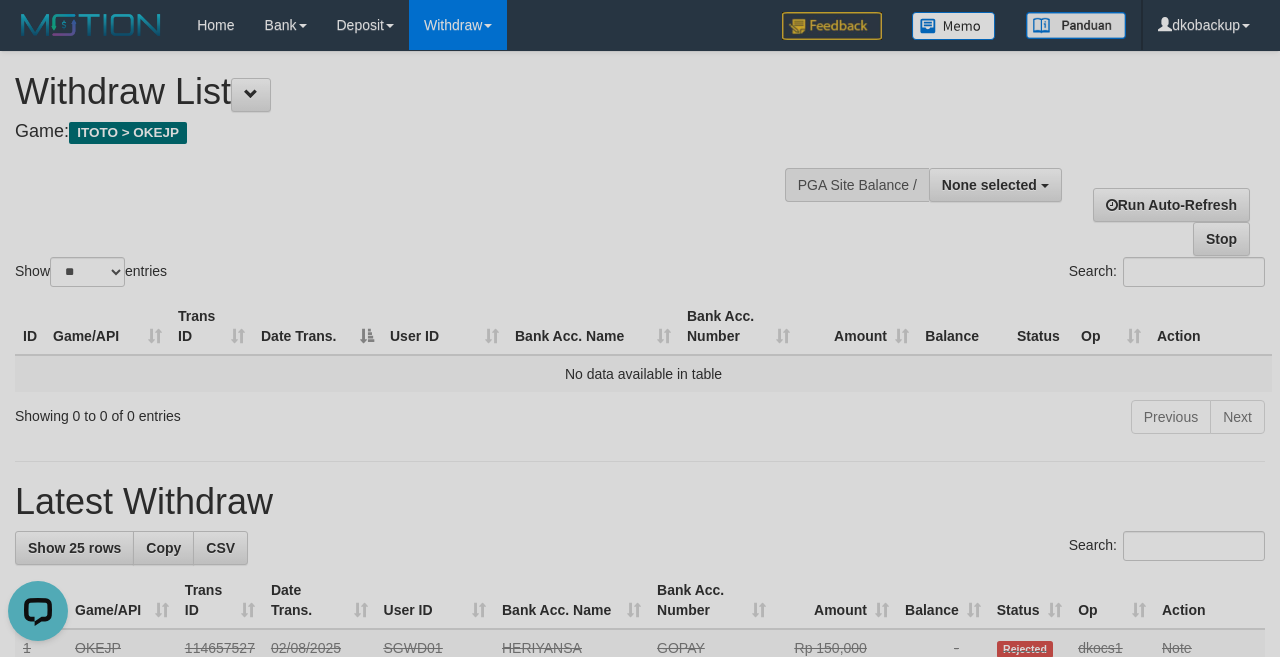 scroll, scrollTop: 0, scrollLeft: 0, axis: both 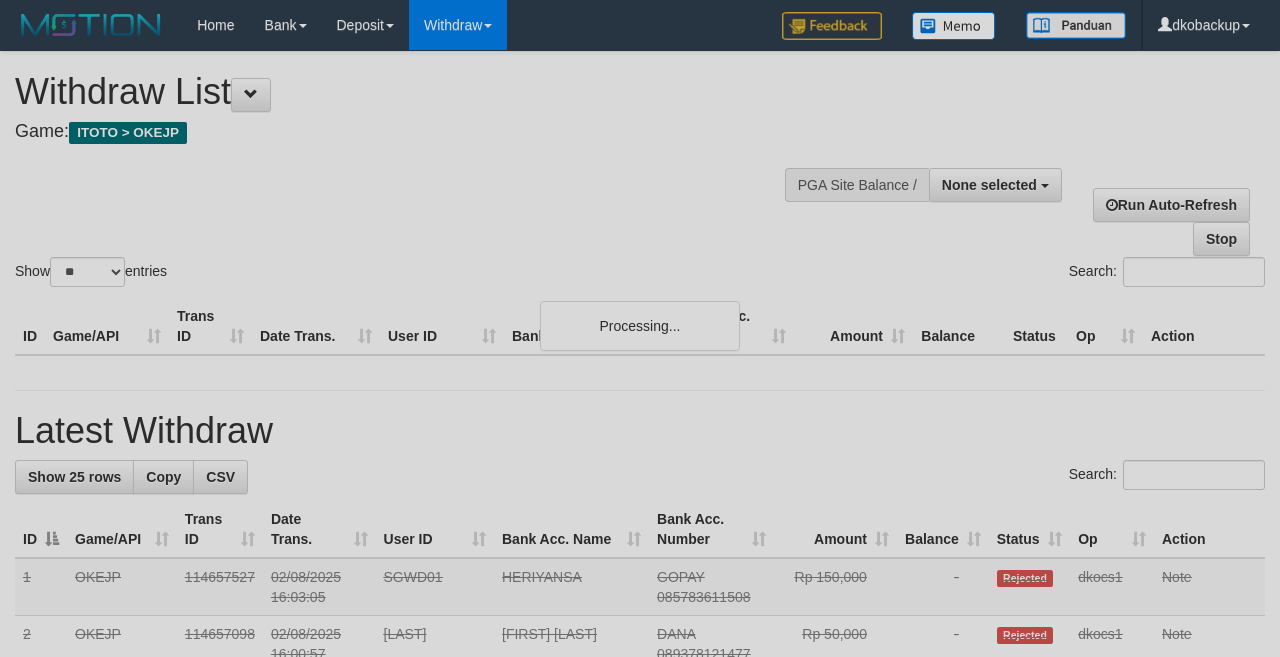 select 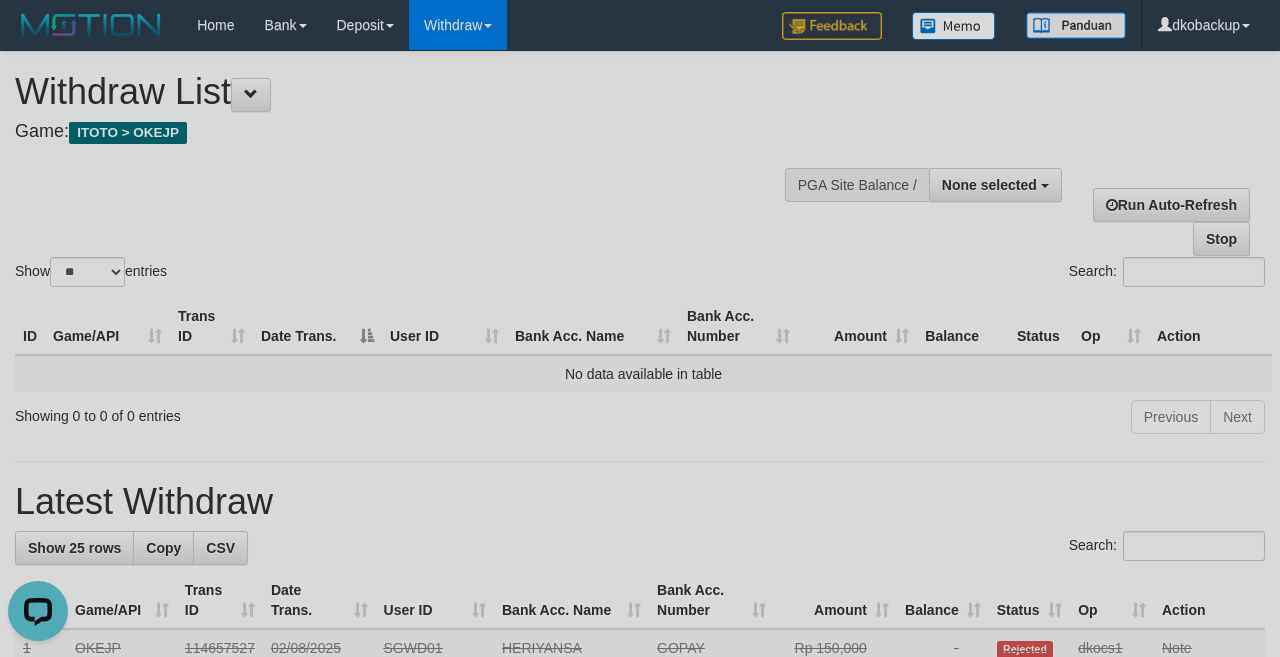 scroll, scrollTop: 0, scrollLeft: 0, axis: both 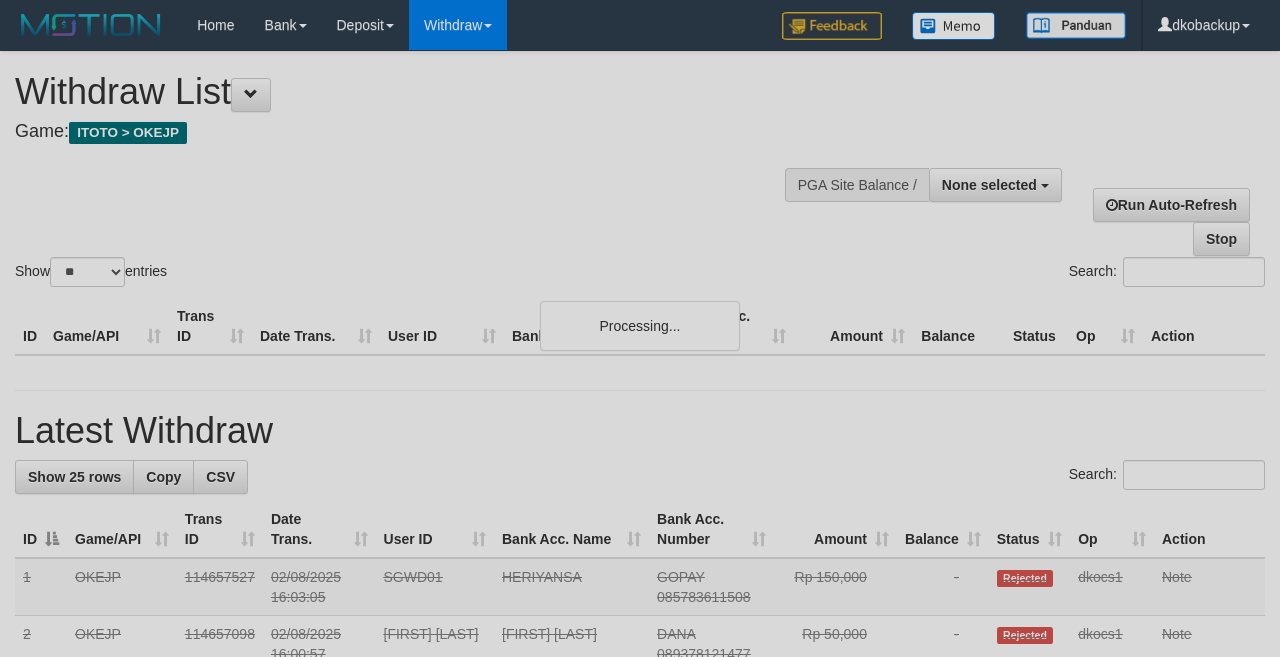 select 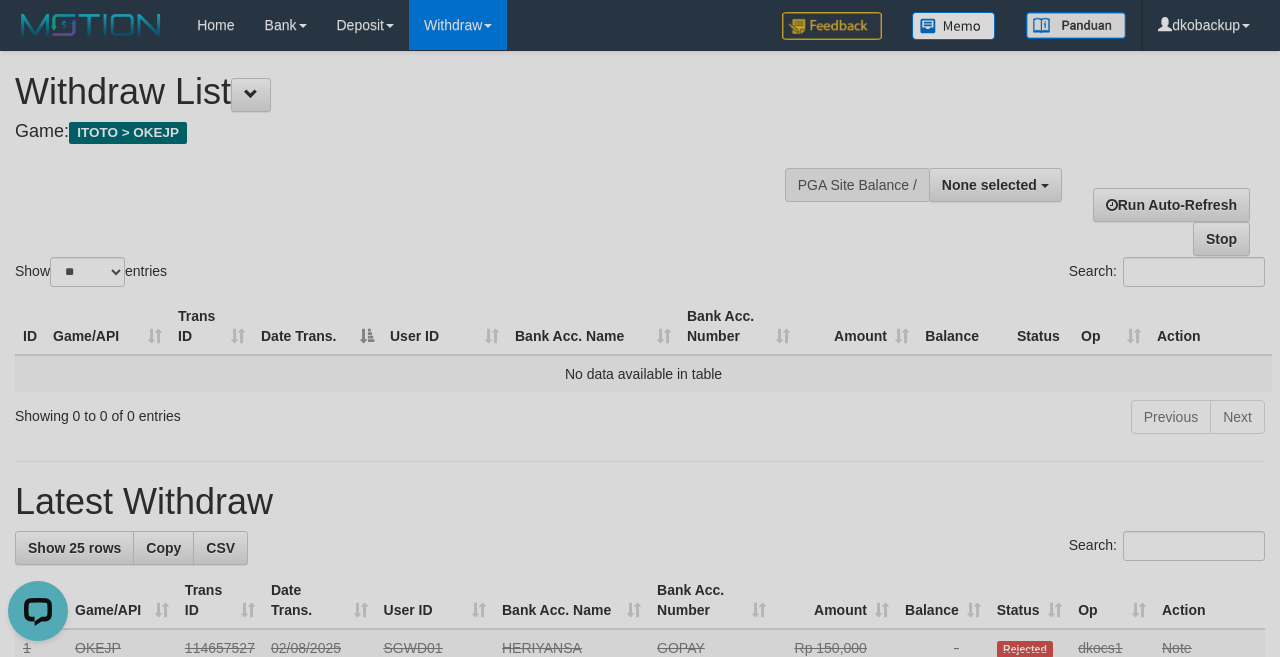scroll, scrollTop: 0, scrollLeft: 0, axis: both 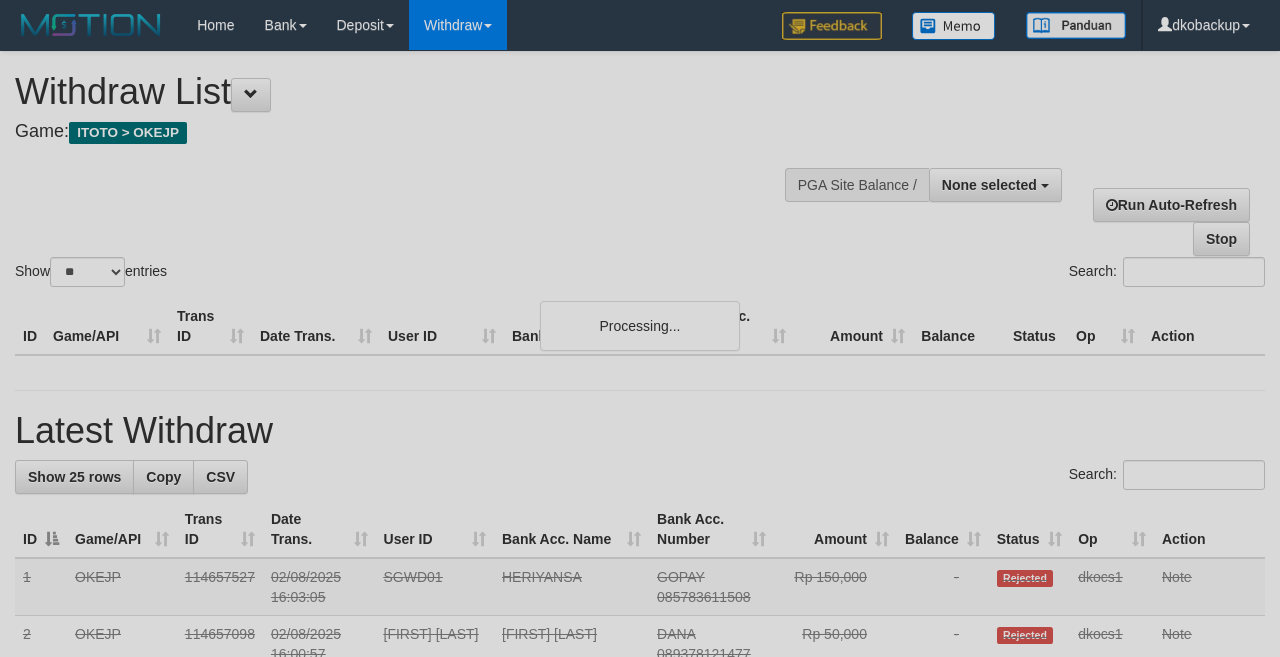 select 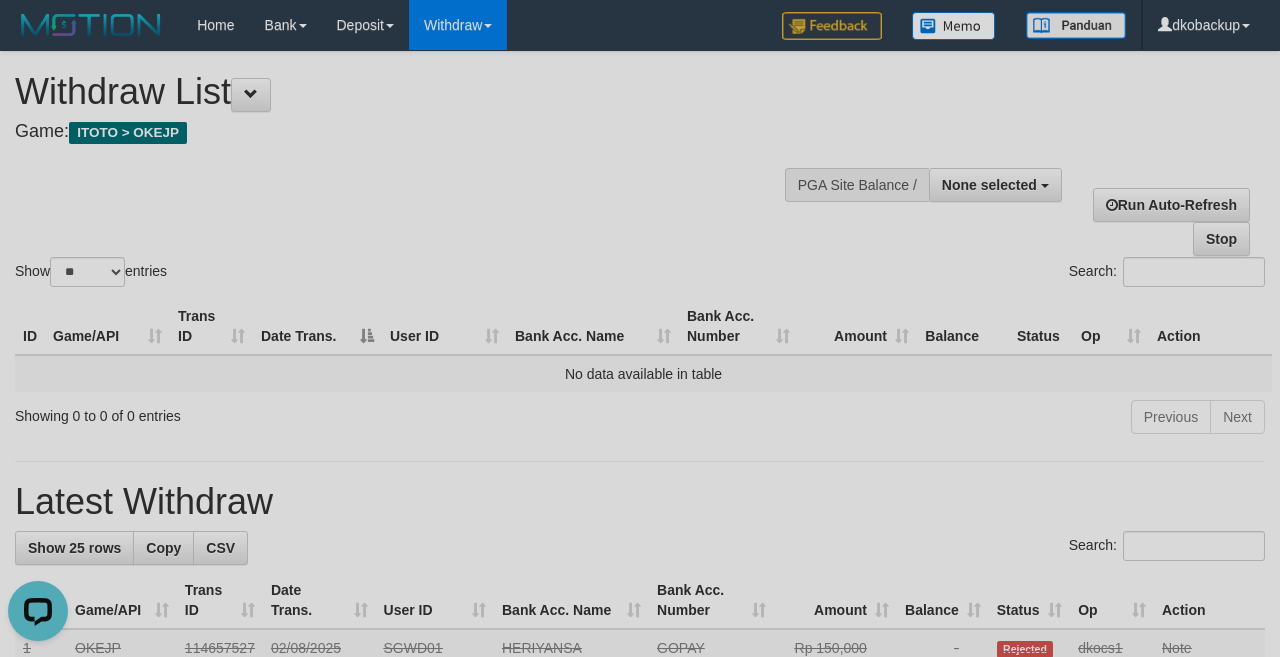 scroll, scrollTop: 0, scrollLeft: 0, axis: both 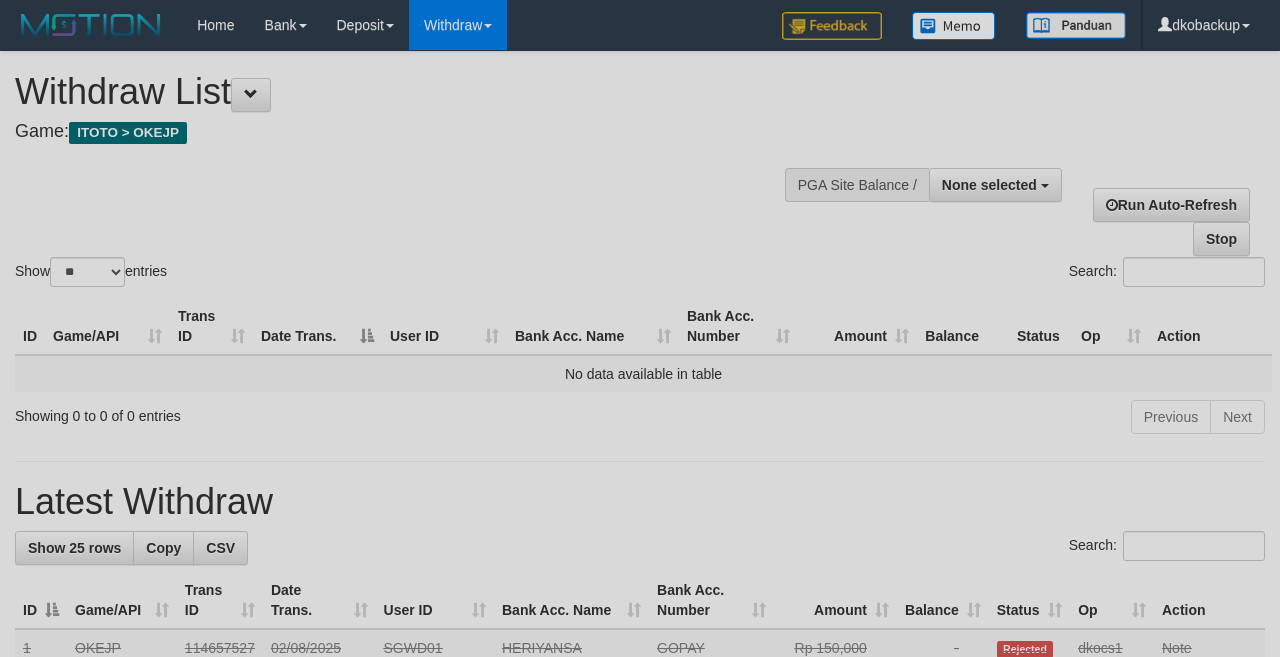 select 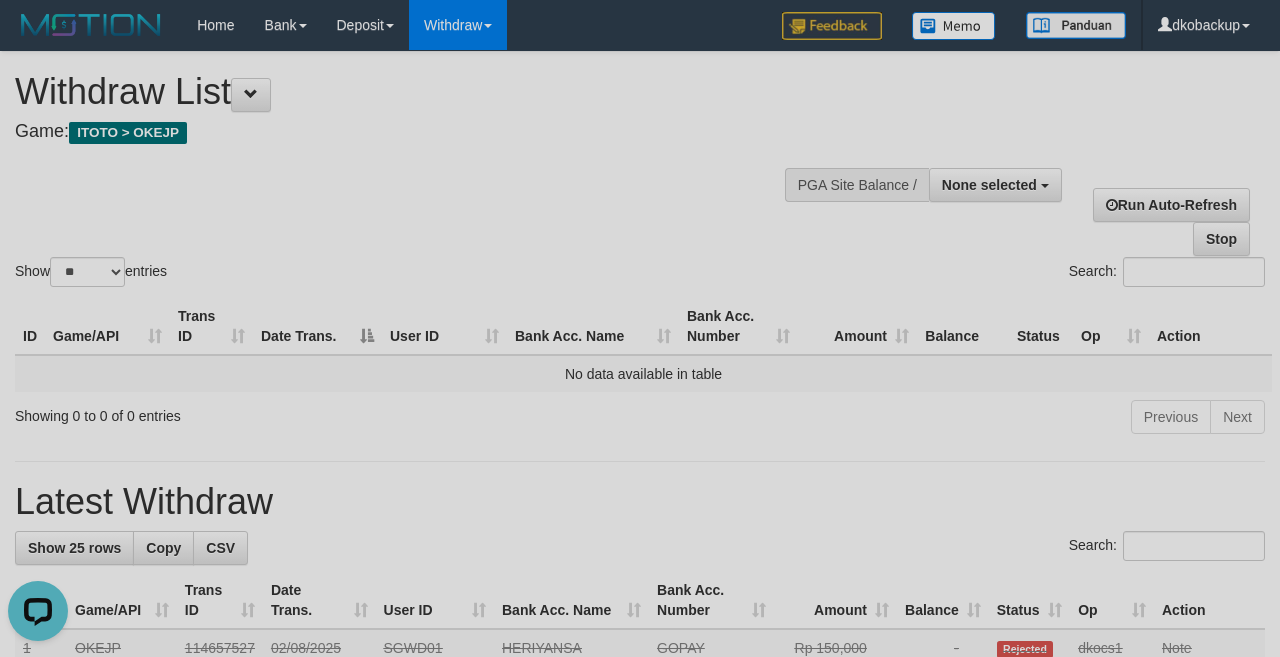 scroll, scrollTop: 0, scrollLeft: 0, axis: both 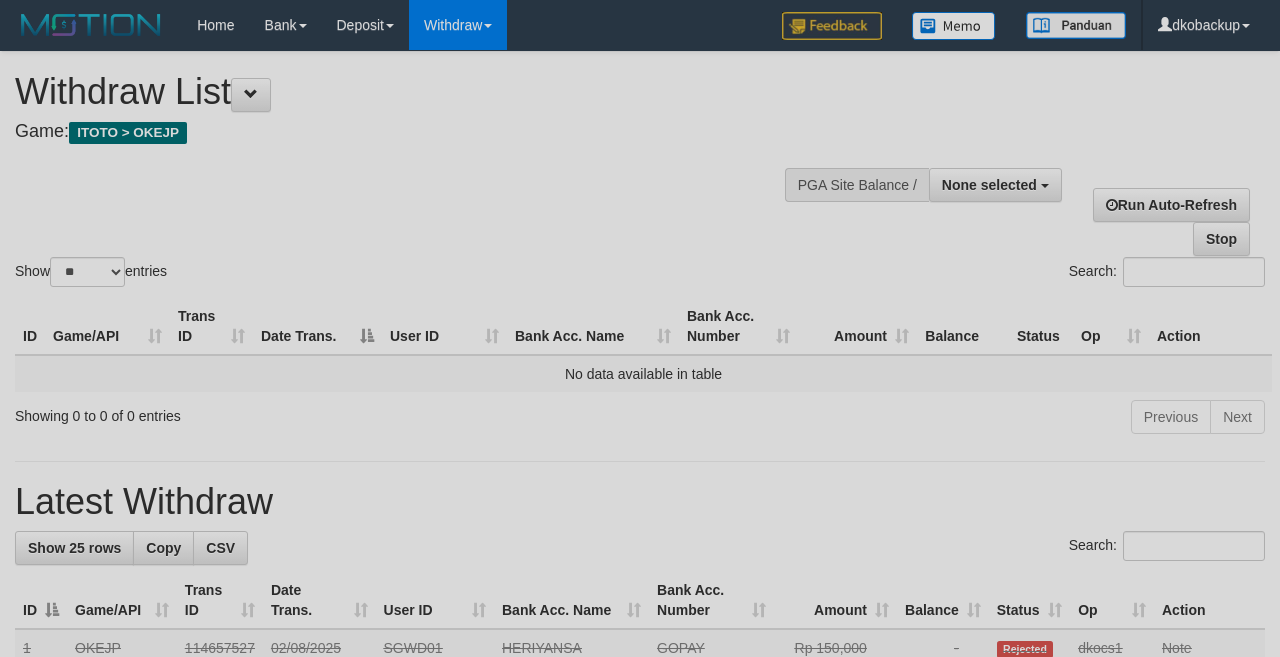 select 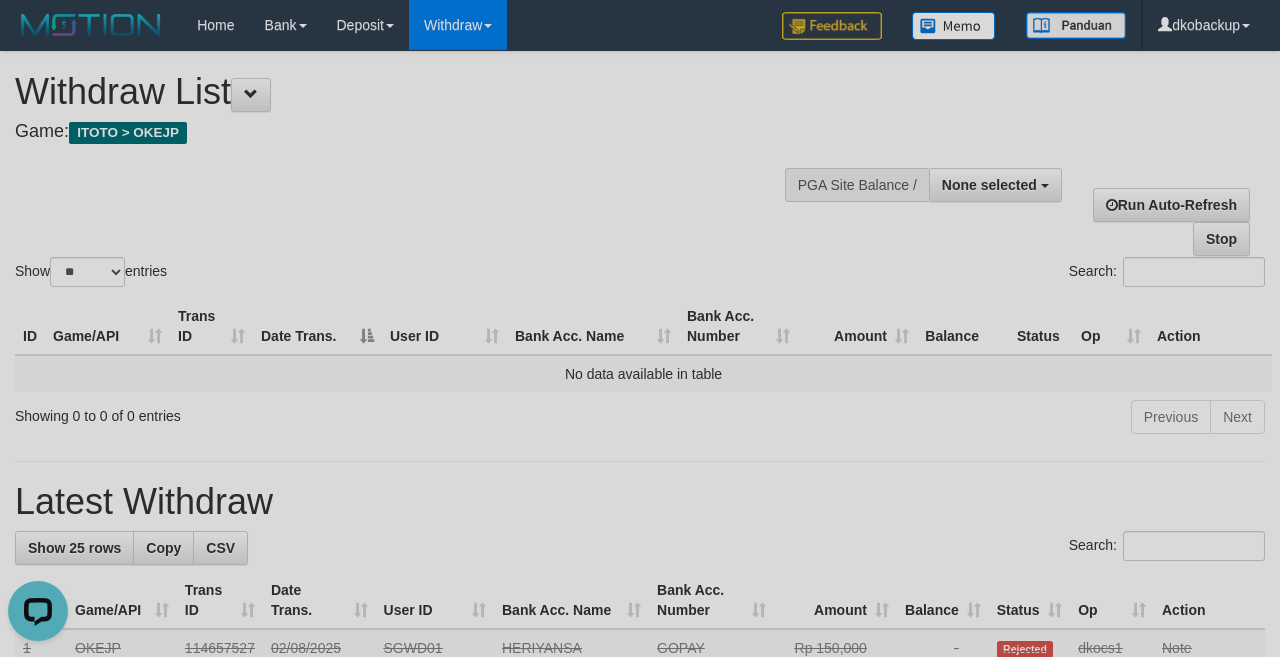 scroll, scrollTop: 0, scrollLeft: 0, axis: both 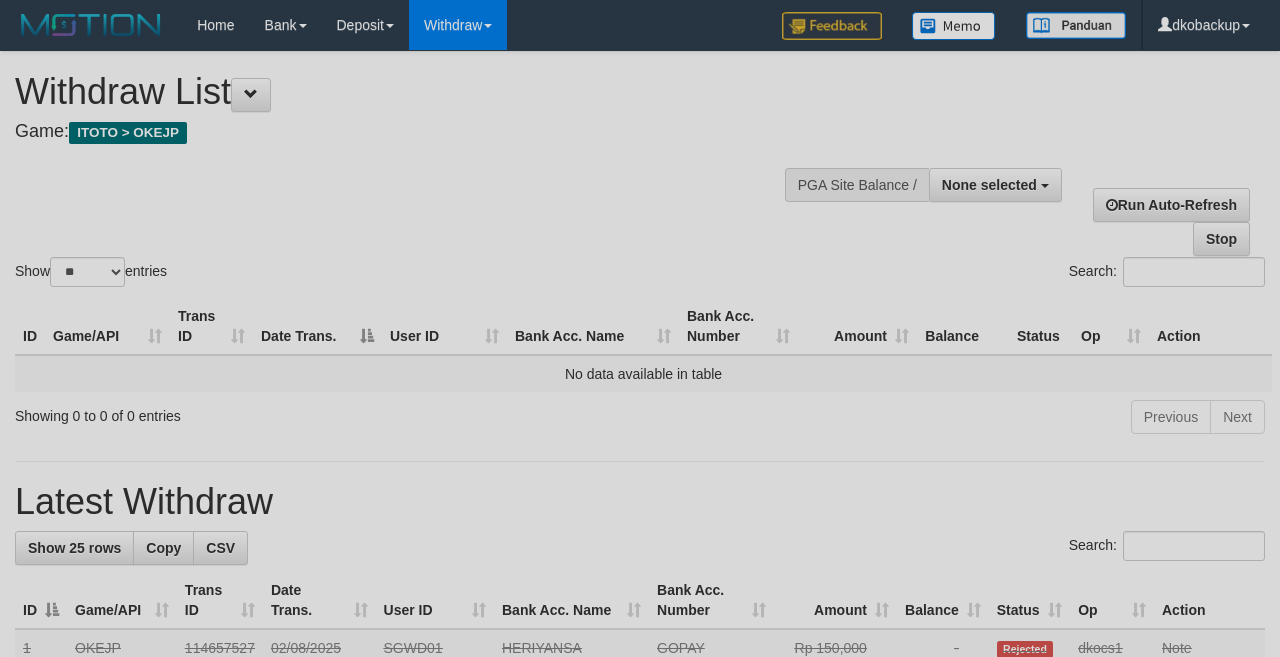 select 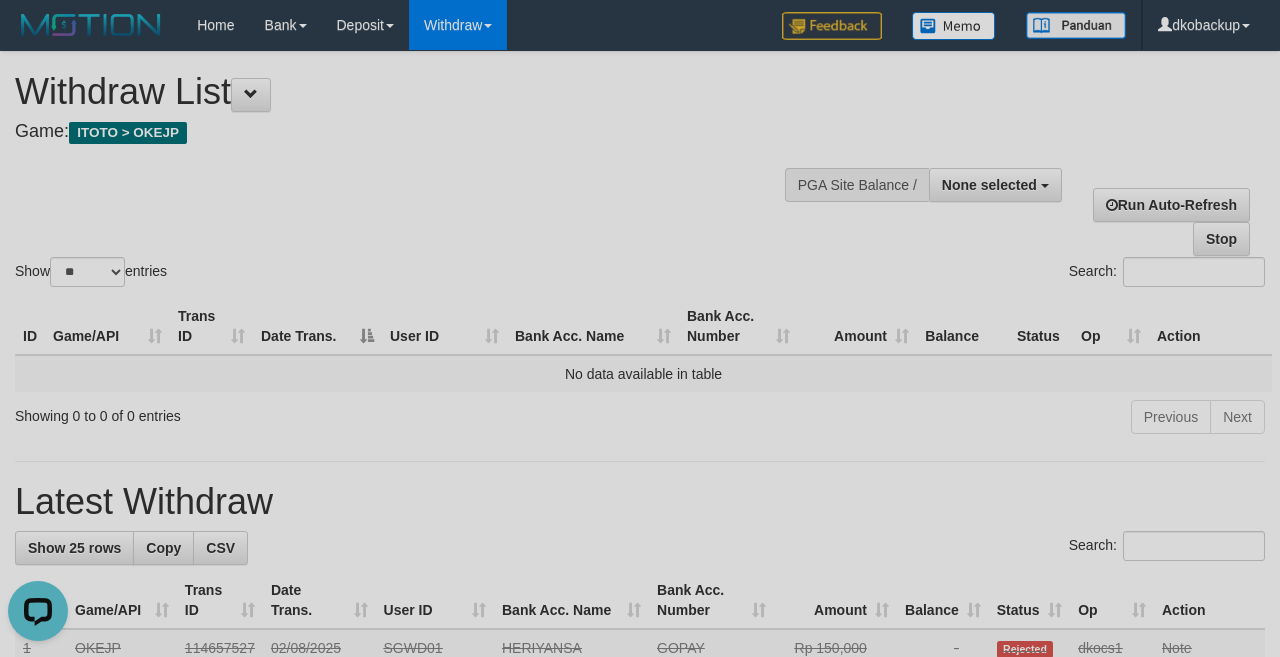 scroll, scrollTop: 0, scrollLeft: 0, axis: both 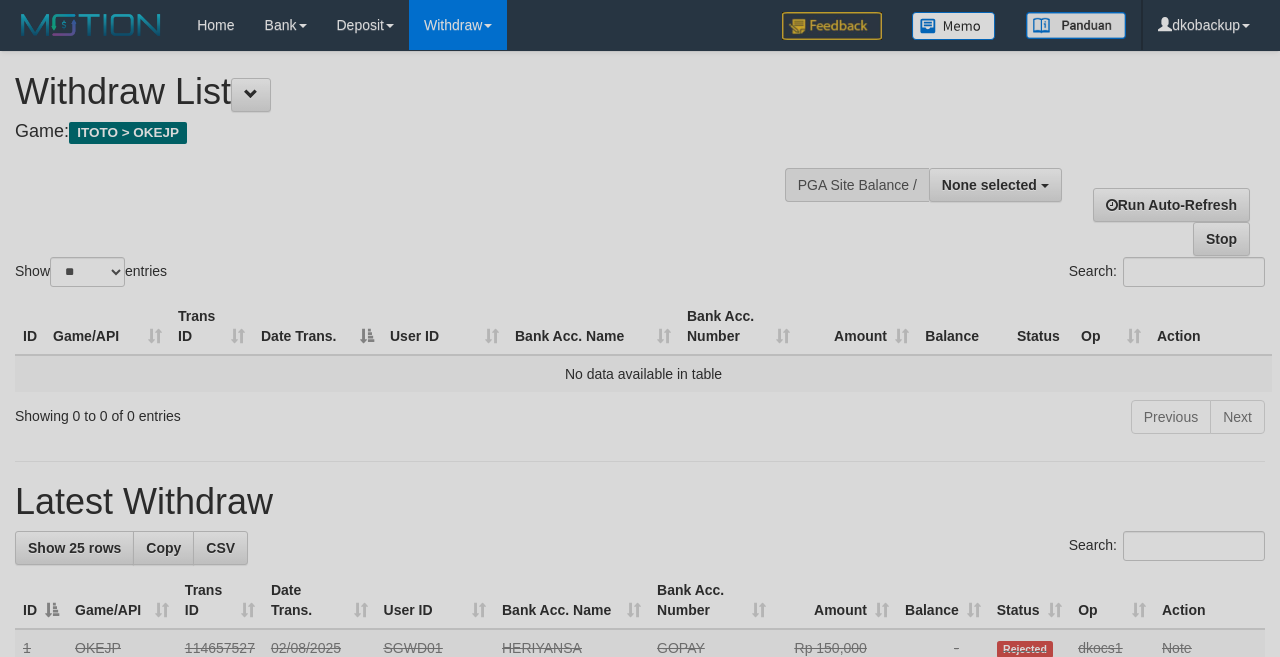 select 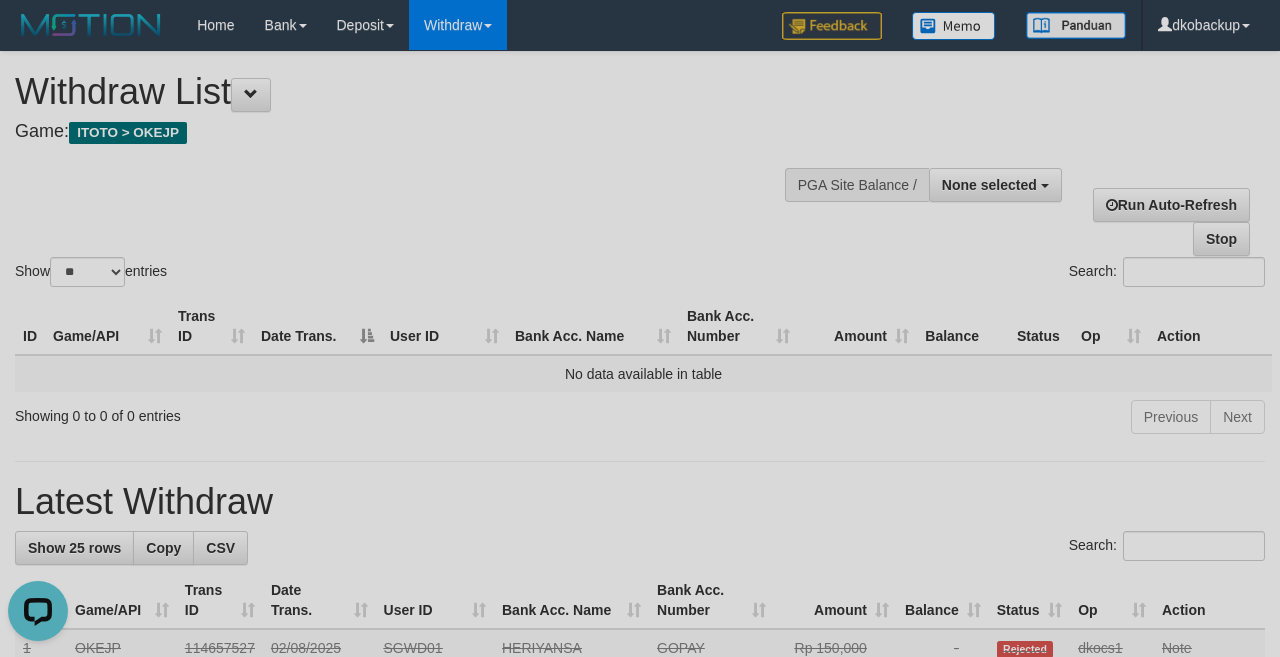 scroll, scrollTop: 0, scrollLeft: 0, axis: both 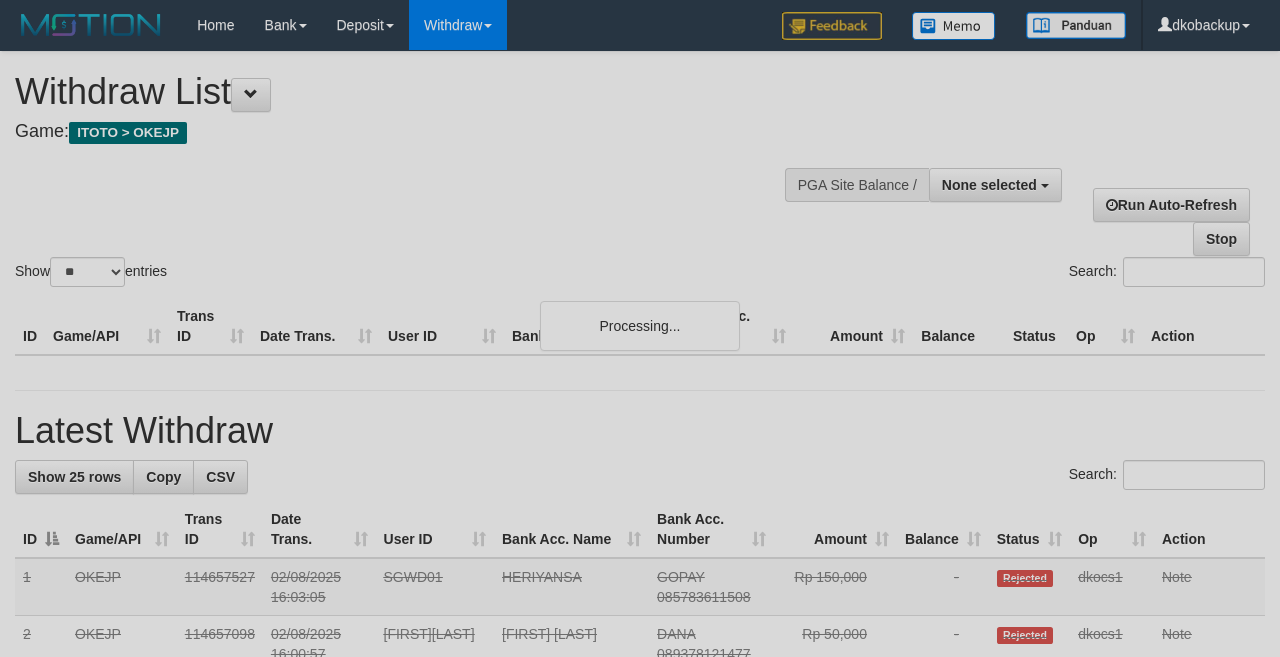 select 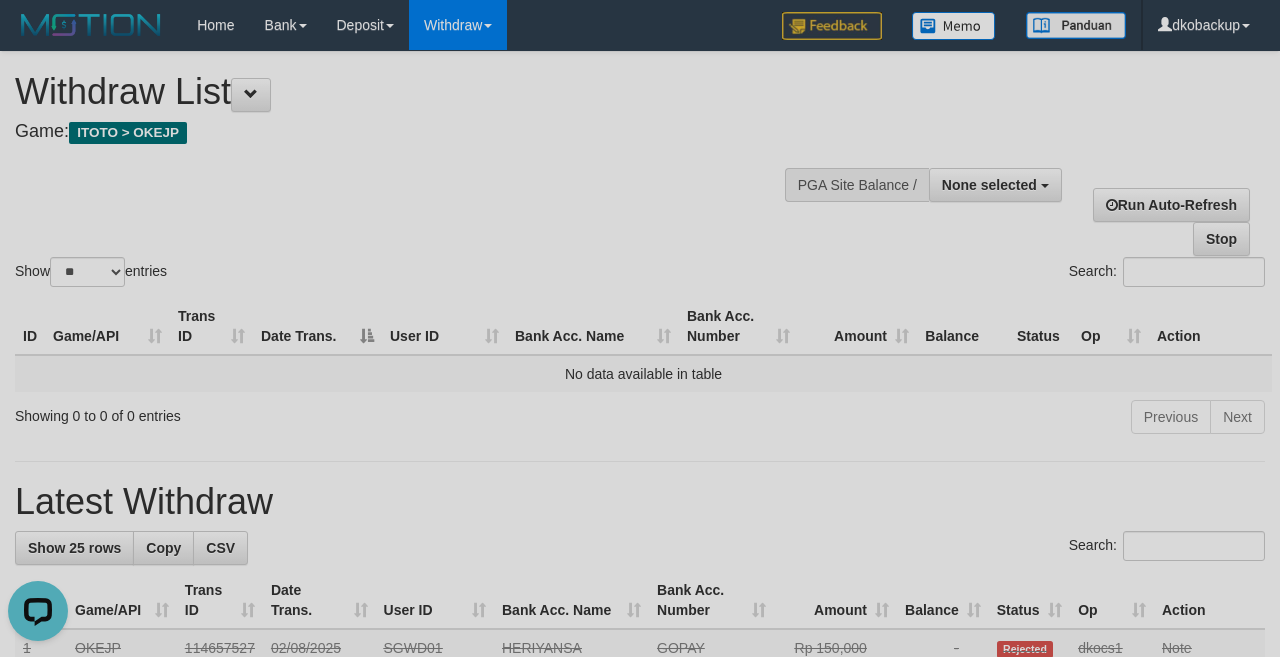 scroll, scrollTop: 0, scrollLeft: 0, axis: both 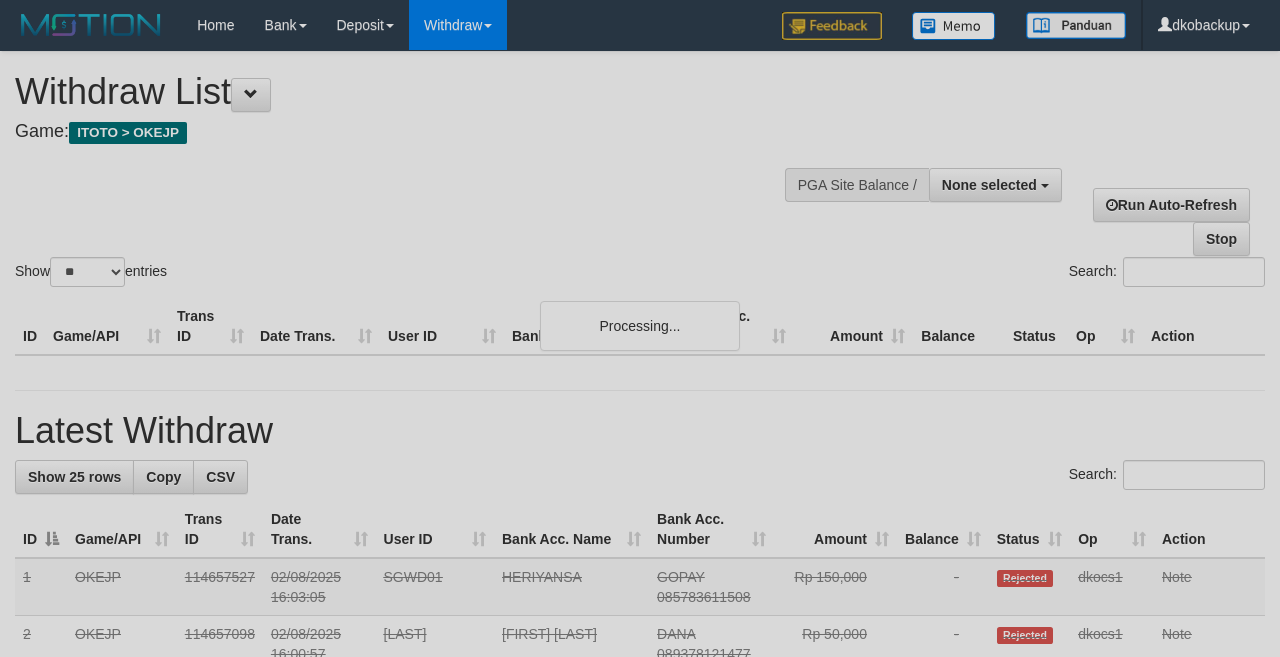 select 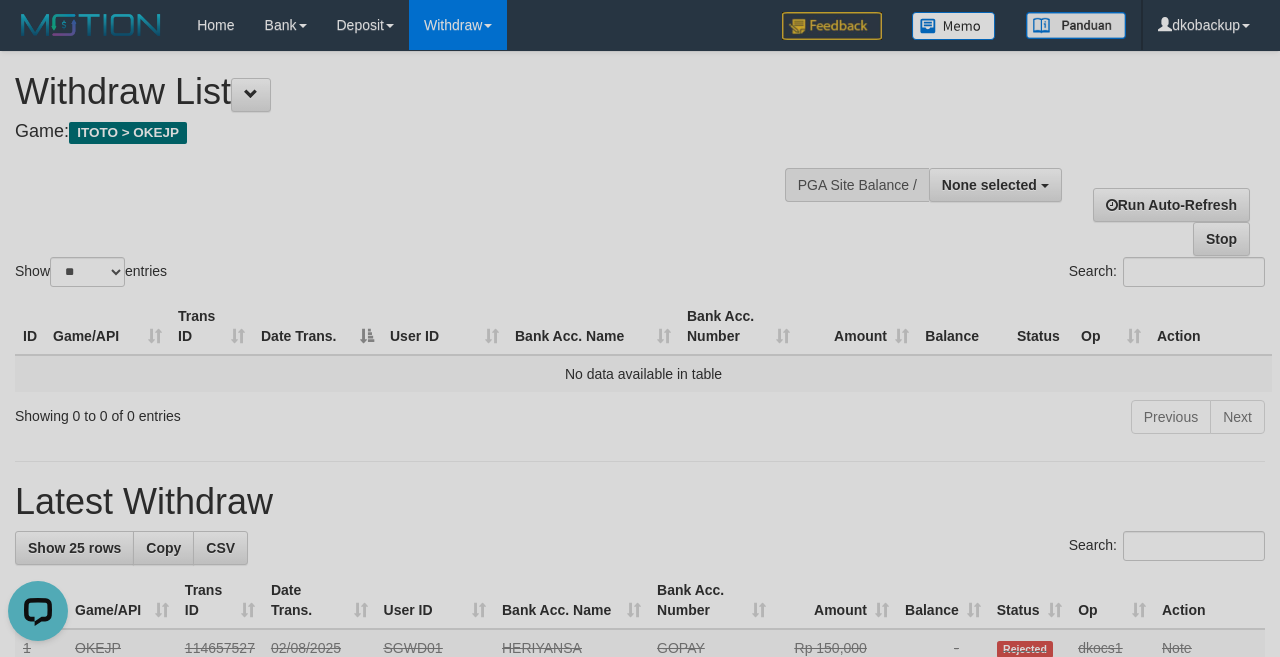 scroll, scrollTop: 0, scrollLeft: 0, axis: both 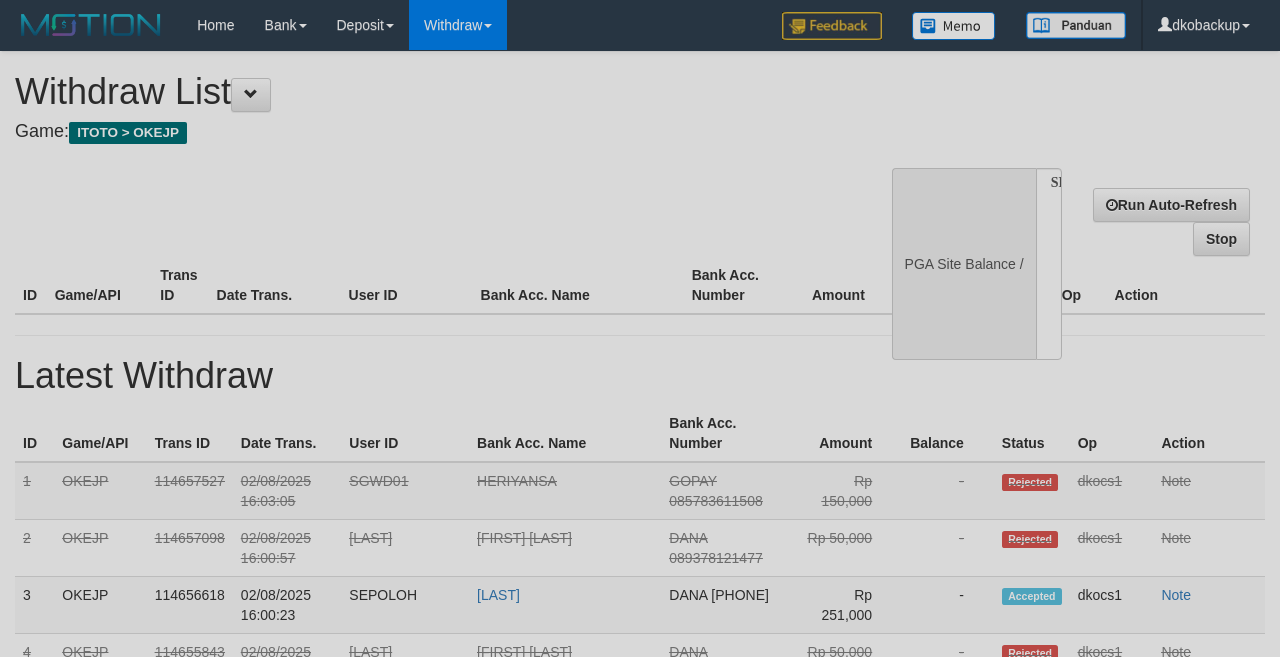 select 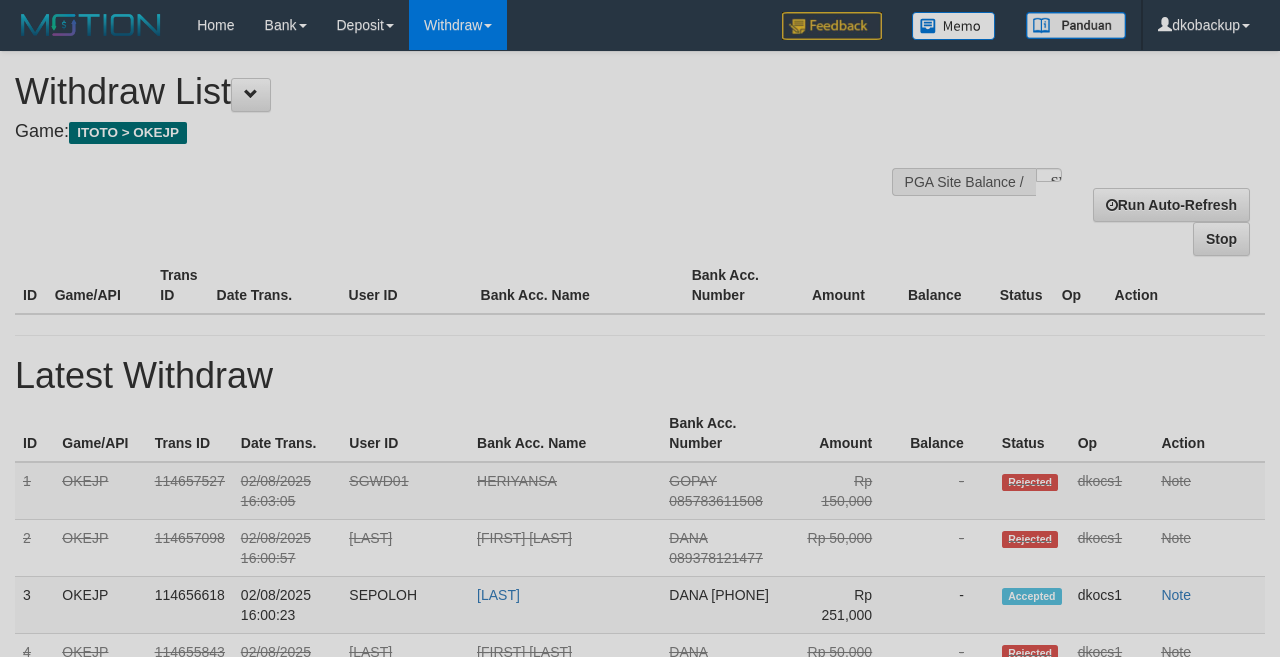 scroll, scrollTop: 0, scrollLeft: 0, axis: both 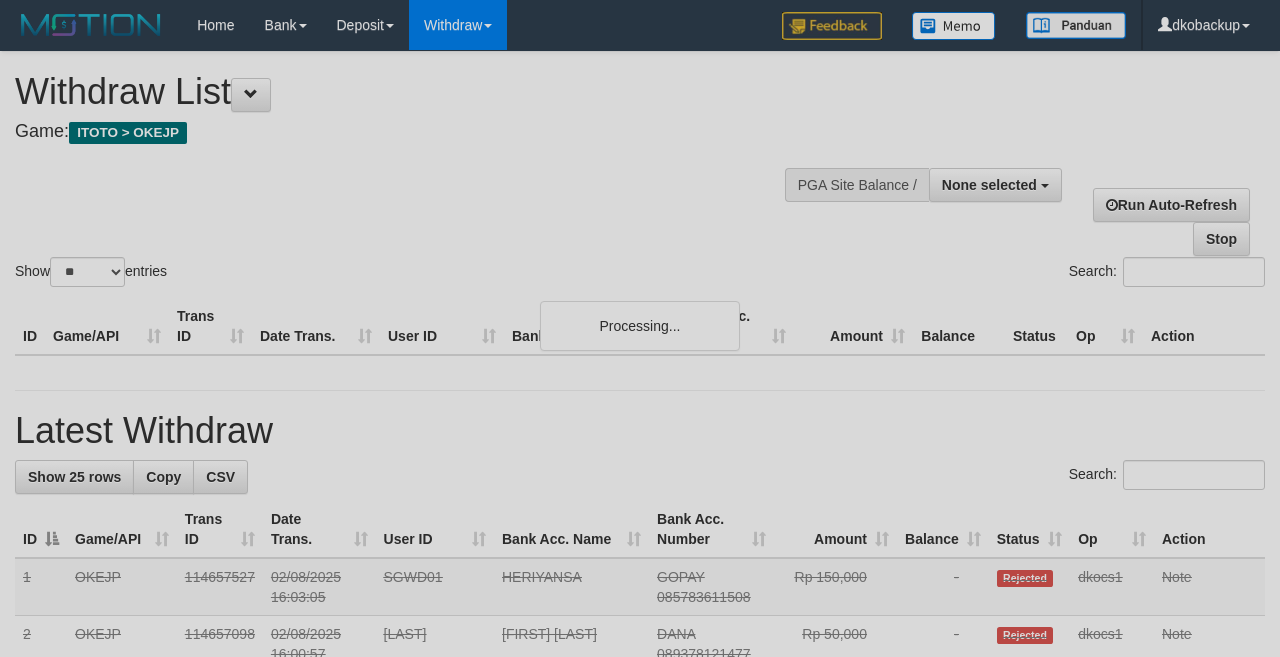 select 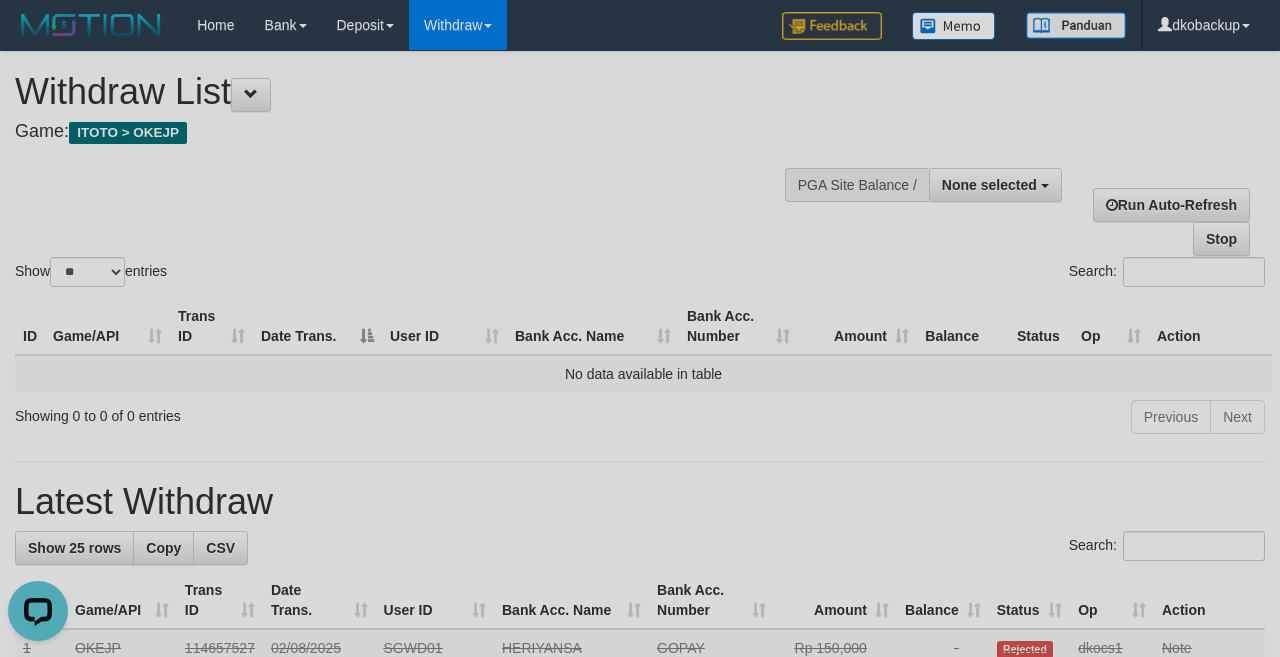 scroll, scrollTop: 0, scrollLeft: 0, axis: both 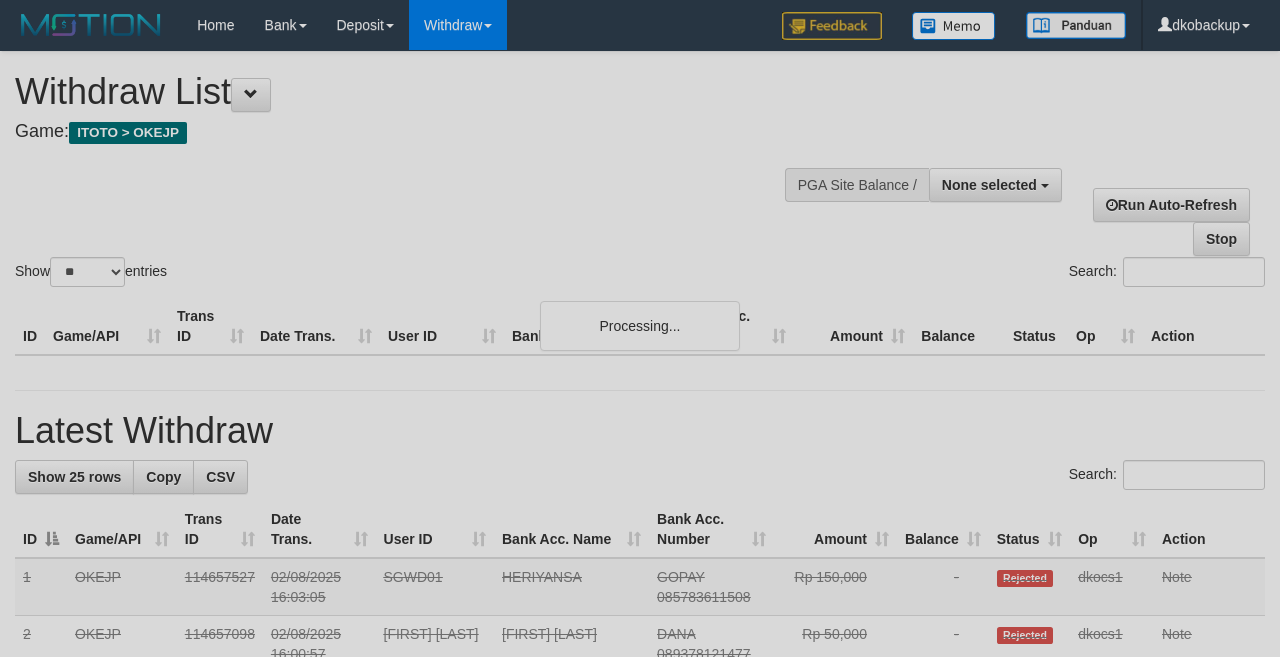 select 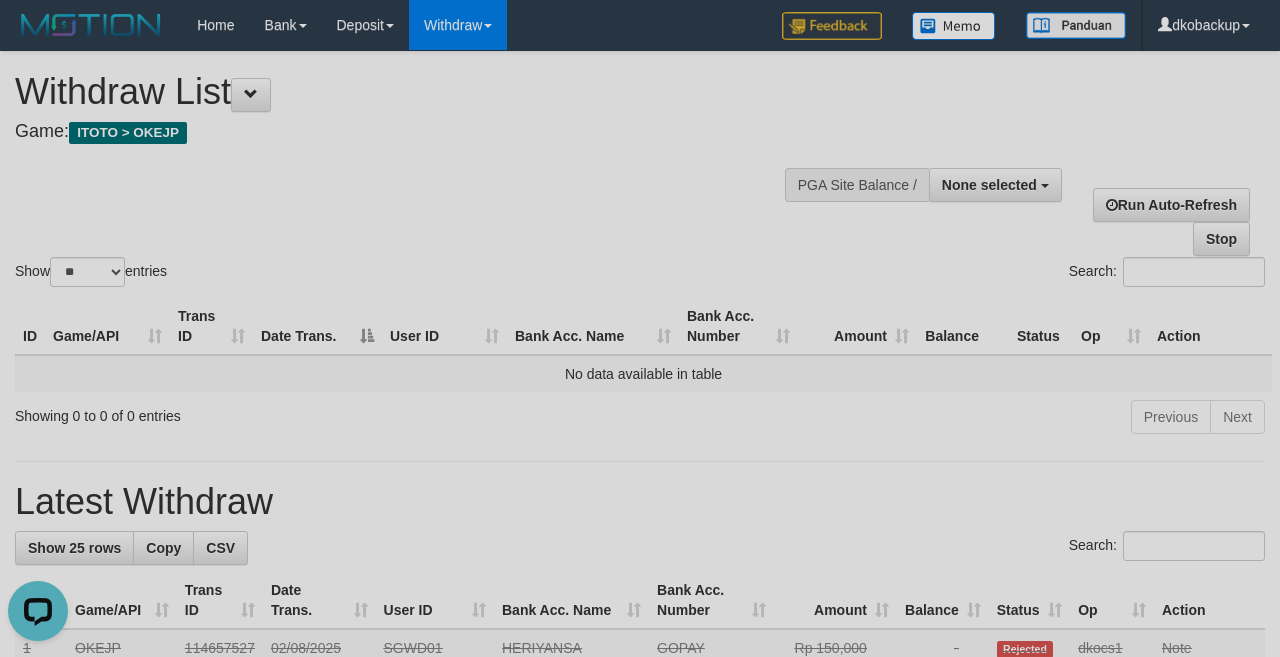 scroll, scrollTop: 0, scrollLeft: 0, axis: both 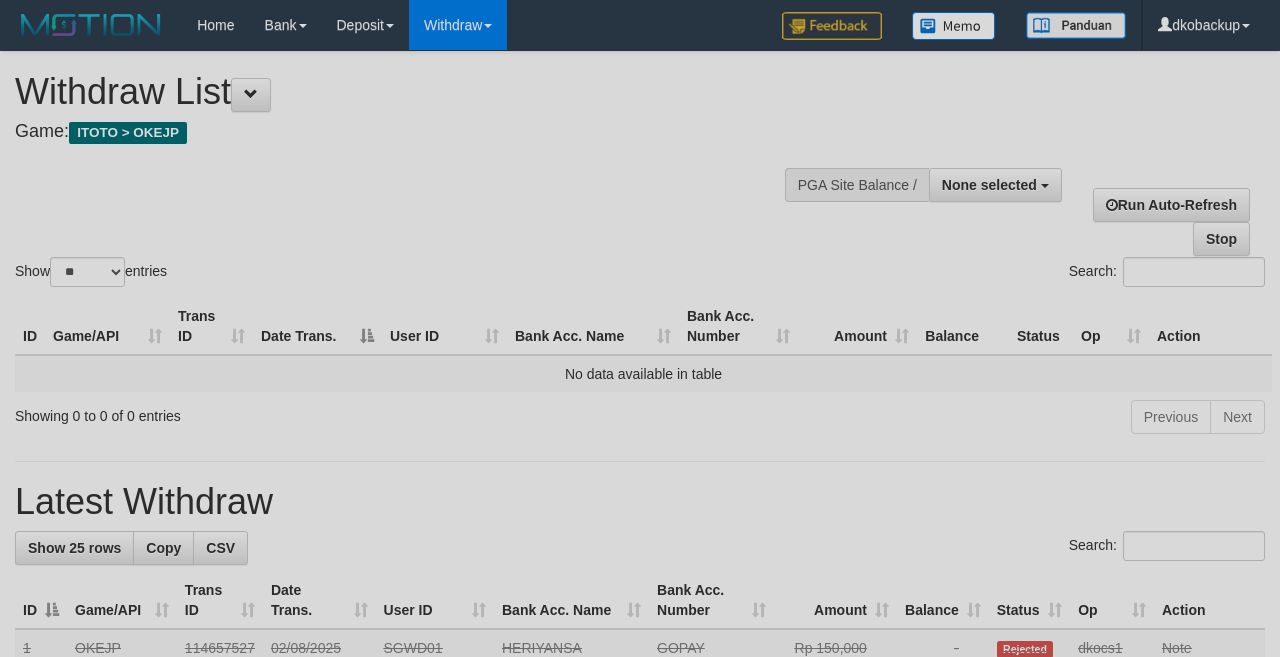 select 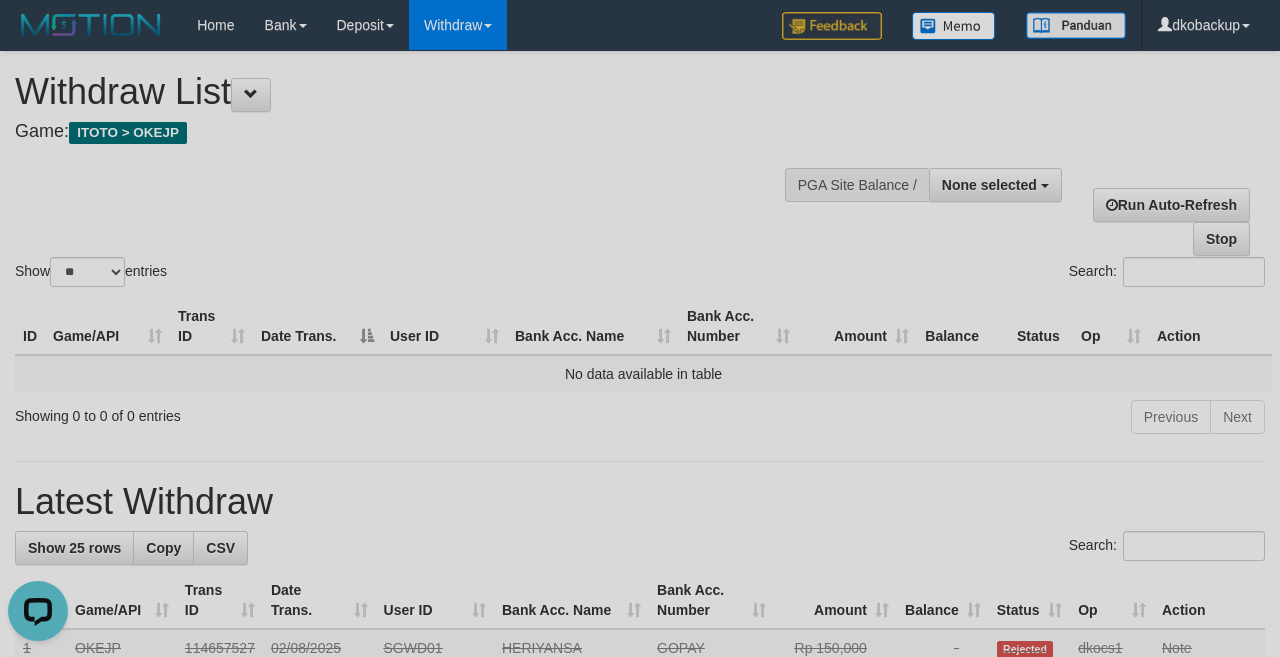 scroll, scrollTop: 0, scrollLeft: 0, axis: both 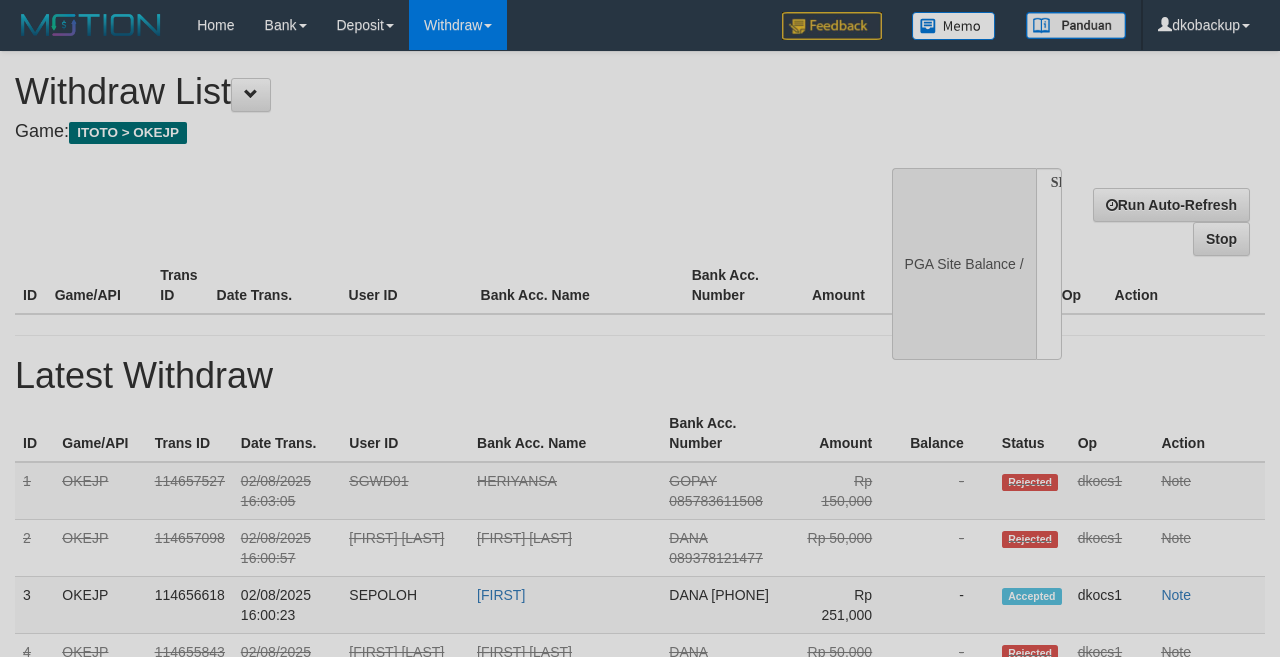 select 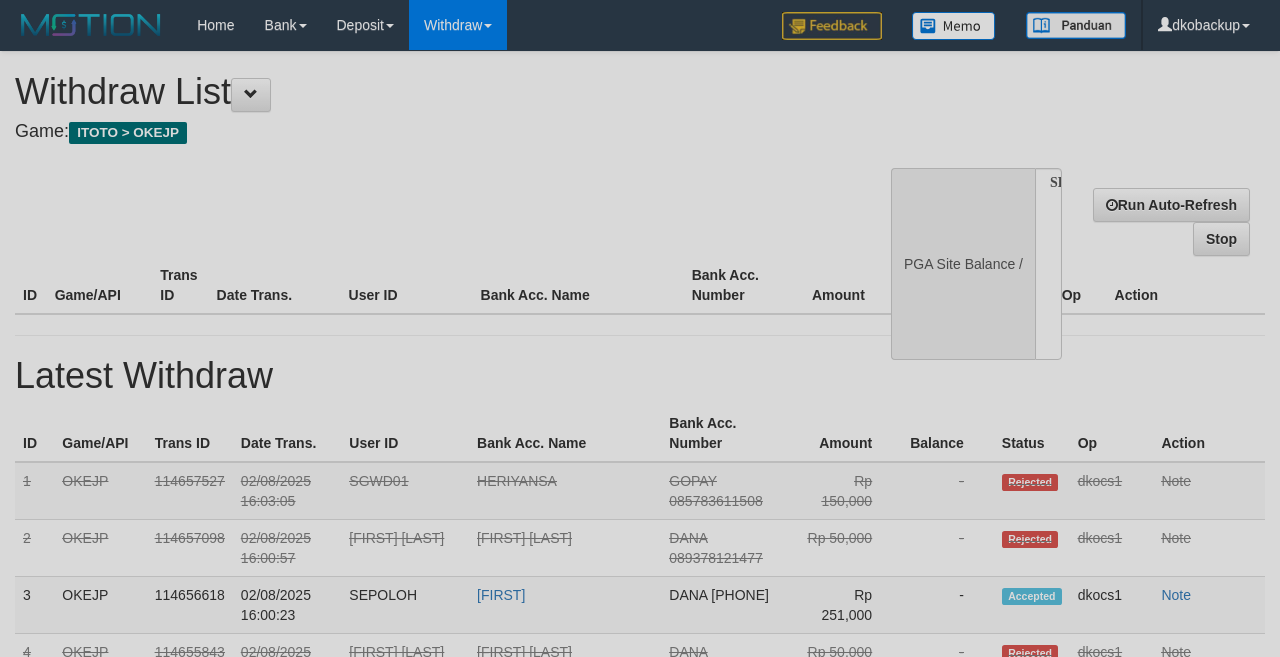 scroll, scrollTop: 0, scrollLeft: 0, axis: both 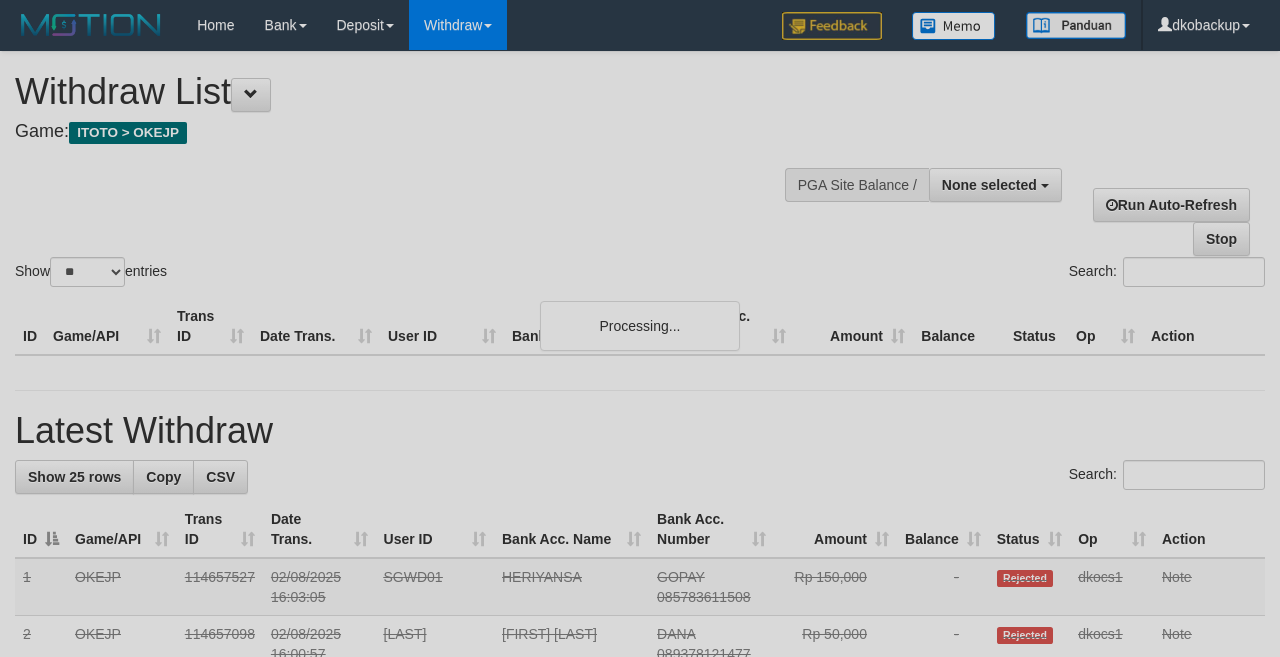 select 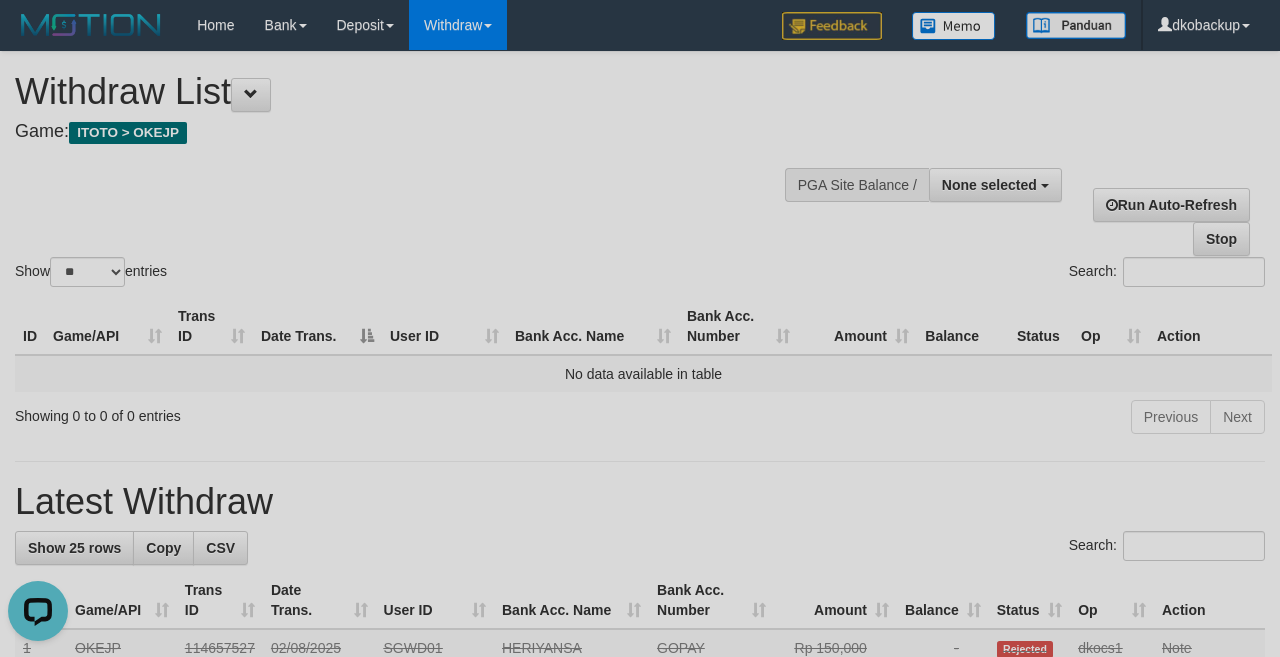 scroll, scrollTop: 0, scrollLeft: 0, axis: both 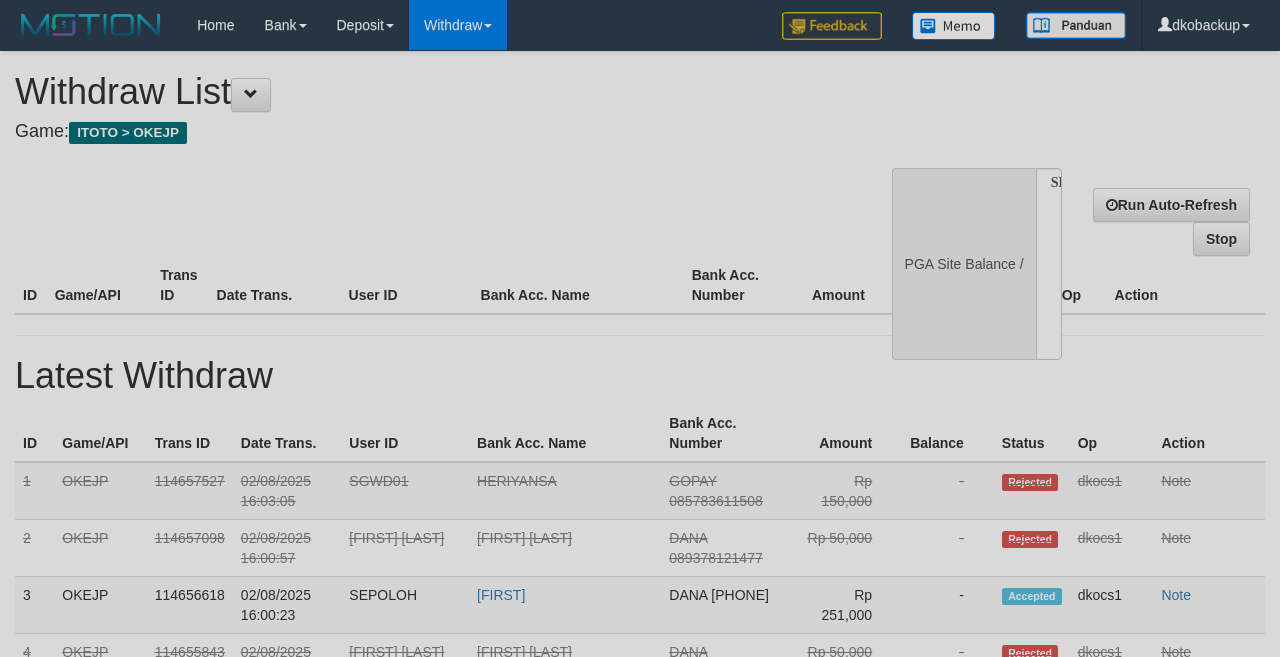select 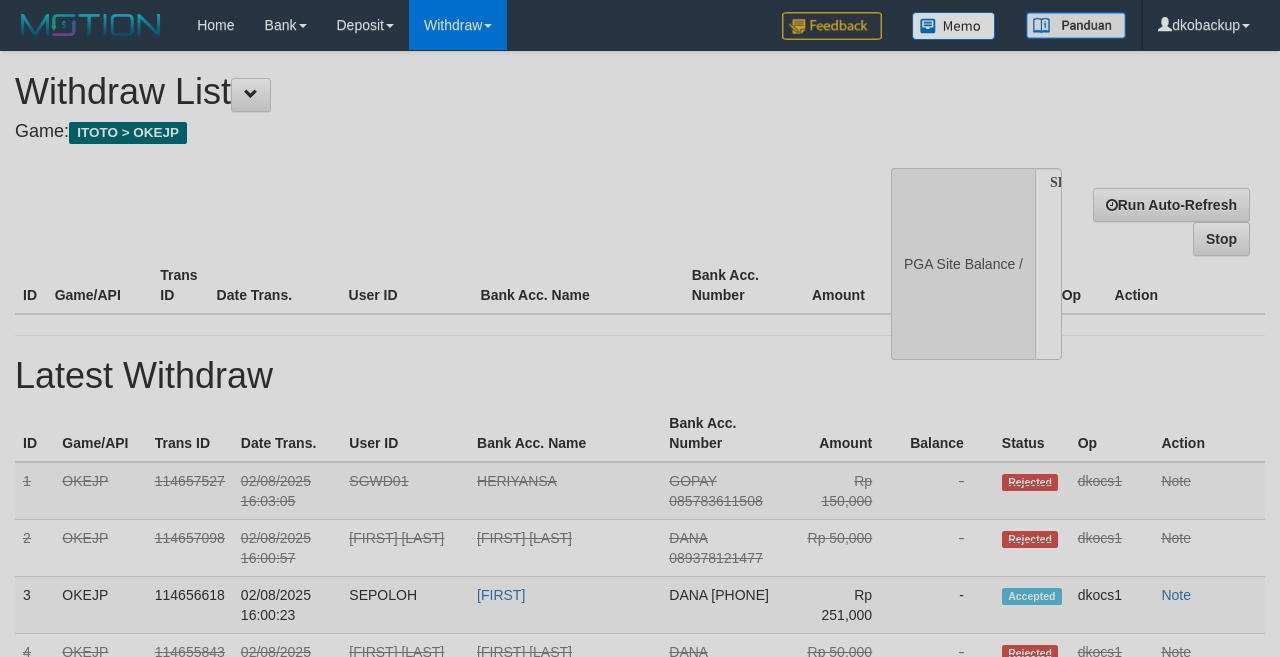 scroll, scrollTop: 0, scrollLeft: 0, axis: both 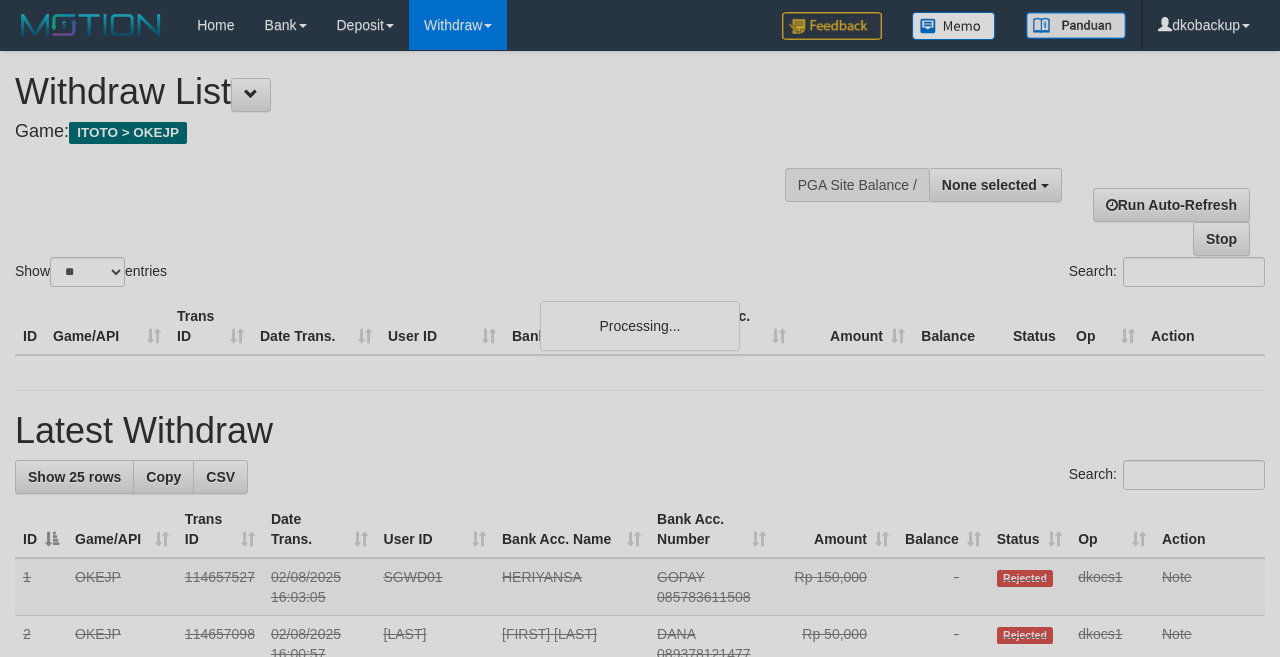 select 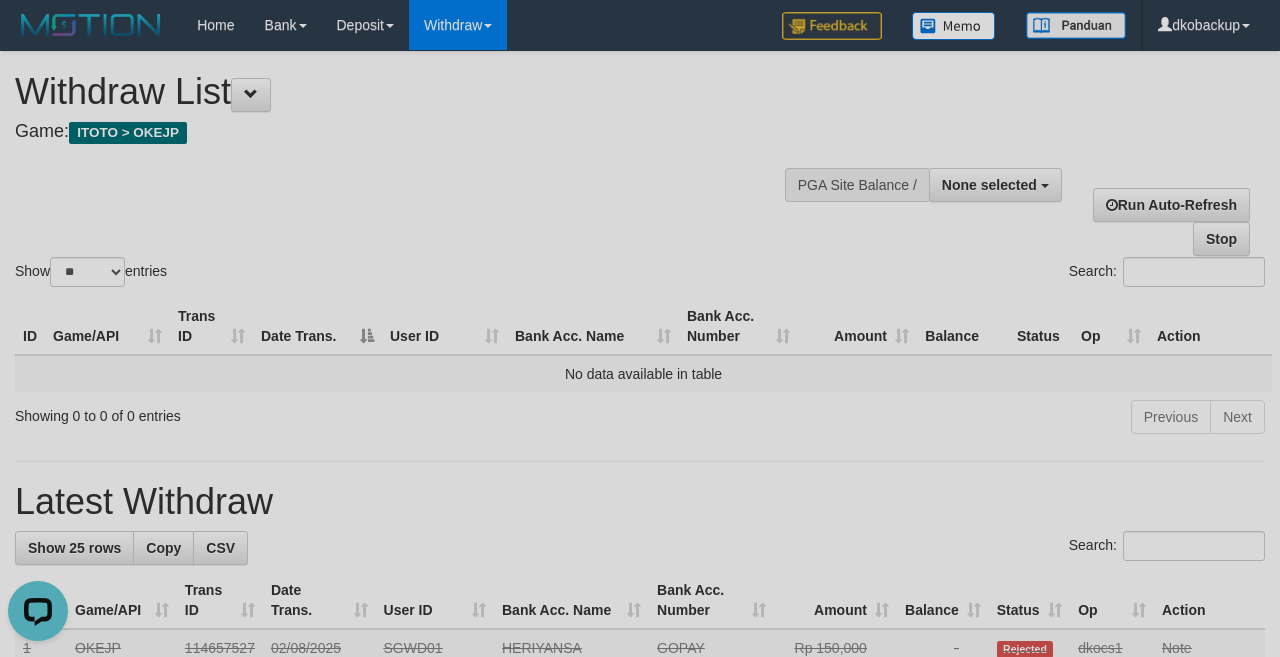 scroll, scrollTop: 0, scrollLeft: 0, axis: both 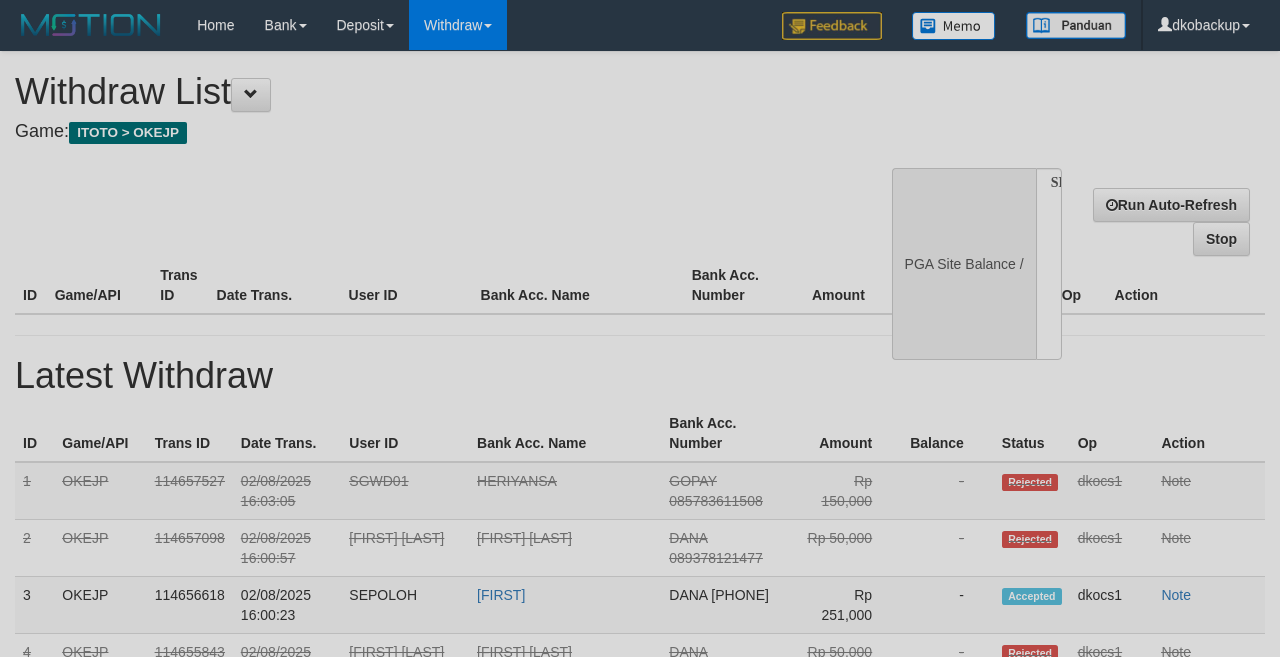 select 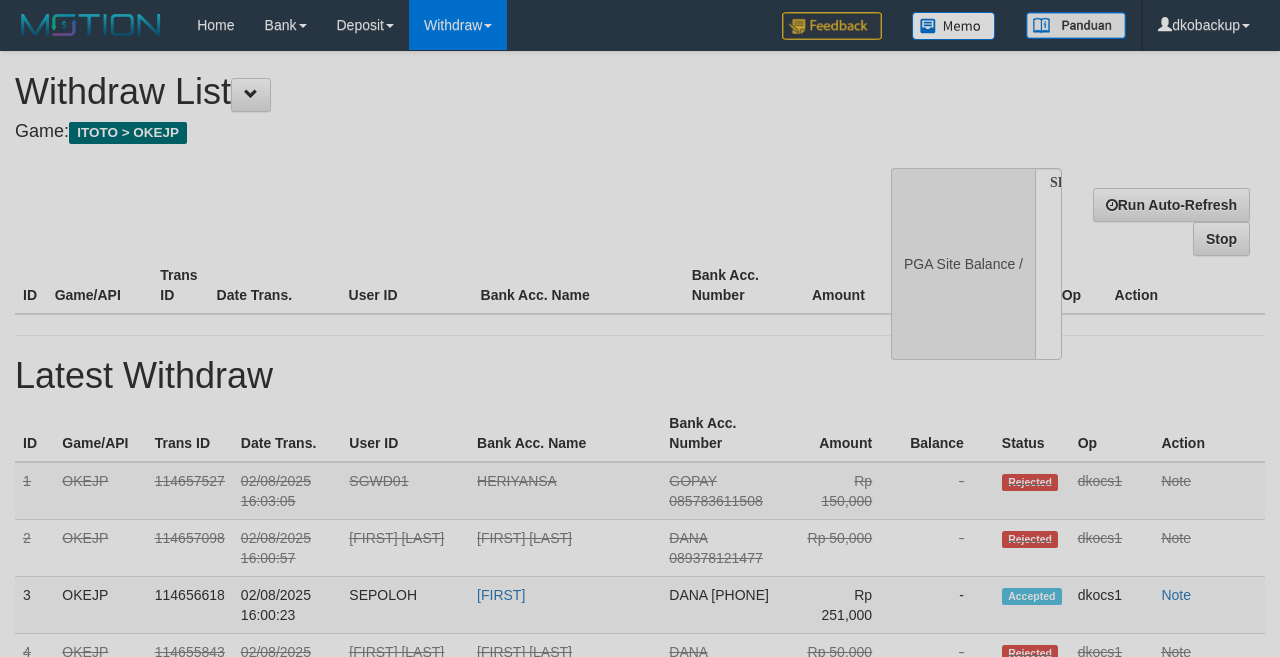 scroll, scrollTop: 0, scrollLeft: 0, axis: both 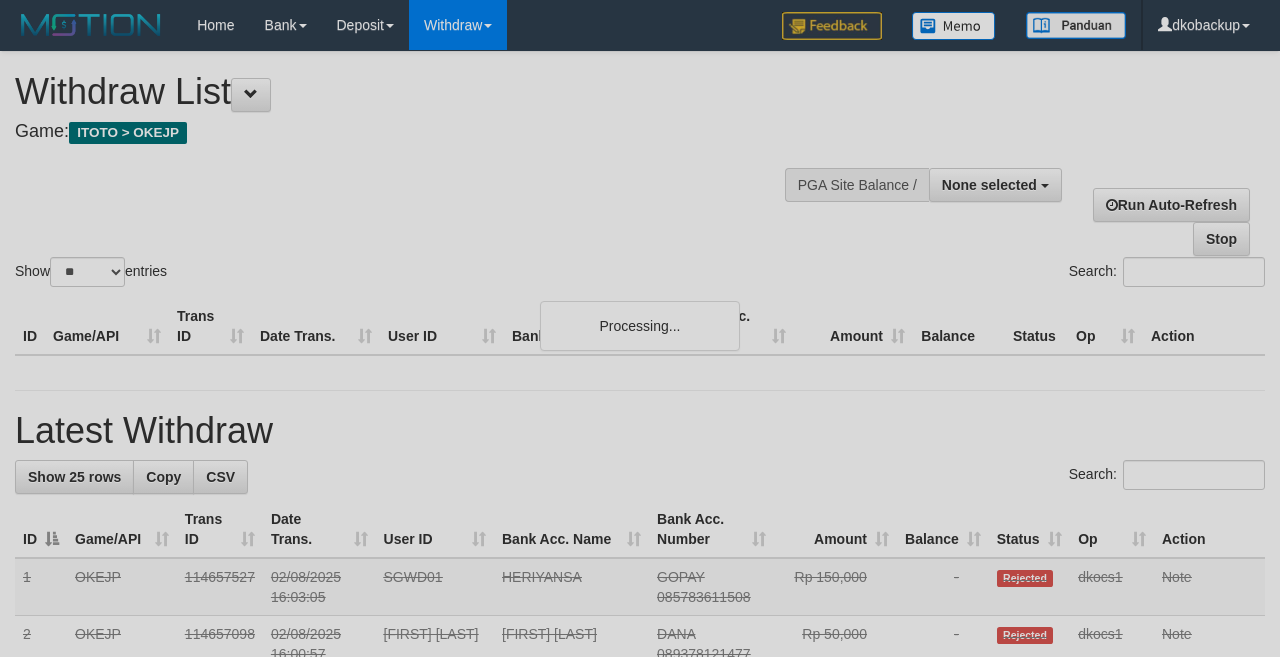 select 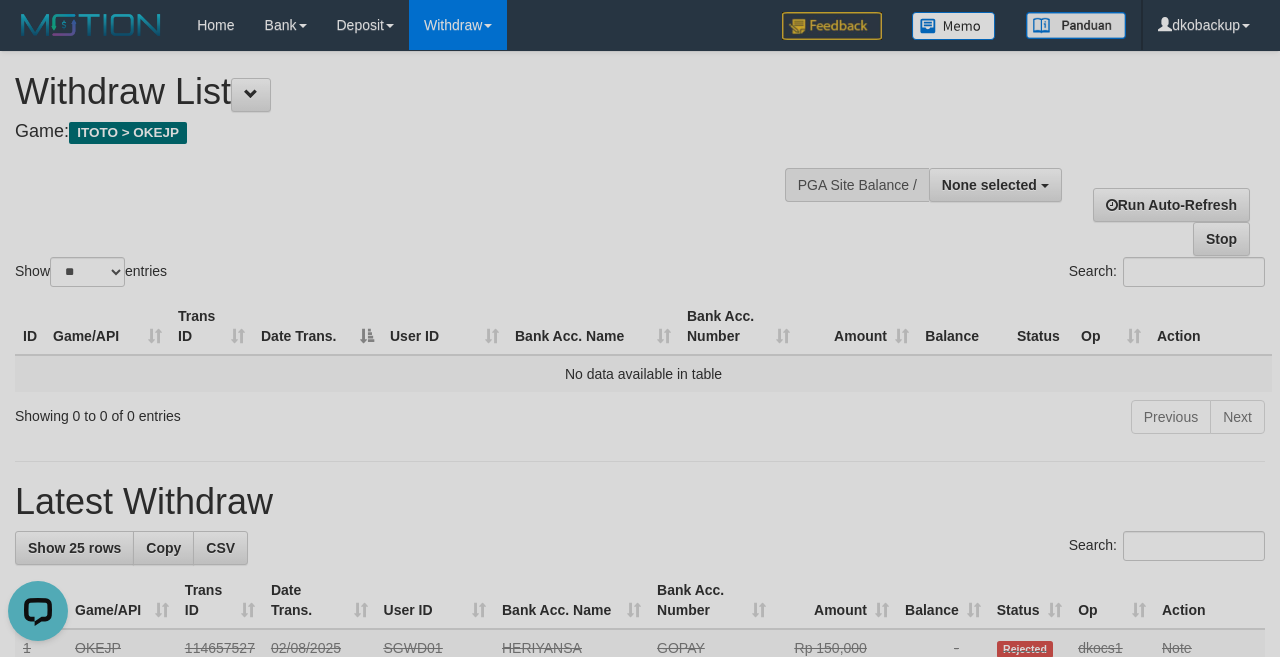 scroll, scrollTop: 0, scrollLeft: 0, axis: both 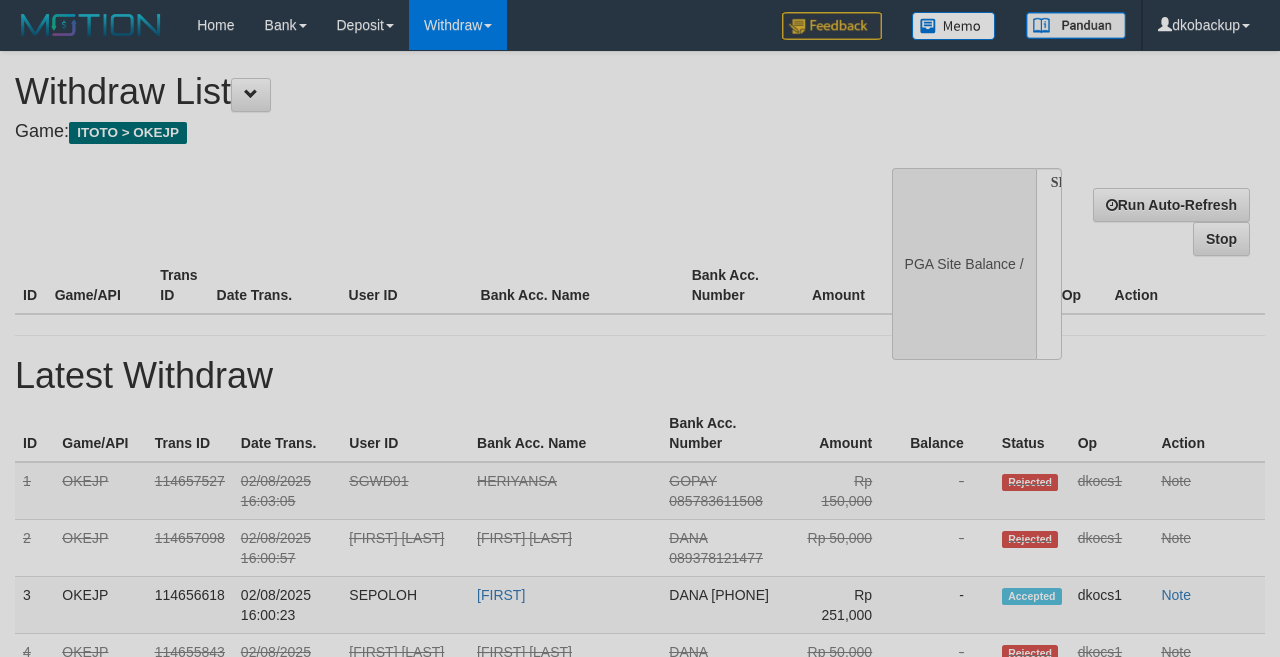 select 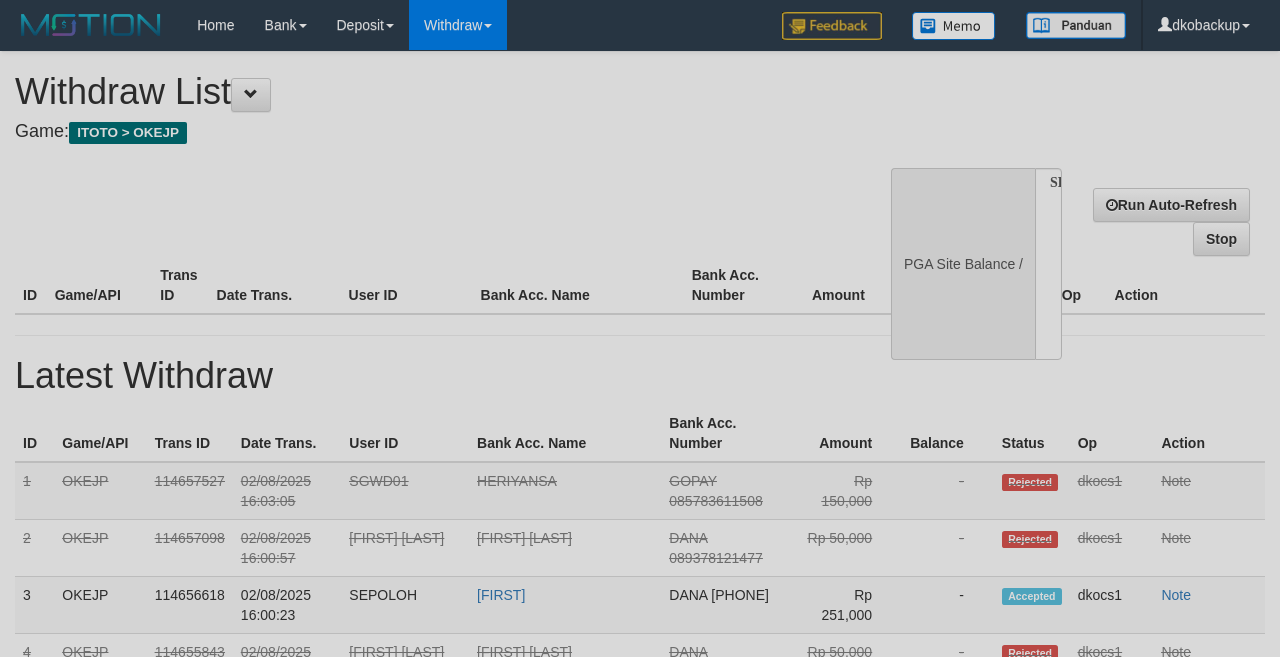 scroll, scrollTop: 0, scrollLeft: 0, axis: both 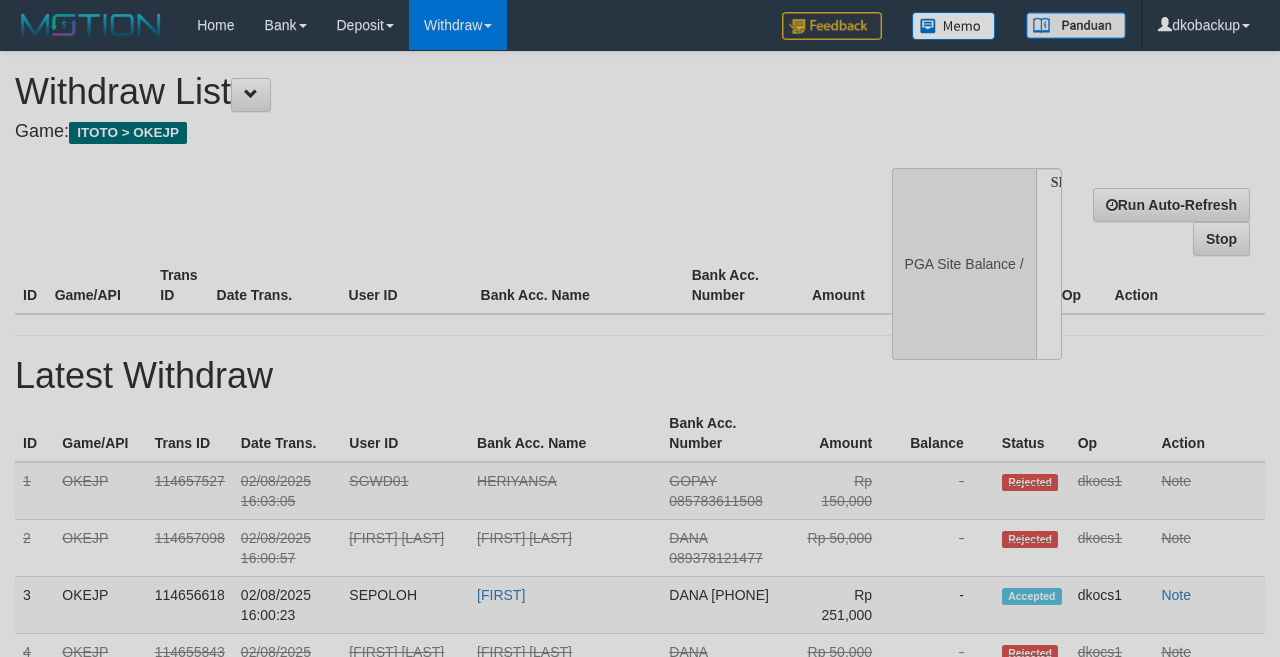 select 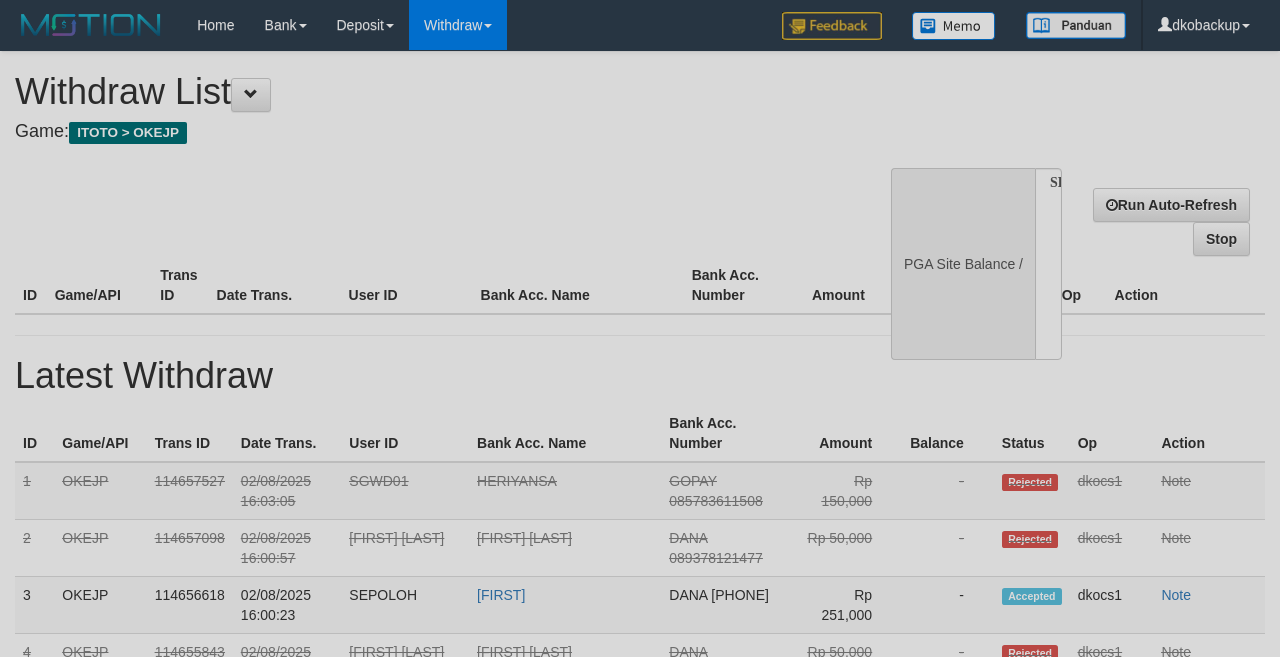 scroll, scrollTop: 0, scrollLeft: 0, axis: both 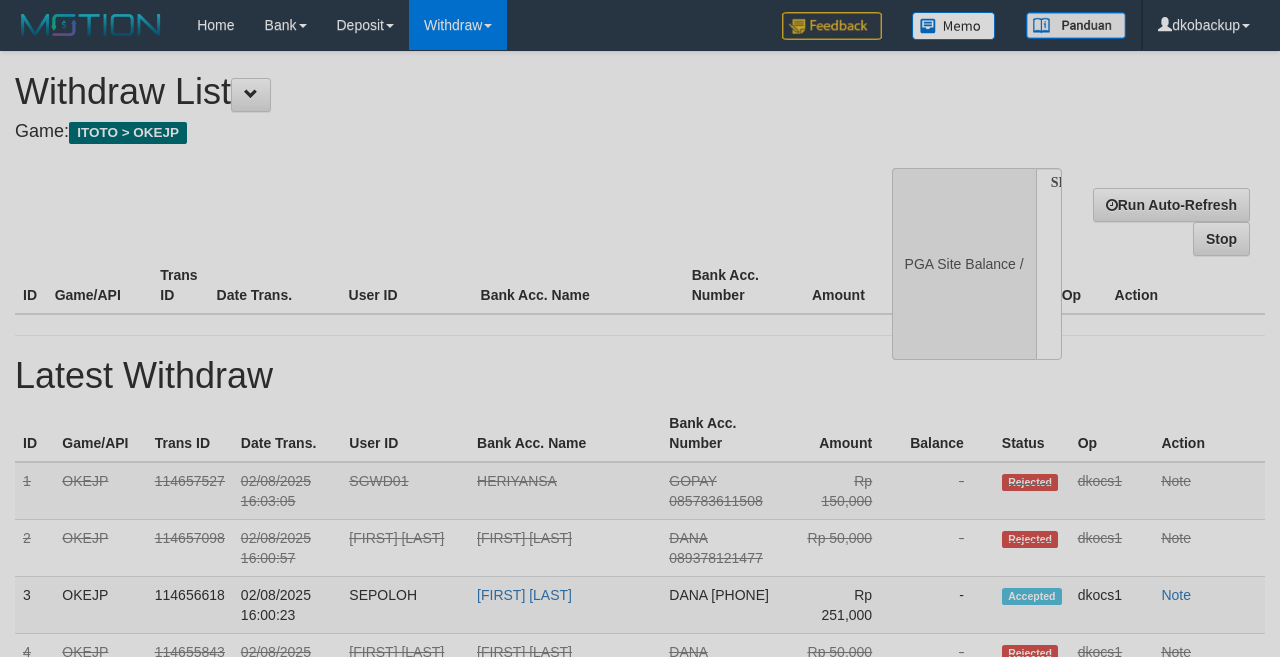 select 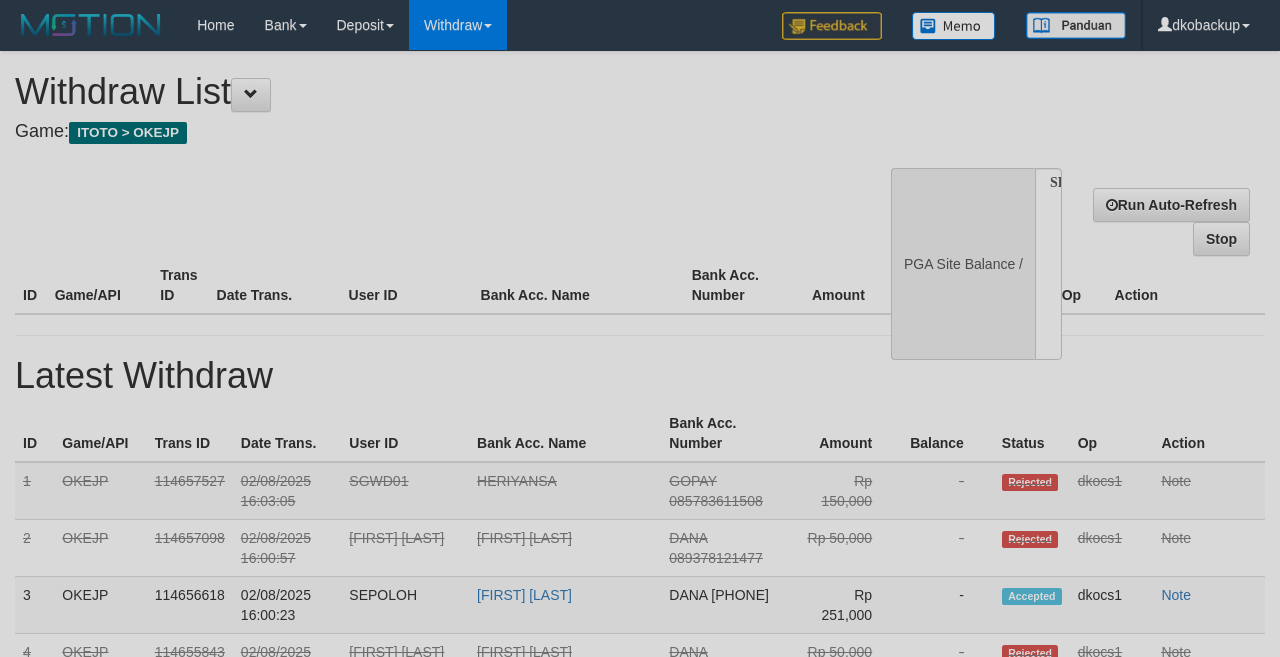 select on "**" 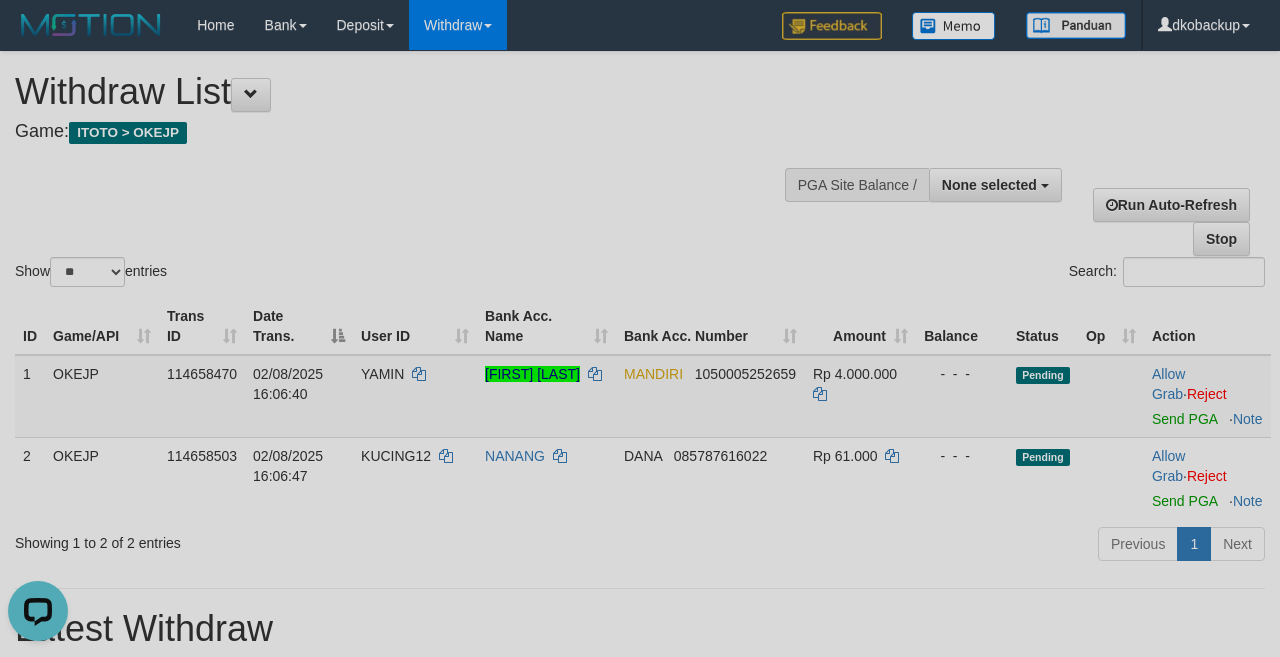 scroll, scrollTop: 0, scrollLeft: 0, axis: both 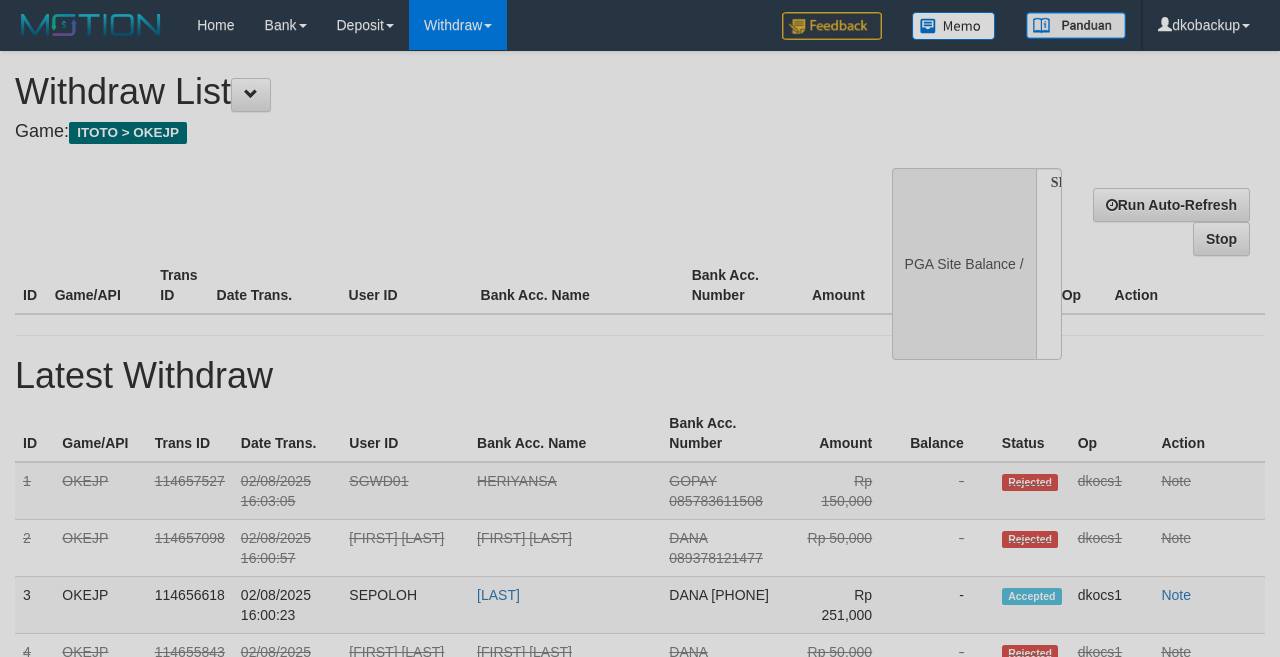 select 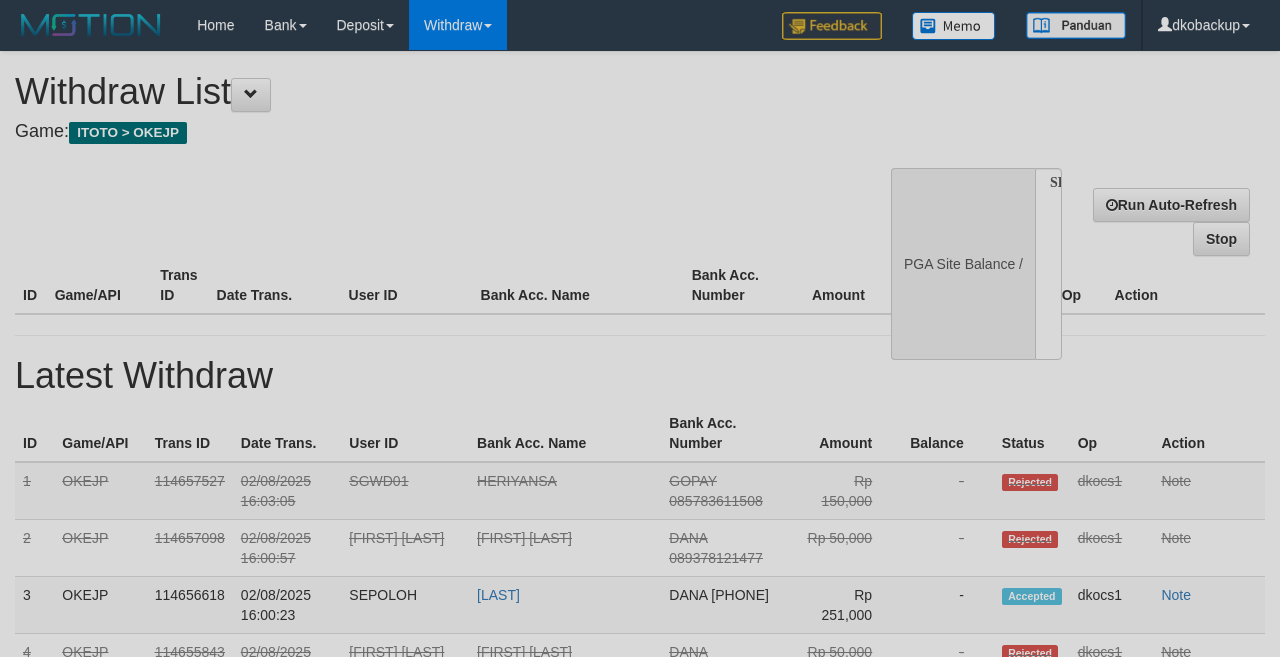 scroll, scrollTop: 0, scrollLeft: 0, axis: both 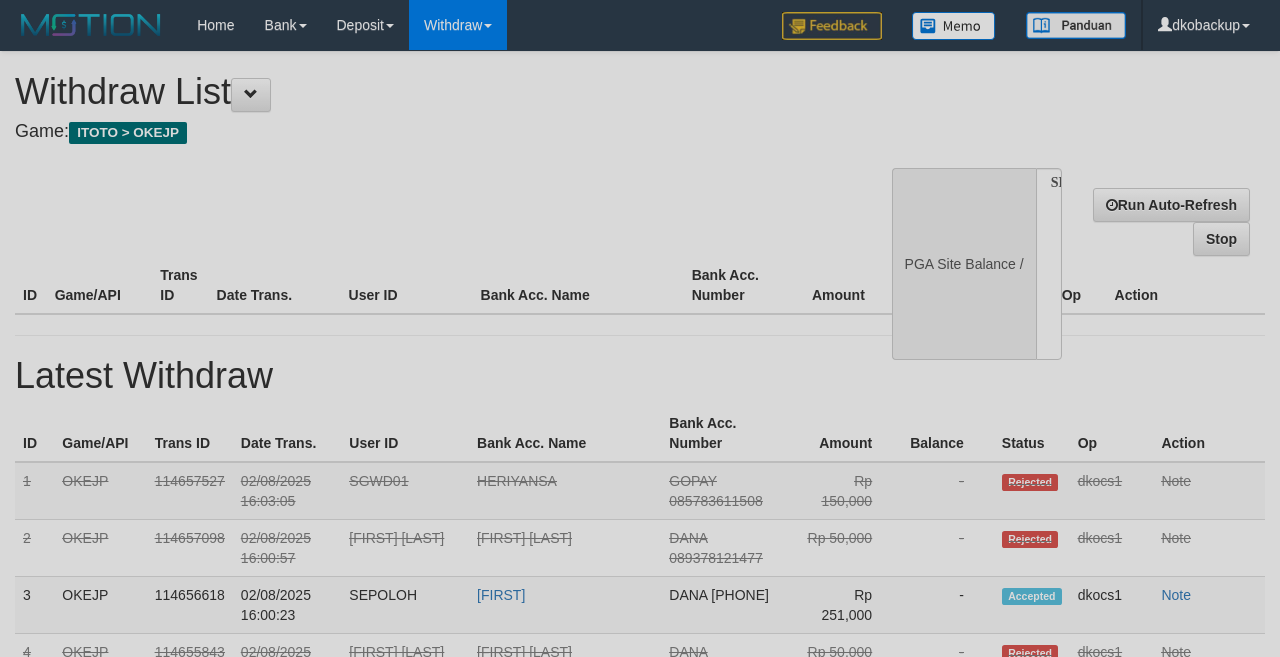 select 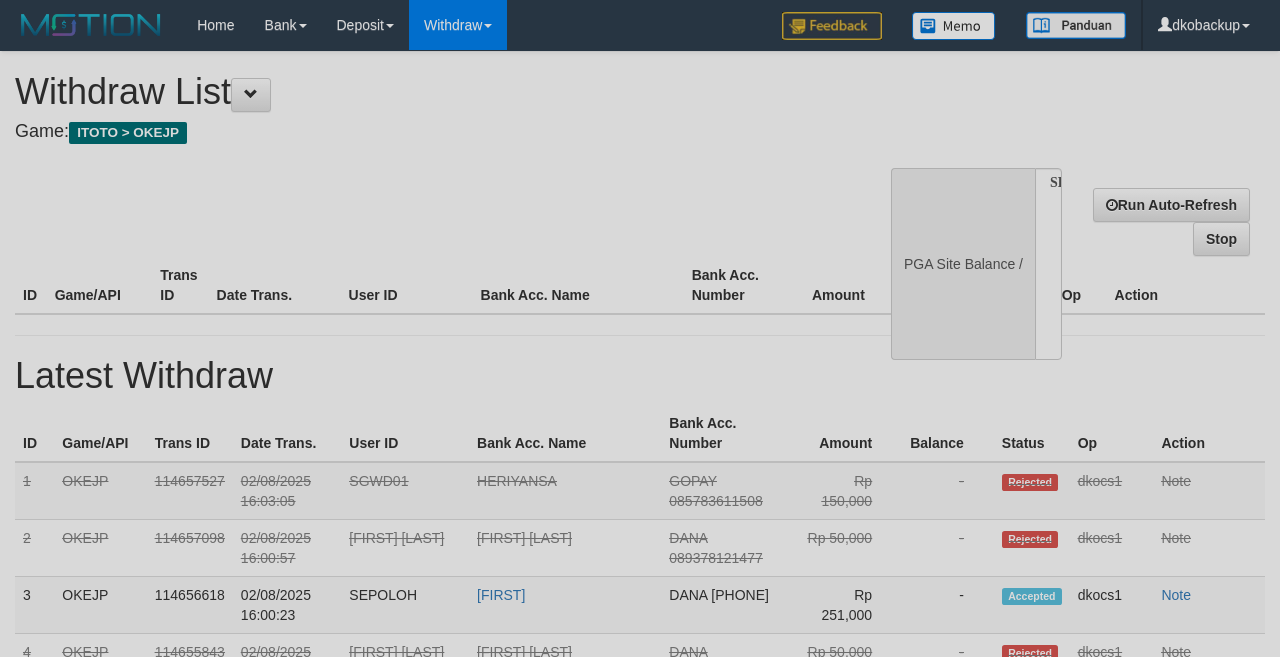 scroll, scrollTop: 0, scrollLeft: 0, axis: both 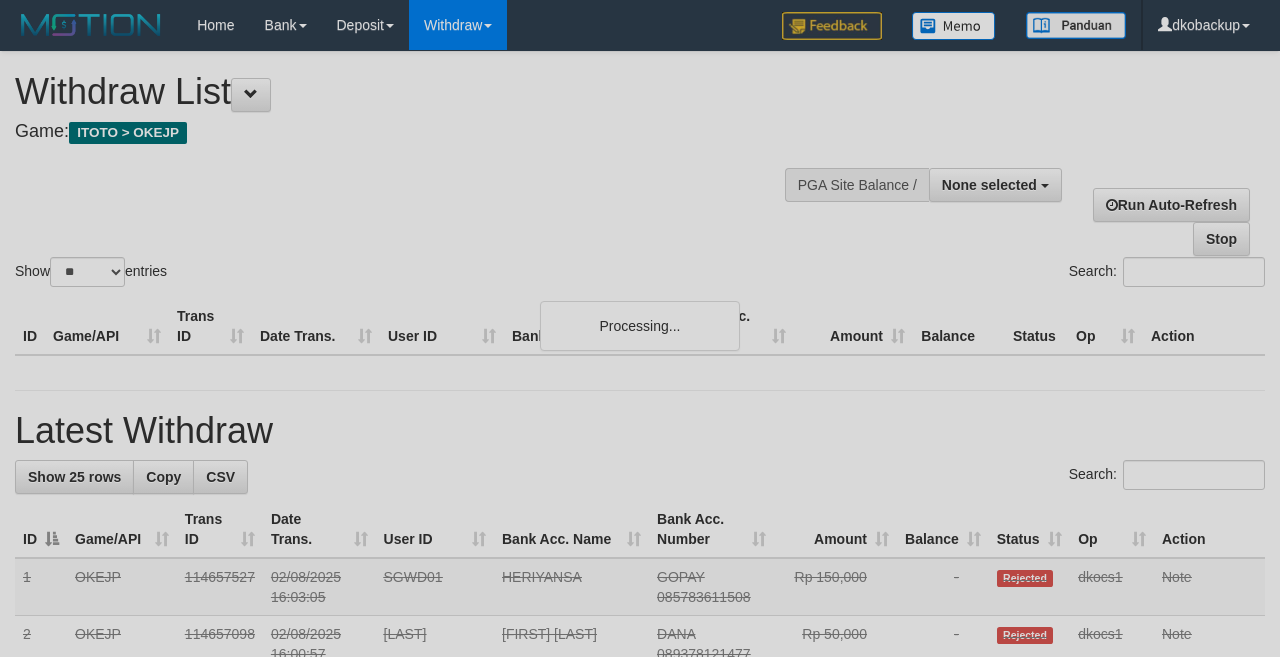 select 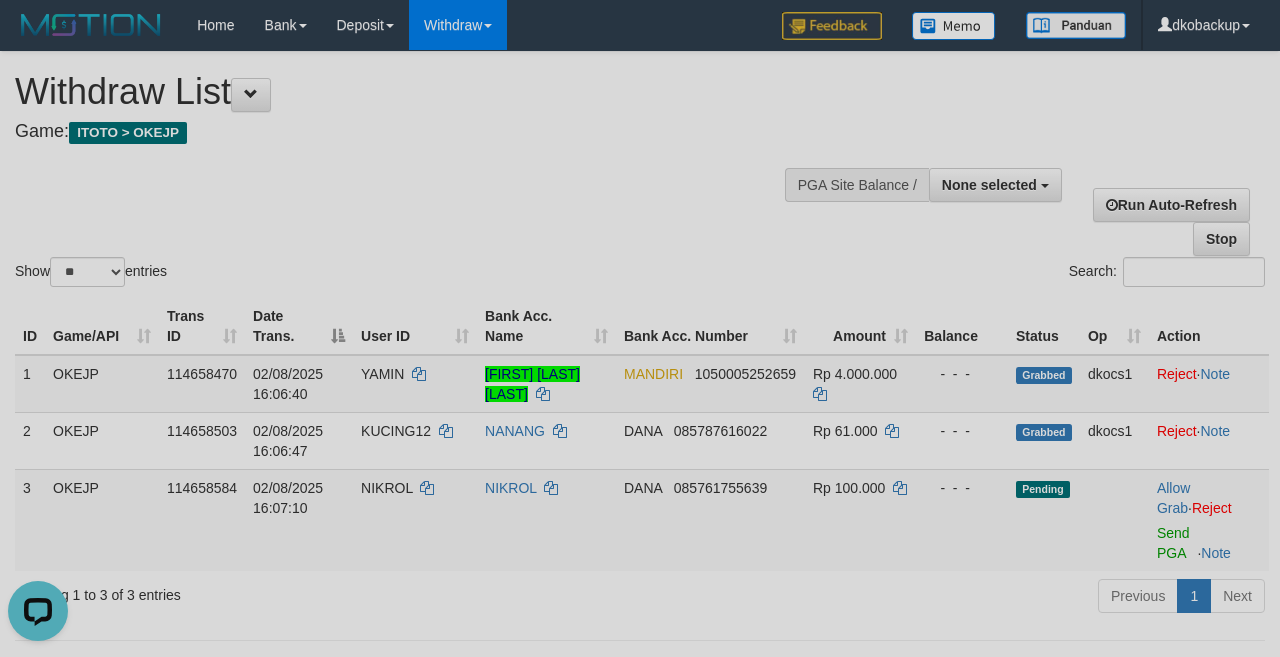 scroll, scrollTop: 0, scrollLeft: 0, axis: both 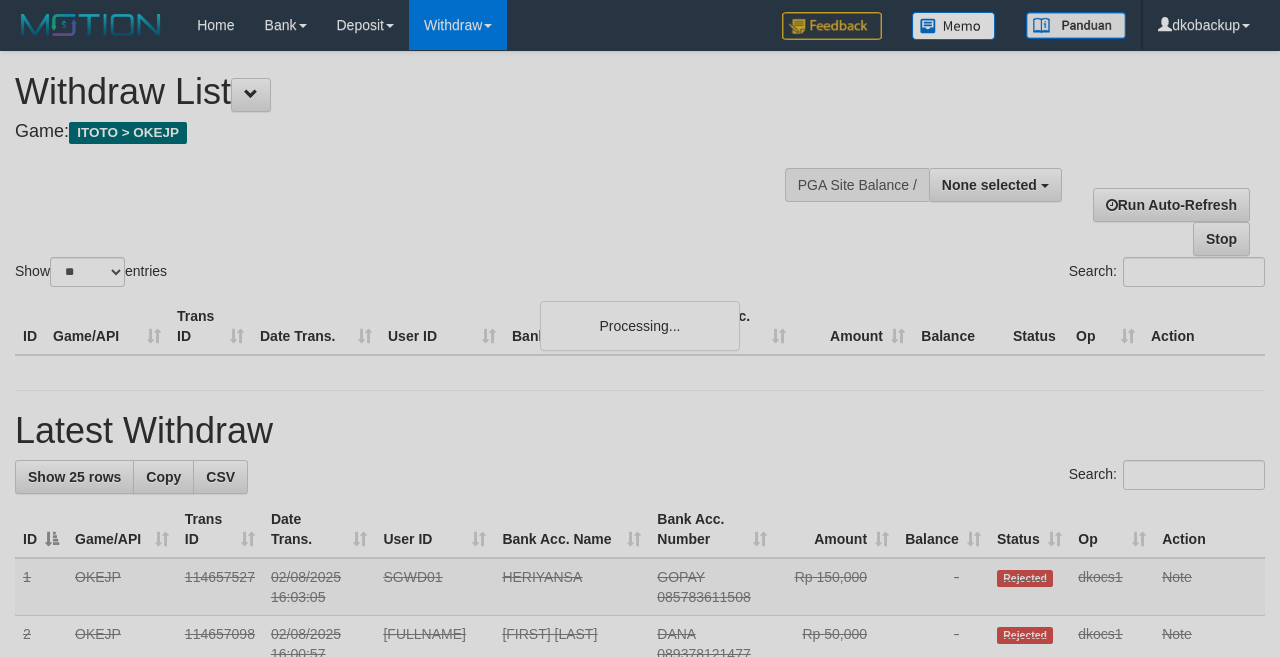select 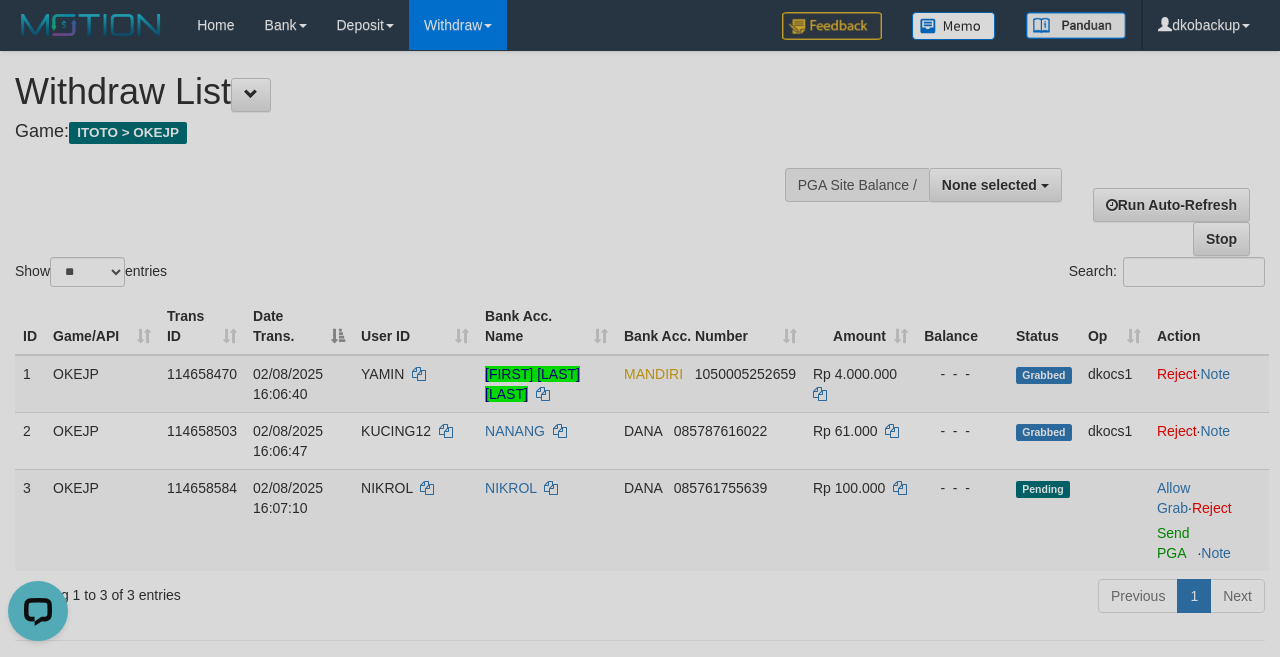 scroll, scrollTop: 0, scrollLeft: 0, axis: both 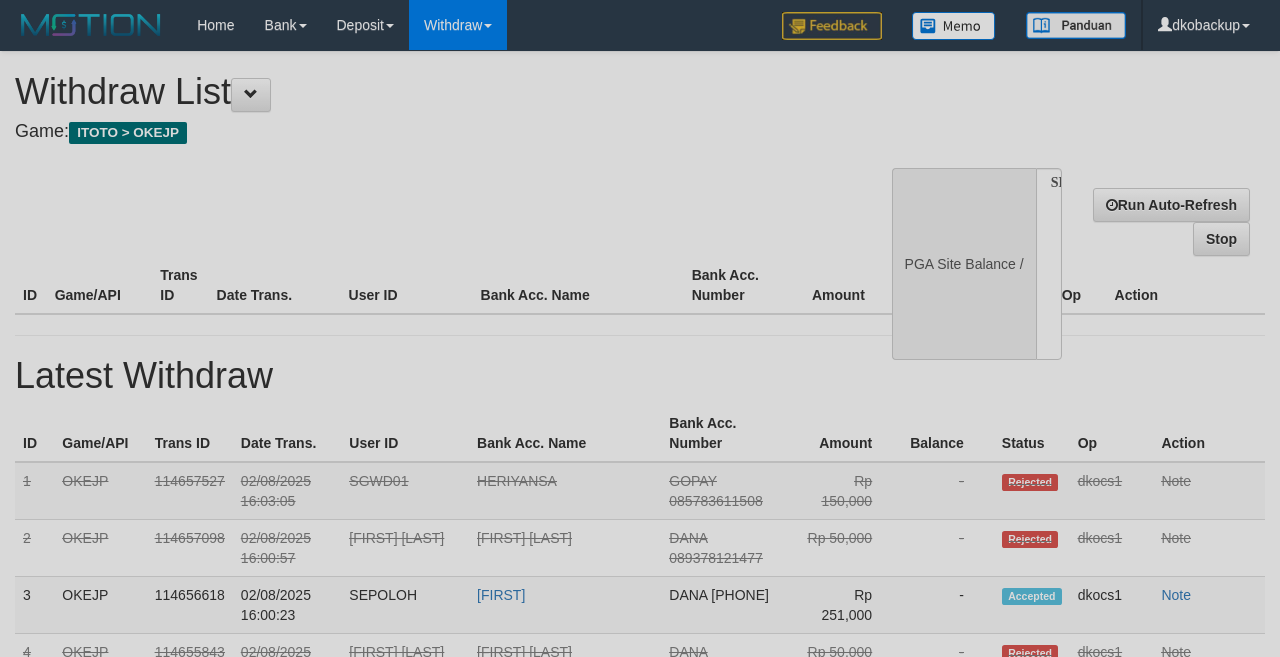 select 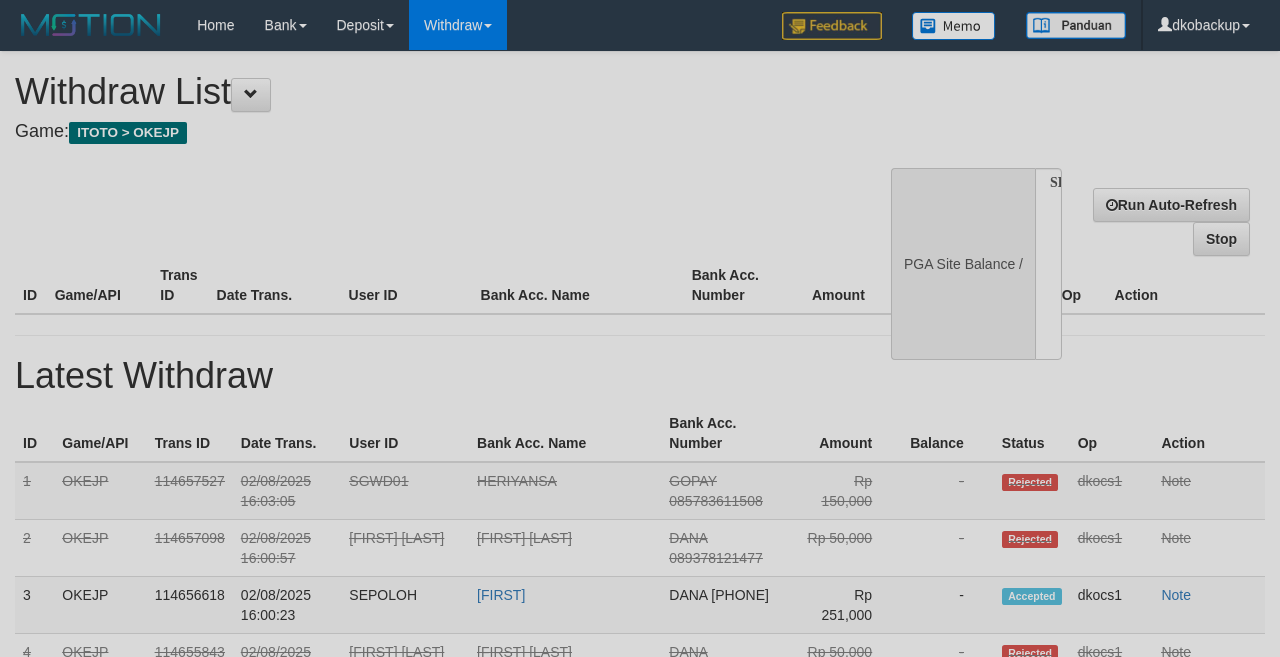 scroll, scrollTop: 0, scrollLeft: 0, axis: both 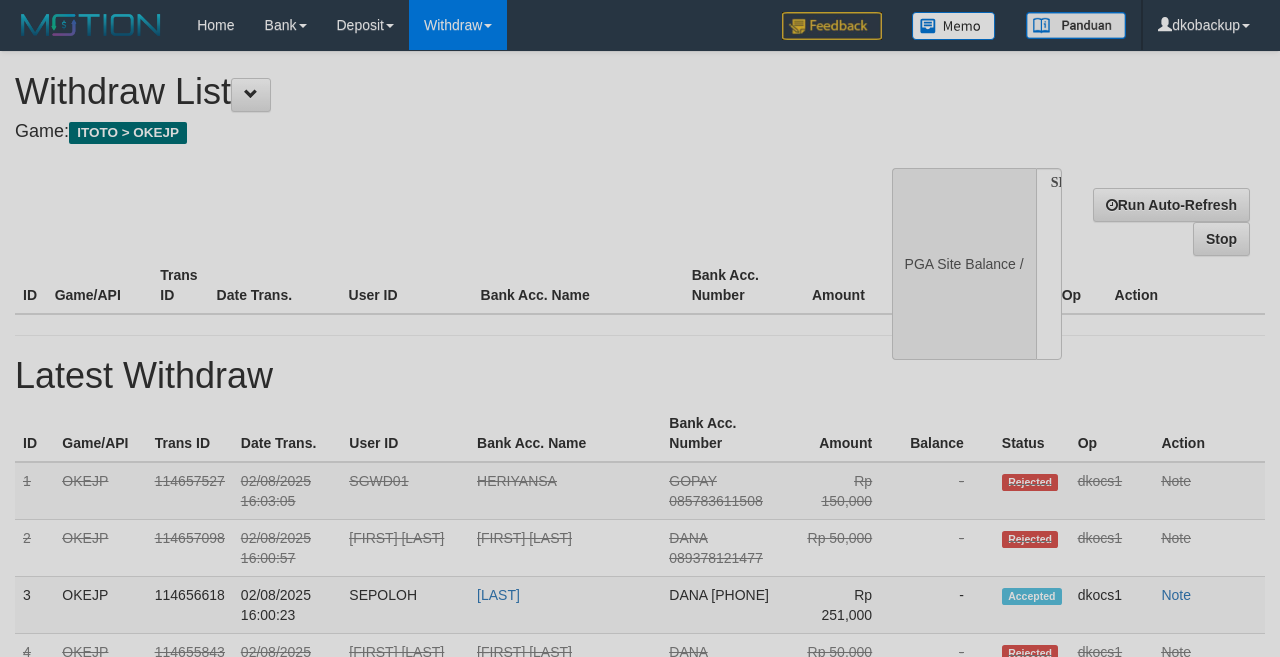 select 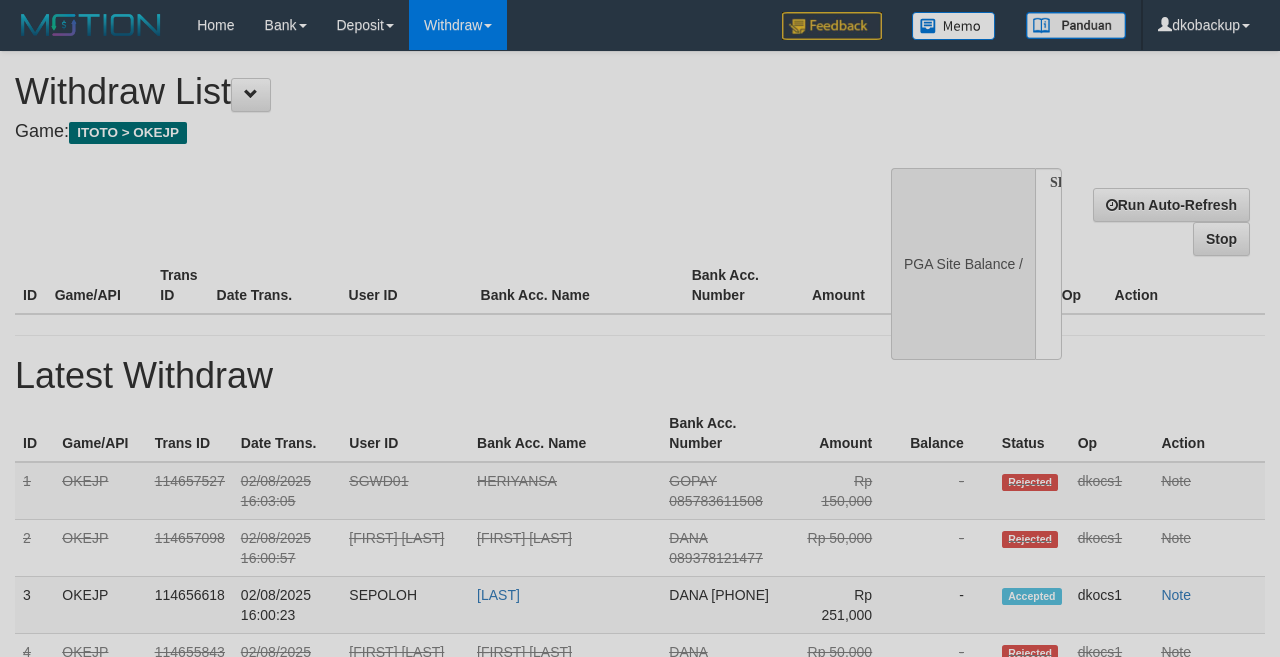 scroll, scrollTop: 0, scrollLeft: 0, axis: both 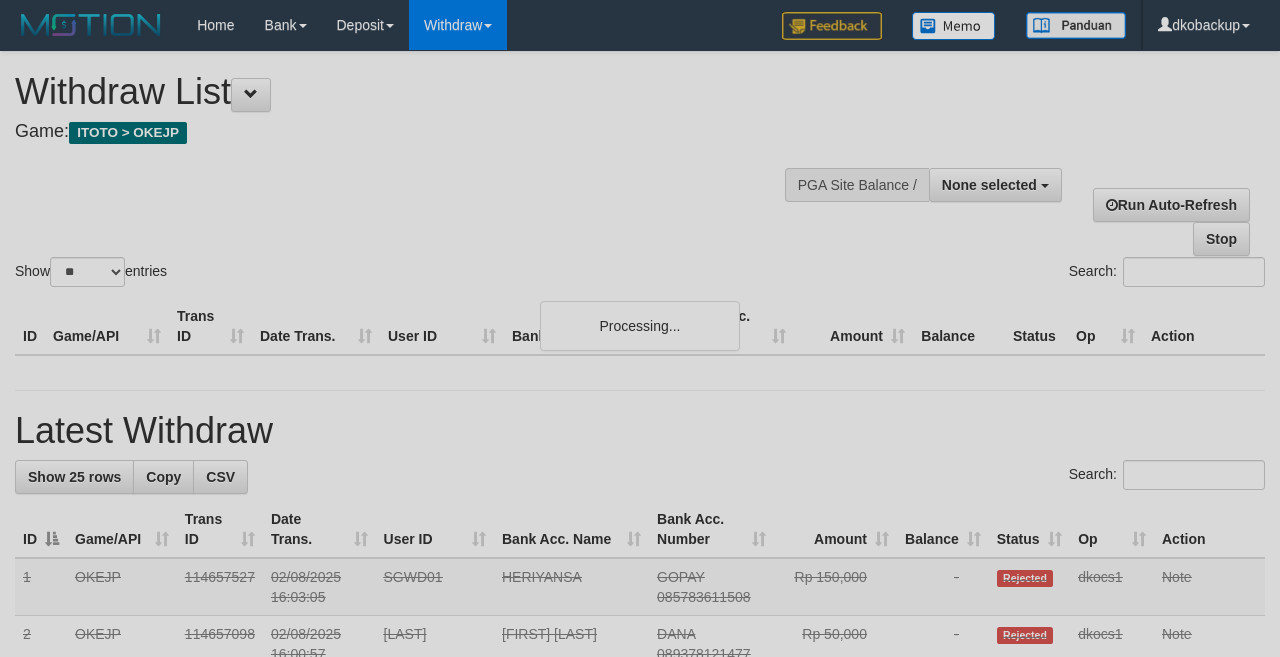 select 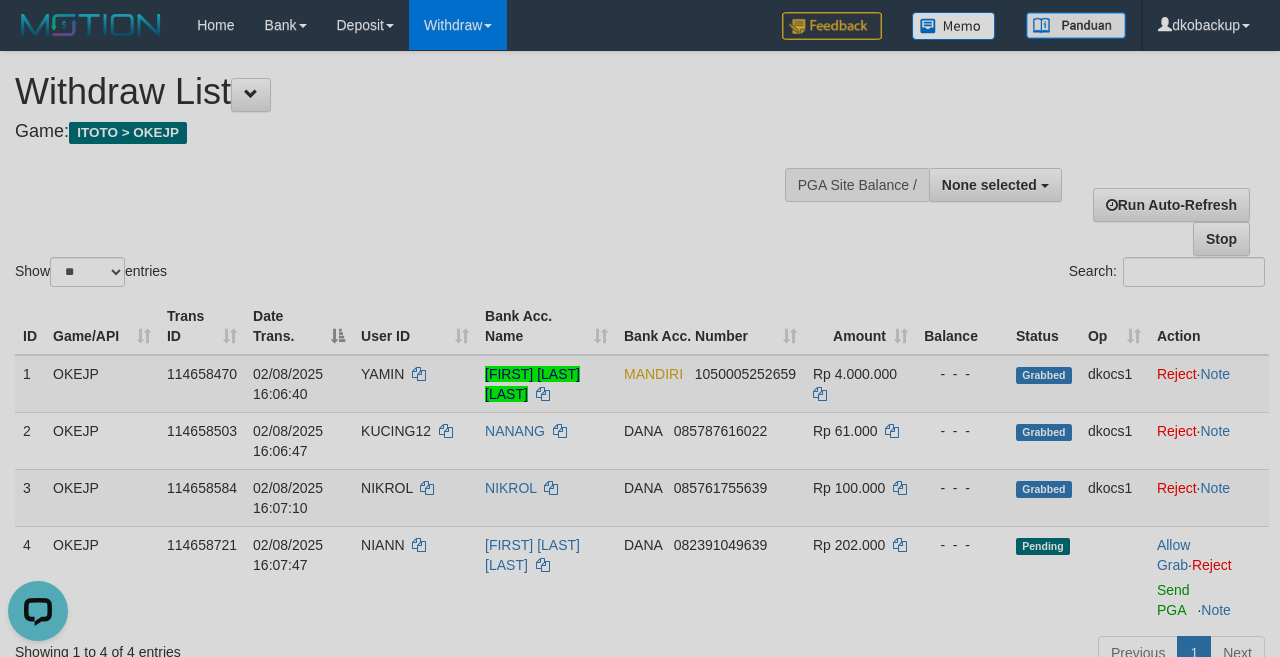 scroll, scrollTop: 0, scrollLeft: 0, axis: both 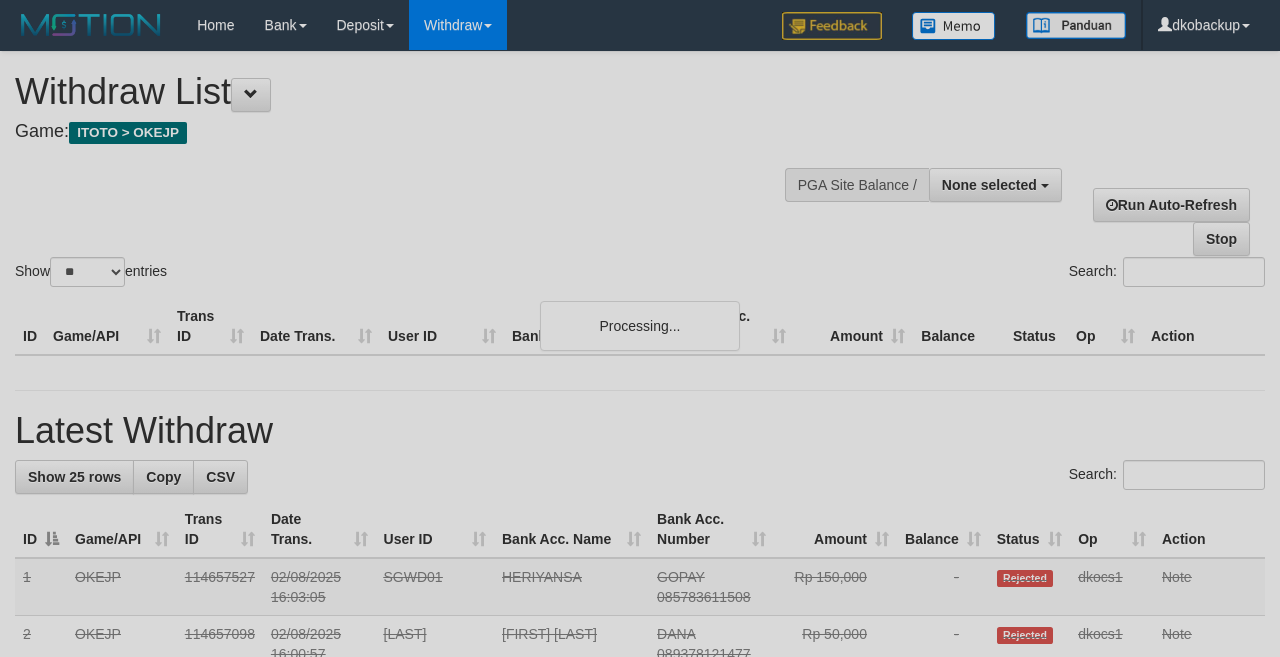 select 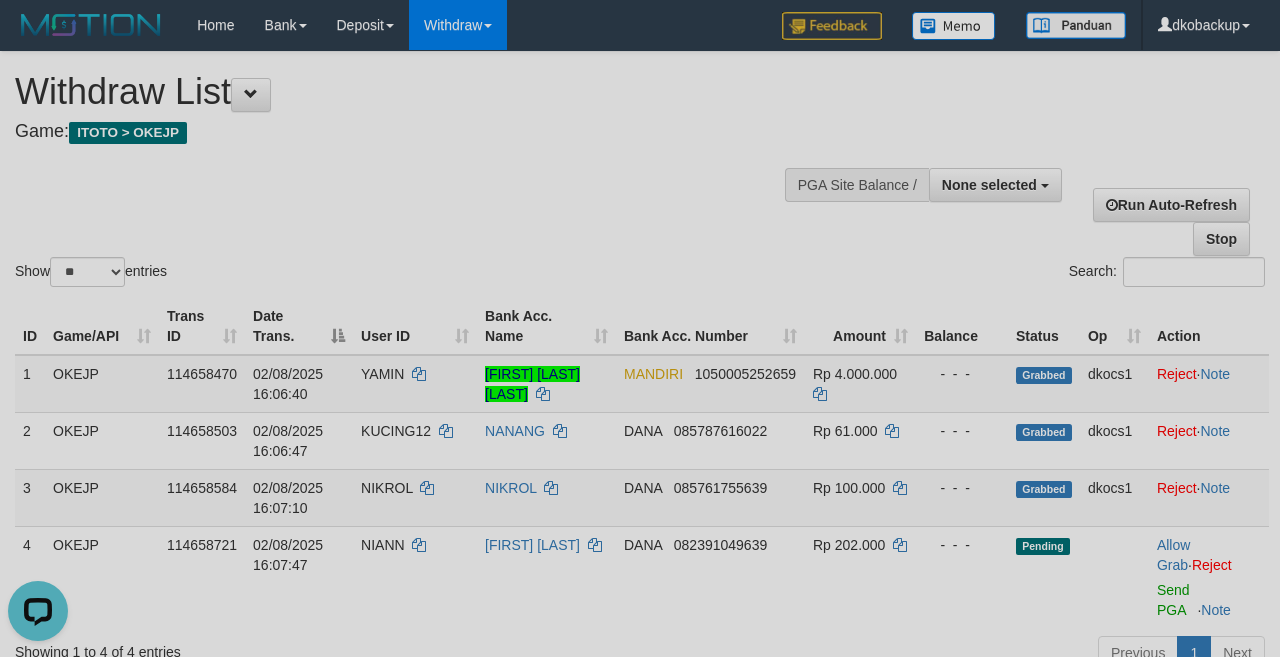 scroll, scrollTop: 0, scrollLeft: 0, axis: both 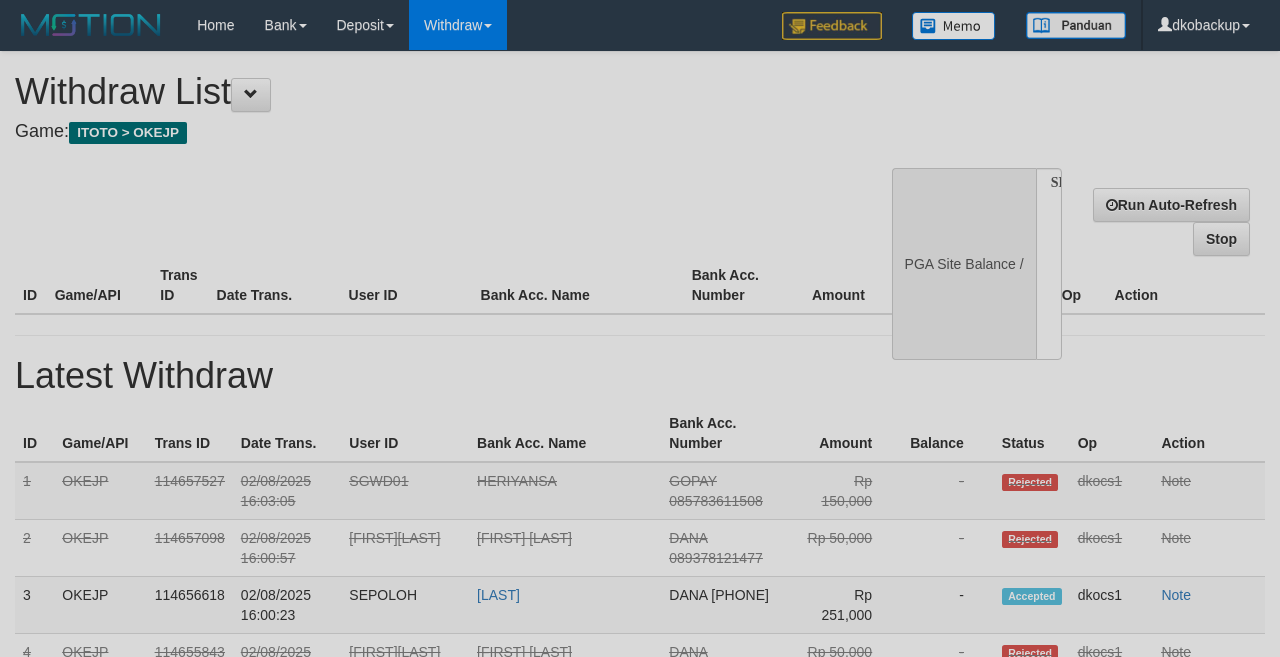 select 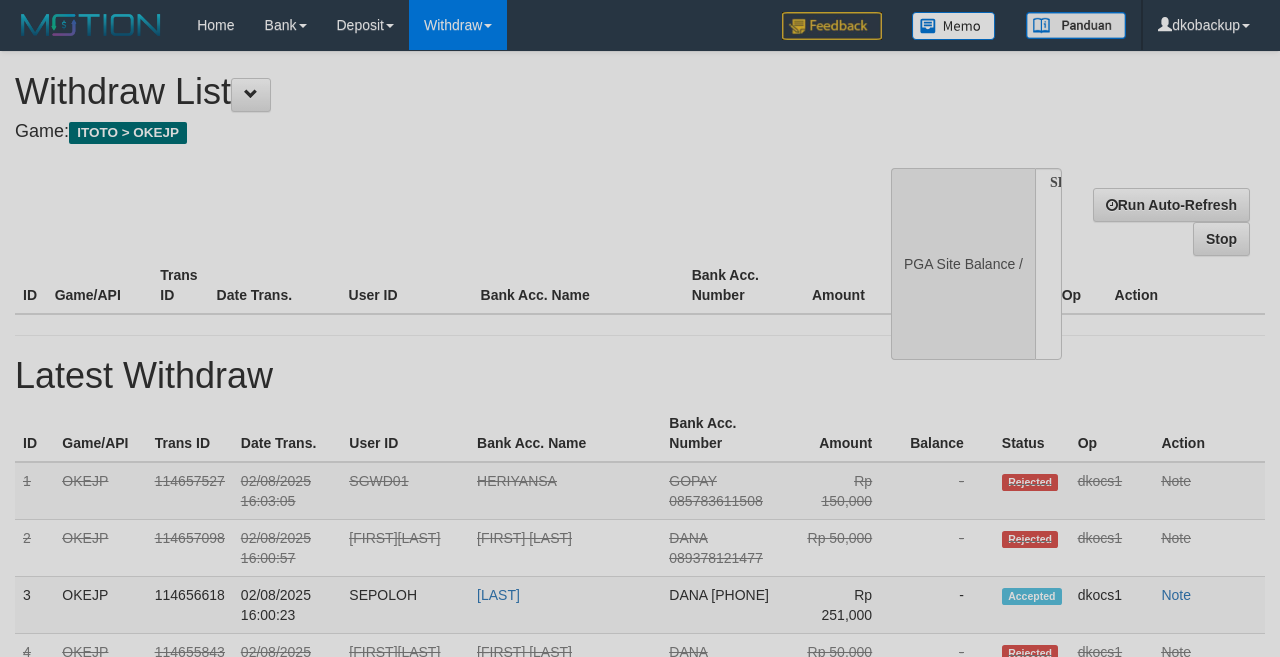 select on "**" 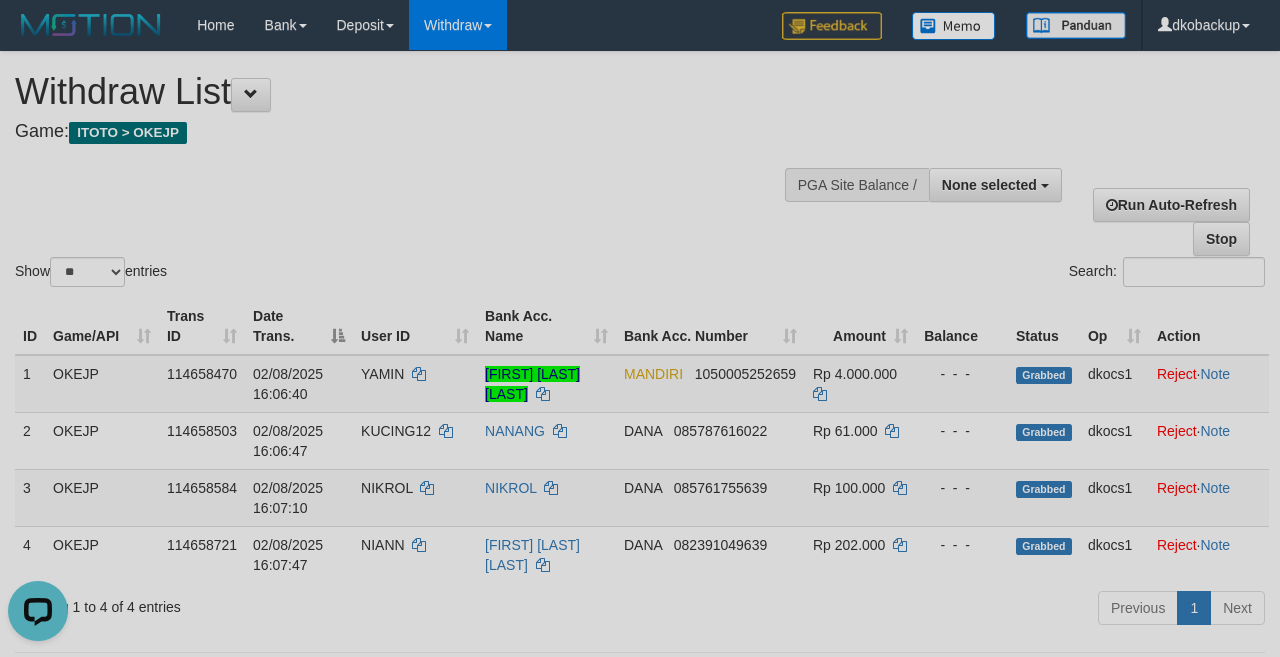 scroll, scrollTop: 0, scrollLeft: 0, axis: both 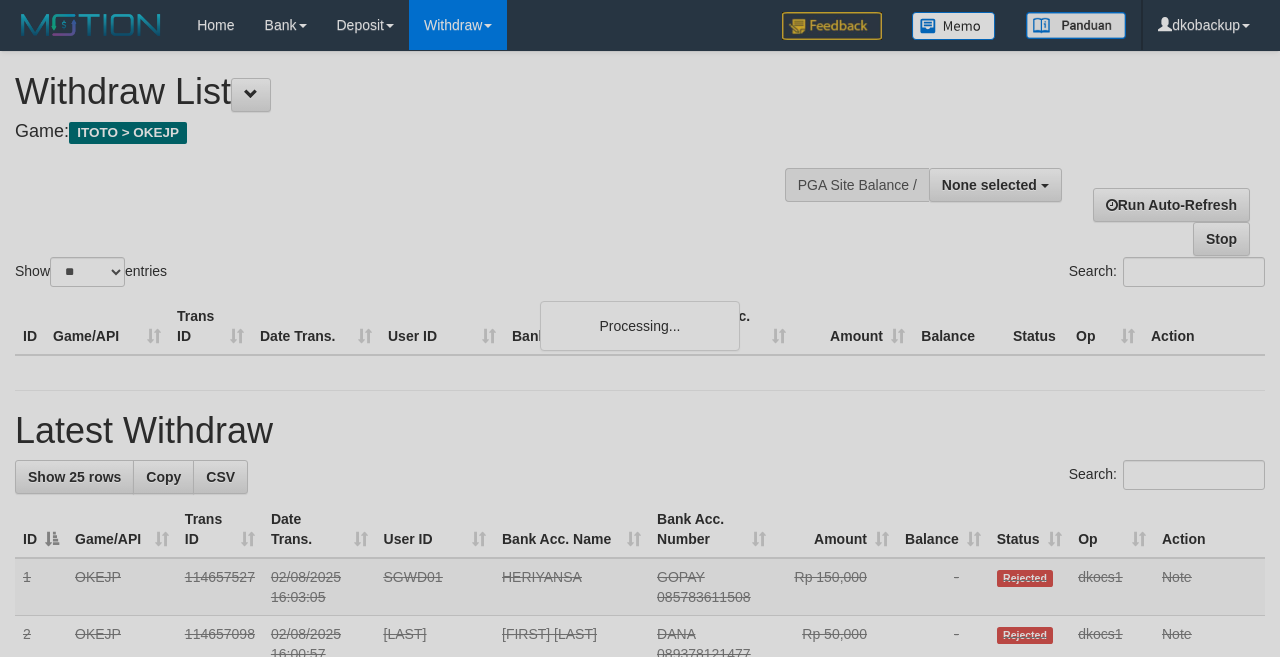 select 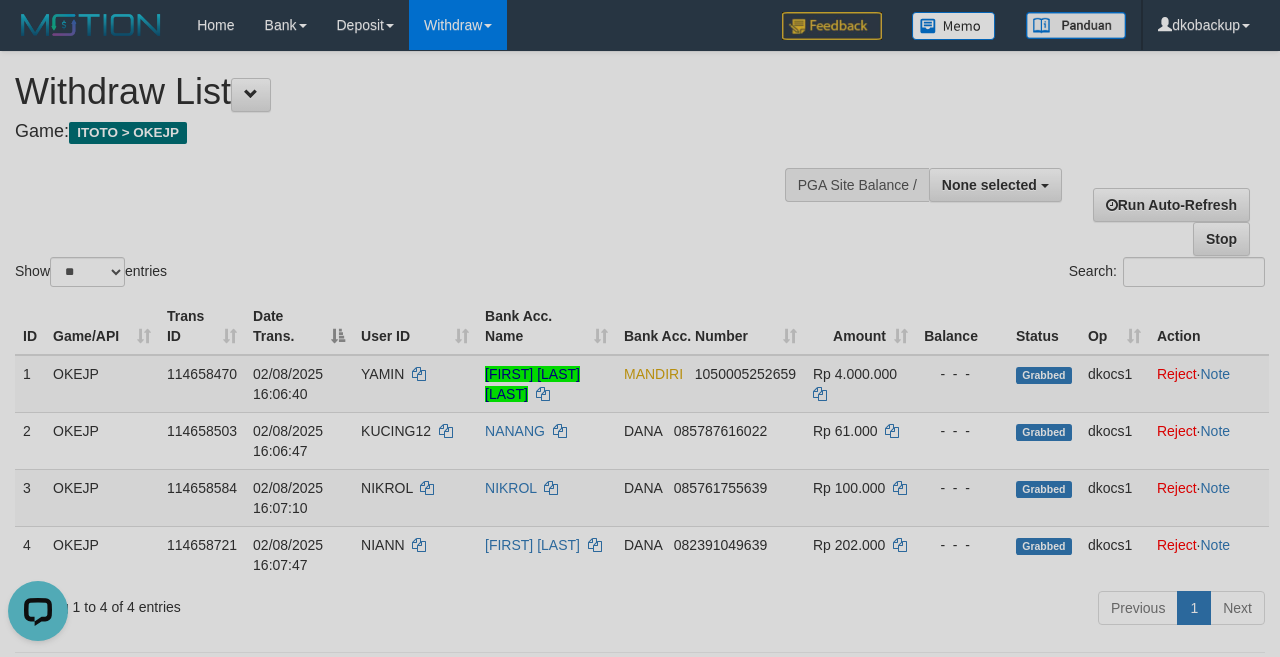 scroll, scrollTop: 0, scrollLeft: 0, axis: both 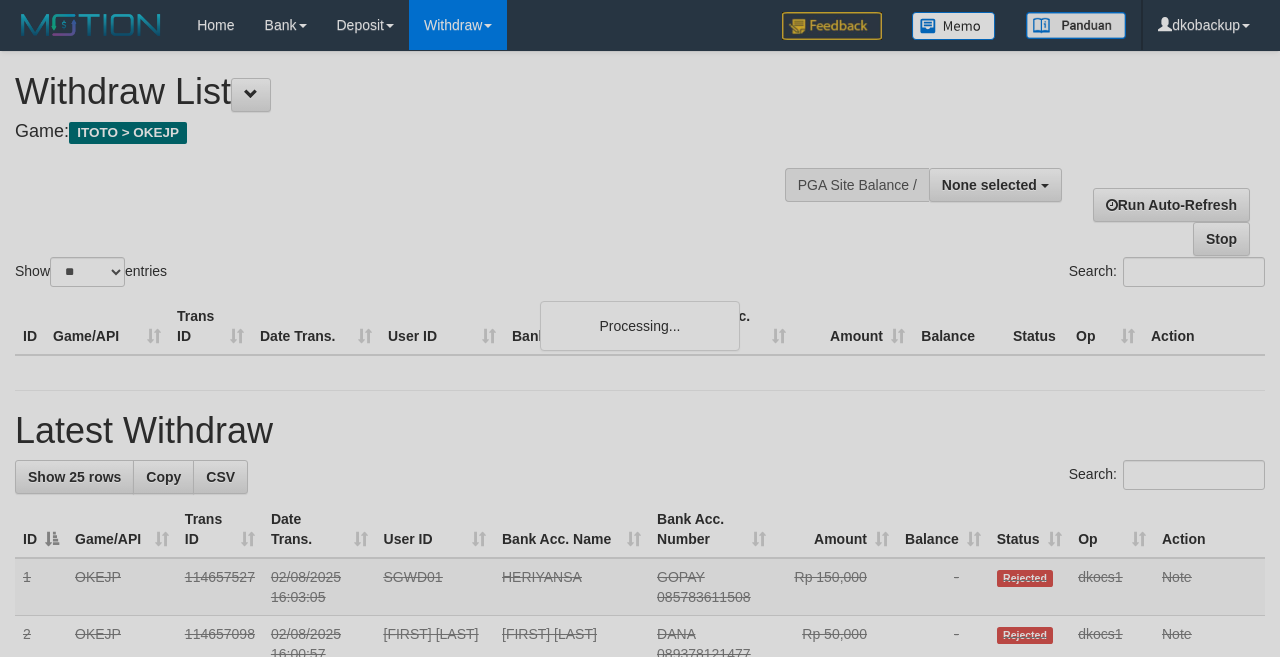 select 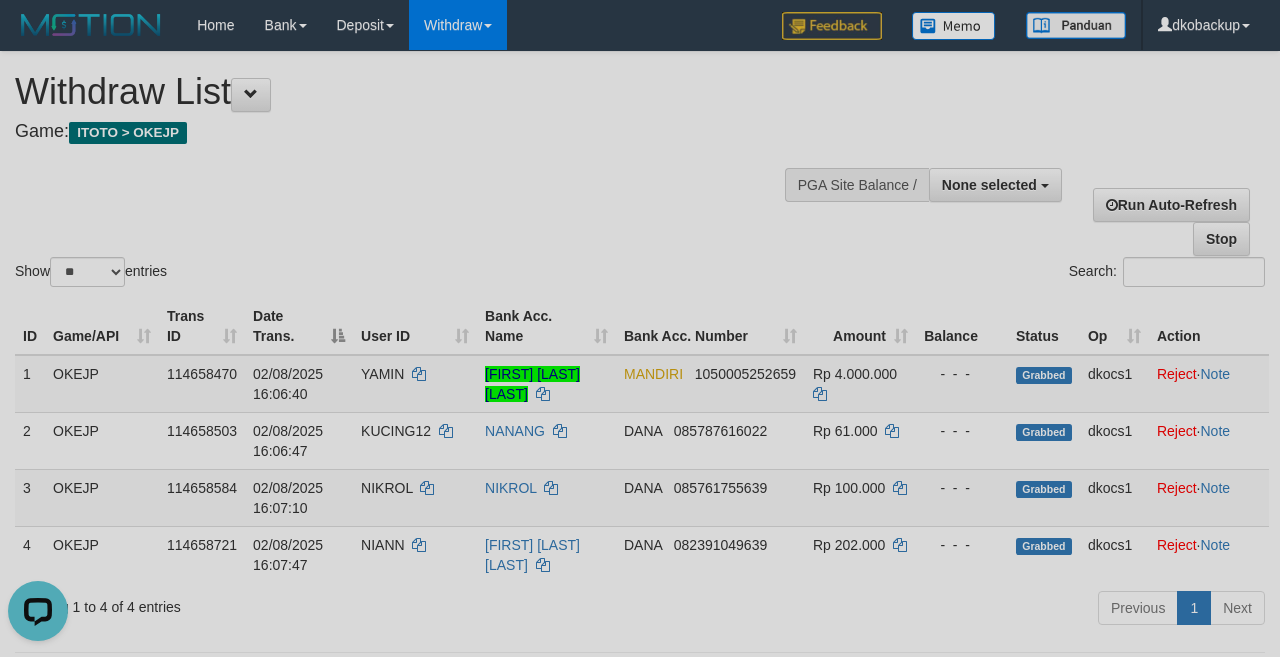 scroll, scrollTop: 0, scrollLeft: 0, axis: both 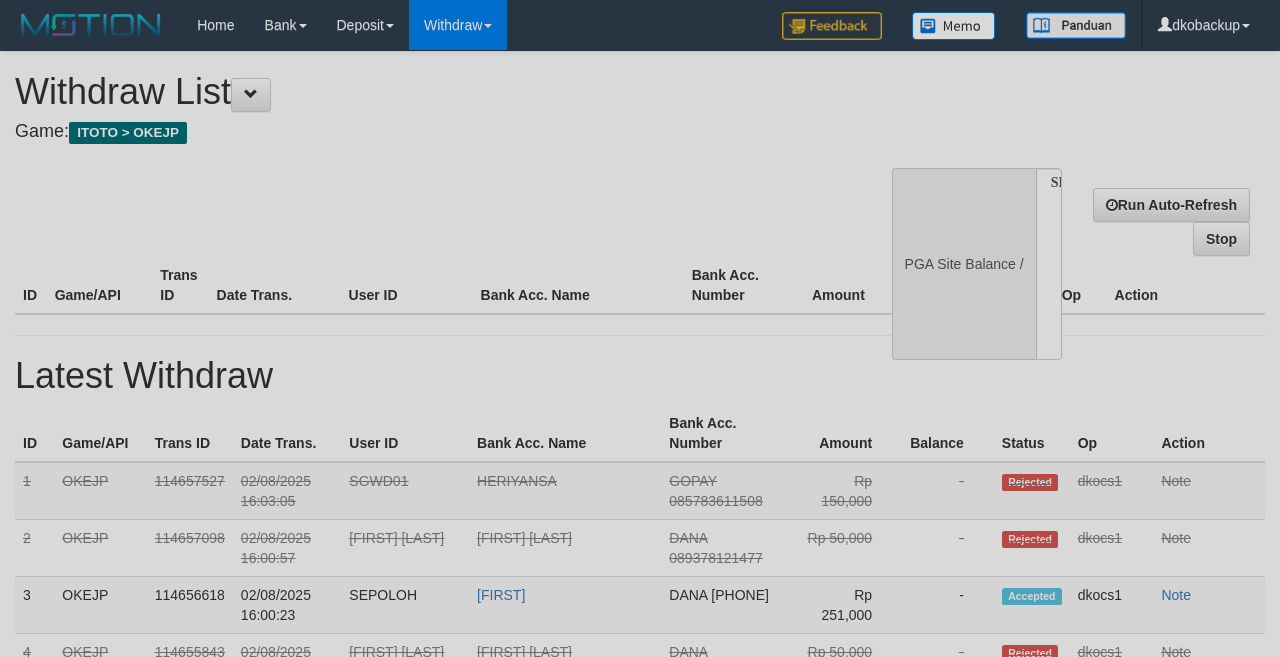 select 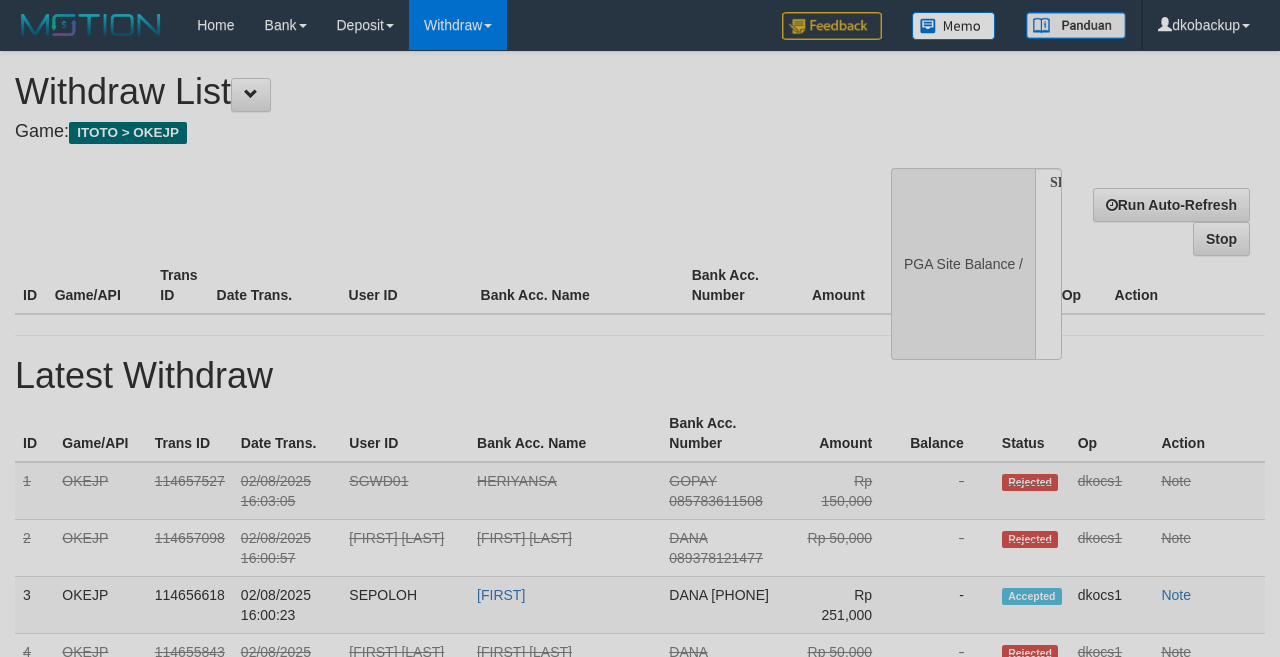 scroll, scrollTop: 0, scrollLeft: 0, axis: both 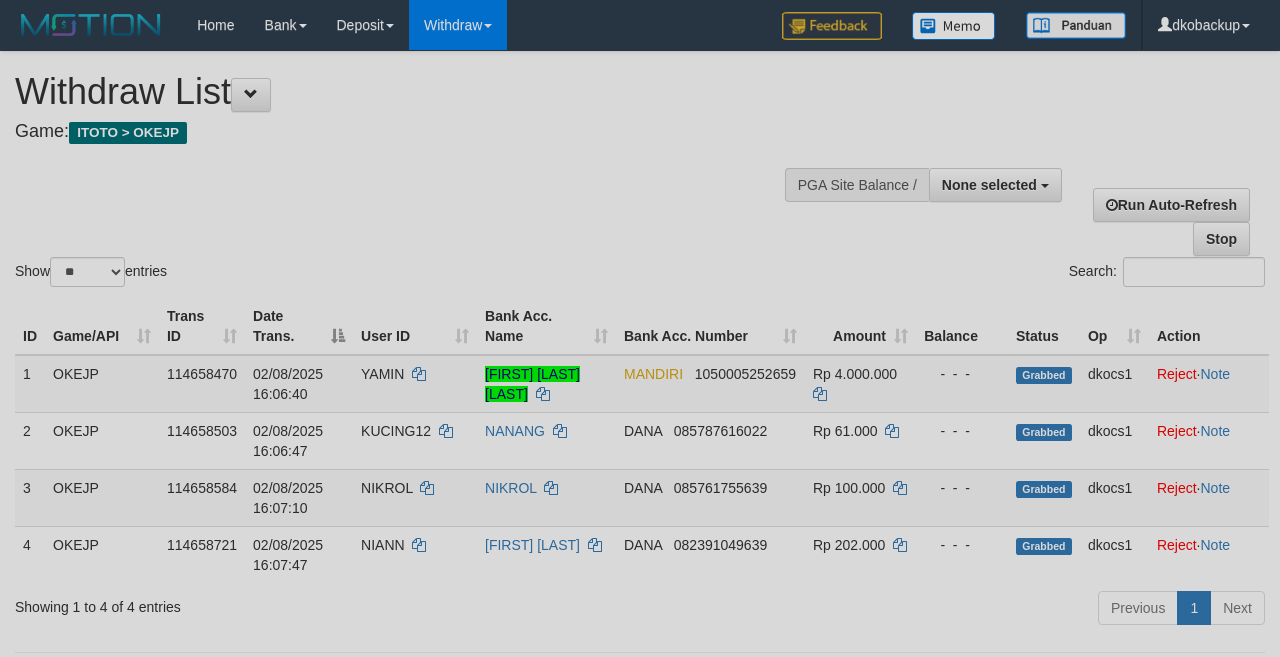 select 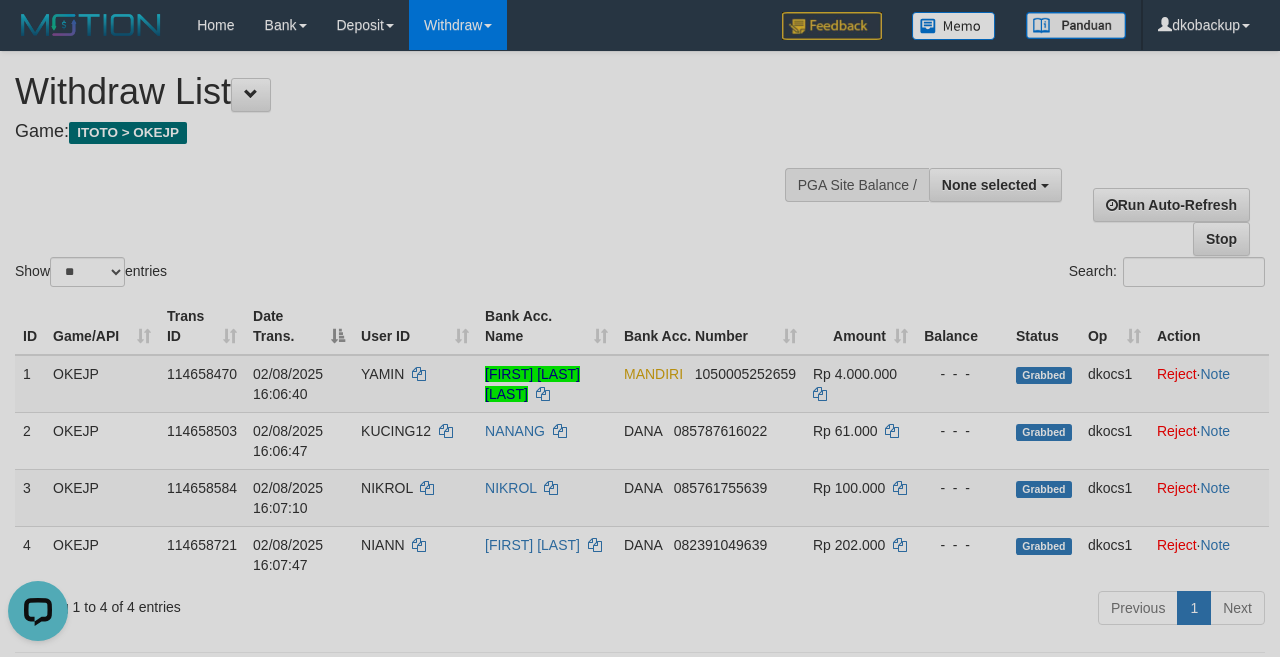 scroll, scrollTop: 0, scrollLeft: 0, axis: both 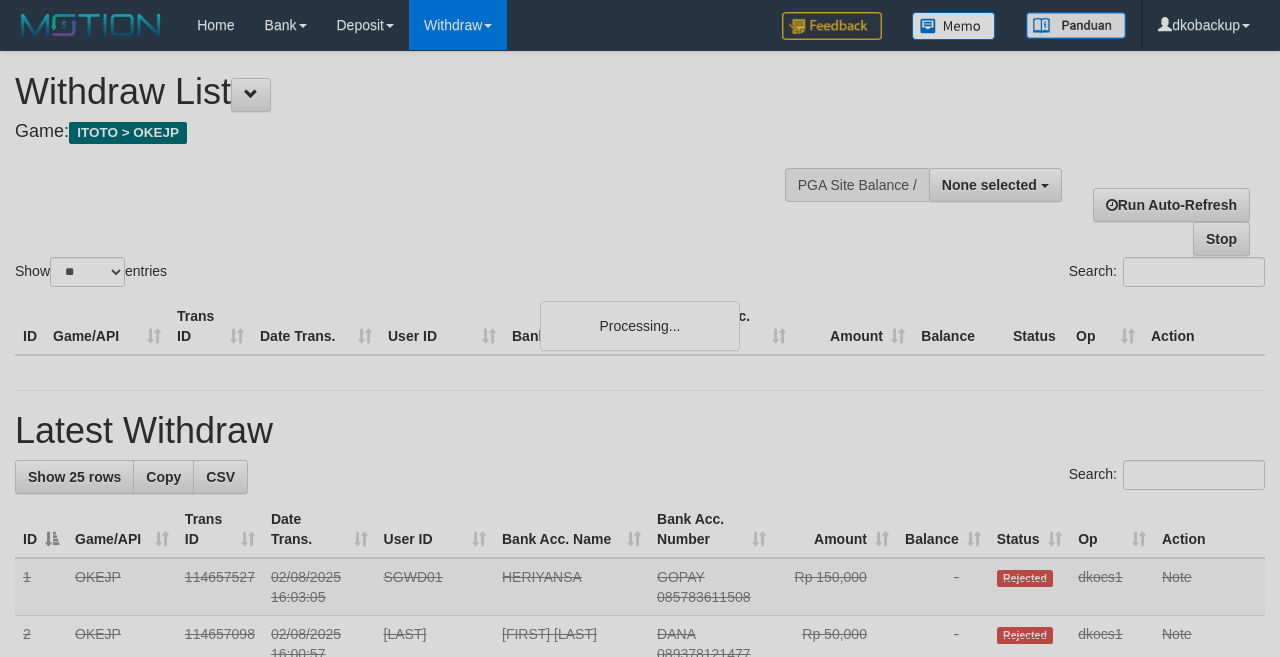 select 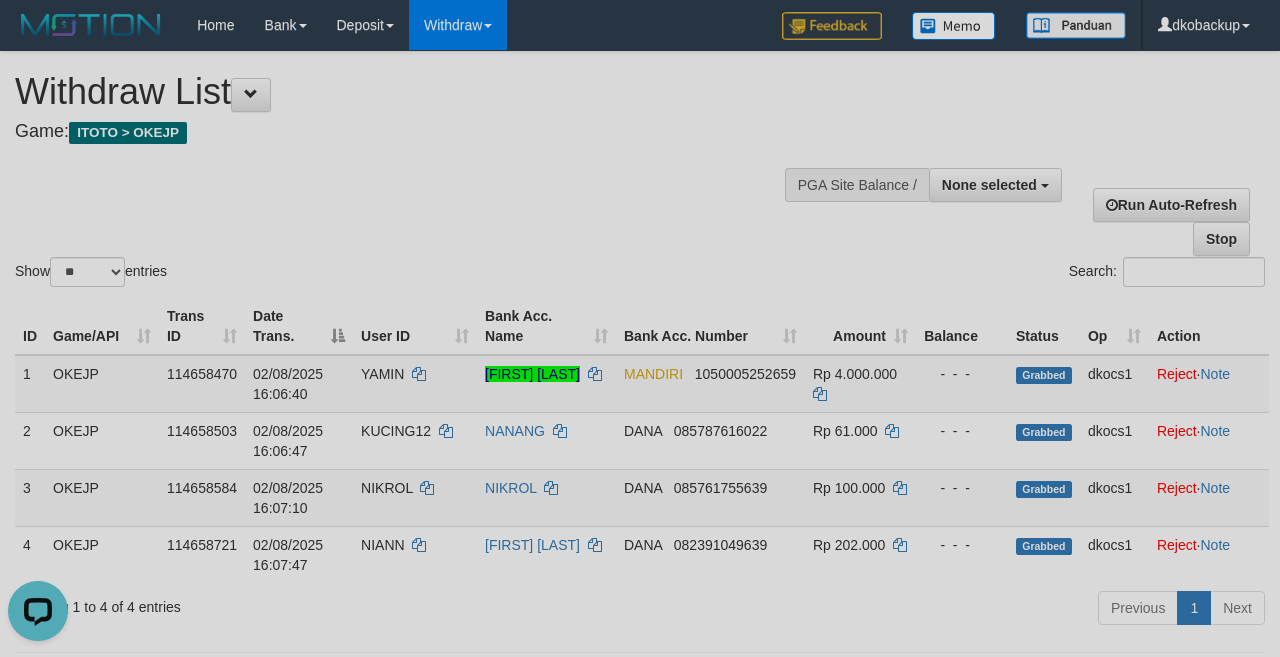 scroll, scrollTop: 0, scrollLeft: 0, axis: both 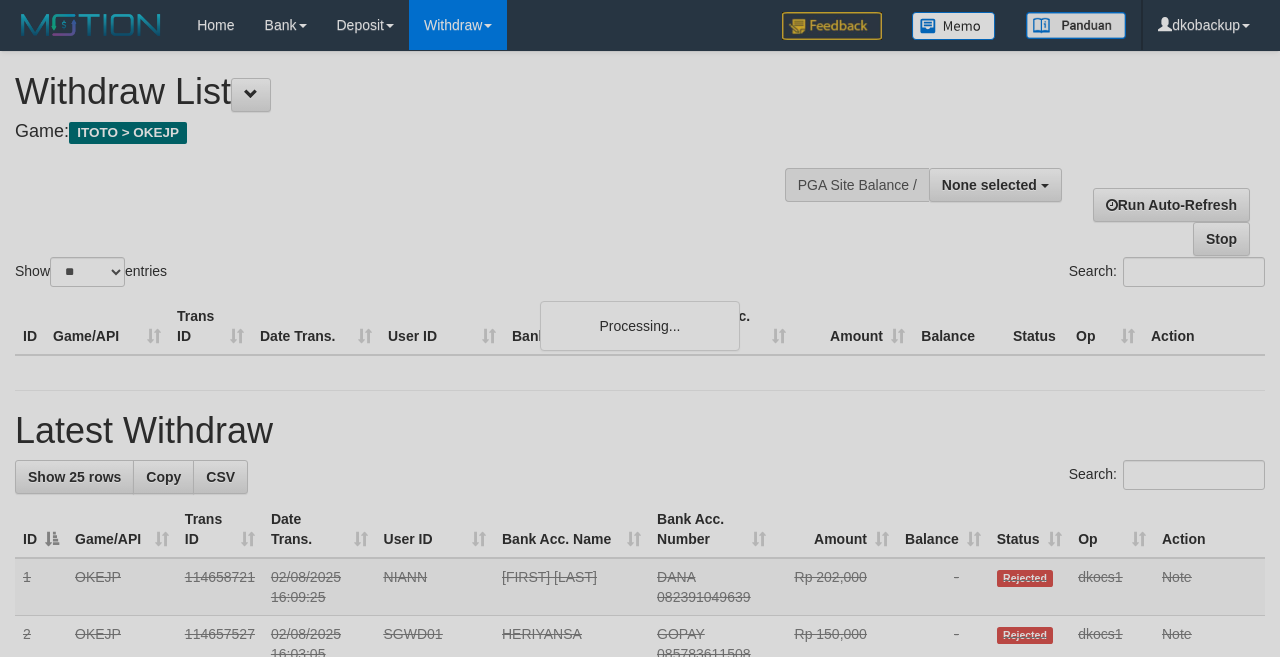 select 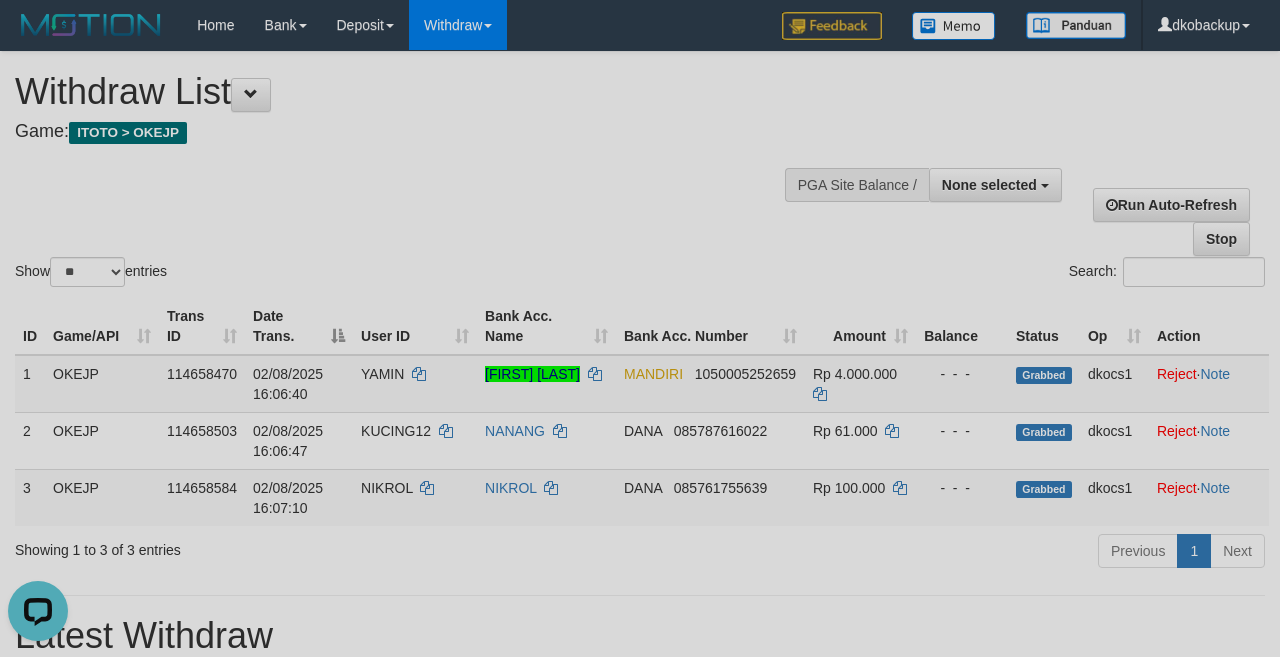 scroll, scrollTop: 0, scrollLeft: 0, axis: both 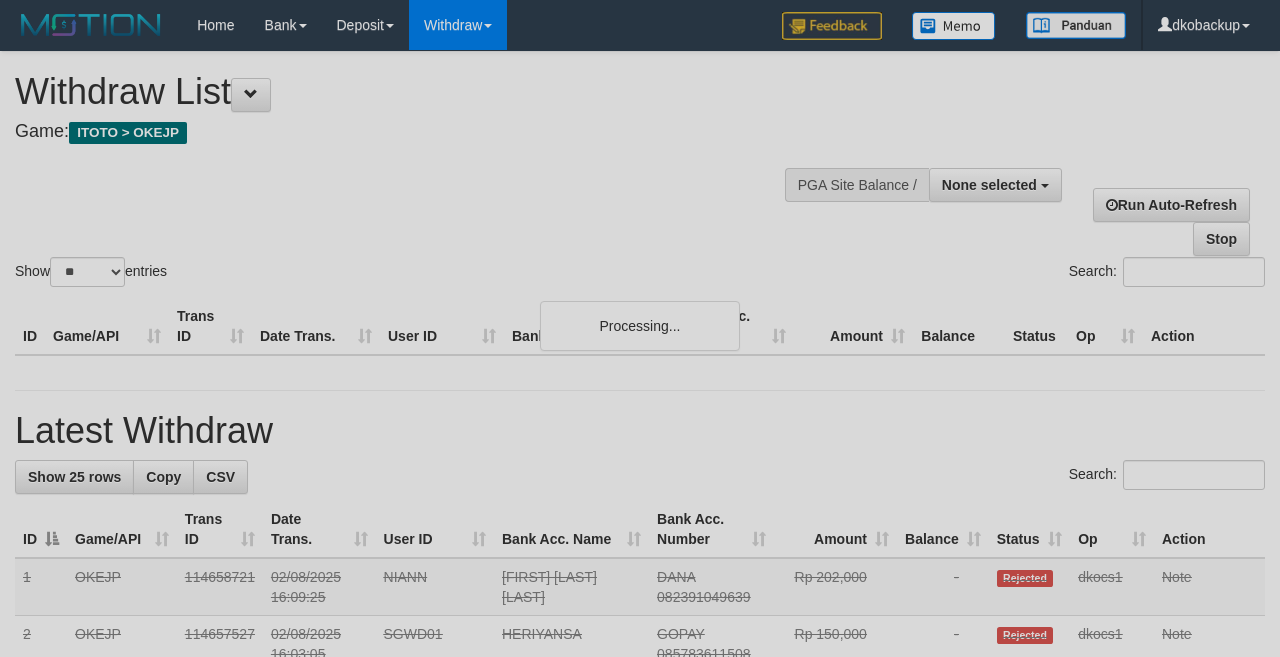 select 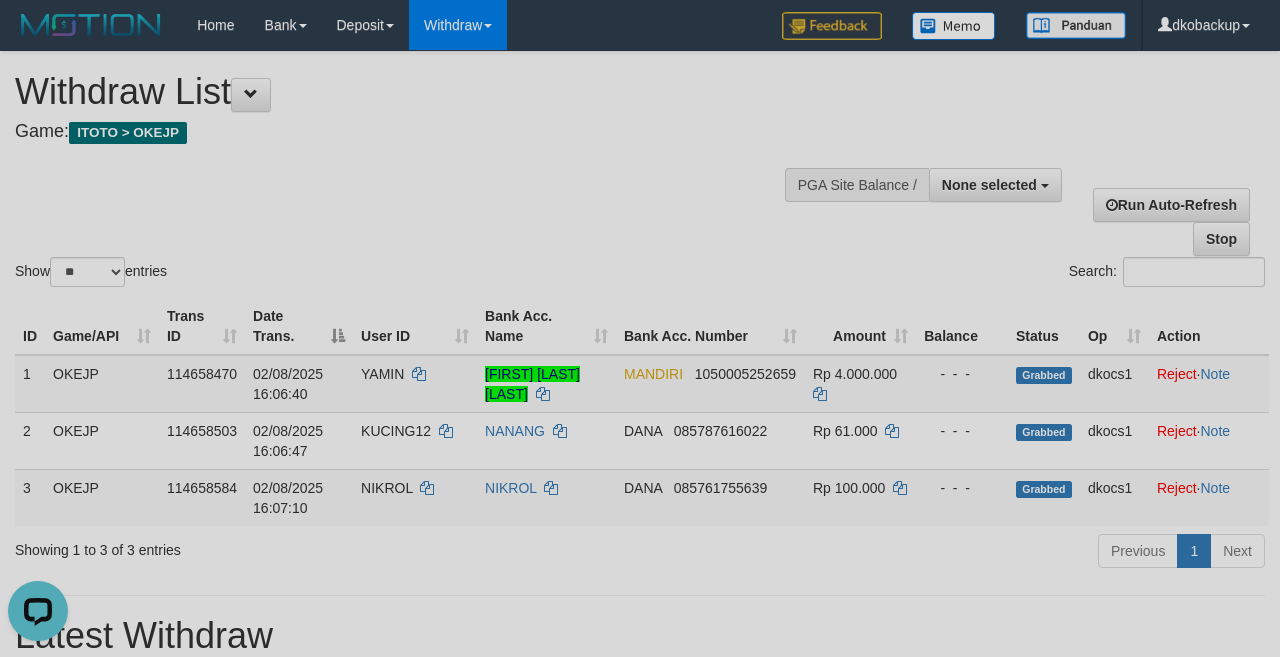 scroll, scrollTop: 0, scrollLeft: 0, axis: both 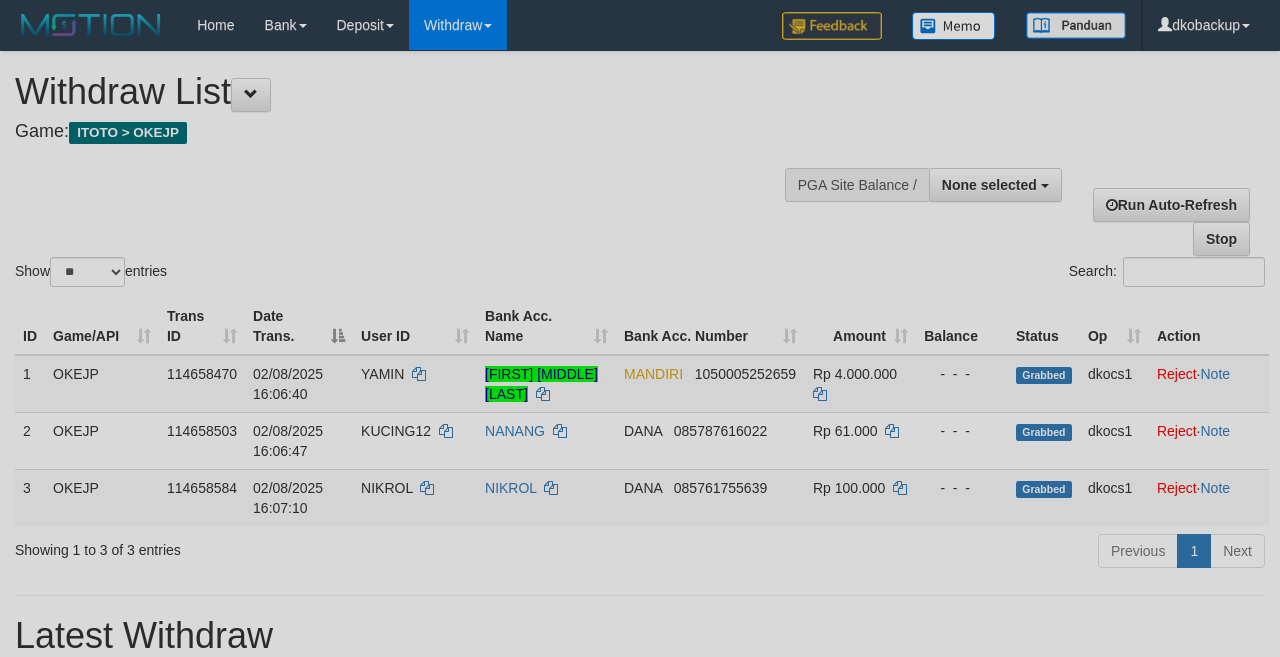select 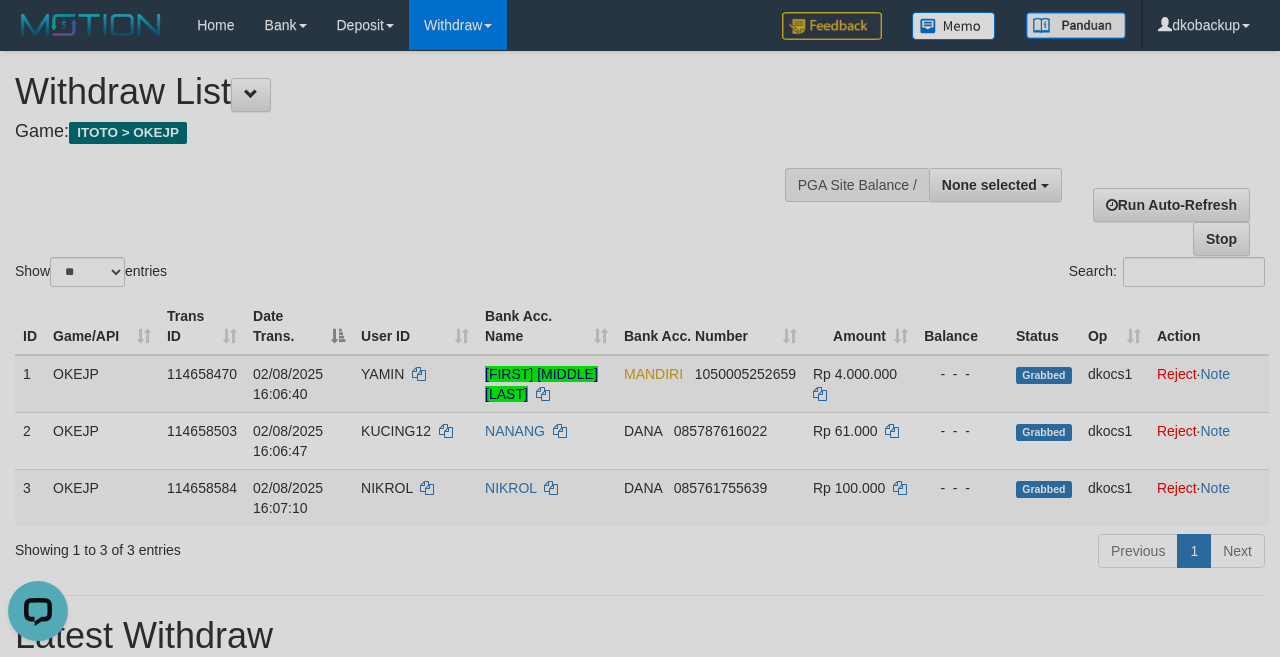 scroll, scrollTop: 0, scrollLeft: 0, axis: both 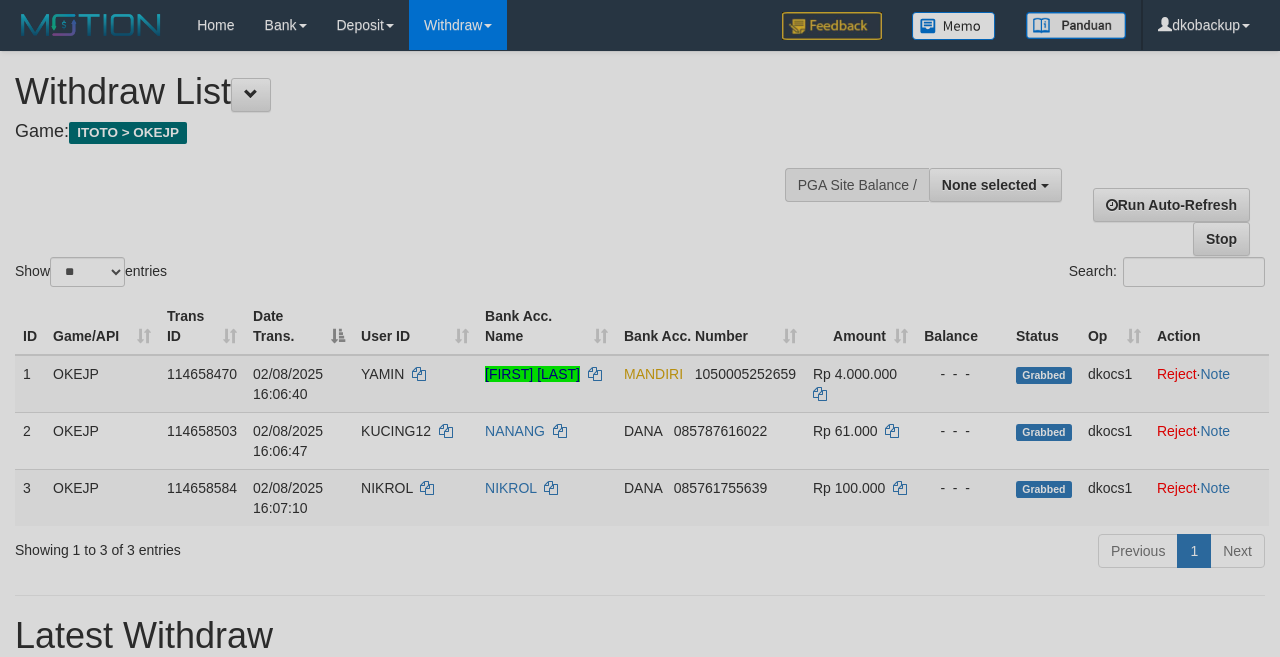select 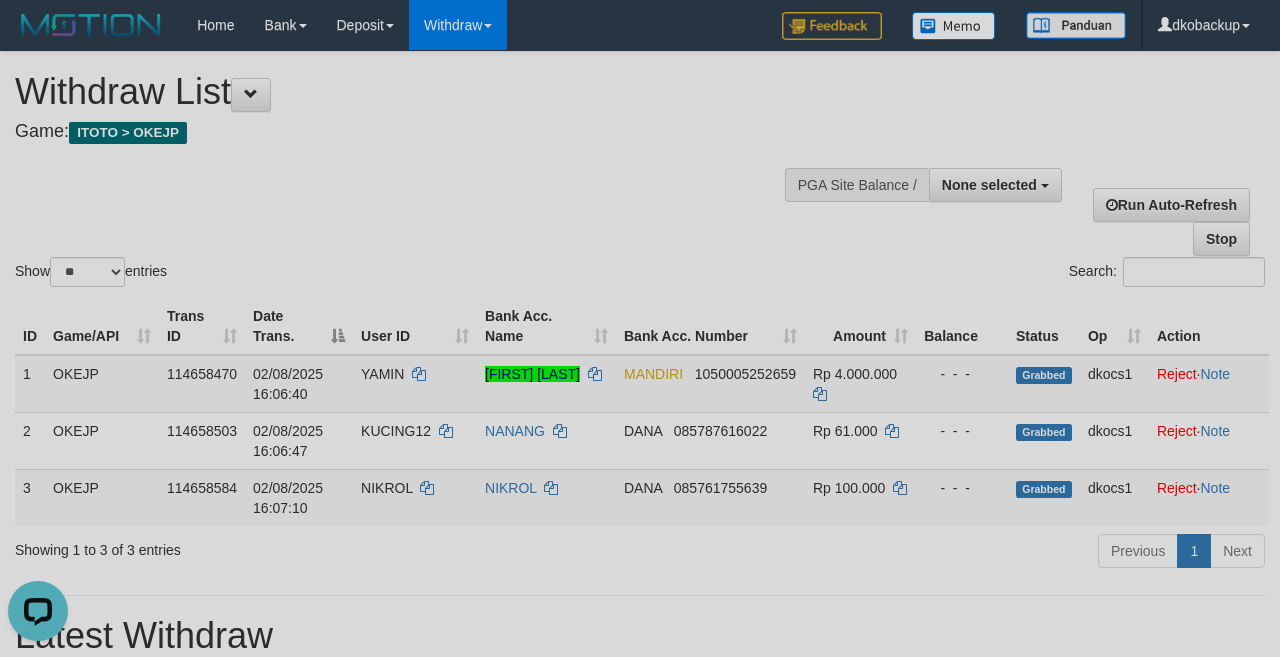scroll, scrollTop: 0, scrollLeft: 0, axis: both 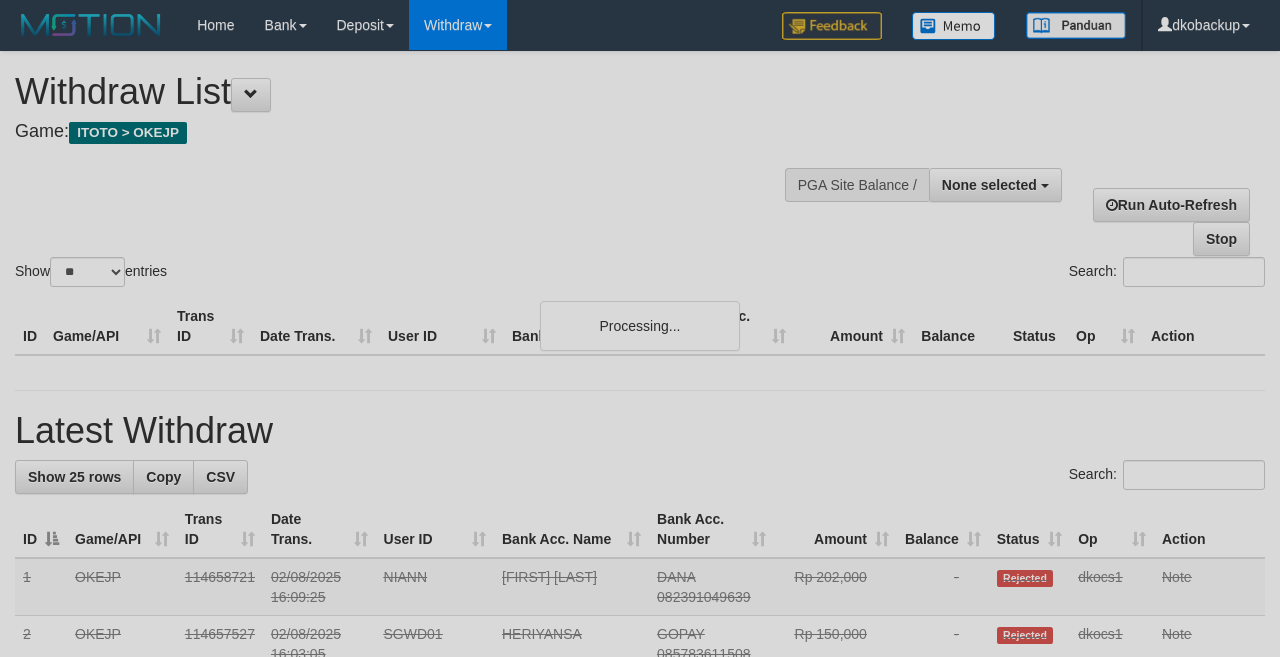 select 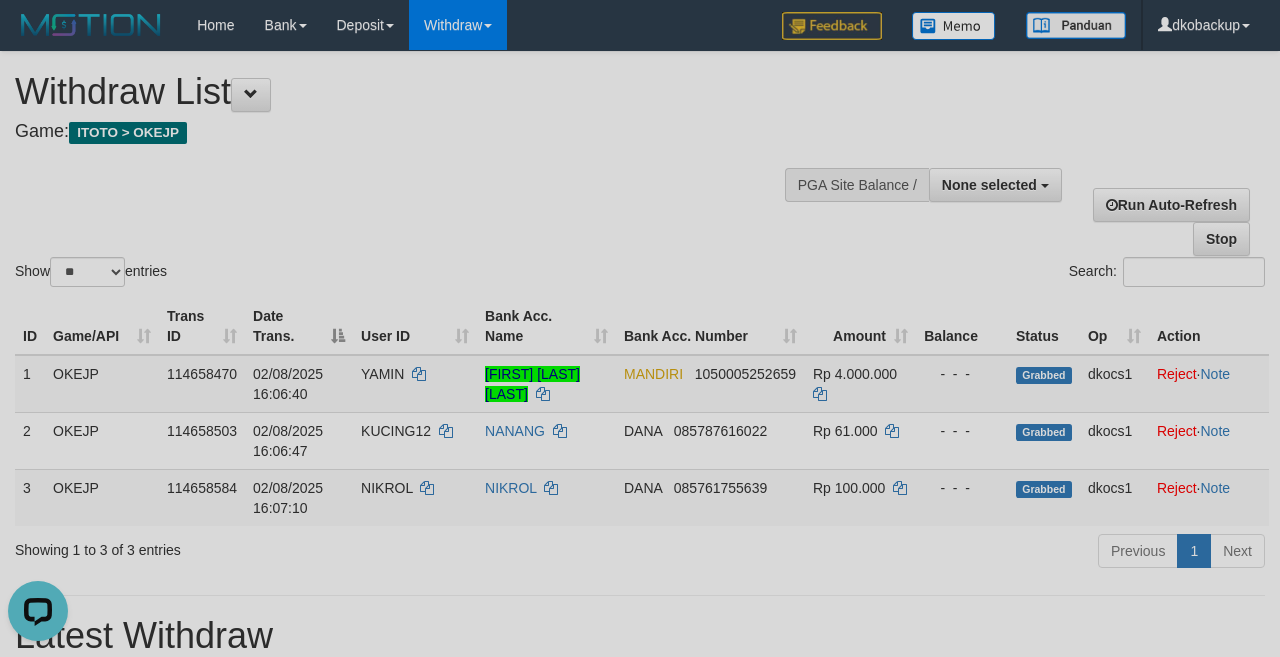 scroll, scrollTop: 0, scrollLeft: 0, axis: both 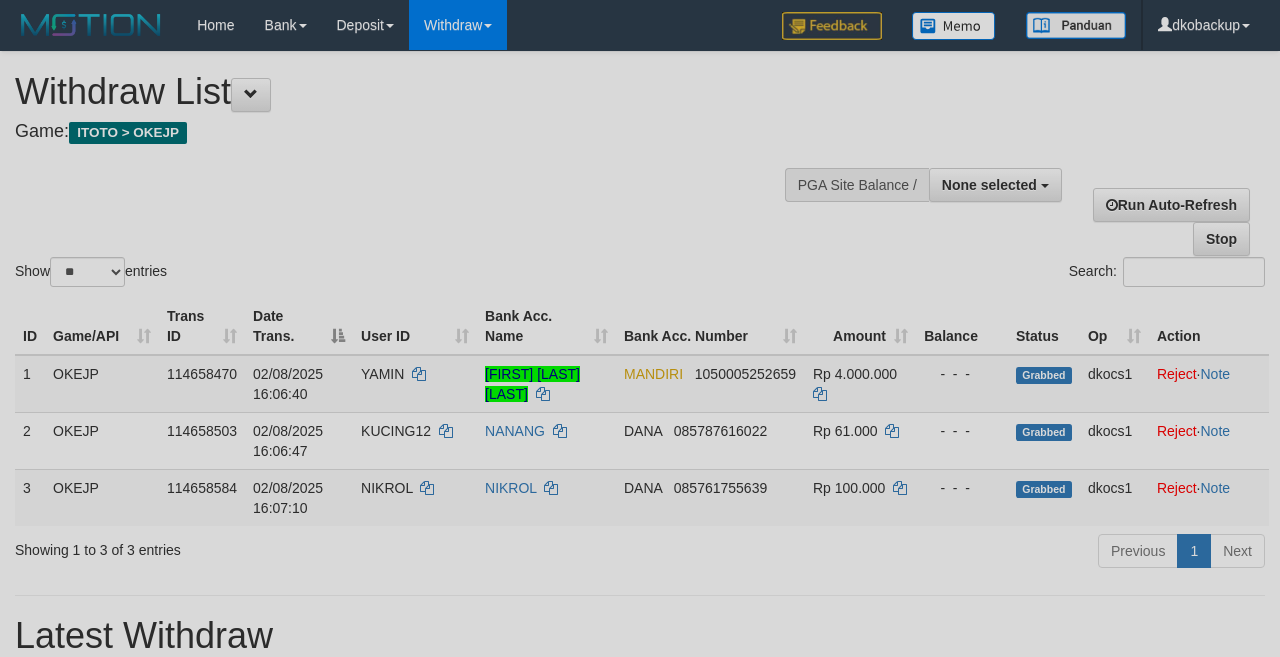 select 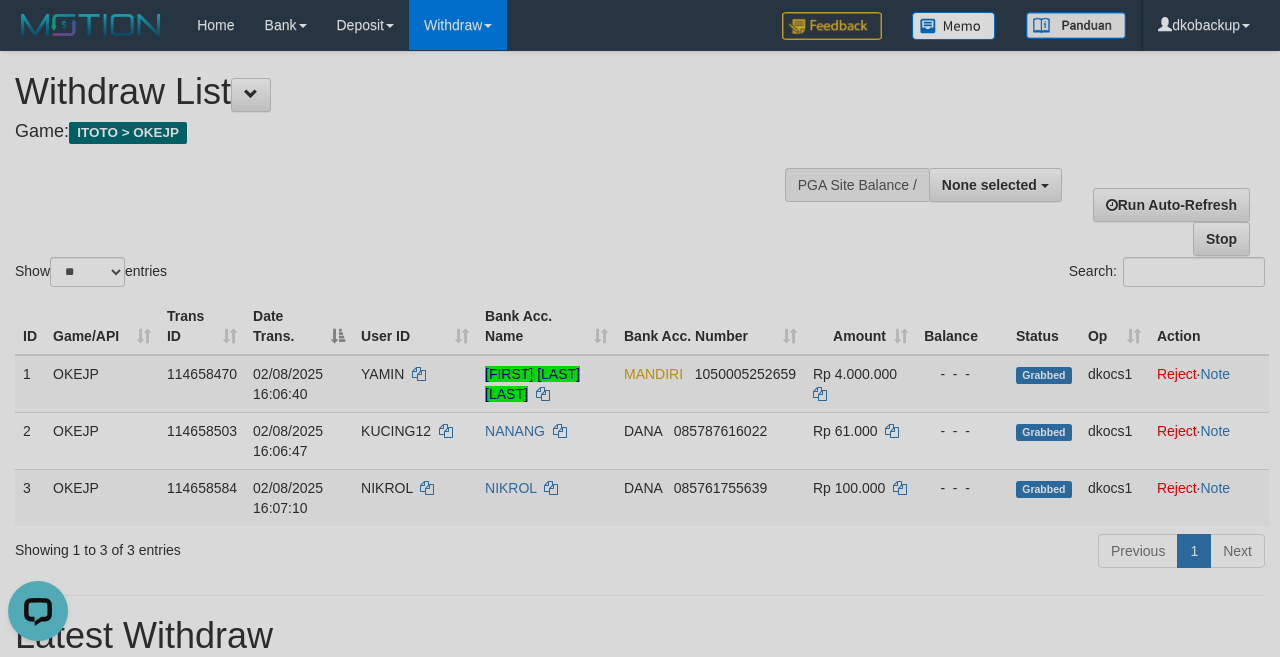 scroll, scrollTop: 0, scrollLeft: 0, axis: both 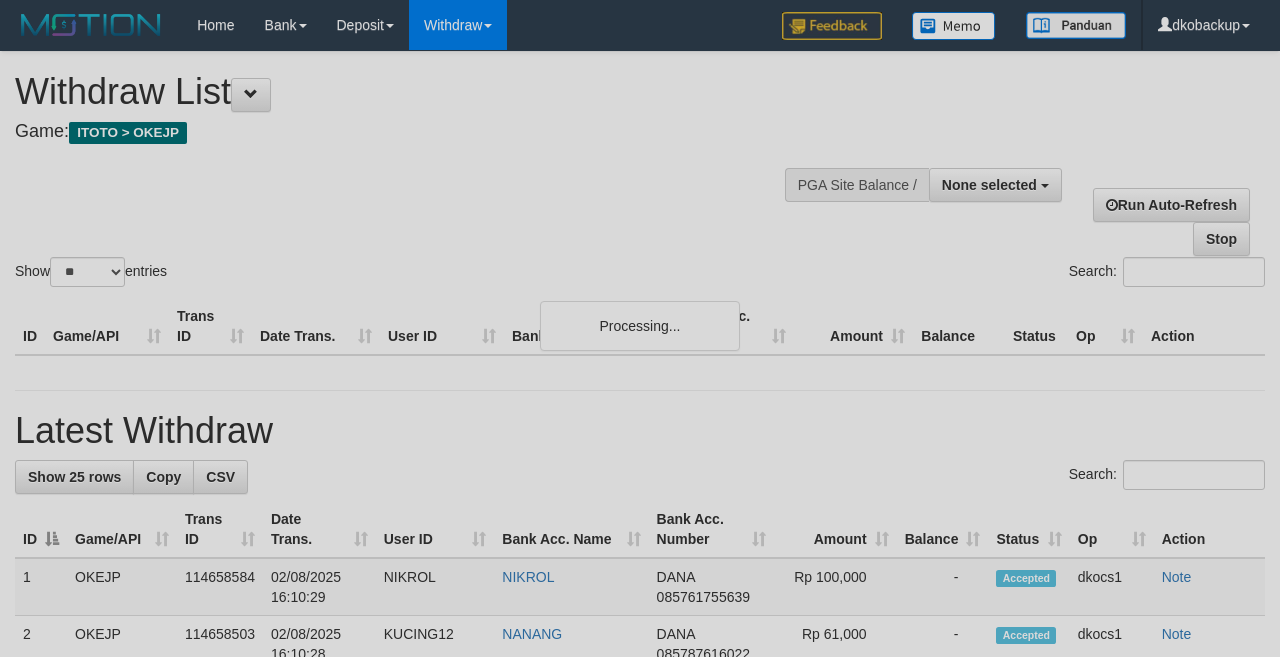 select 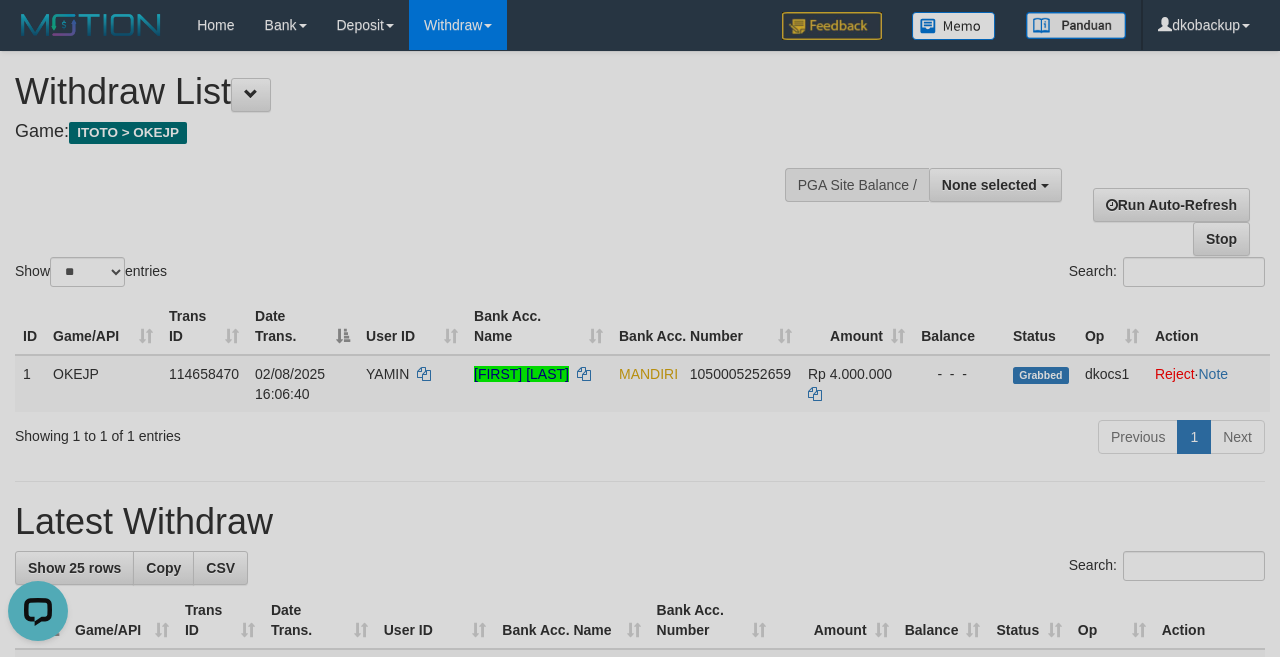 scroll, scrollTop: 0, scrollLeft: 0, axis: both 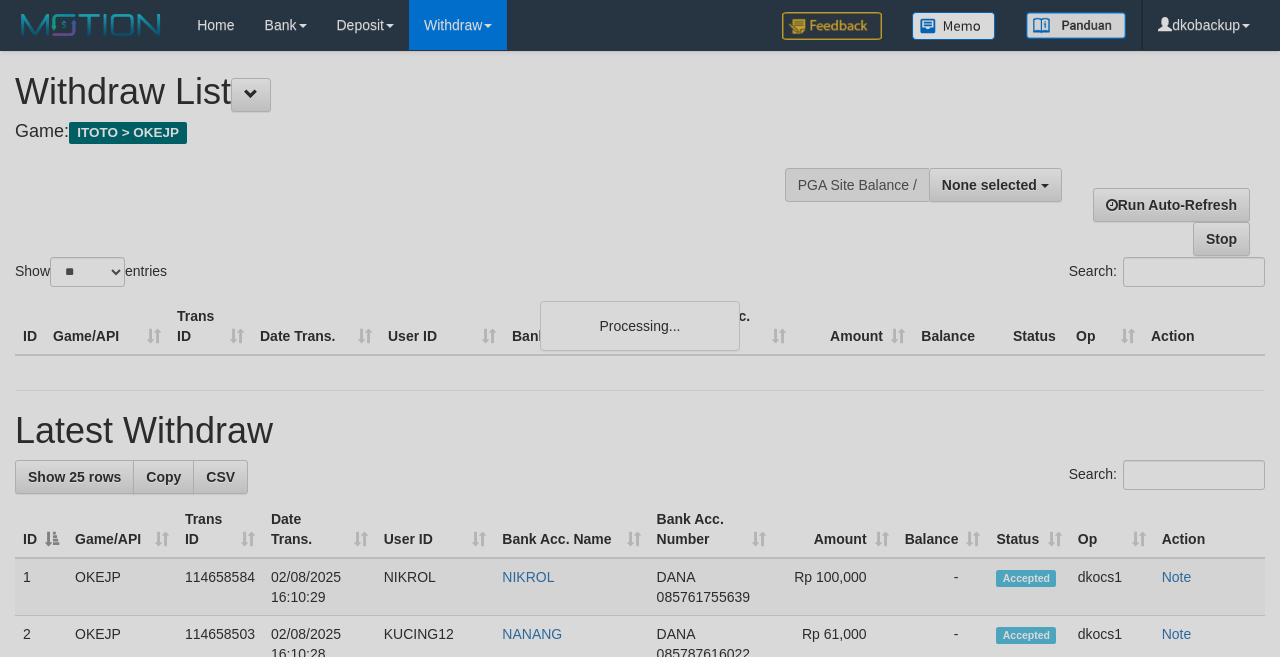 select 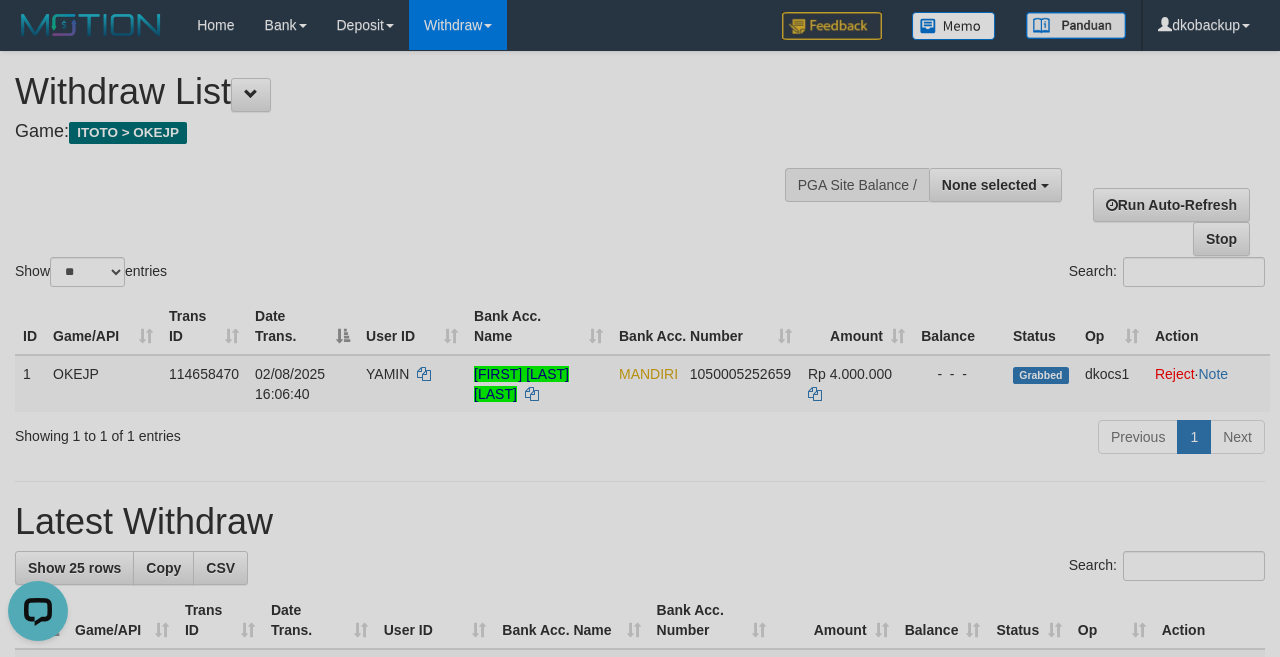 scroll, scrollTop: 0, scrollLeft: 0, axis: both 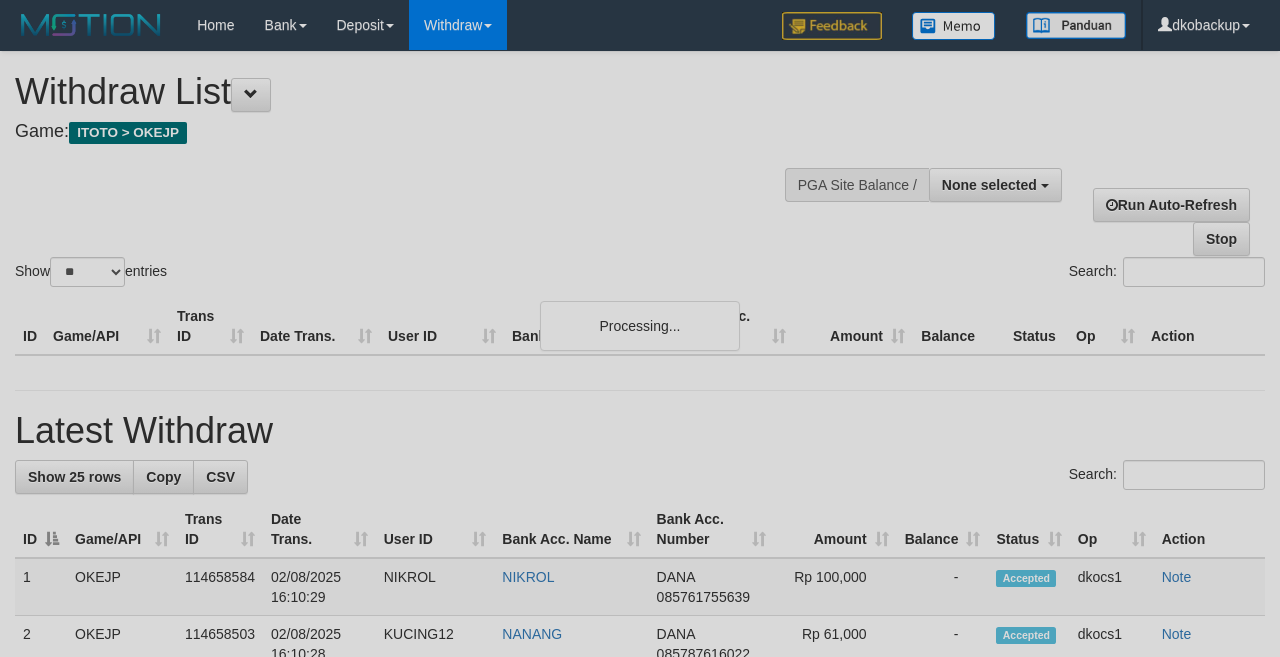 select 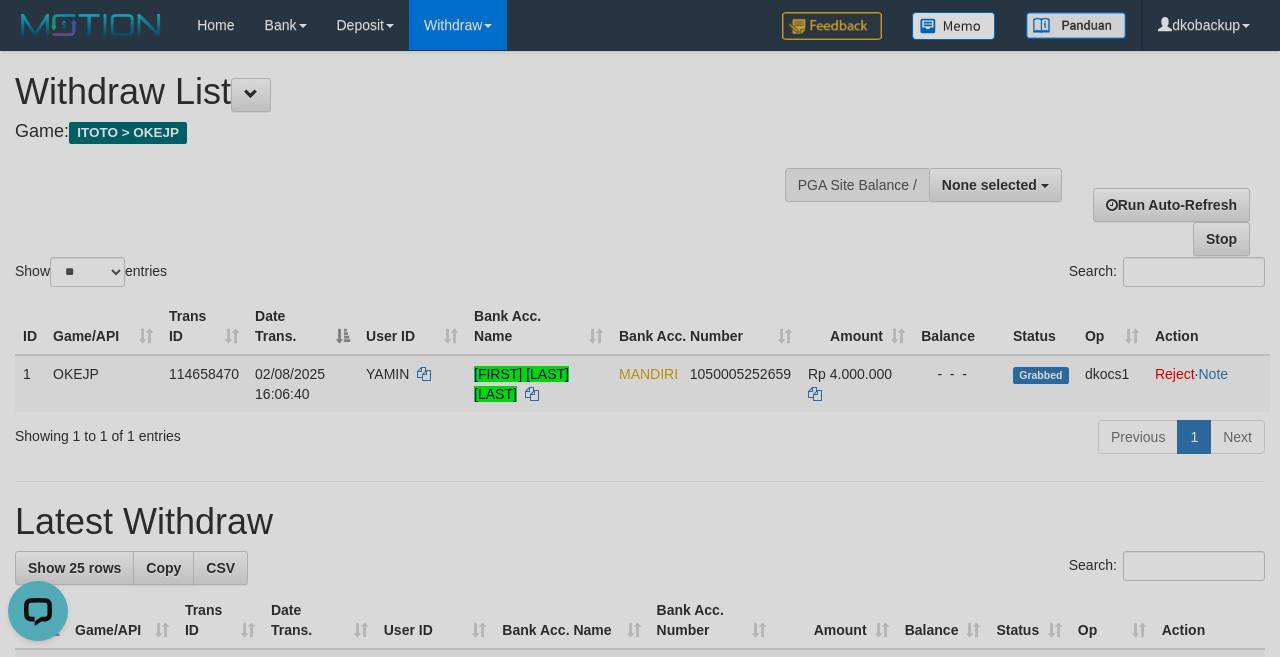 scroll, scrollTop: 0, scrollLeft: 0, axis: both 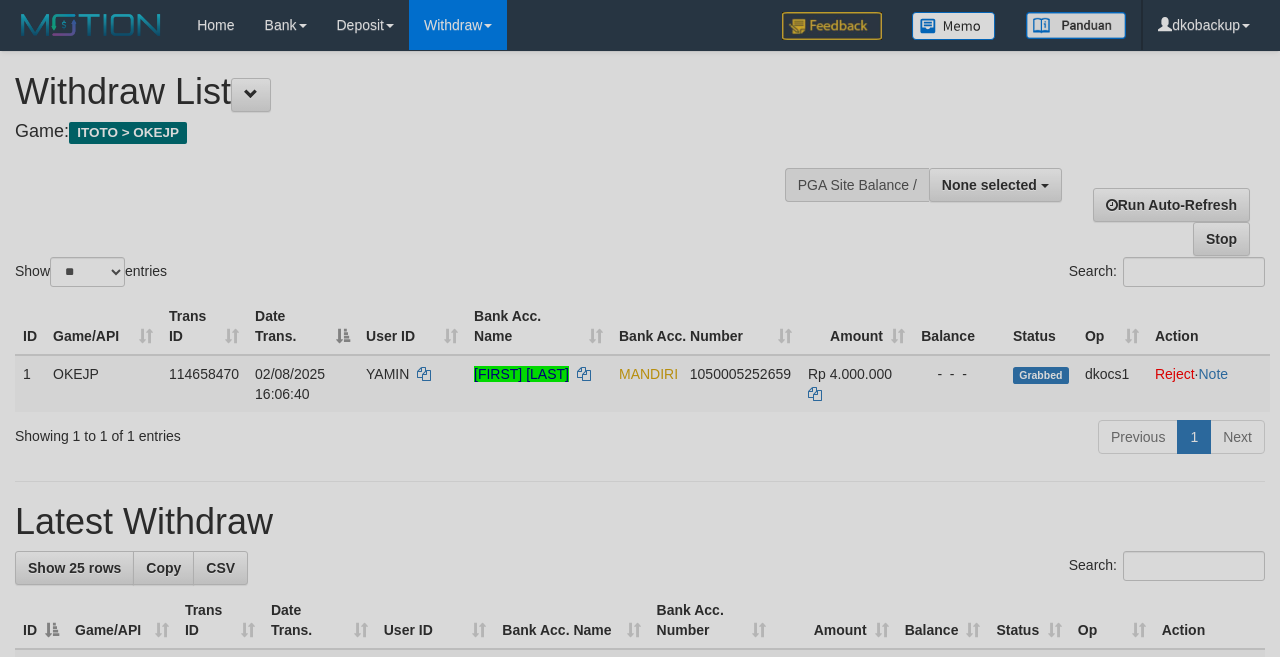 select 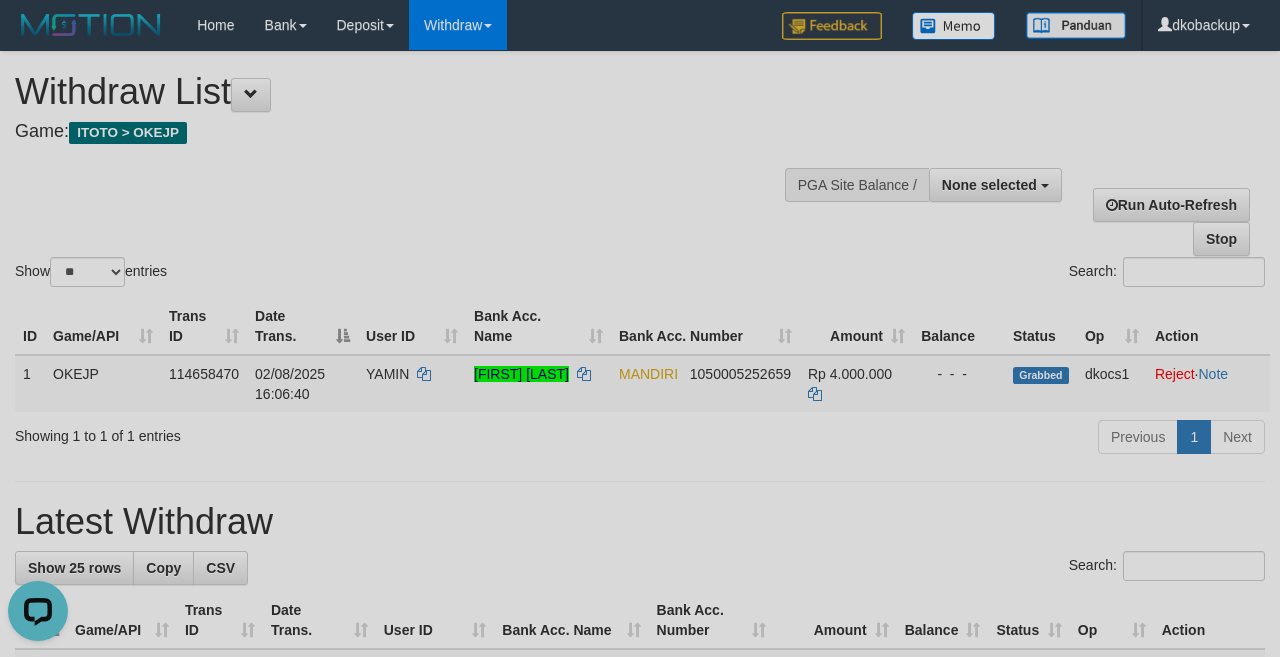 scroll, scrollTop: 0, scrollLeft: 0, axis: both 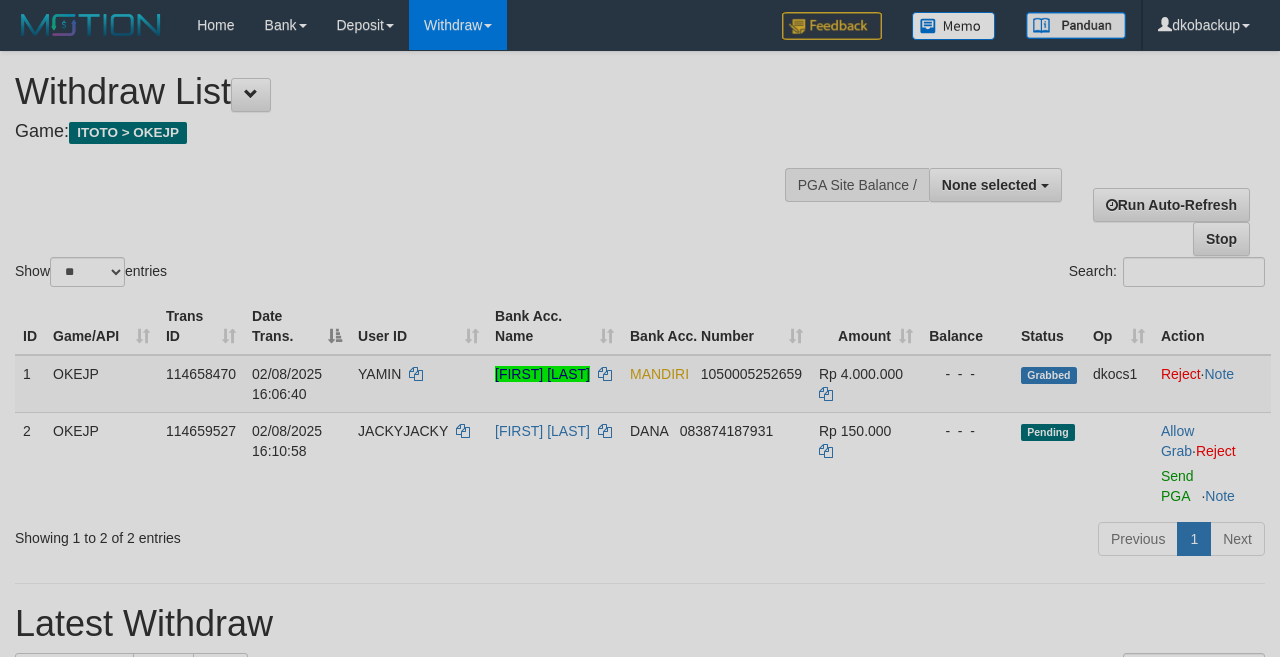 select 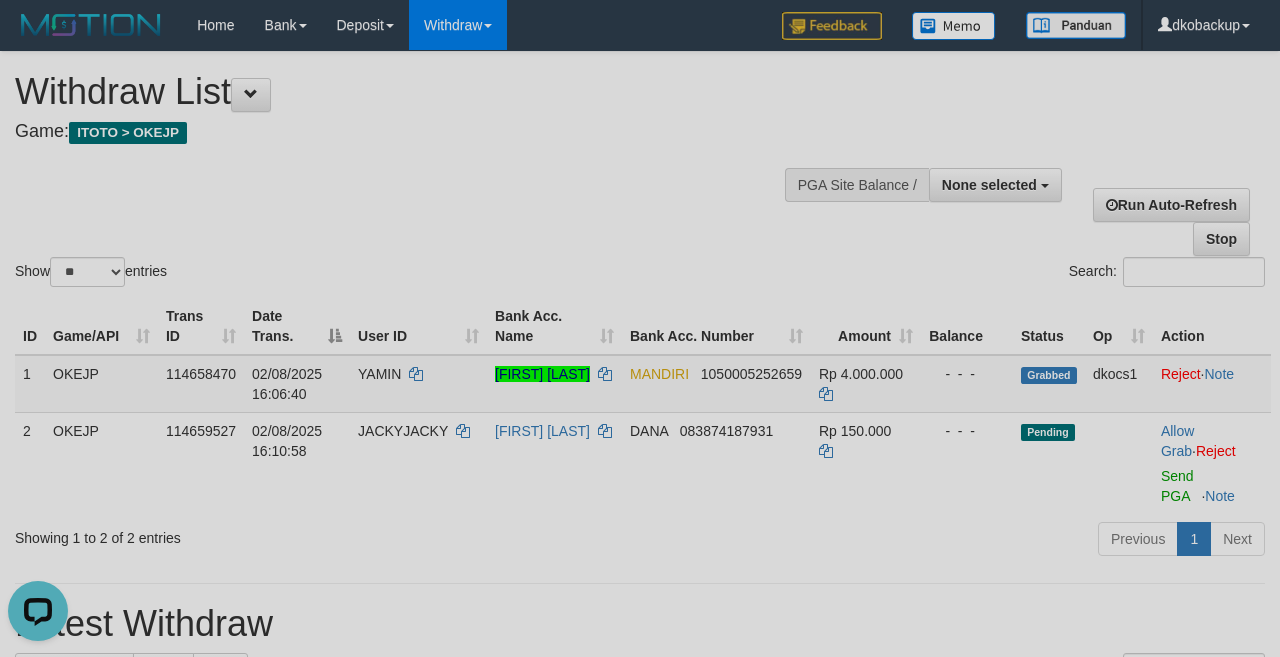 scroll, scrollTop: 0, scrollLeft: 0, axis: both 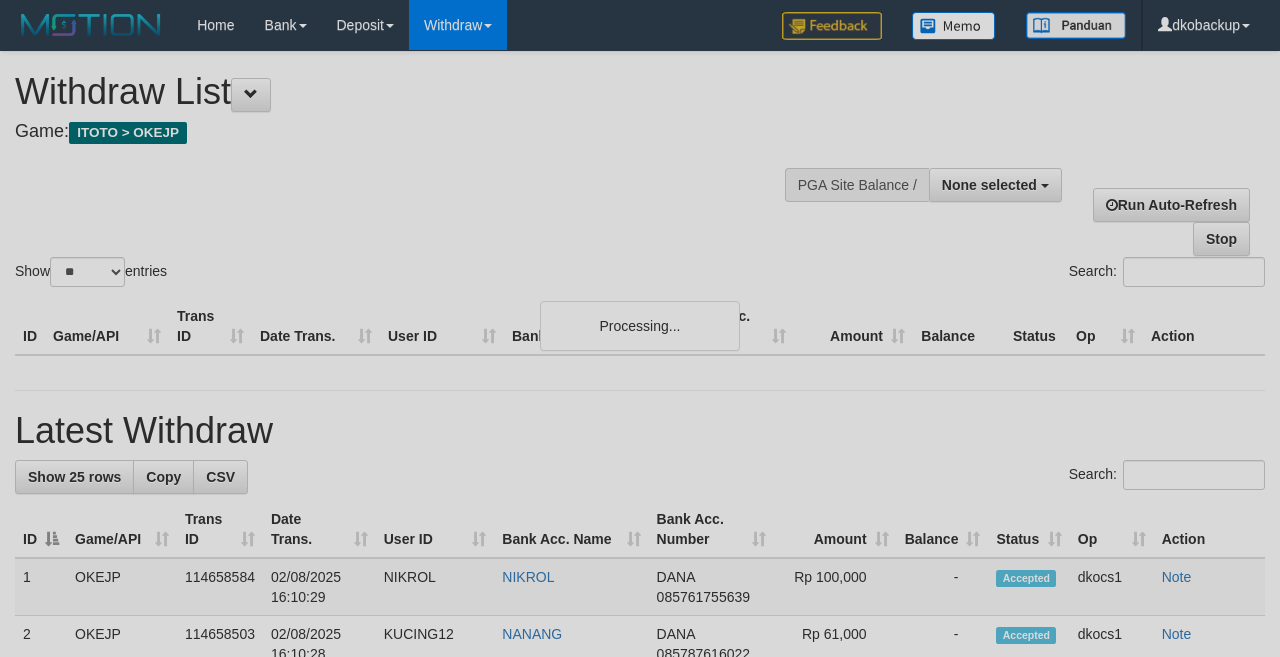 select 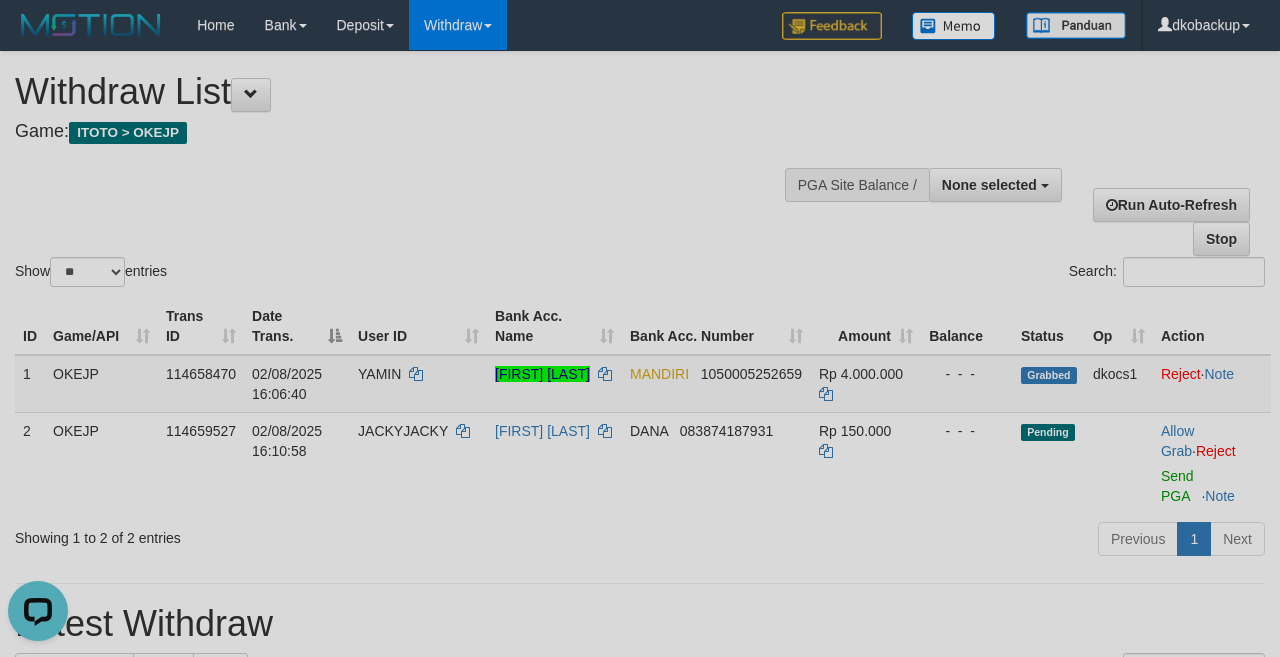 scroll, scrollTop: 0, scrollLeft: 0, axis: both 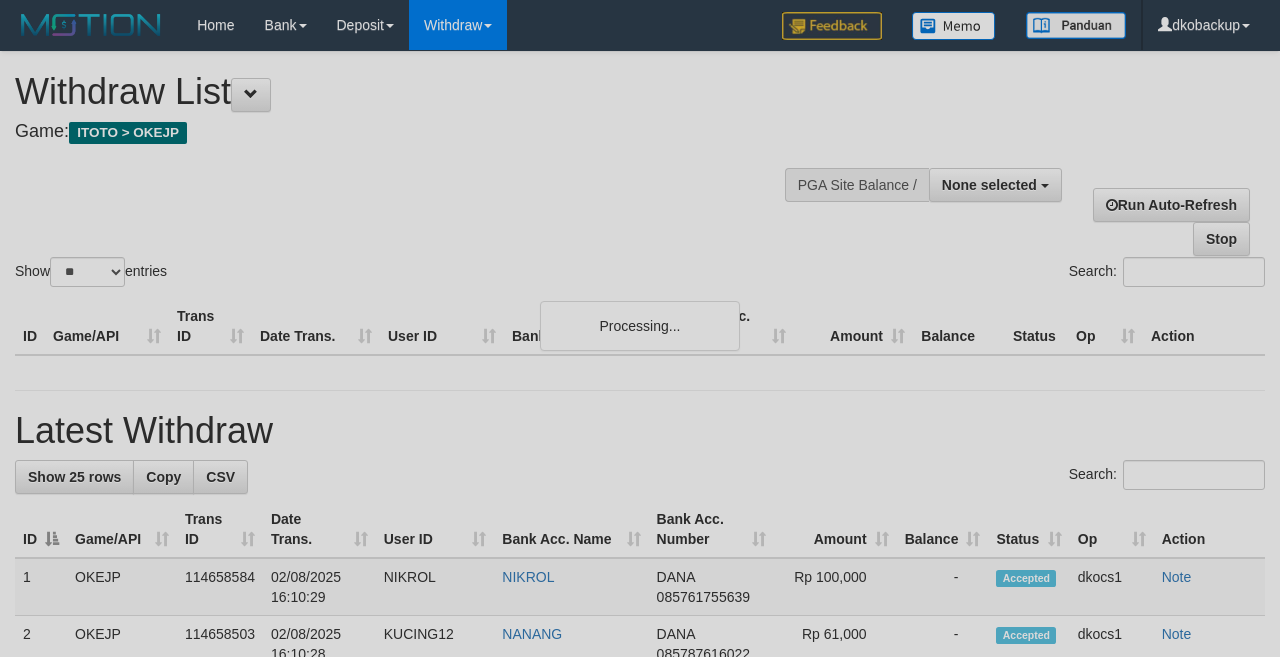 select 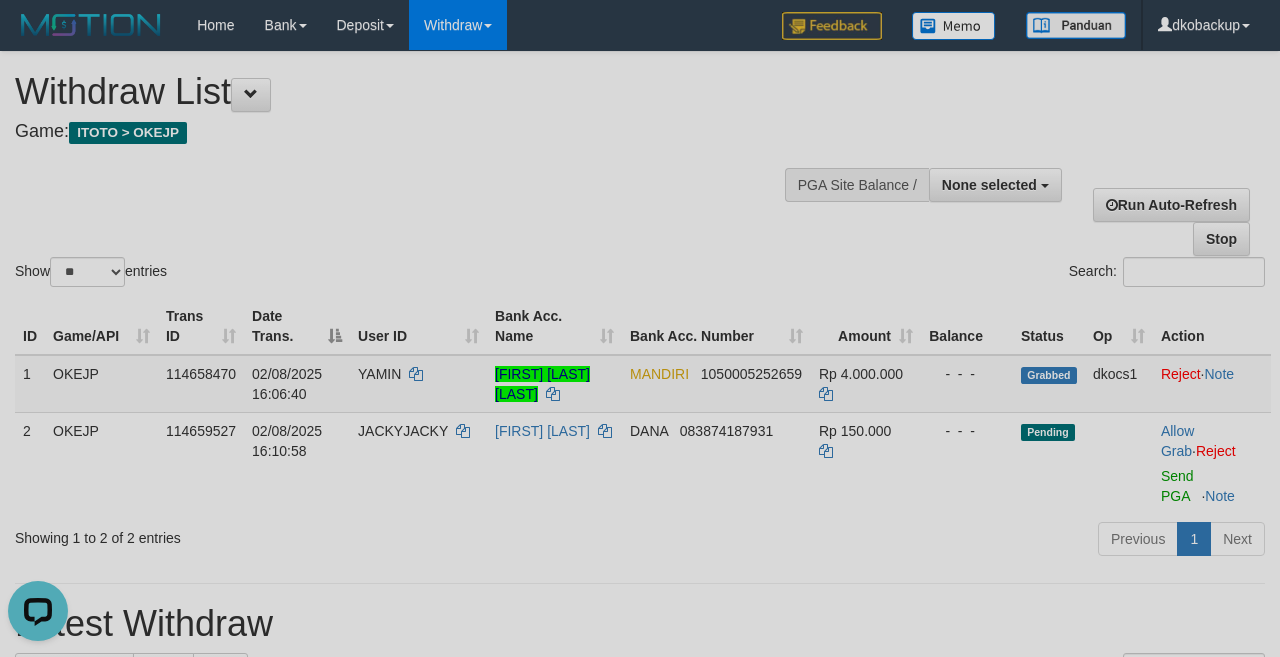 scroll, scrollTop: 0, scrollLeft: 0, axis: both 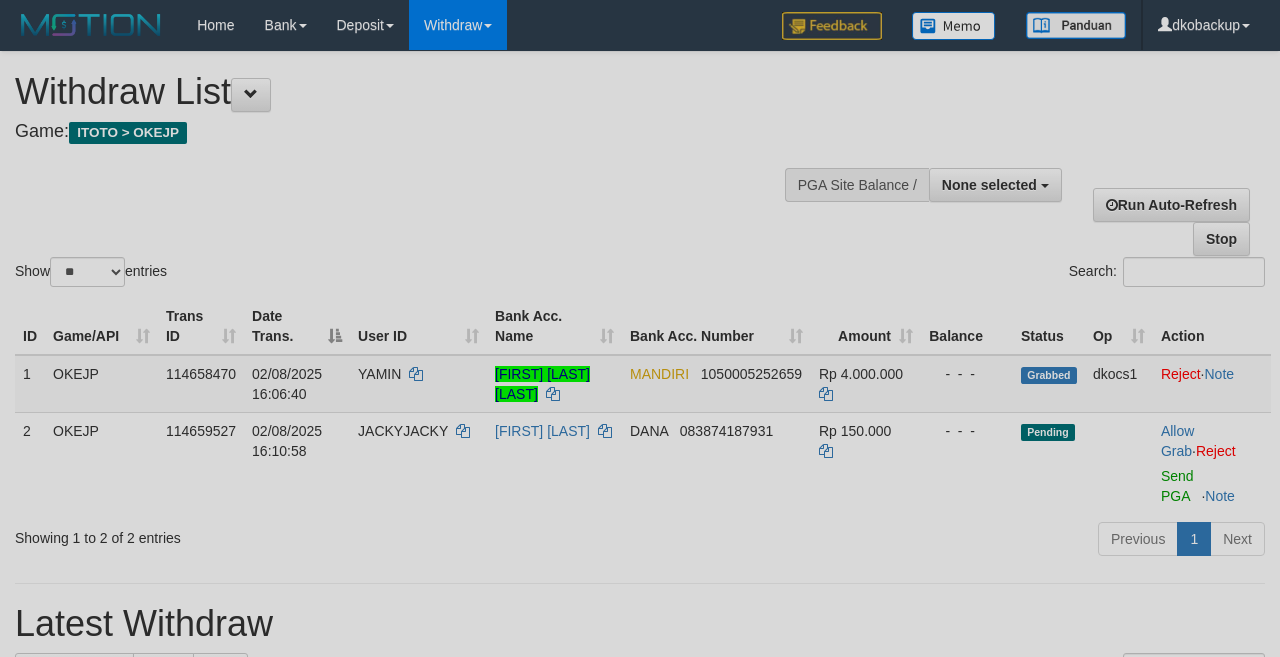 select 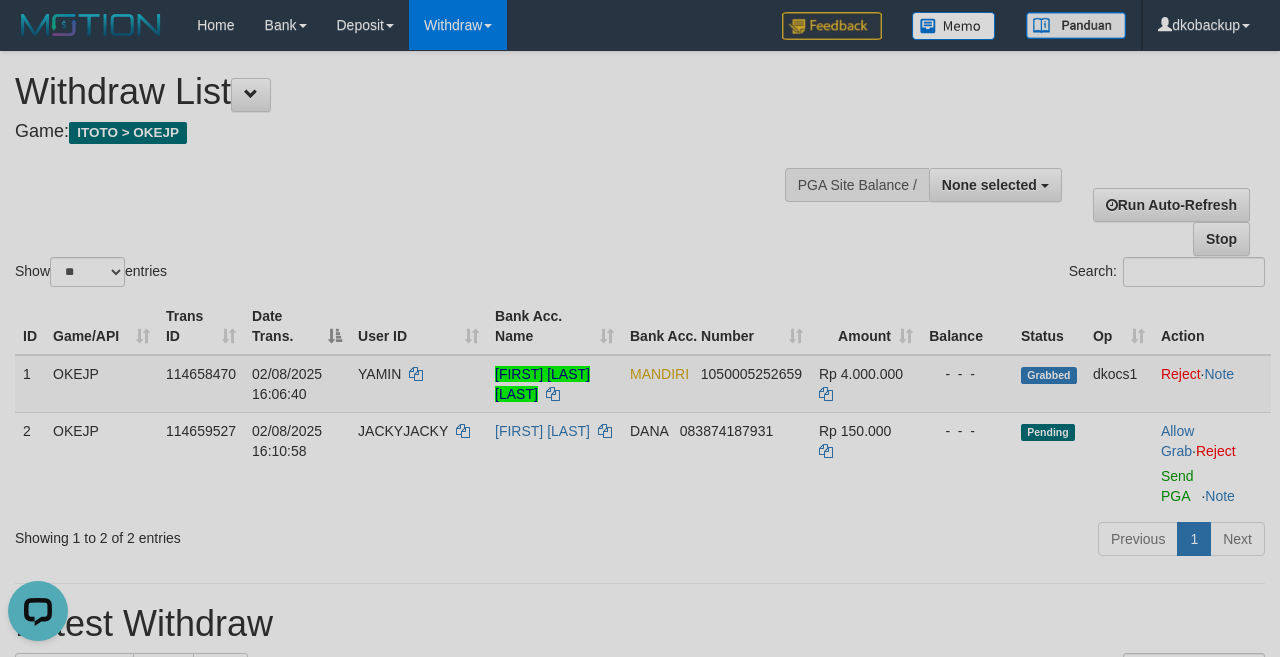 scroll, scrollTop: 0, scrollLeft: 0, axis: both 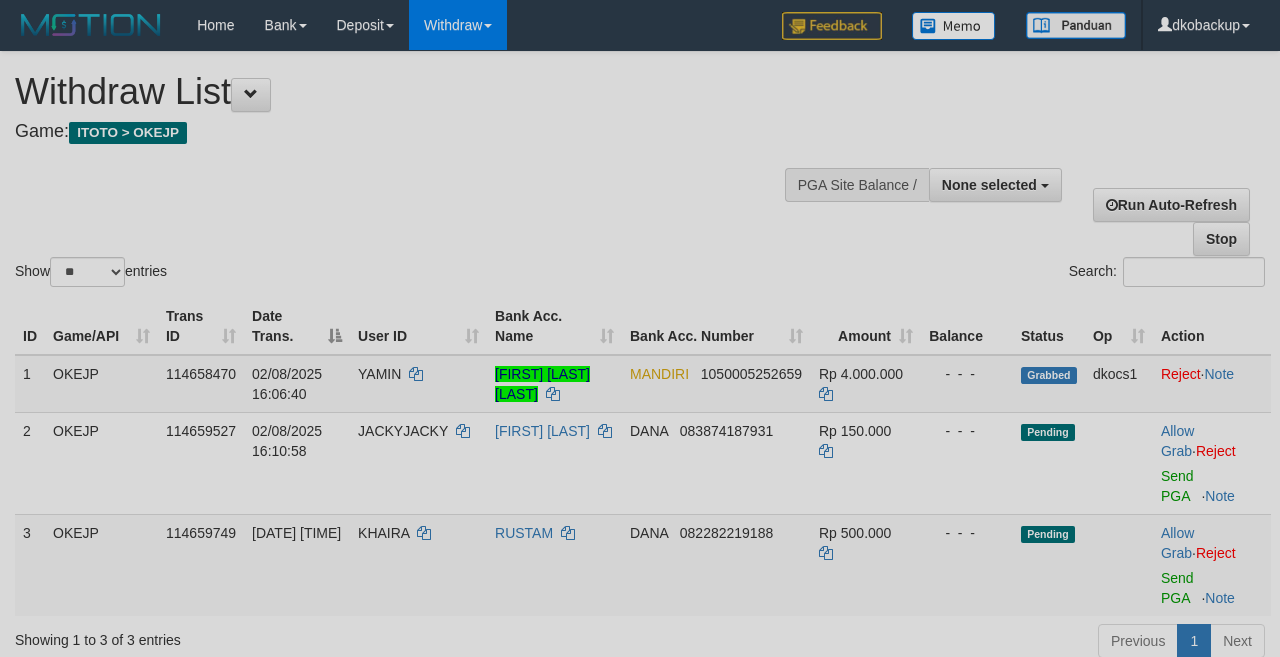 select 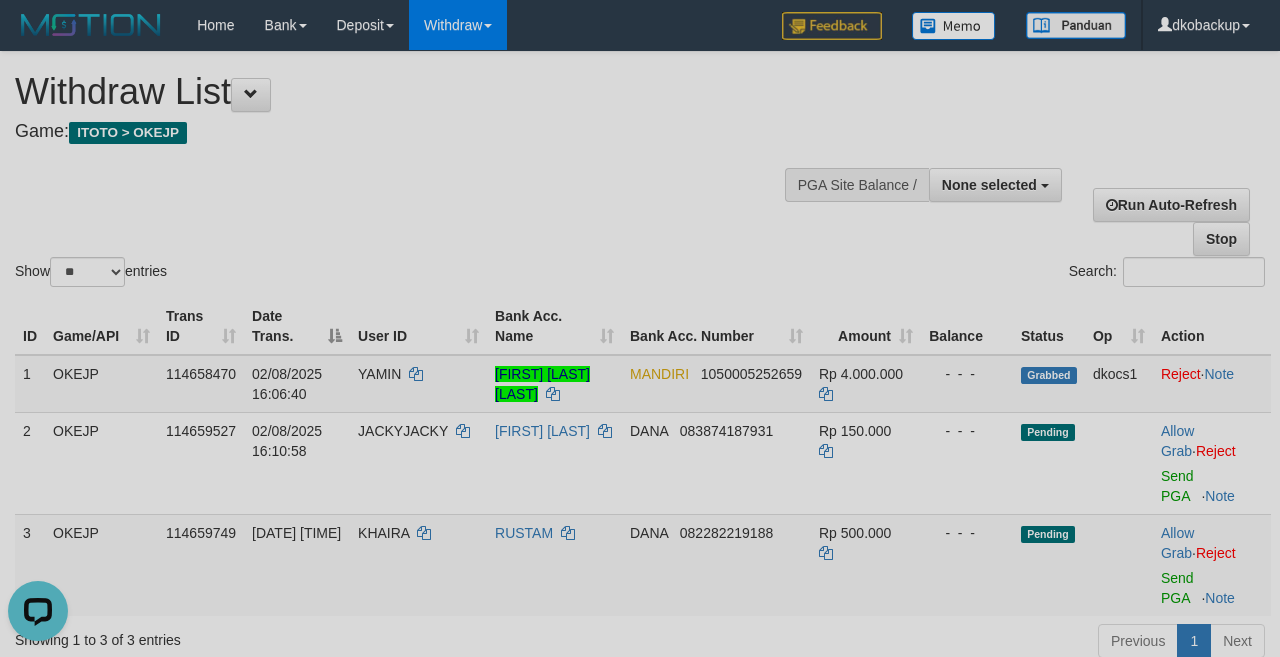 scroll, scrollTop: 0, scrollLeft: 0, axis: both 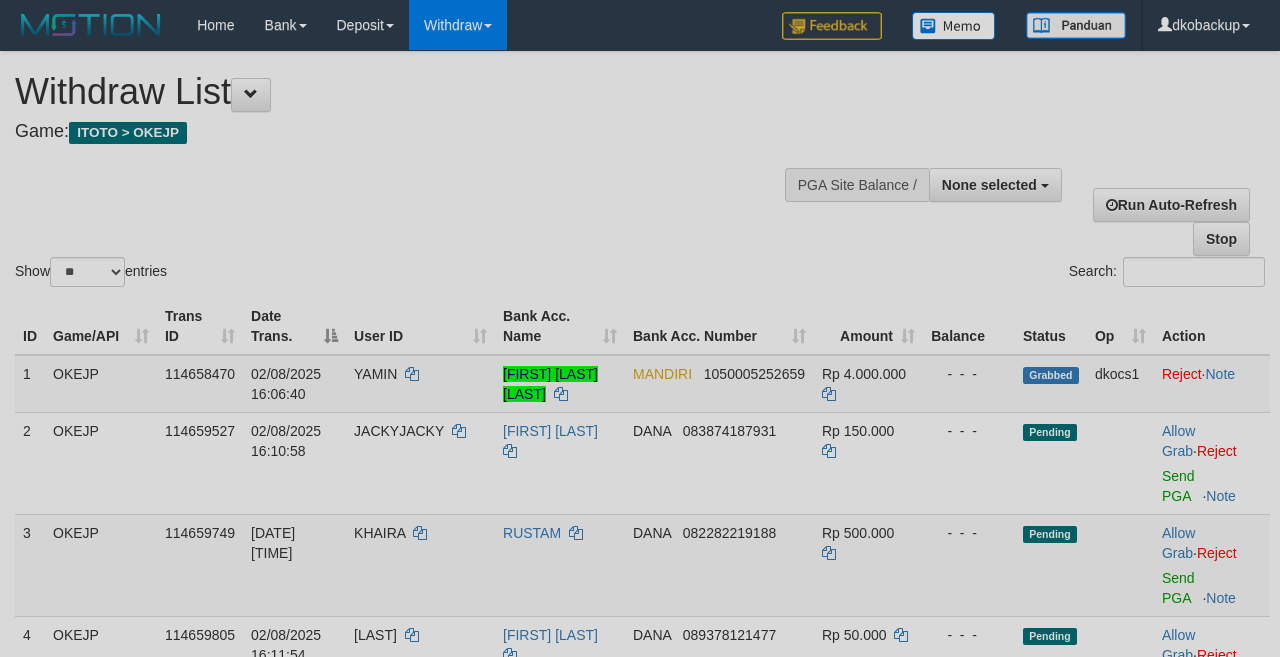 select 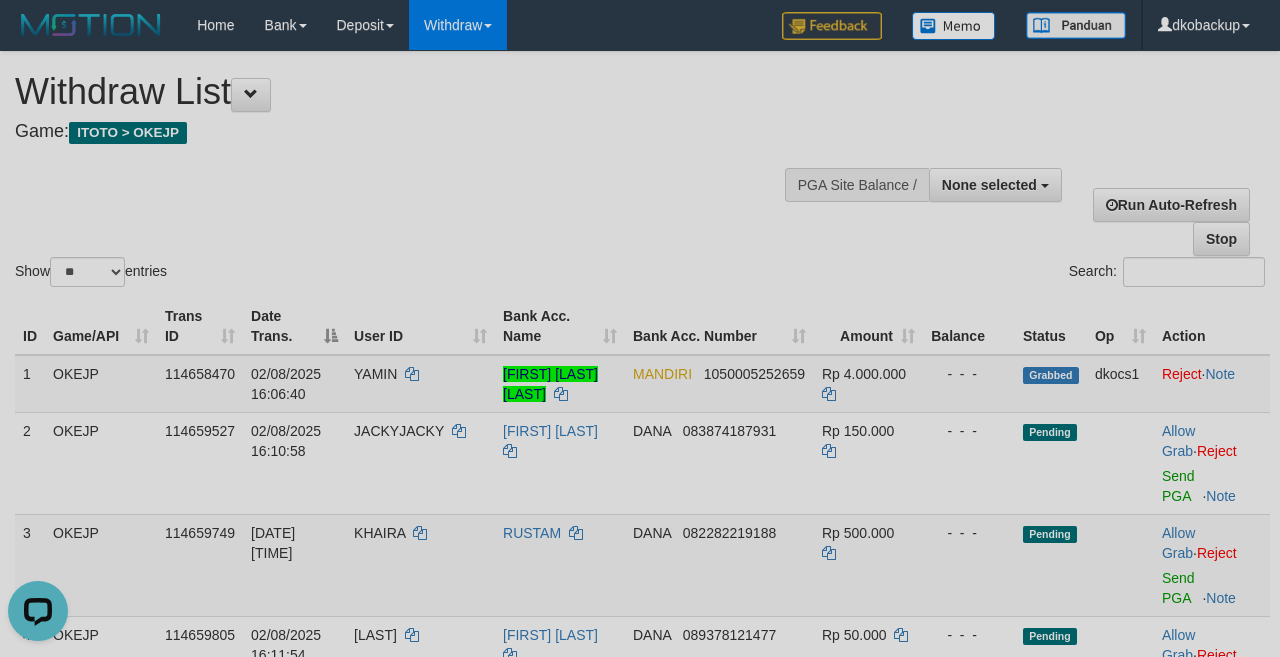 scroll, scrollTop: 0, scrollLeft: 0, axis: both 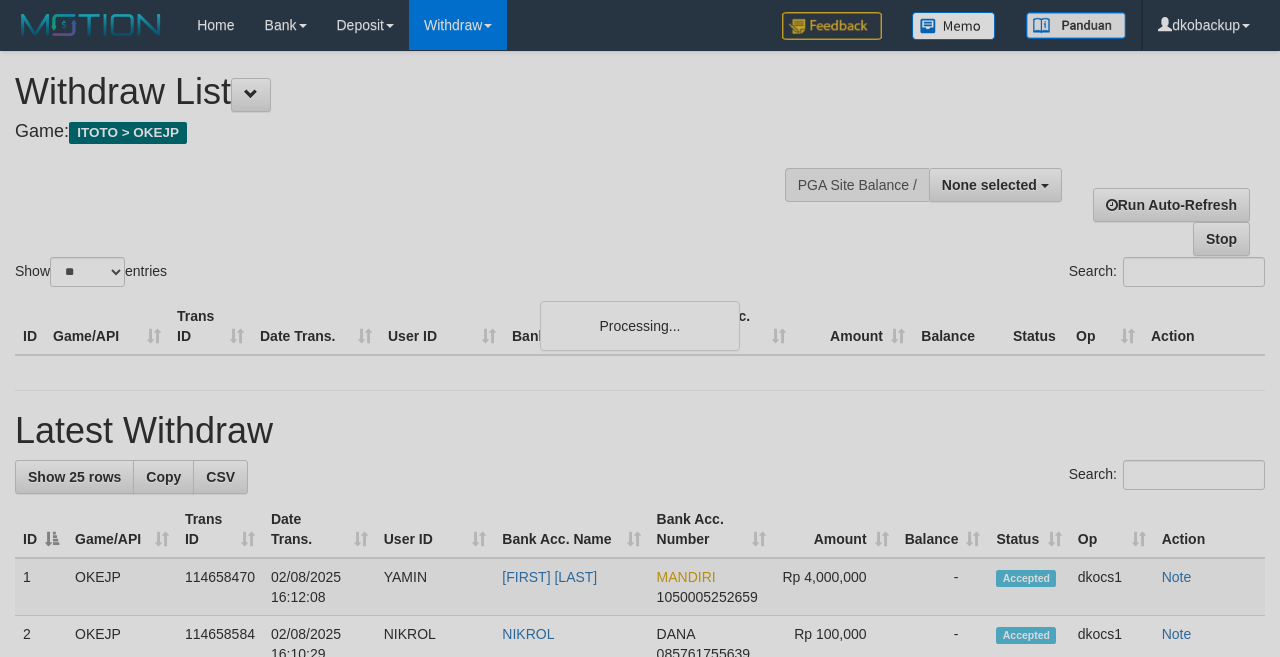 select 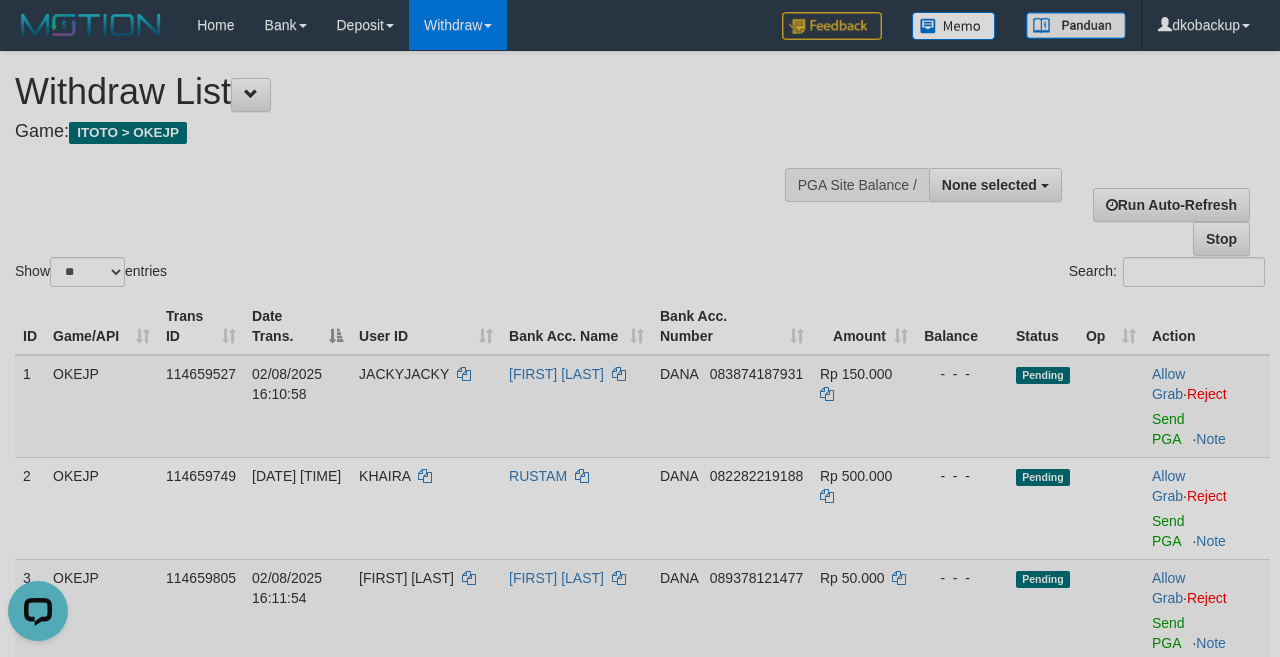 scroll, scrollTop: 0, scrollLeft: 0, axis: both 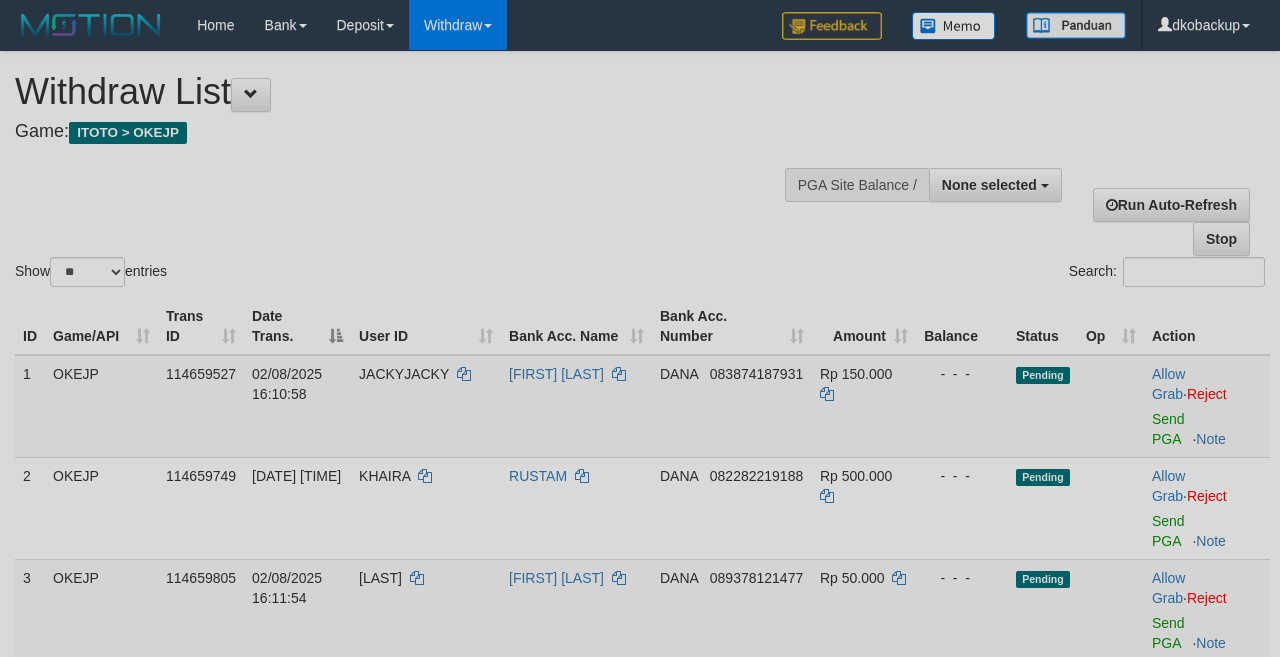 select 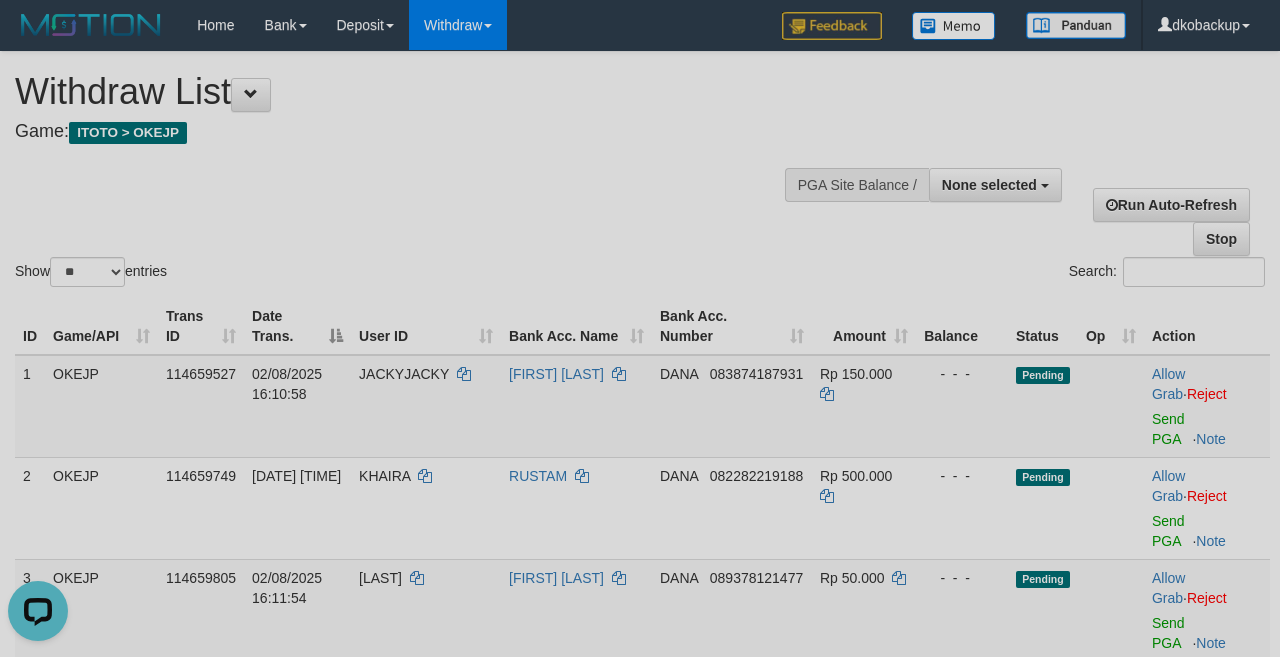 scroll, scrollTop: 0, scrollLeft: 0, axis: both 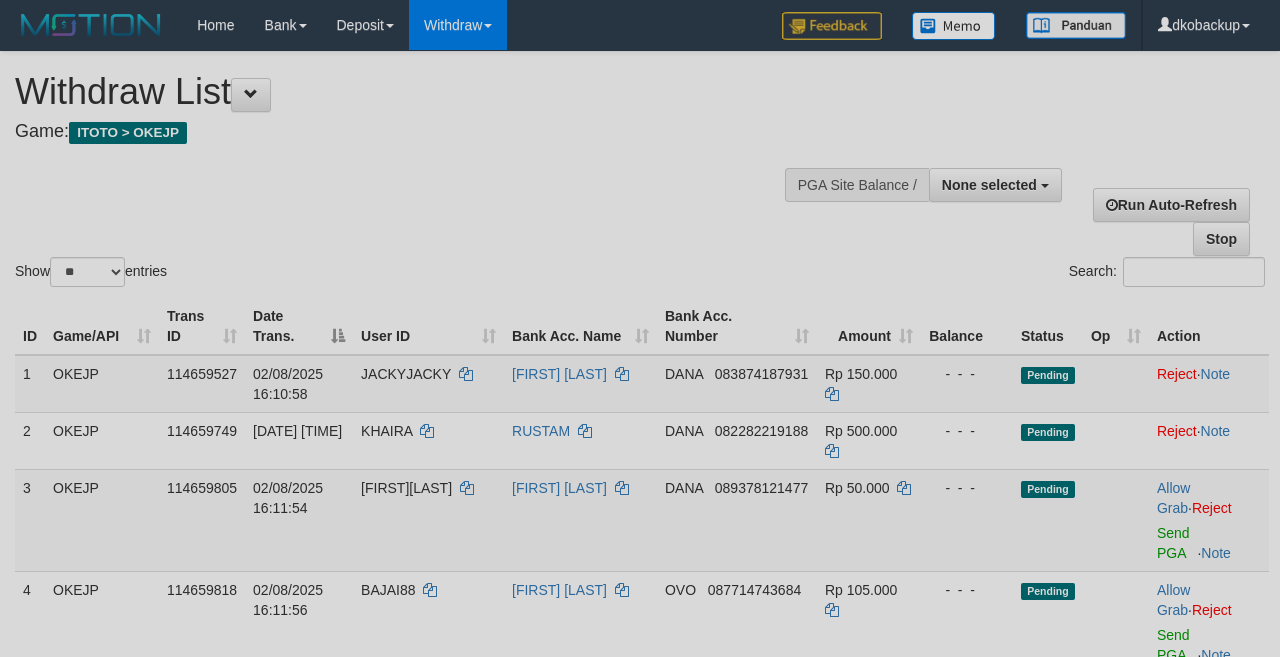 select 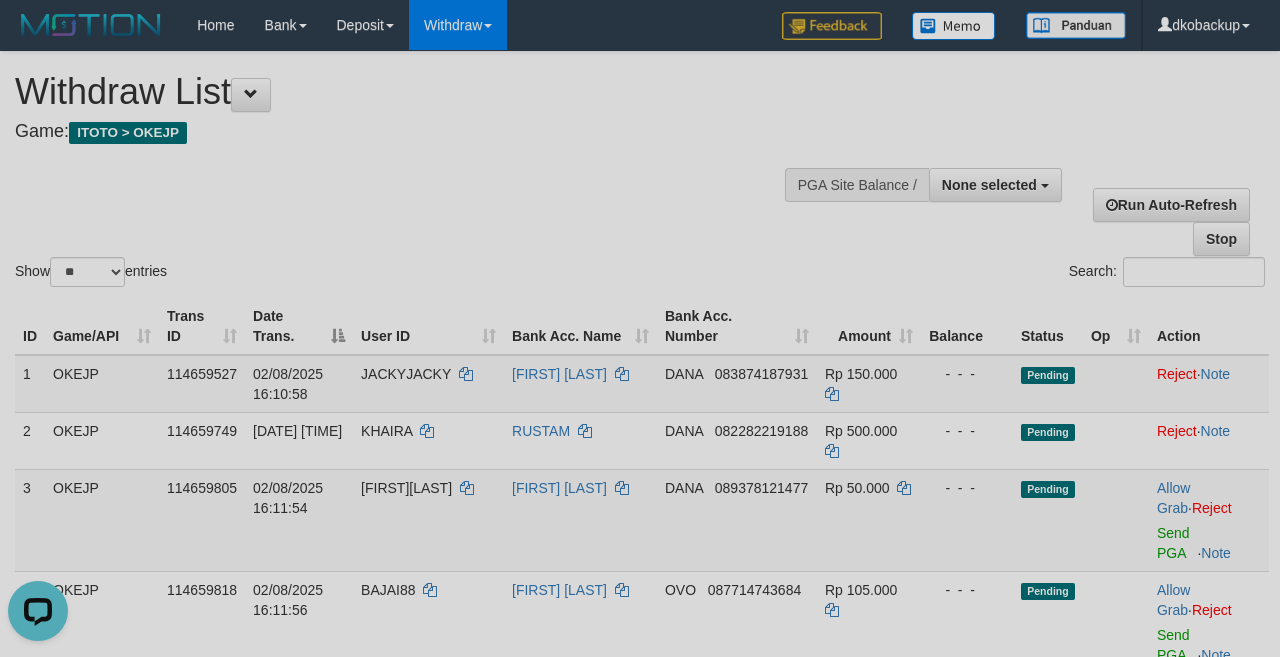 scroll, scrollTop: 0, scrollLeft: 0, axis: both 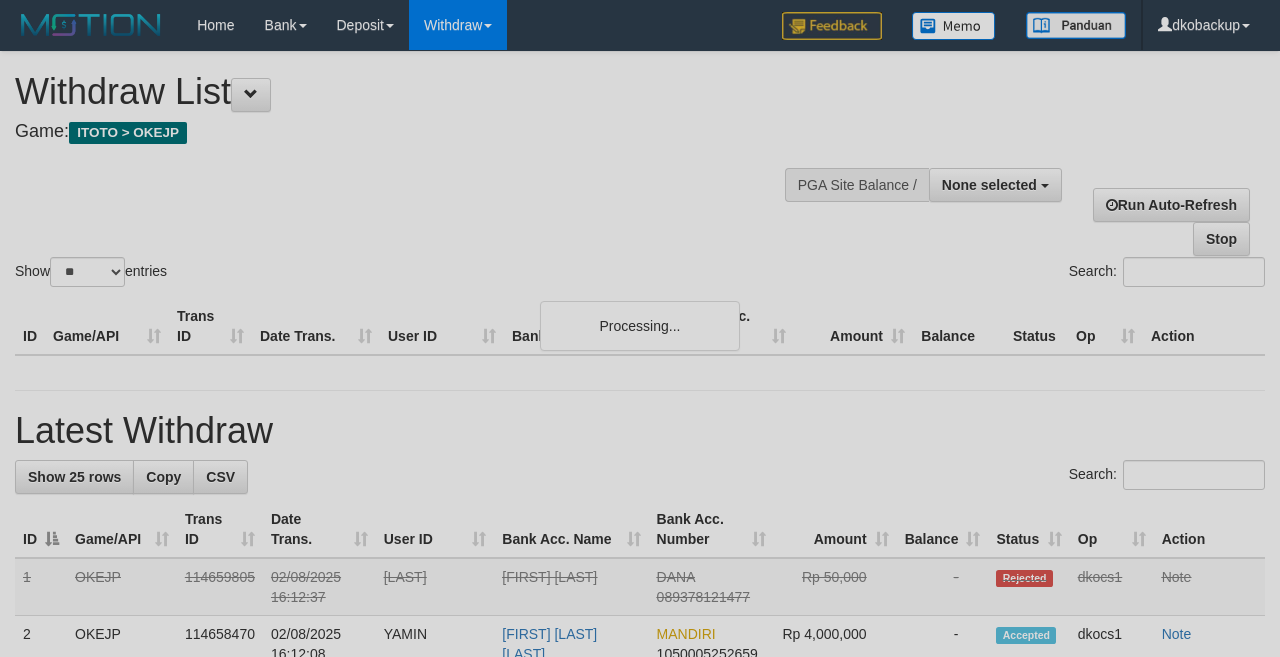 select 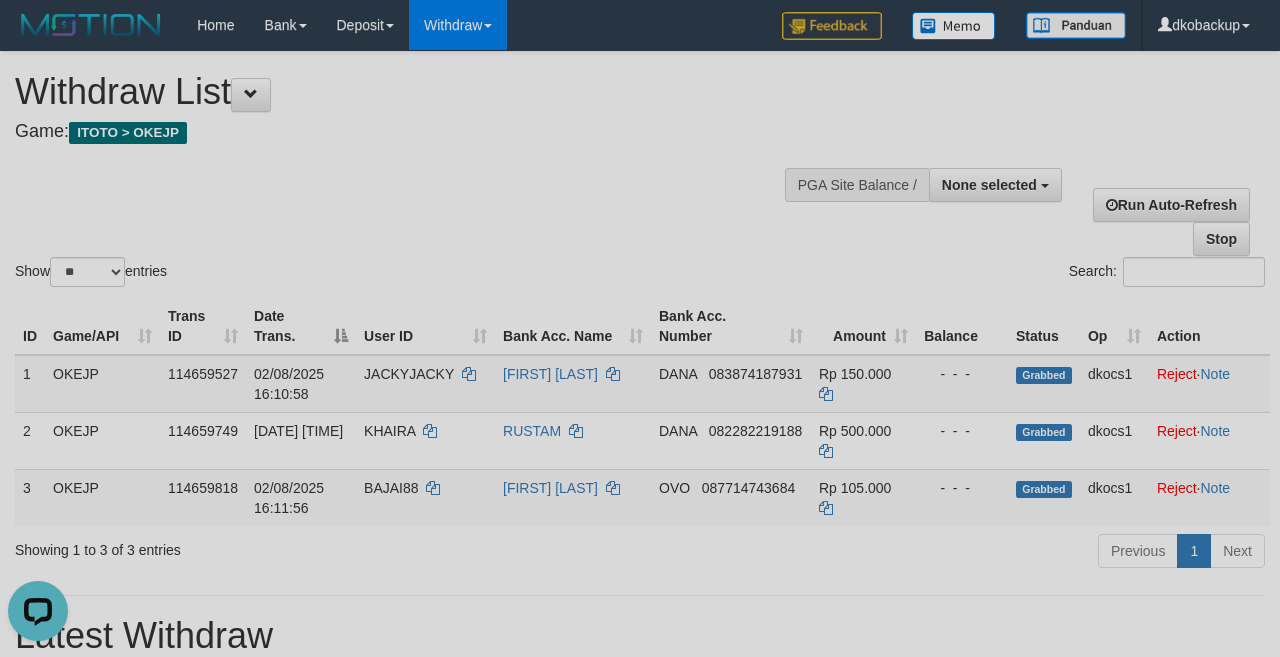 scroll, scrollTop: 0, scrollLeft: 0, axis: both 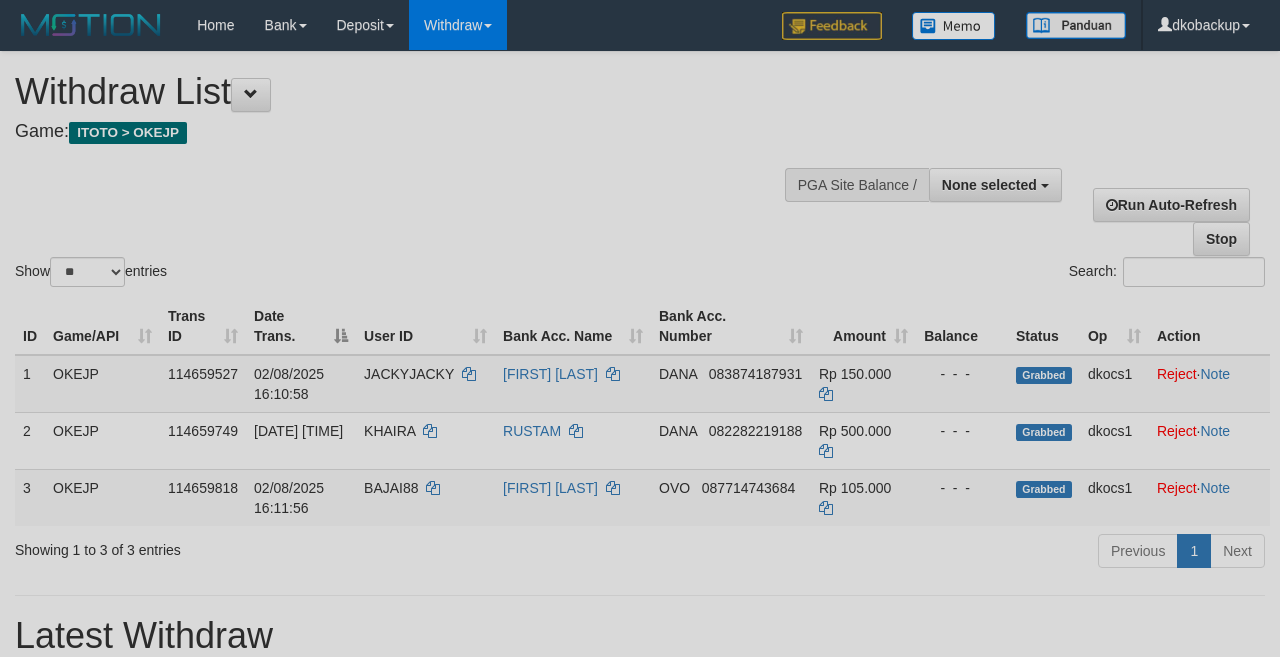 select 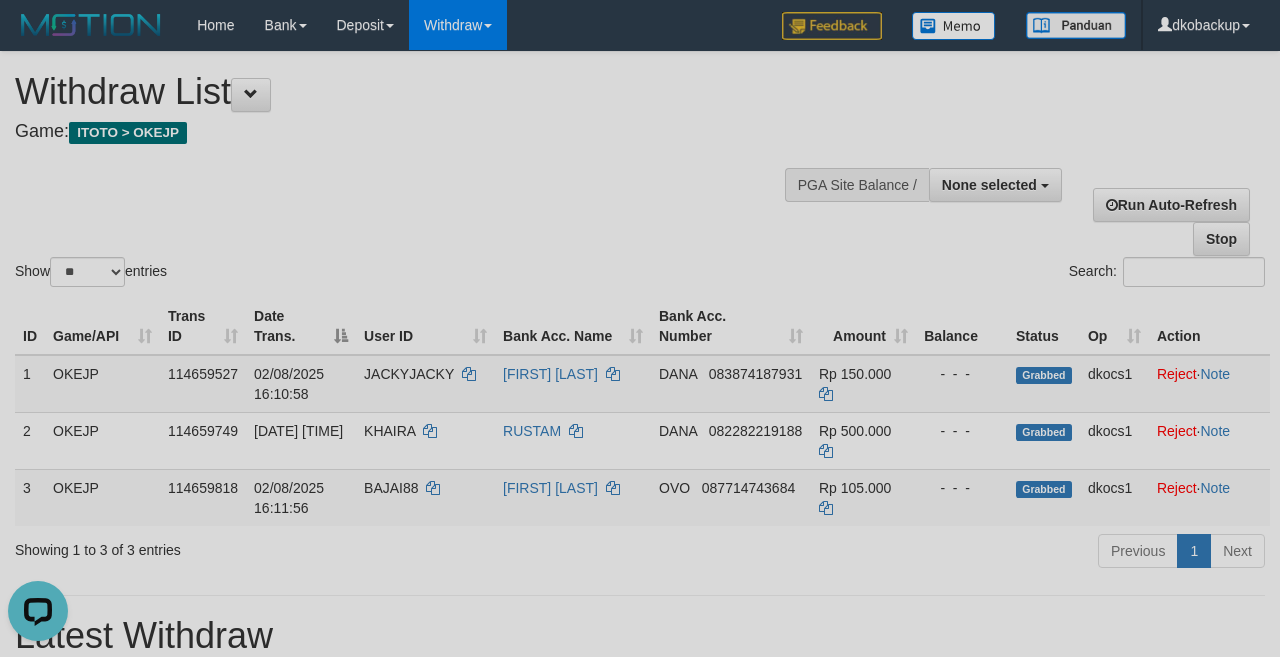 scroll, scrollTop: 0, scrollLeft: 0, axis: both 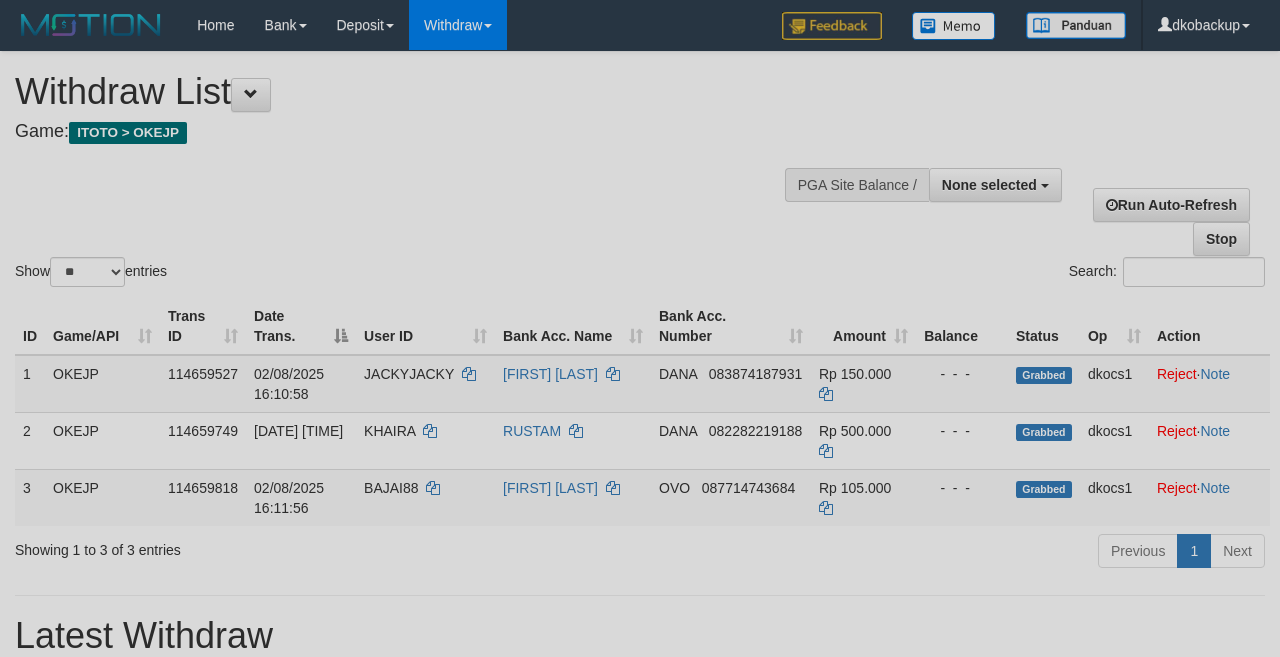 select 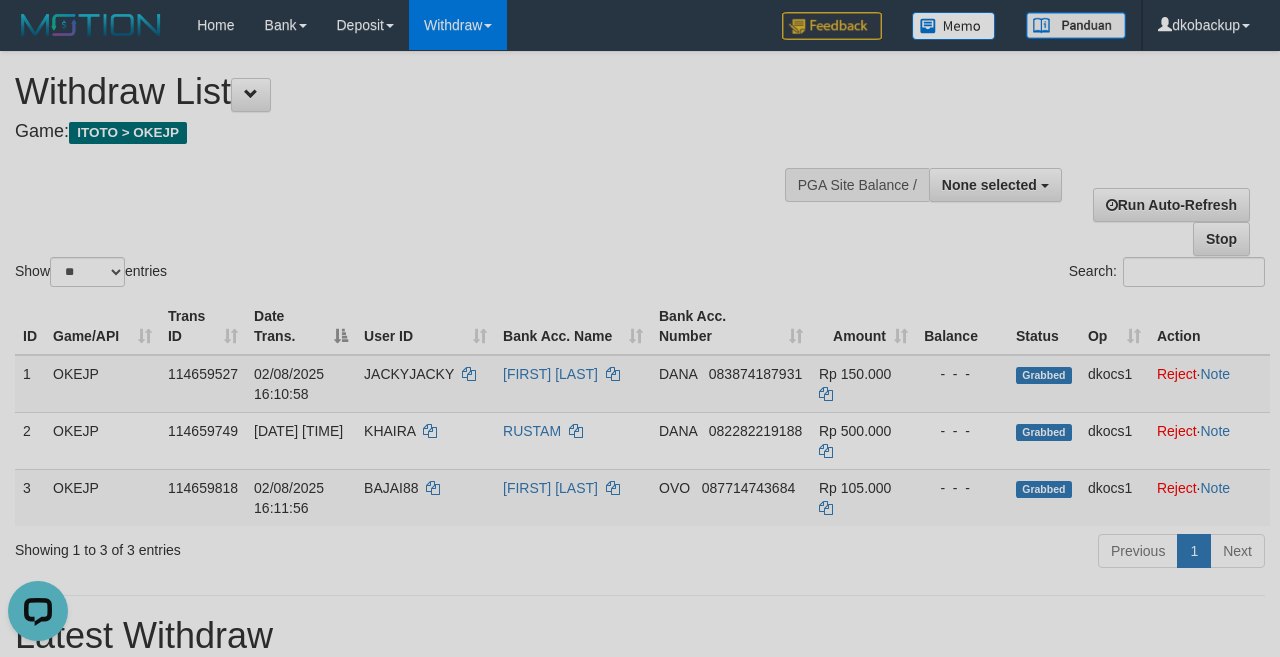 scroll, scrollTop: 0, scrollLeft: 0, axis: both 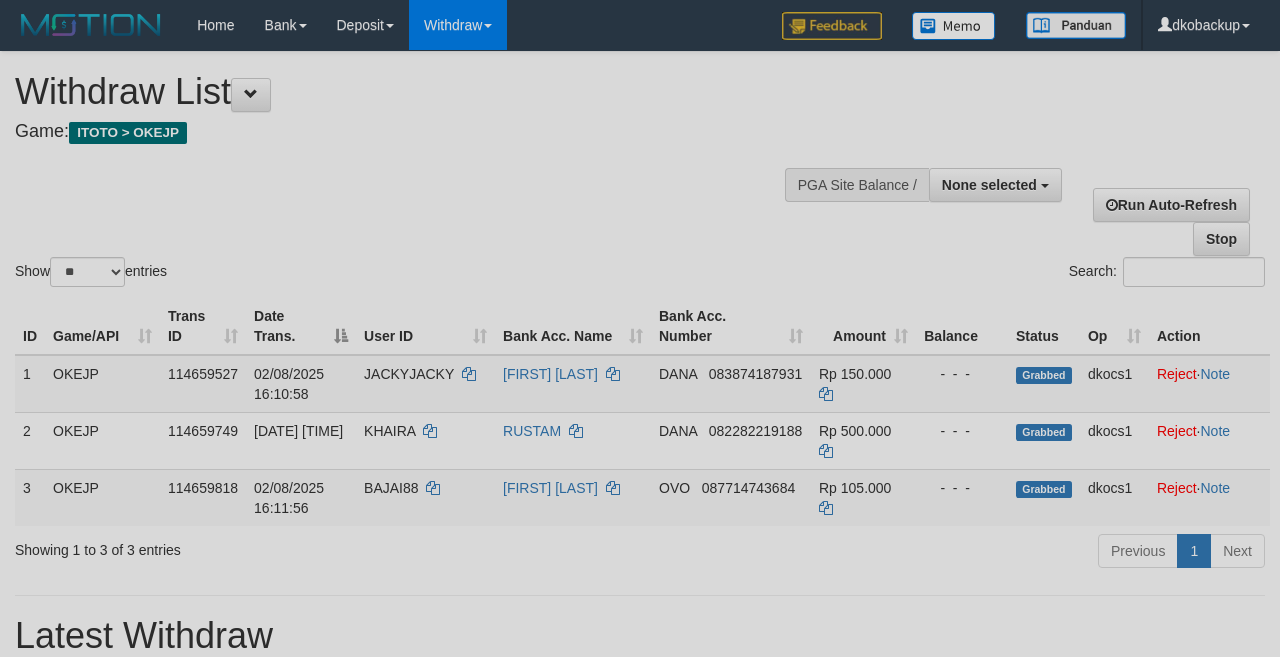 select 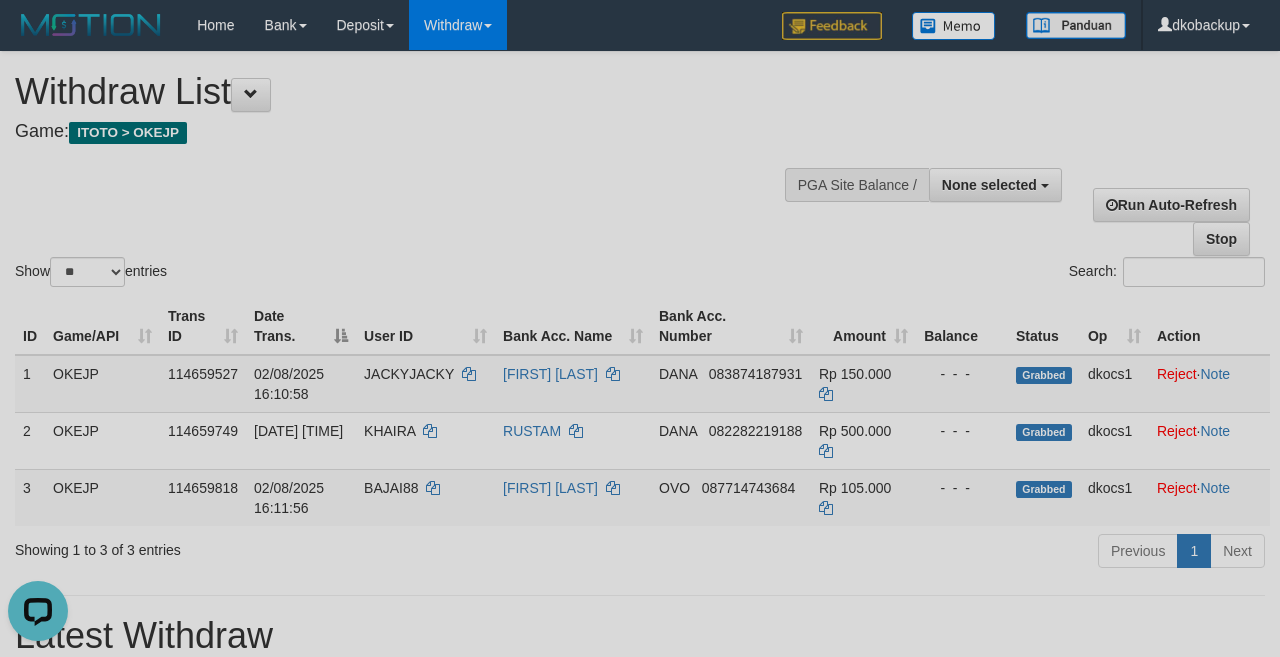 scroll, scrollTop: 0, scrollLeft: 0, axis: both 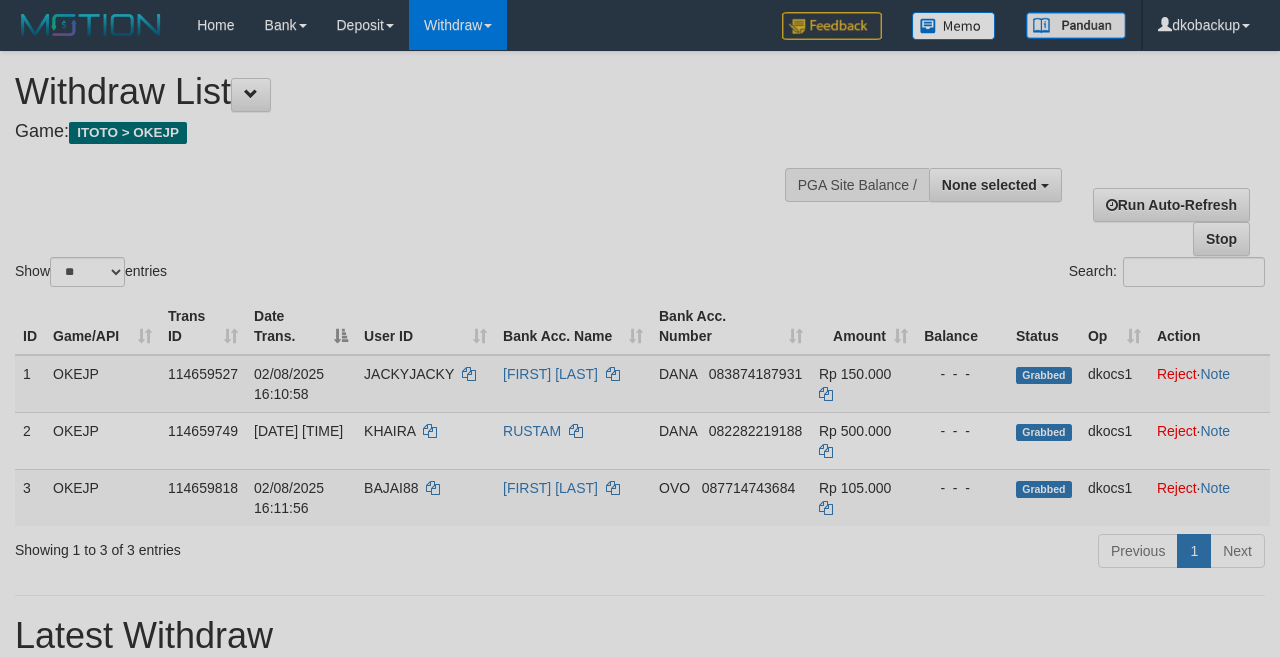select 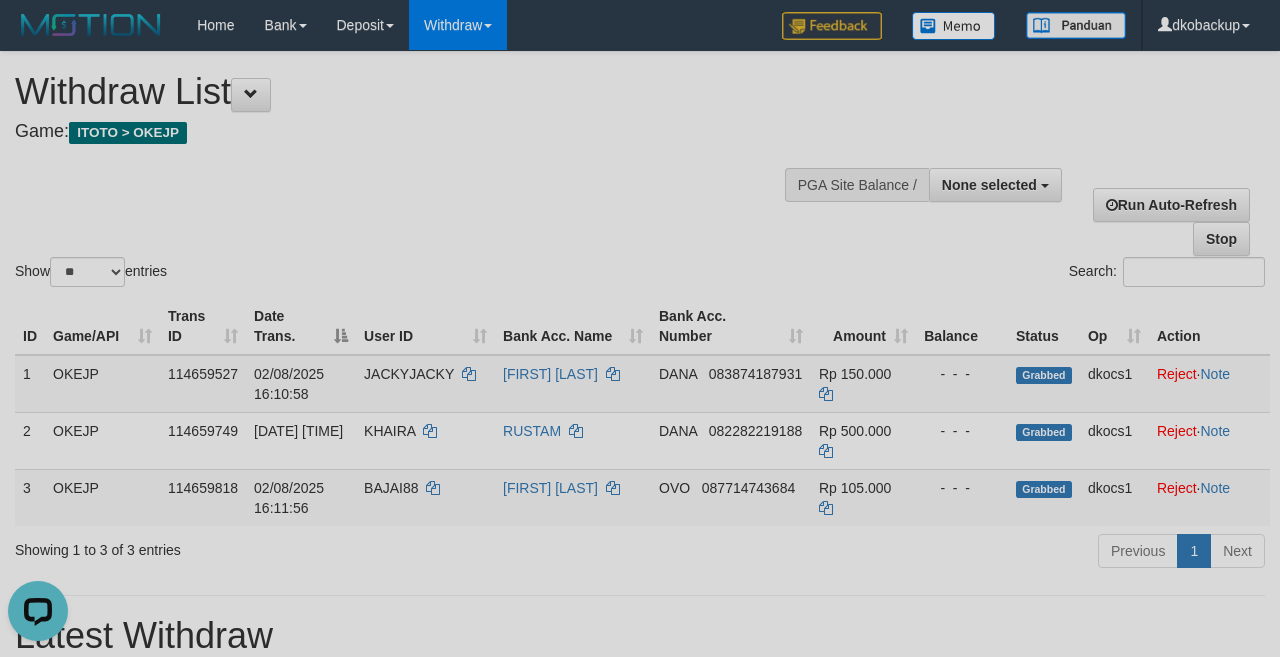 scroll, scrollTop: 0, scrollLeft: 0, axis: both 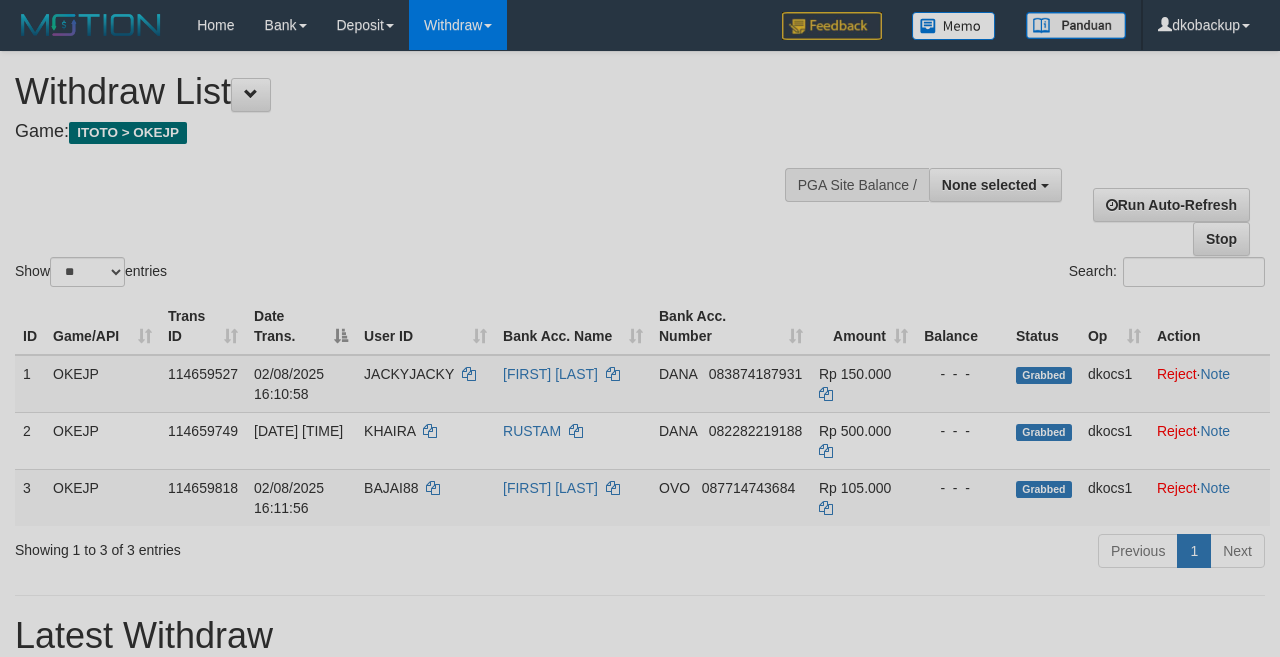 select 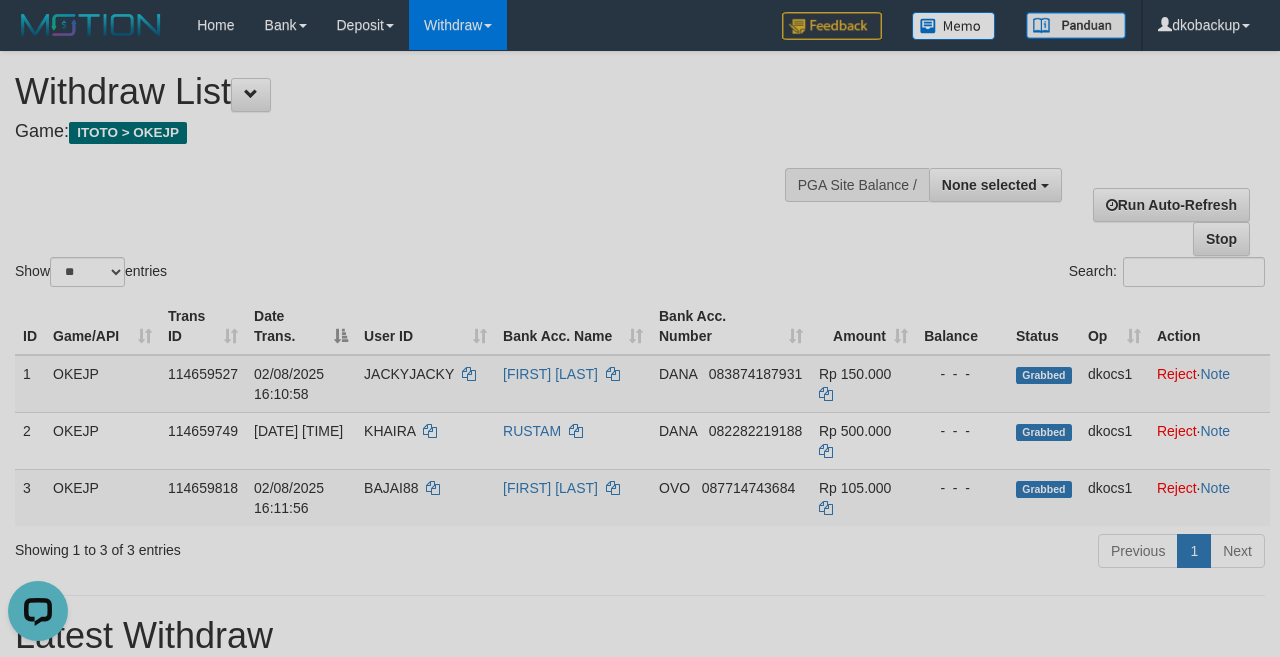 scroll, scrollTop: 0, scrollLeft: 0, axis: both 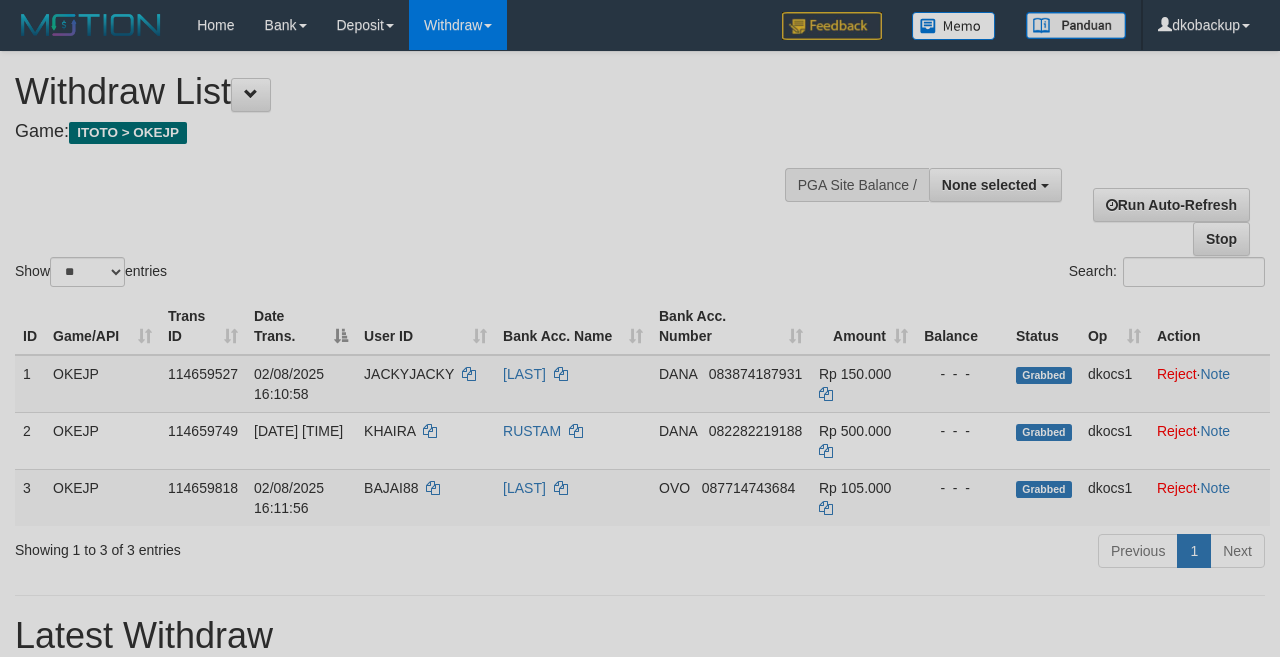 select 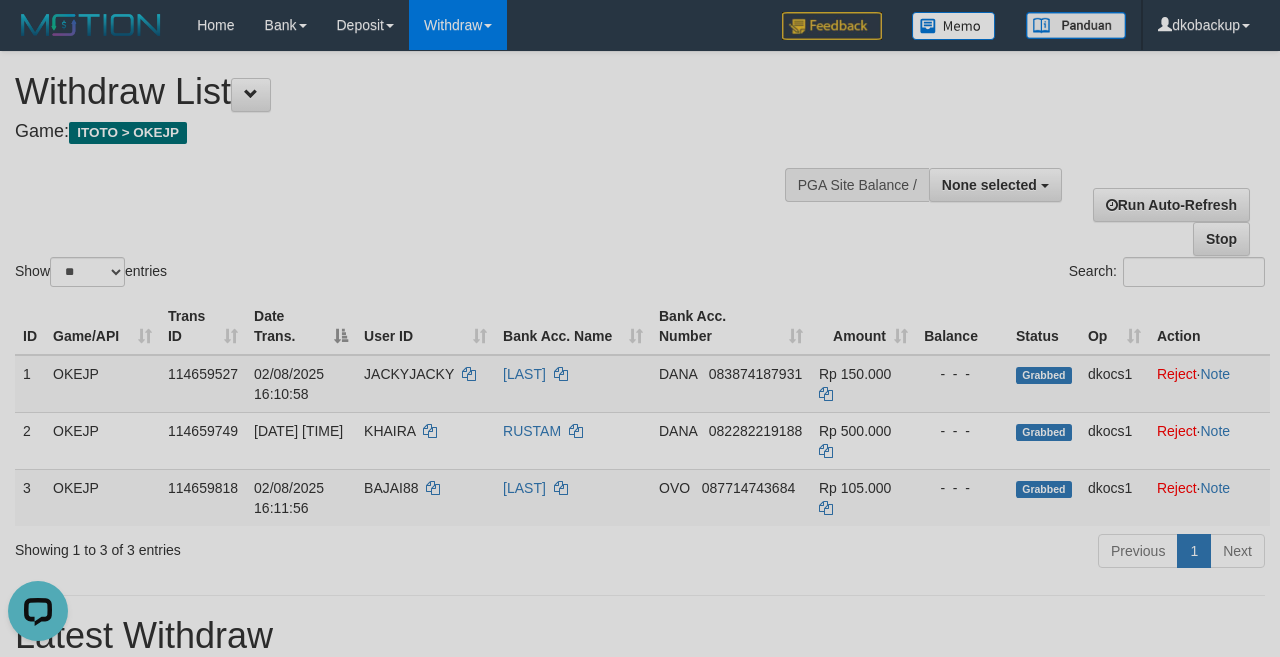scroll, scrollTop: 0, scrollLeft: 0, axis: both 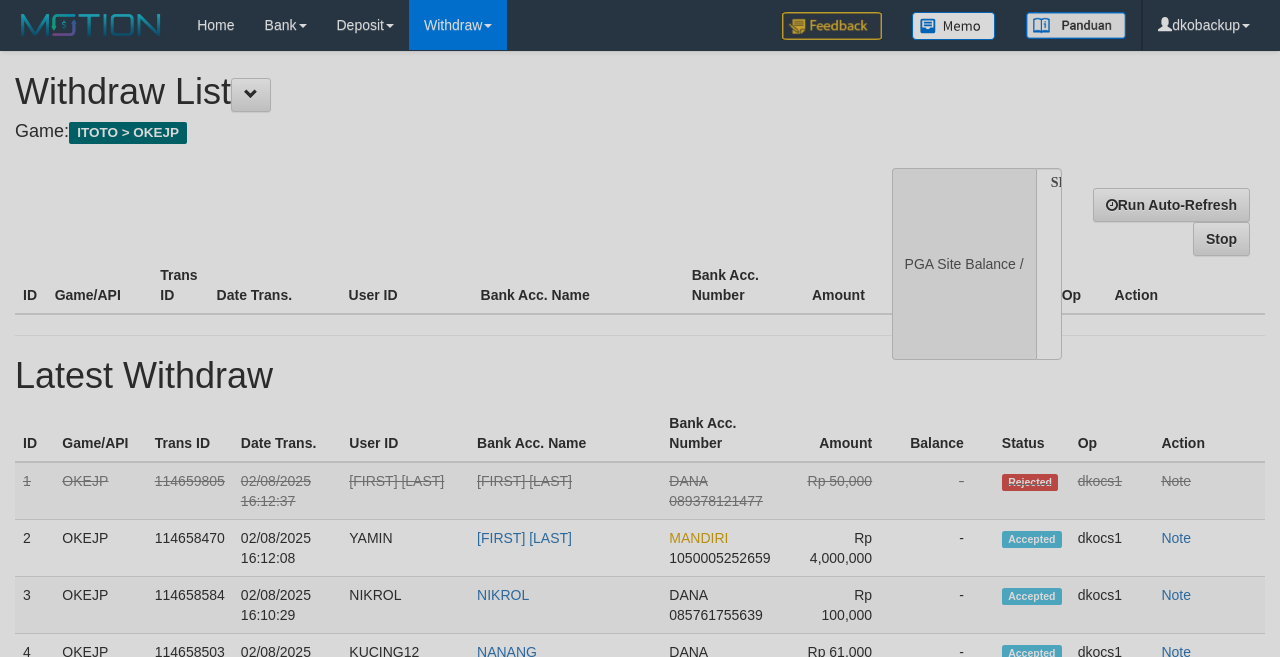 select 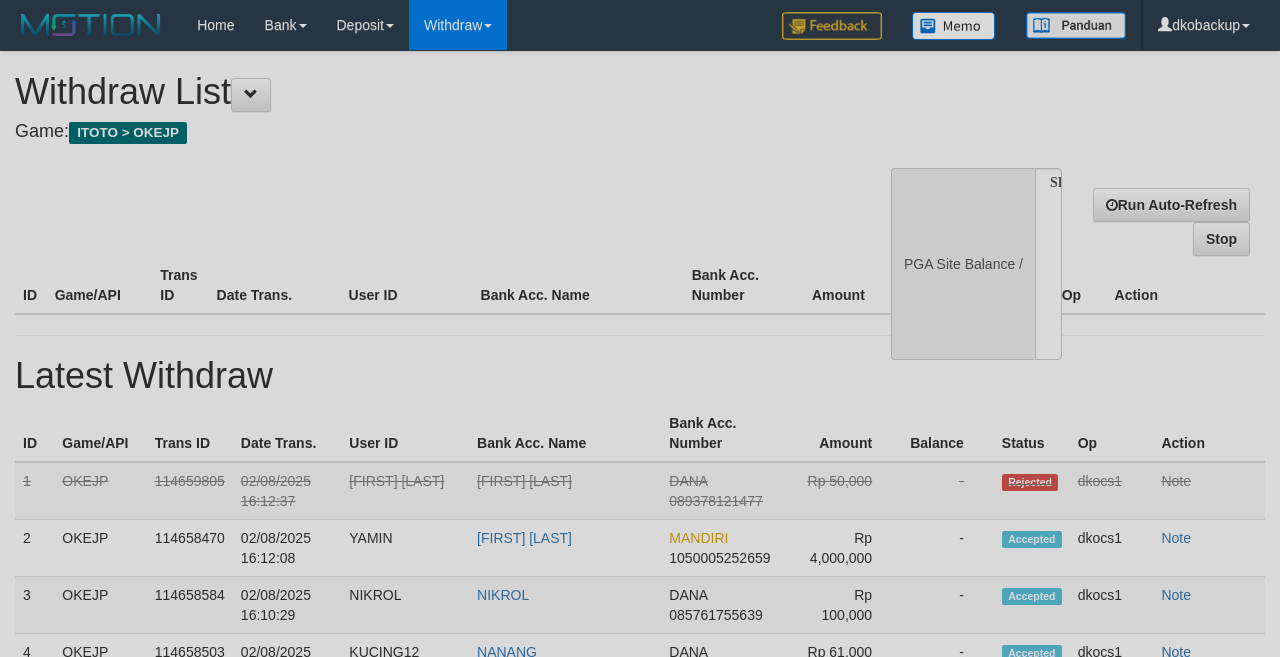 scroll, scrollTop: 0, scrollLeft: 0, axis: both 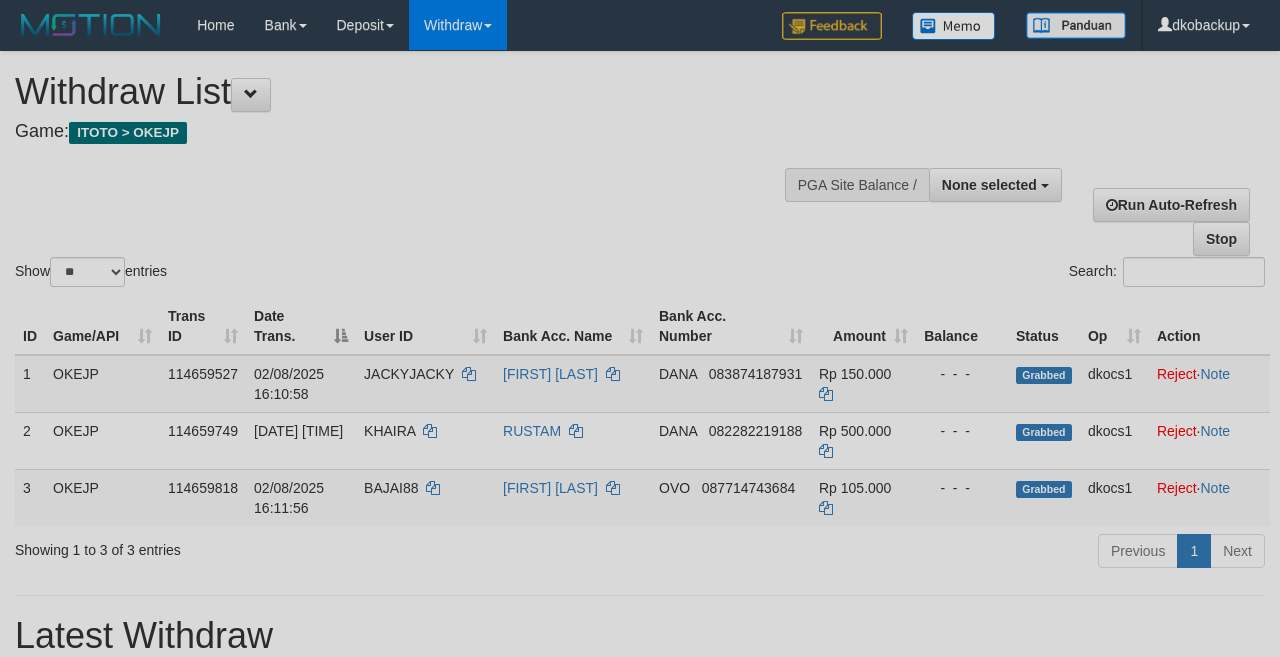 select 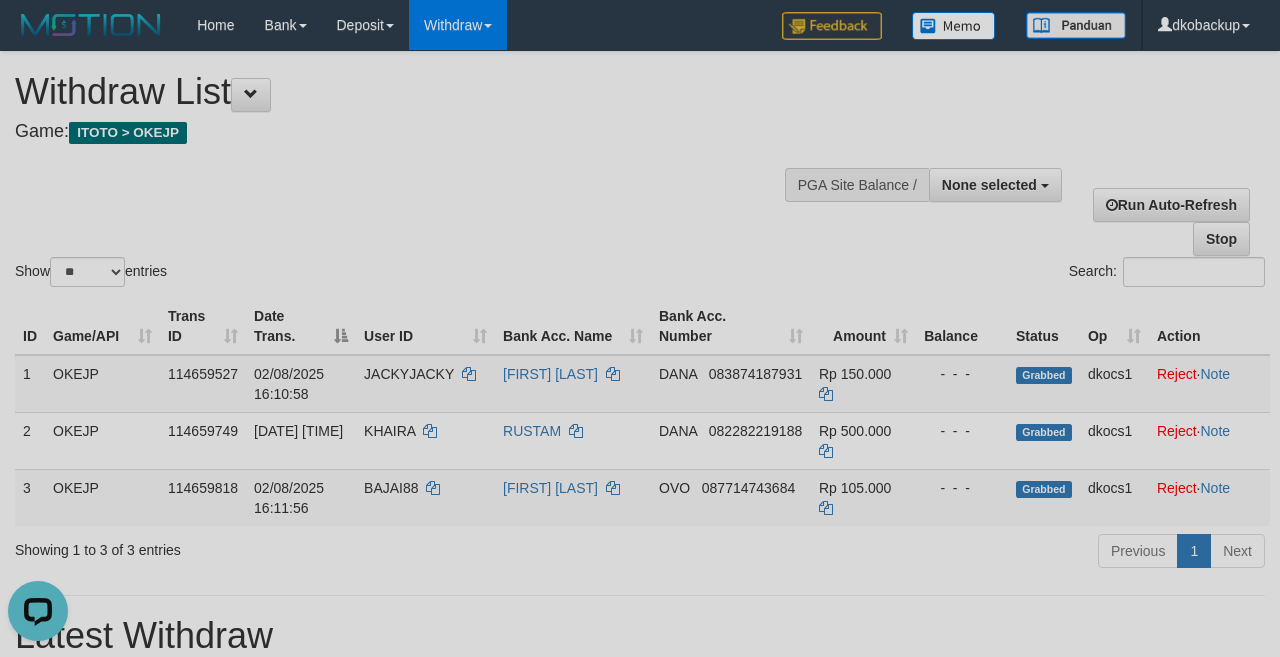 scroll, scrollTop: 0, scrollLeft: 0, axis: both 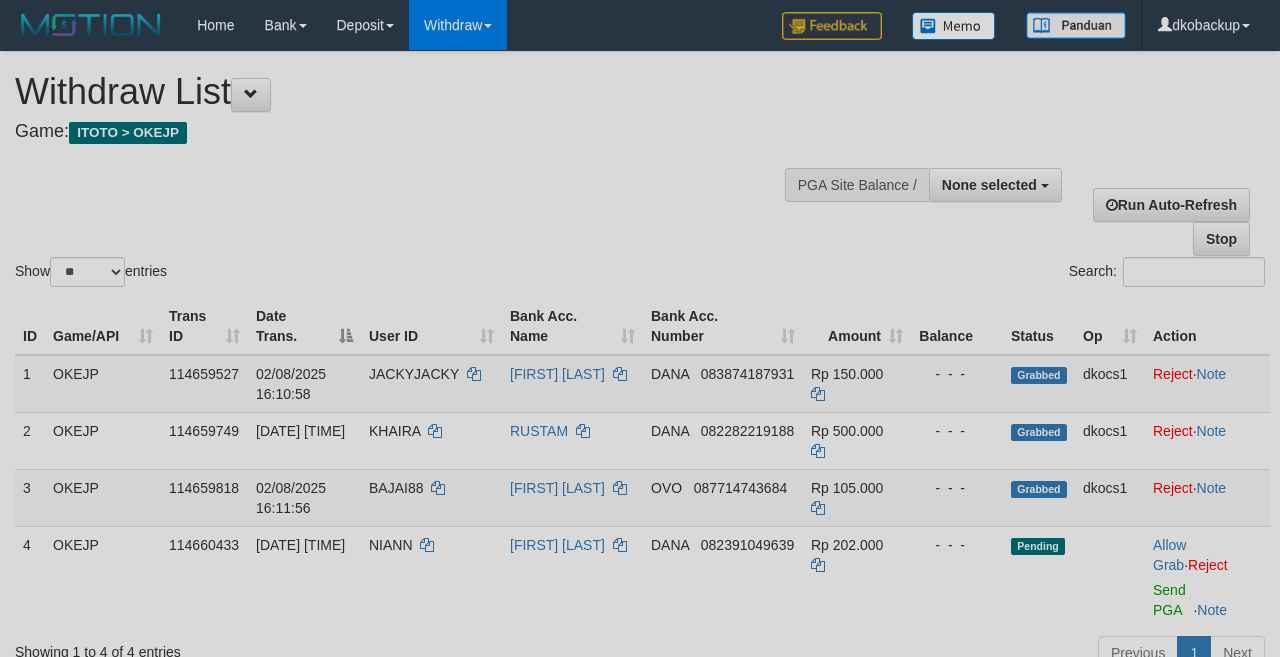 select 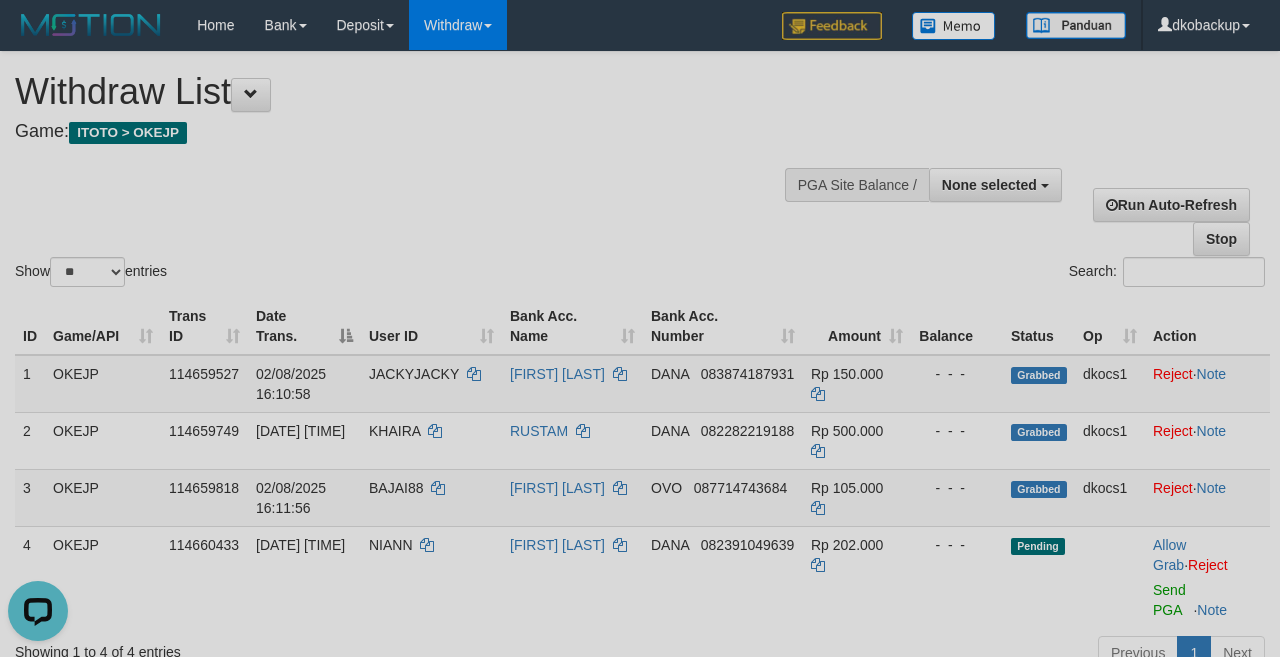 scroll, scrollTop: 0, scrollLeft: 0, axis: both 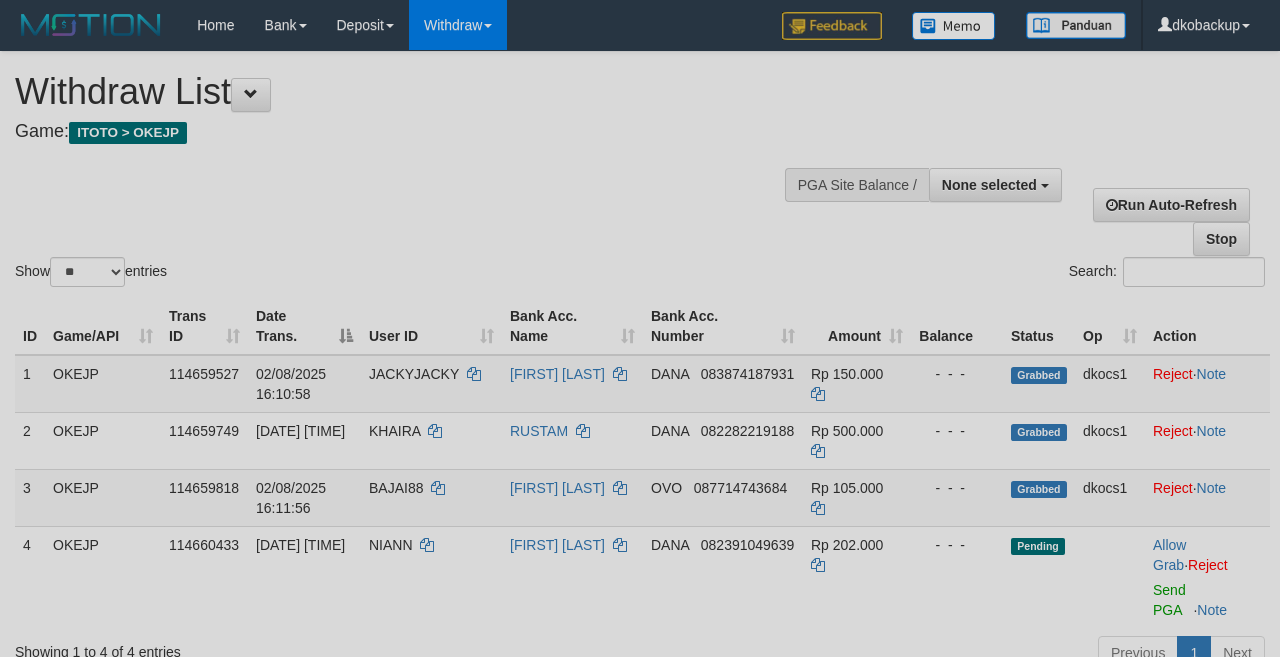select 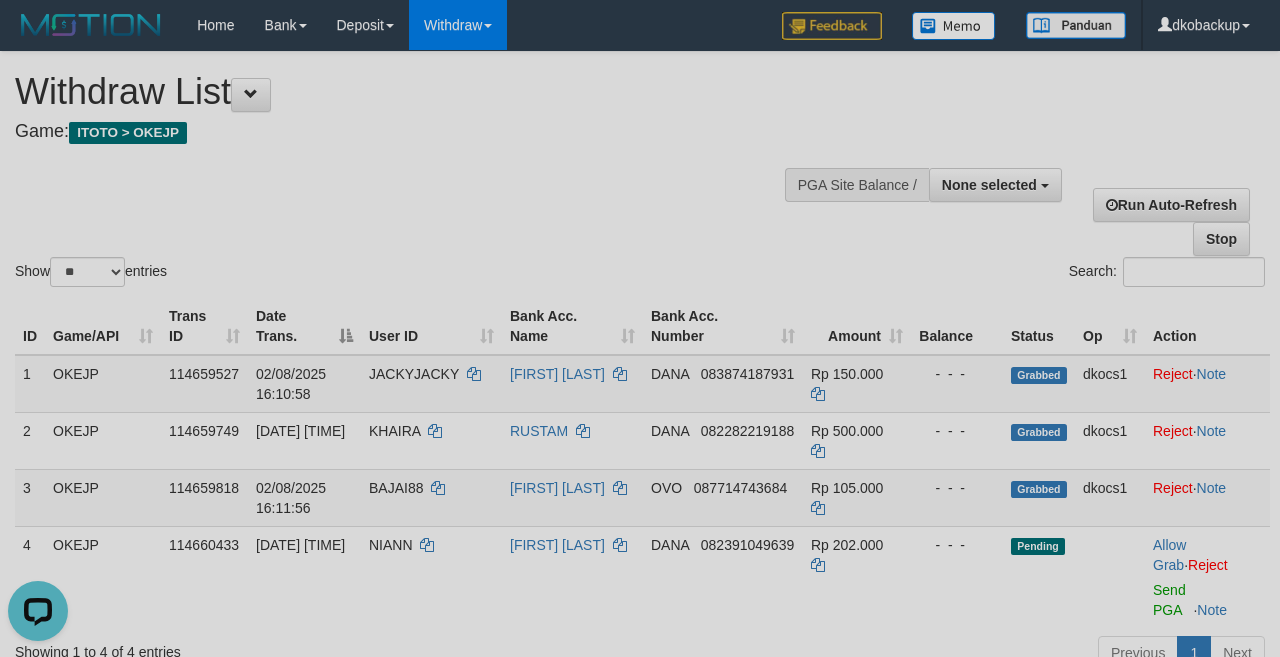 scroll, scrollTop: 0, scrollLeft: 0, axis: both 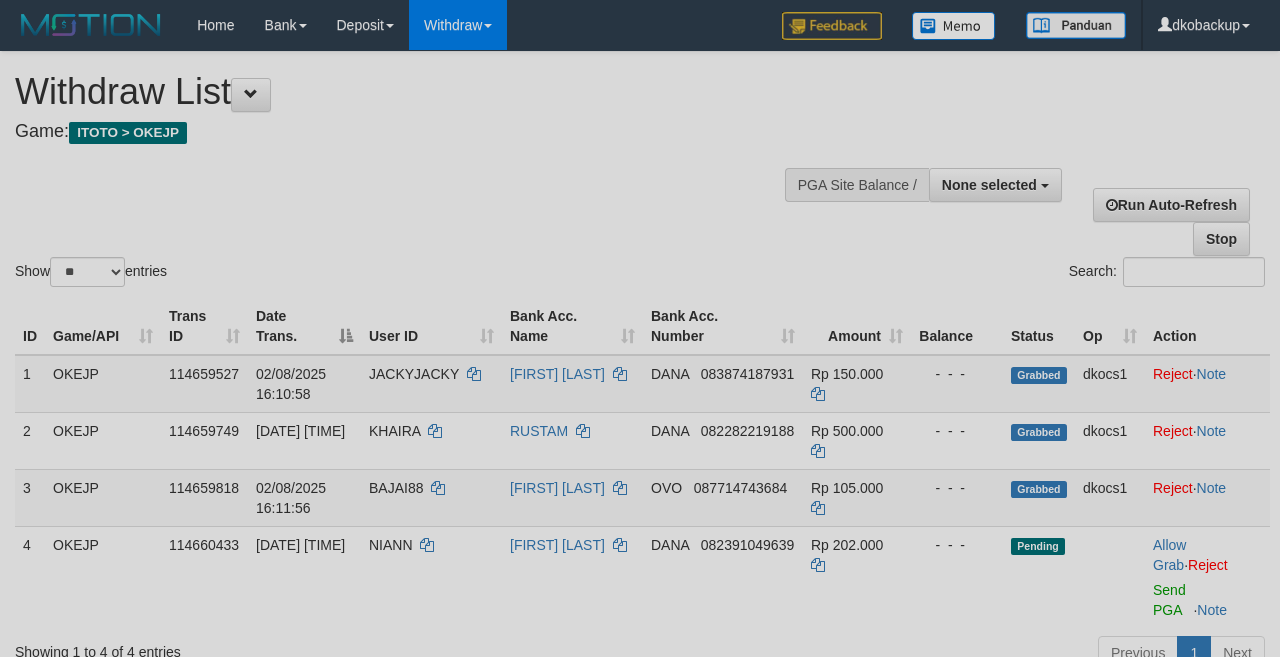 select 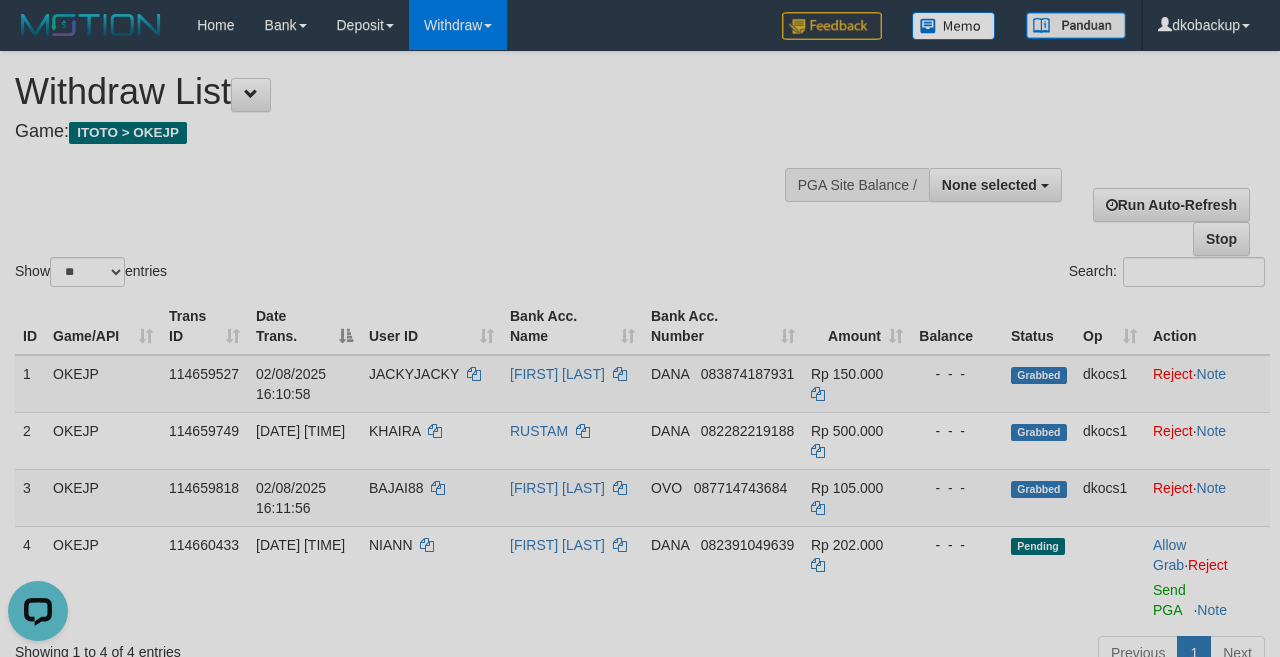 scroll, scrollTop: 0, scrollLeft: 0, axis: both 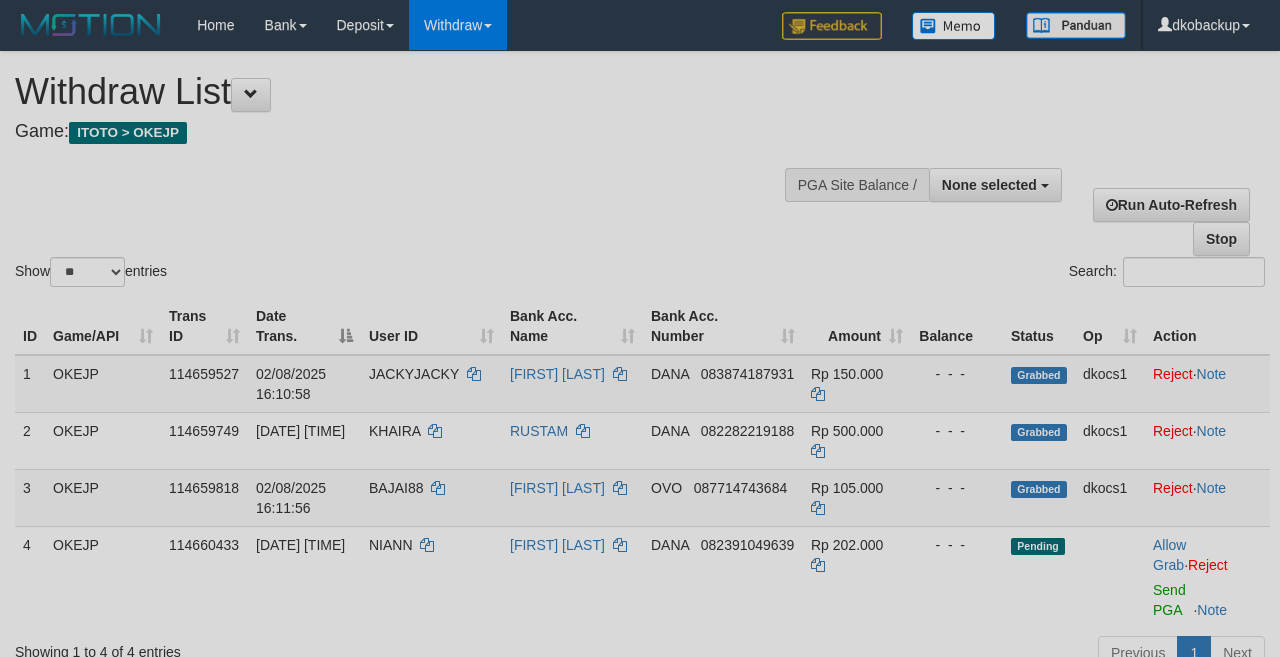 select 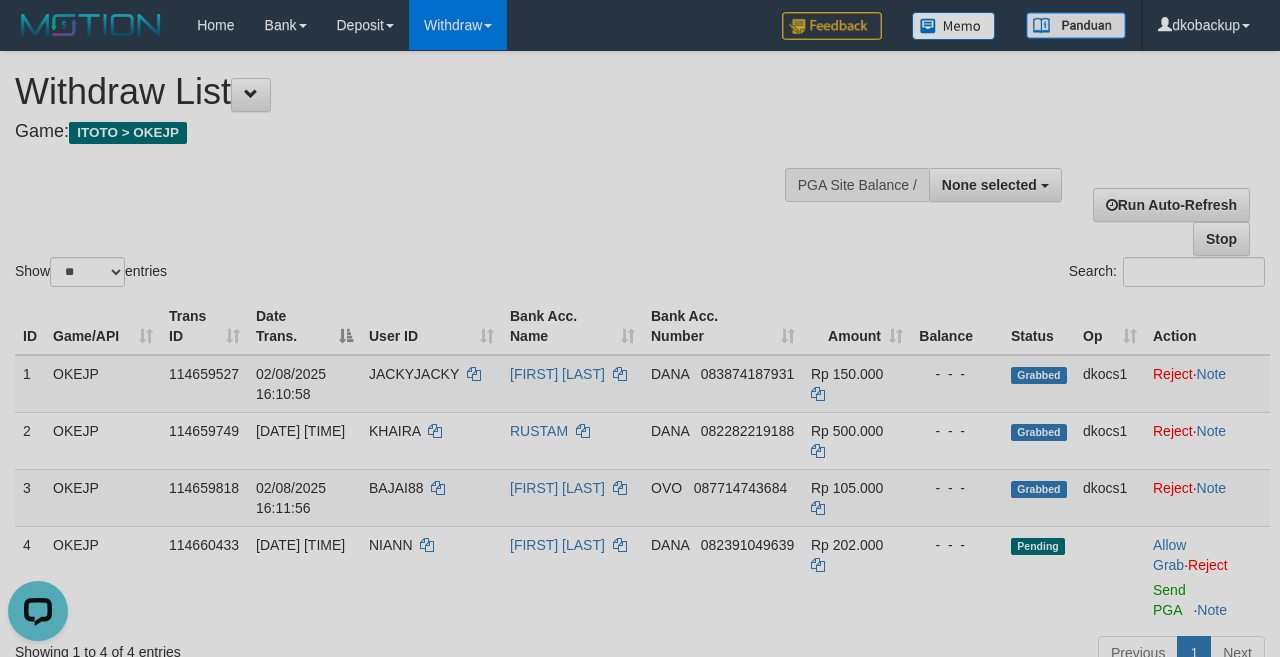 scroll, scrollTop: 0, scrollLeft: 0, axis: both 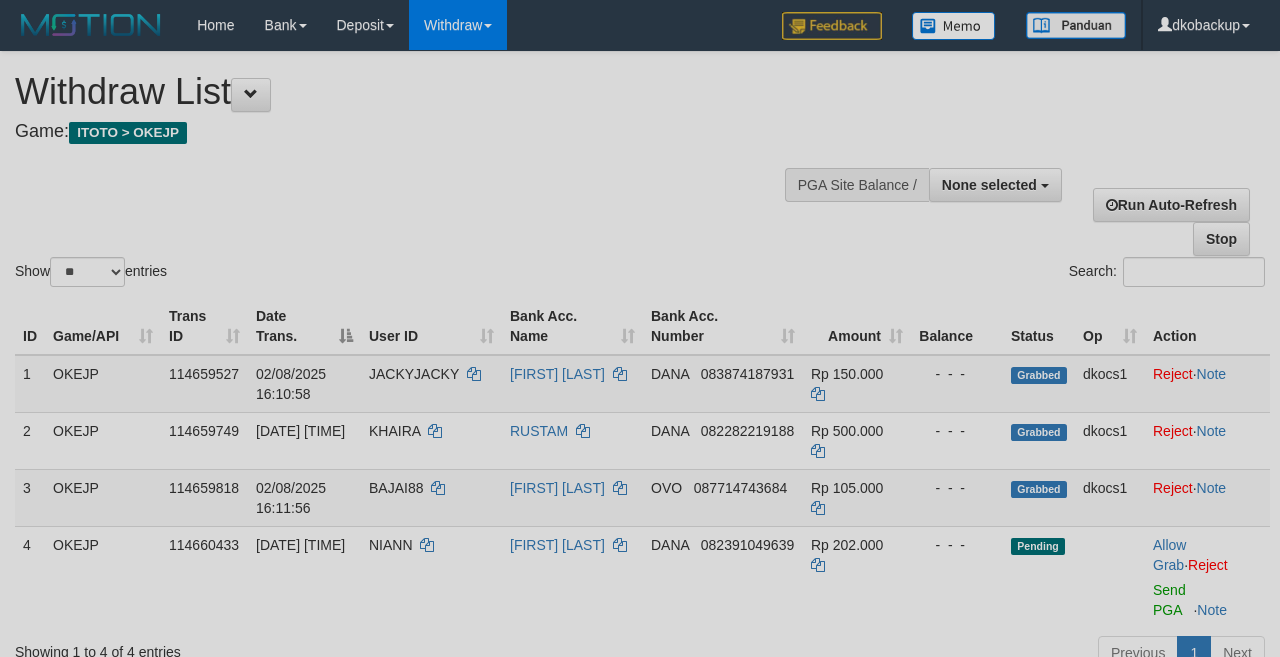 select 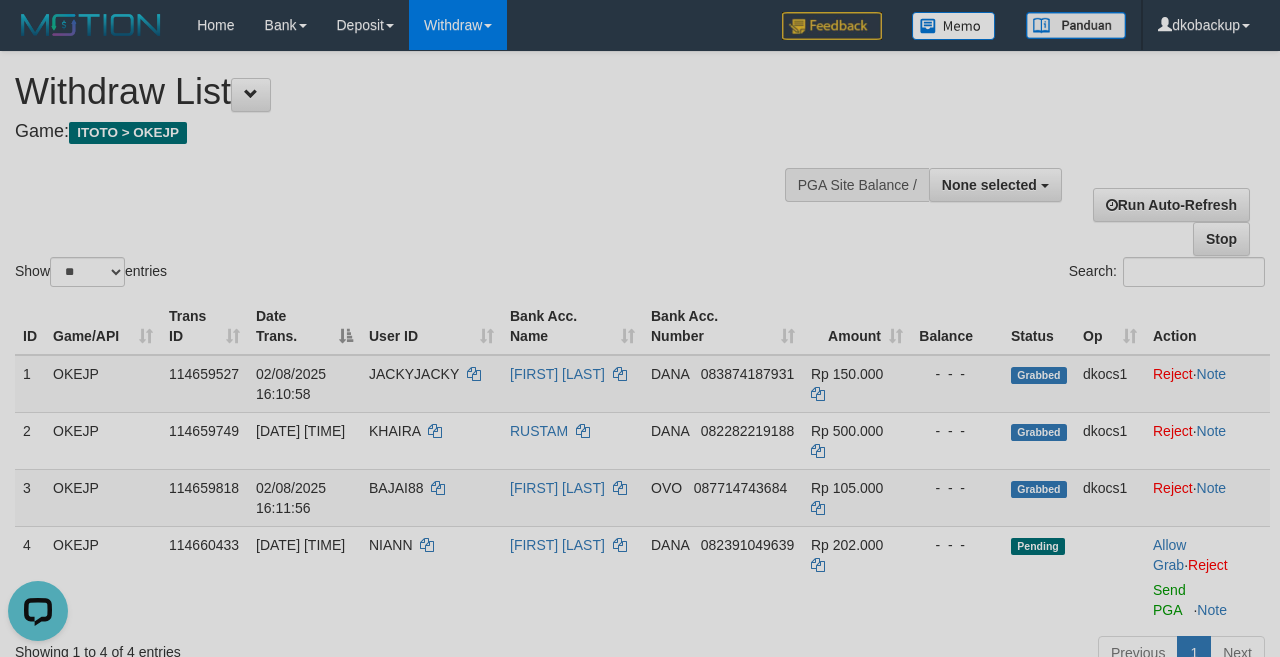 scroll, scrollTop: 0, scrollLeft: 0, axis: both 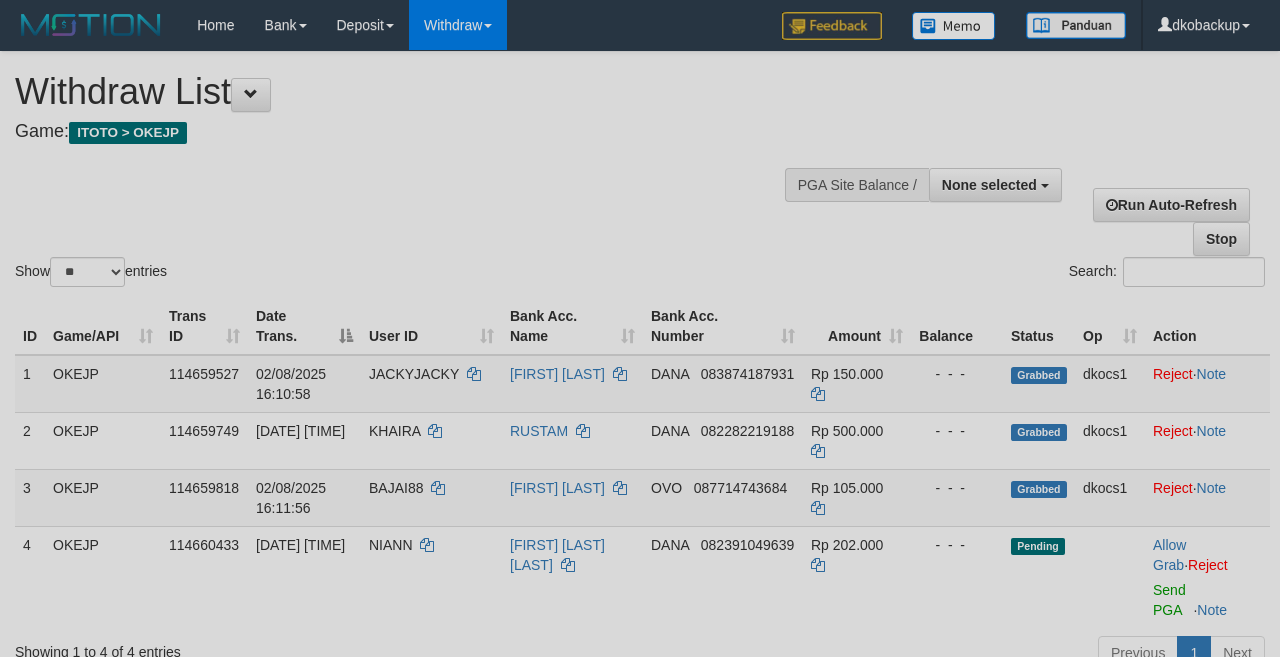 select 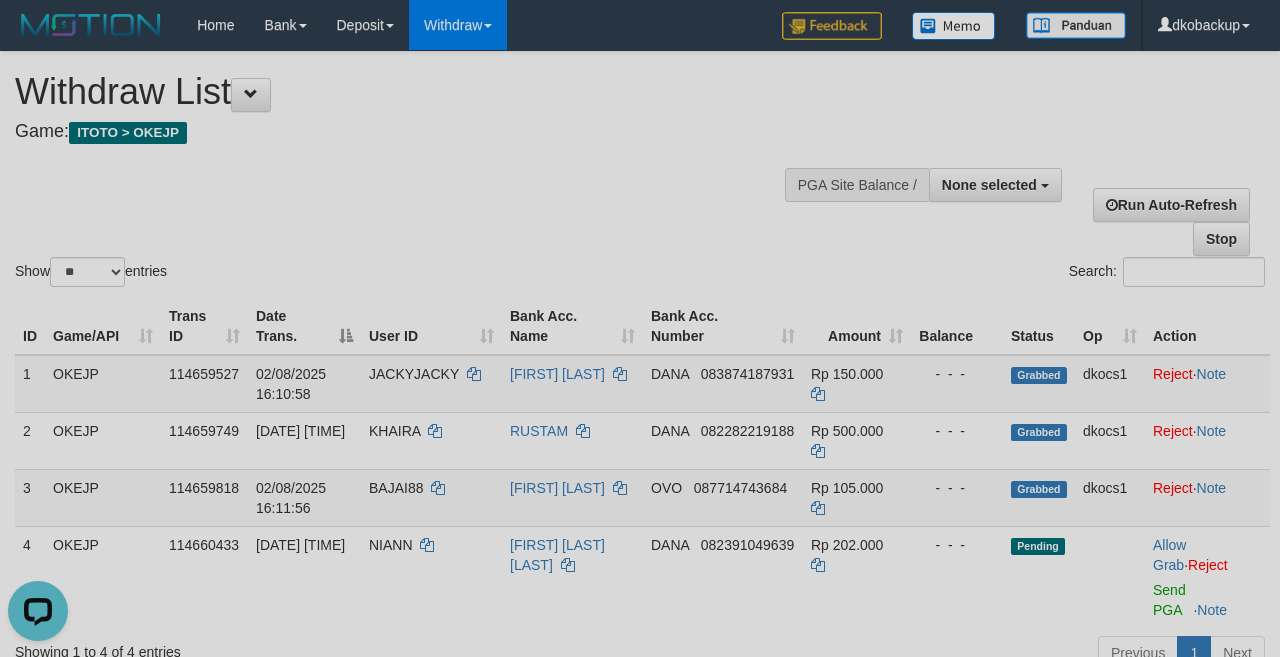 scroll, scrollTop: 0, scrollLeft: 0, axis: both 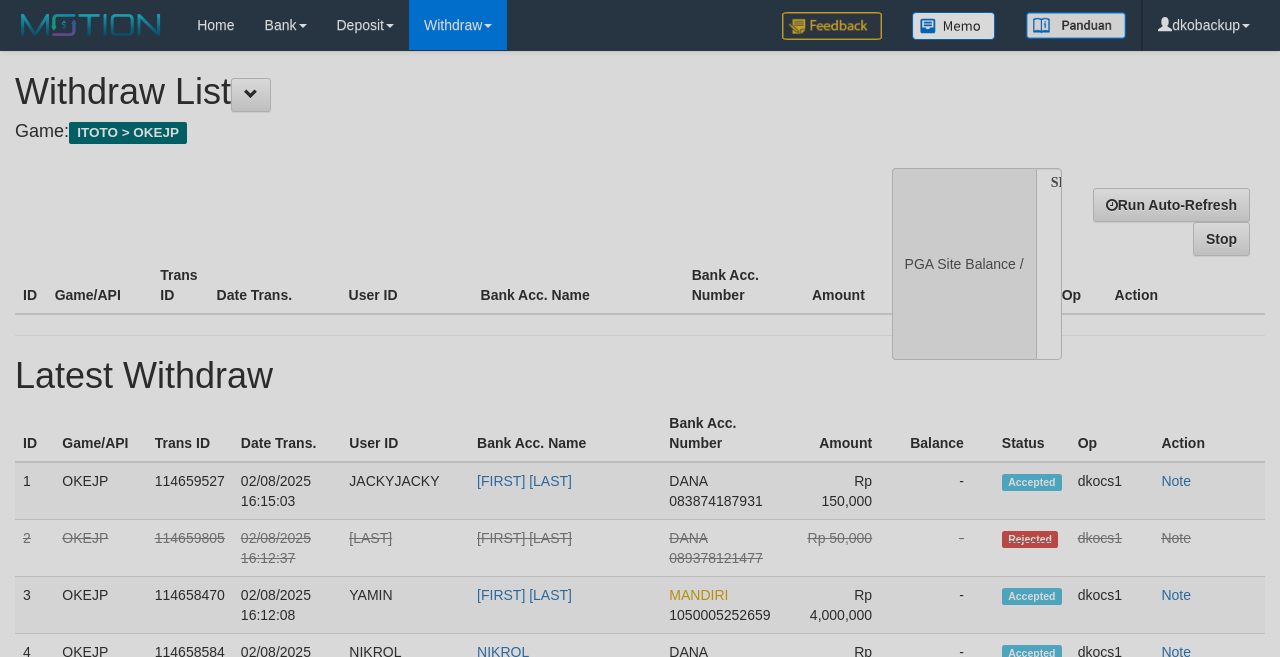 select 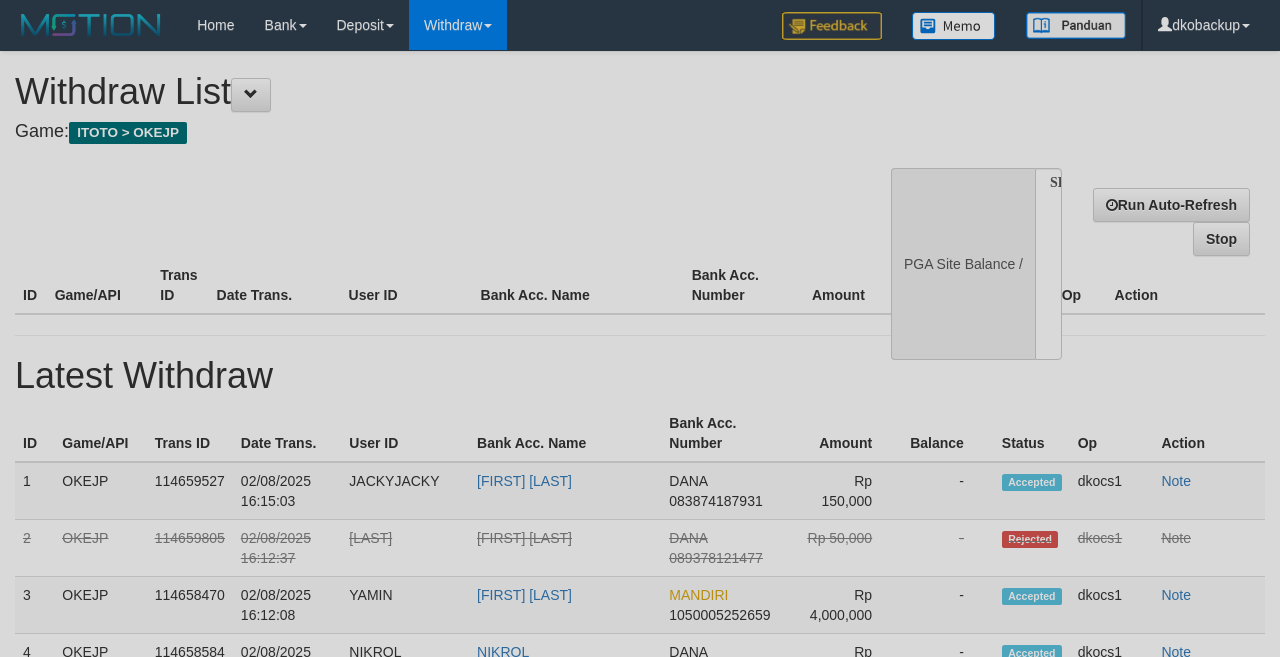 scroll, scrollTop: 0, scrollLeft: 0, axis: both 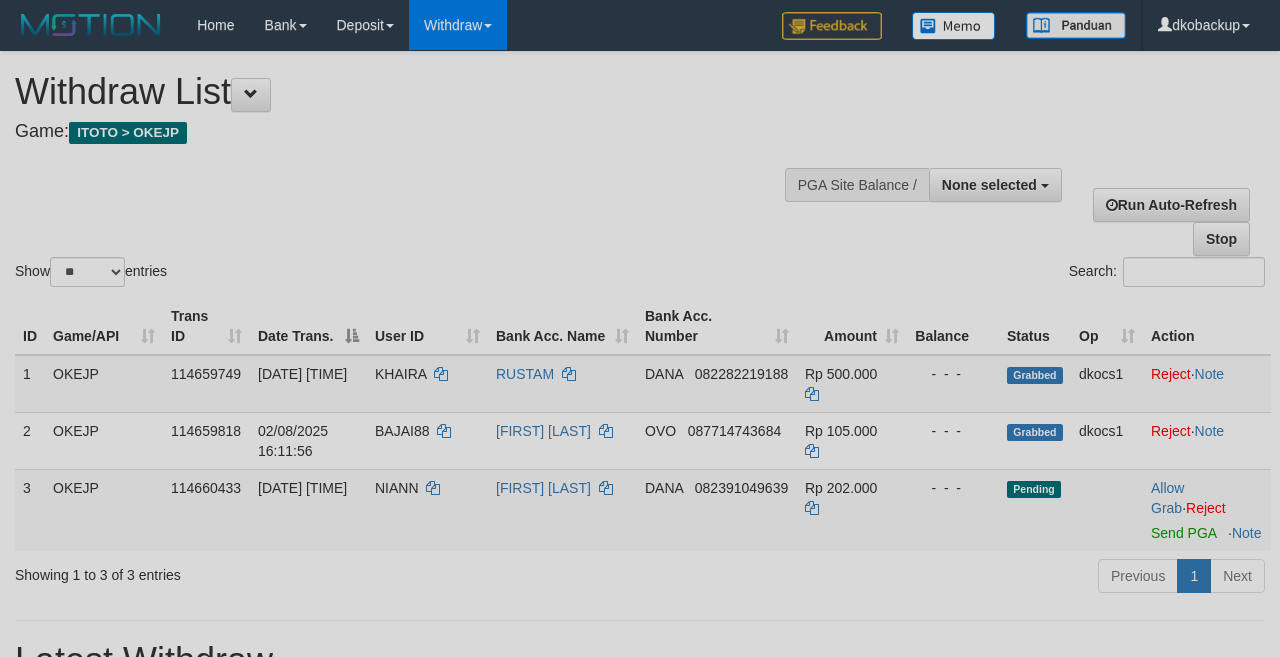 select 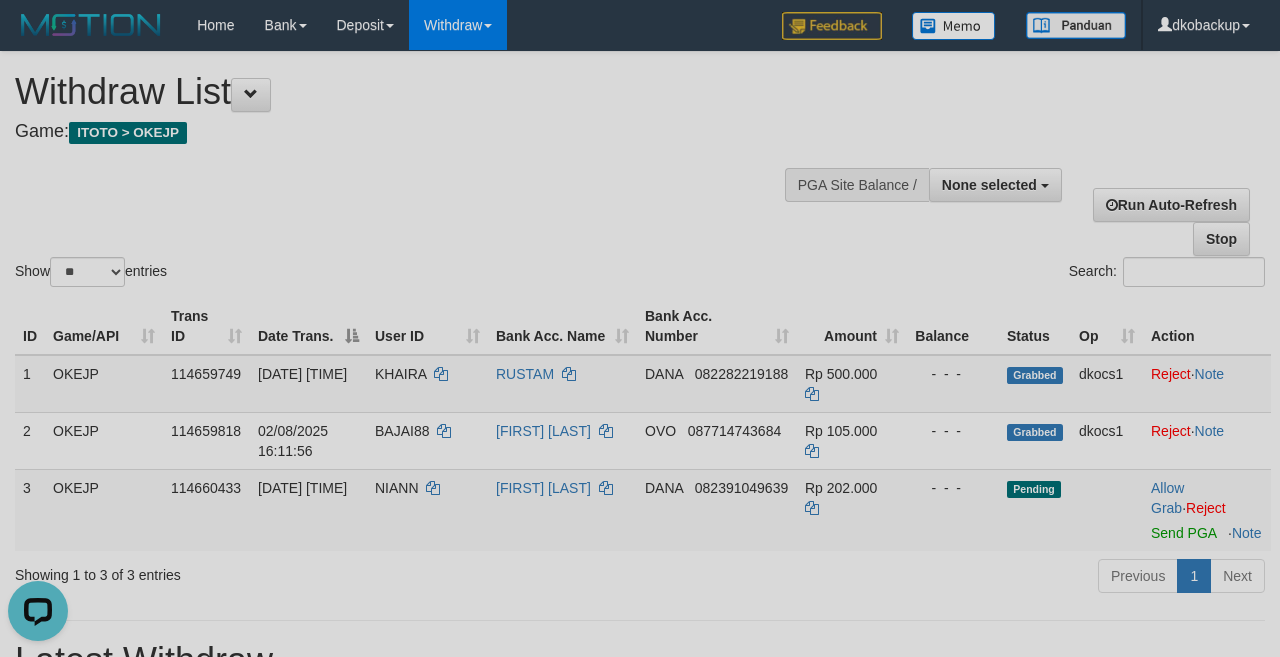 scroll, scrollTop: 0, scrollLeft: 0, axis: both 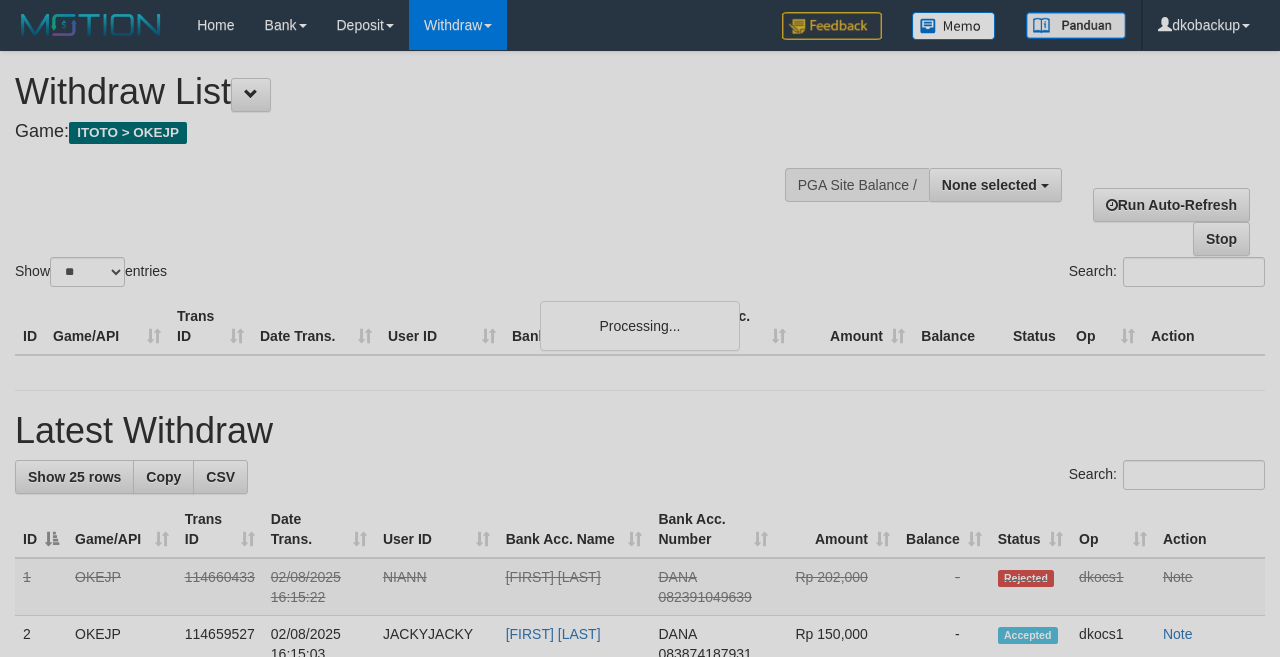 select 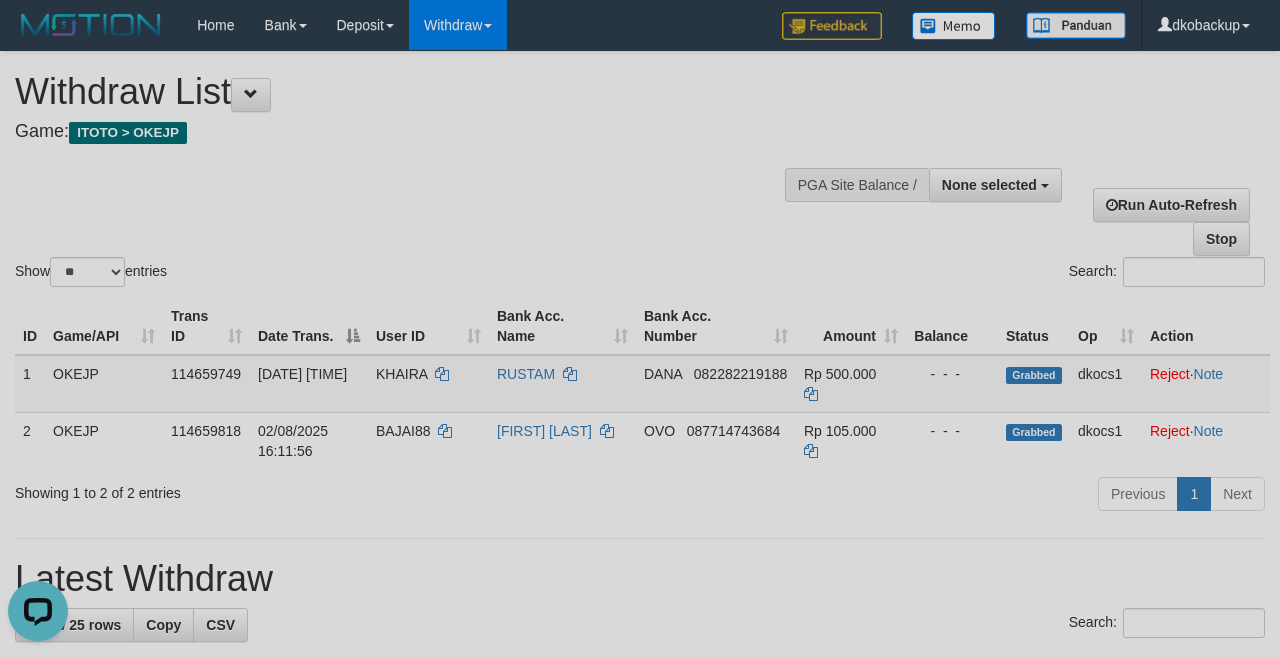 scroll, scrollTop: 0, scrollLeft: 0, axis: both 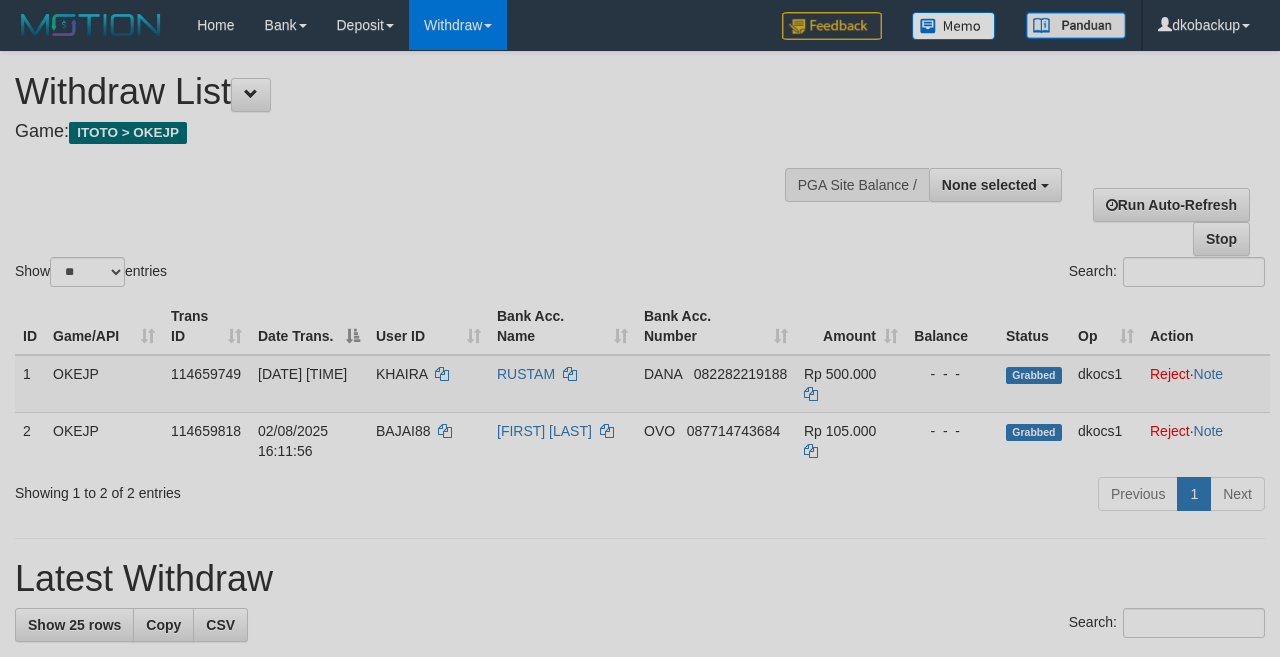 select 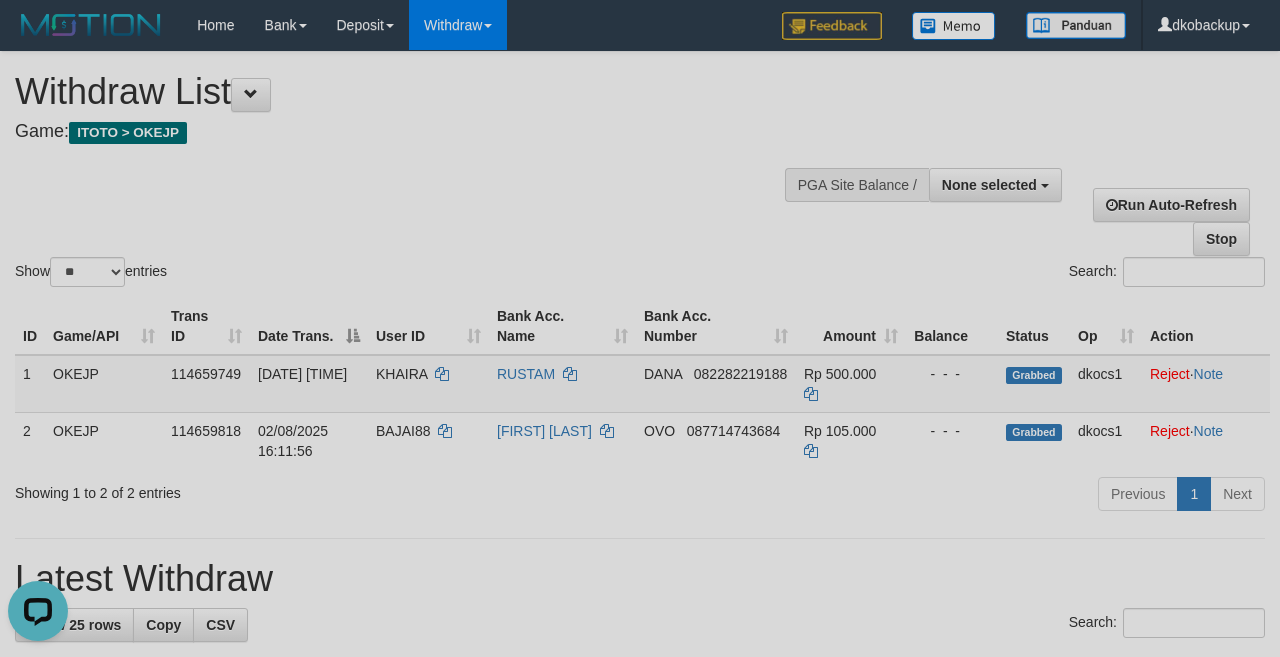 scroll, scrollTop: 0, scrollLeft: 0, axis: both 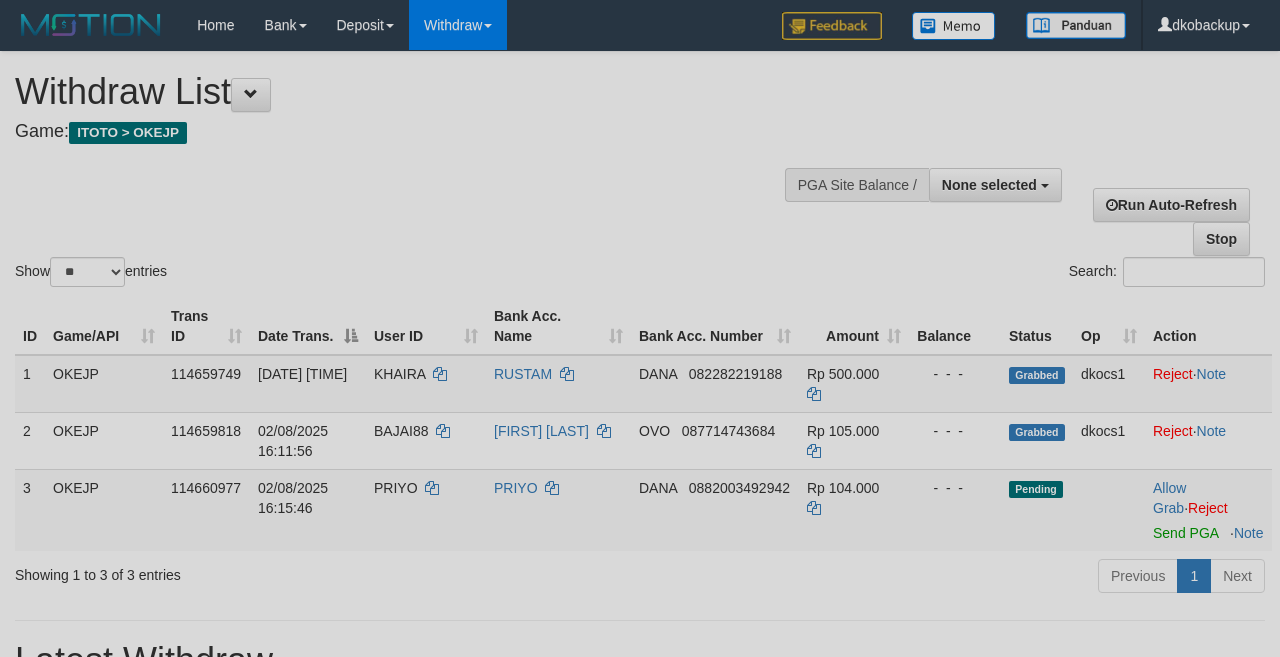 select 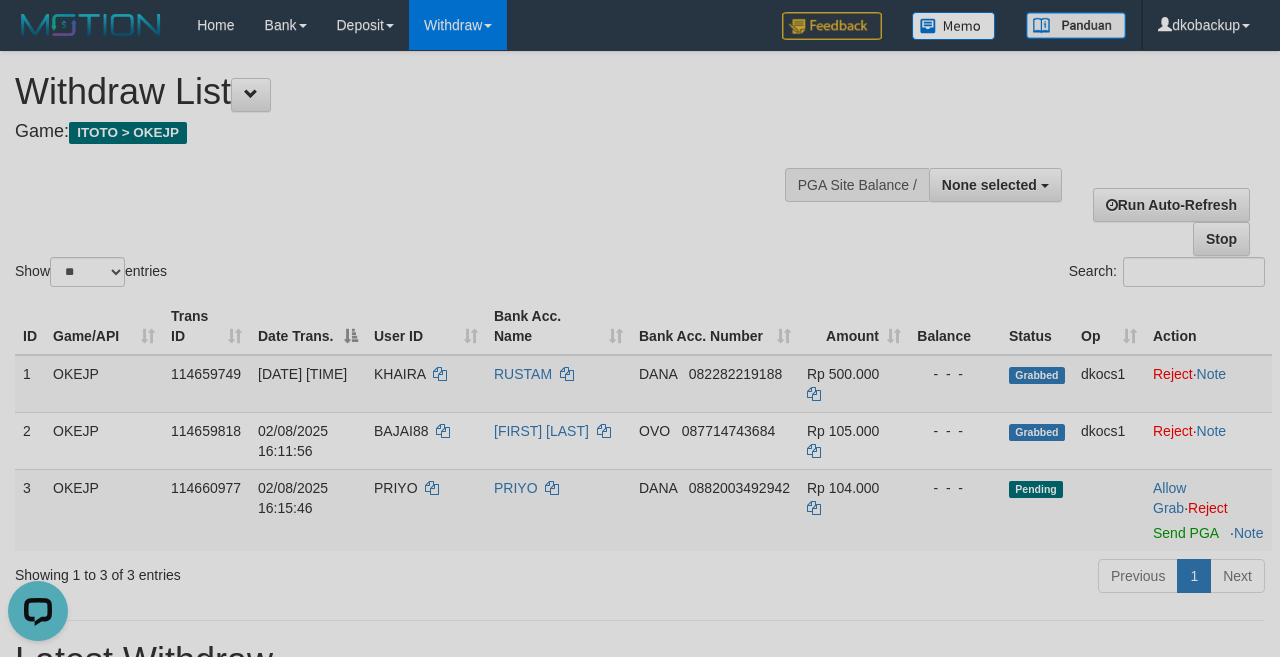 scroll, scrollTop: 0, scrollLeft: 0, axis: both 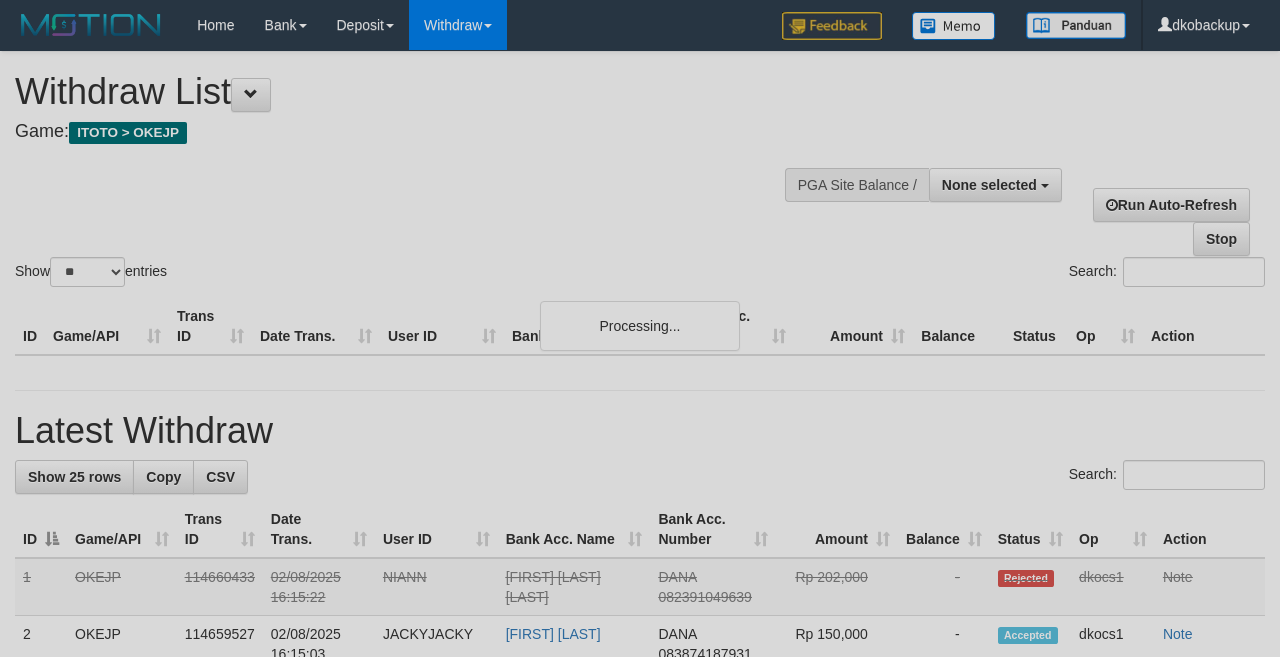 select 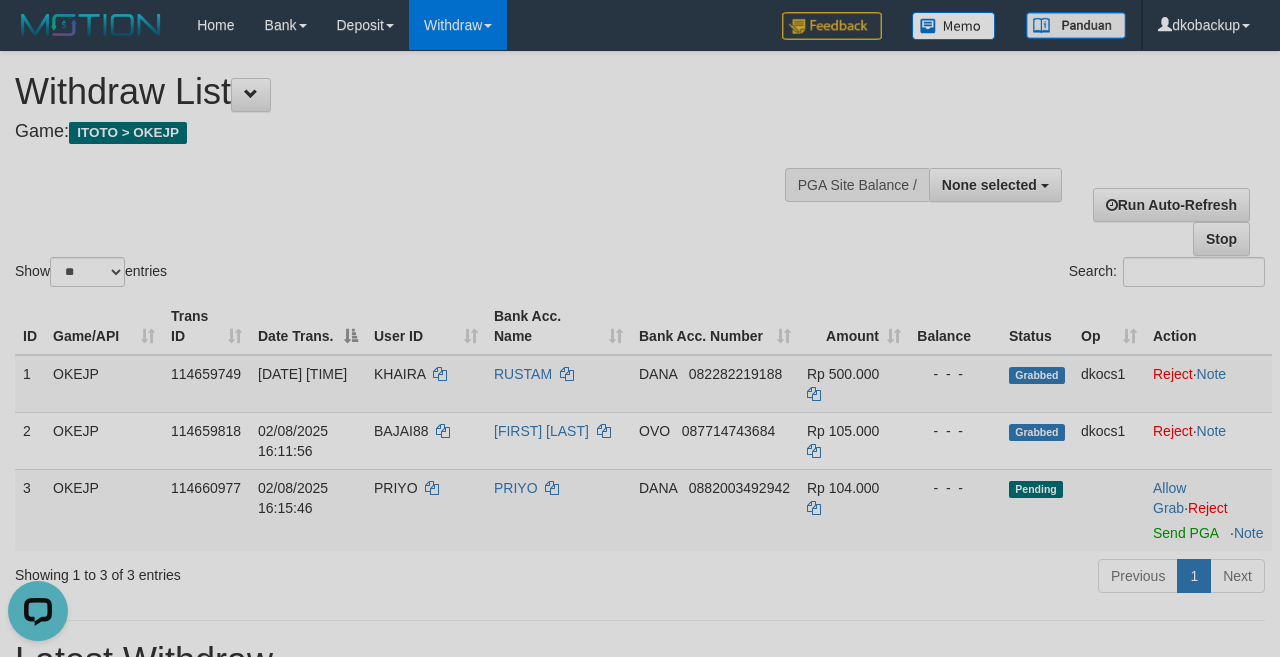scroll, scrollTop: 0, scrollLeft: 0, axis: both 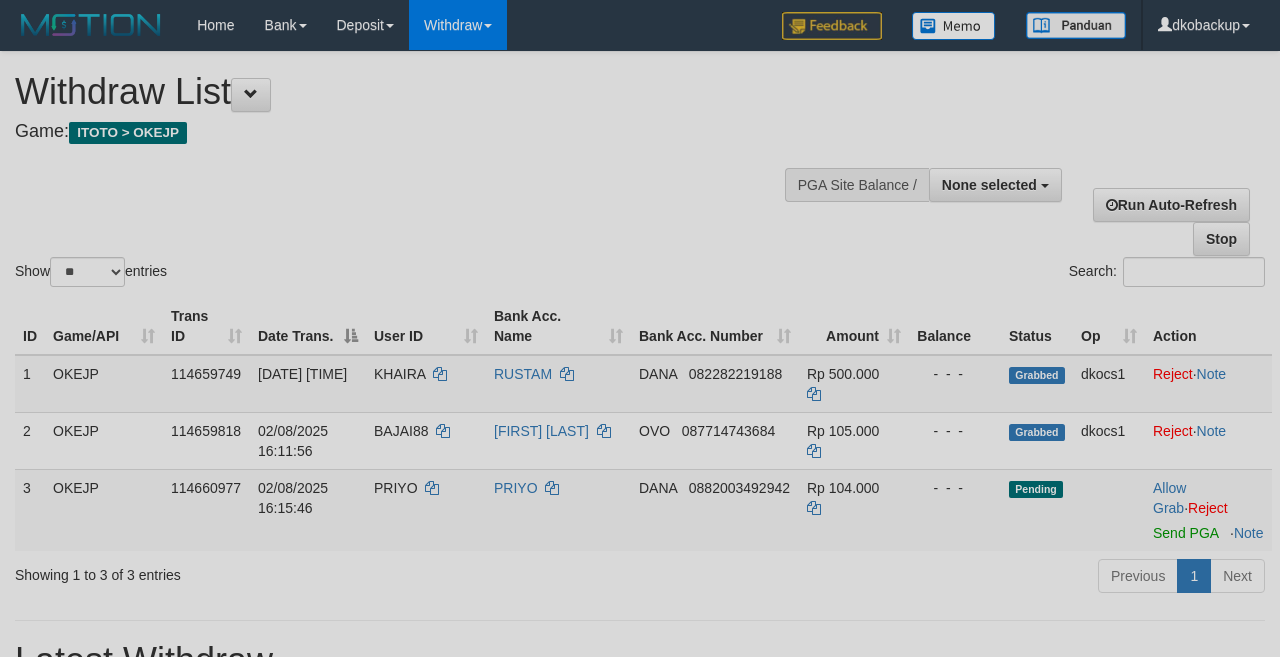 select 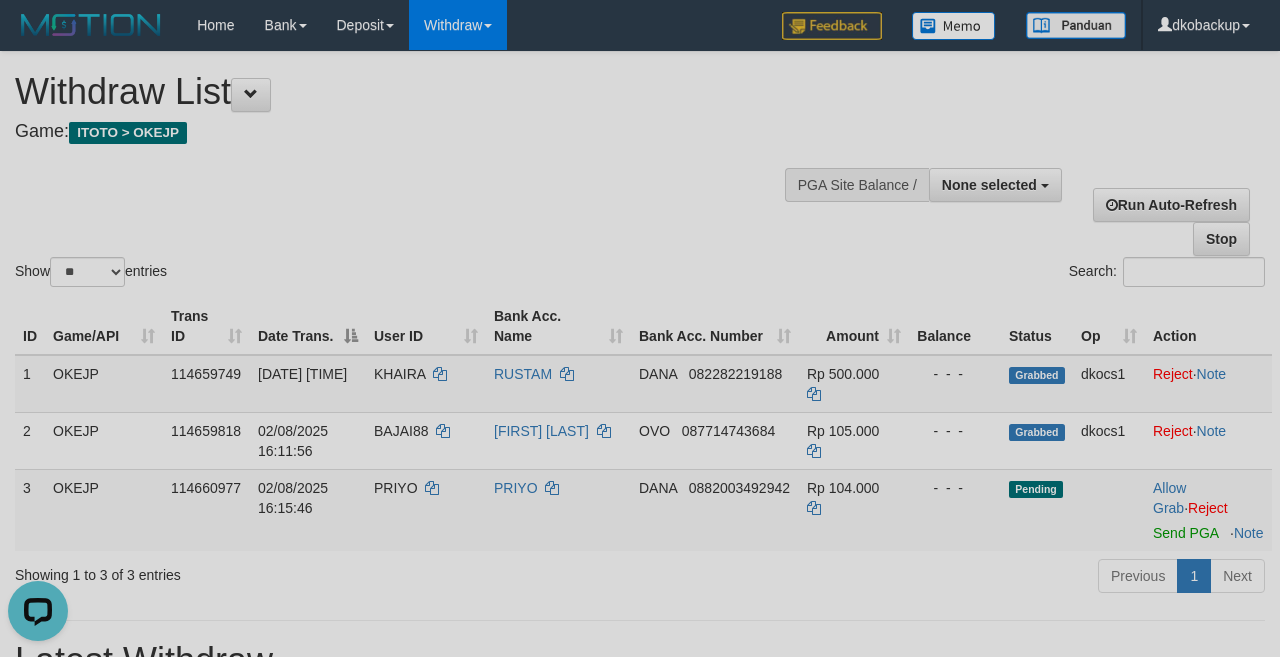 scroll, scrollTop: 0, scrollLeft: 0, axis: both 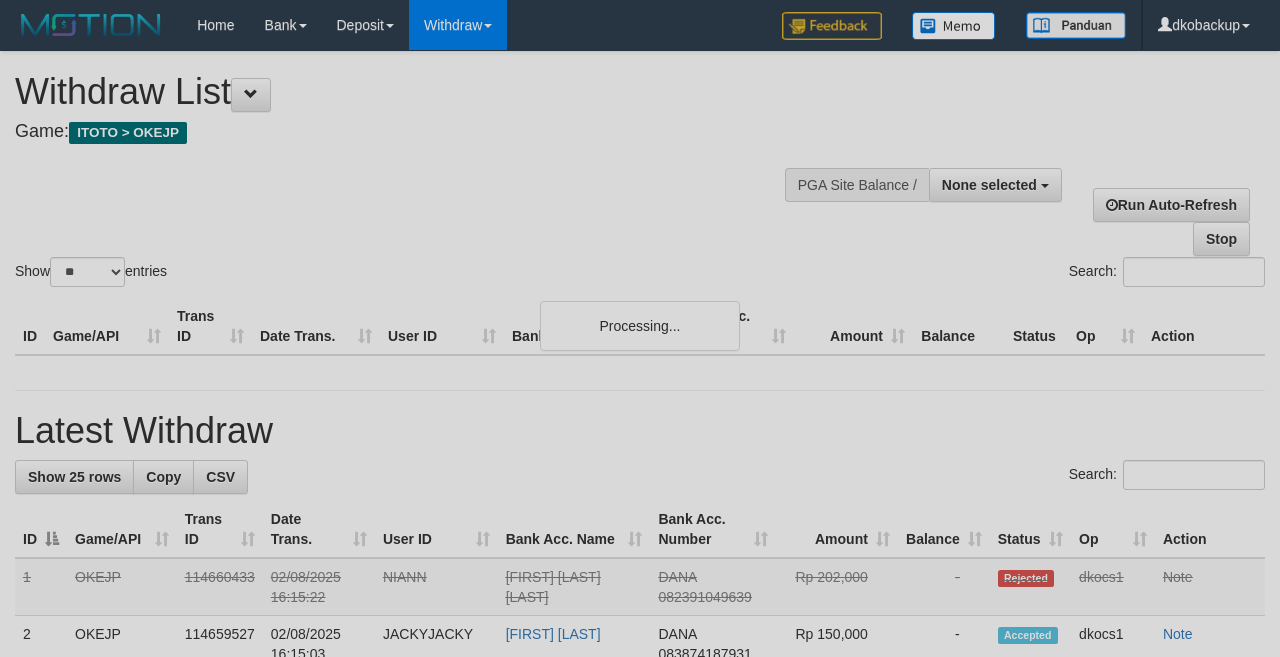 select 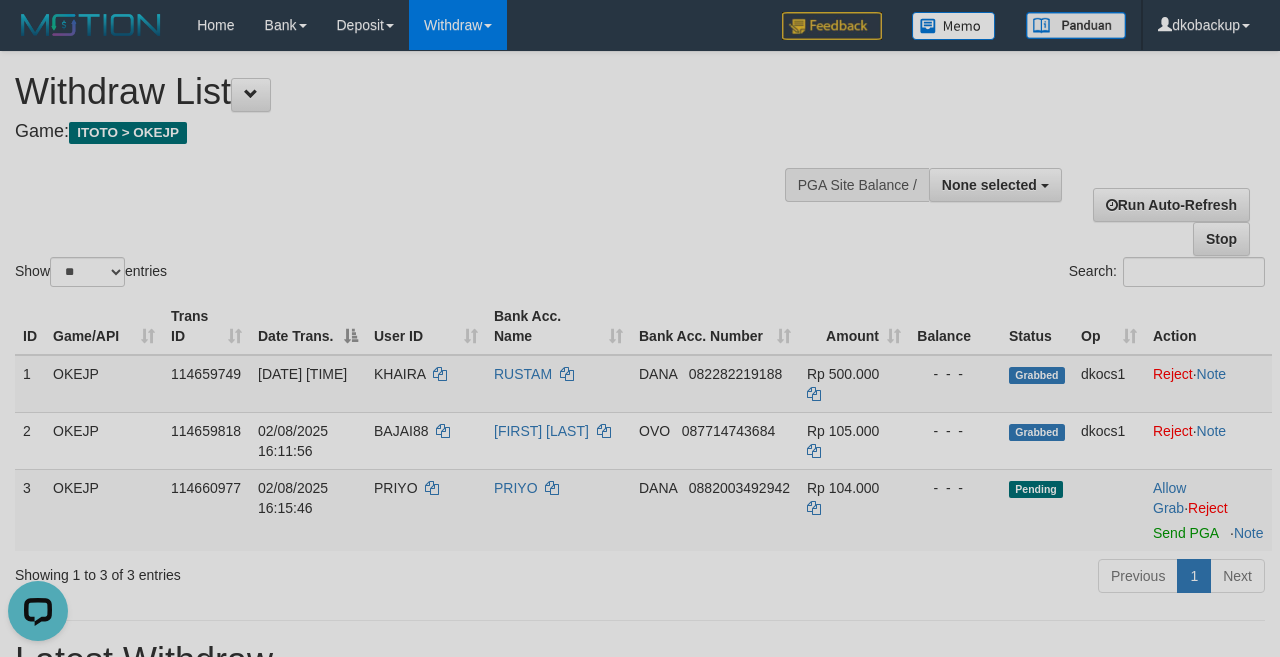 scroll, scrollTop: 0, scrollLeft: 0, axis: both 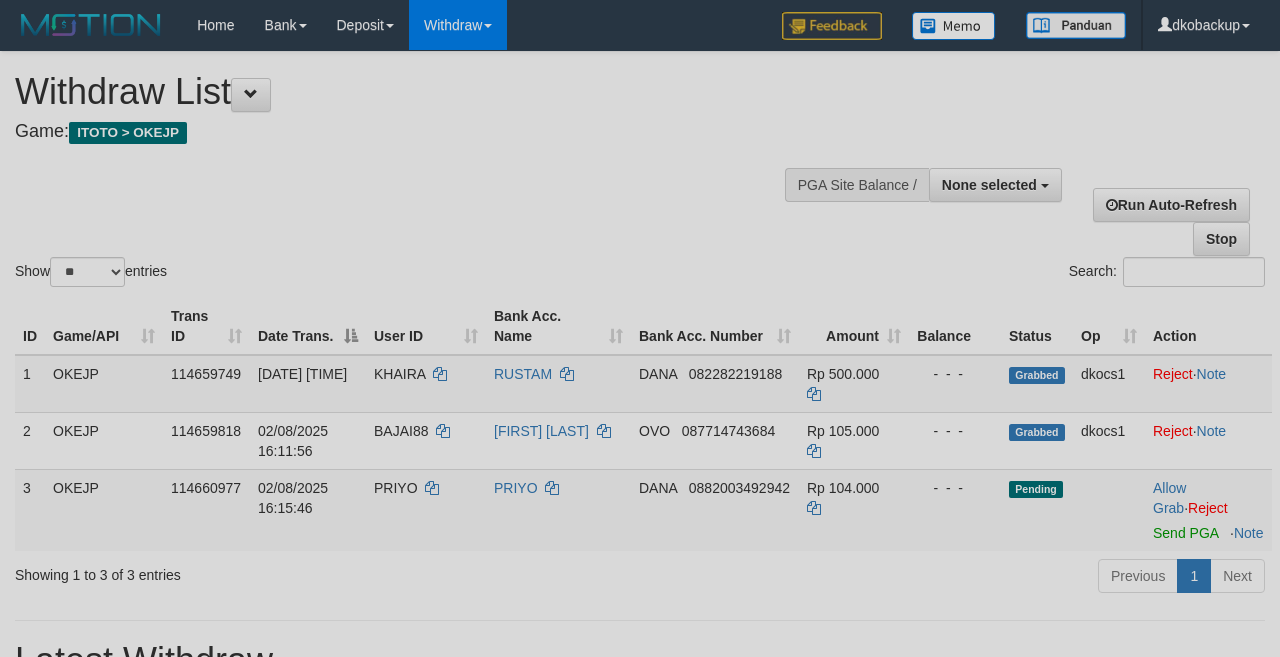 select 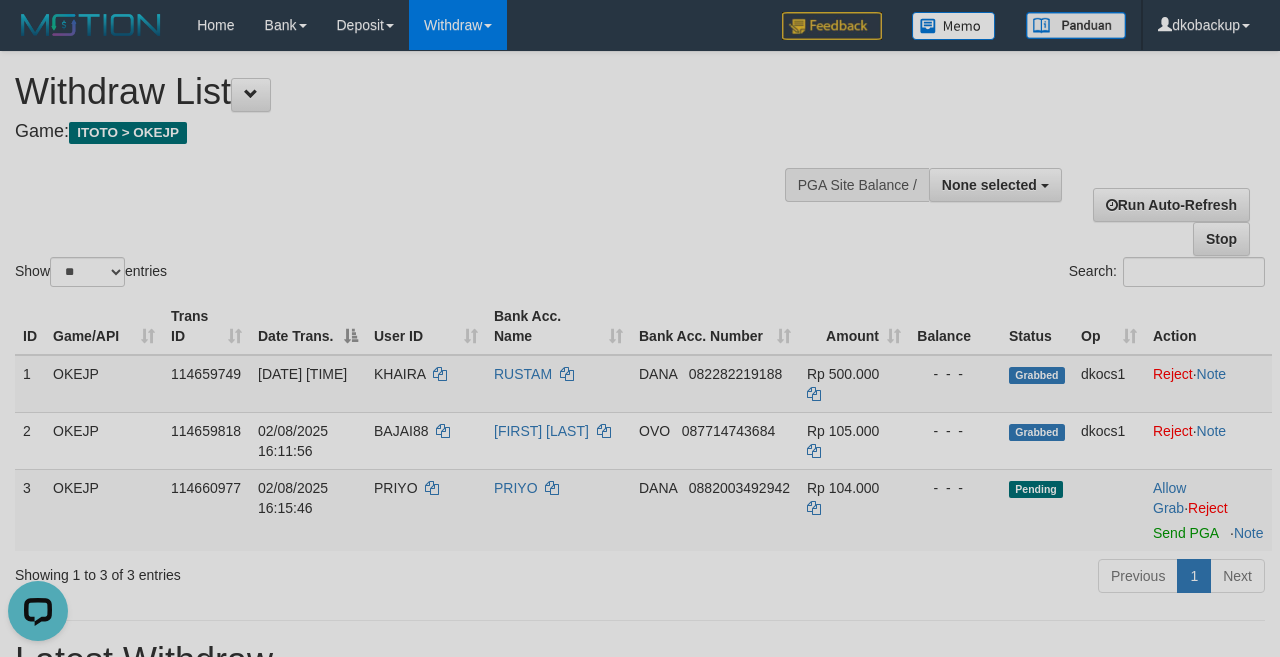 scroll, scrollTop: 0, scrollLeft: 0, axis: both 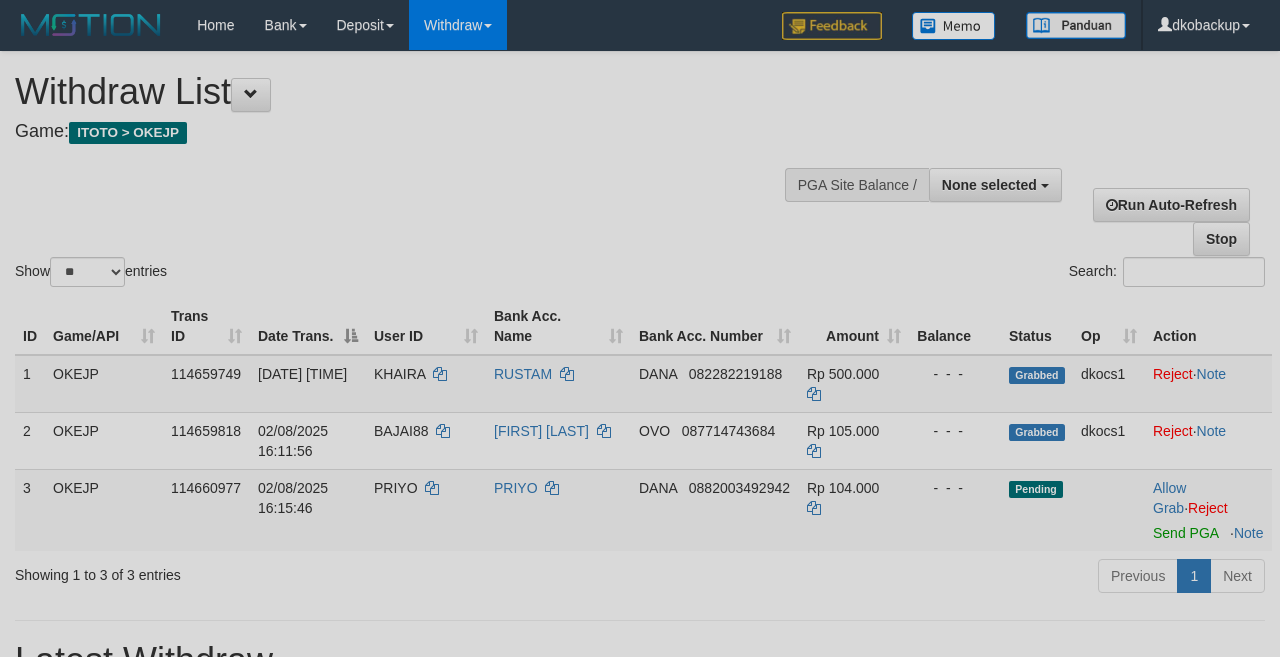select 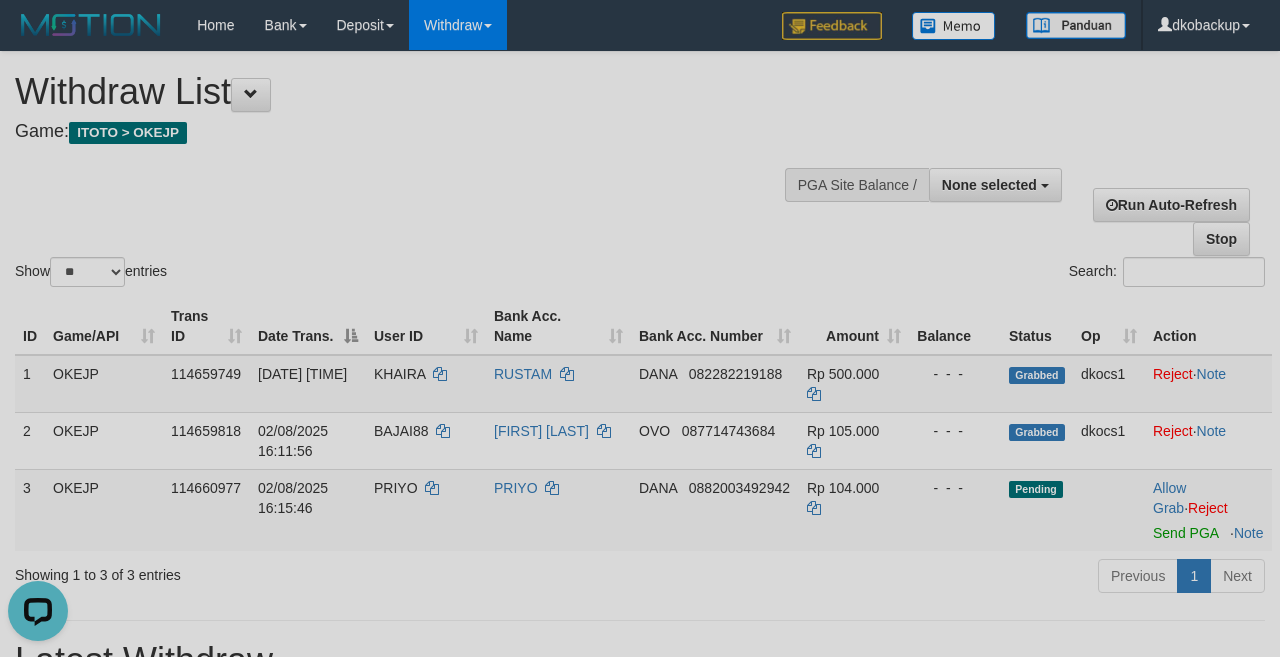 scroll, scrollTop: 0, scrollLeft: 0, axis: both 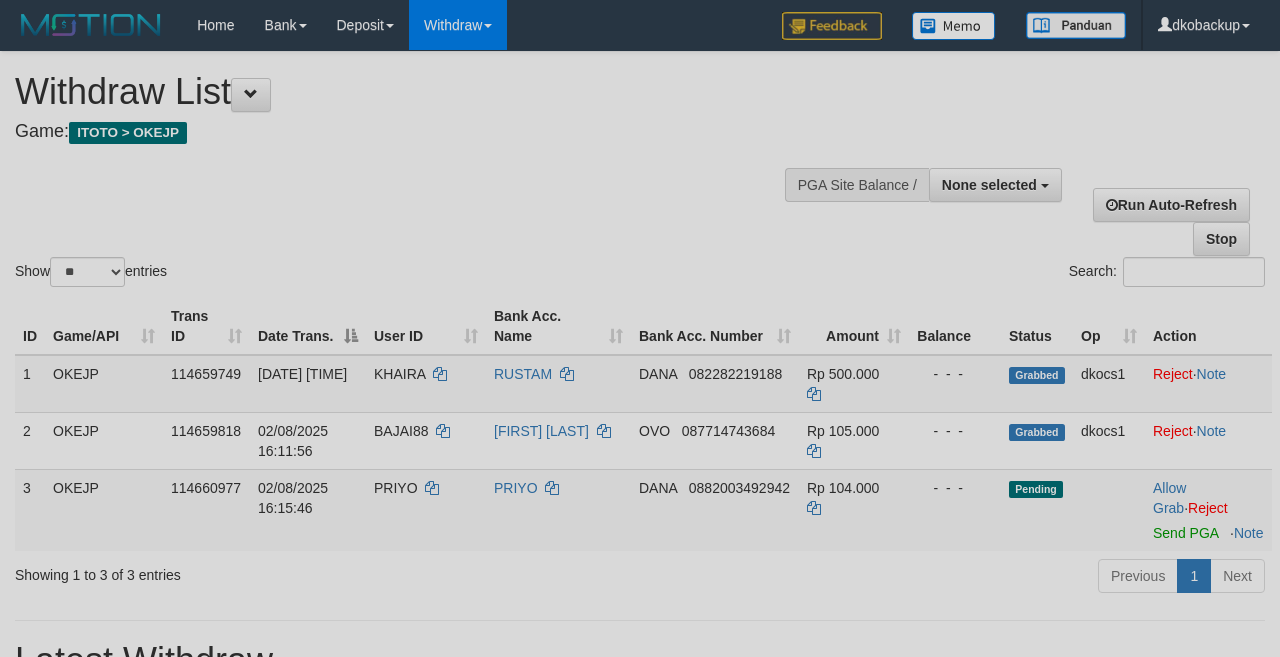 select 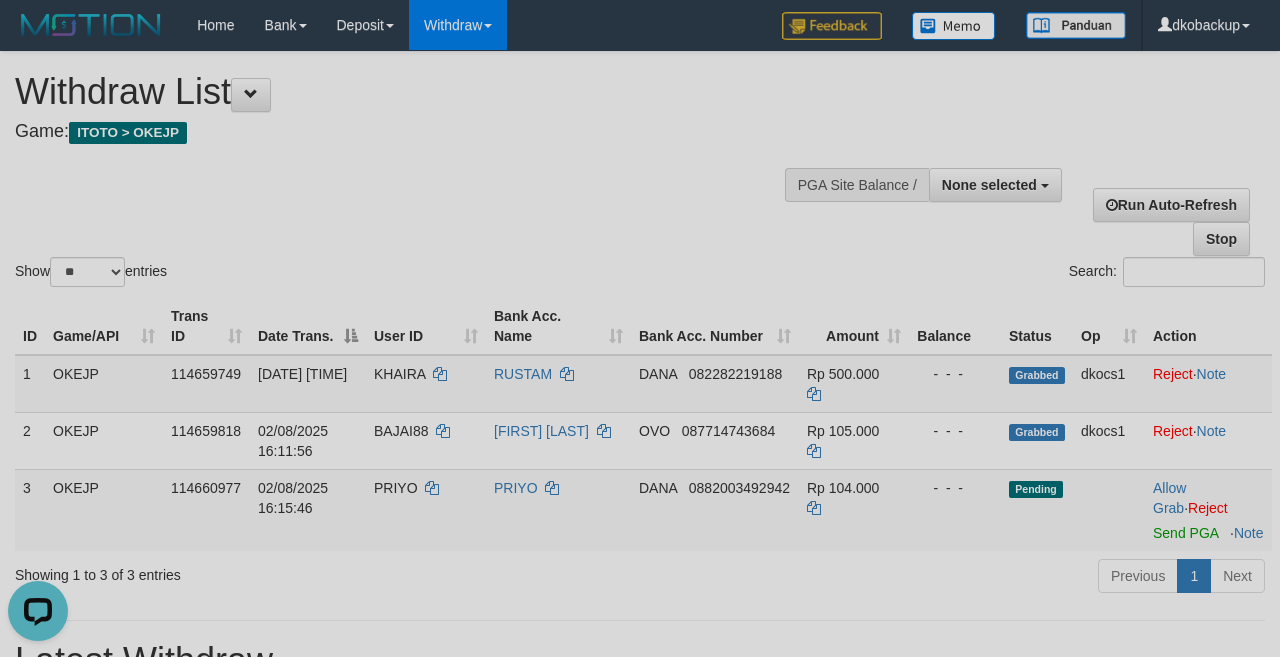 scroll, scrollTop: 0, scrollLeft: 0, axis: both 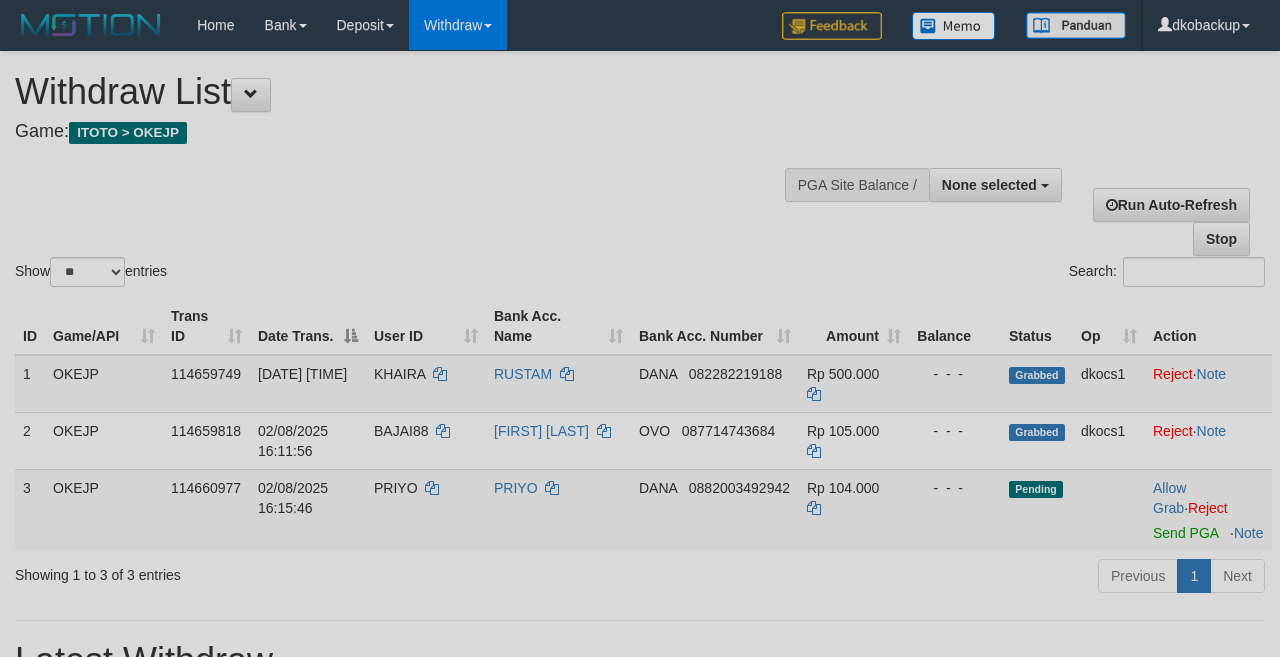 select 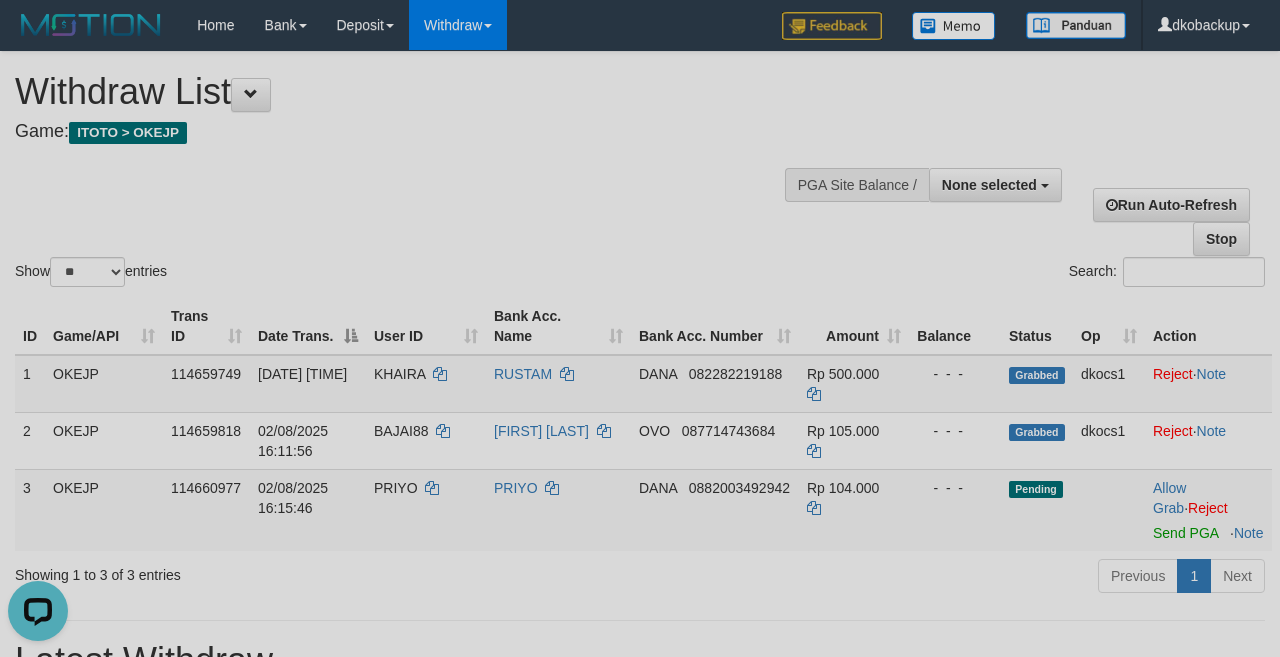 scroll, scrollTop: 0, scrollLeft: 0, axis: both 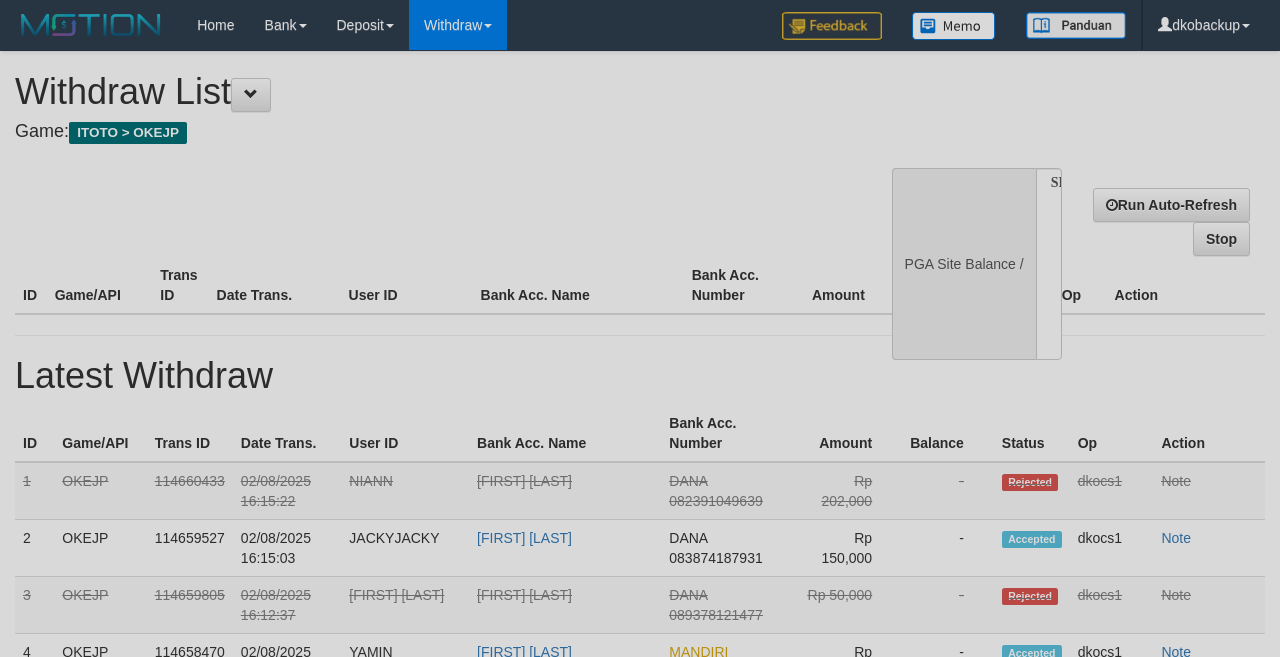 select 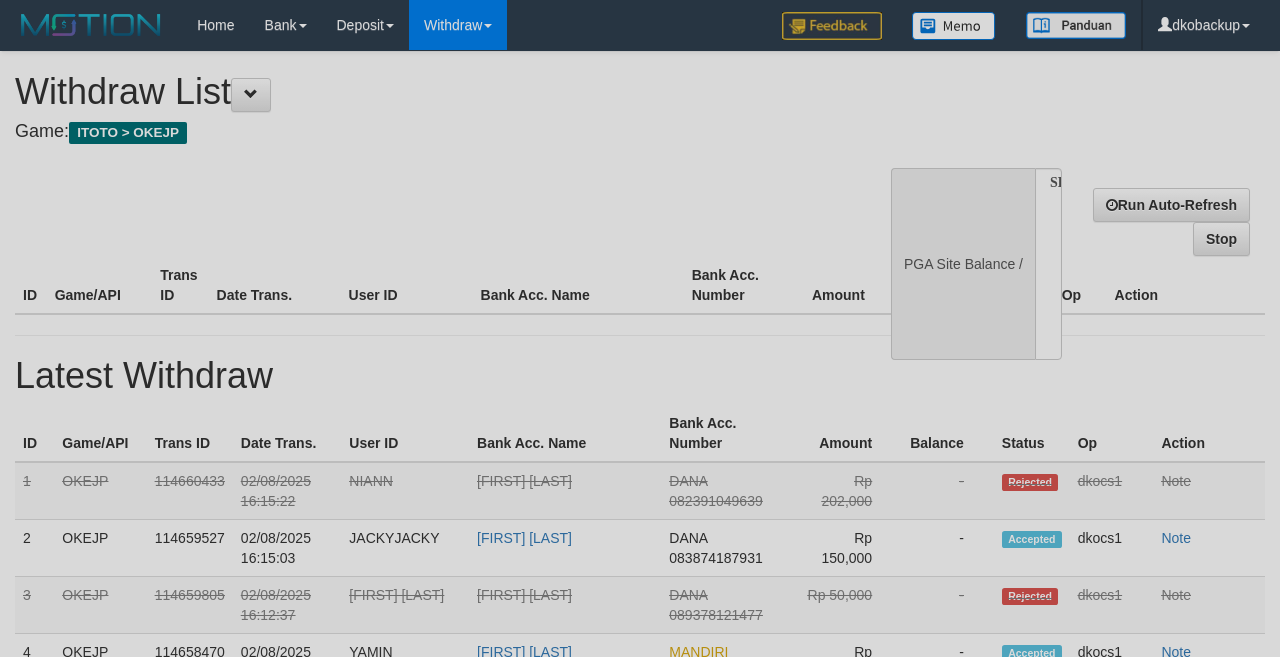 scroll, scrollTop: 0, scrollLeft: 0, axis: both 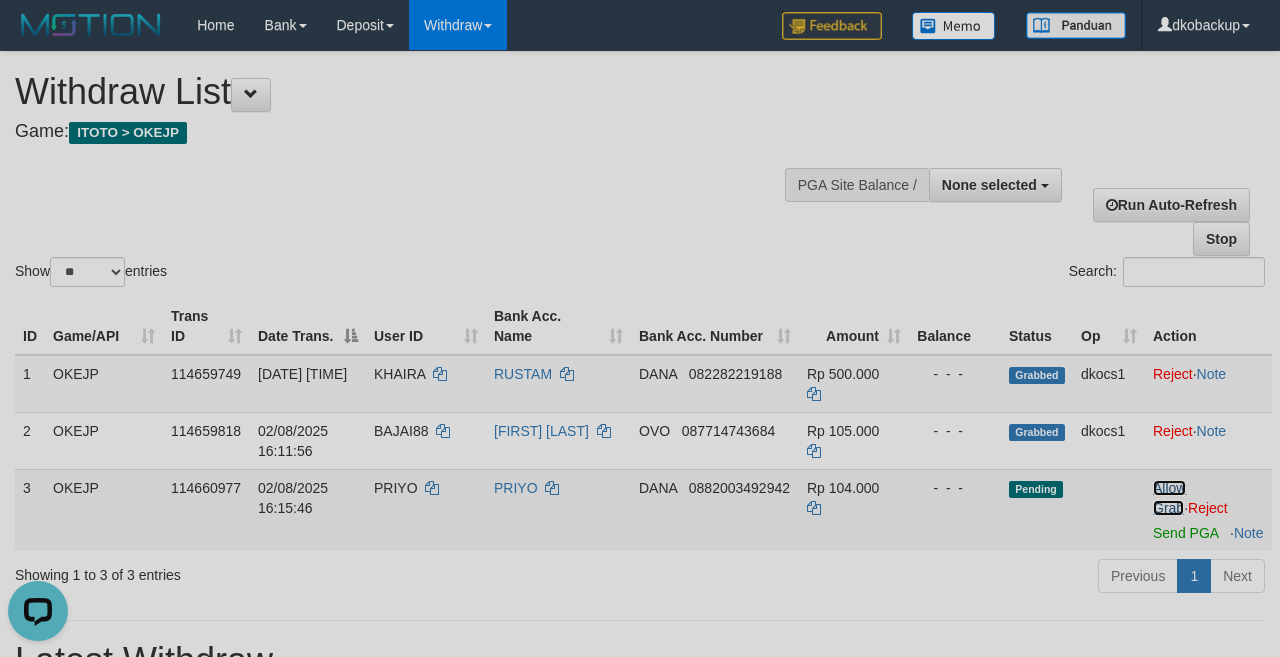 click on "Allow Grab" at bounding box center (1169, 498) 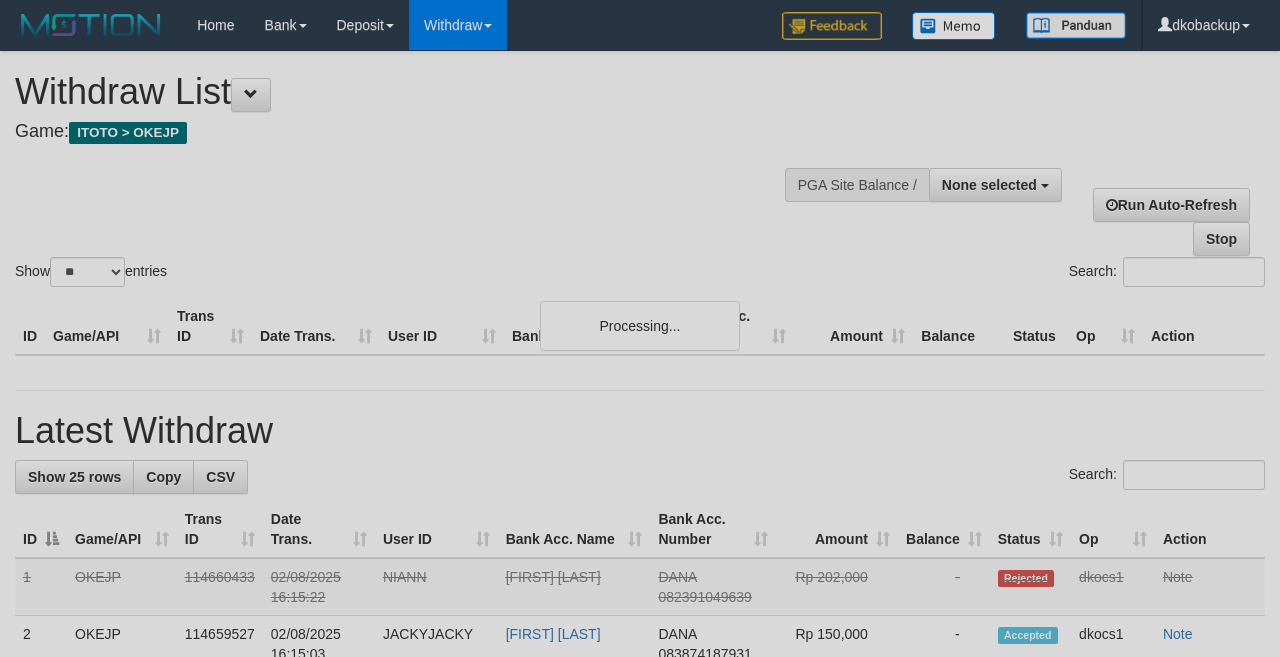 select 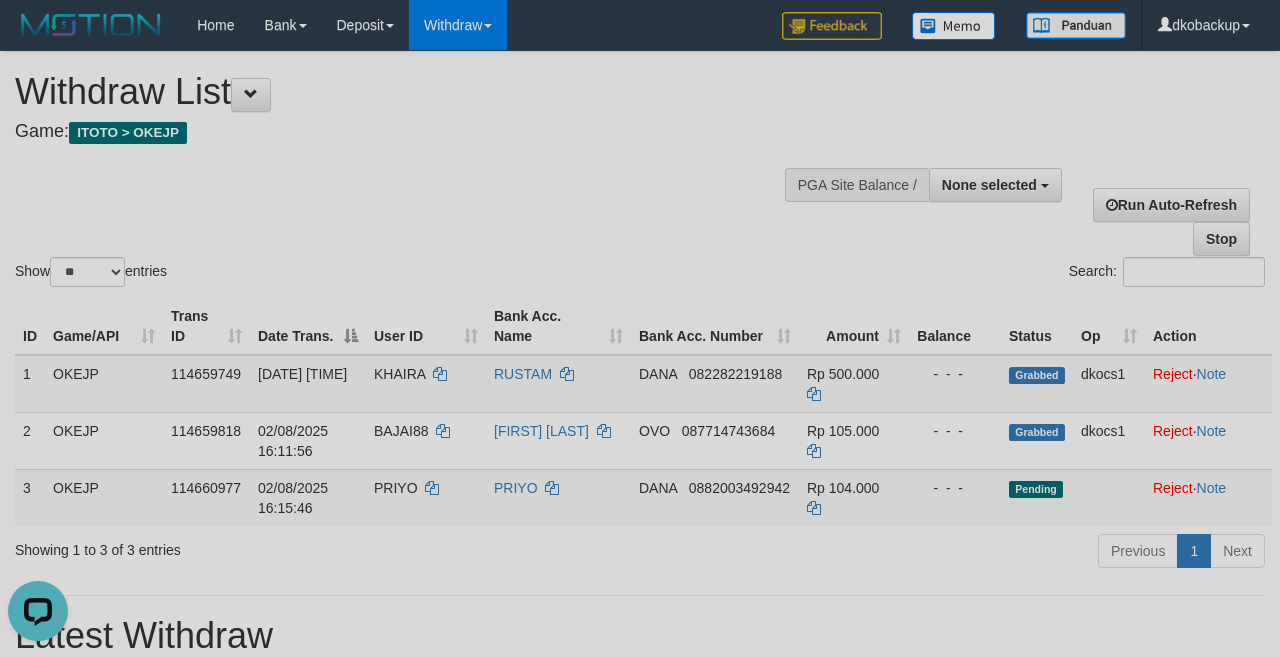 scroll, scrollTop: 0, scrollLeft: 0, axis: both 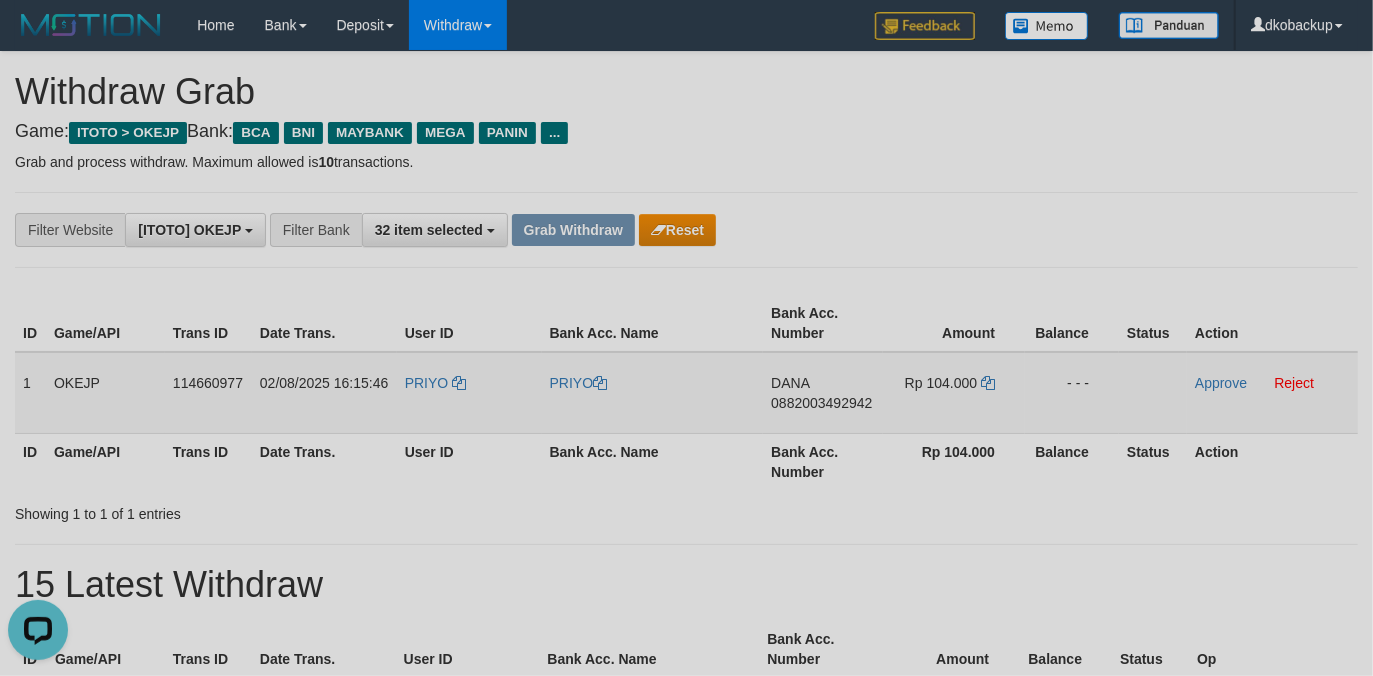 click on "PRIYO" at bounding box center (469, 393) 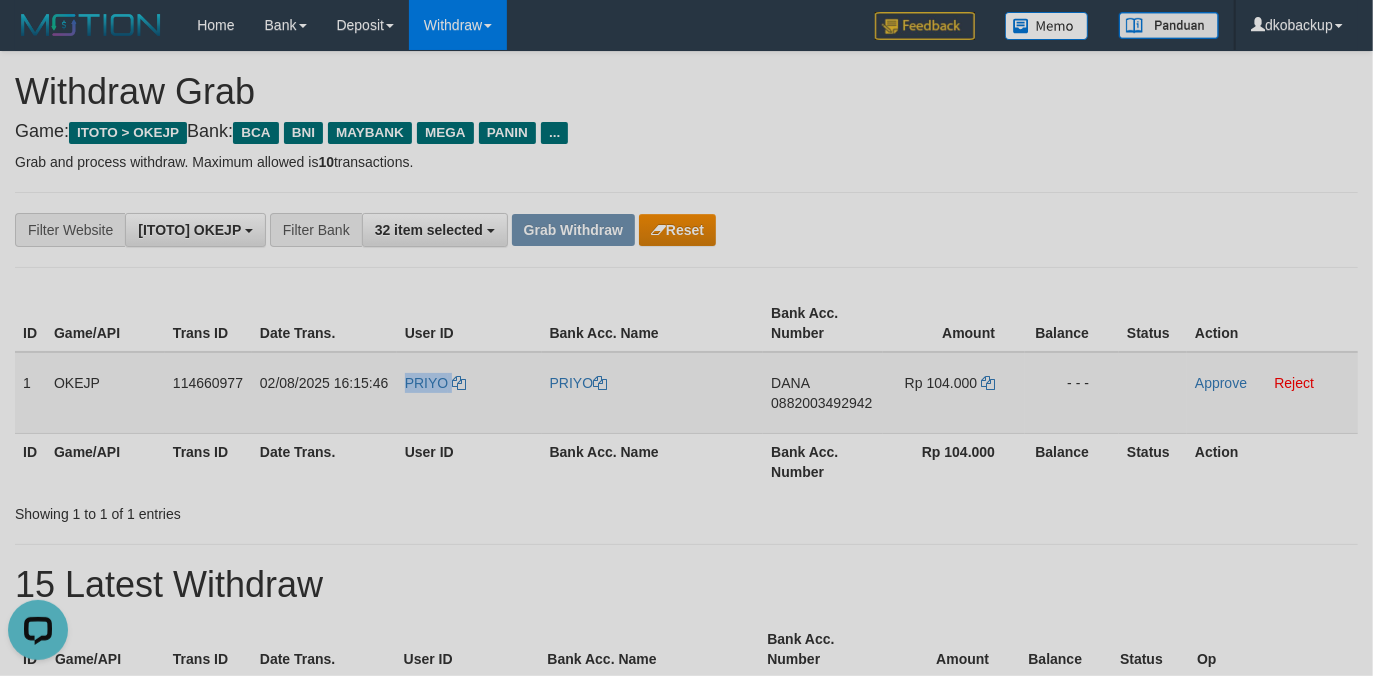 click on "PRIYO" at bounding box center [469, 393] 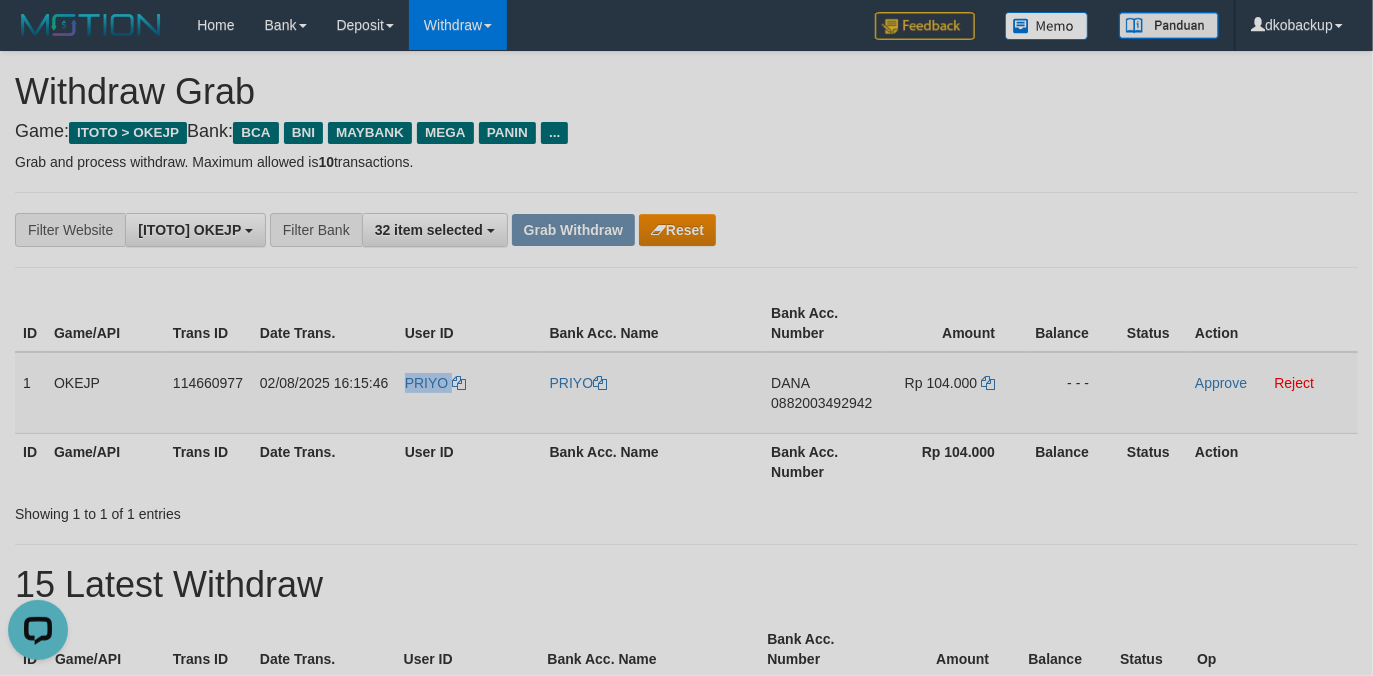 copy on "PRIYO" 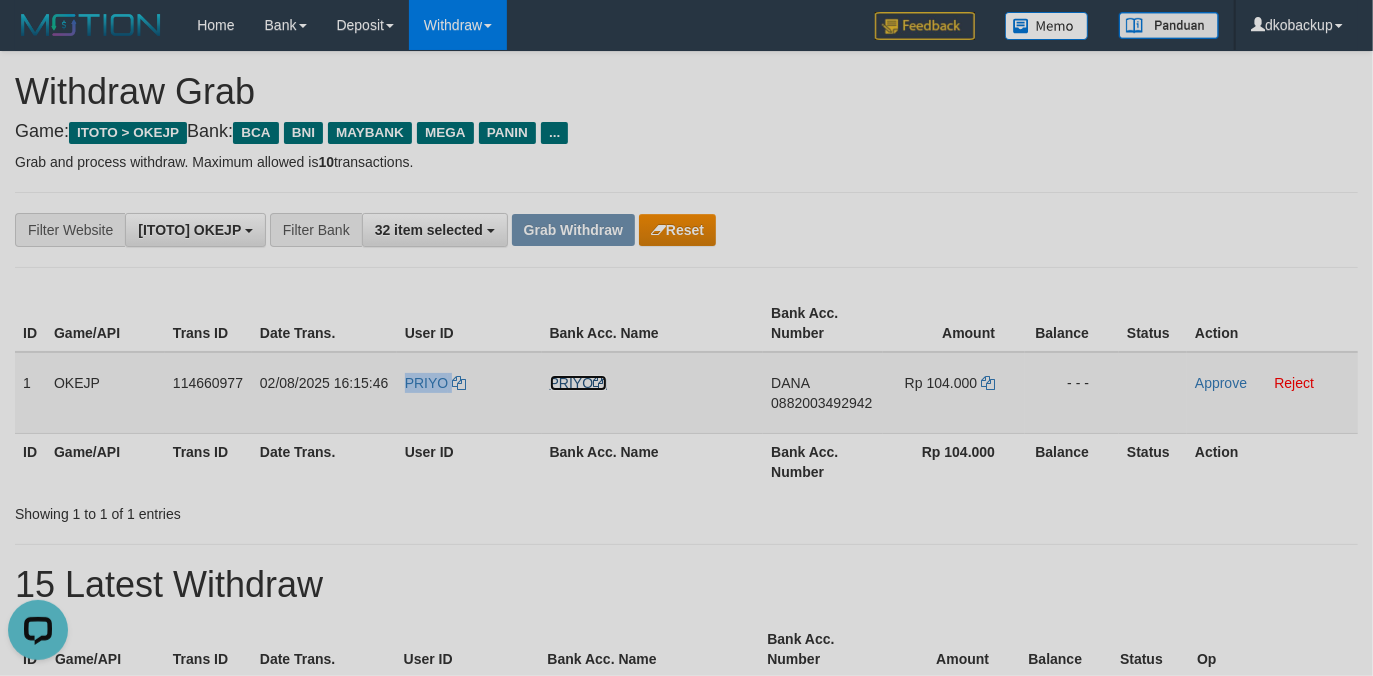 drag, startPoint x: 574, startPoint y: 386, endPoint x: 1052, endPoint y: 380, distance: 478.03766 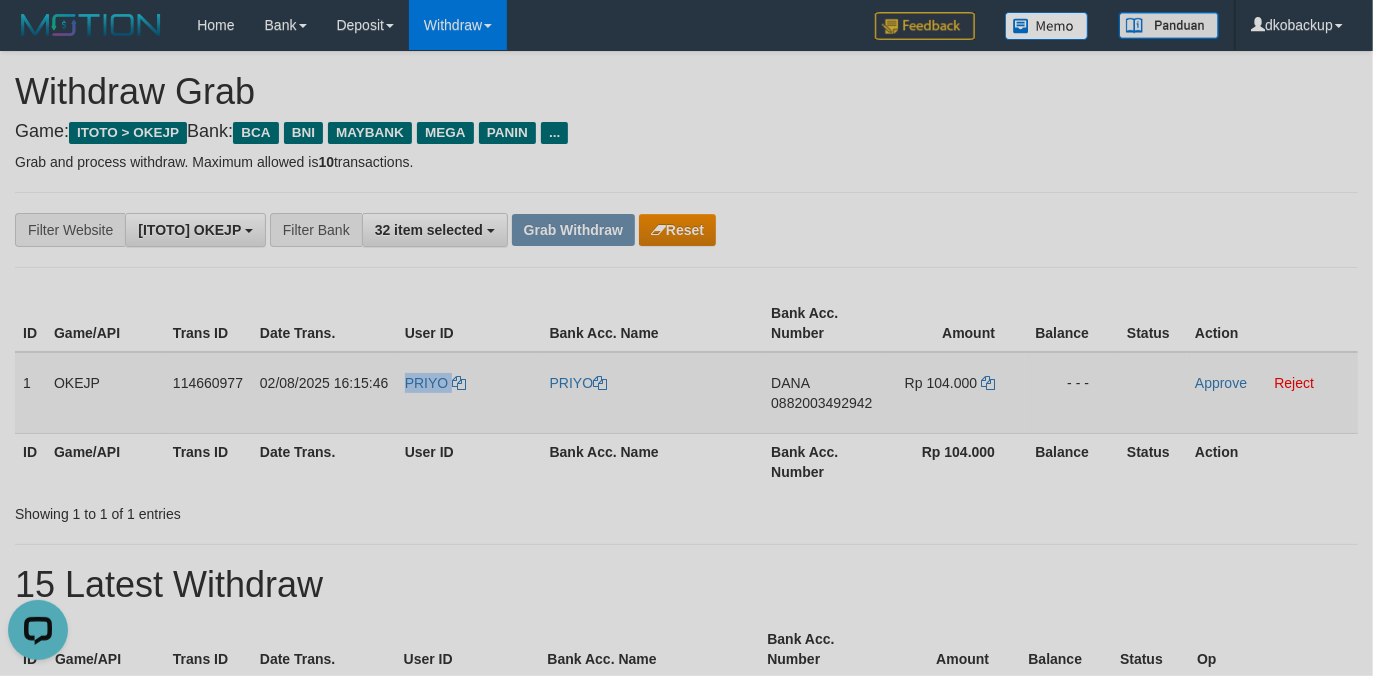 copy on "PRIYO" 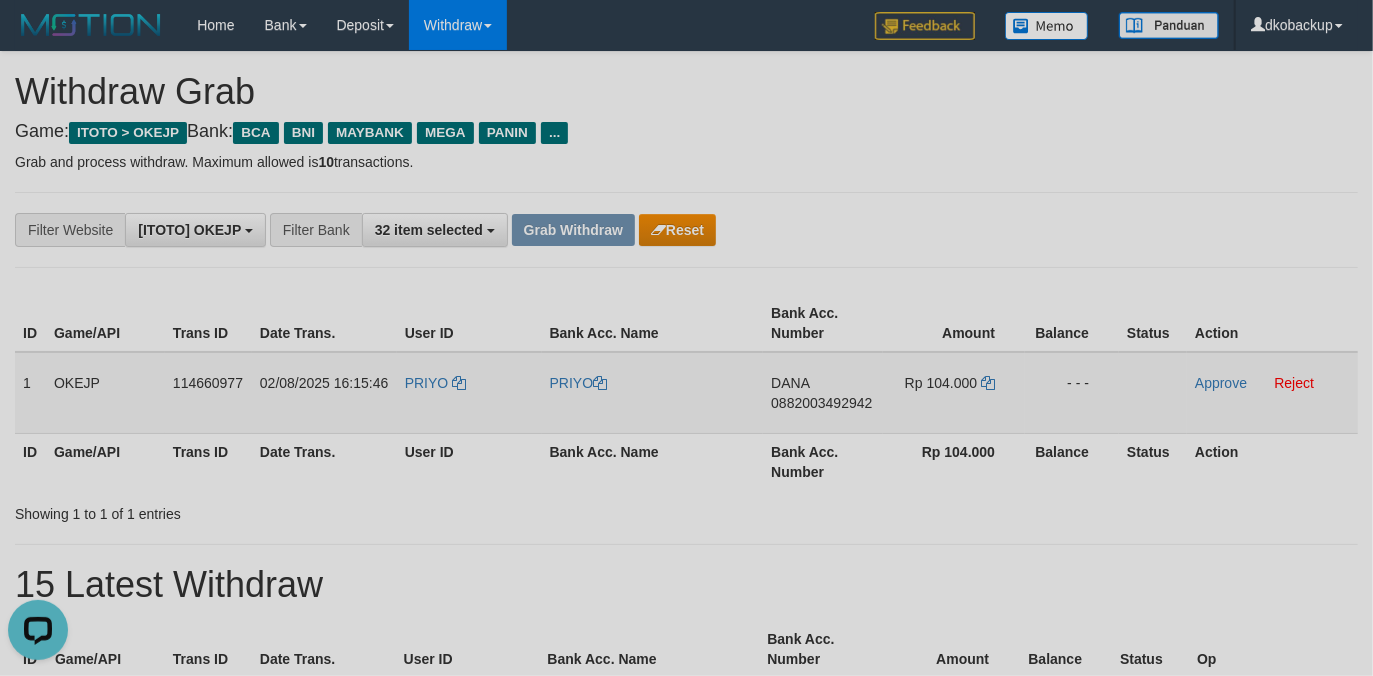 drag, startPoint x: 826, startPoint y: 405, endPoint x: 436, endPoint y: 398, distance: 390.0628 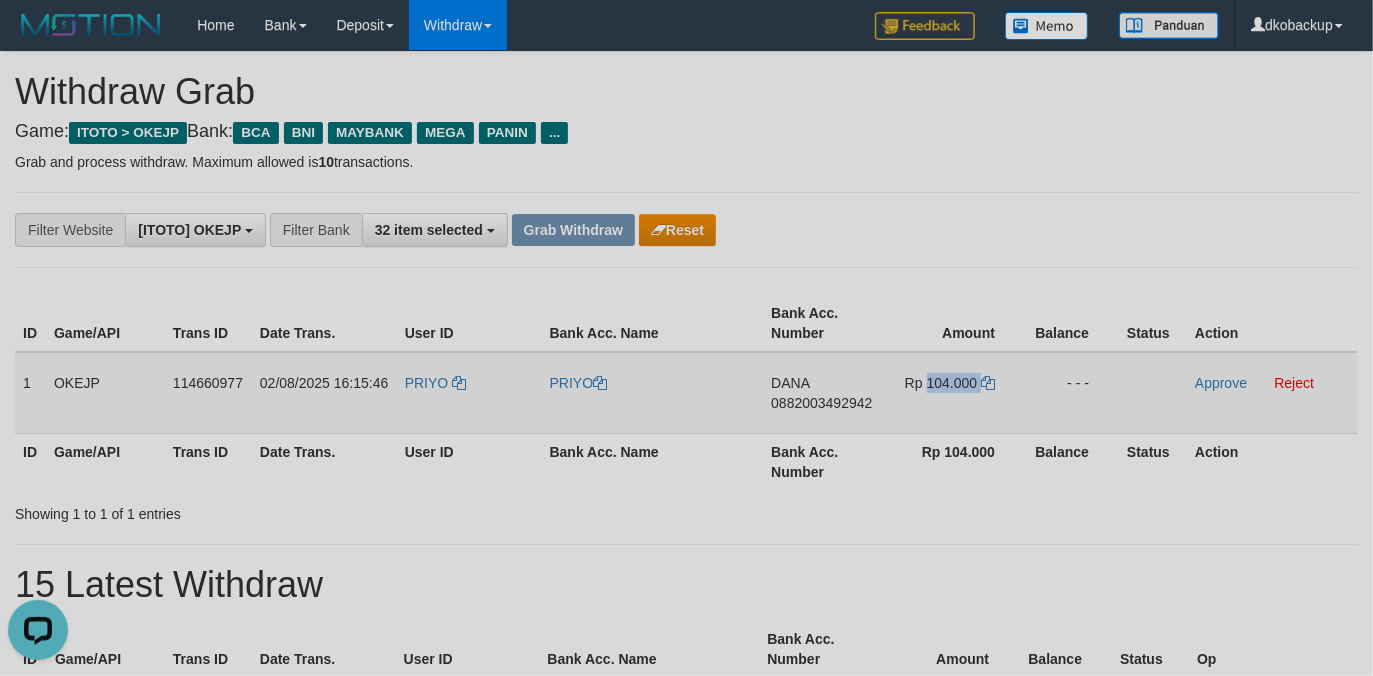 click on "Rp 104.000" at bounding box center (941, 383) 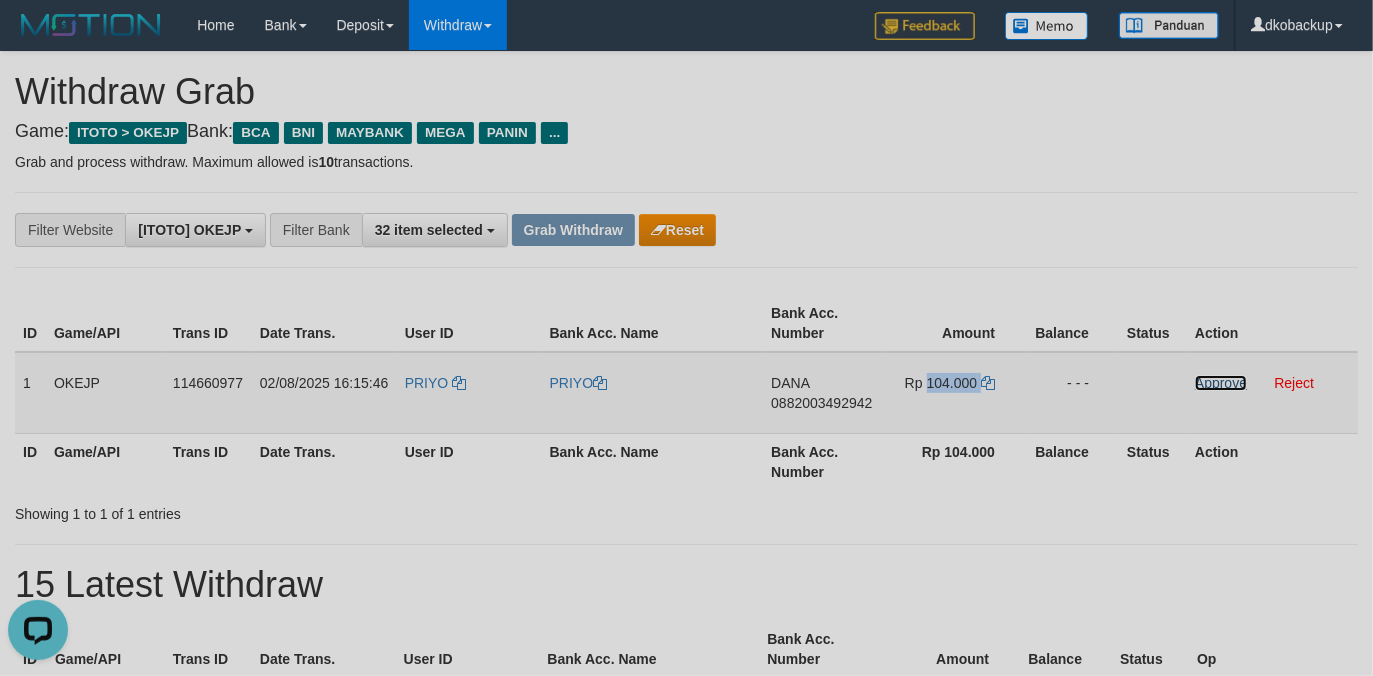 click on "Approve" at bounding box center (1221, 383) 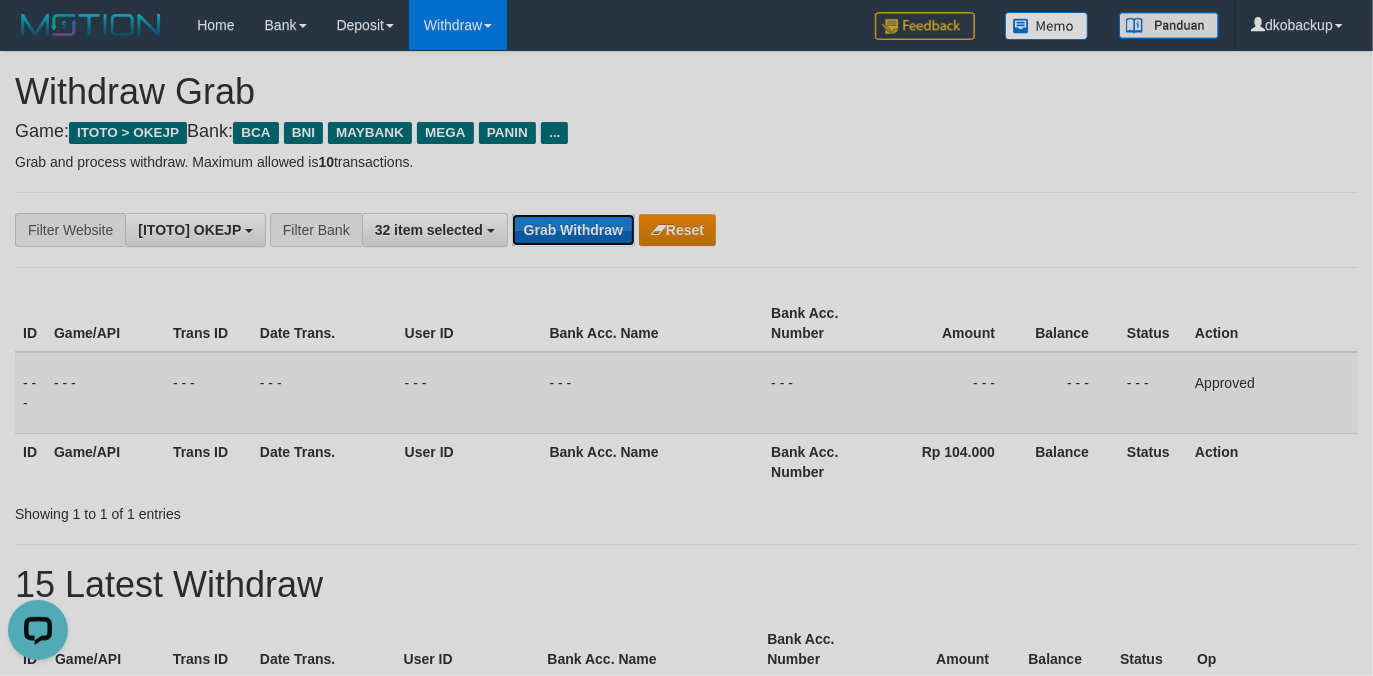drag, startPoint x: 565, startPoint y: 222, endPoint x: 612, endPoint y: 222, distance: 47 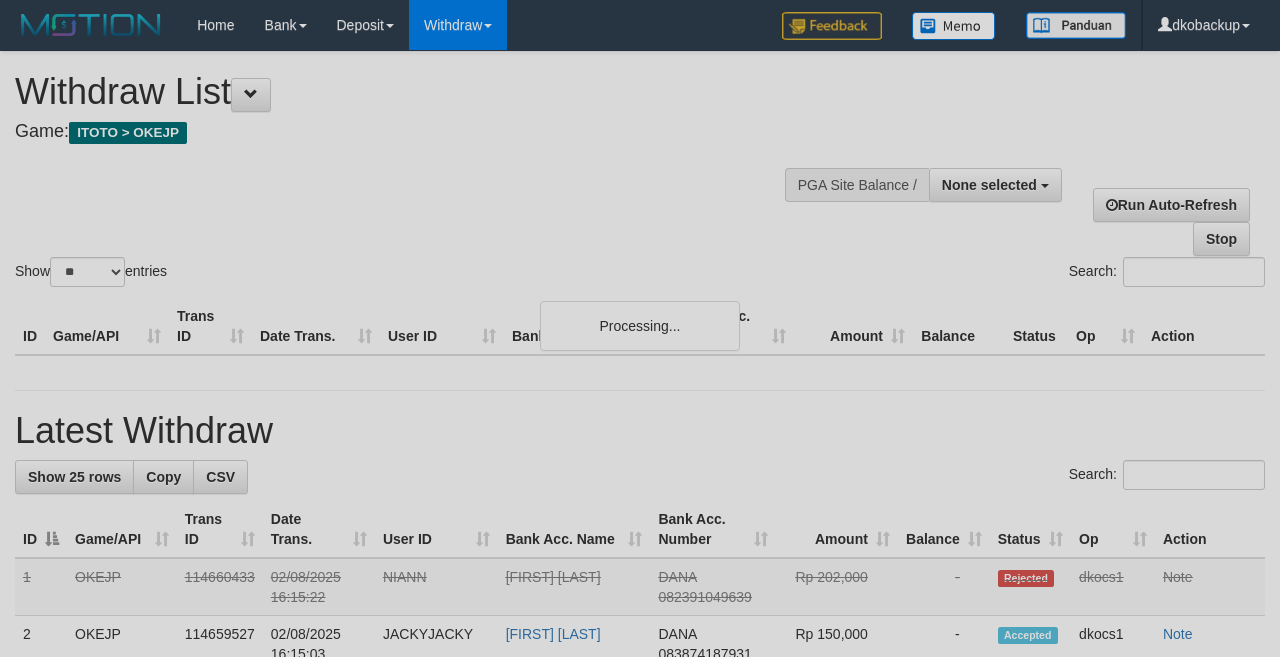 select 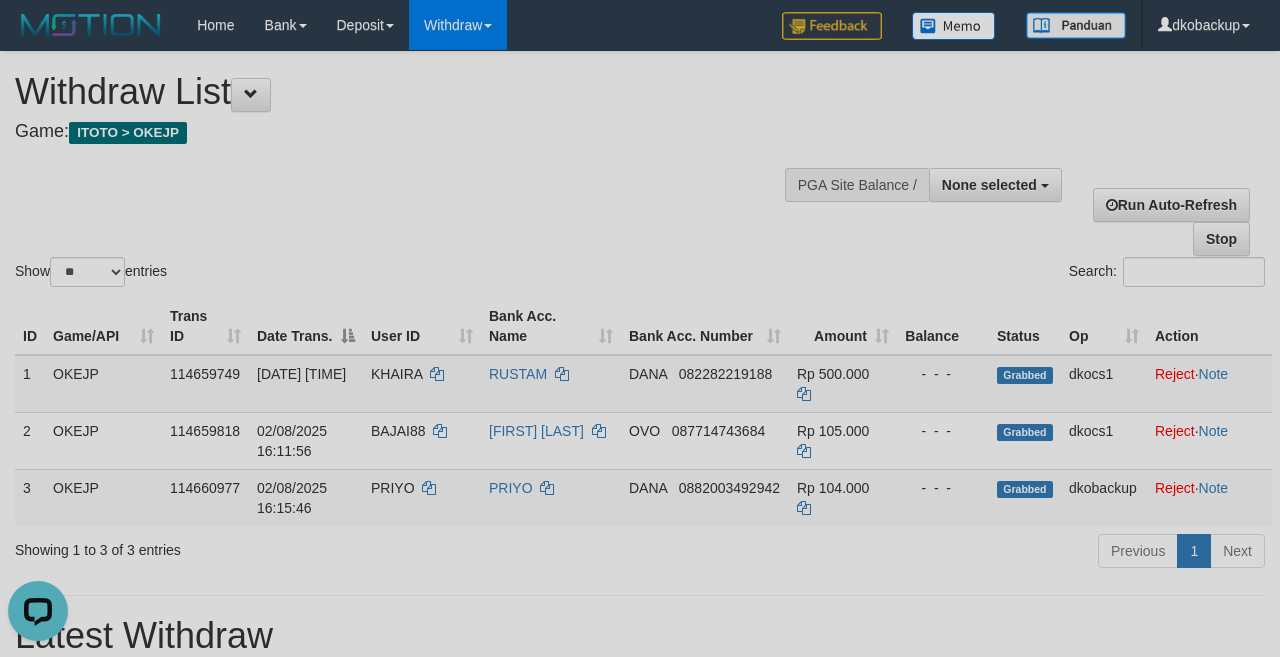 scroll, scrollTop: 0, scrollLeft: 0, axis: both 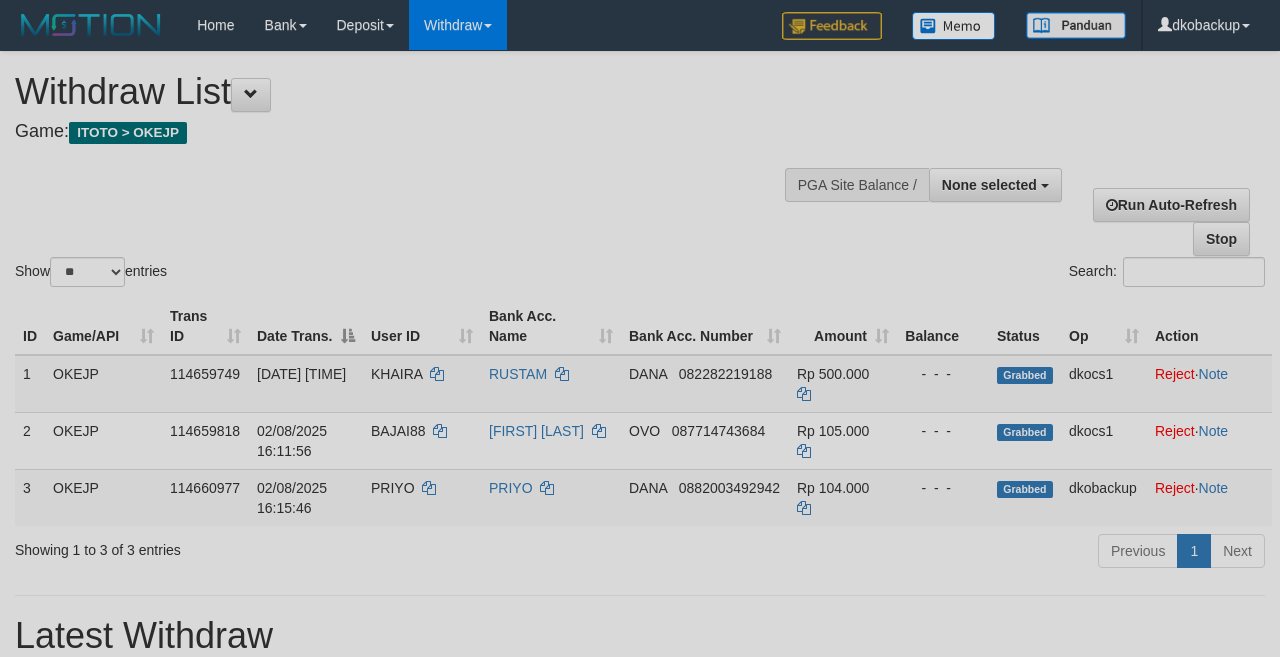 select 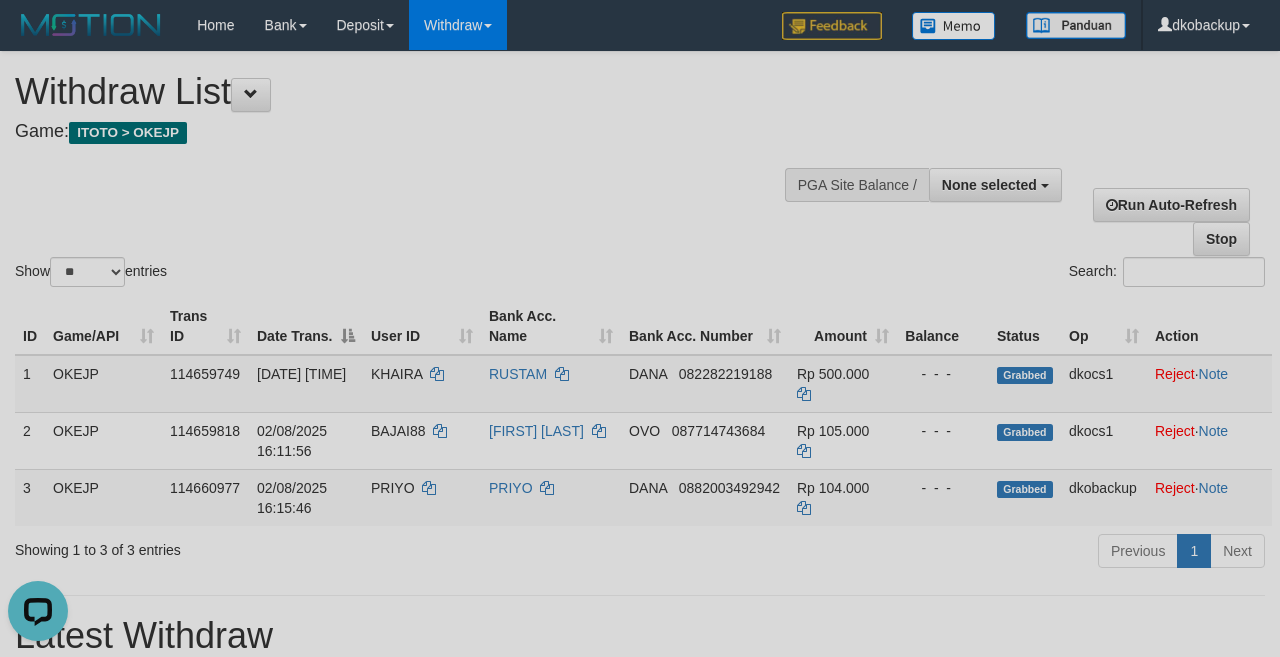 scroll, scrollTop: 0, scrollLeft: 0, axis: both 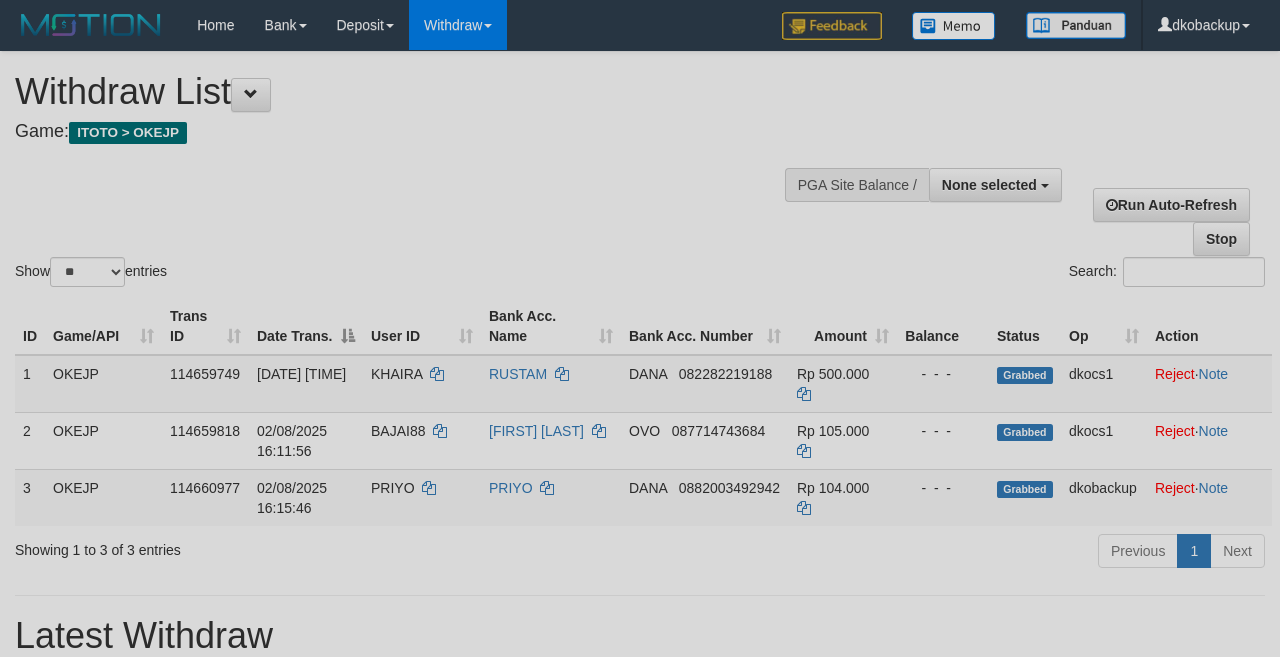 select 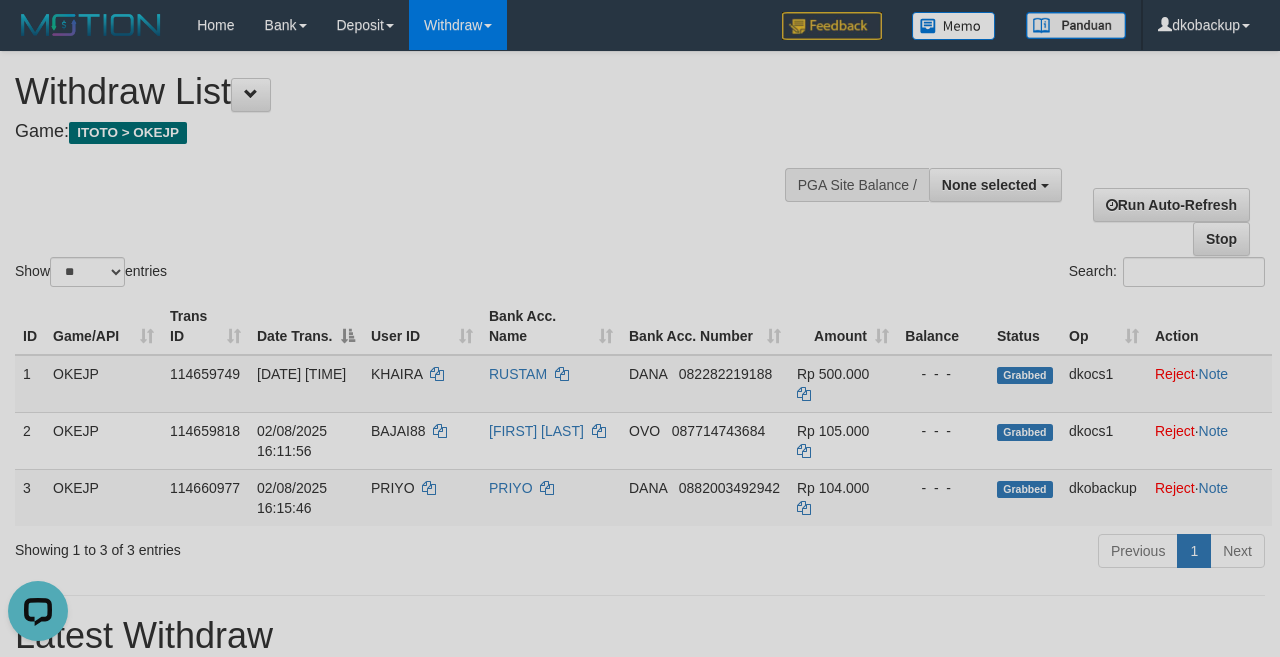 scroll, scrollTop: 0, scrollLeft: 0, axis: both 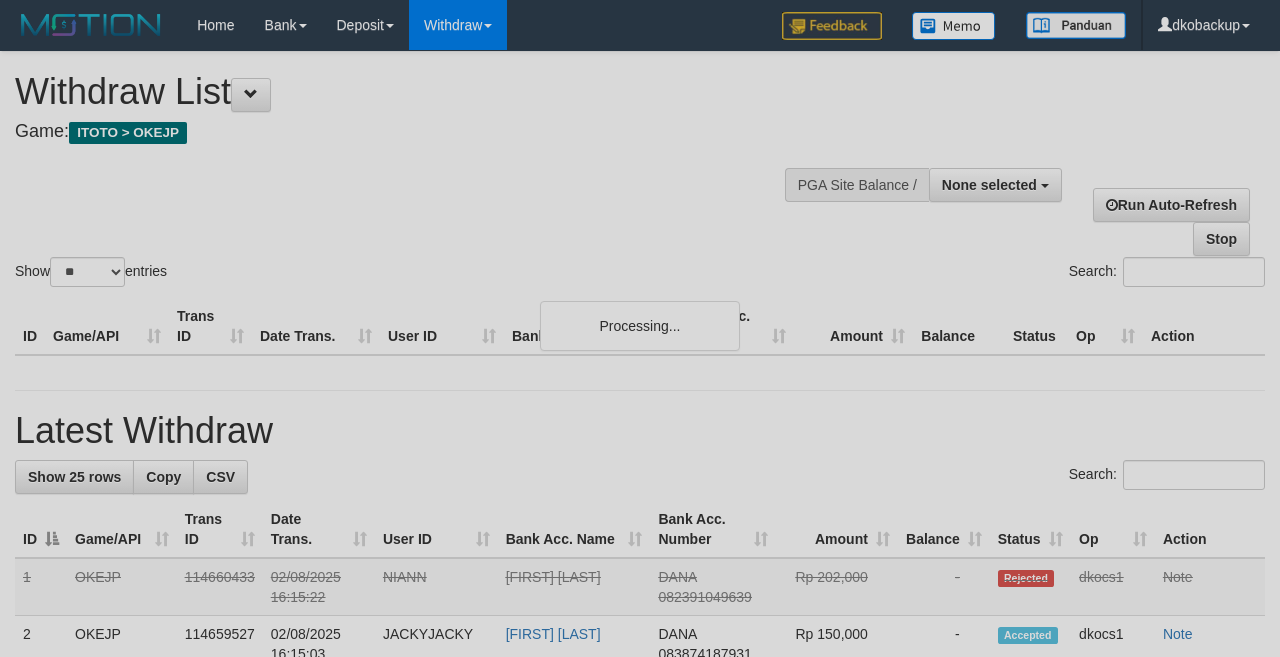 select 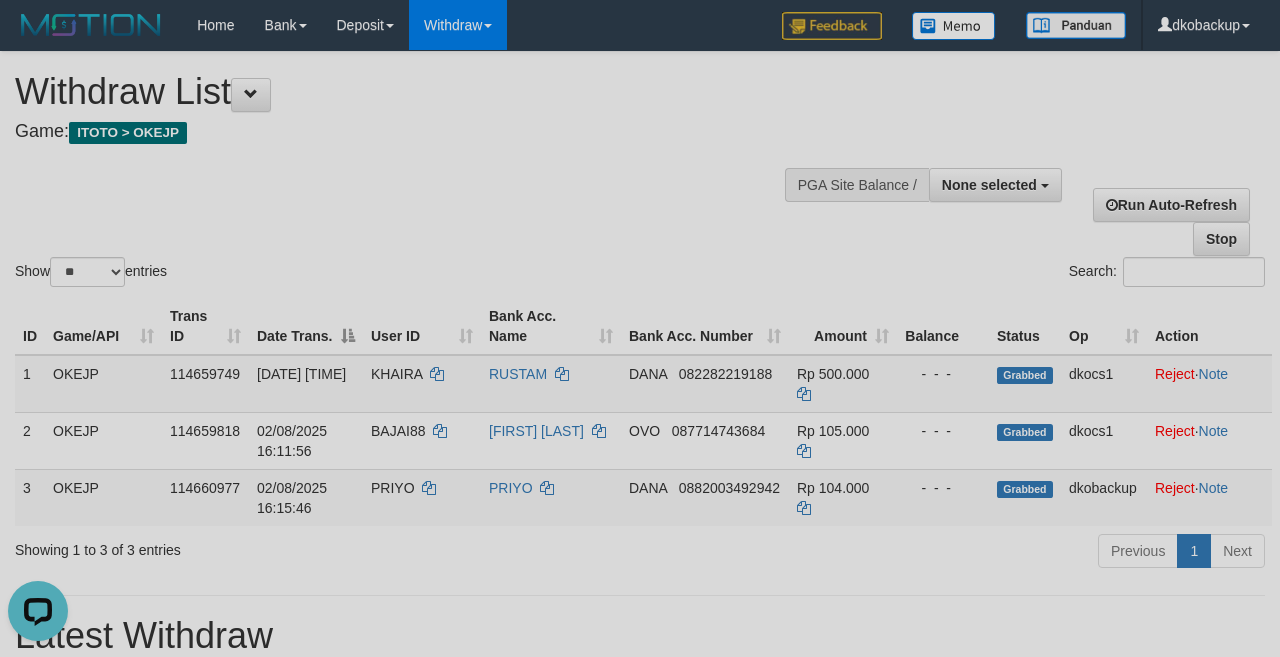 scroll, scrollTop: 0, scrollLeft: 0, axis: both 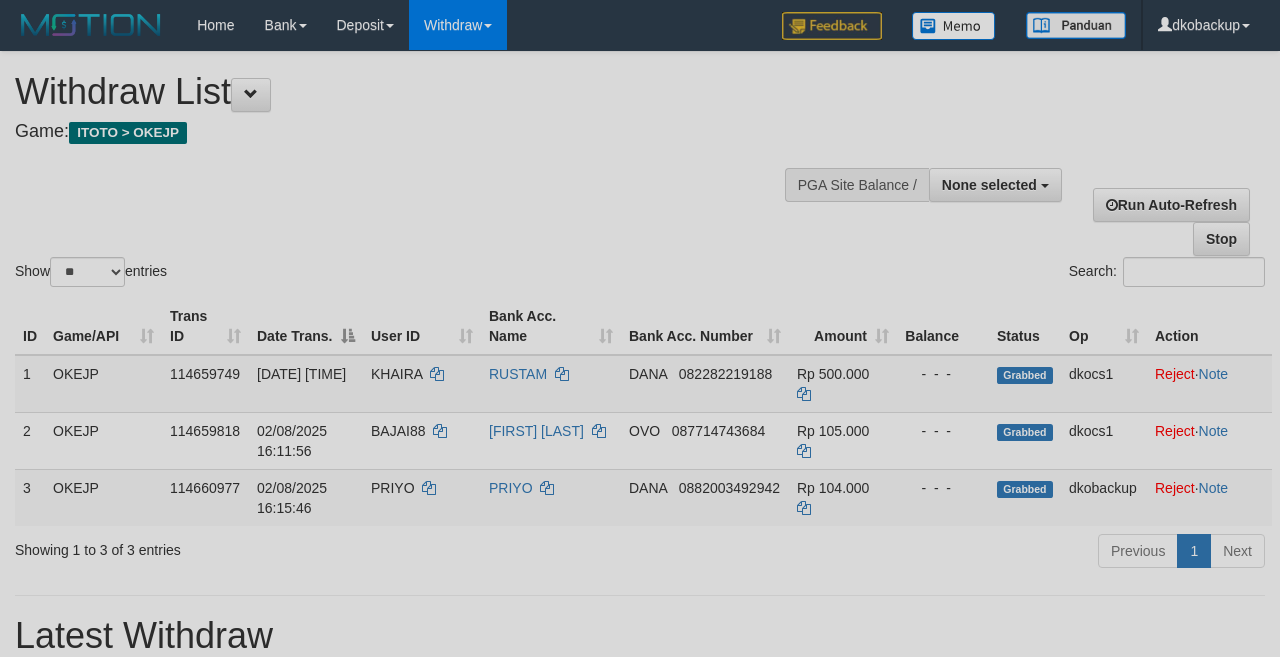 select 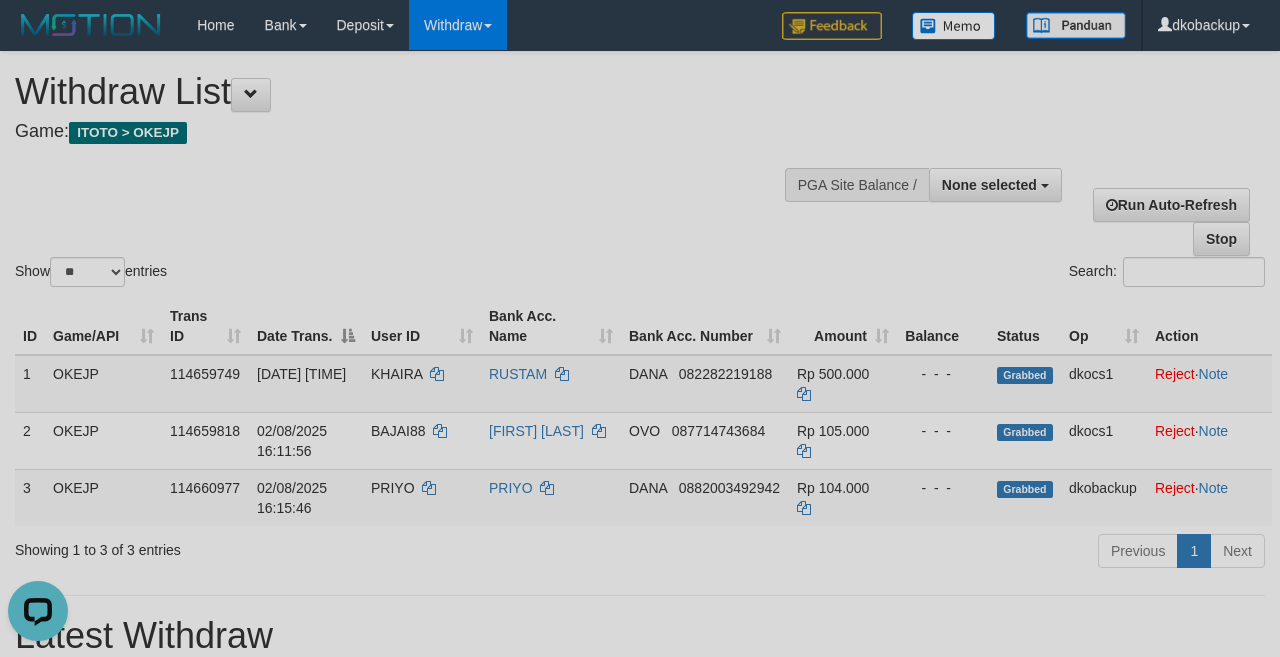scroll, scrollTop: 0, scrollLeft: 0, axis: both 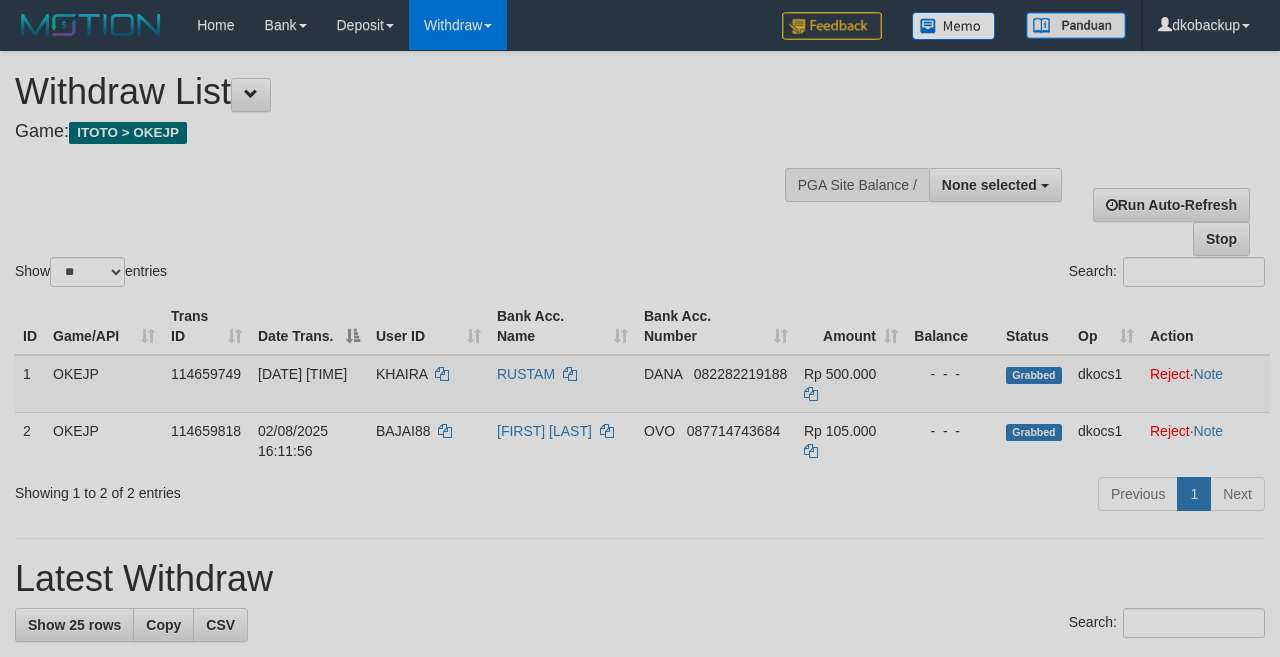 select 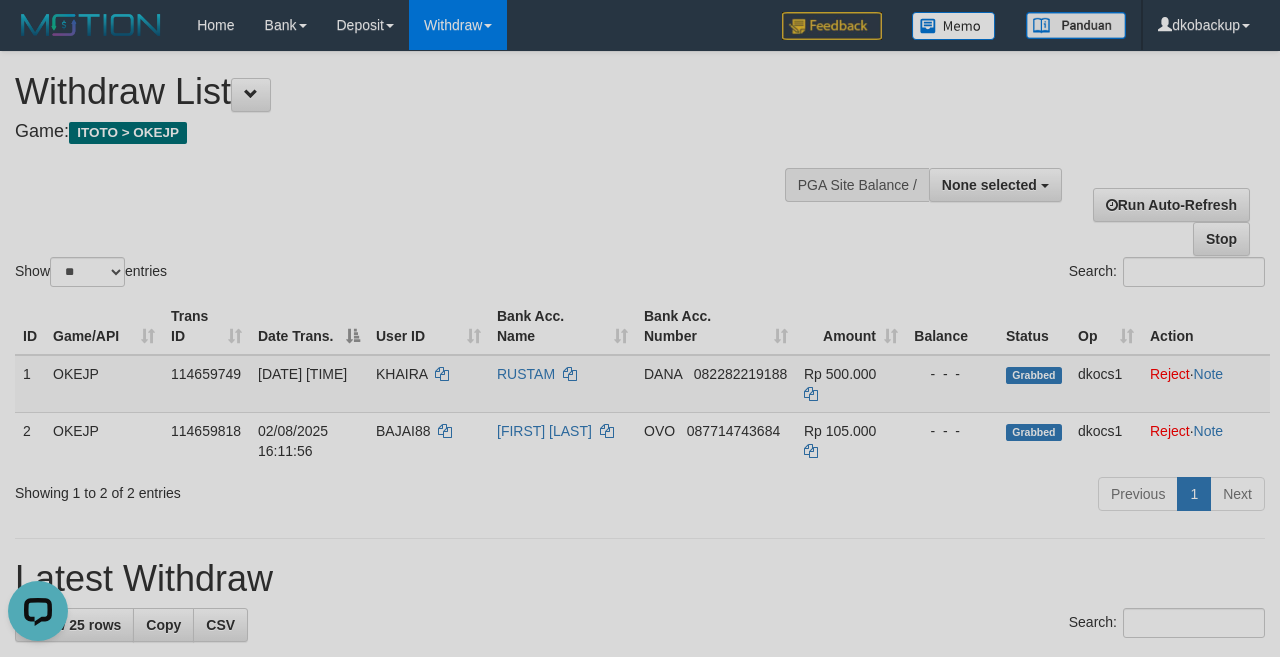 scroll, scrollTop: 0, scrollLeft: 0, axis: both 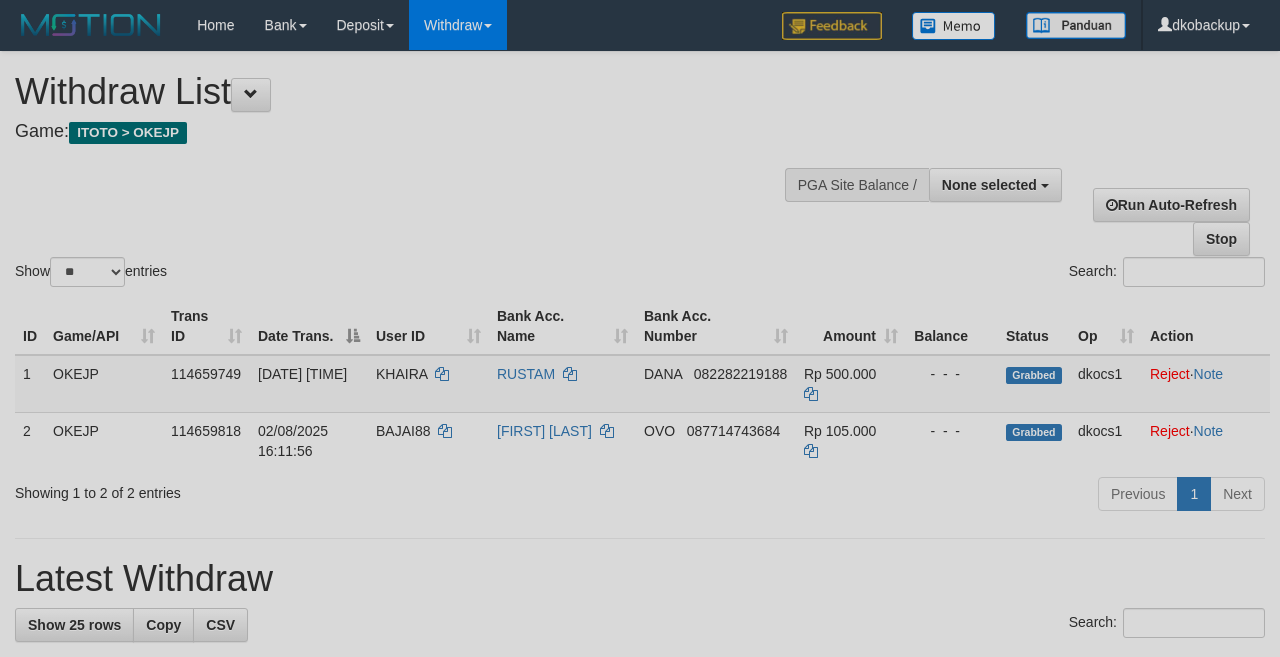 select 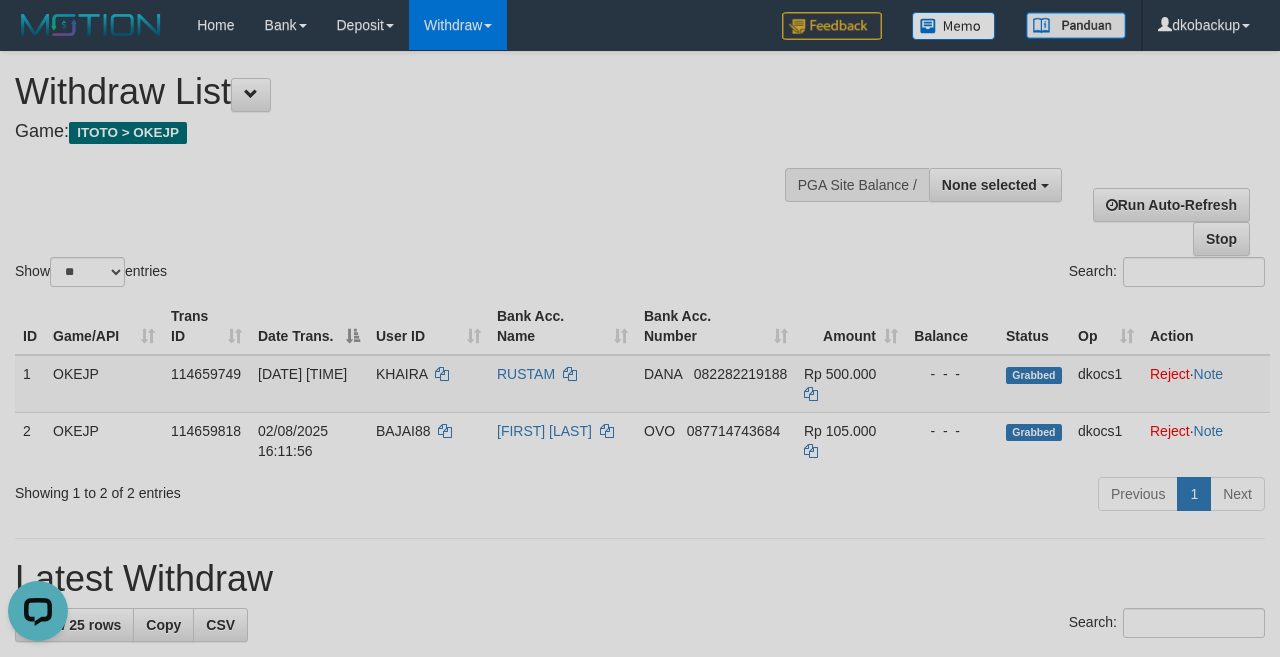 scroll, scrollTop: 0, scrollLeft: 0, axis: both 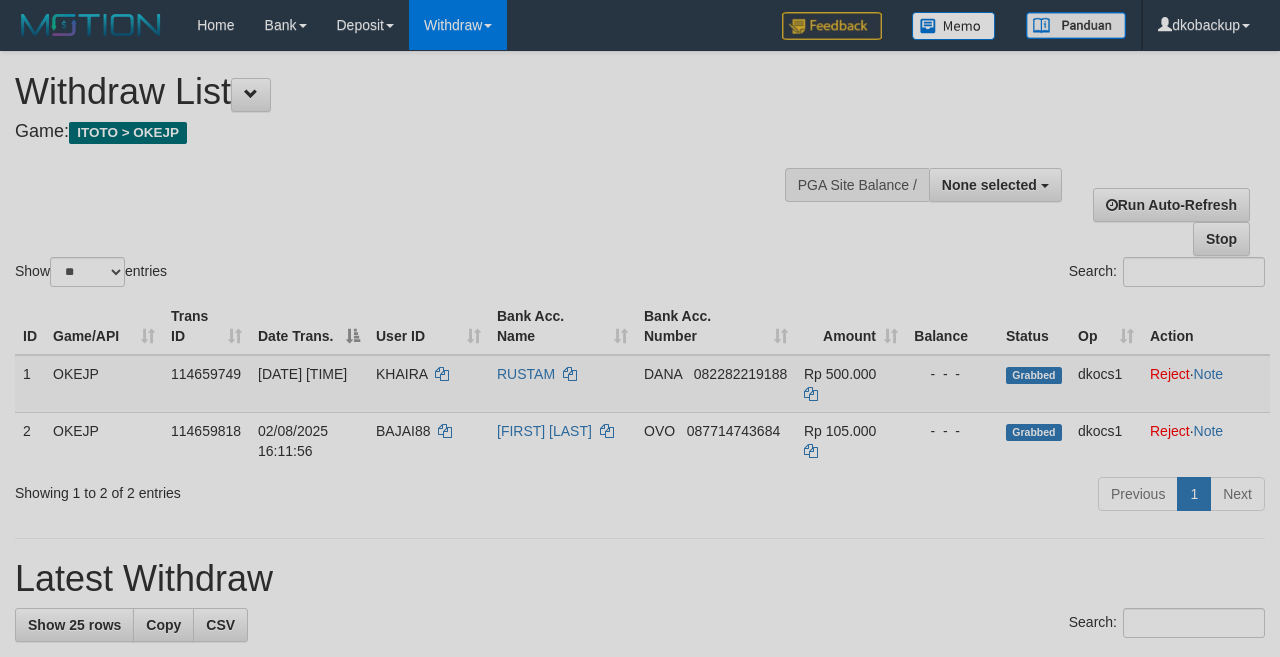 select 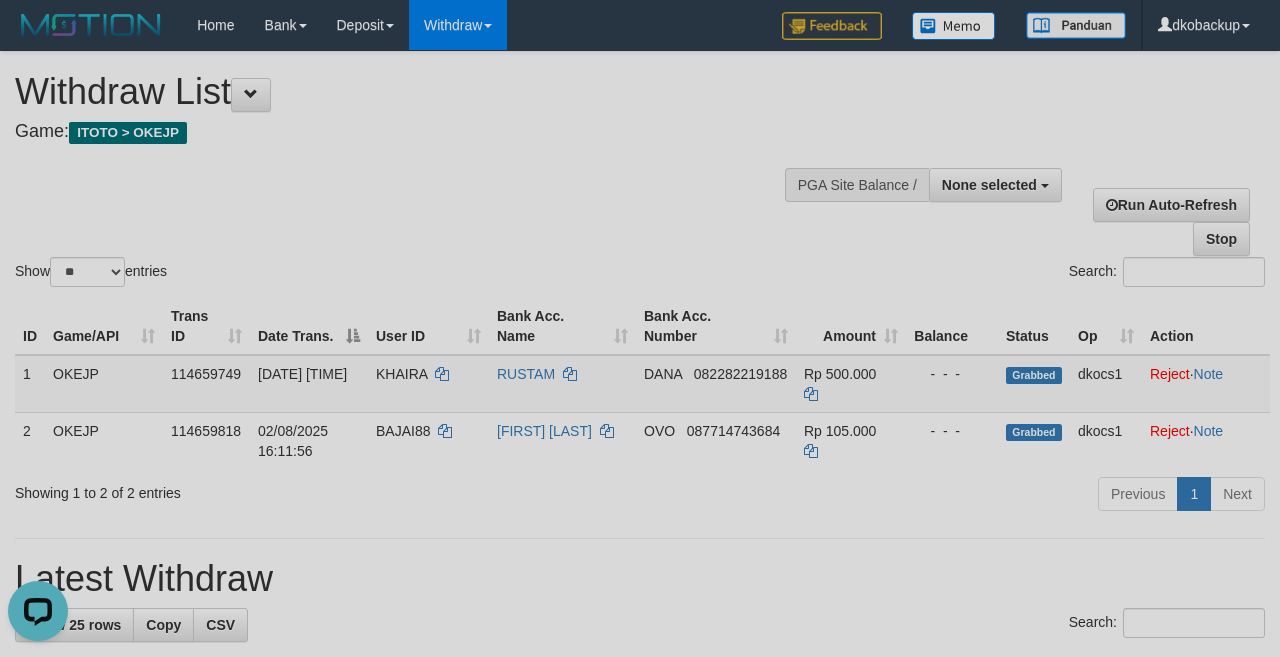 scroll, scrollTop: 0, scrollLeft: 0, axis: both 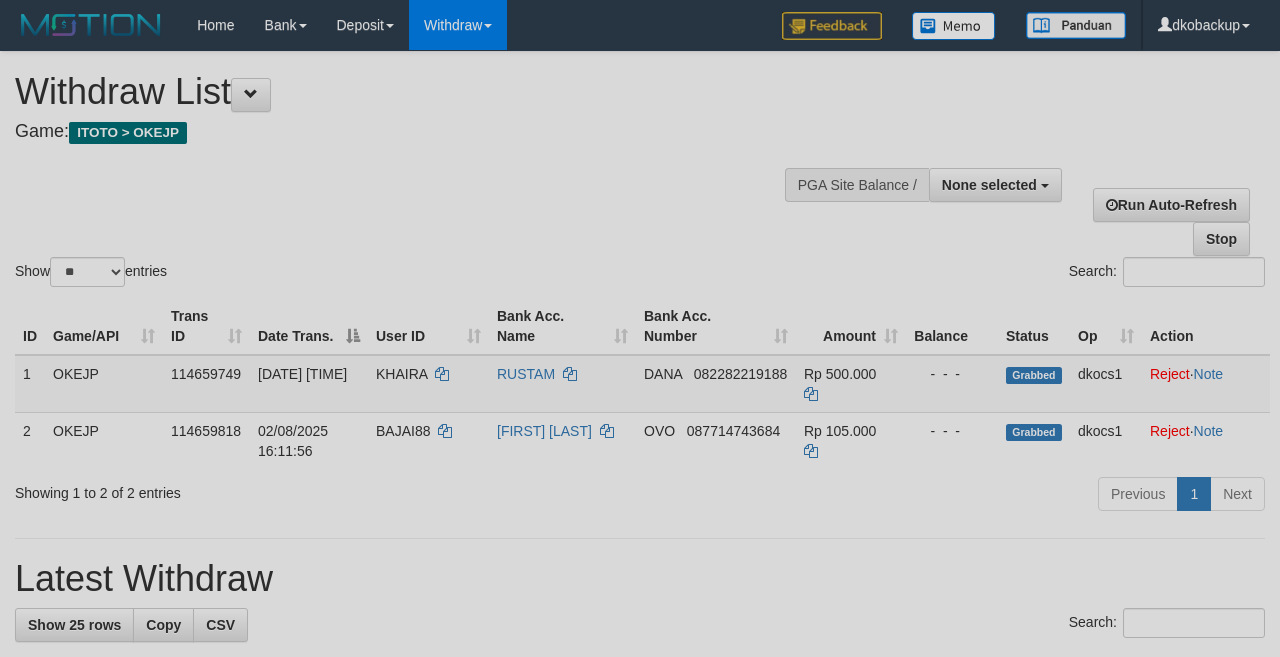 select 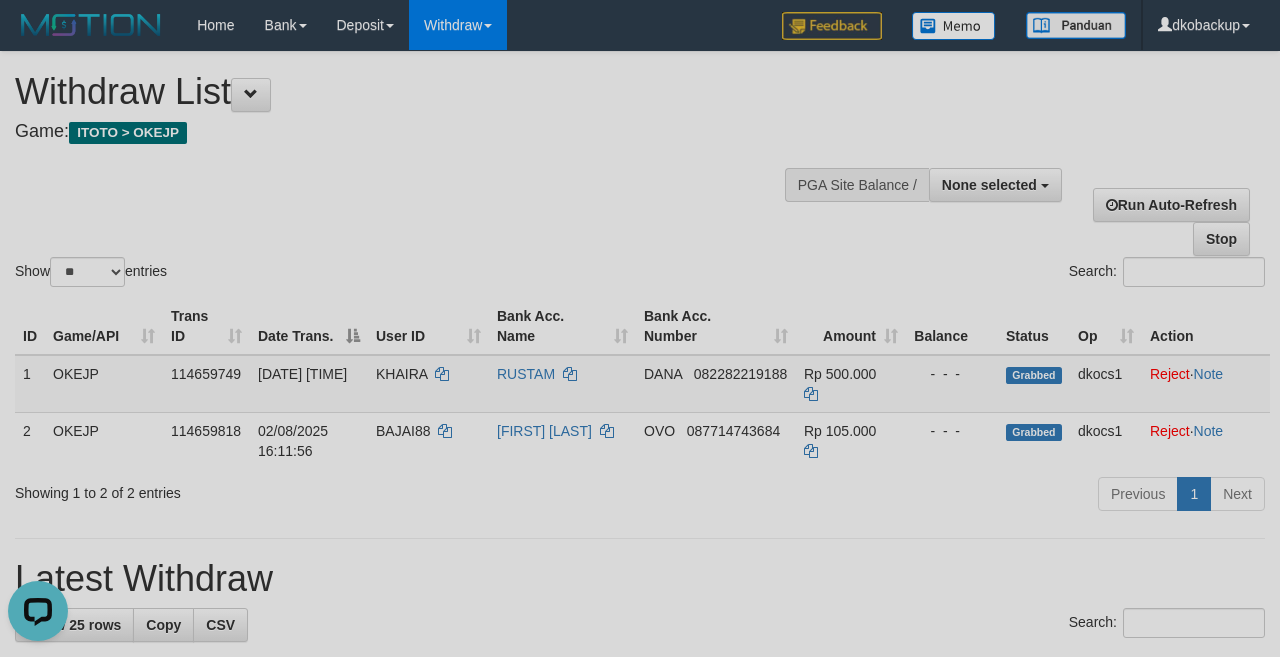 scroll, scrollTop: 0, scrollLeft: 0, axis: both 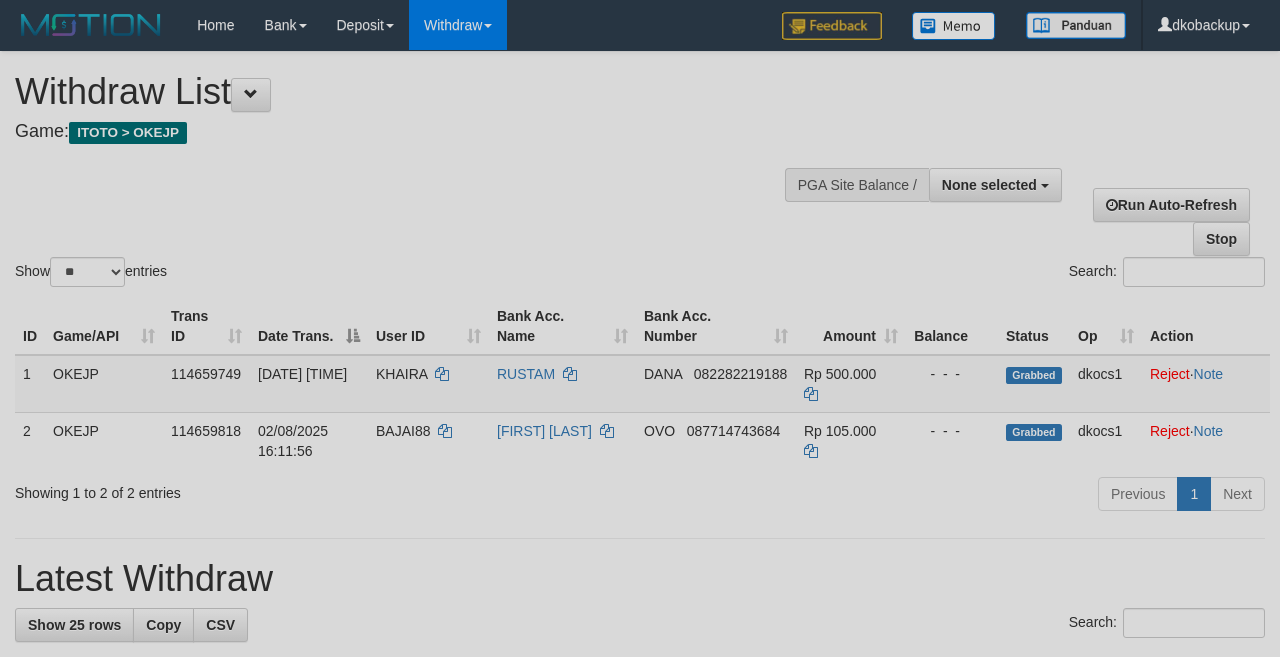 select 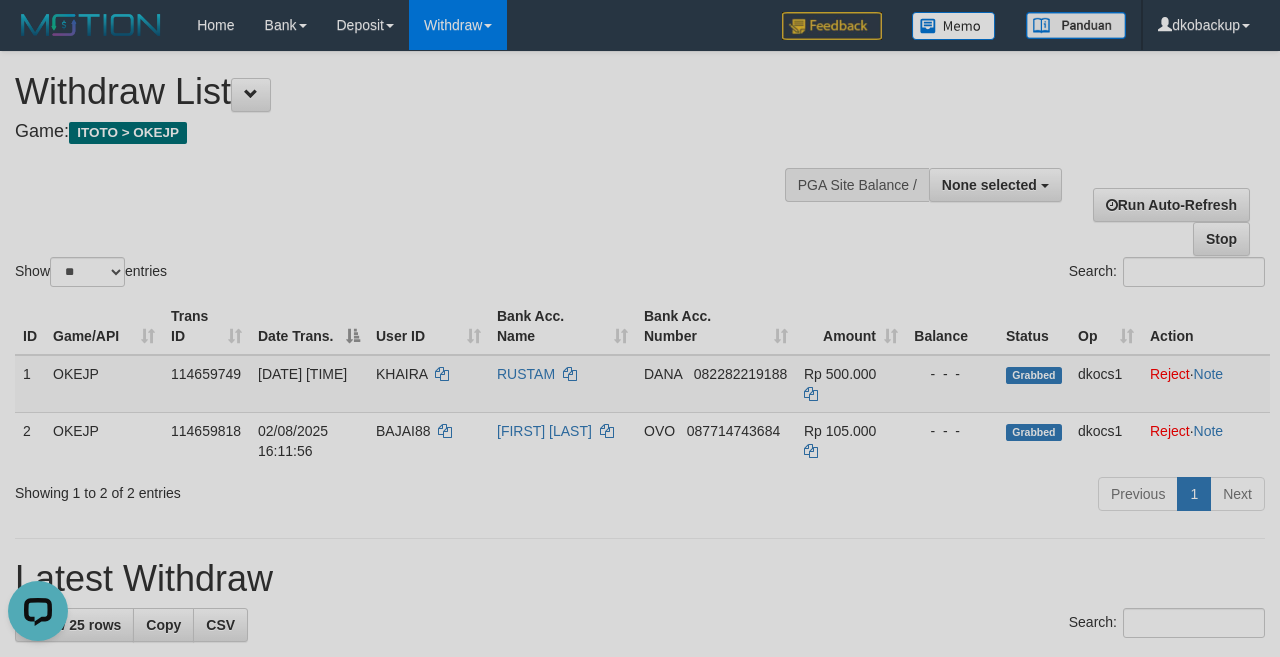 scroll, scrollTop: 0, scrollLeft: 0, axis: both 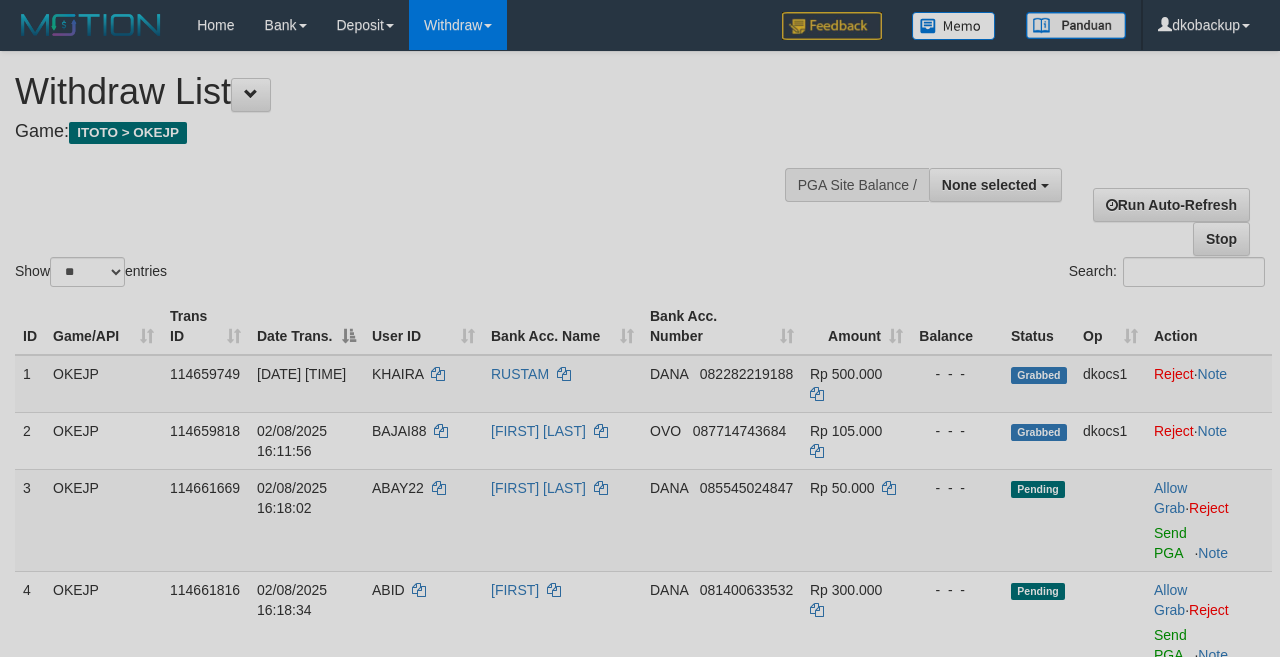 select 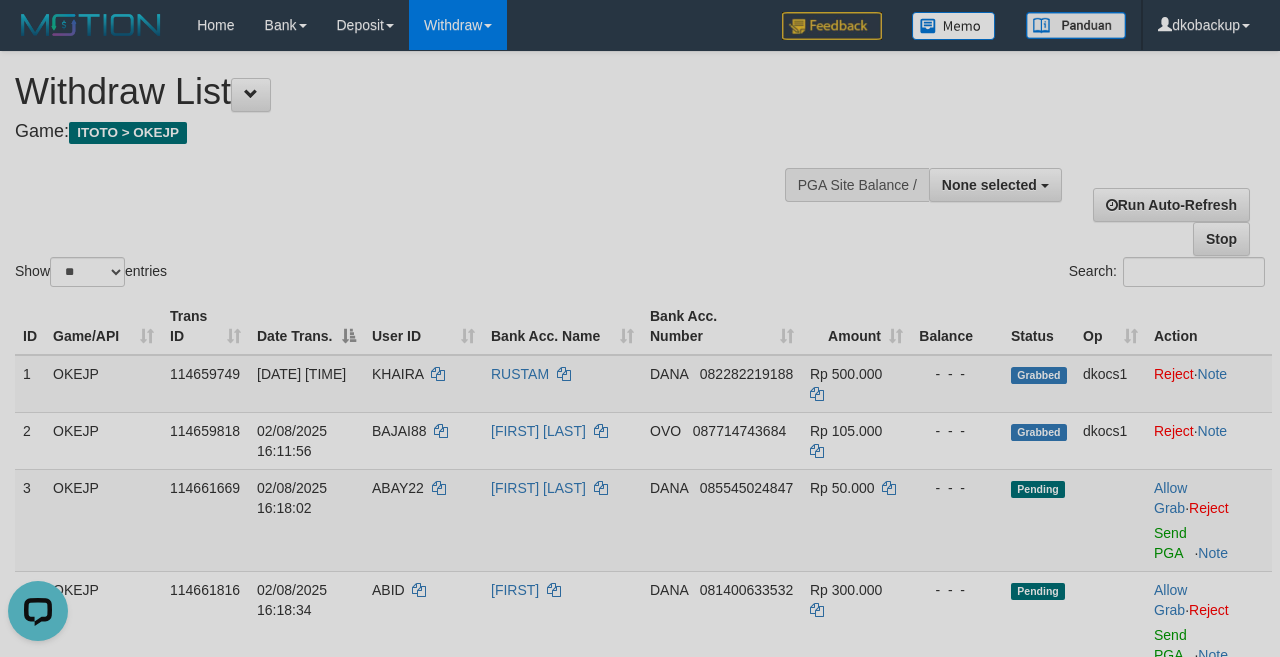 scroll, scrollTop: 0, scrollLeft: 0, axis: both 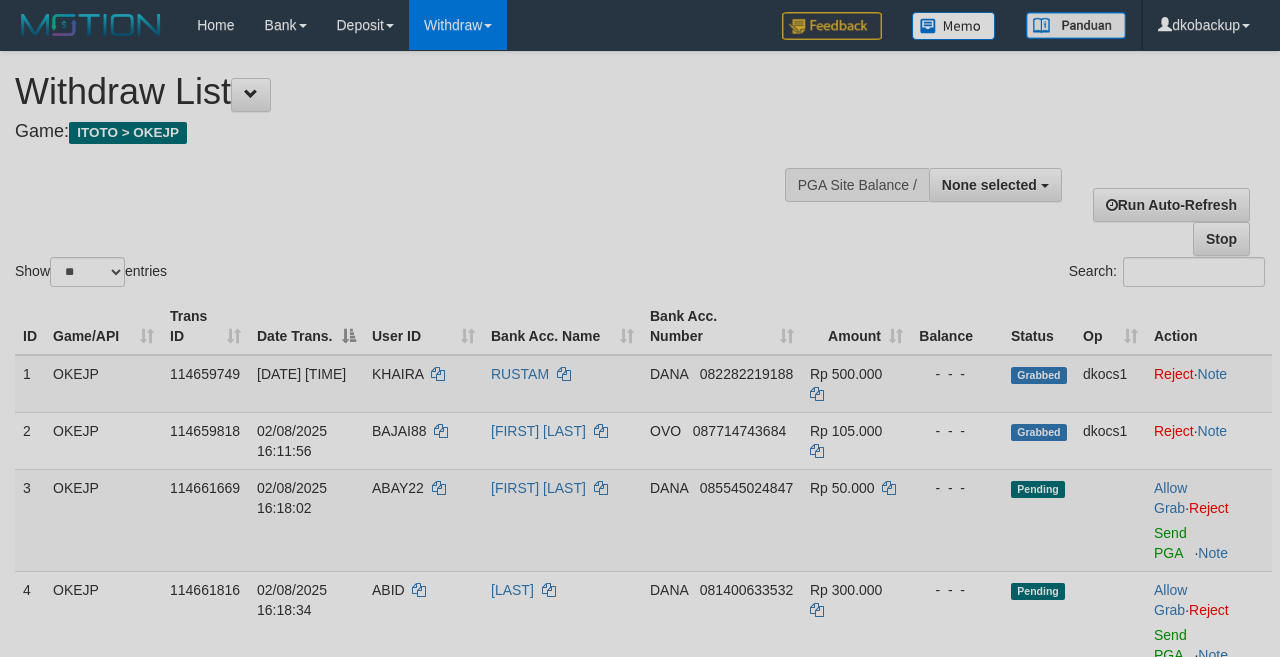 select 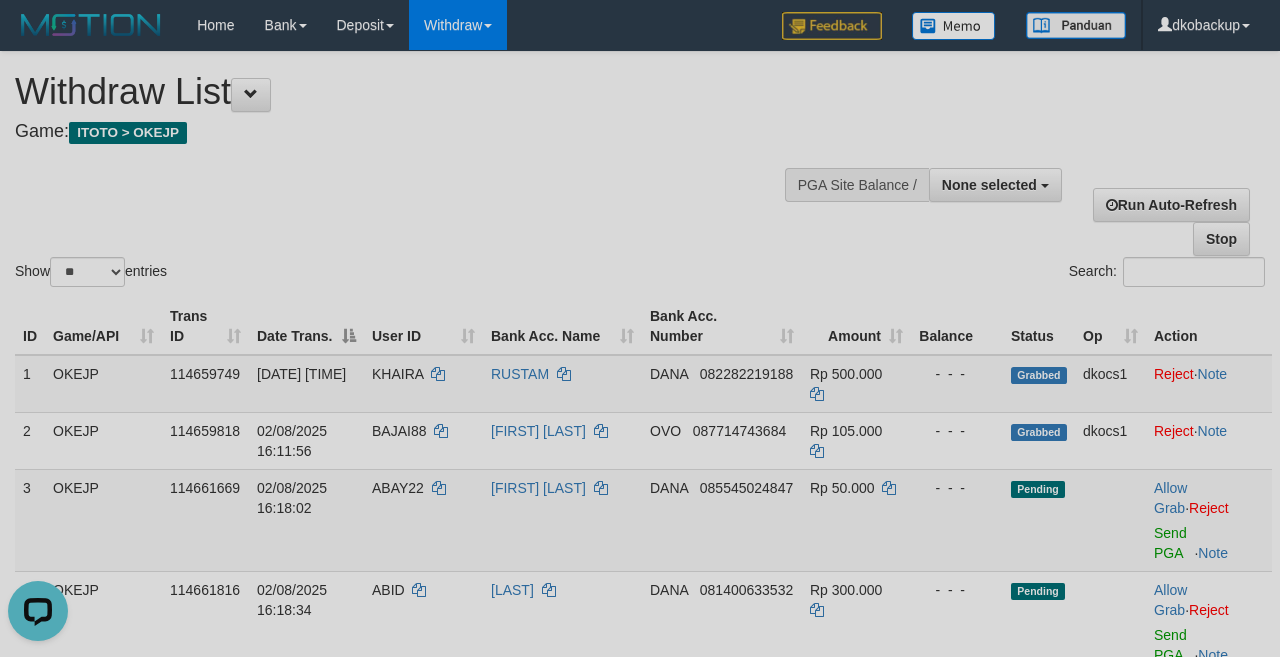 scroll, scrollTop: 0, scrollLeft: 0, axis: both 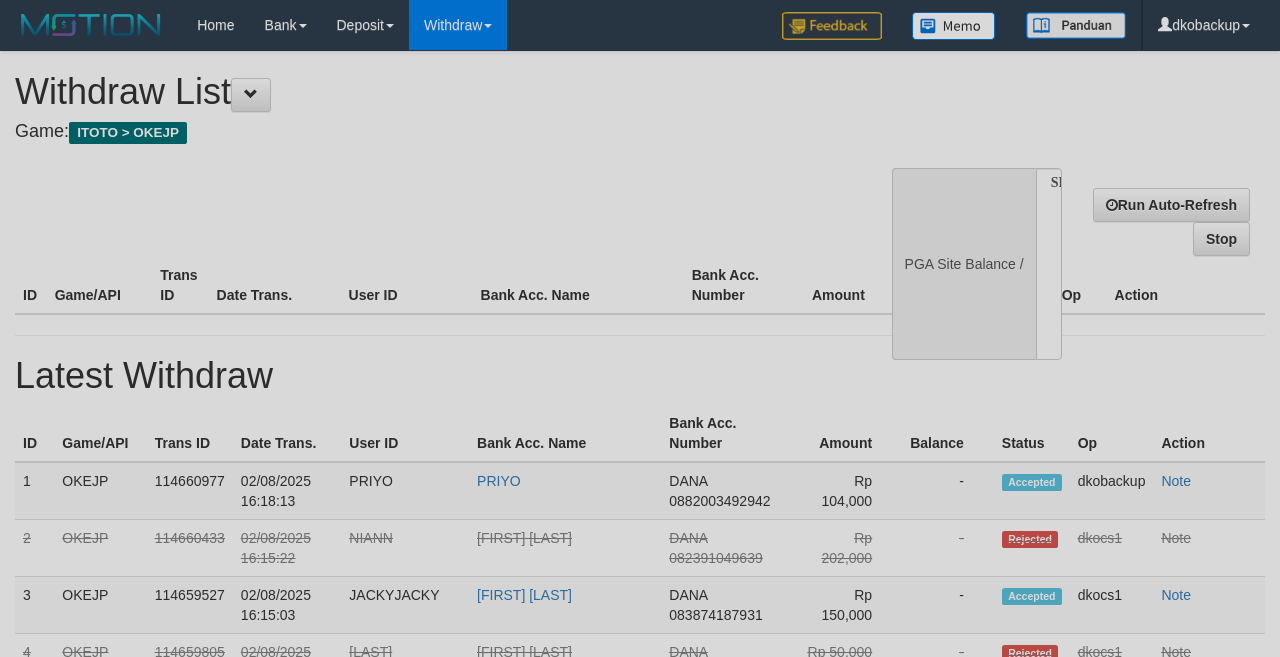 select 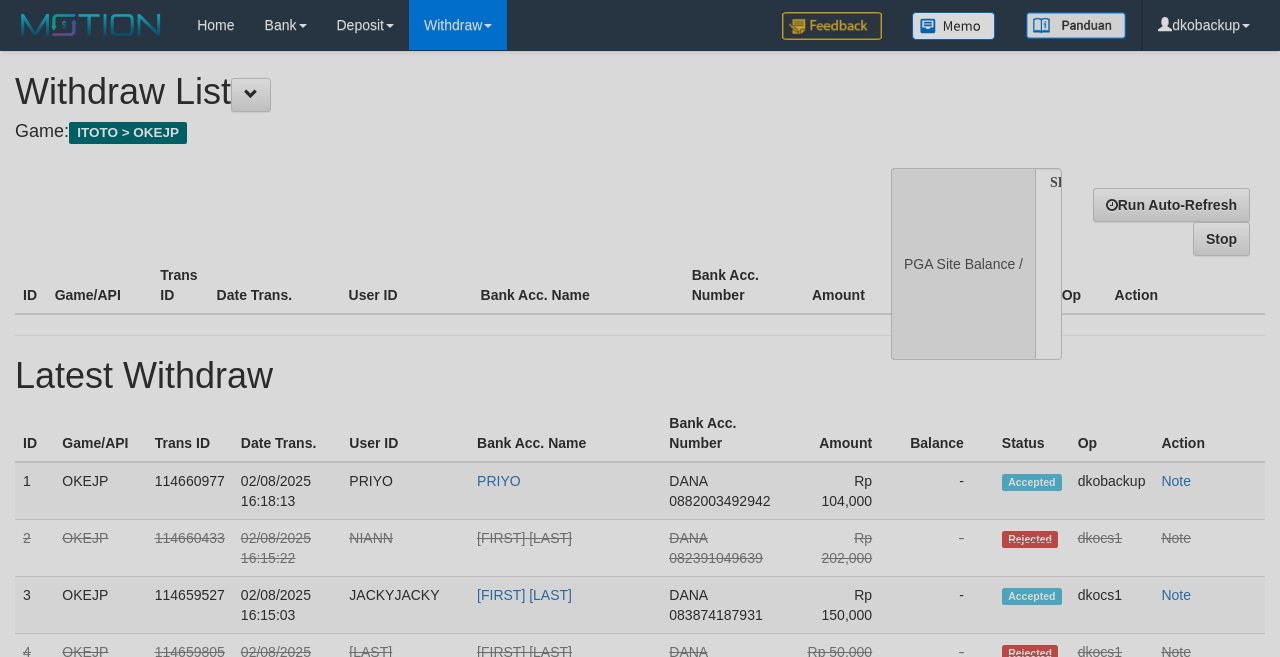 scroll, scrollTop: 0, scrollLeft: 0, axis: both 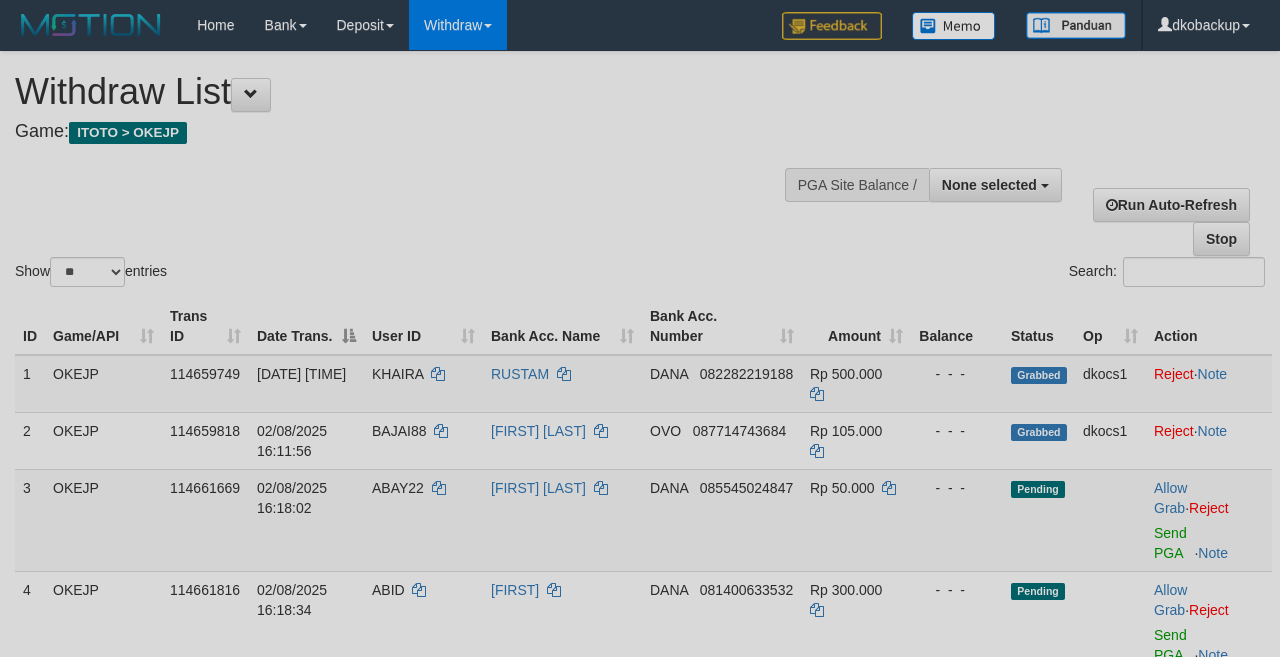 select 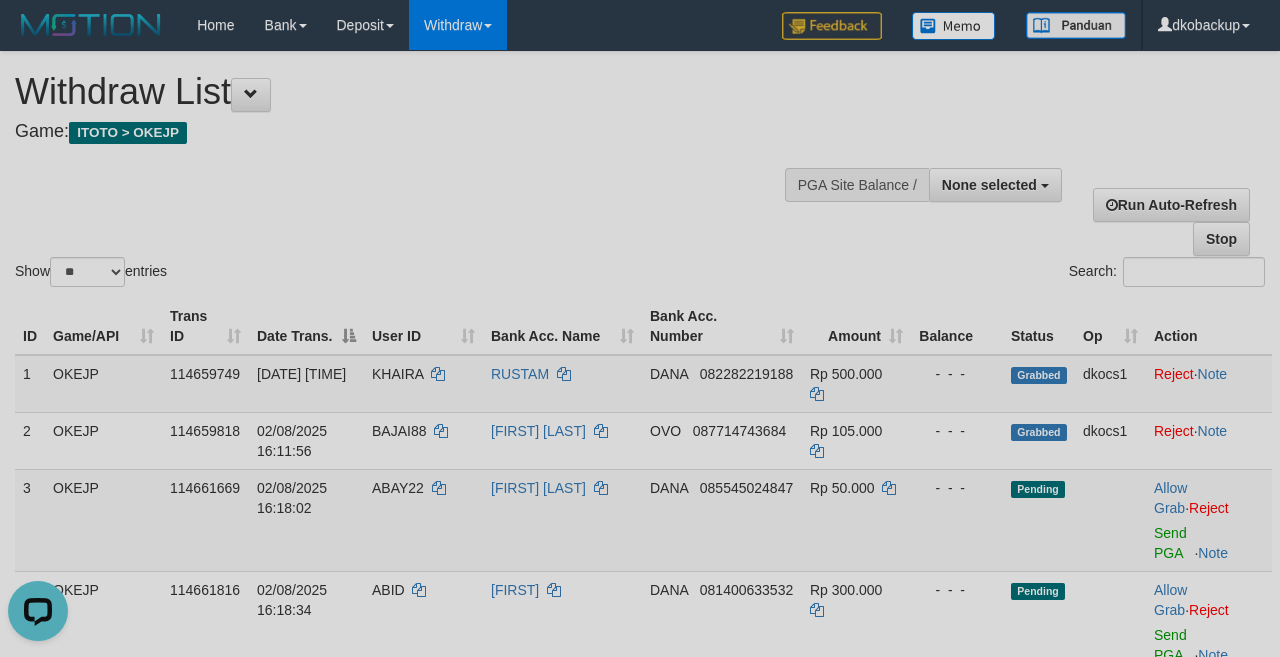 scroll, scrollTop: 0, scrollLeft: 0, axis: both 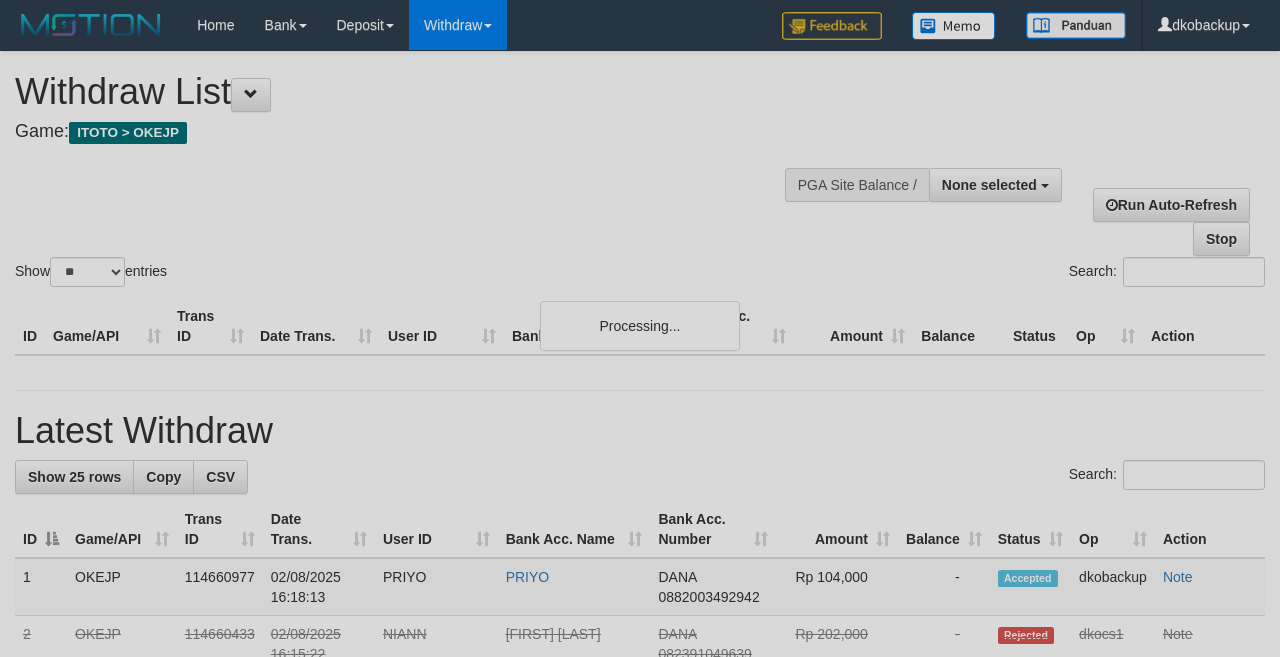 select 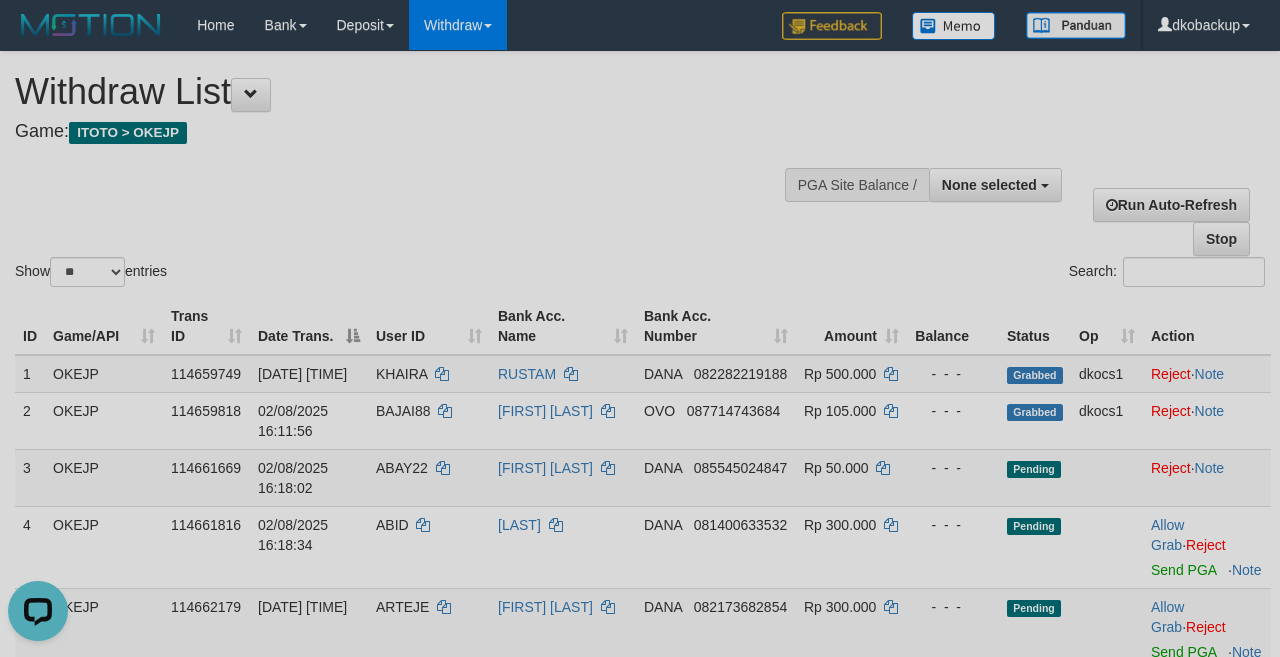 scroll, scrollTop: 0, scrollLeft: 0, axis: both 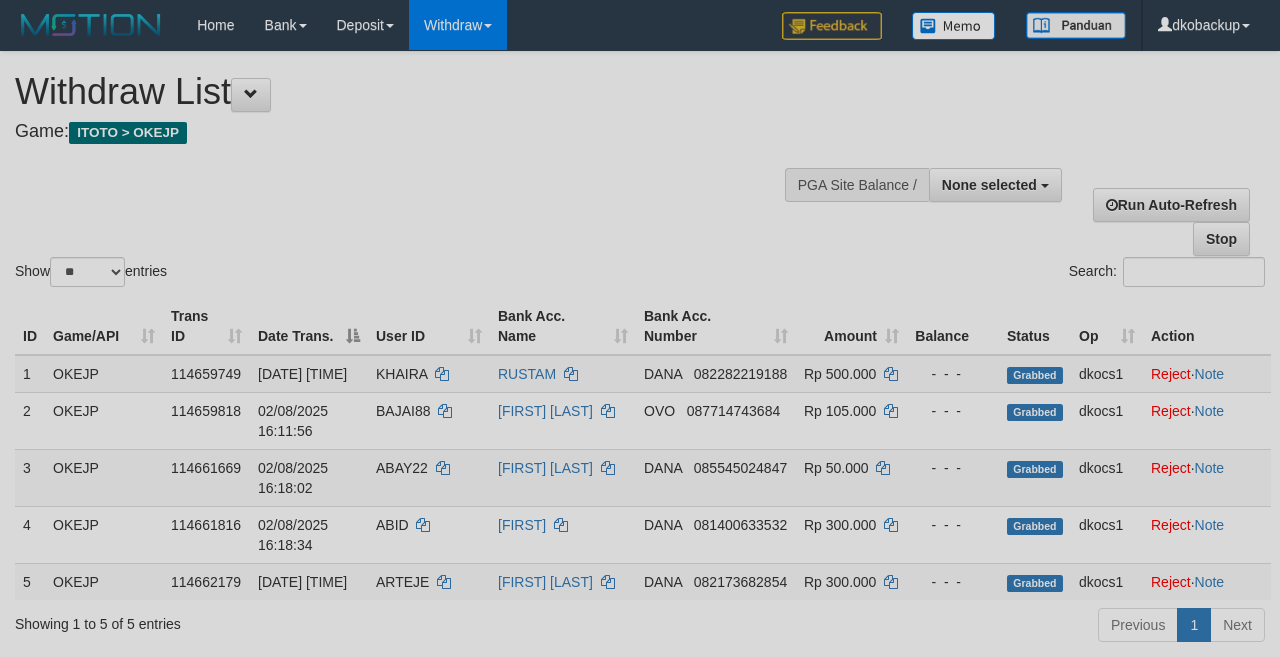 select 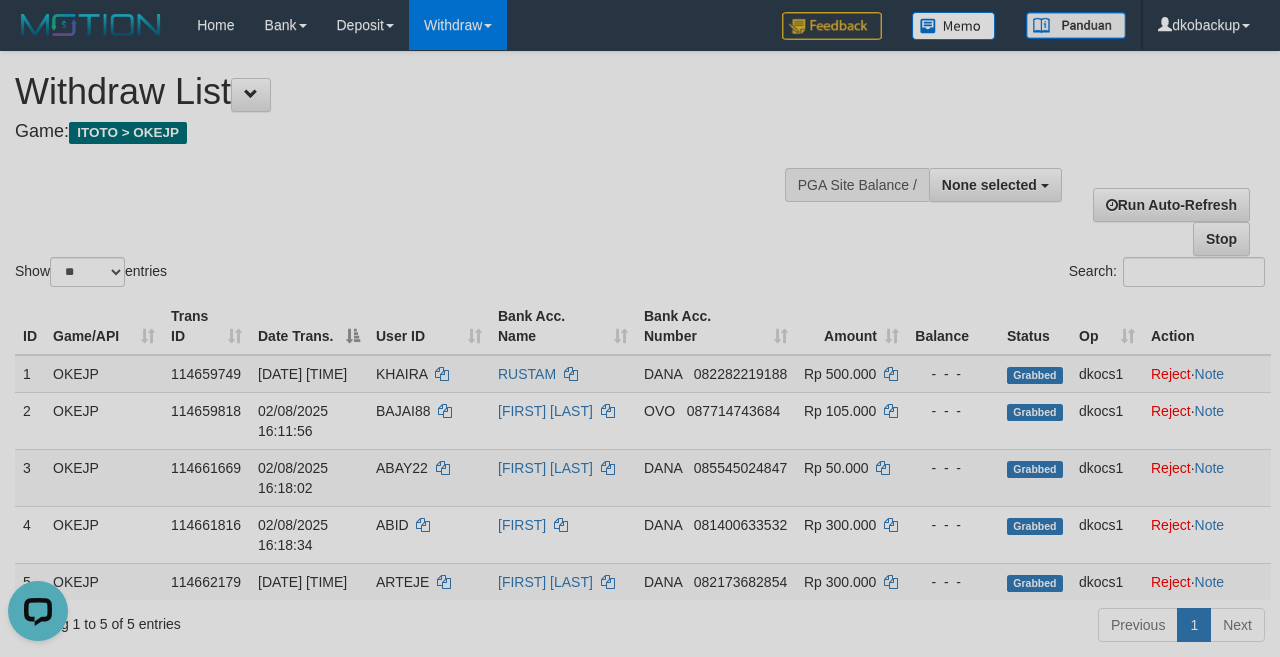 scroll, scrollTop: 0, scrollLeft: 0, axis: both 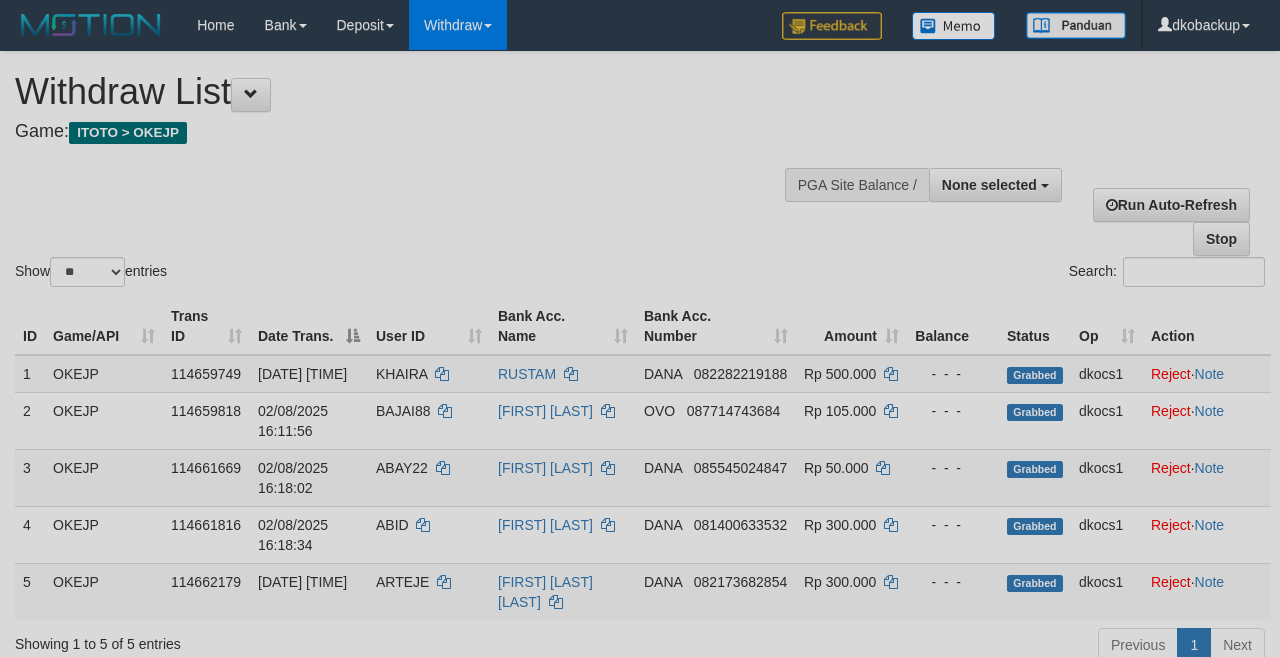 select 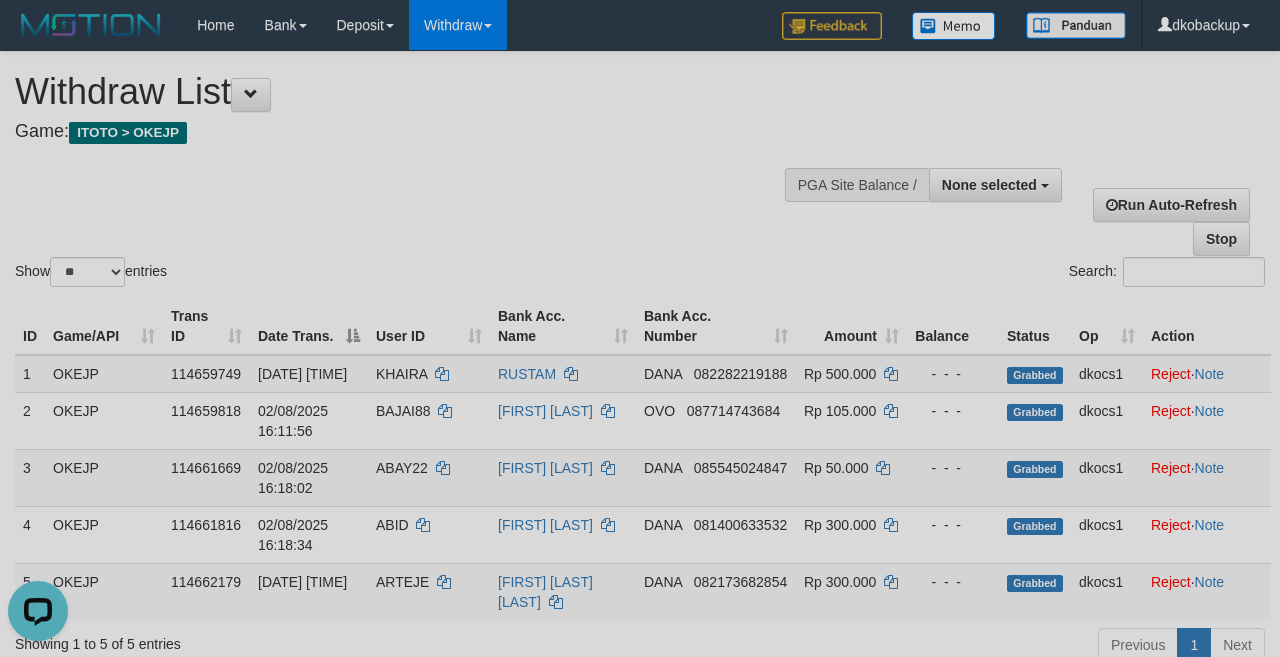 scroll, scrollTop: 0, scrollLeft: 0, axis: both 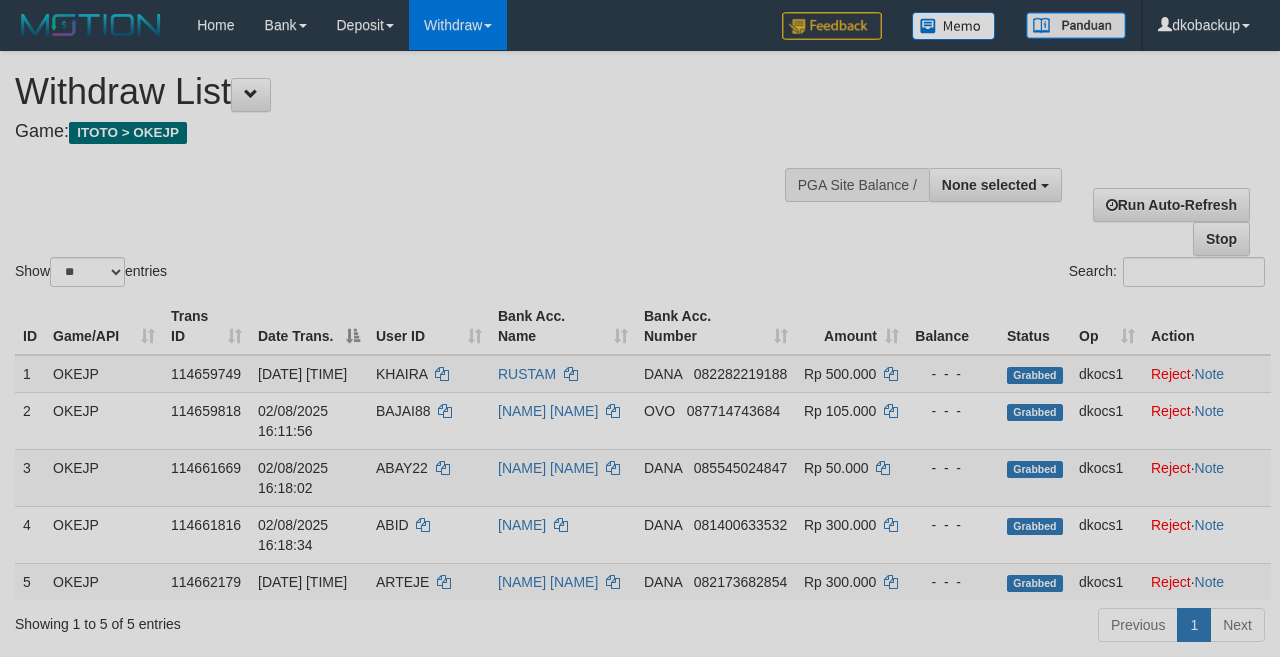 select 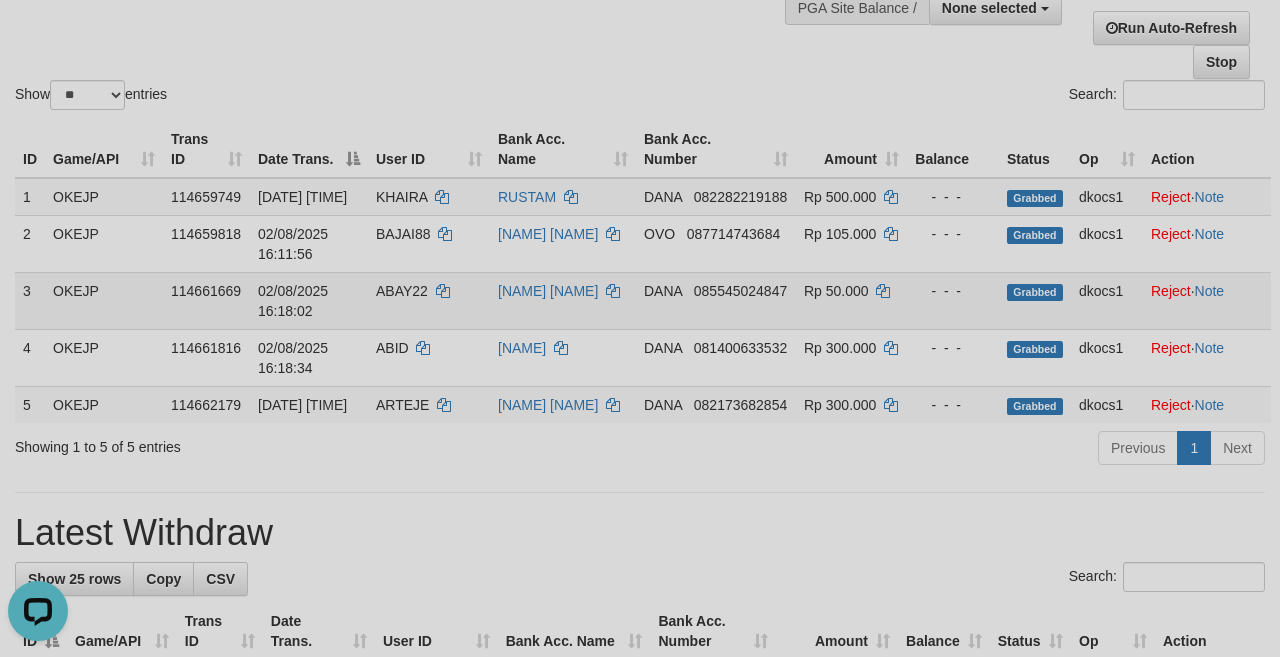 scroll, scrollTop: 0, scrollLeft: 0, axis: both 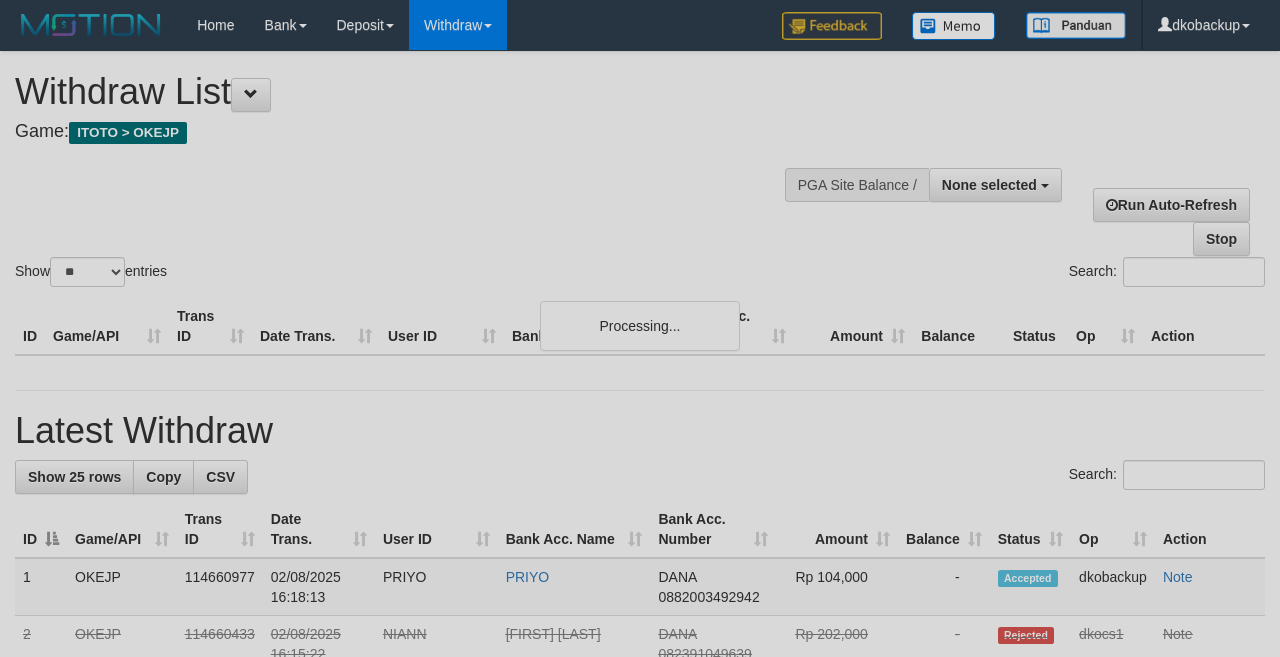 select 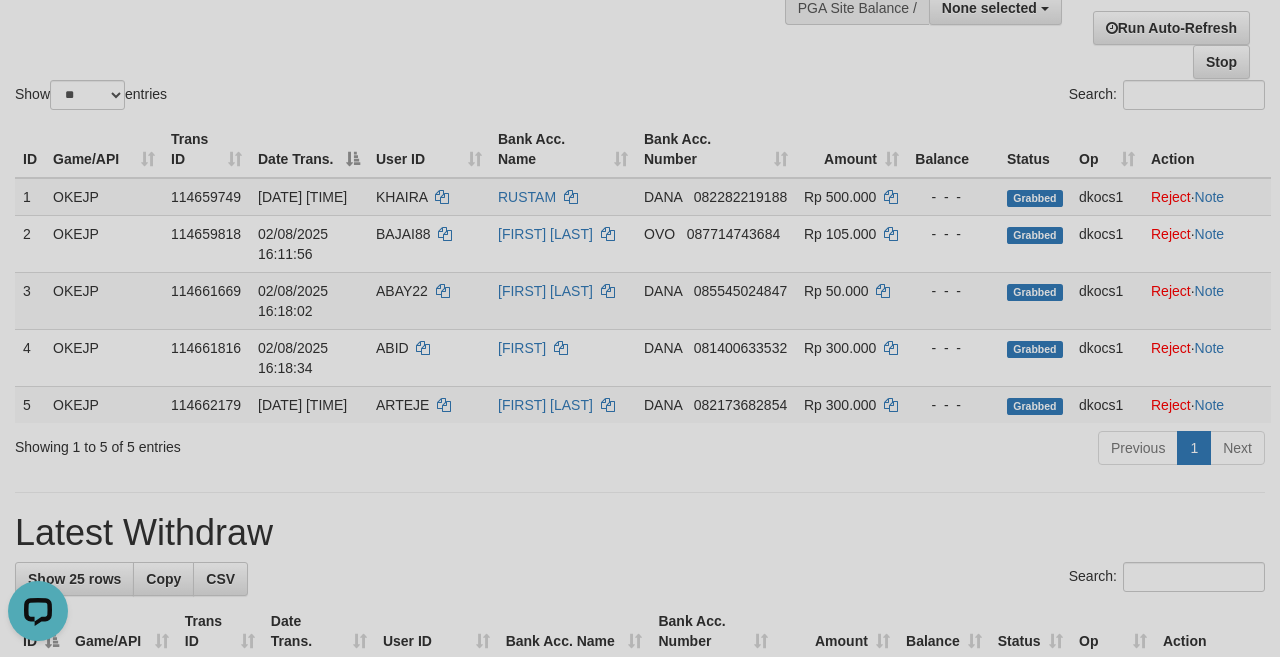 scroll, scrollTop: 0, scrollLeft: 0, axis: both 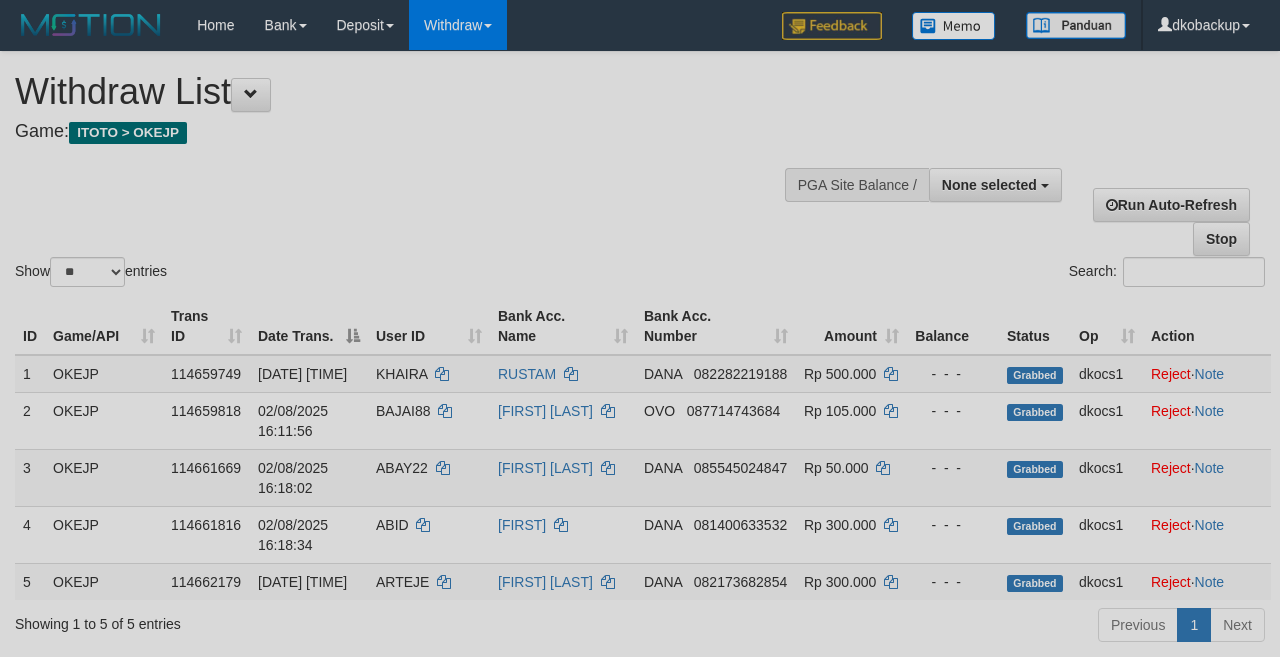 select 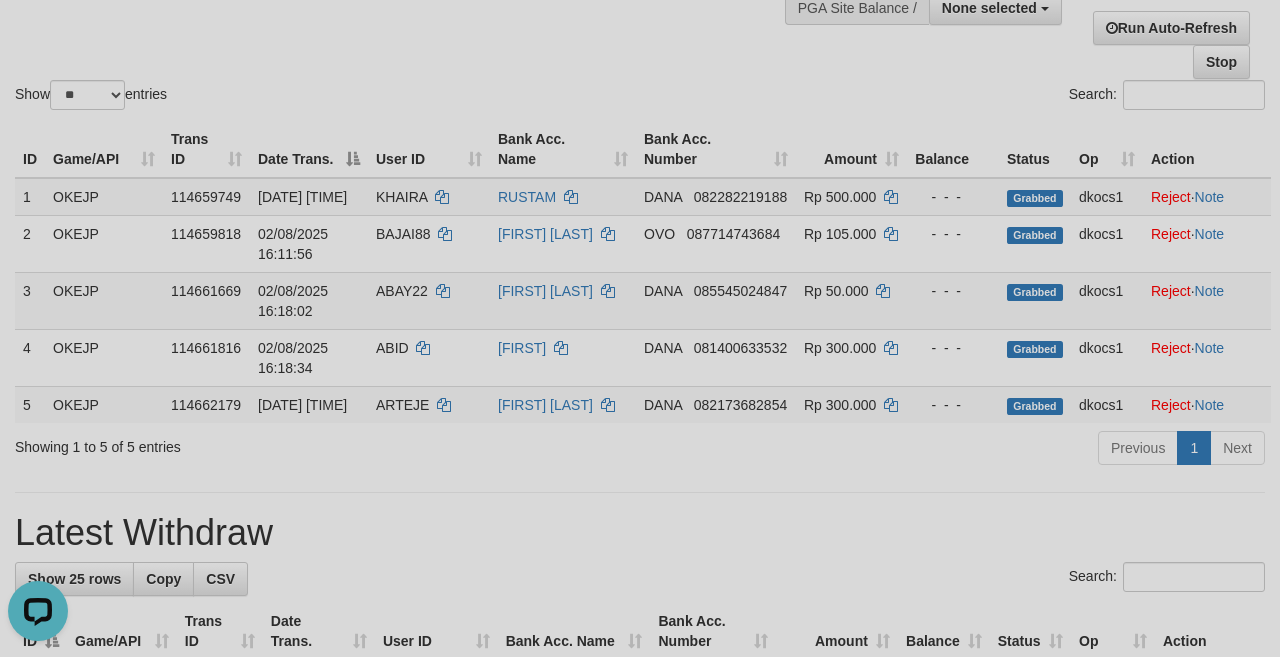 scroll, scrollTop: 0, scrollLeft: 0, axis: both 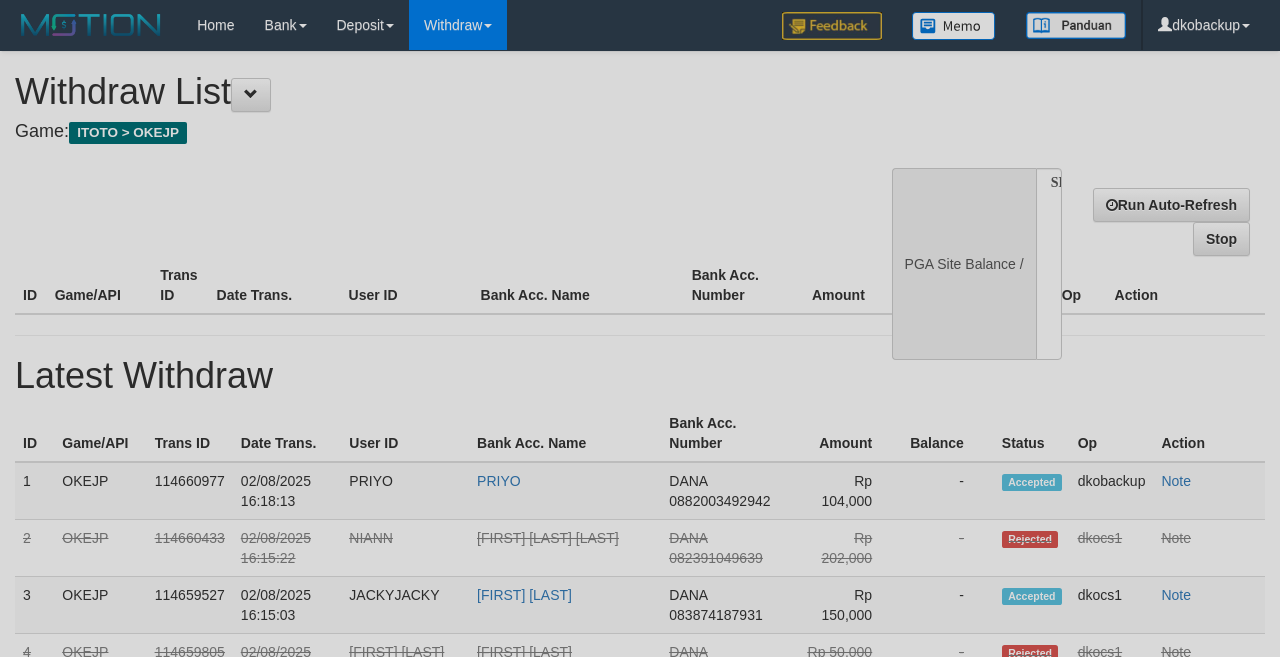select 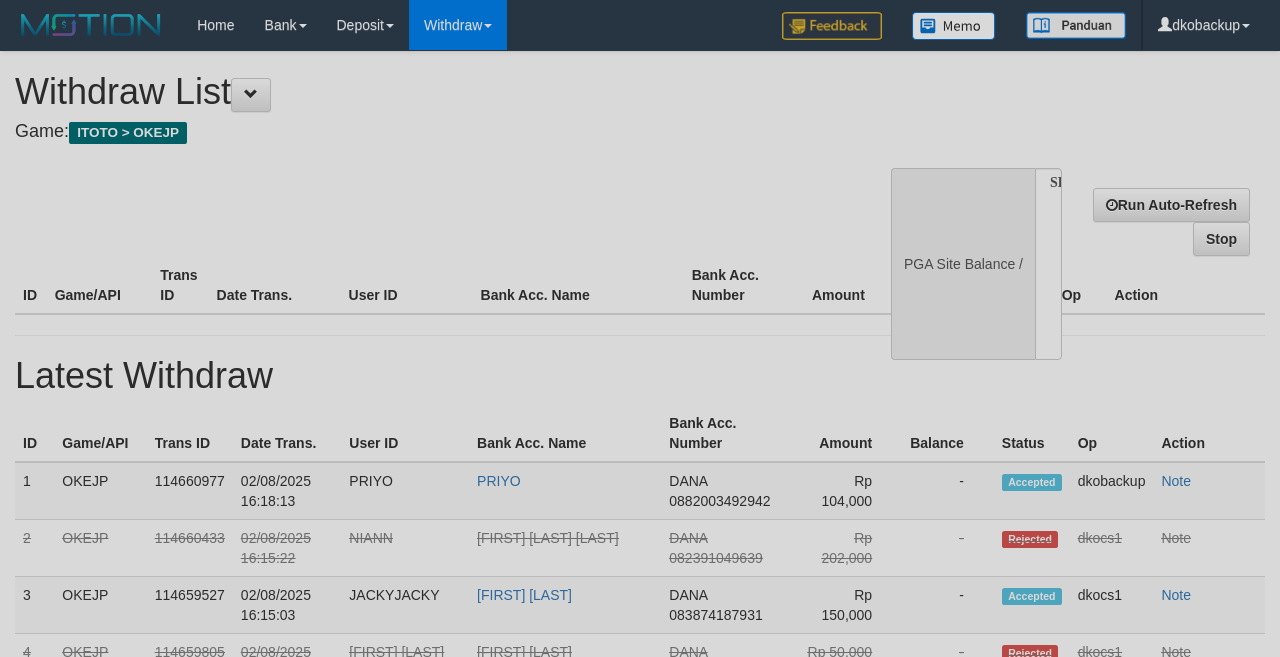 scroll, scrollTop: 177, scrollLeft: 0, axis: vertical 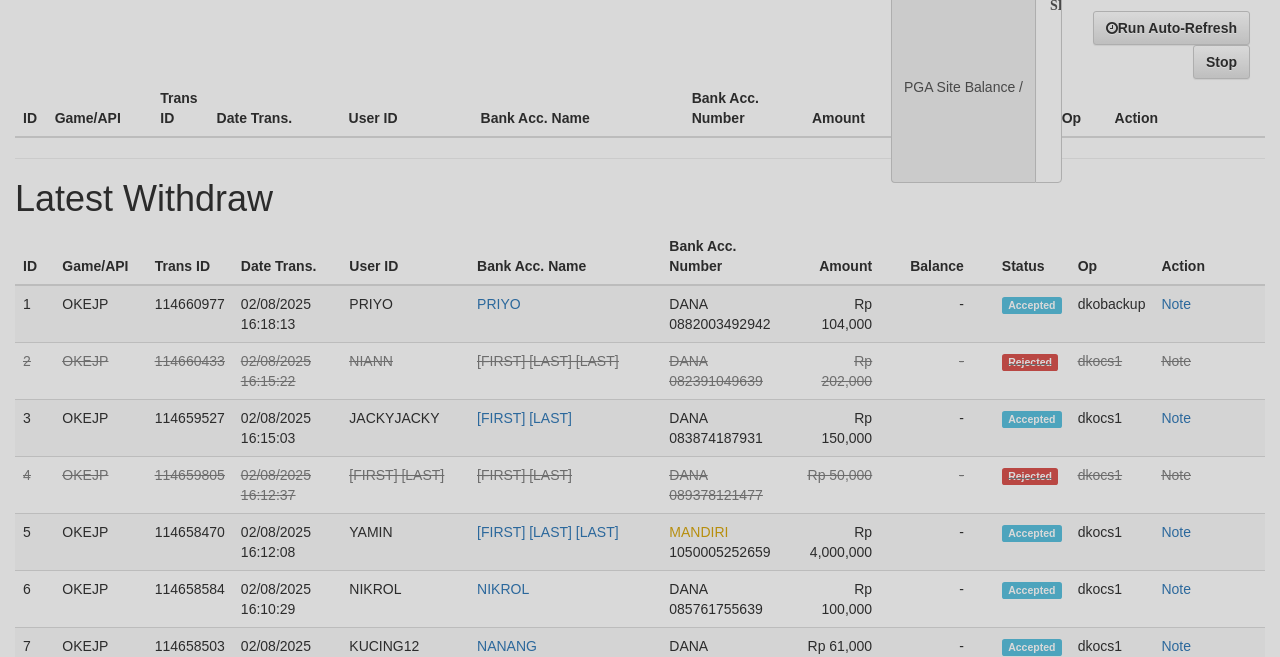 select on "**" 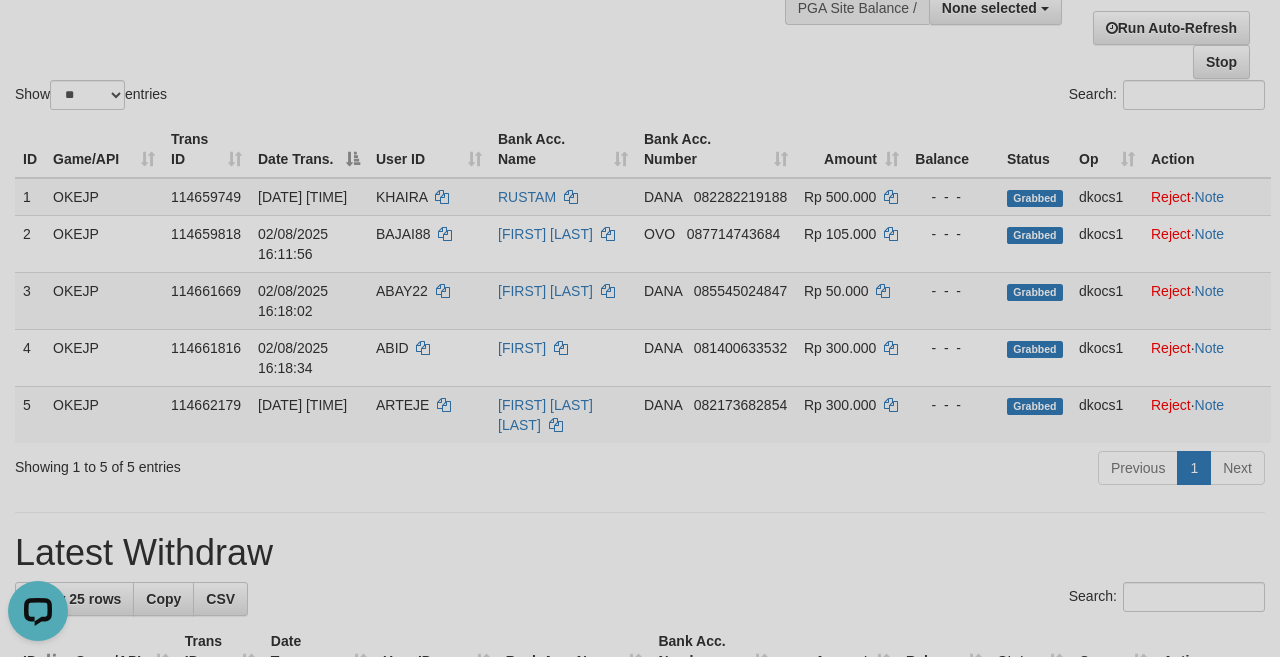 scroll, scrollTop: 0, scrollLeft: 0, axis: both 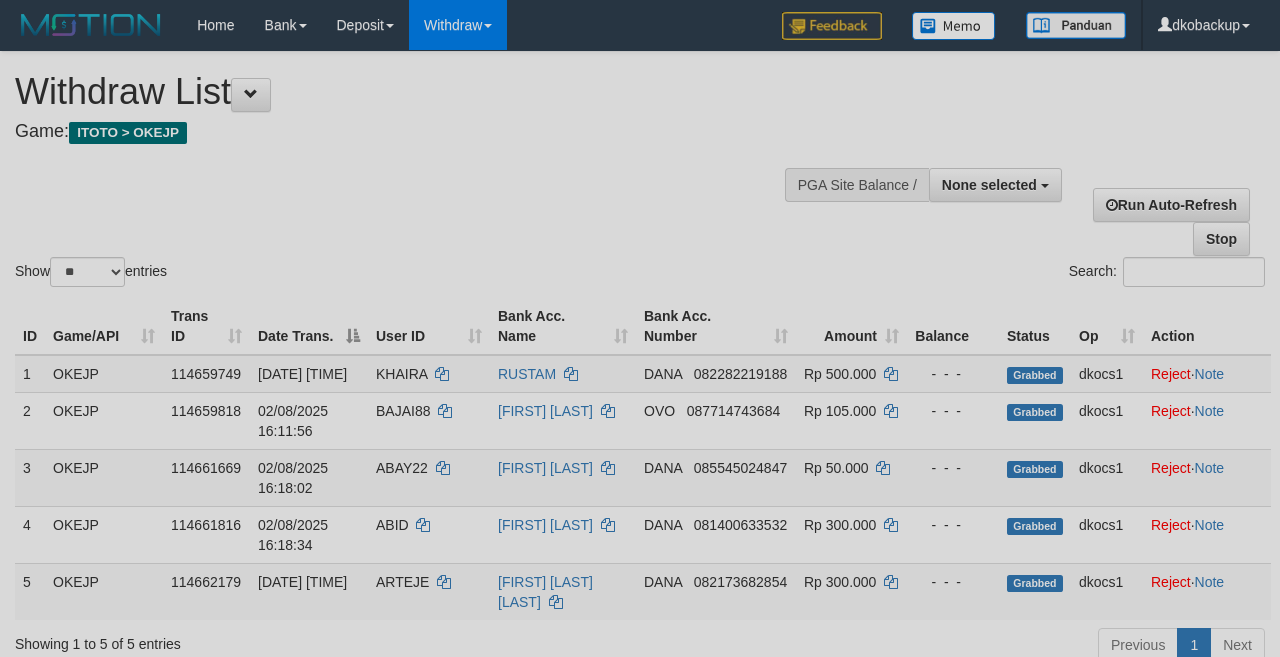 select 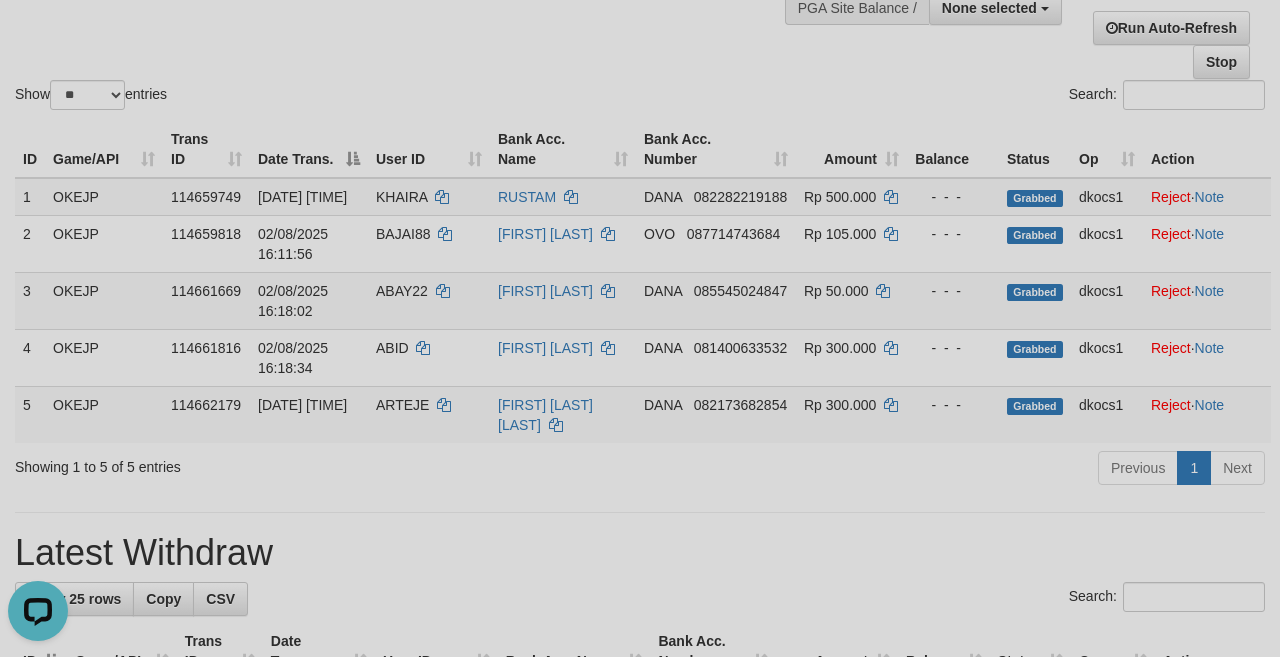 scroll, scrollTop: 0, scrollLeft: 0, axis: both 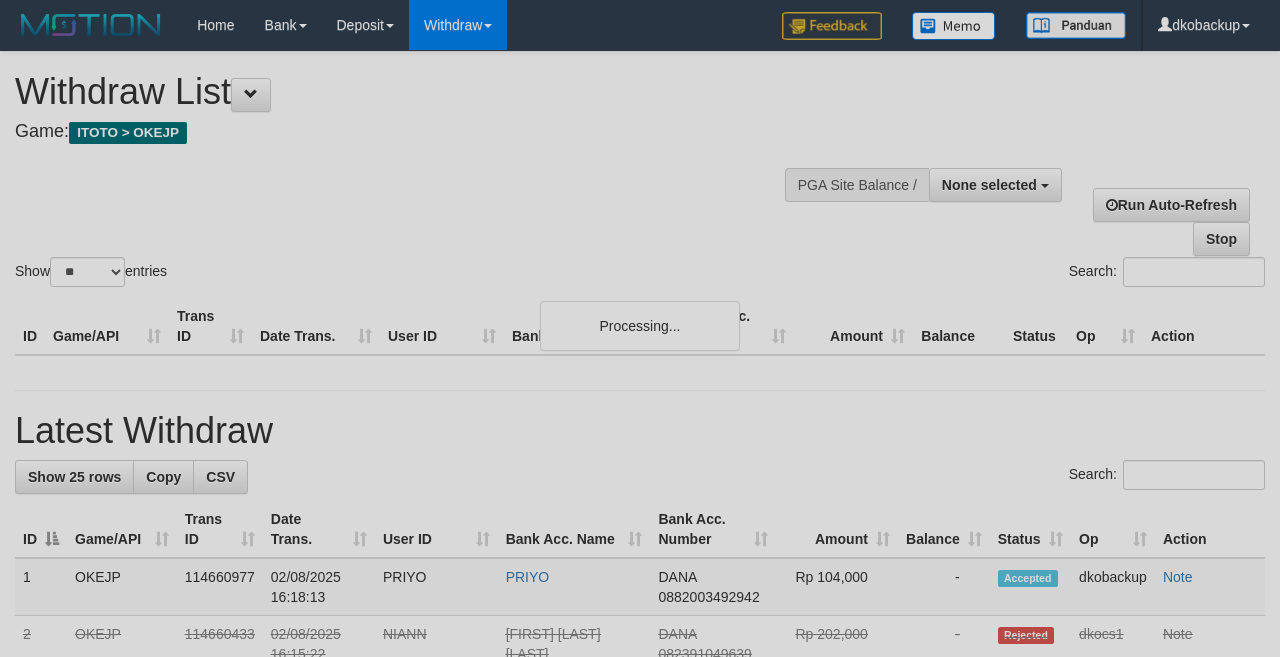 select 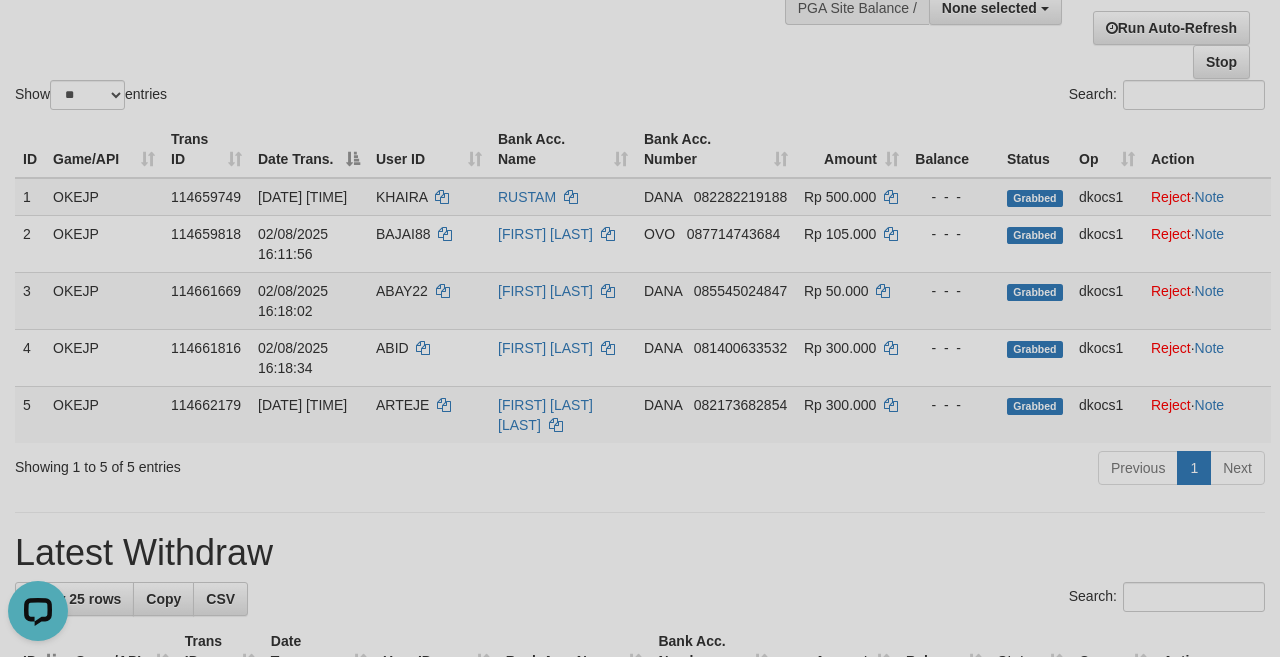 scroll, scrollTop: 0, scrollLeft: 0, axis: both 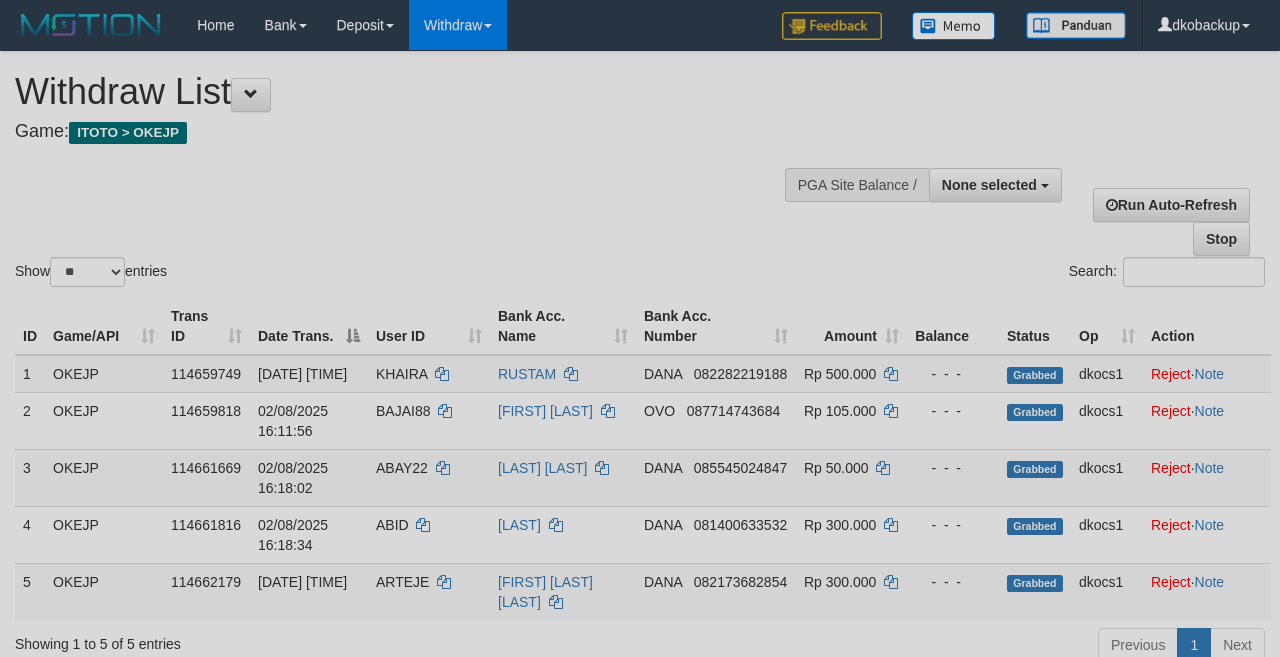 select 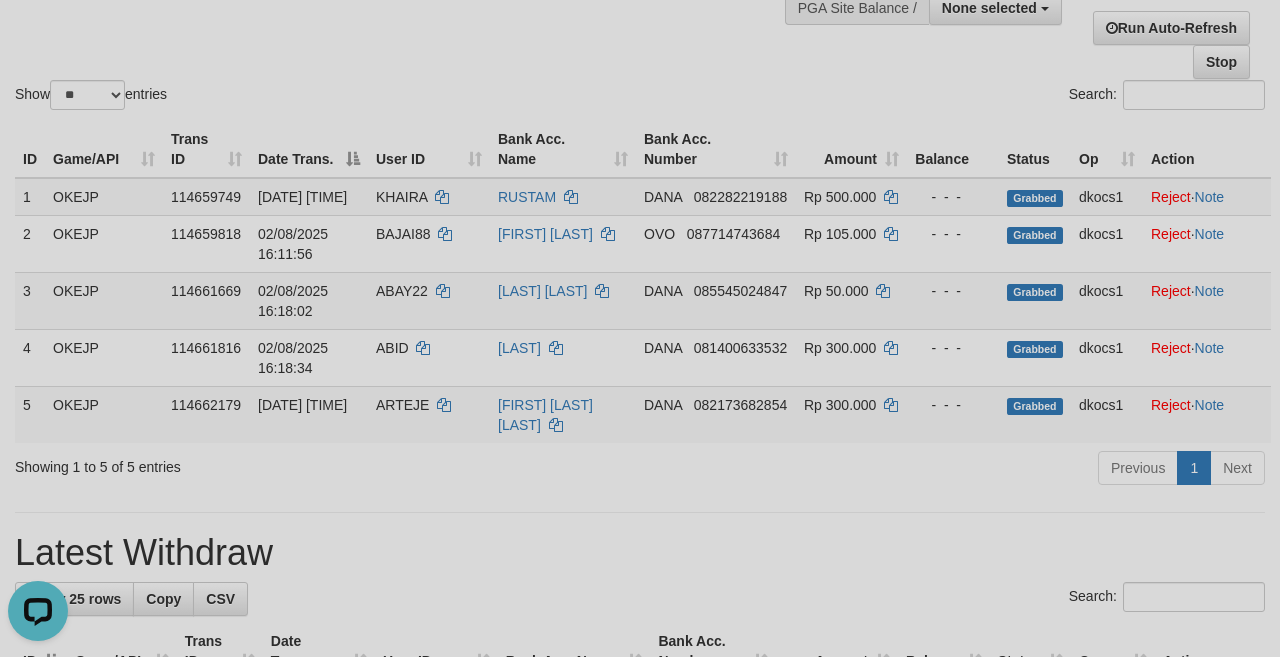 scroll, scrollTop: 0, scrollLeft: 0, axis: both 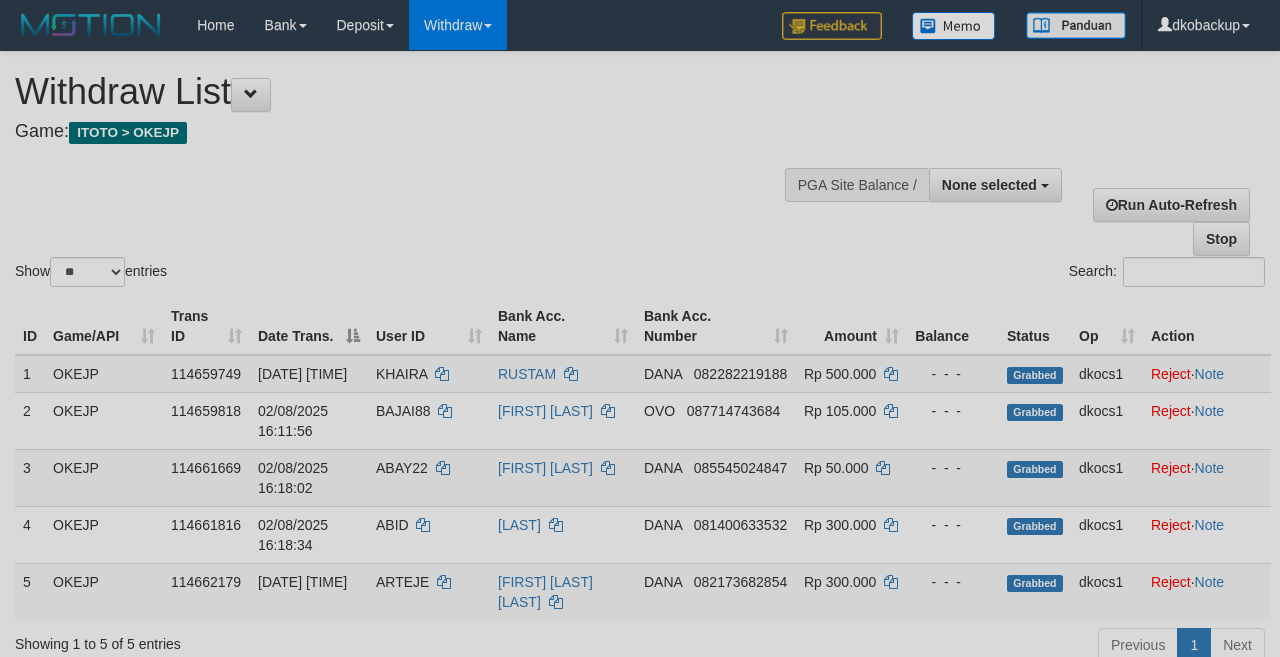 select 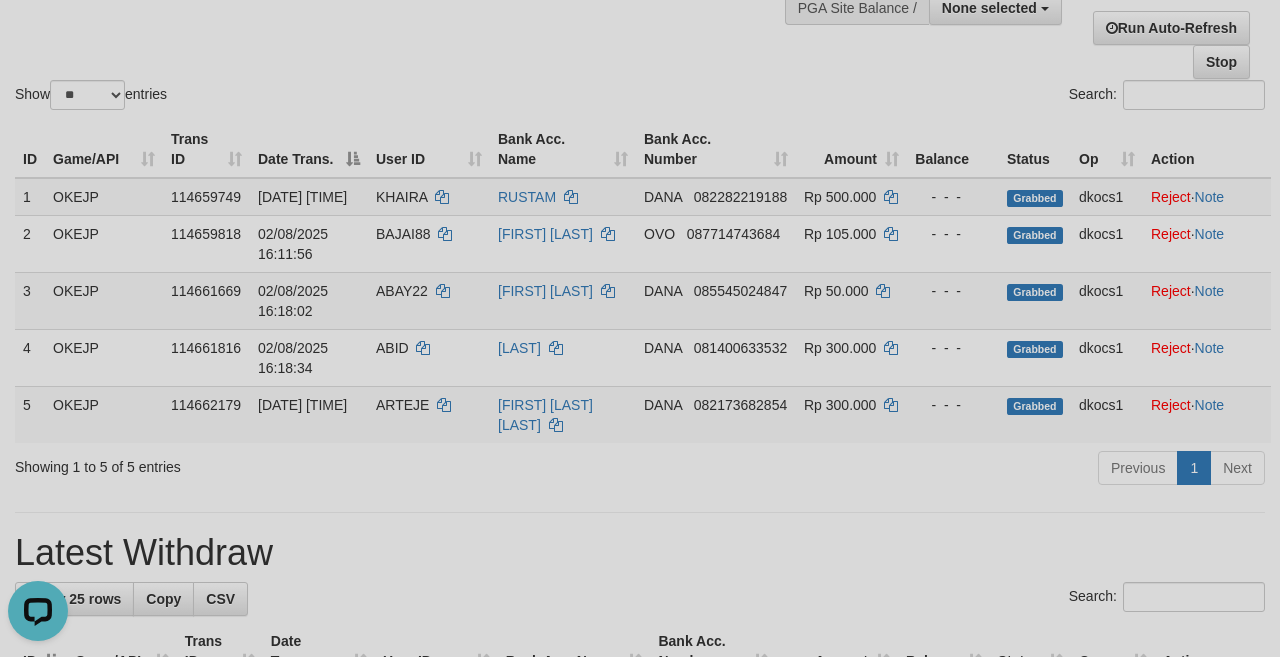scroll, scrollTop: 0, scrollLeft: 0, axis: both 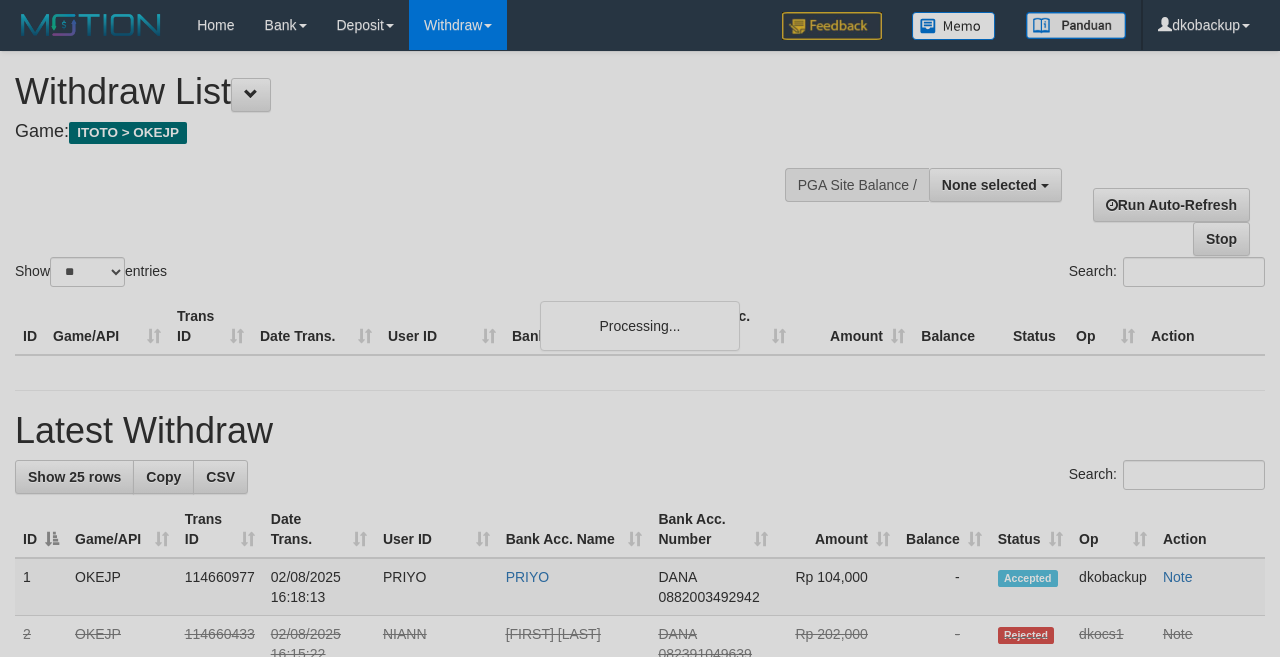 select 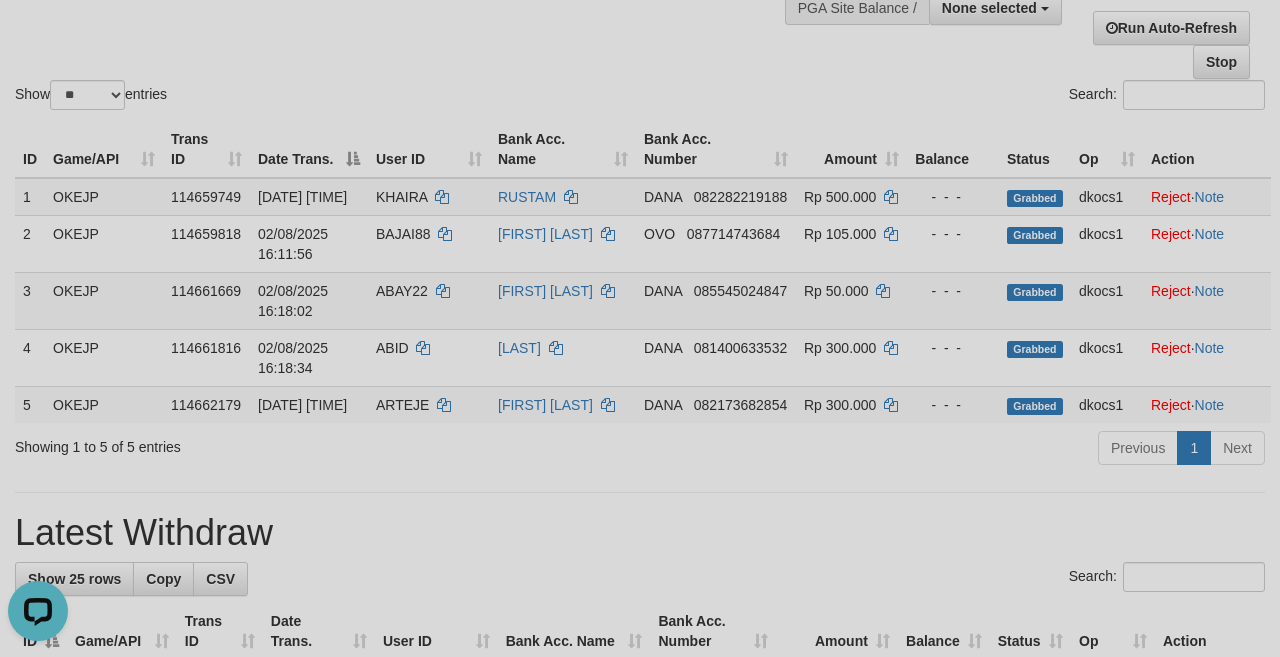 scroll, scrollTop: 0, scrollLeft: 0, axis: both 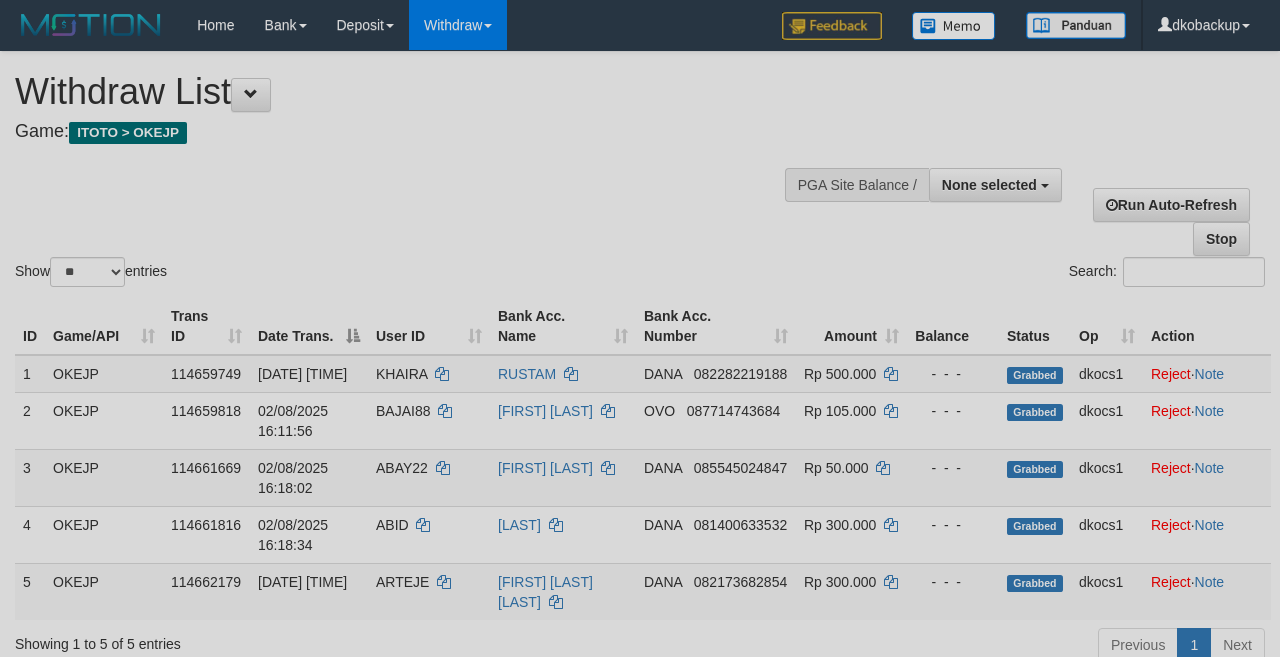 select 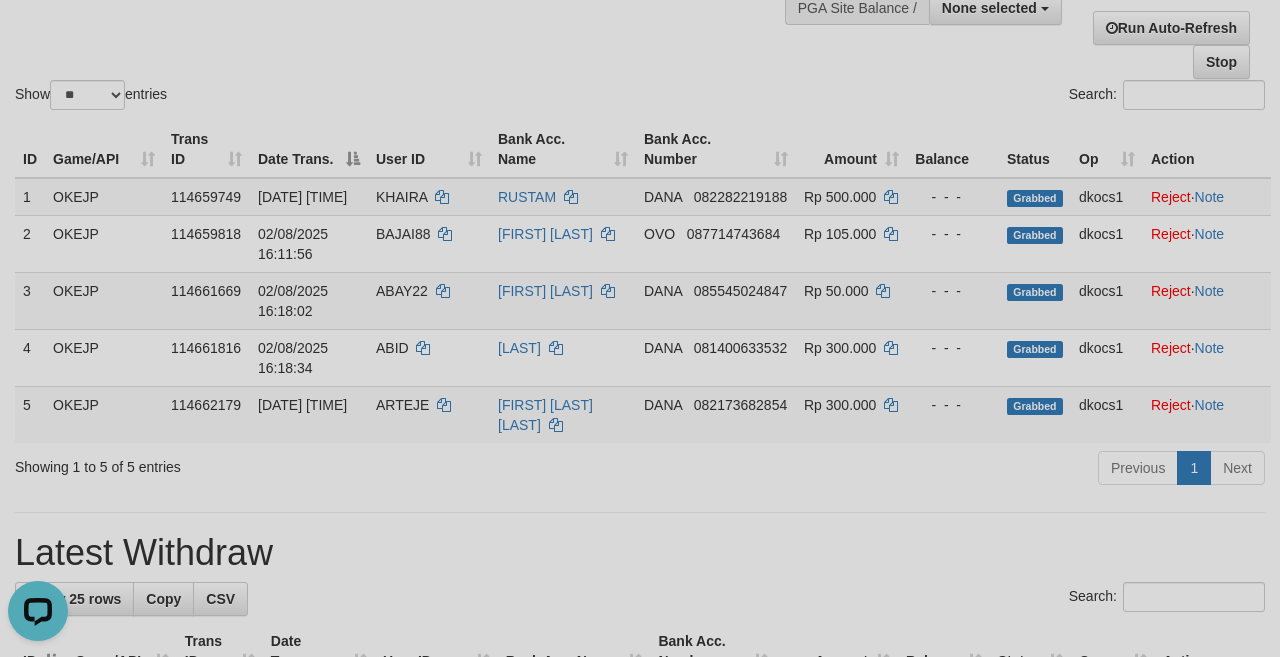 scroll, scrollTop: 0, scrollLeft: 0, axis: both 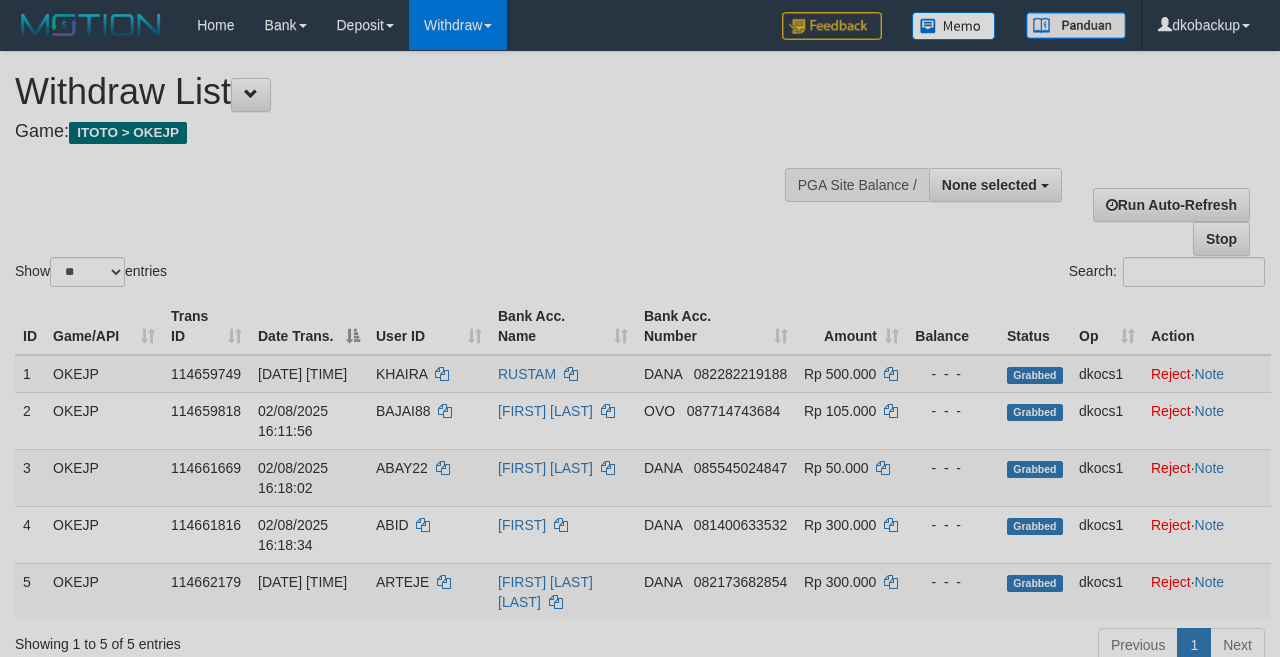 select 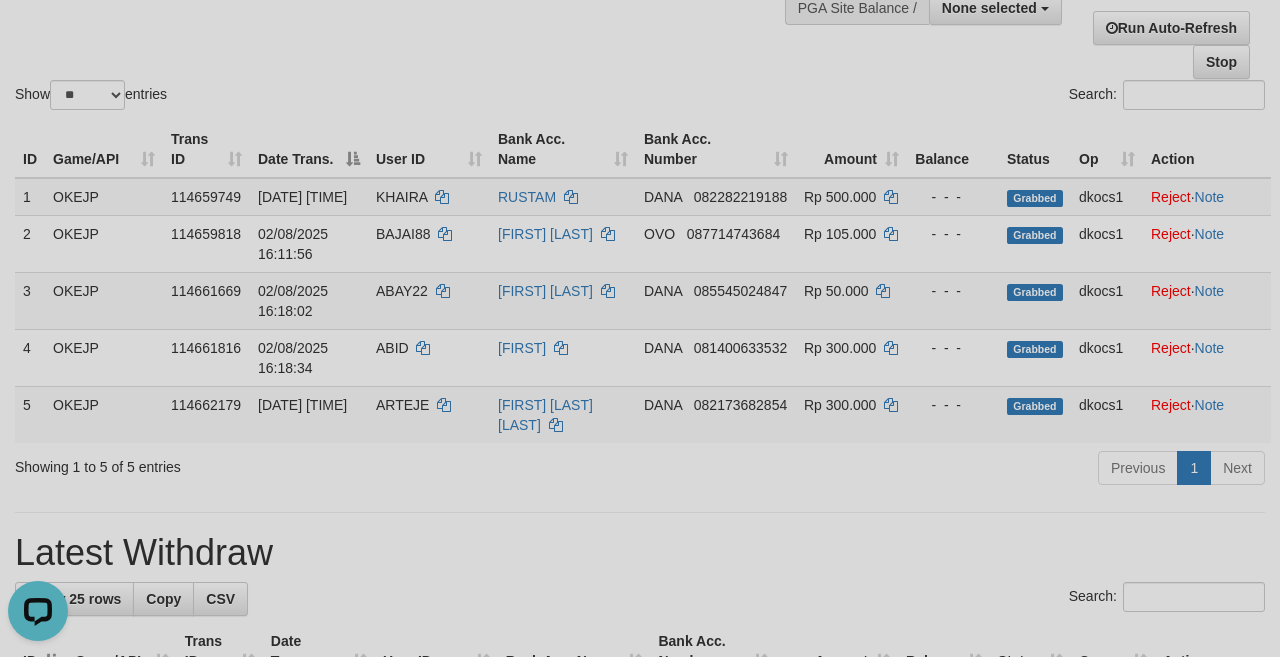 scroll, scrollTop: 0, scrollLeft: 0, axis: both 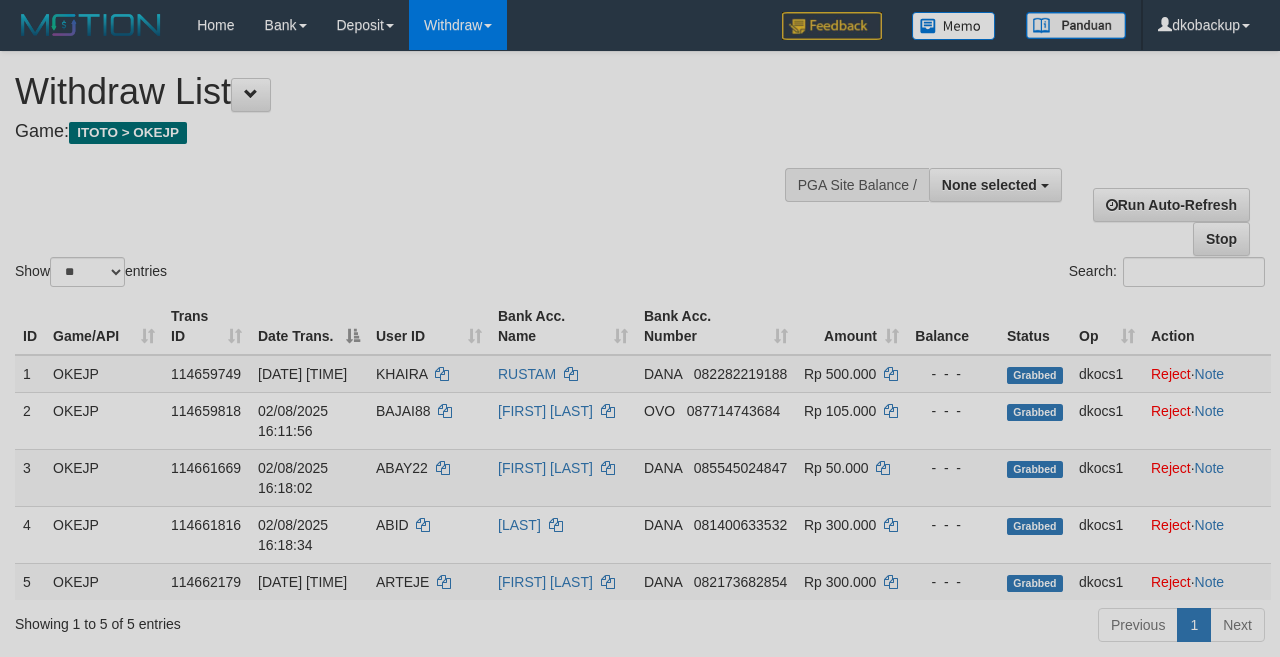 select 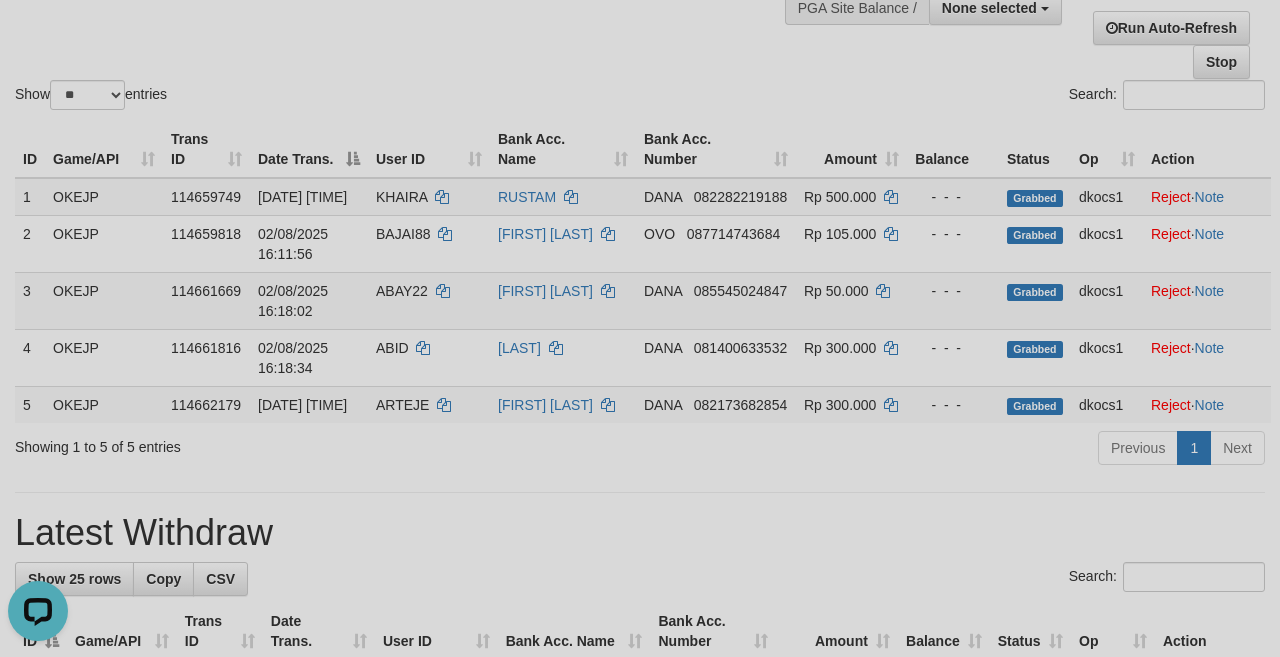 scroll, scrollTop: 0, scrollLeft: 0, axis: both 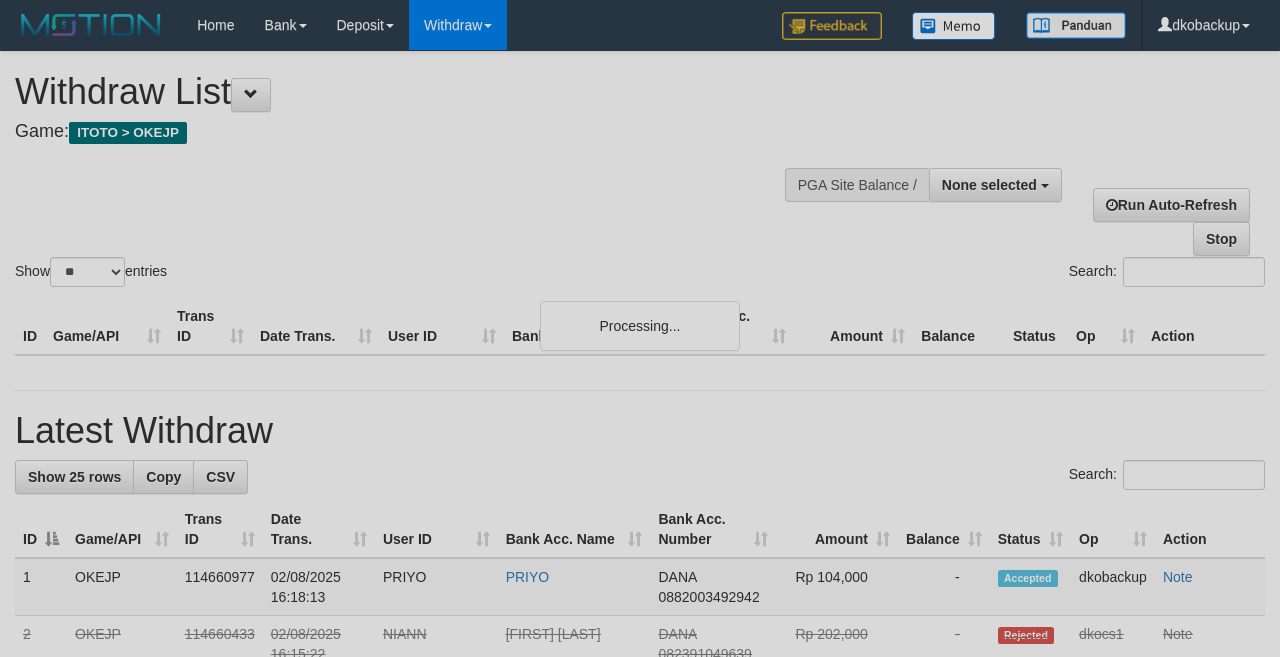 select 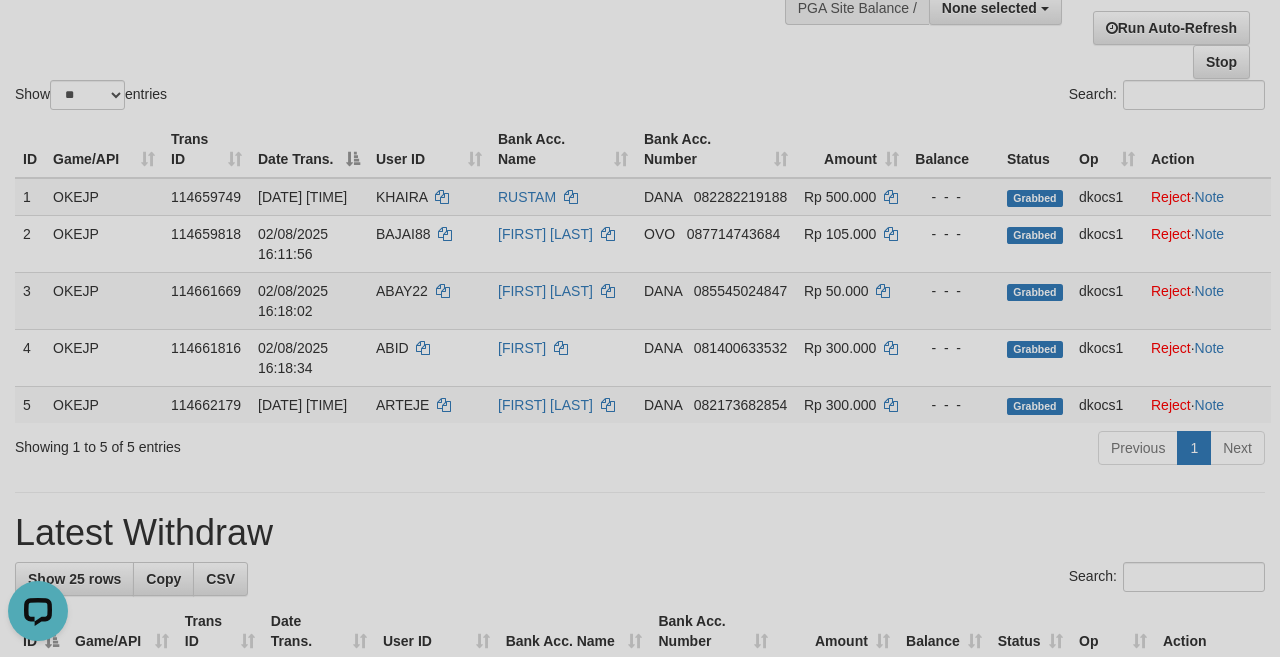 scroll, scrollTop: 0, scrollLeft: 0, axis: both 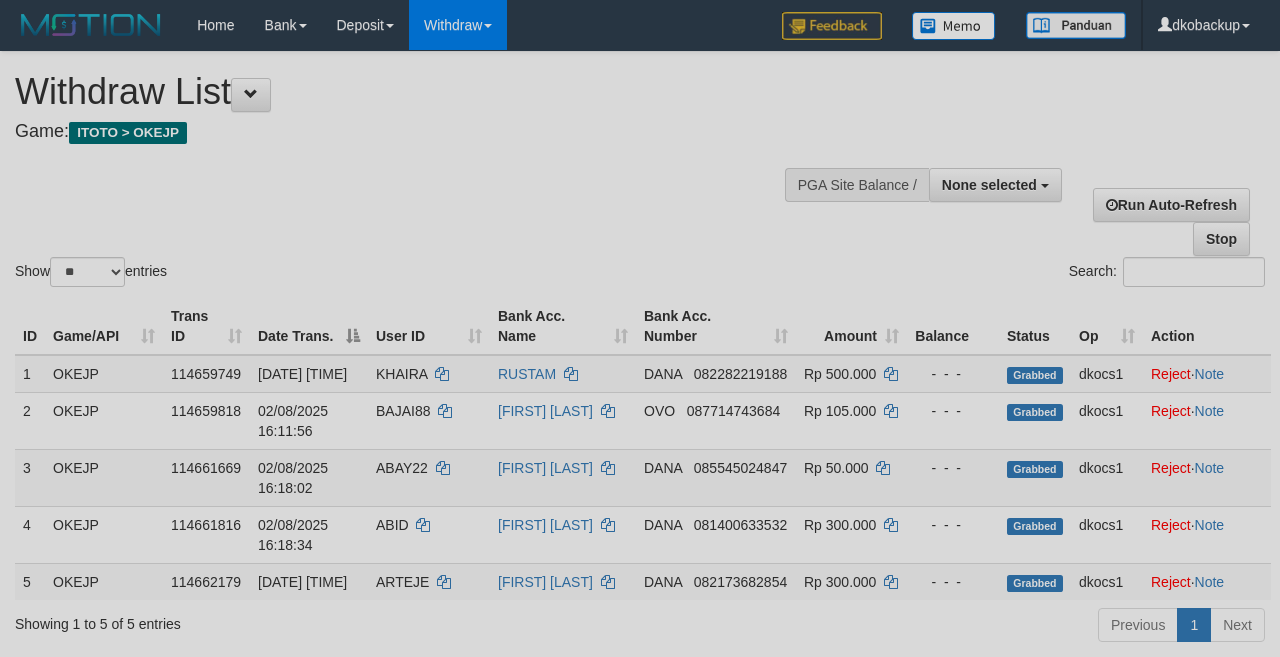 select 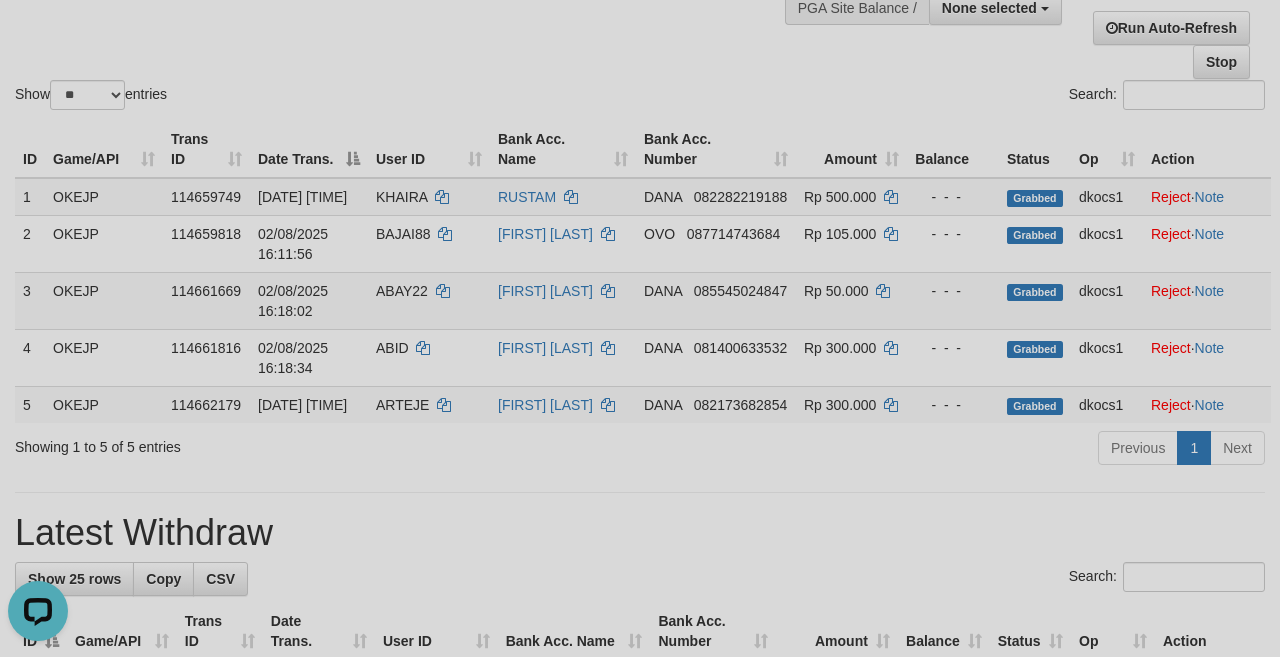 scroll, scrollTop: 0, scrollLeft: 0, axis: both 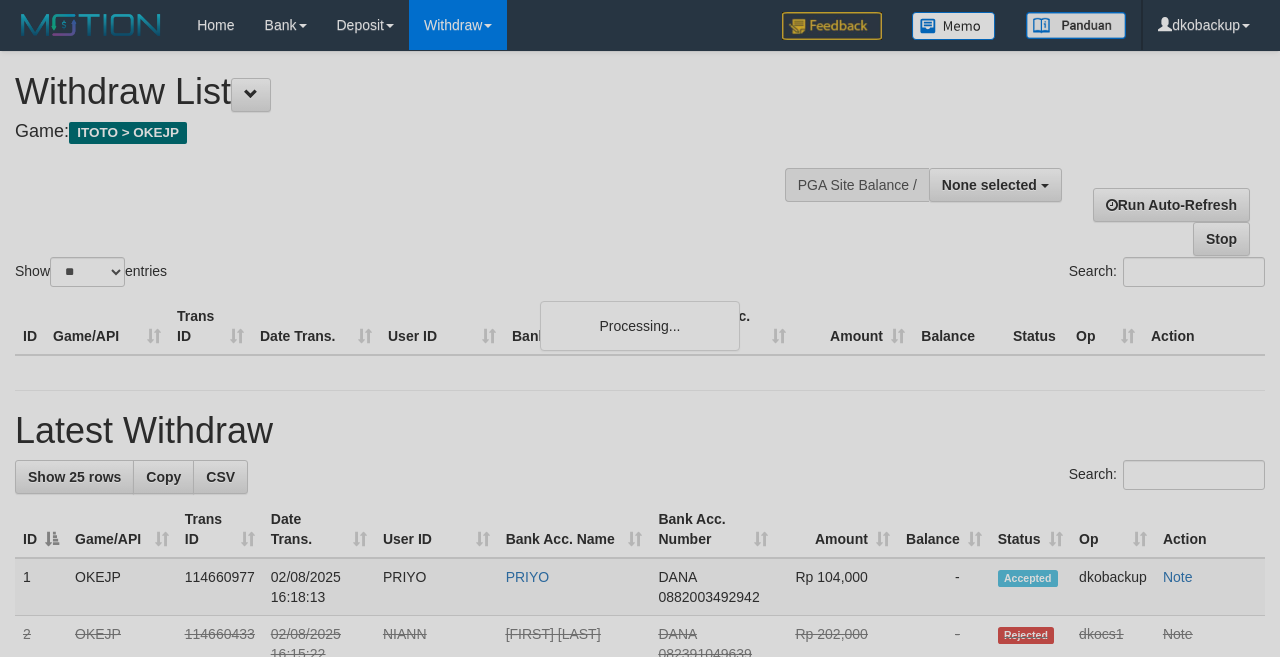 select 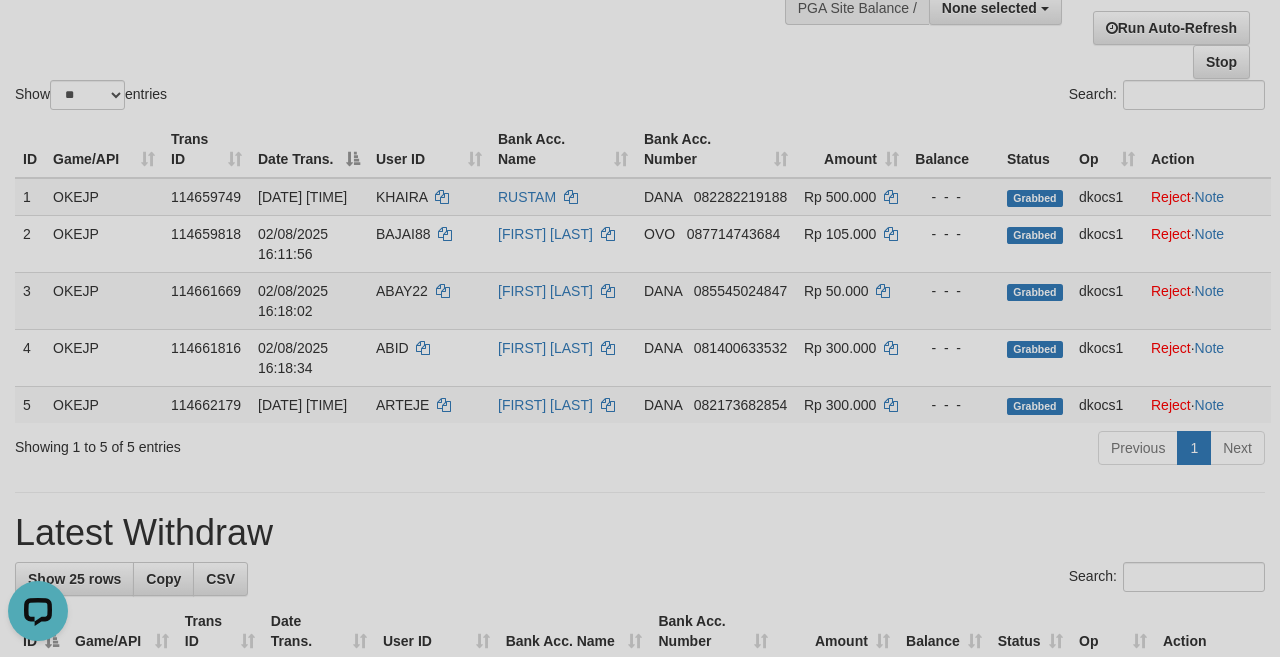 scroll, scrollTop: 0, scrollLeft: 0, axis: both 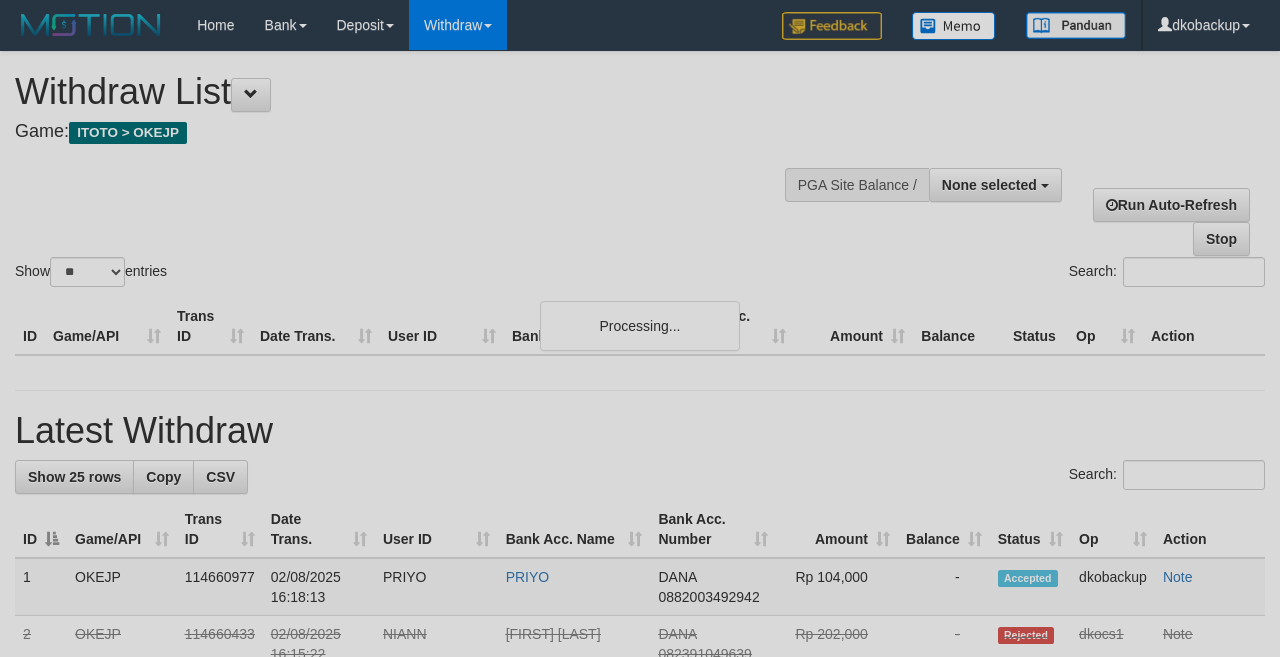 select 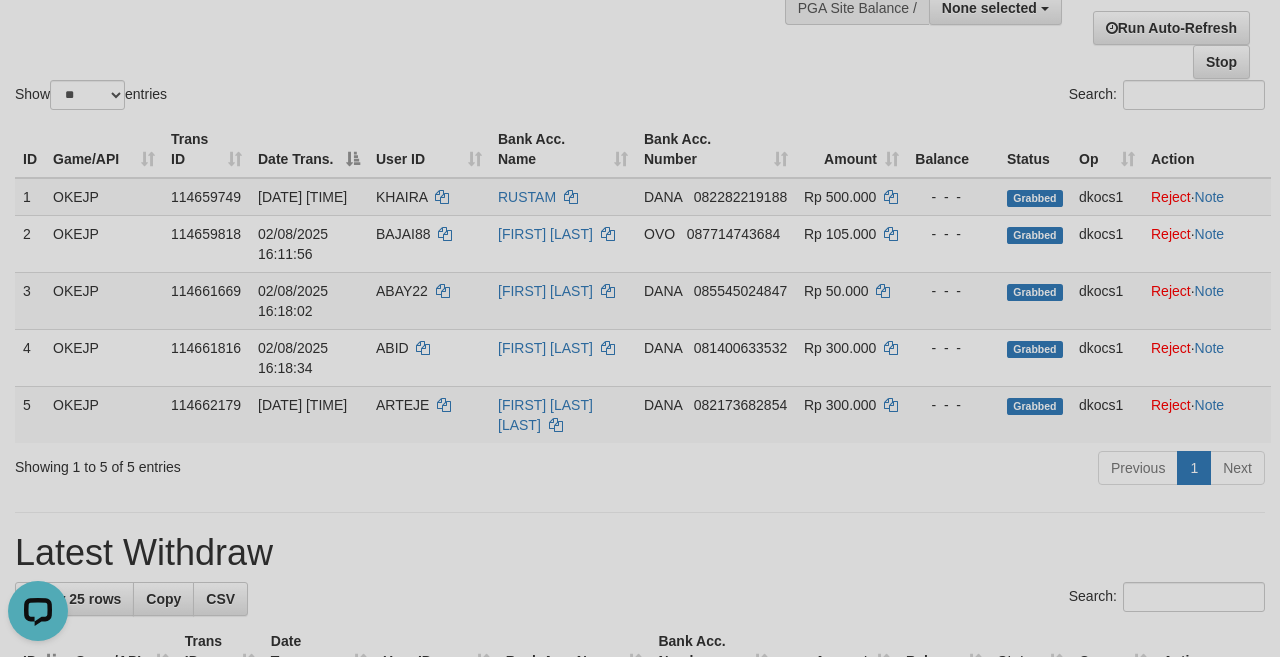 scroll, scrollTop: 0, scrollLeft: 0, axis: both 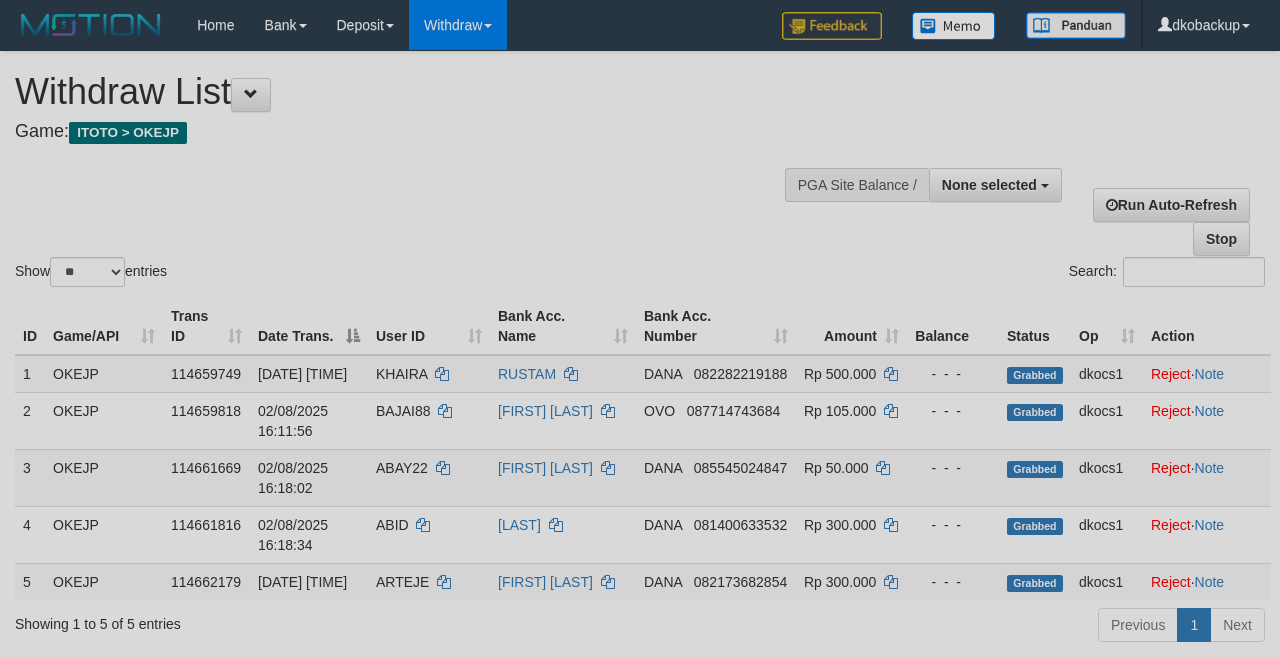 select 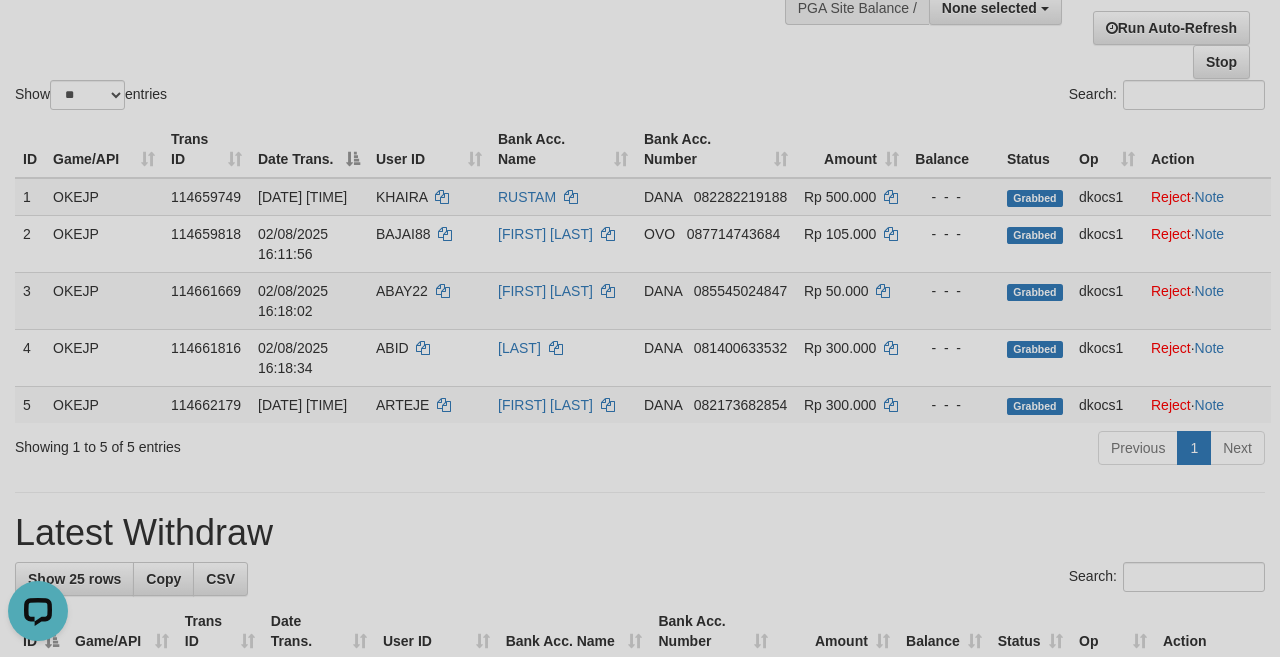scroll, scrollTop: 0, scrollLeft: 0, axis: both 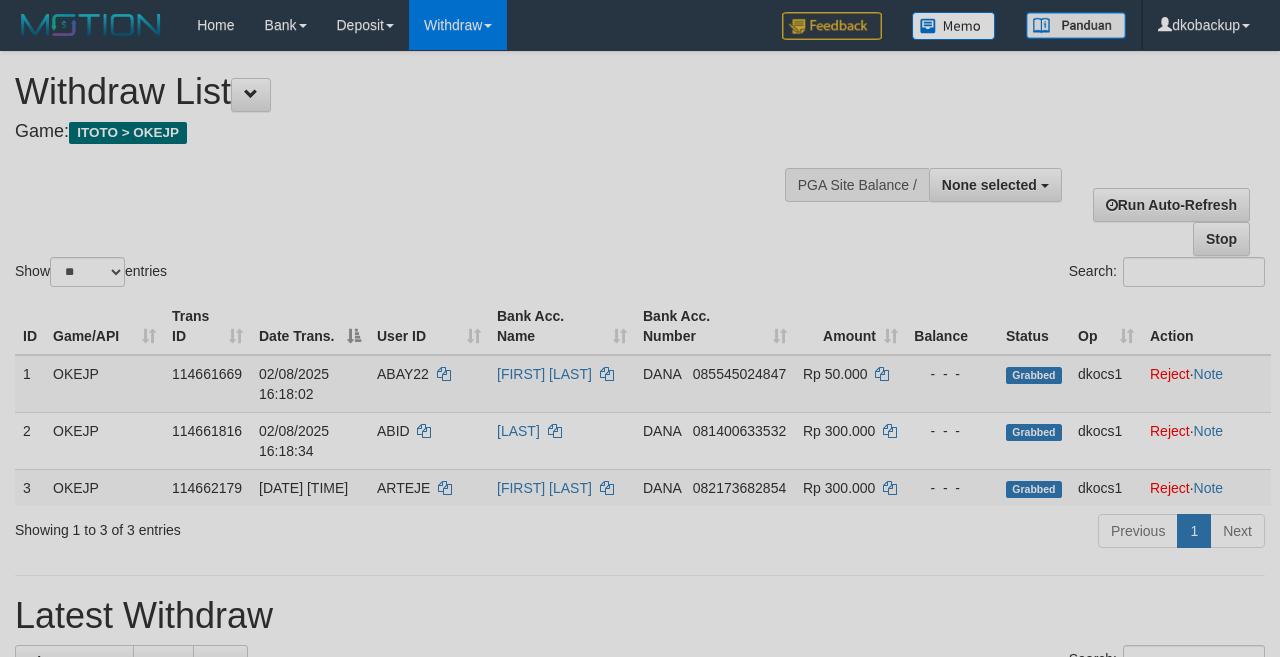 select 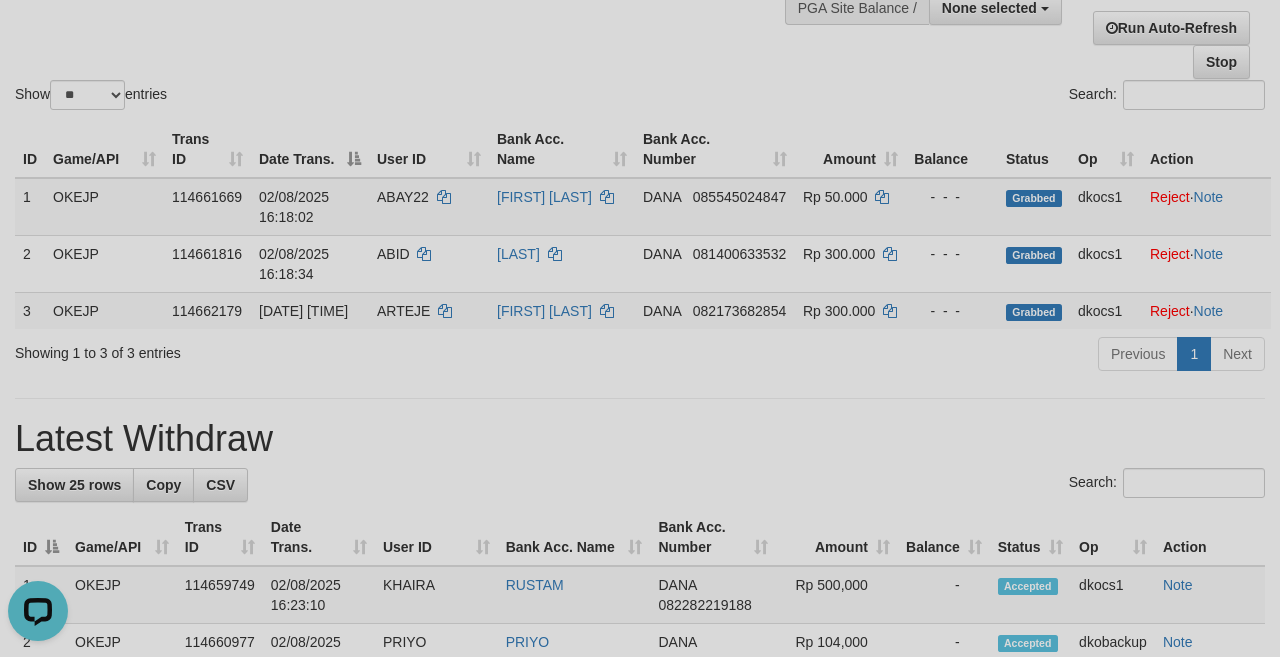 scroll, scrollTop: 0, scrollLeft: 0, axis: both 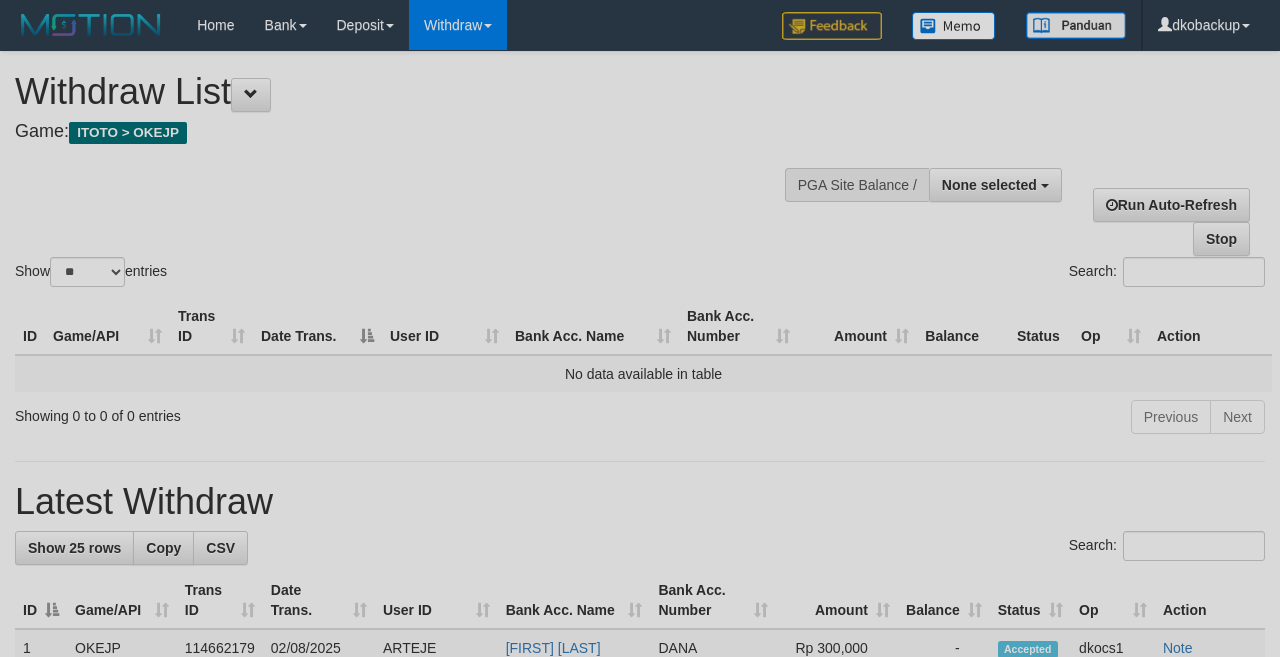 select 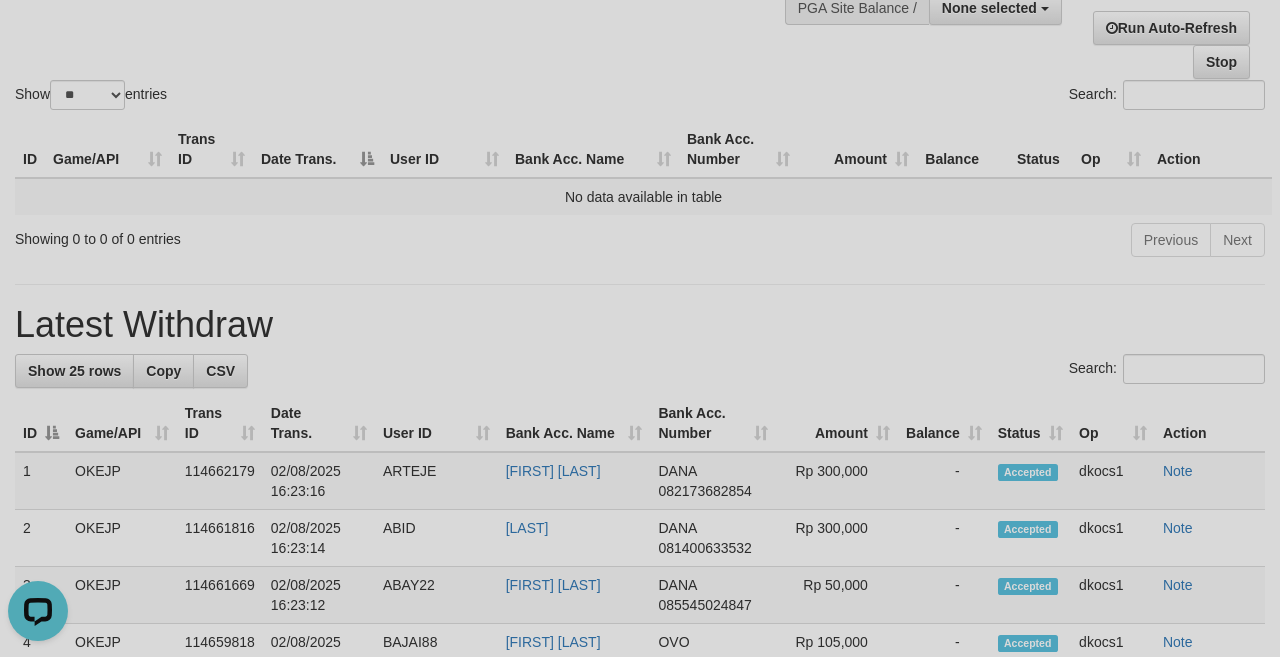 scroll, scrollTop: 0, scrollLeft: 0, axis: both 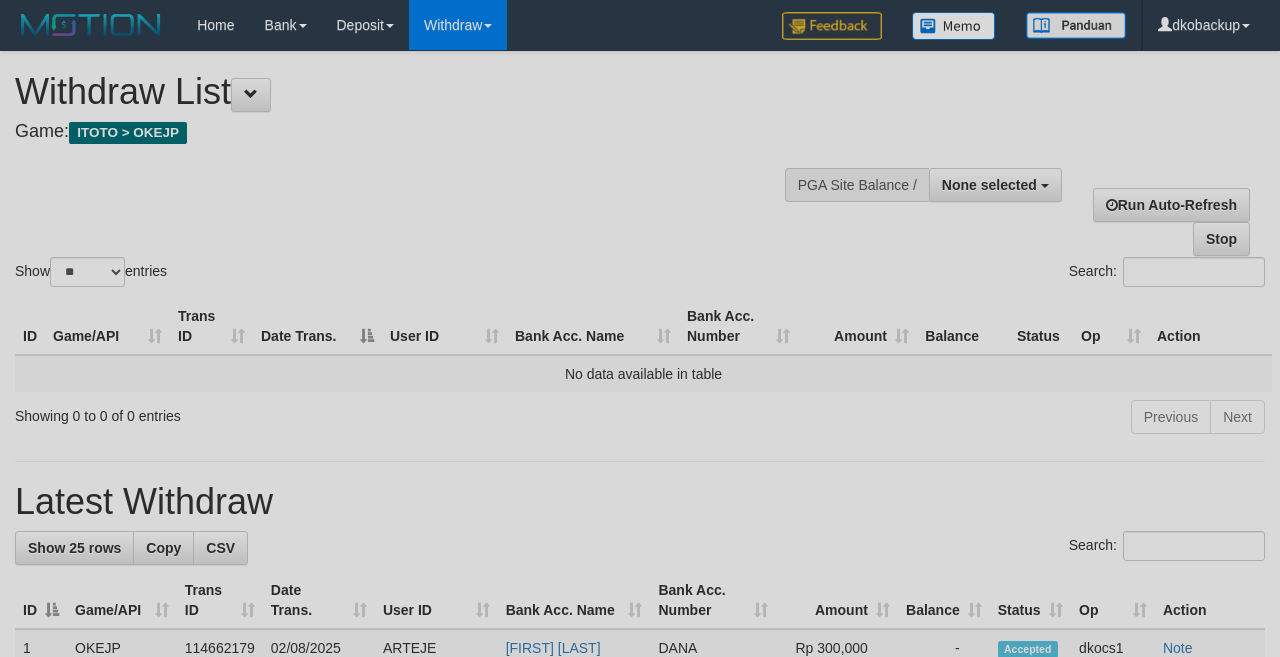 select 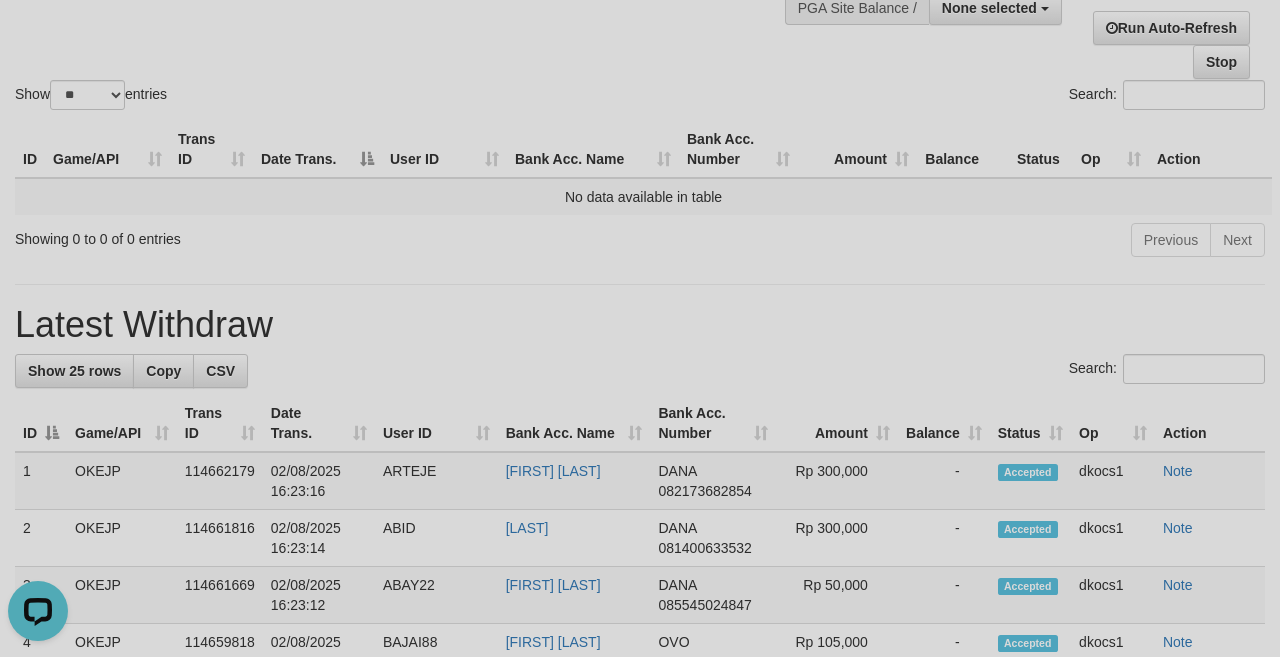 scroll, scrollTop: 0, scrollLeft: 0, axis: both 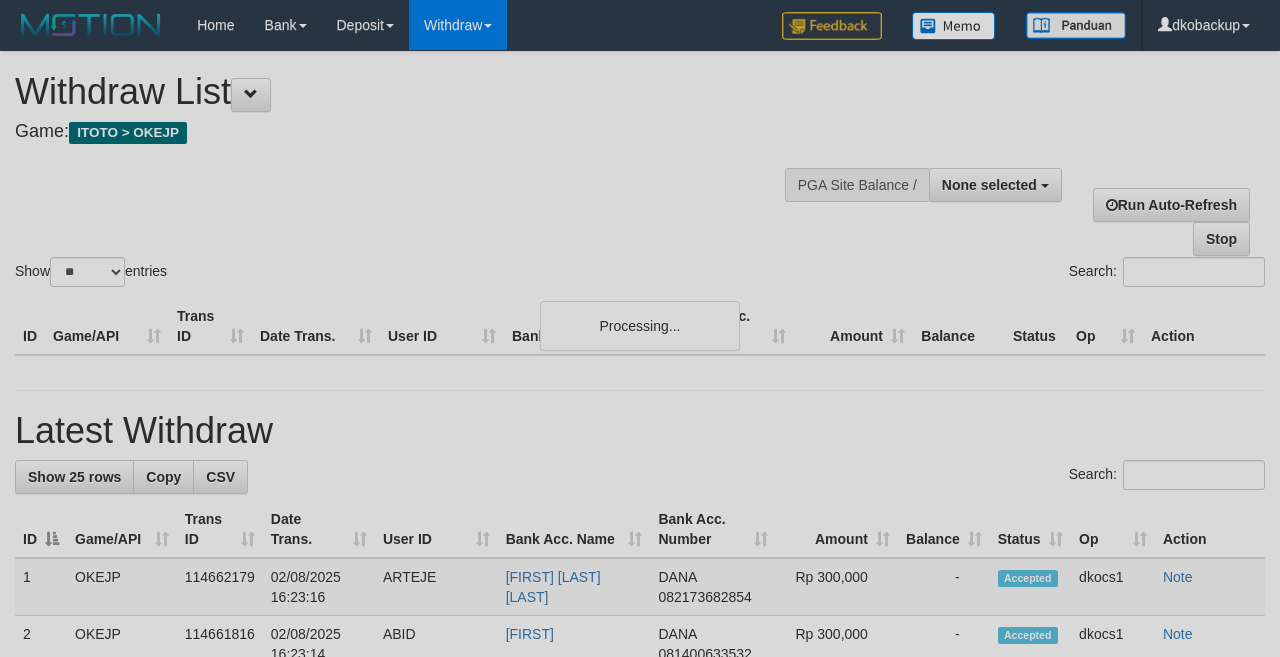 select 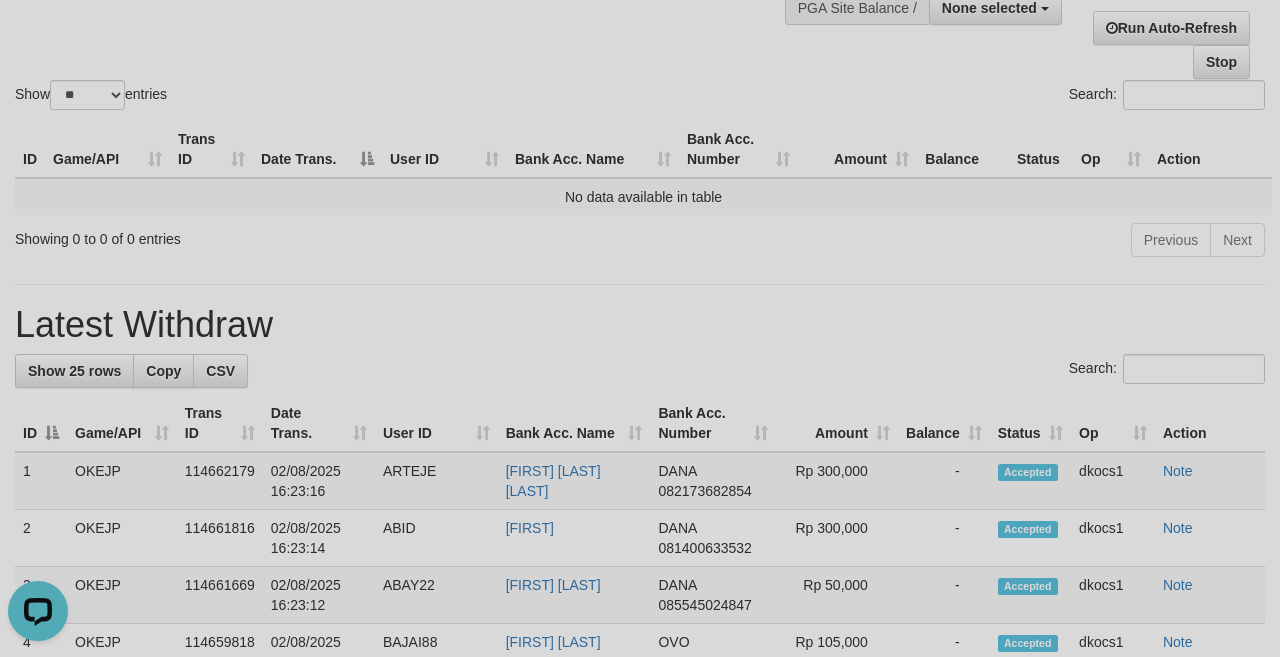 scroll, scrollTop: 0, scrollLeft: 0, axis: both 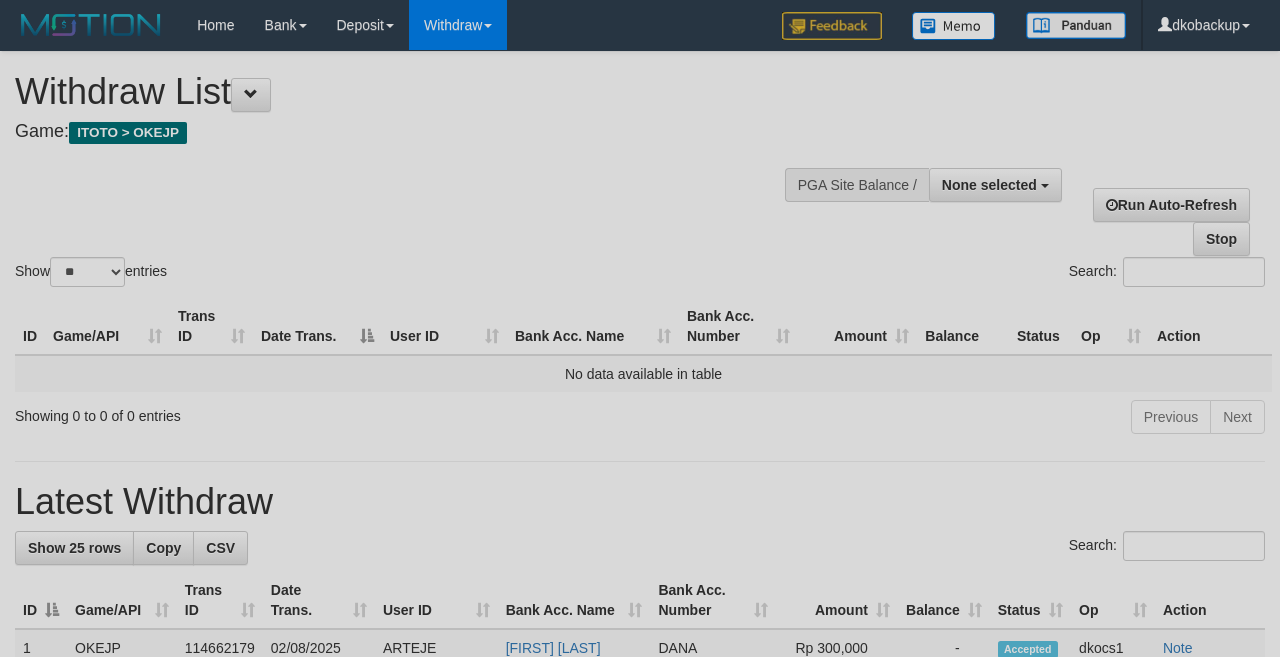 select 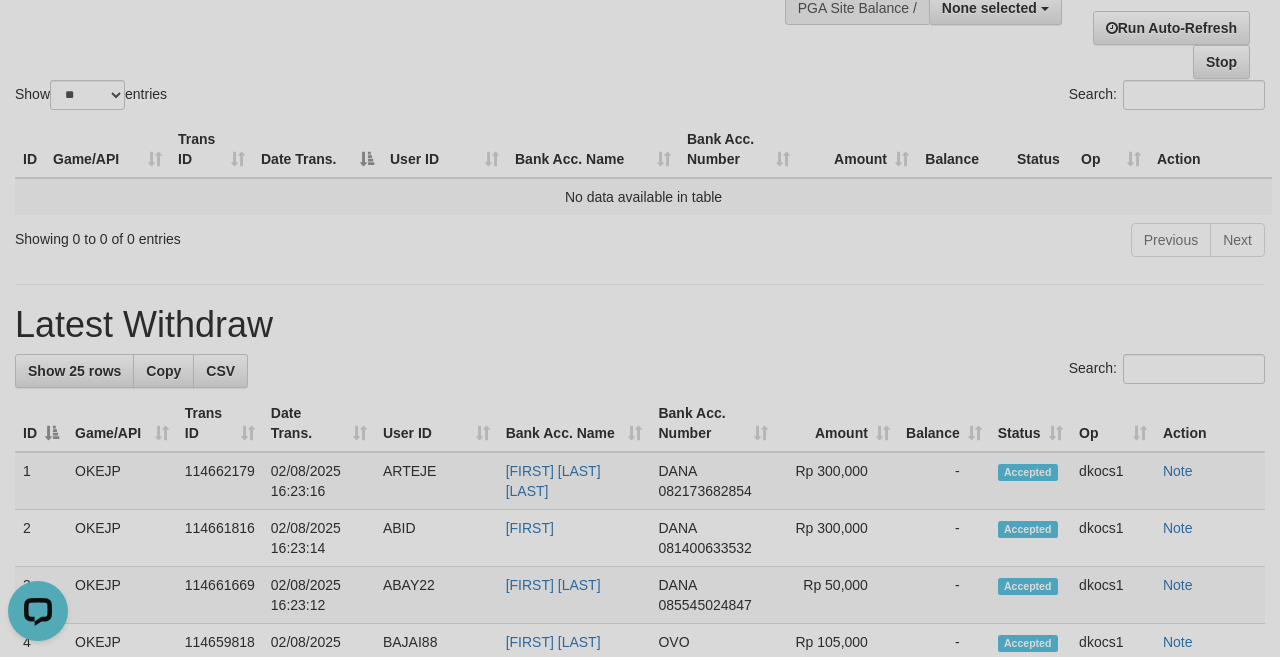 scroll, scrollTop: 0, scrollLeft: 0, axis: both 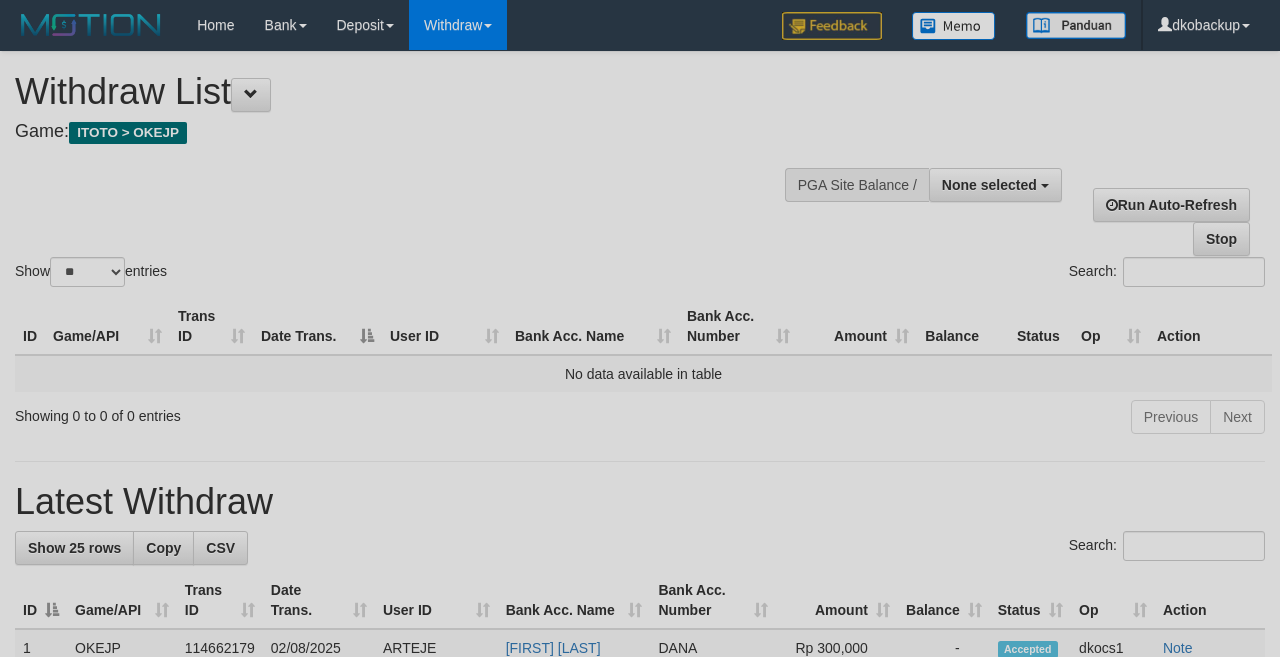 select 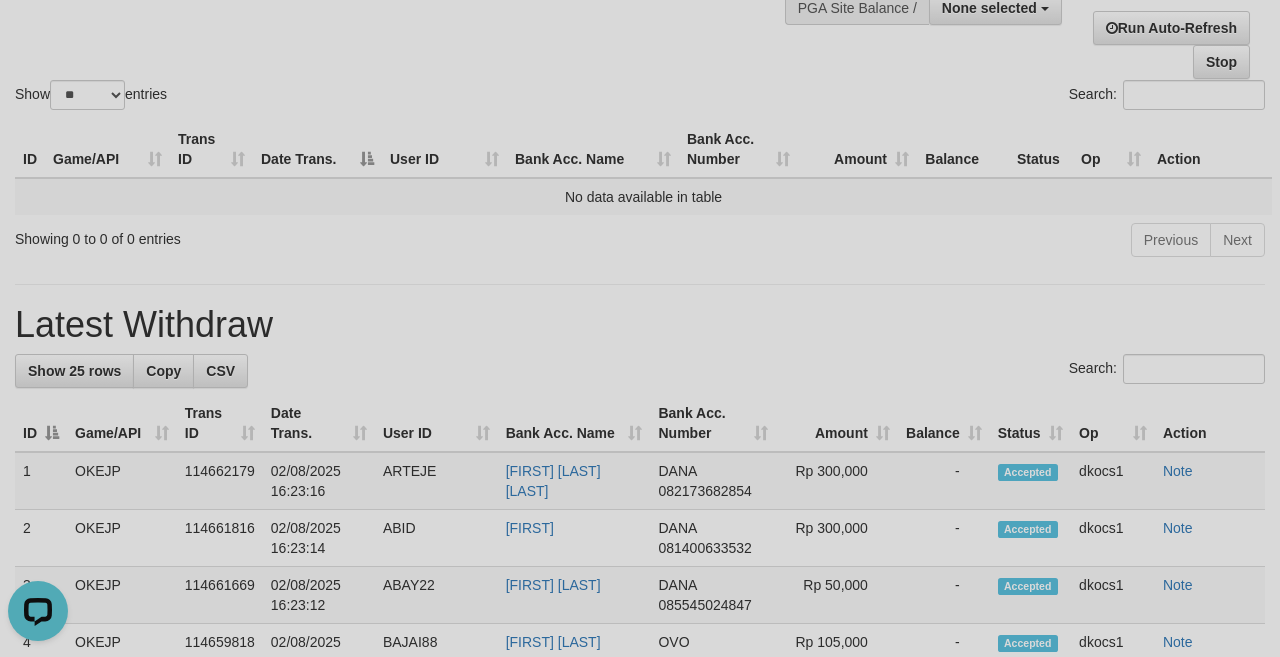 scroll, scrollTop: 0, scrollLeft: 0, axis: both 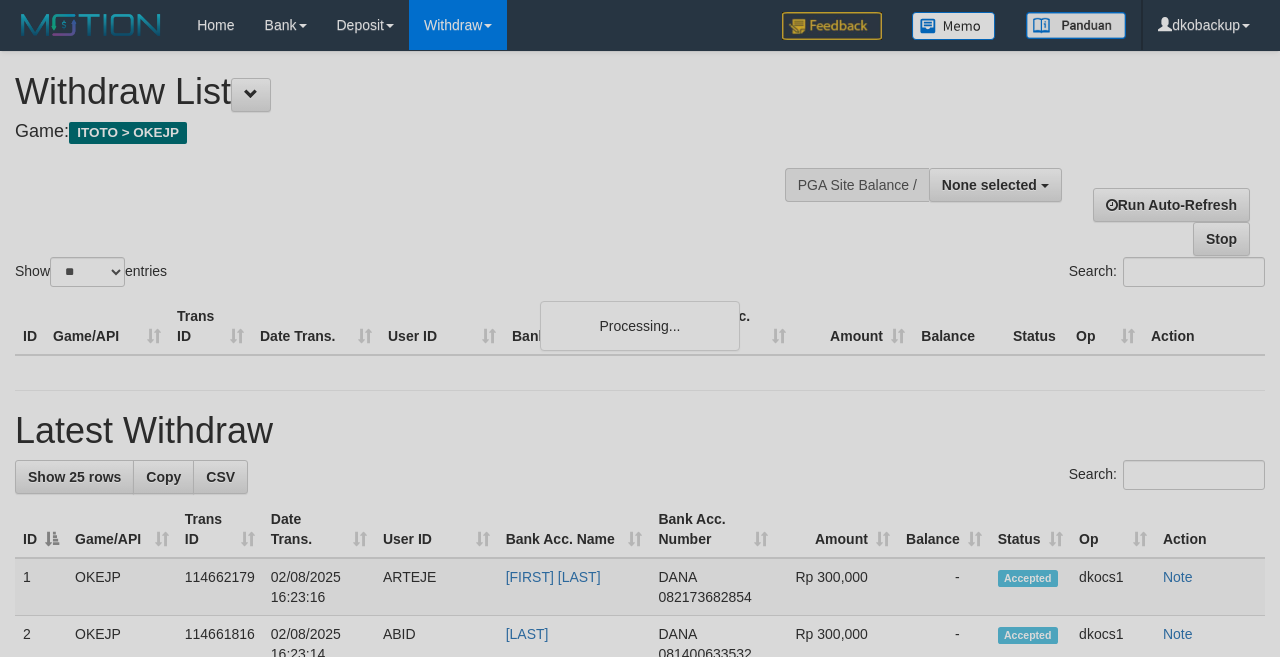 select 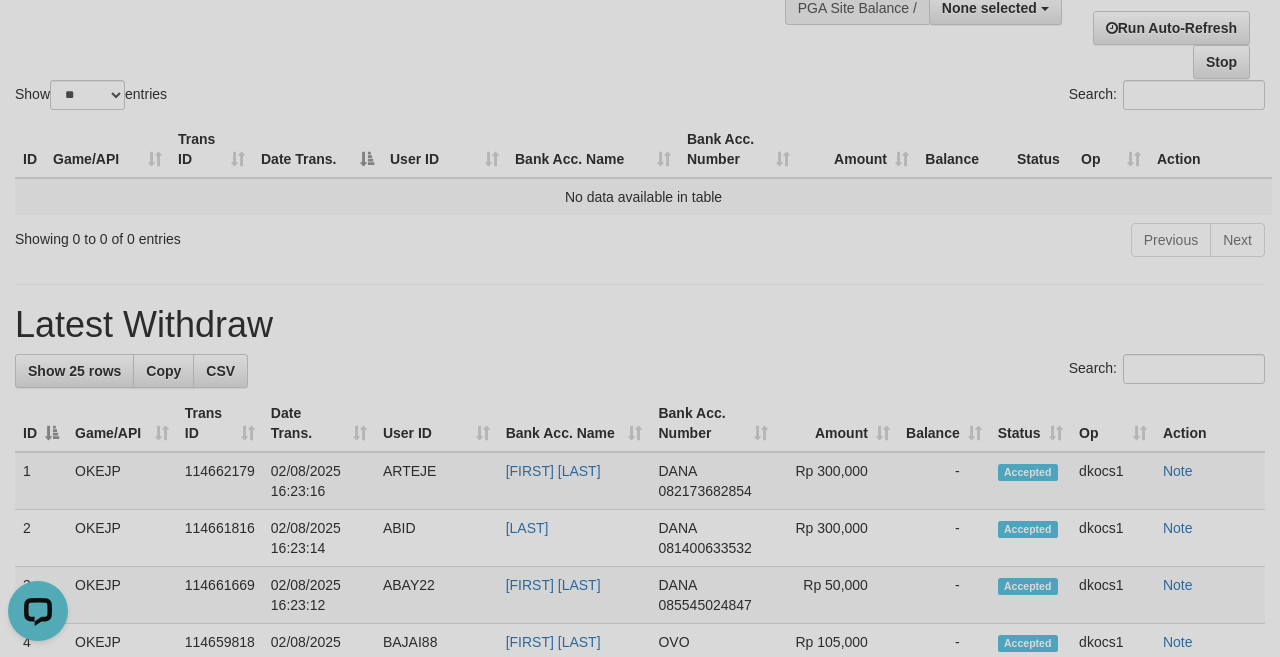 scroll, scrollTop: 0, scrollLeft: 0, axis: both 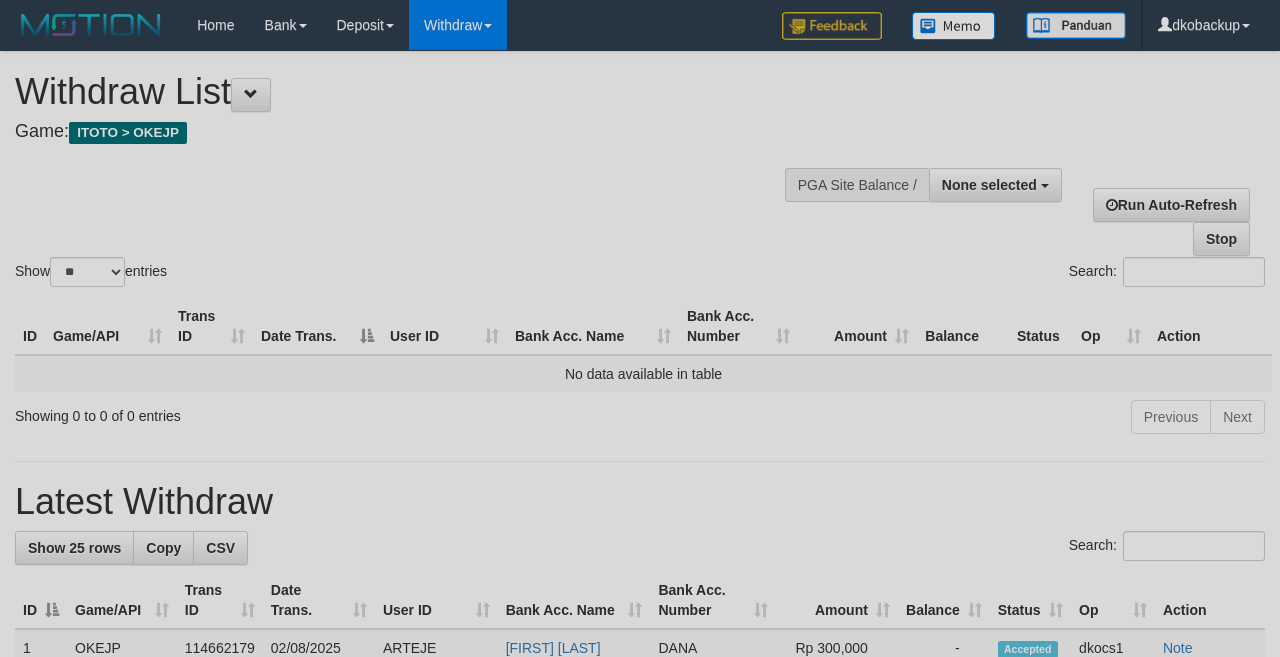 select 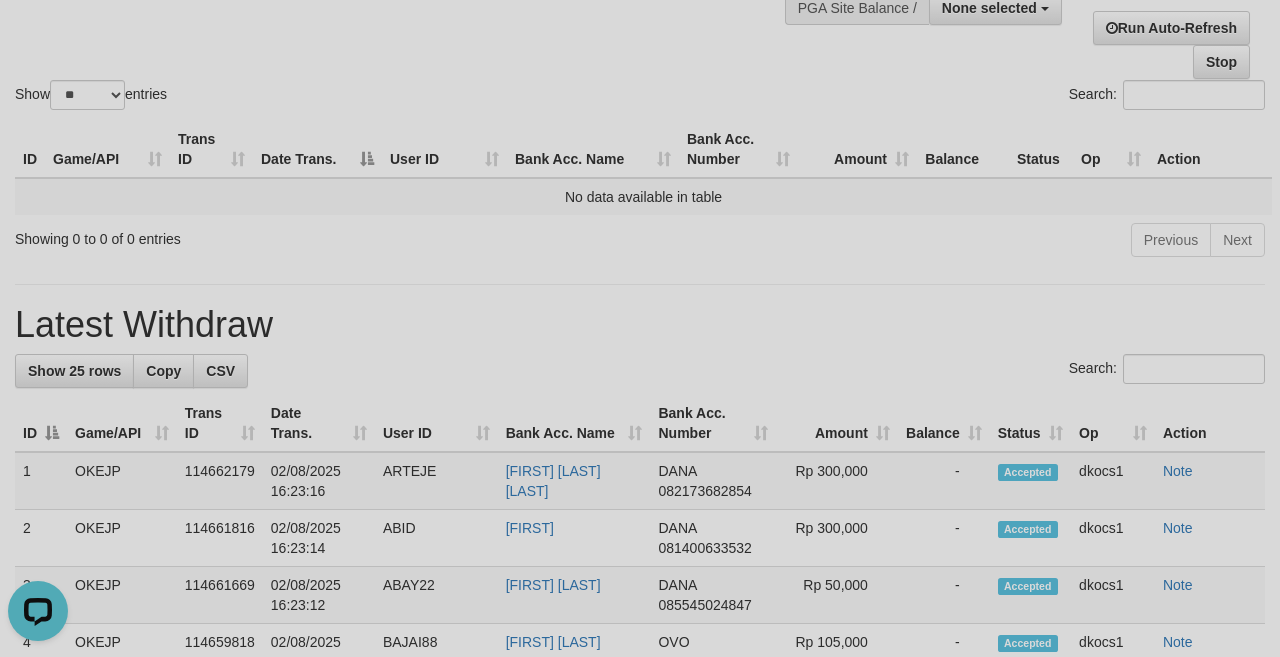 scroll, scrollTop: 0, scrollLeft: 0, axis: both 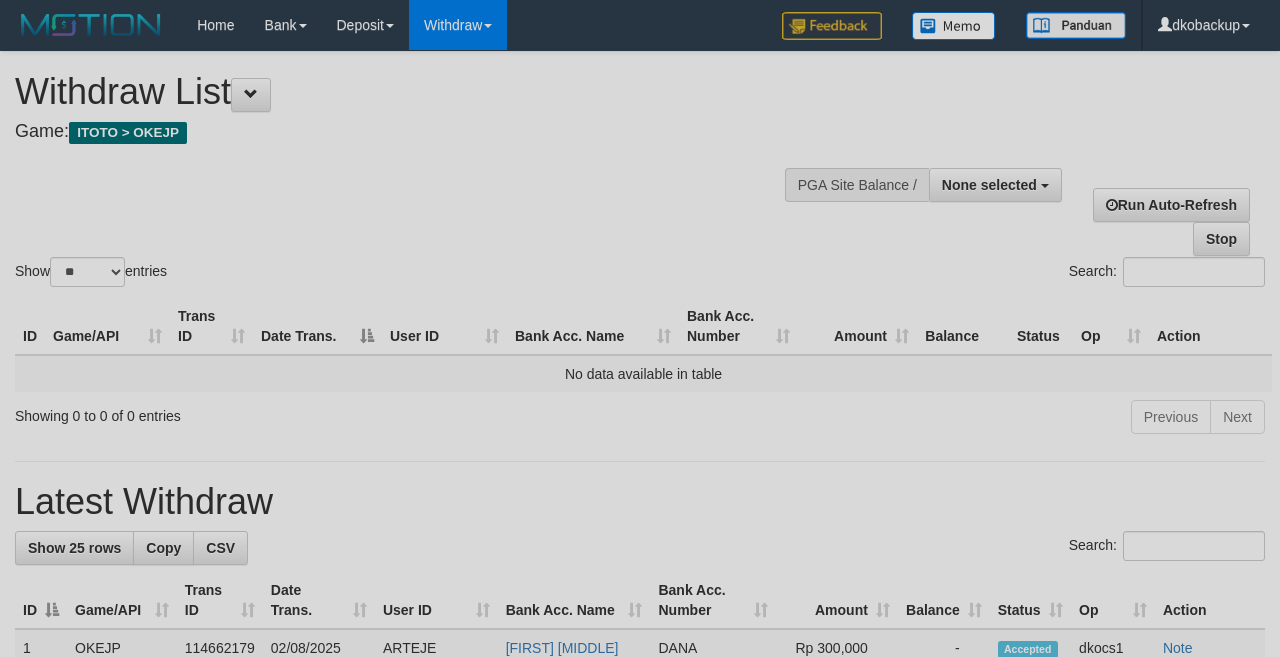 select 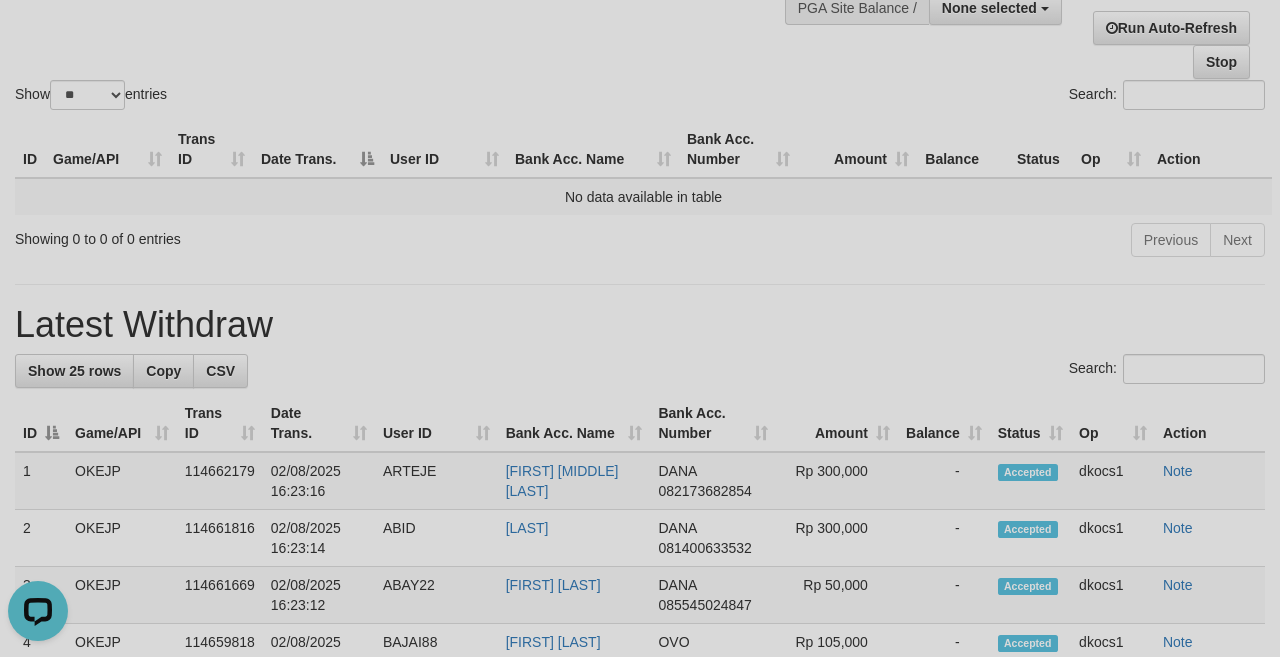 scroll, scrollTop: 0, scrollLeft: 0, axis: both 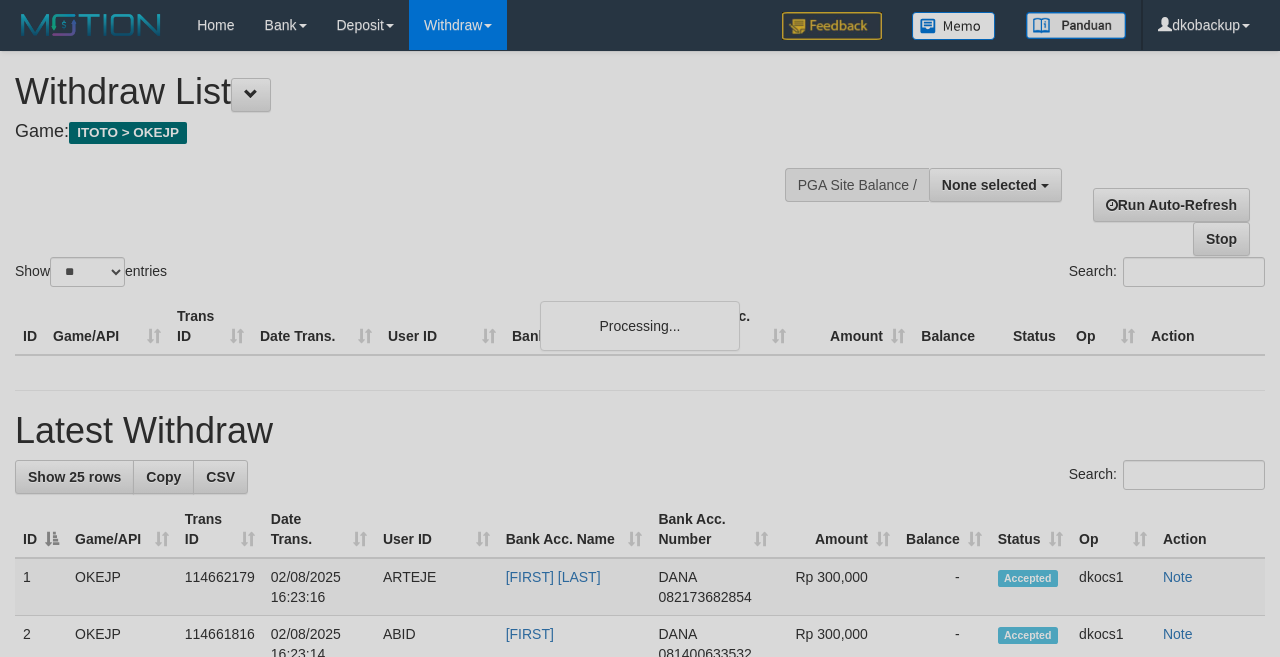select 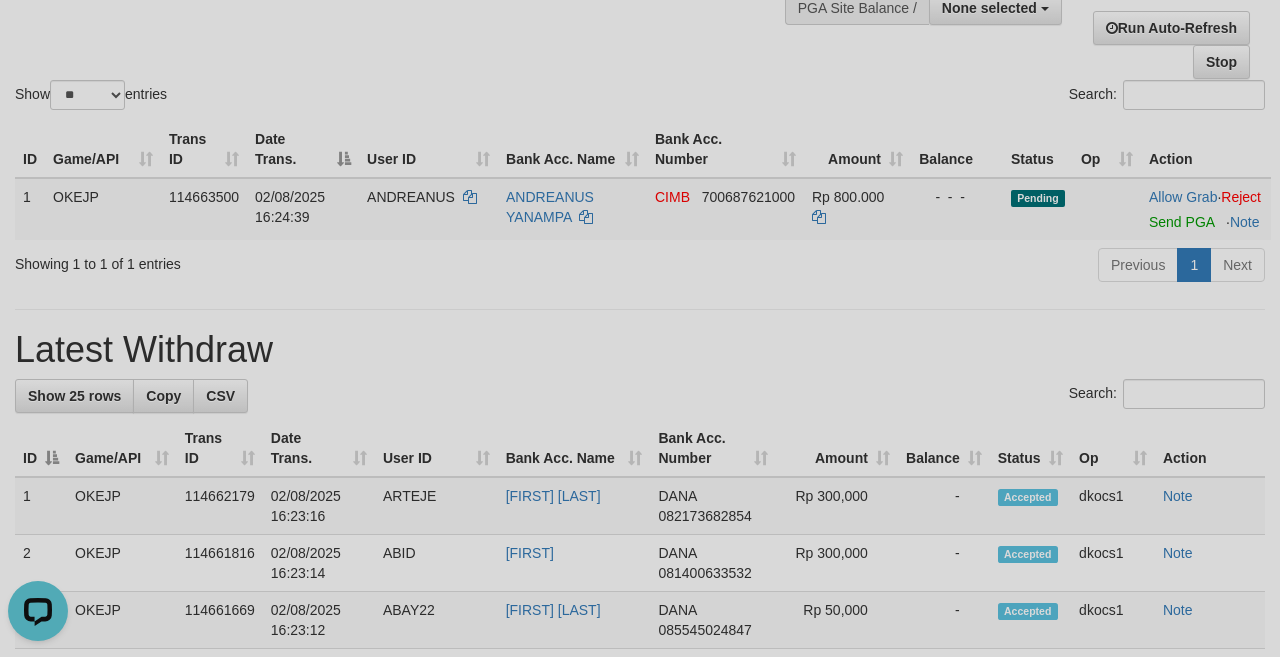 scroll, scrollTop: 0, scrollLeft: 0, axis: both 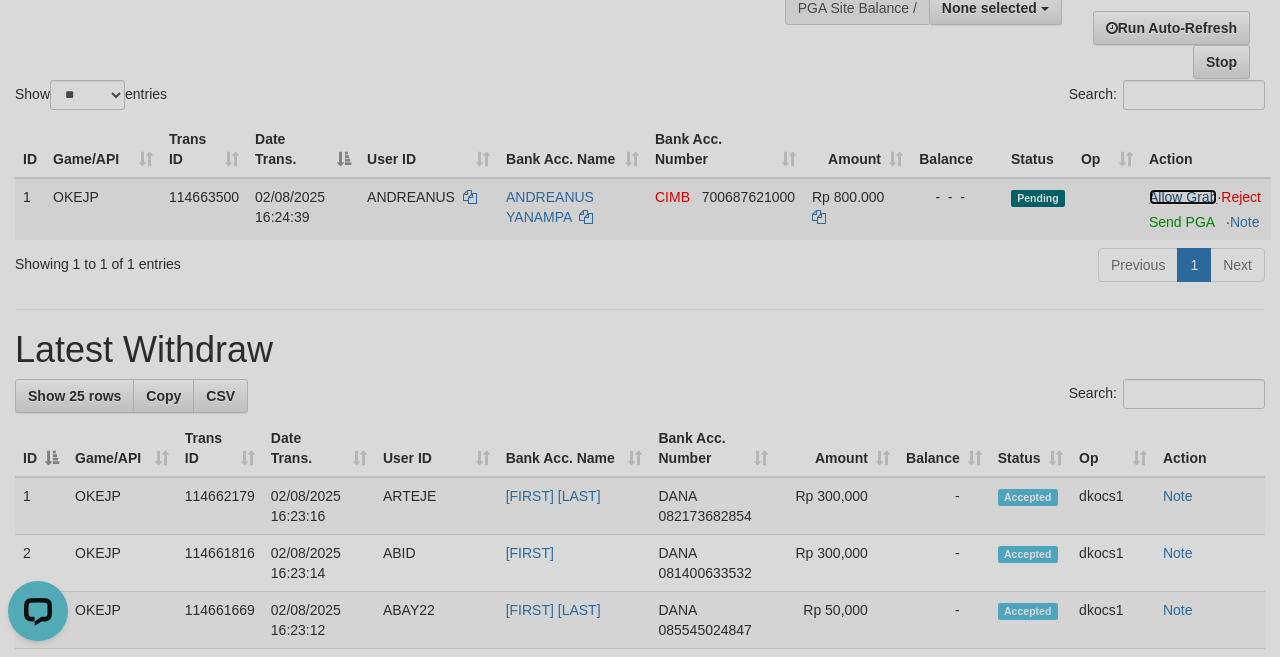 click on "Allow Grab" at bounding box center [1183, 197] 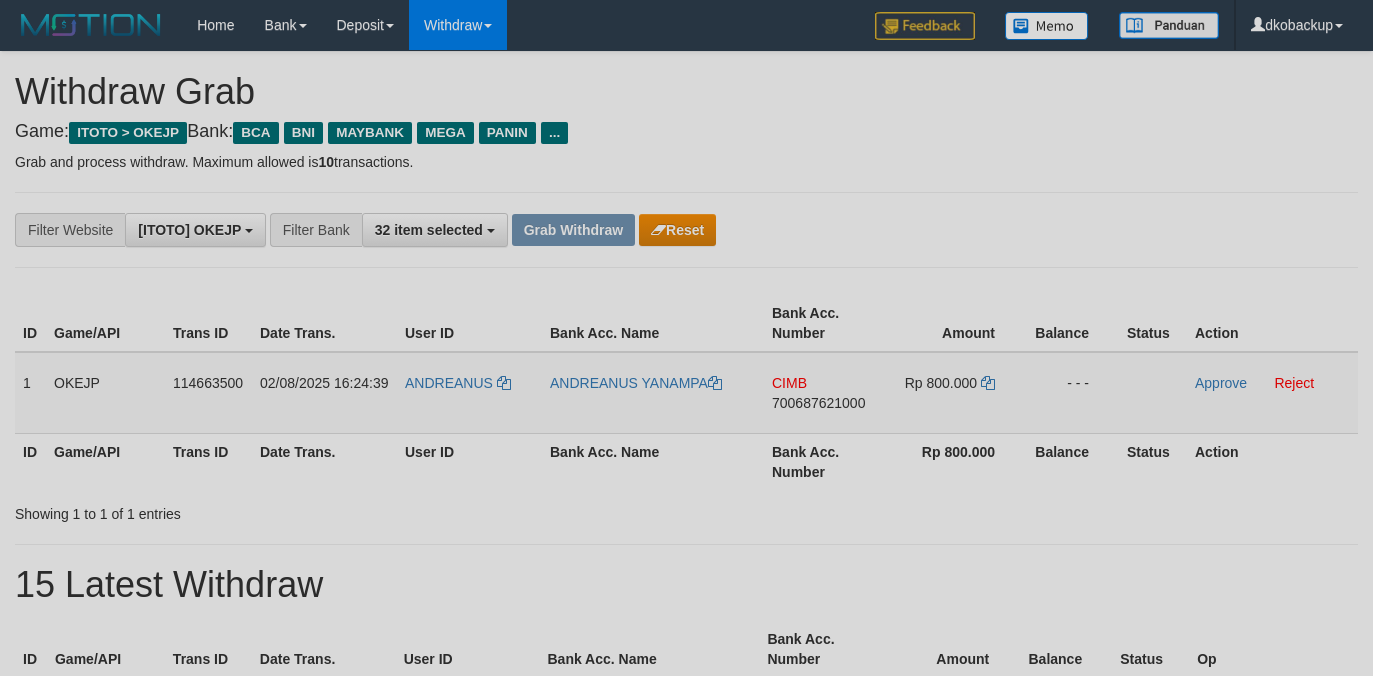 scroll, scrollTop: 0, scrollLeft: 0, axis: both 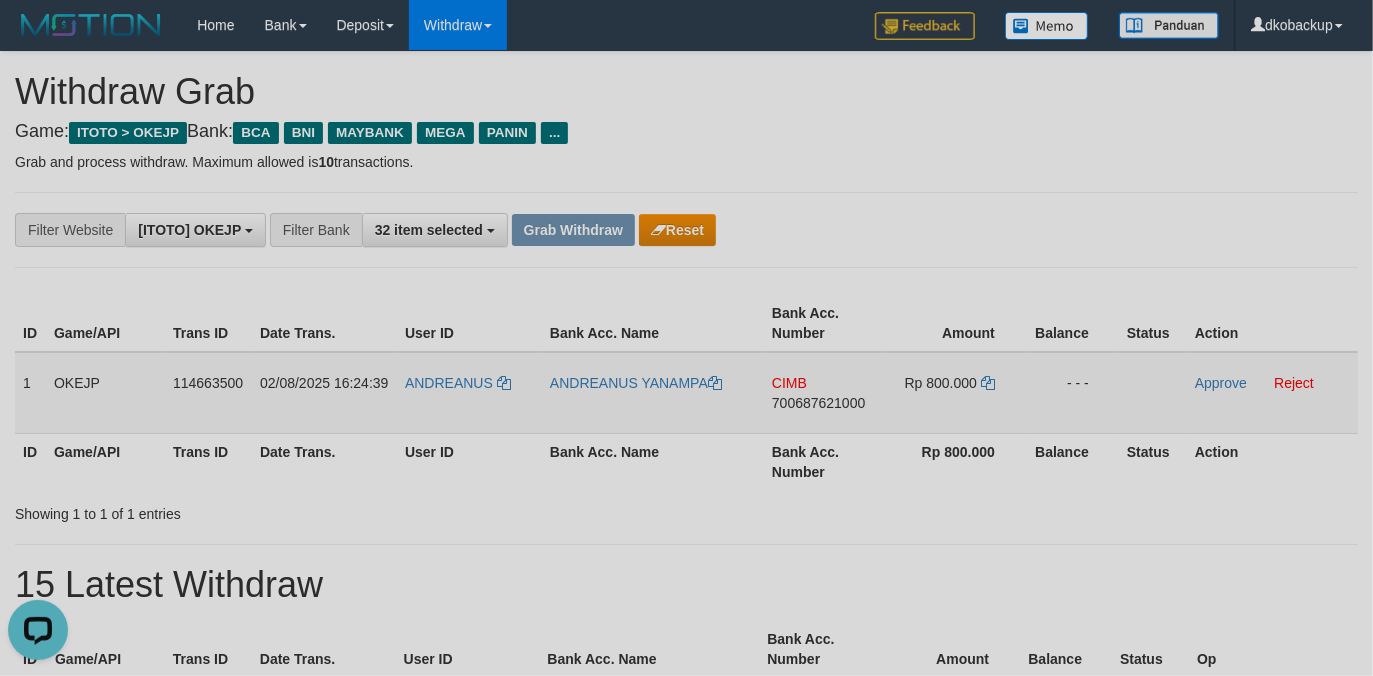 click on "ANDREANUS" at bounding box center (469, 393) 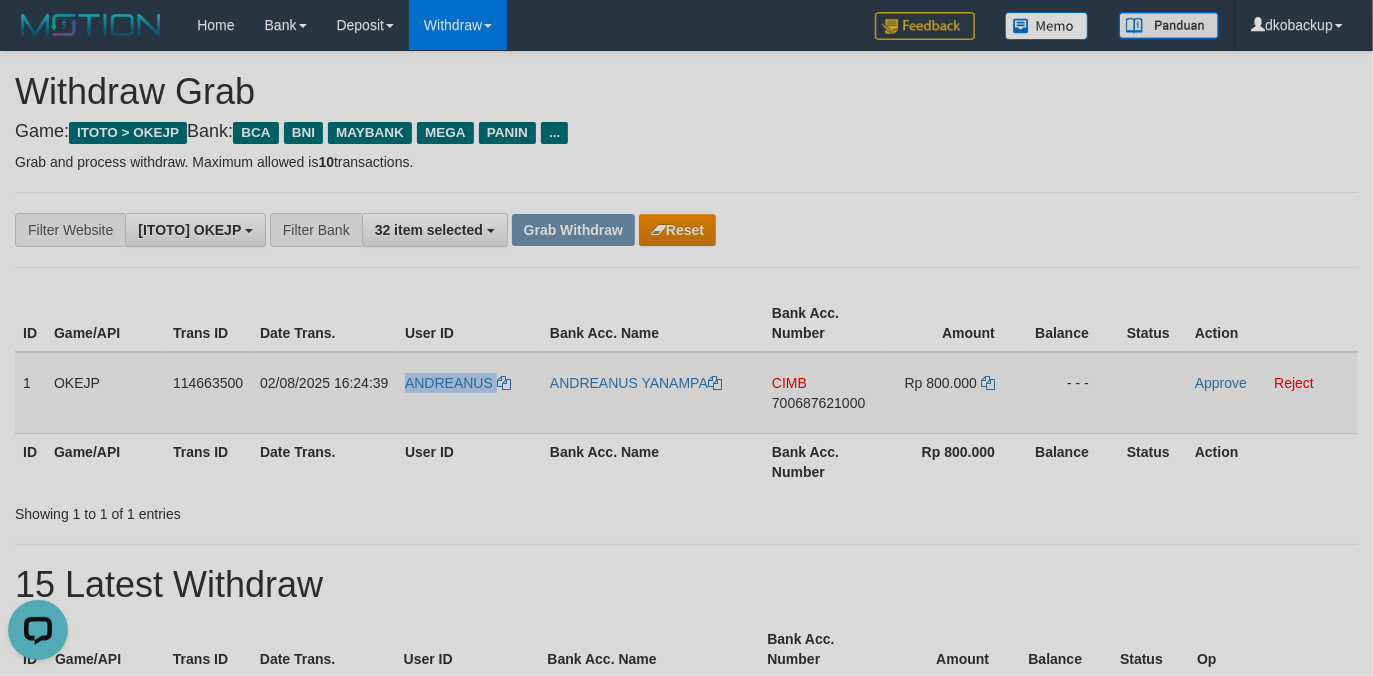 click on "ANDREANUS" at bounding box center (469, 393) 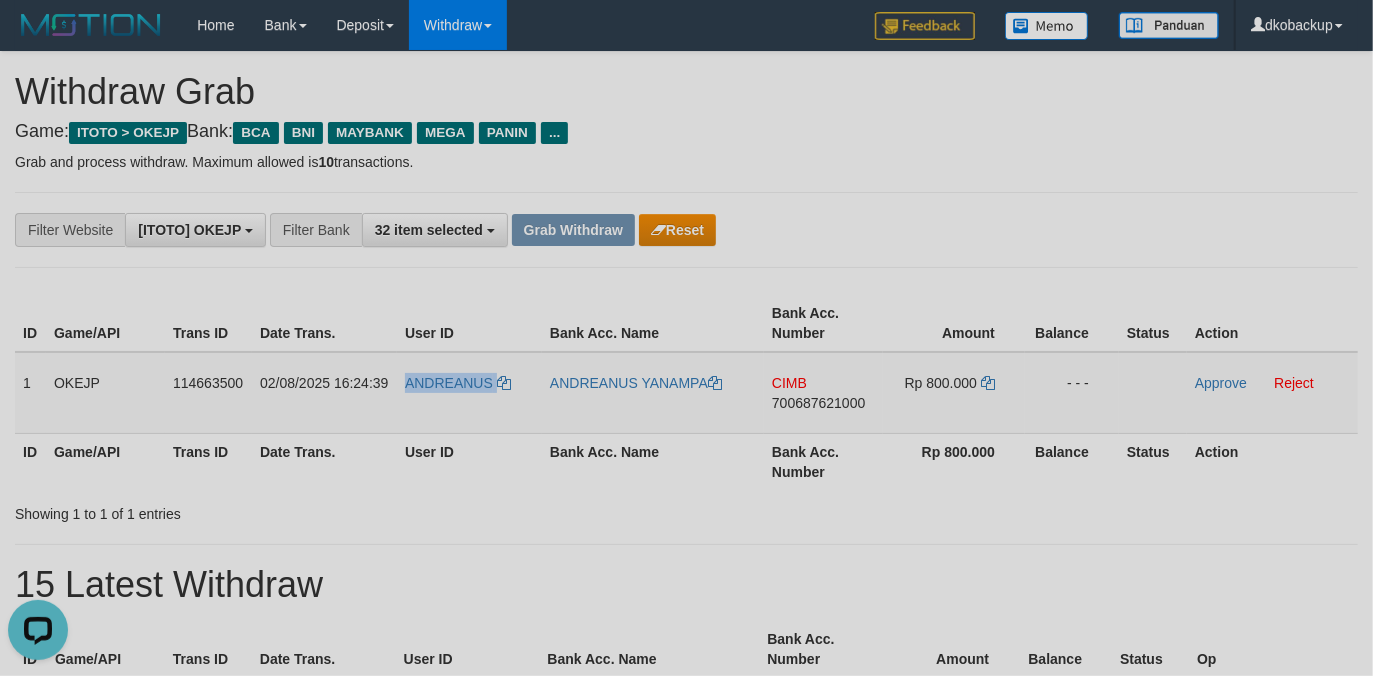 copy on "ANDREANUS" 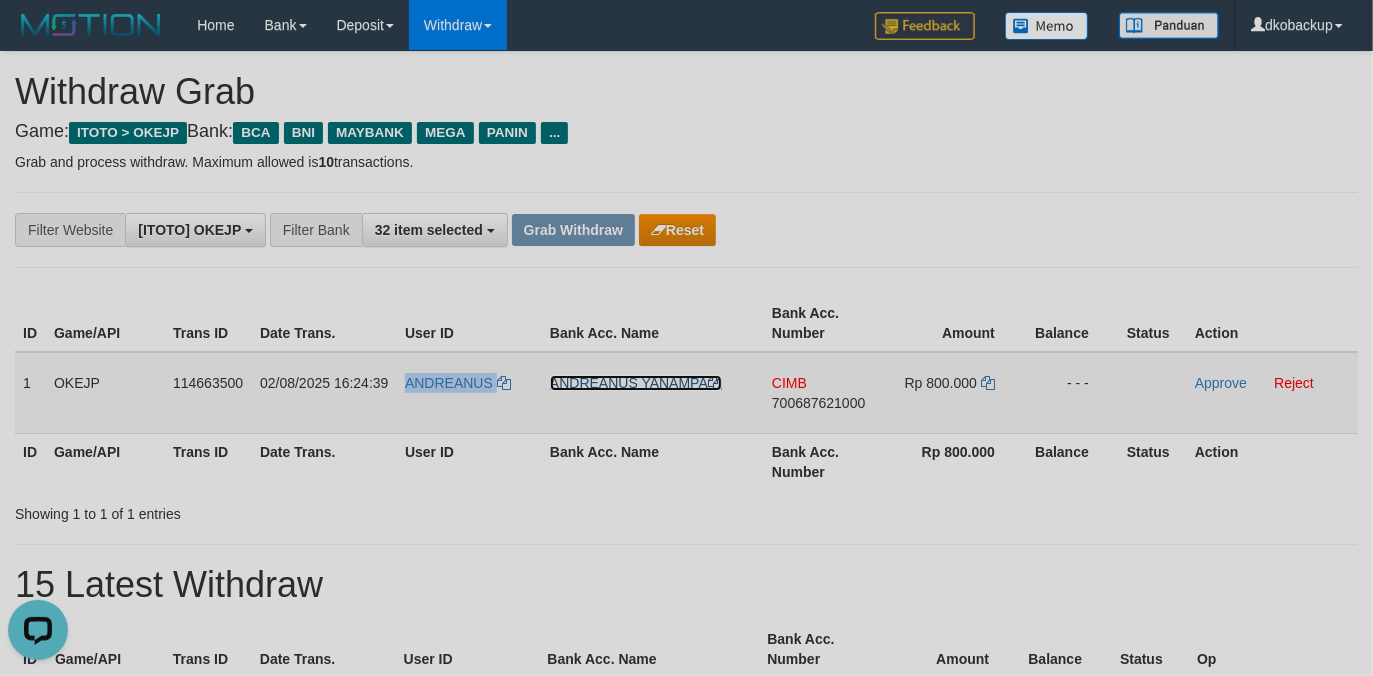 drag, startPoint x: 626, startPoint y: 385, endPoint x: 754, endPoint y: 384, distance: 128.0039 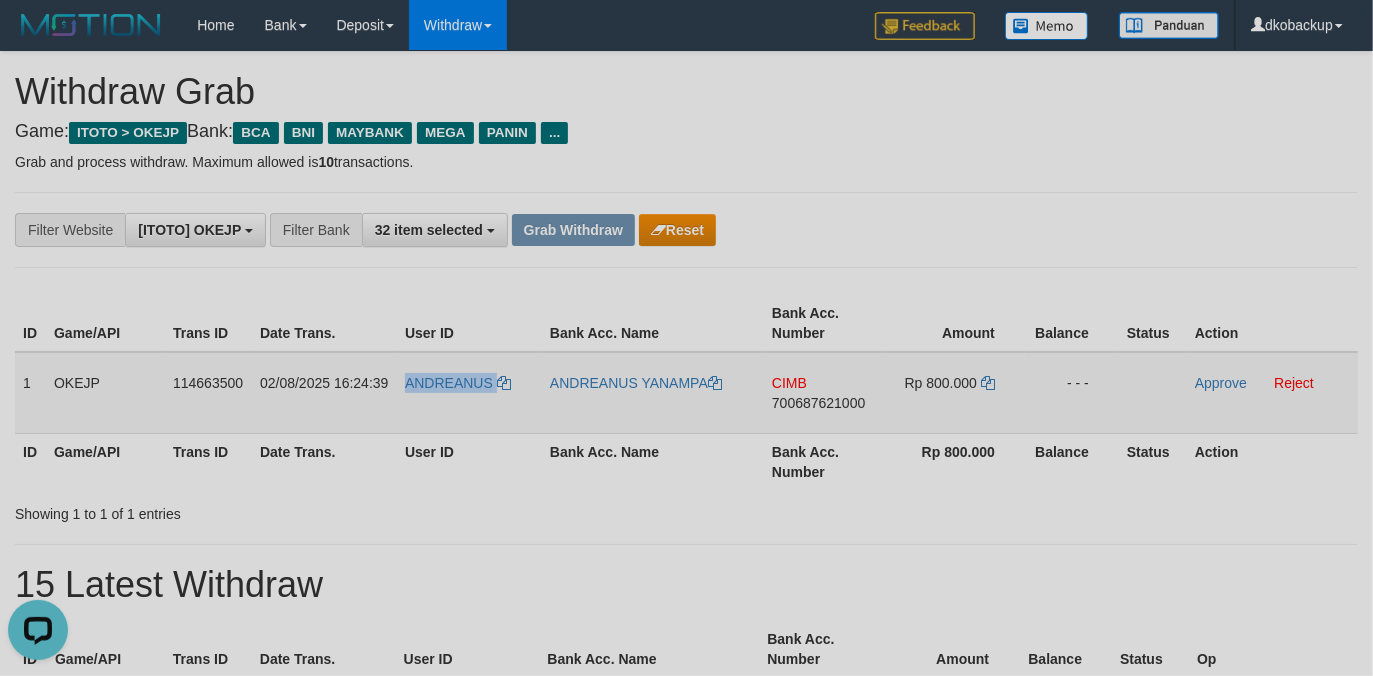 copy on "ANDREANUS" 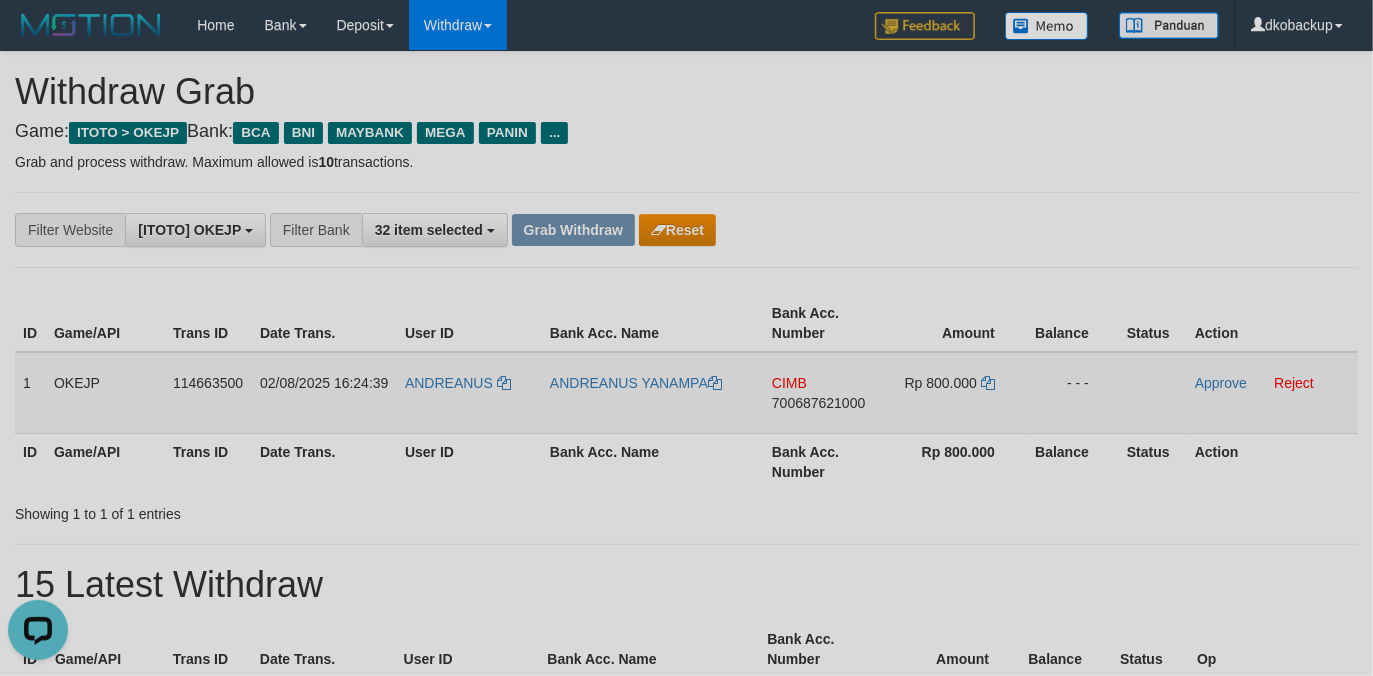 drag, startPoint x: 853, startPoint y: 401, endPoint x: 666, endPoint y: 405, distance: 187.04277 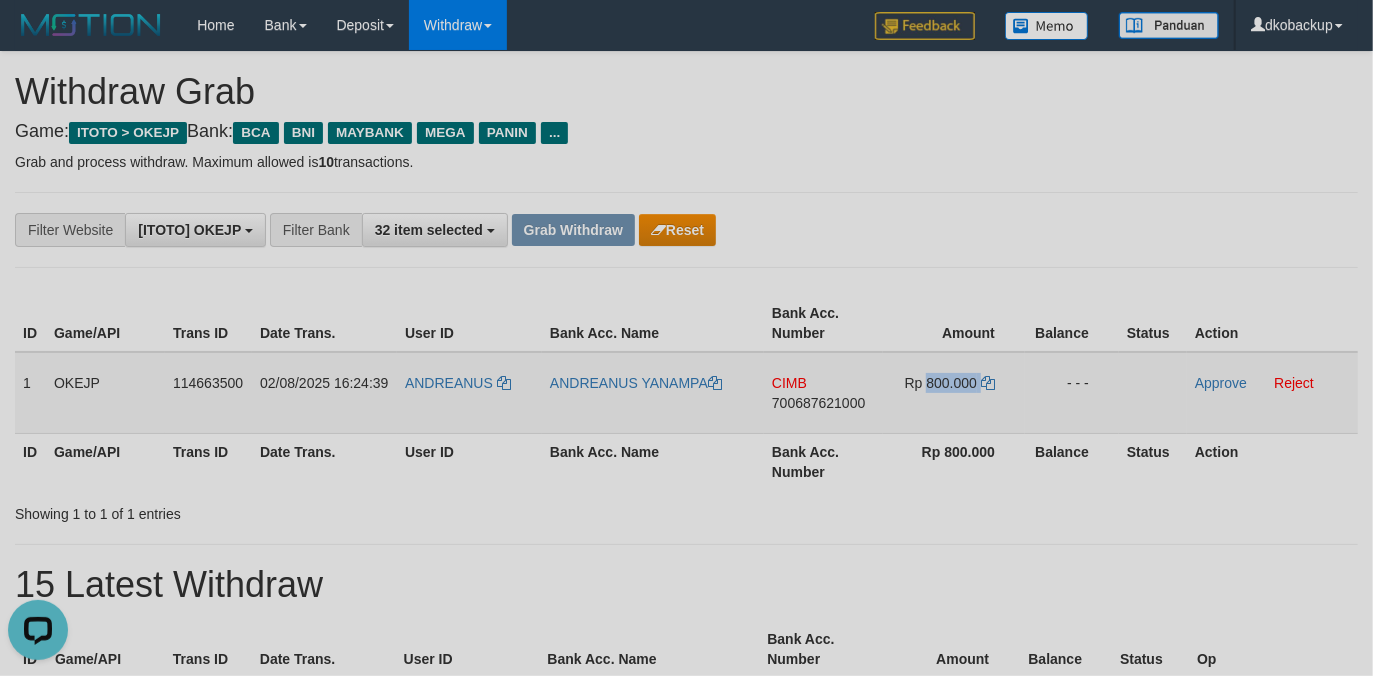 click on "Rp 800.000" at bounding box center (954, 393) 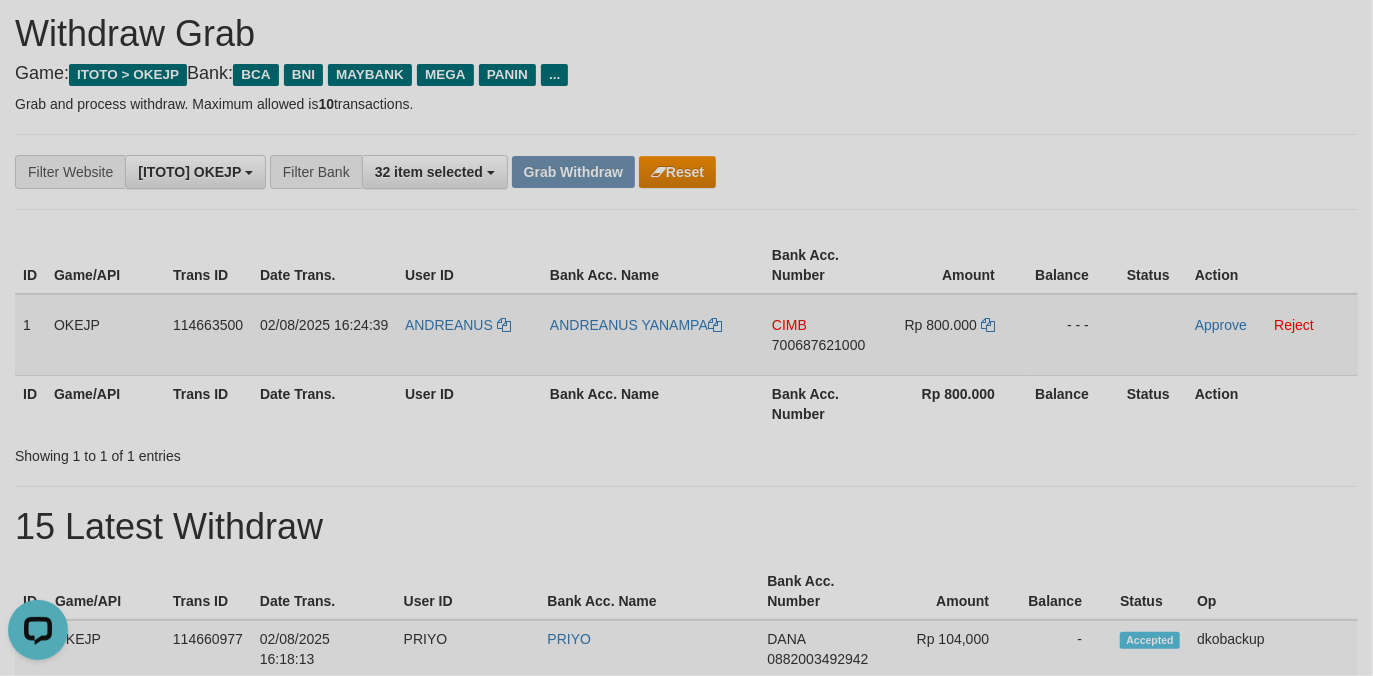 scroll, scrollTop: 57, scrollLeft: 0, axis: vertical 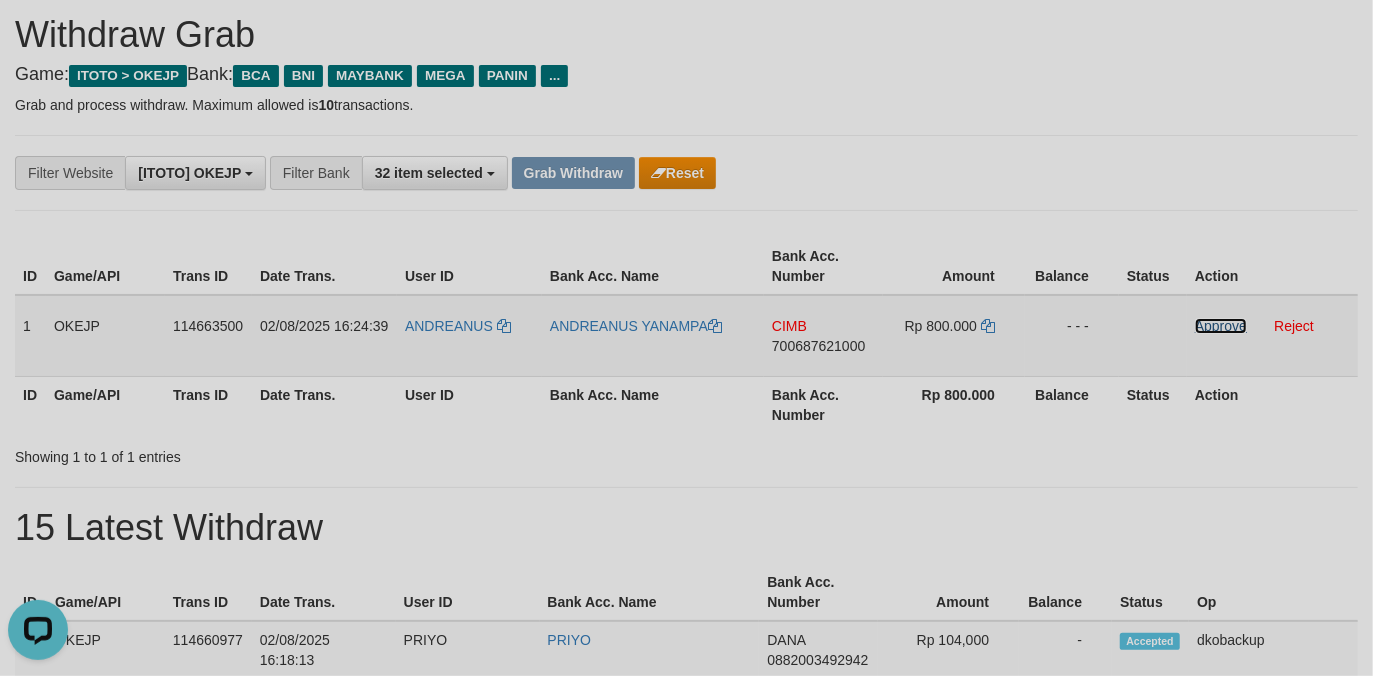 click on "Approve" at bounding box center (1221, 326) 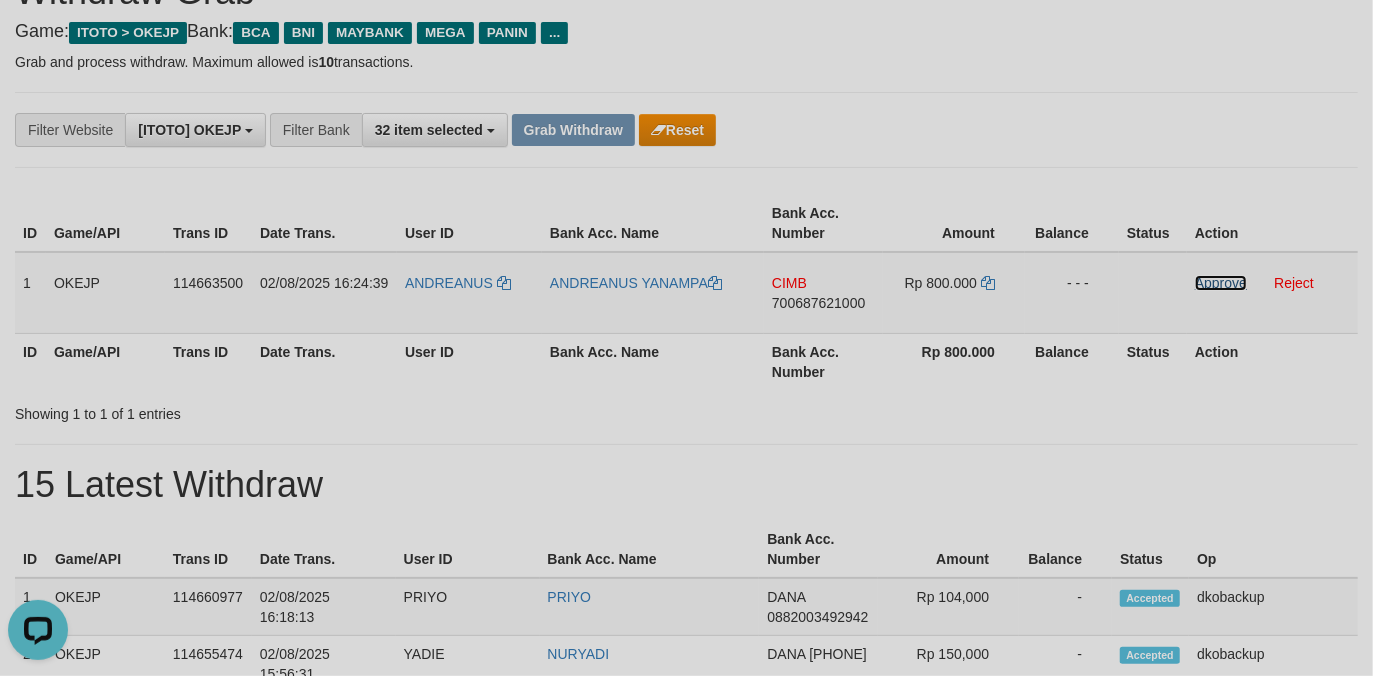 scroll, scrollTop: 0, scrollLeft: 0, axis: both 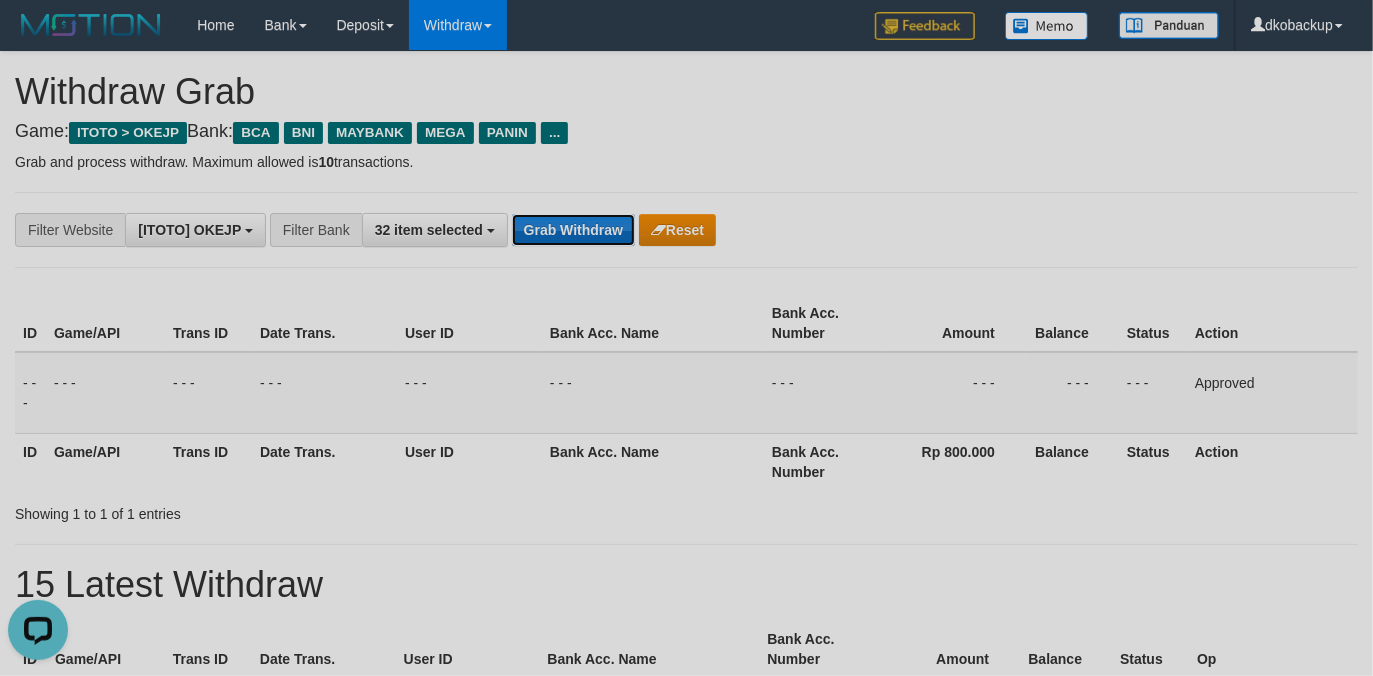 click on "Grab Withdraw" at bounding box center [573, 230] 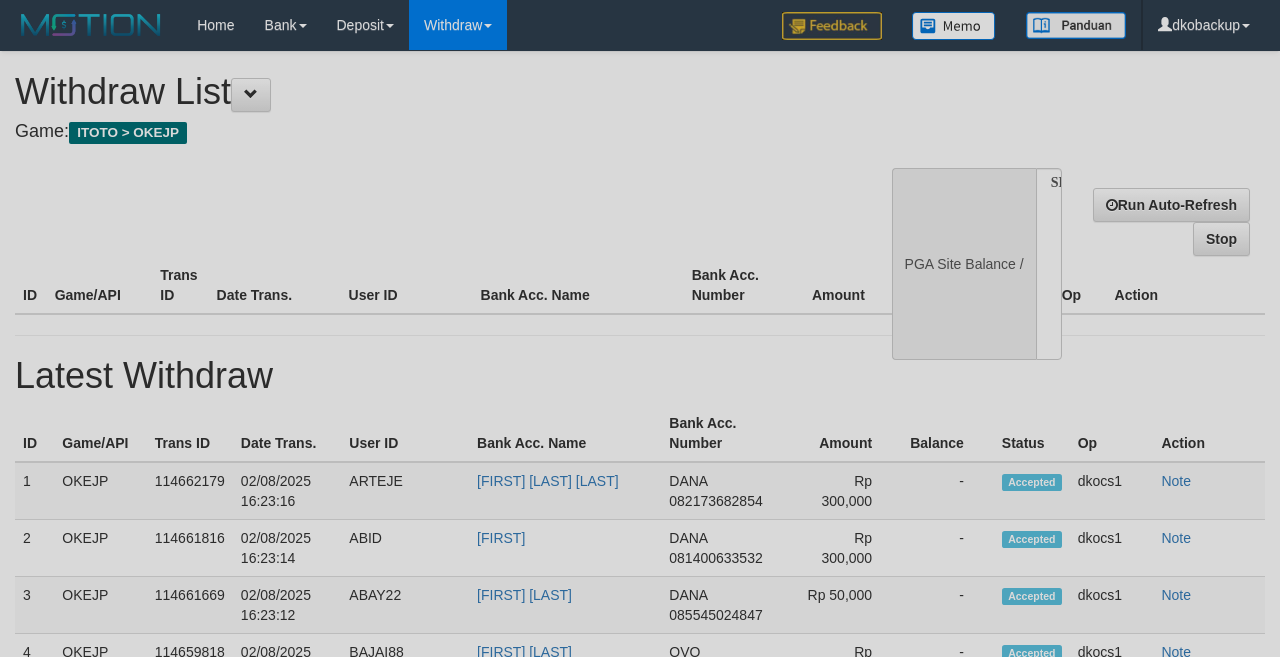 select 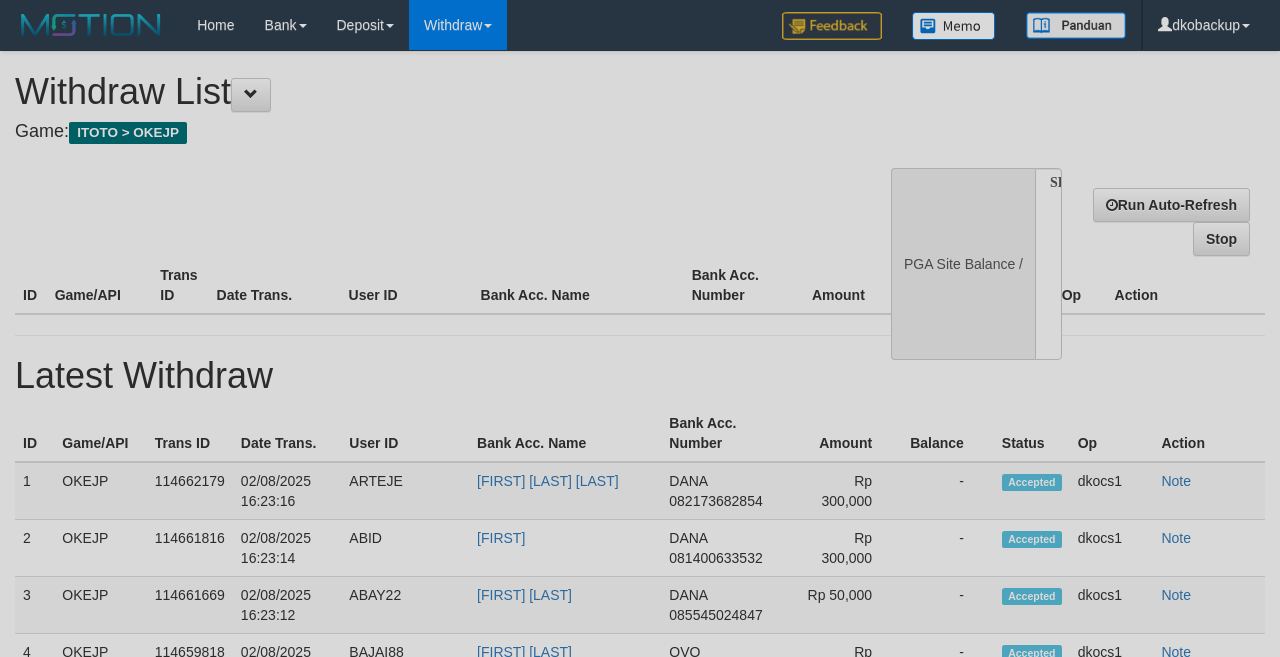 scroll, scrollTop: 177, scrollLeft: 0, axis: vertical 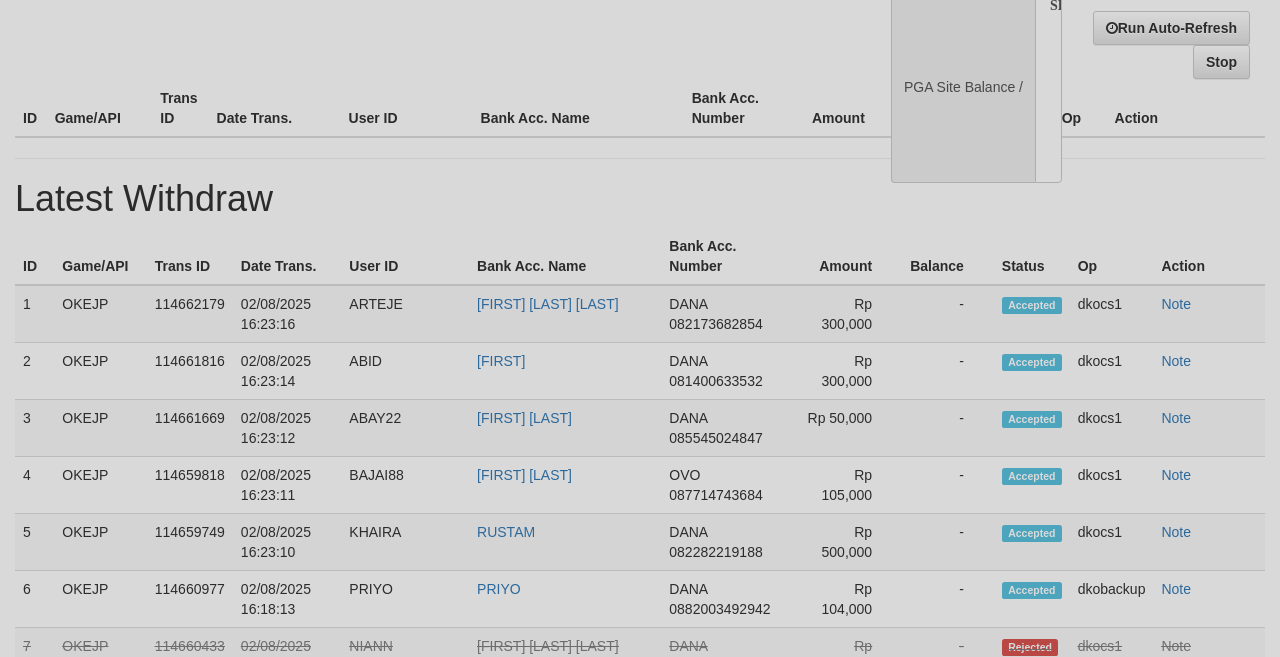 select on "**" 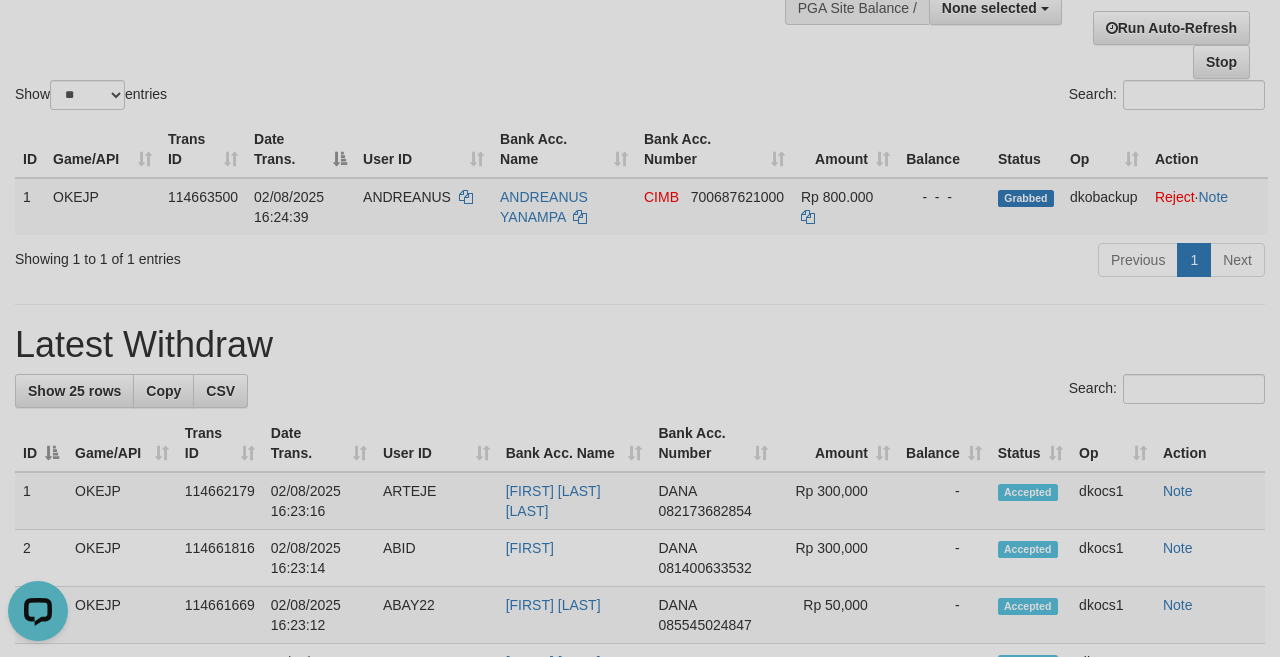 scroll, scrollTop: 0, scrollLeft: 0, axis: both 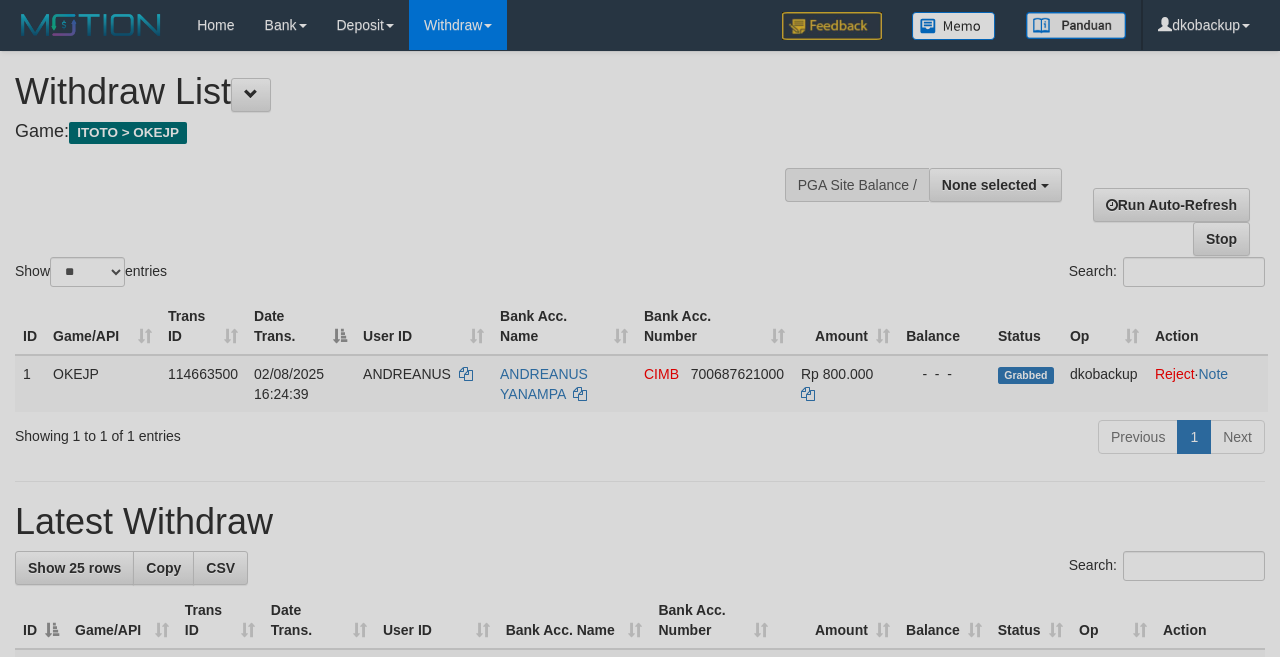 select 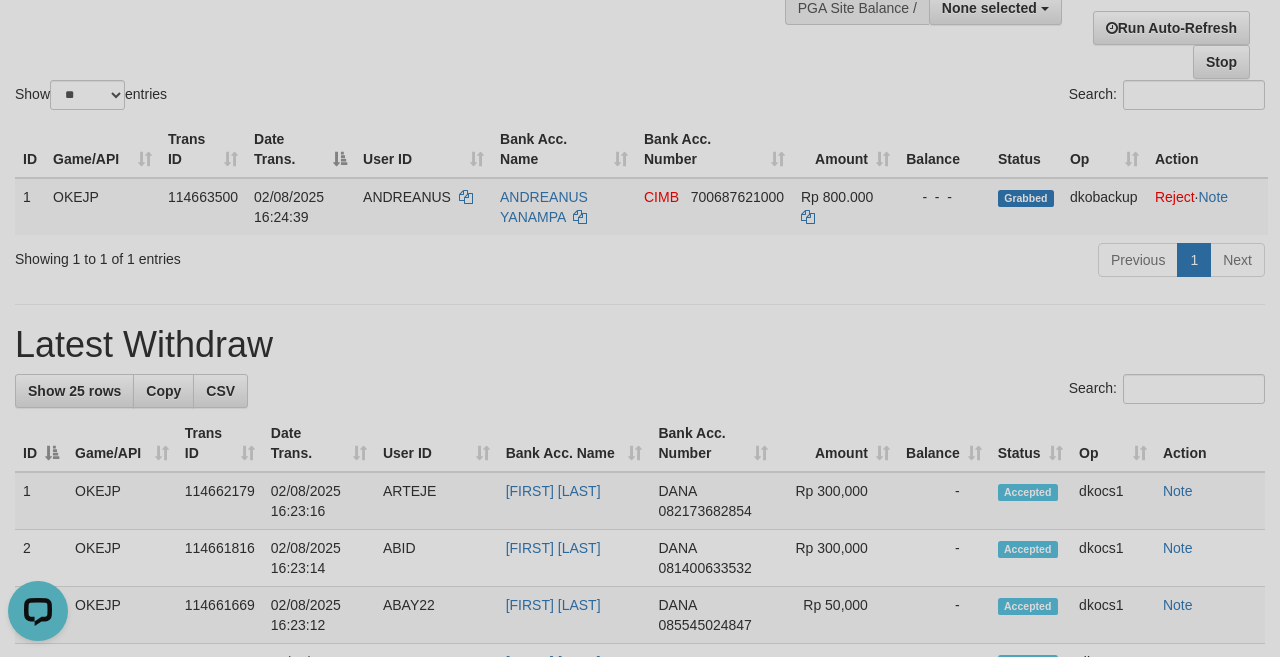 scroll, scrollTop: 0, scrollLeft: 0, axis: both 